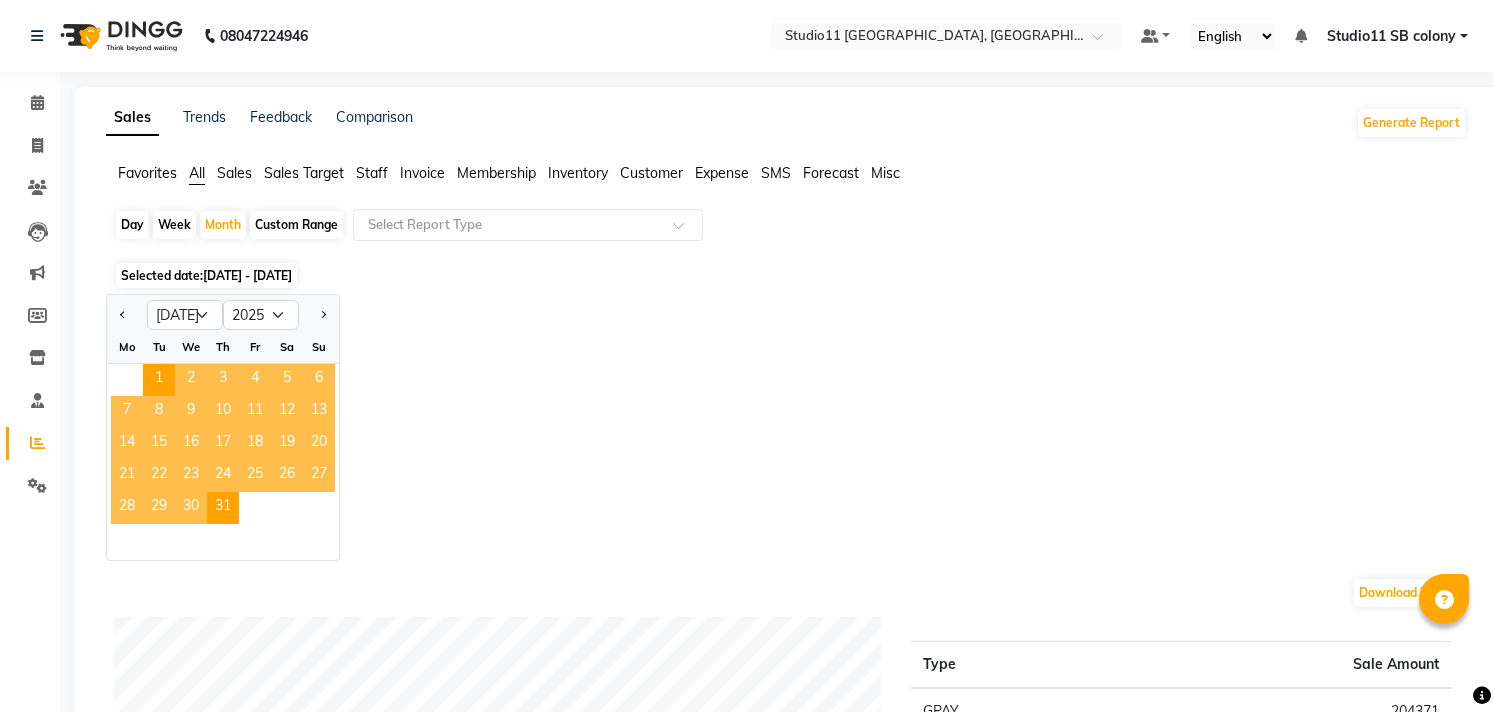 select on "7" 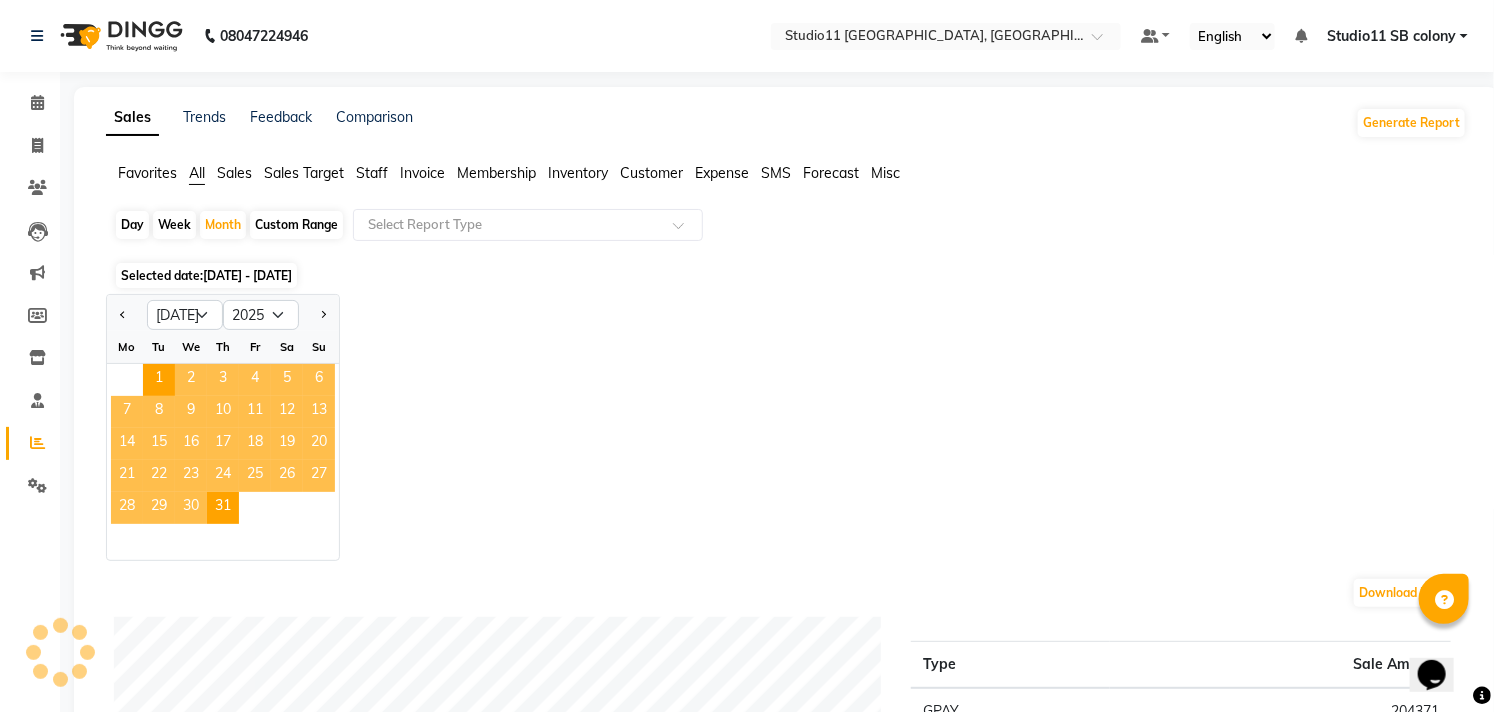 scroll, scrollTop: 0, scrollLeft: 0, axis: both 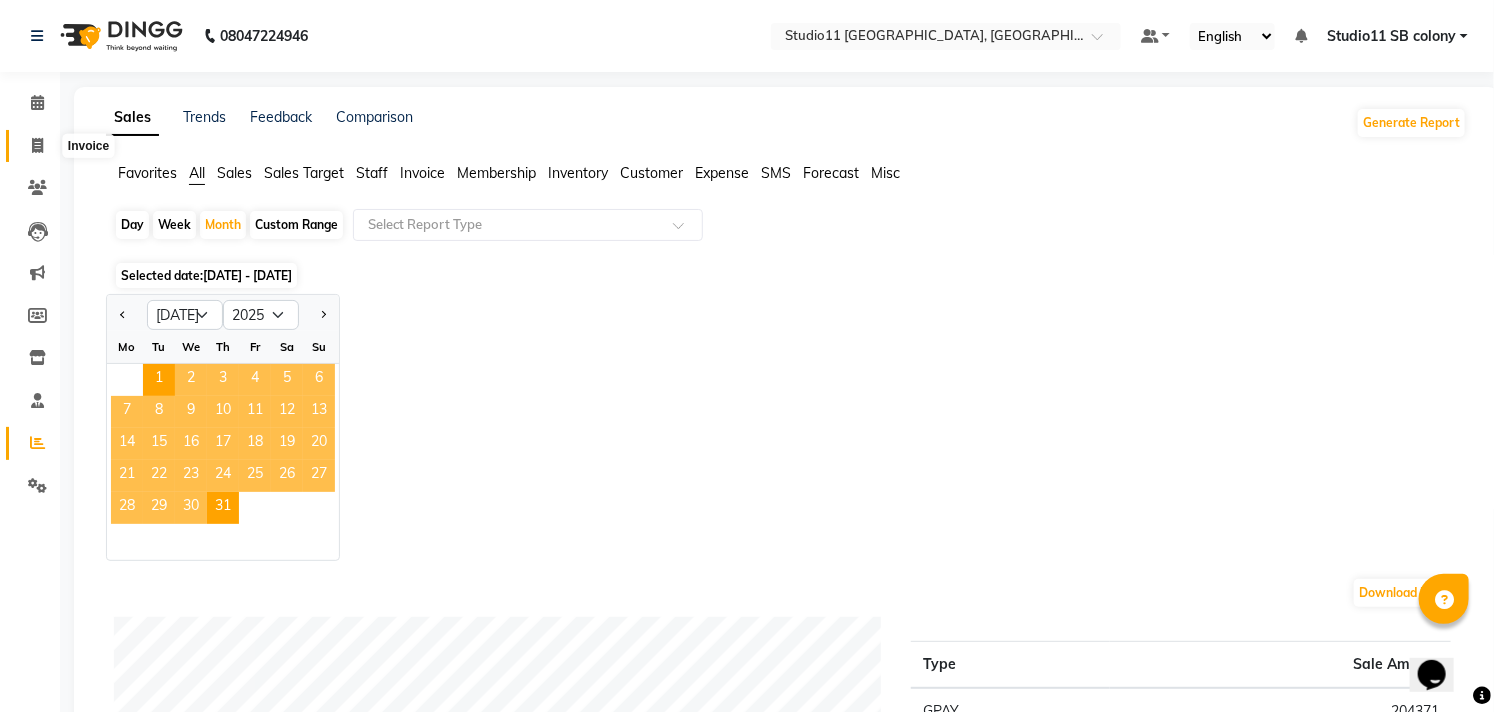 click 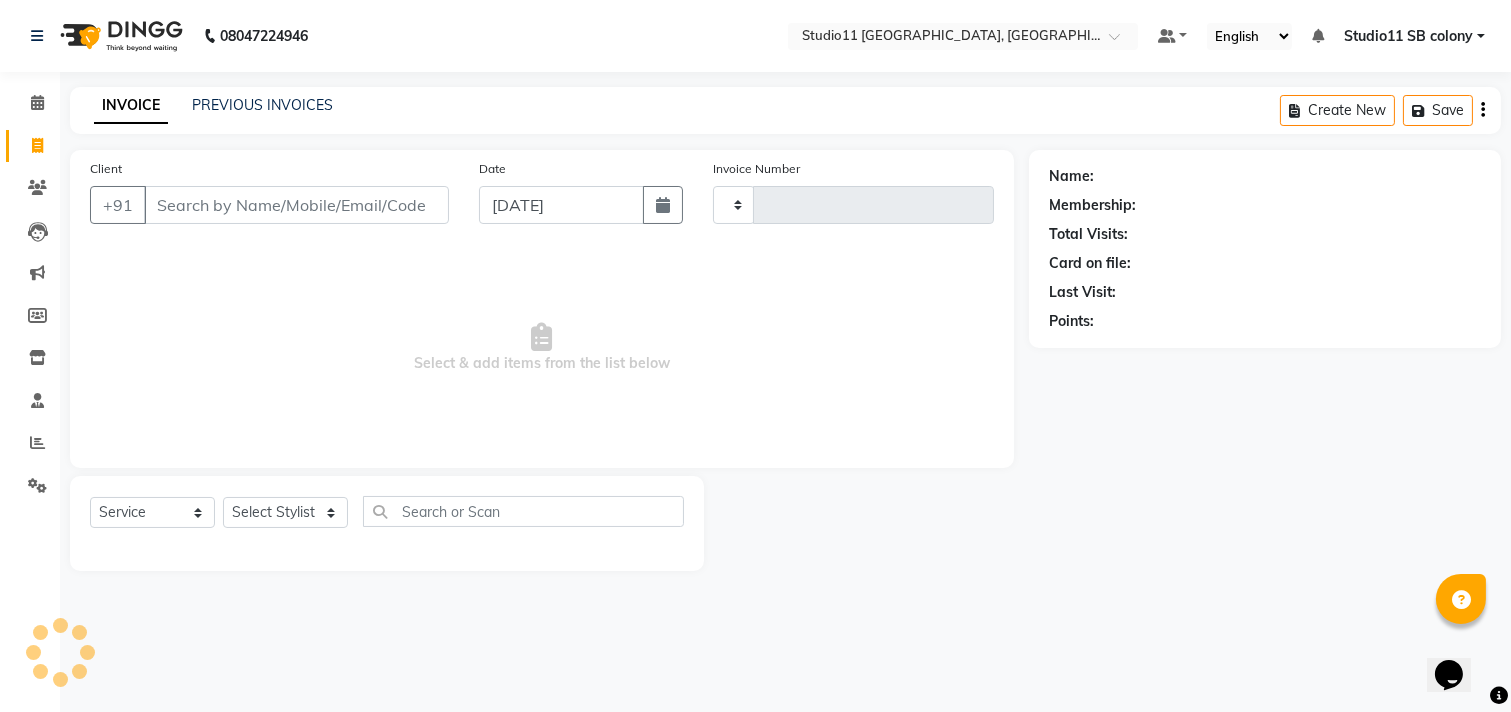 type on "1465" 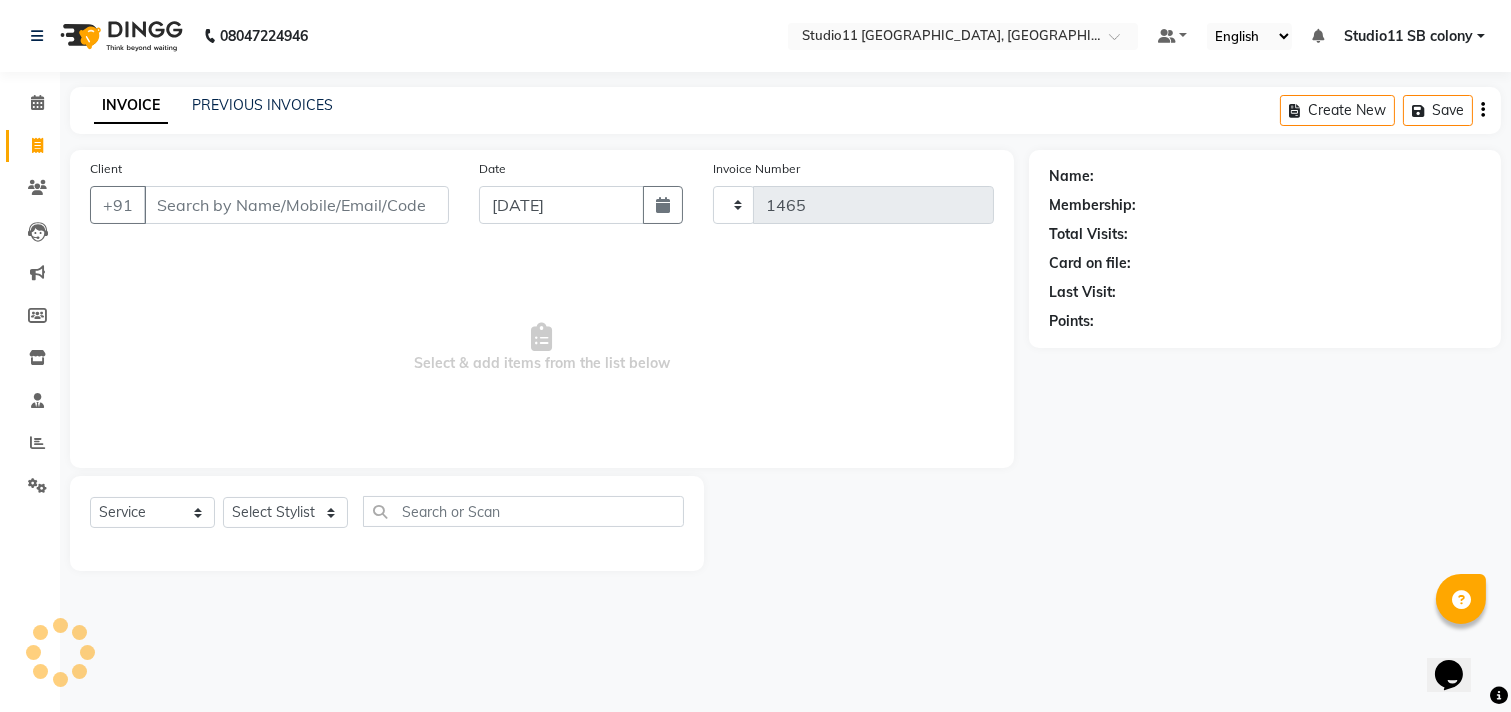 select on "7717" 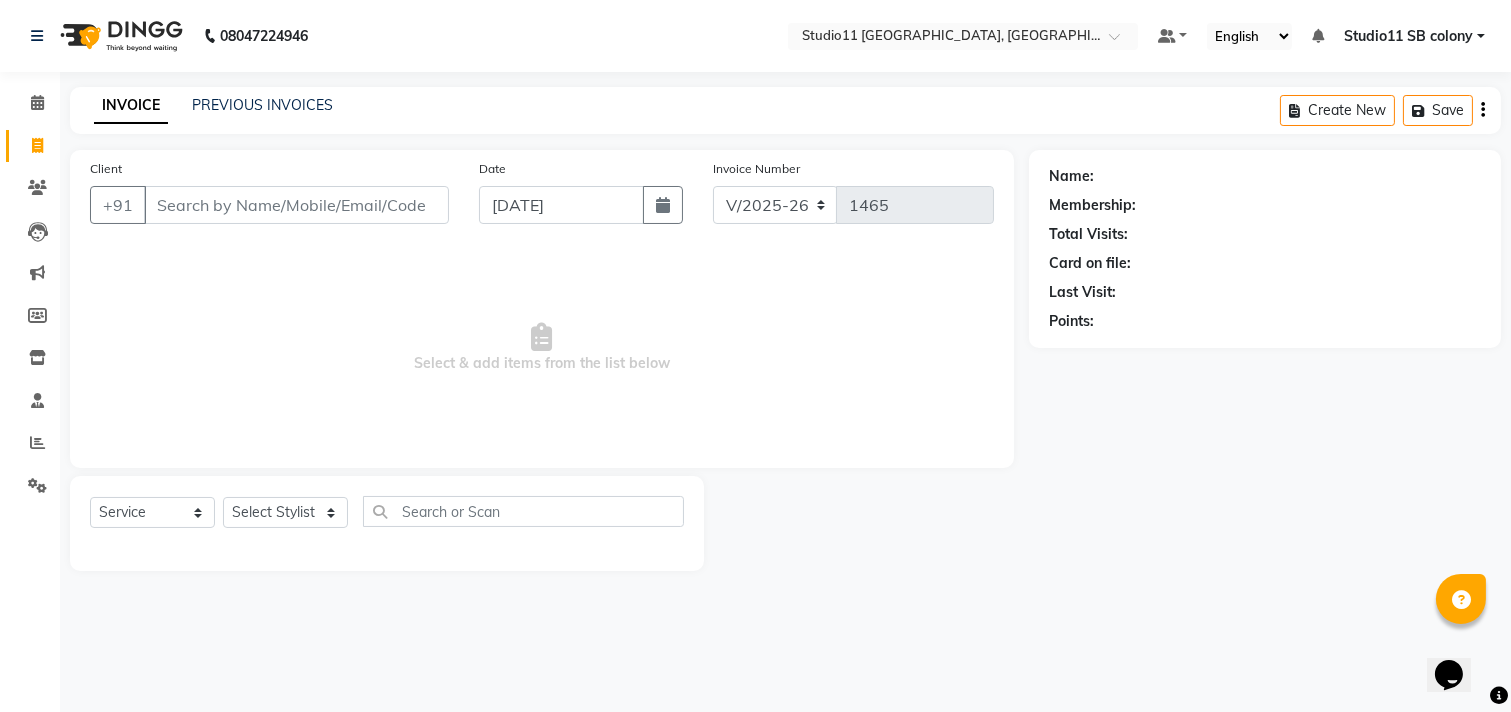 click on "Client" at bounding box center (296, 205) 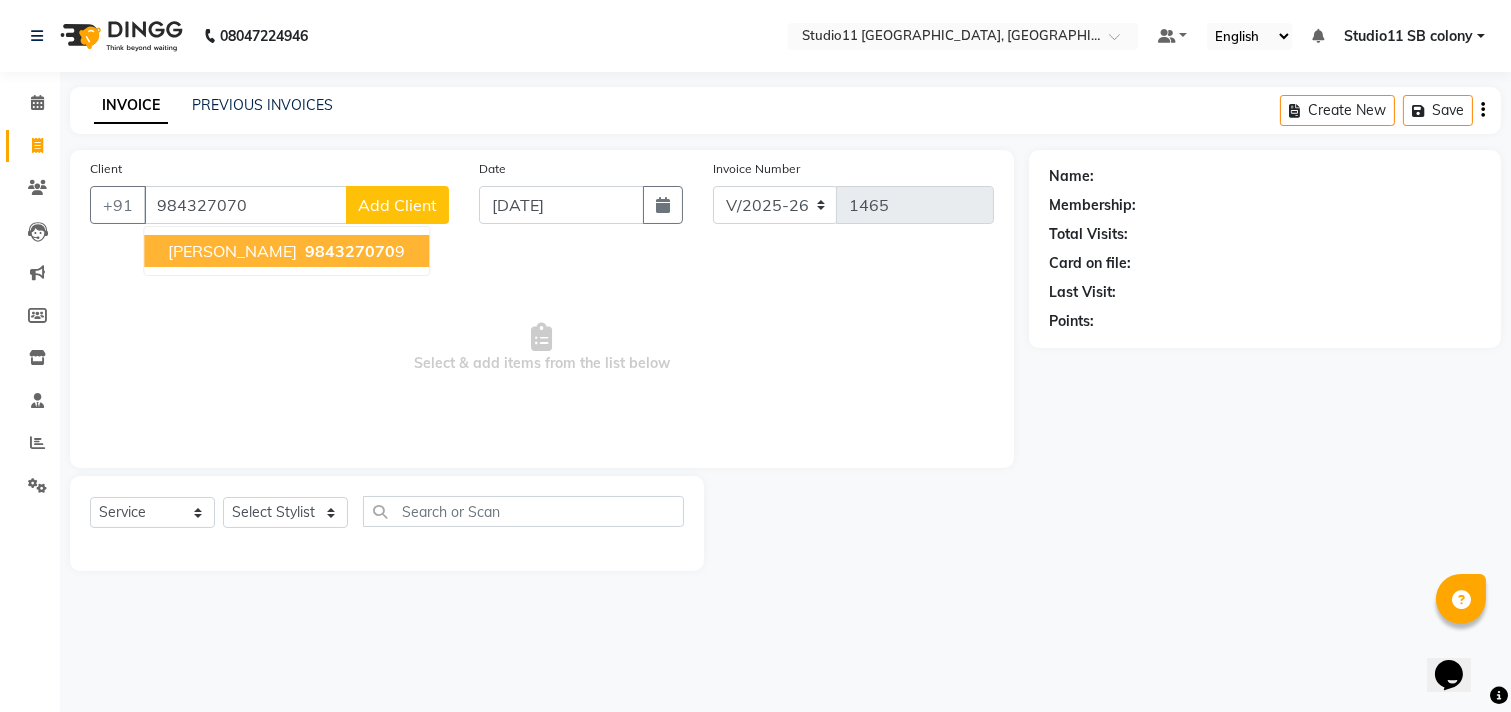 click on "984327070" at bounding box center (350, 251) 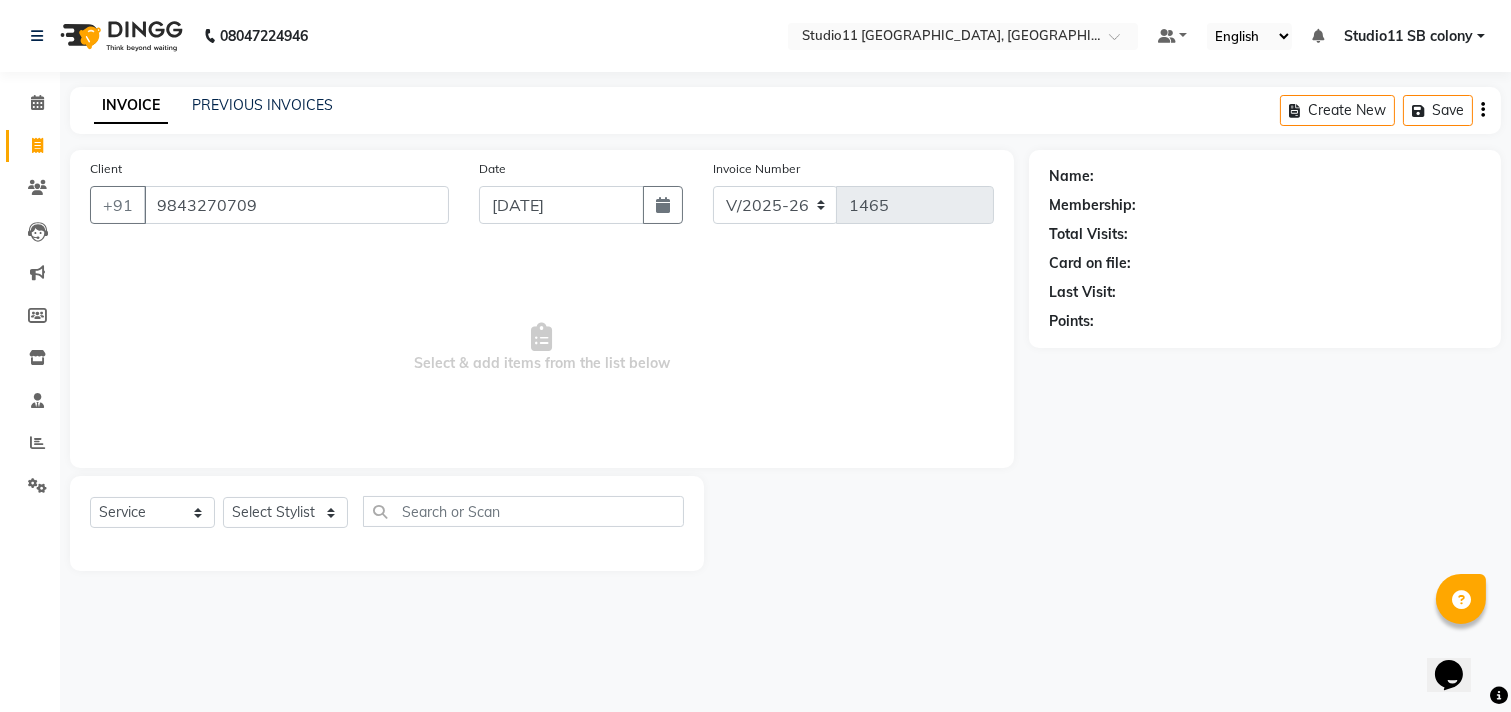type on "9843270709" 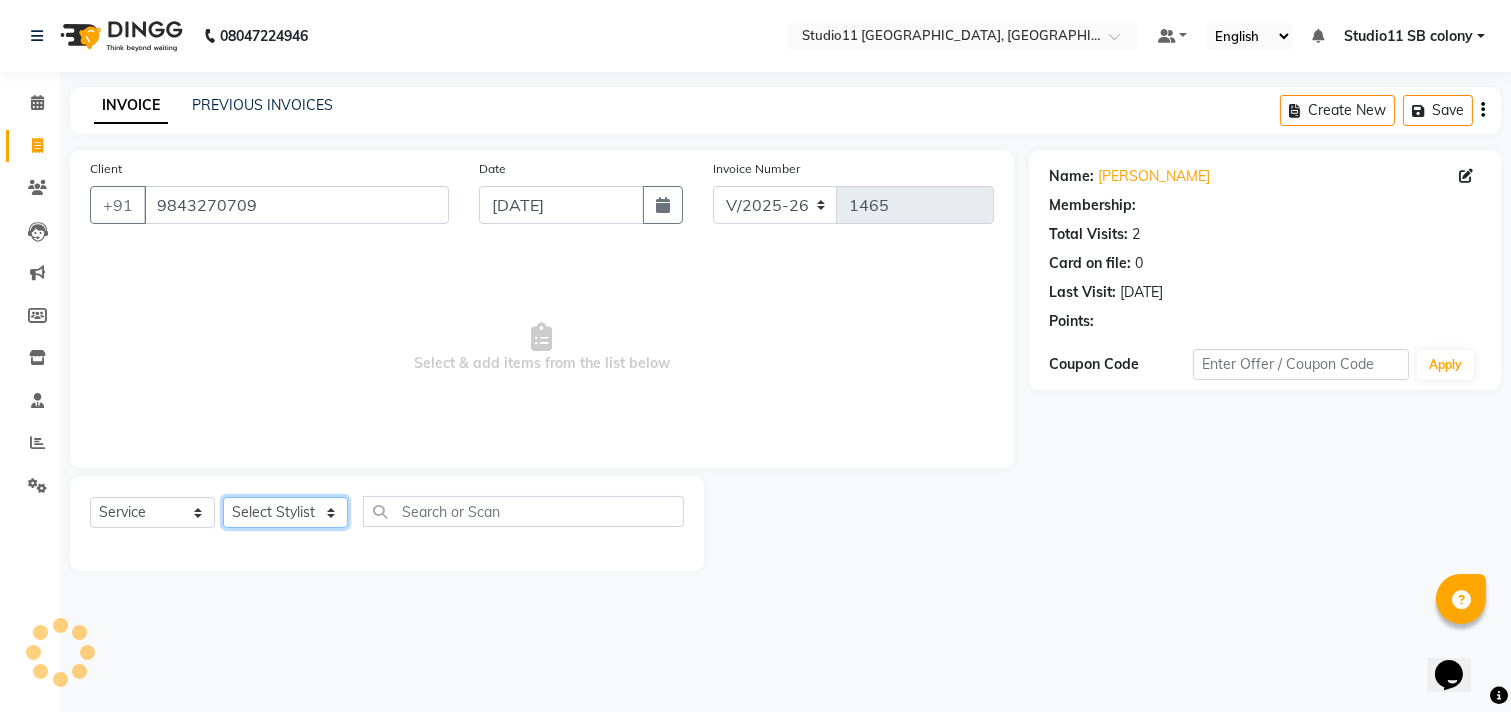click on "Select Stylist [PERSON_NAME] Dani [PERSON_NAME] Josna kaif [PERSON_NAME] [PERSON_NAME] [PERSON_NAME] Studio11 SB colony Tahir tamil" 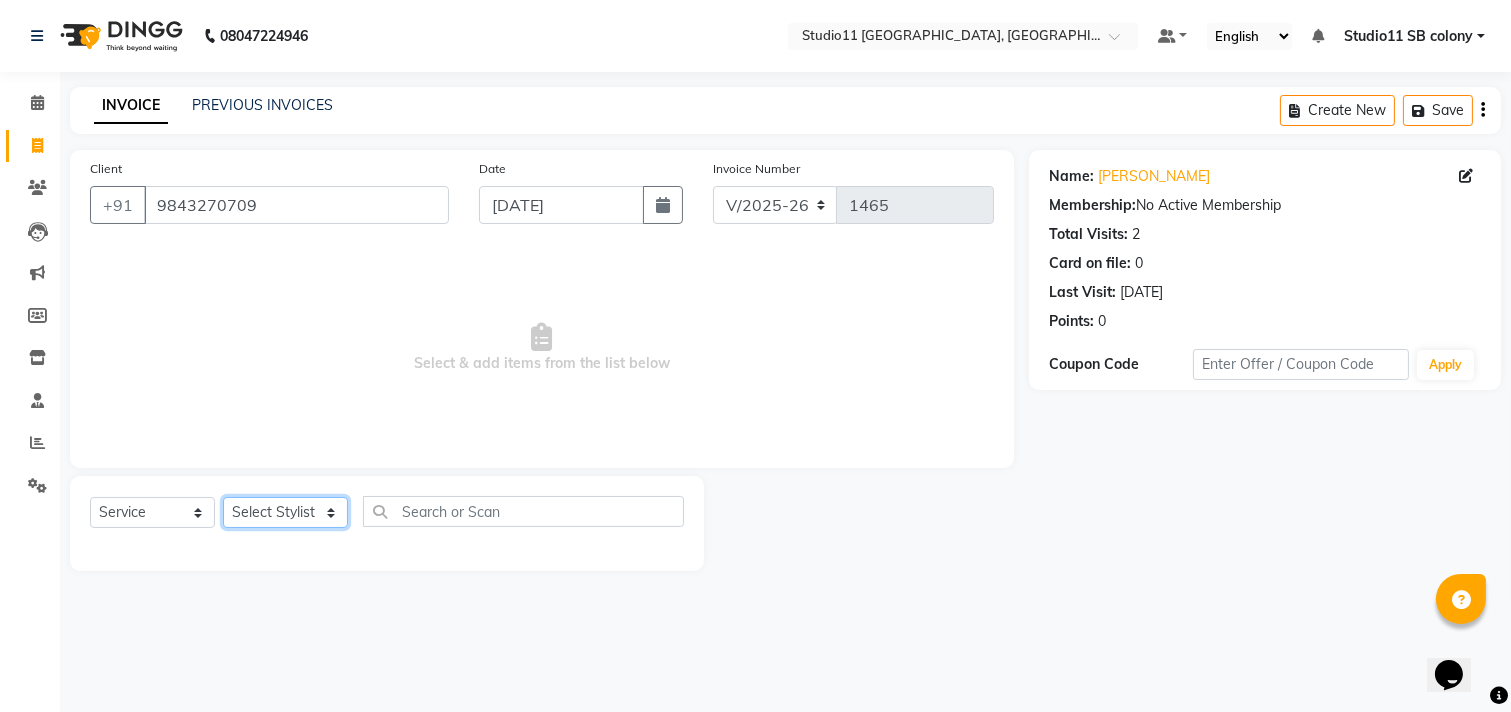 select on "68835" 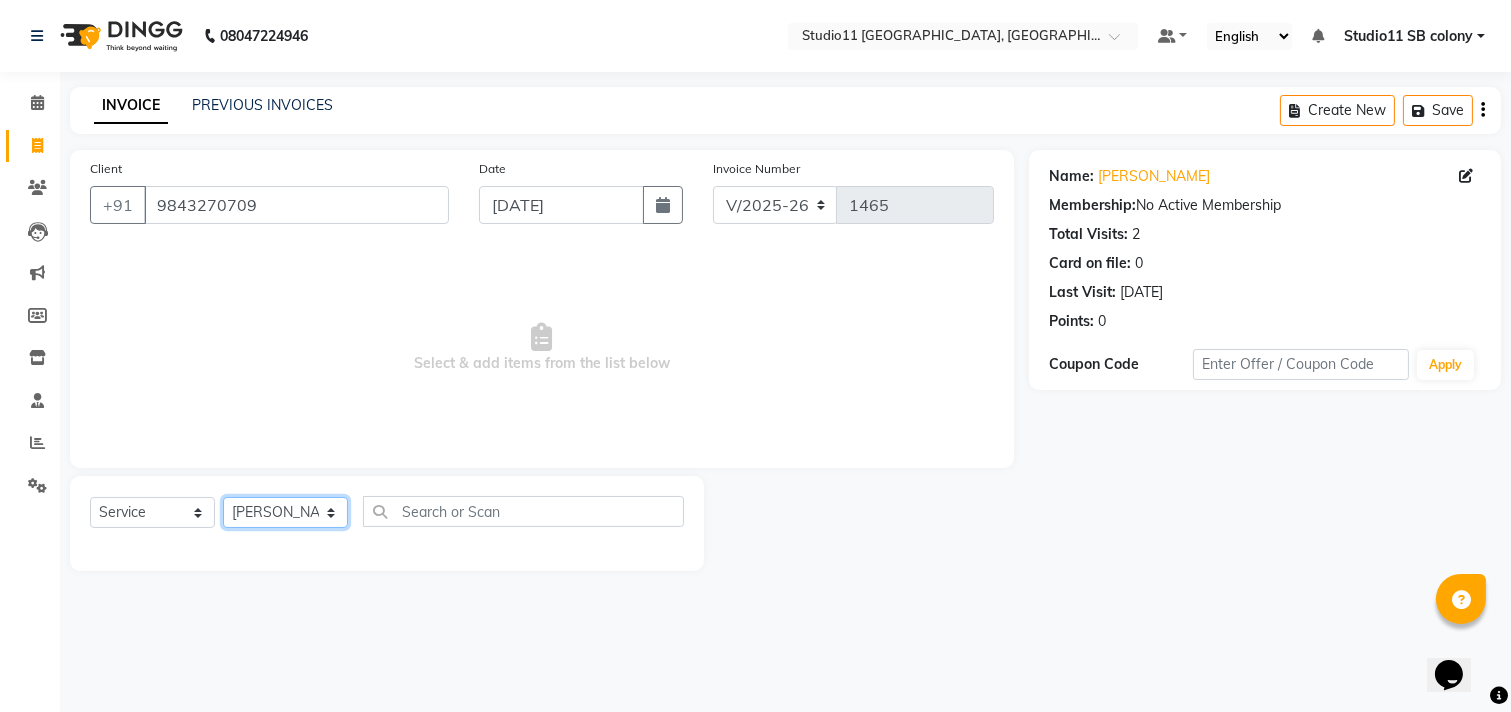 click on "Select Stylist [PERSON_NAME] Dani [PERSON_NAME] Josna kaif [PERSON_NAME] [PERSON_NAME] [PERSON_NAME] Studio11 SB colony Tahir tamil" 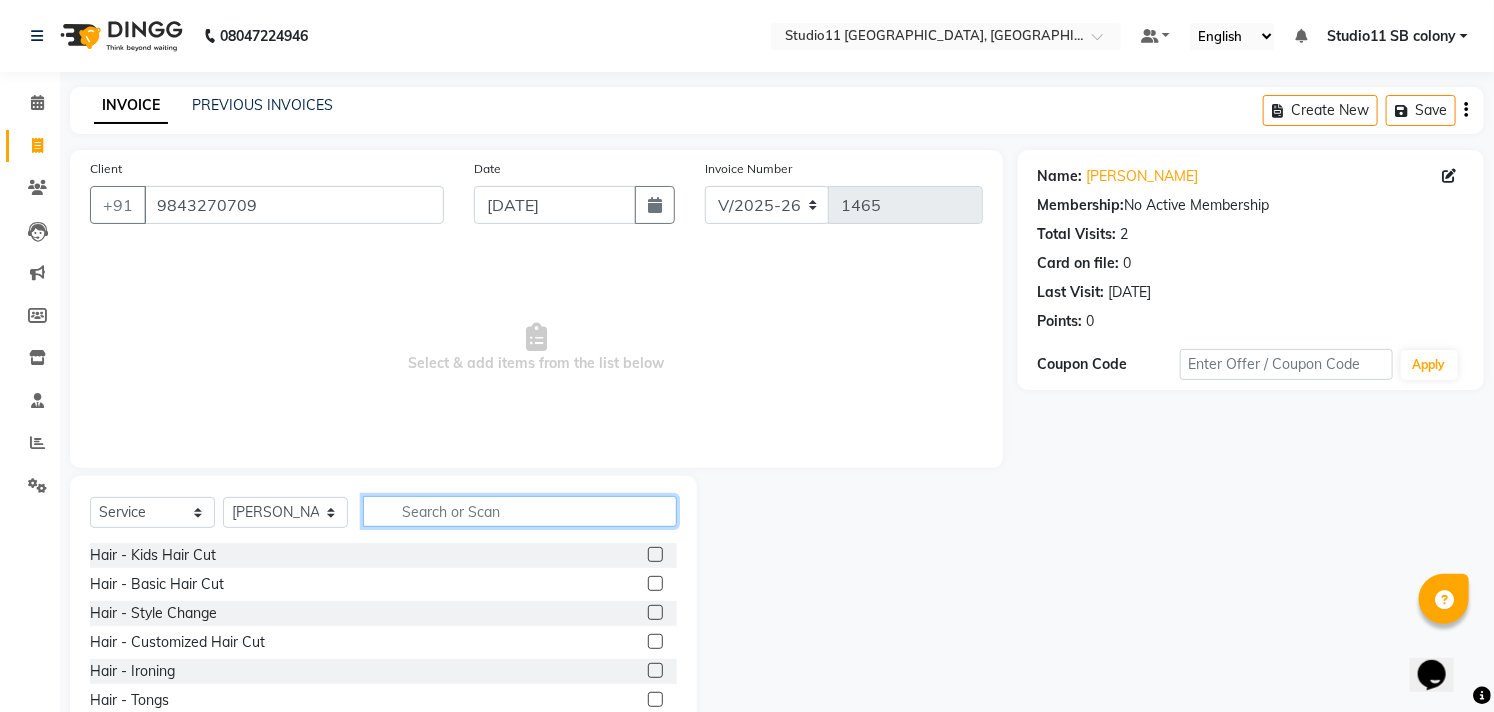 click 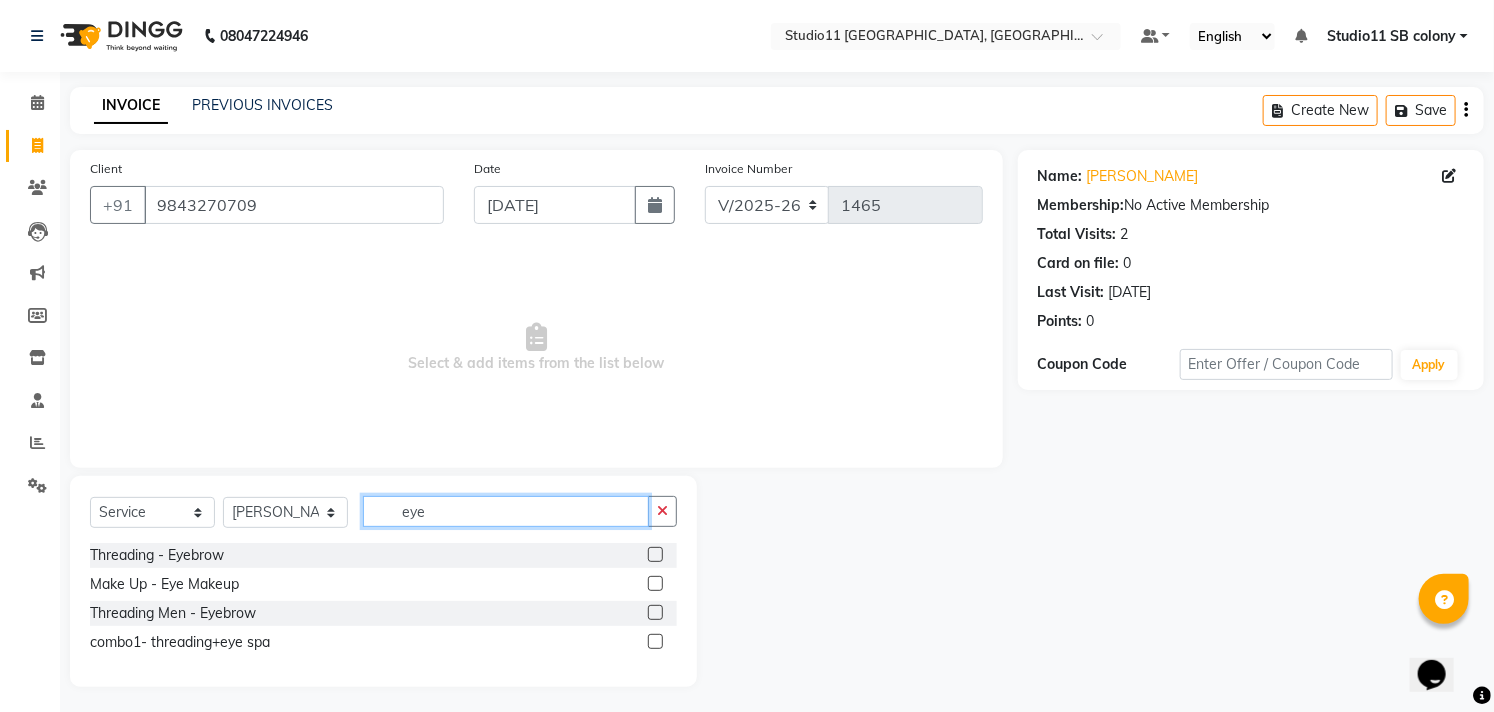 type on "eye" 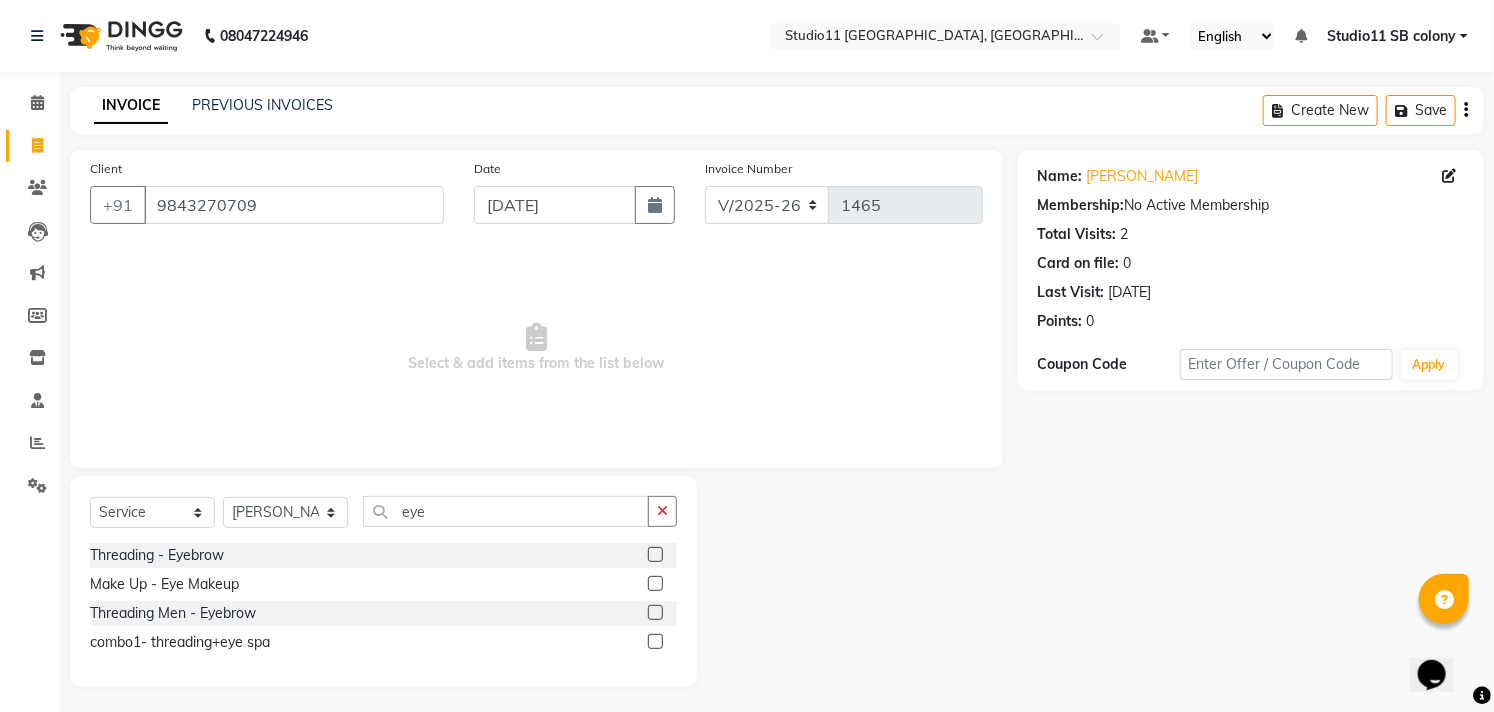 click 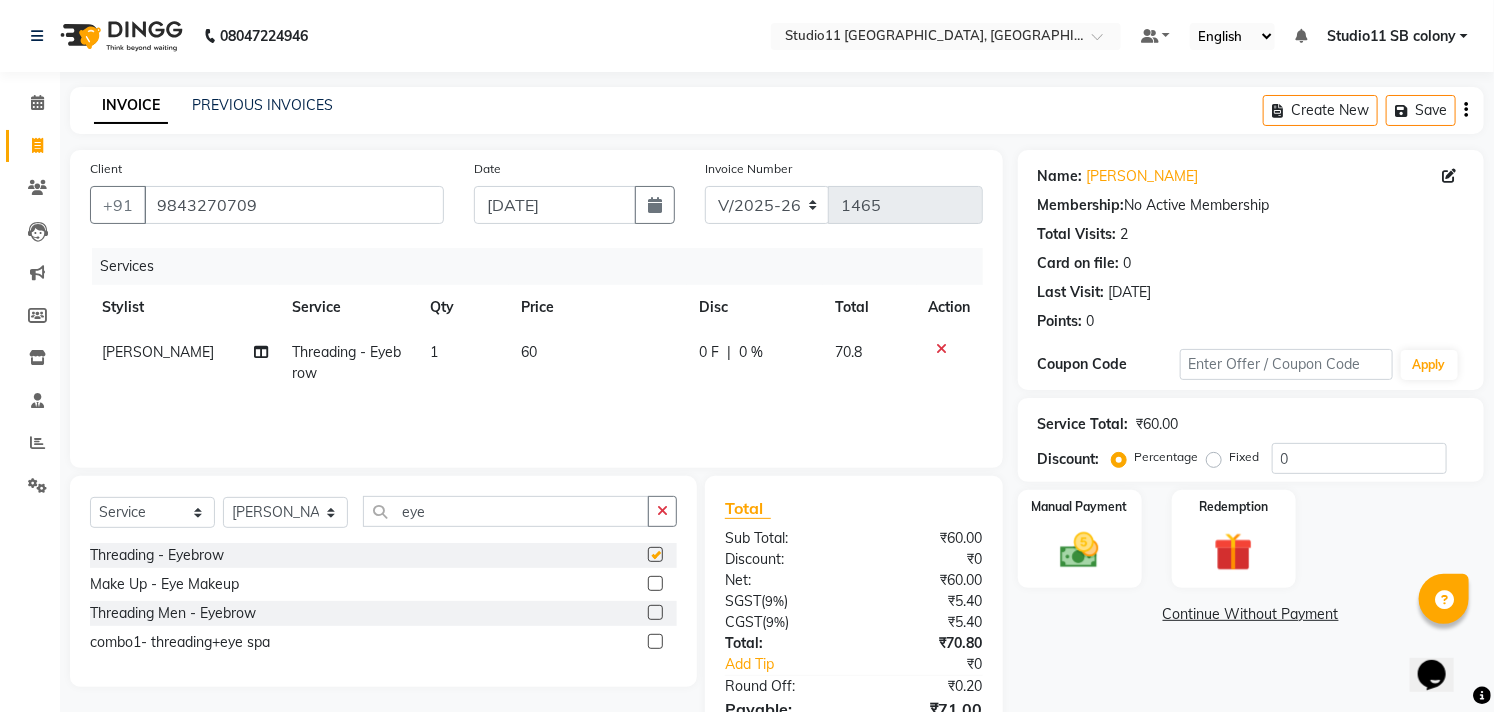 checkbox on "false" 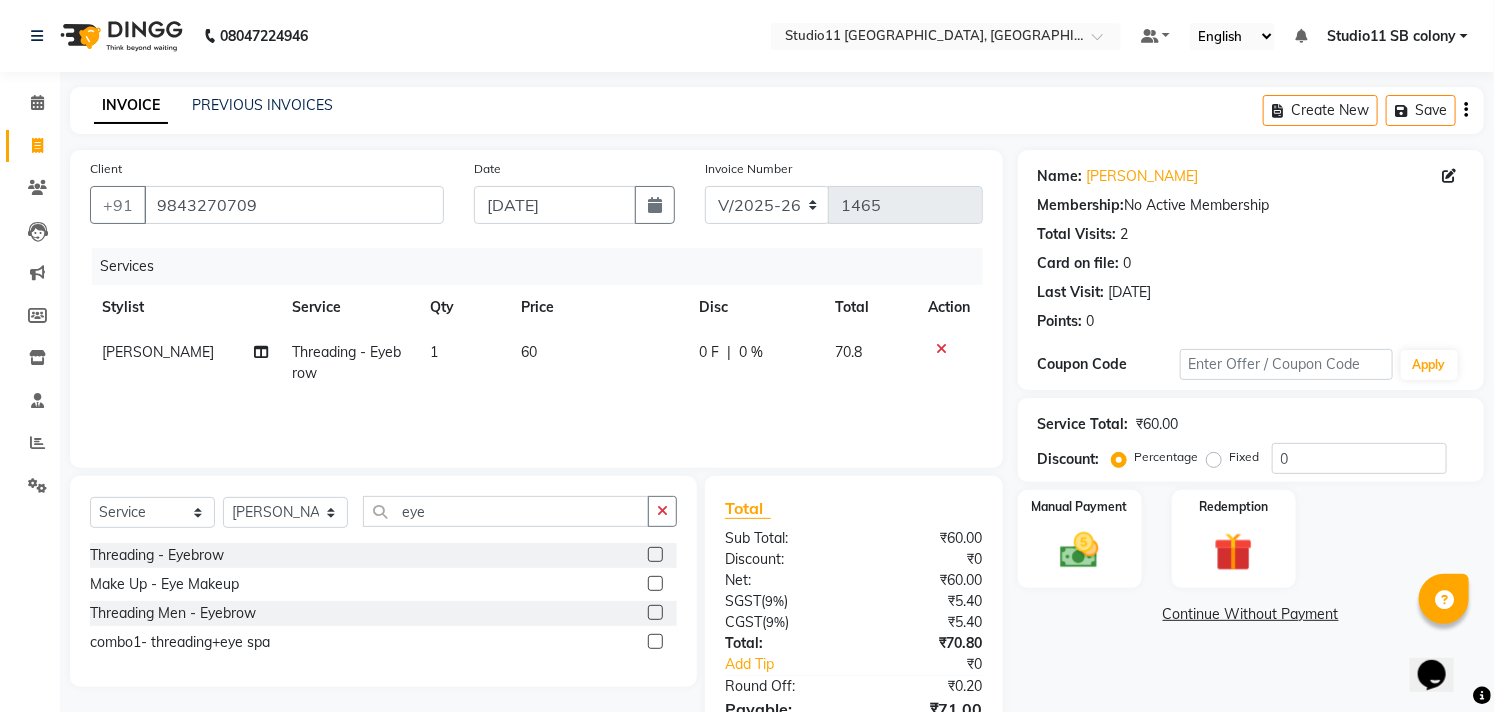 click on "60" 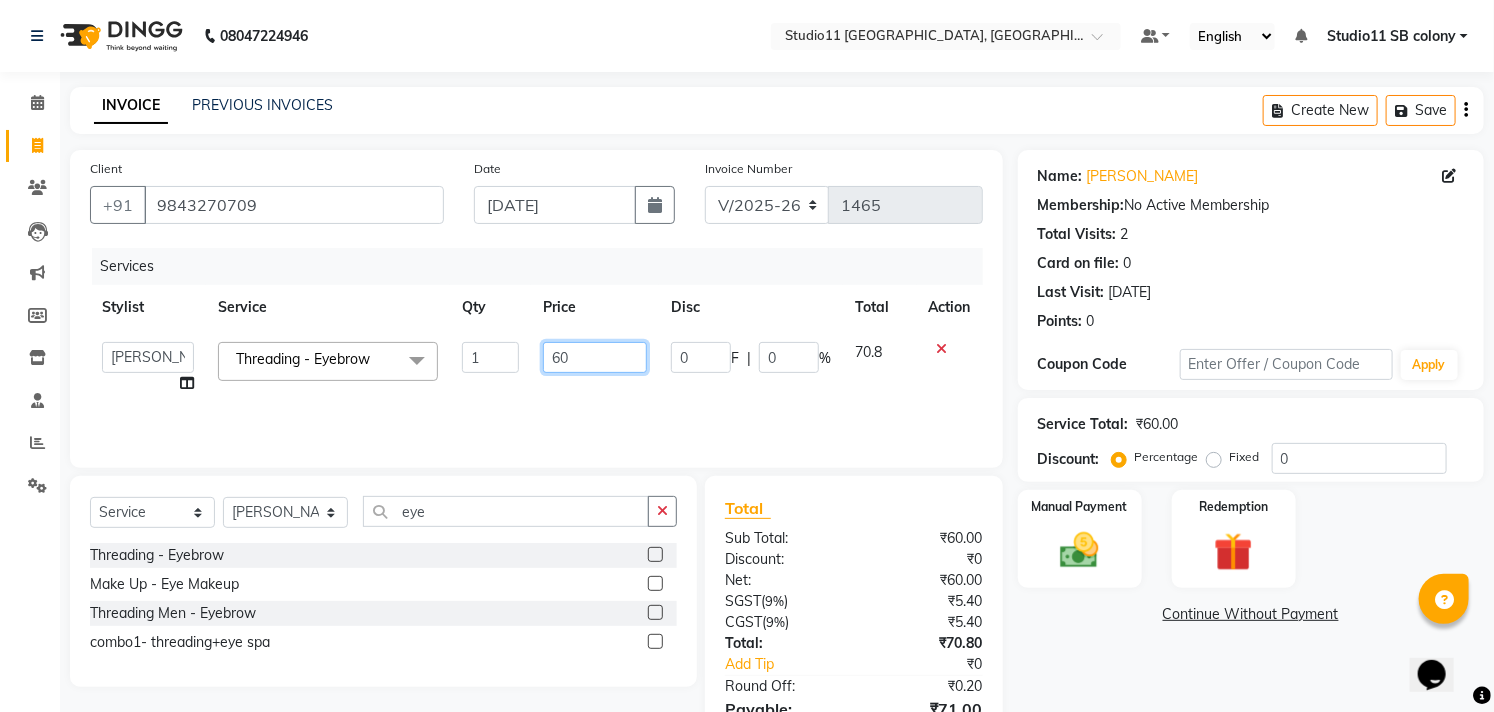 click on "60" 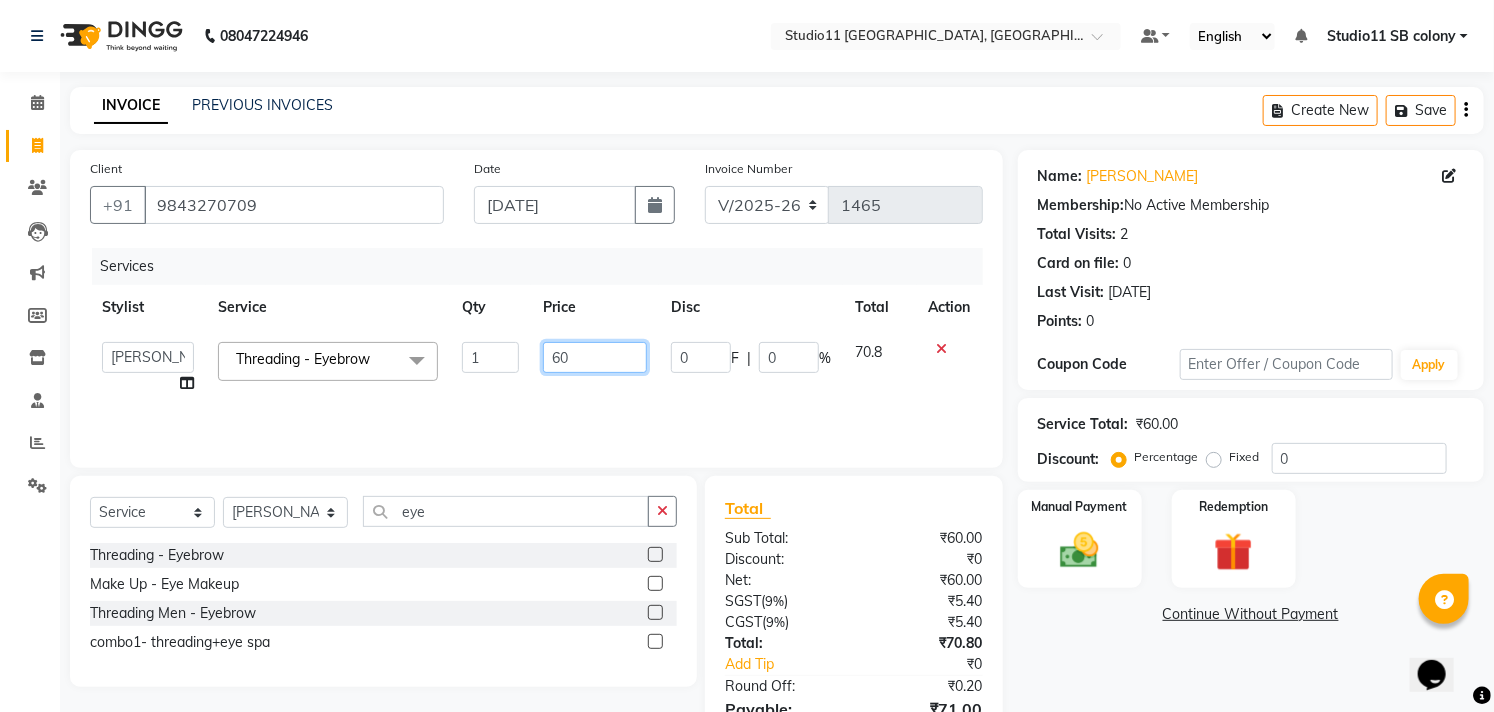 type on "6" 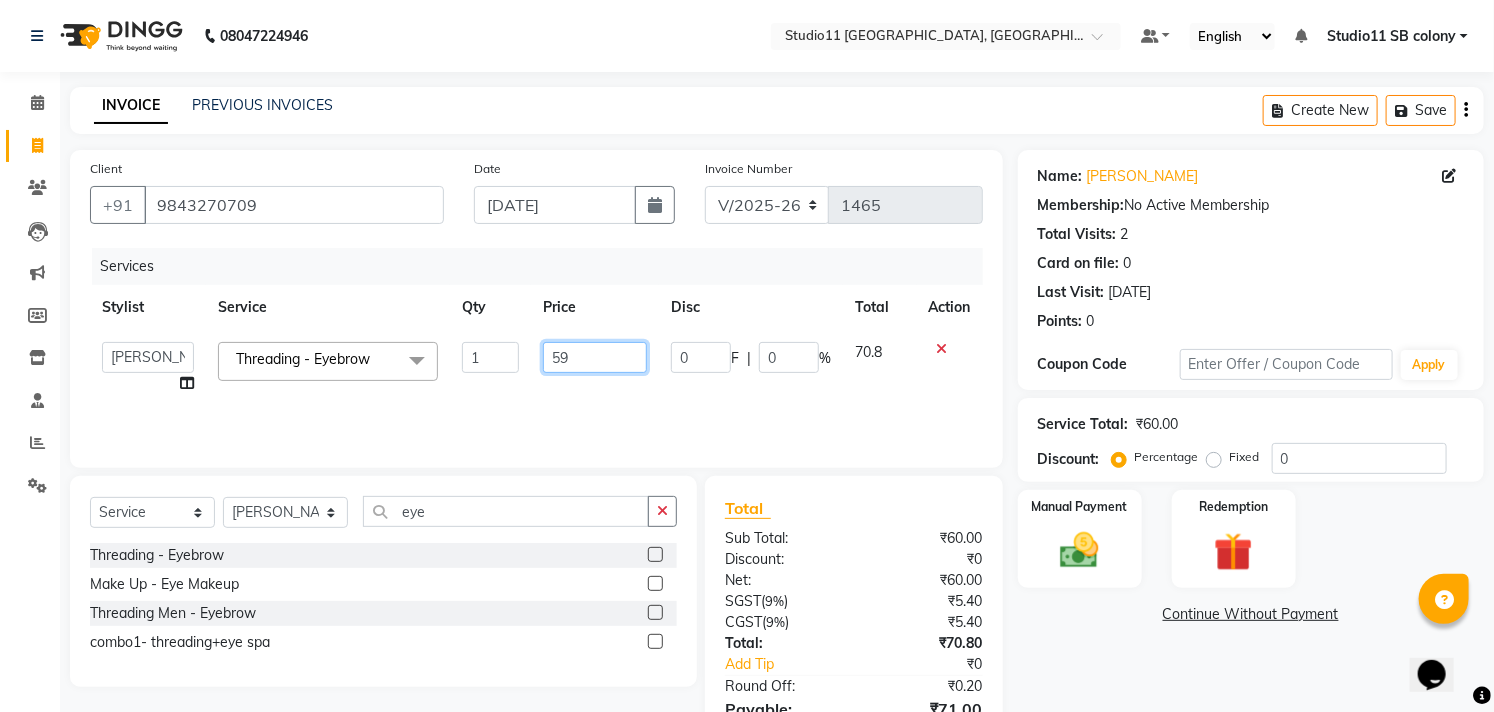 type on "59.4" 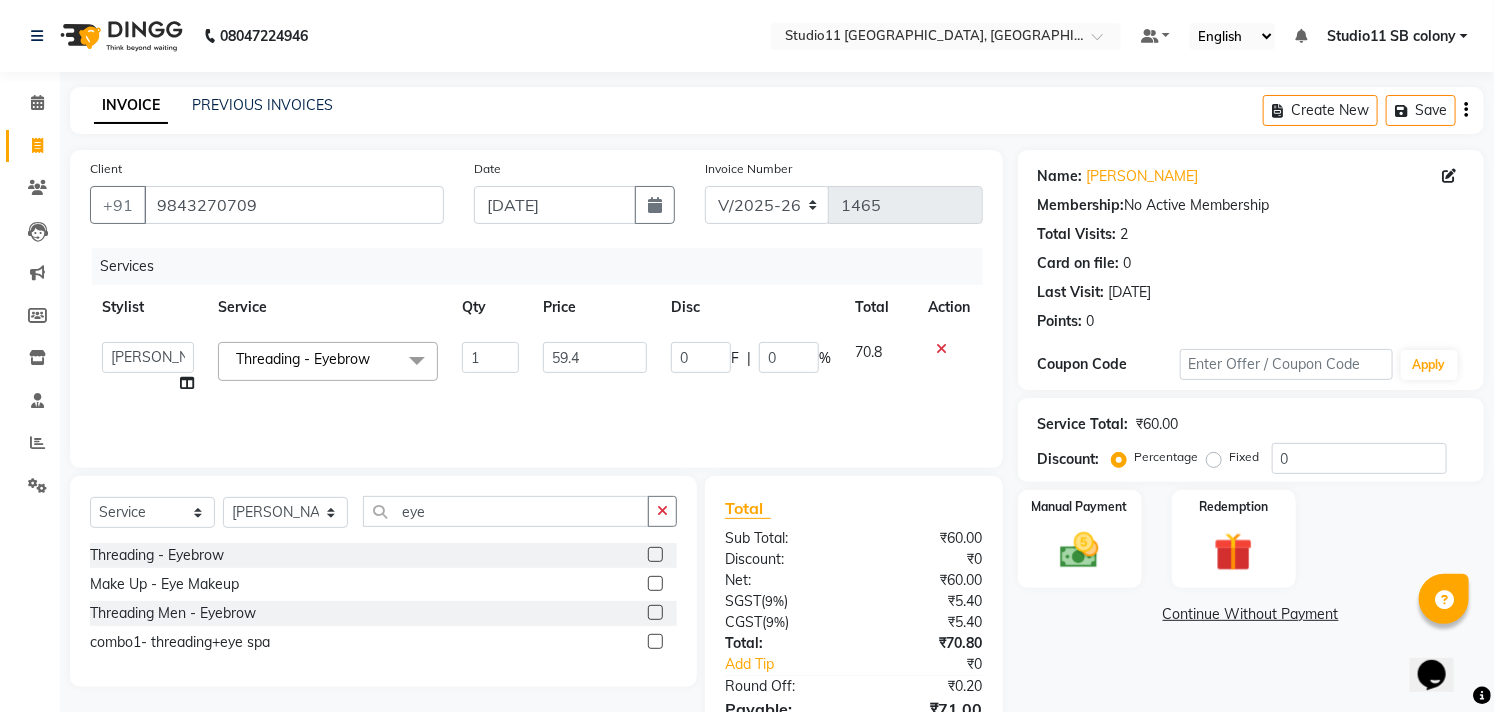 click on "Services Stylist Service Qty Price Disc Total Action  Afzal   Akbar   Dani   Jeni   Josna   kaif   lavanya   manimekalai   Praveen   Sonu   Studio11 SB colony   Tahir   tamil  Threading - Eyebrow  x Hair - Kids Hair Cut Hair - Basic Hair Cut Hair - Style Change Hair - Customized Hair Cut Hair - Ironing Hair - Tongs Hair - Roller Sets Hair Advance - Hair Do-Basic Hair Advance - Hair -Up Do Hair Technical - Straightening Hair Technical - Smoothening Hair Technical - Rebonding Hair Technical - Keratin Hair Technical - Kera Smooth Colouring - Root Touch Up(Ammonia) Colouring - Root Touch Up(Ammonia Free) Colouring - Global Color(Ammonia) Colouring - Global Color(Ammonia Free) Fashion Colour - Global Ammonia Fashion Colour - Global Ammonia Free Fashion Colour - Fashion Streaks(Min 3 Streaks) Fashion Colour - Highlights Half Fashion Colour - Highlights Full Wash&Blowdry - Blowdry Wash&Blowdry - Blowdry & Hair Wash Wash&Blowdry - Hair Wash & Setting Wash&Blowdry - Moroccan Hairwash & Conditioning Threading - Chin 1" 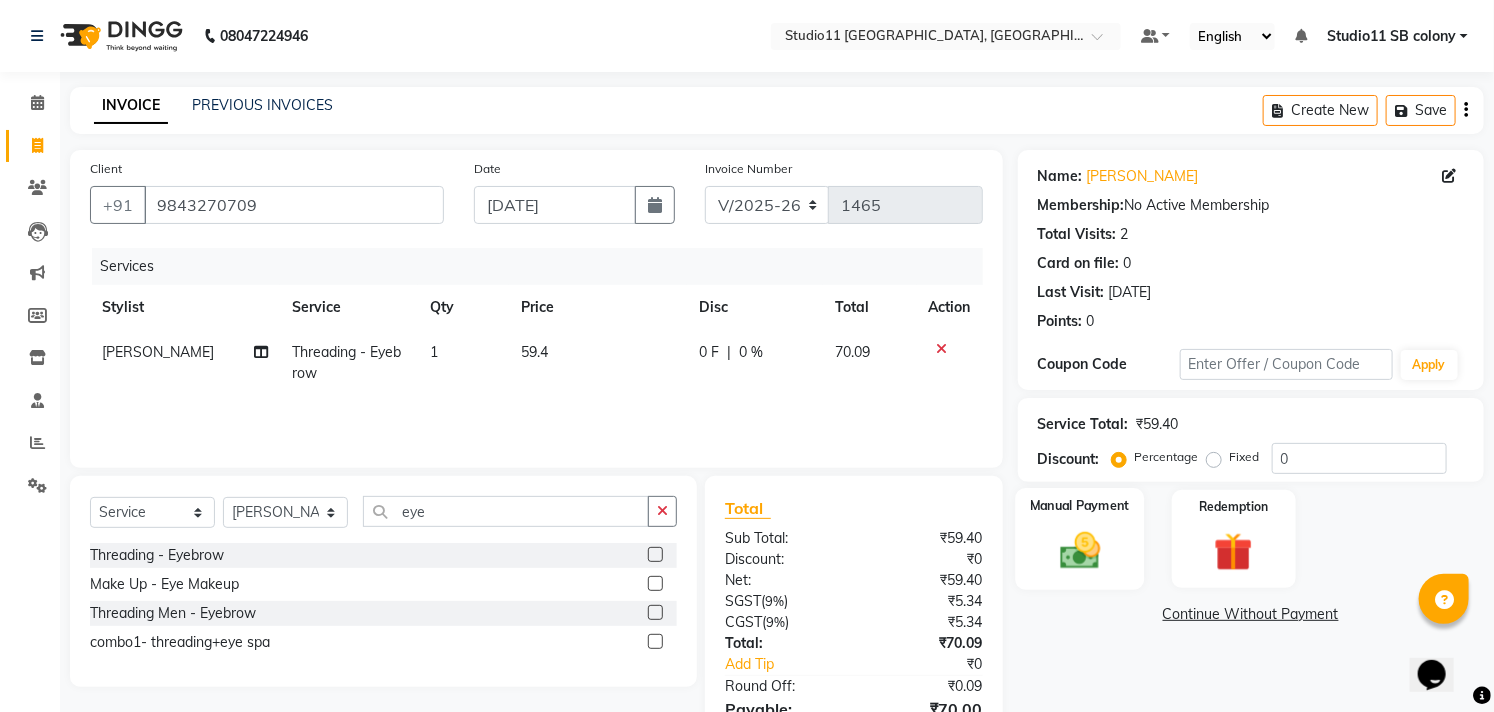 click 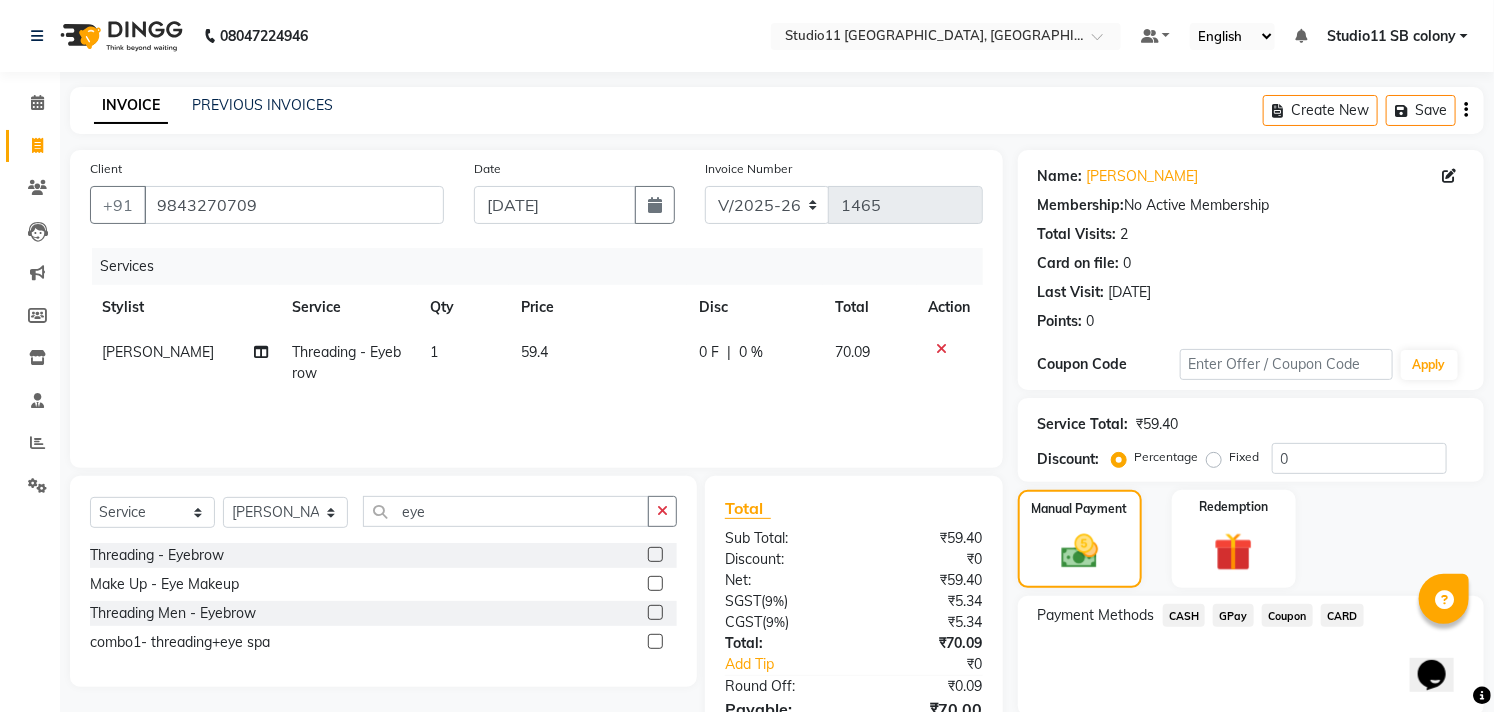 scroll, scrollTop: 108, scrollLeft: 0, axis: vertical 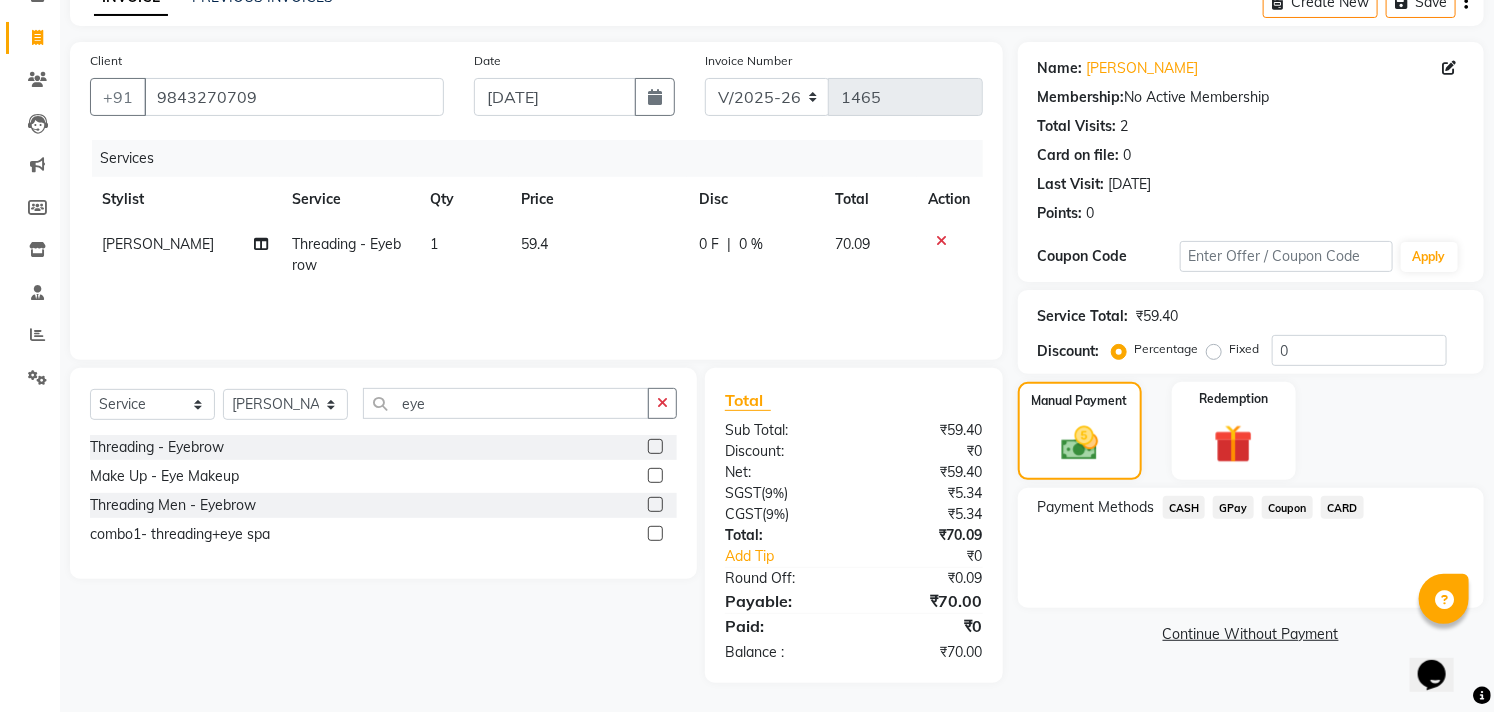 drag, startPoint x: 1237, startPoint y: 504, endPoint x: 1510, endPoint y: 463, distance: 276.06158 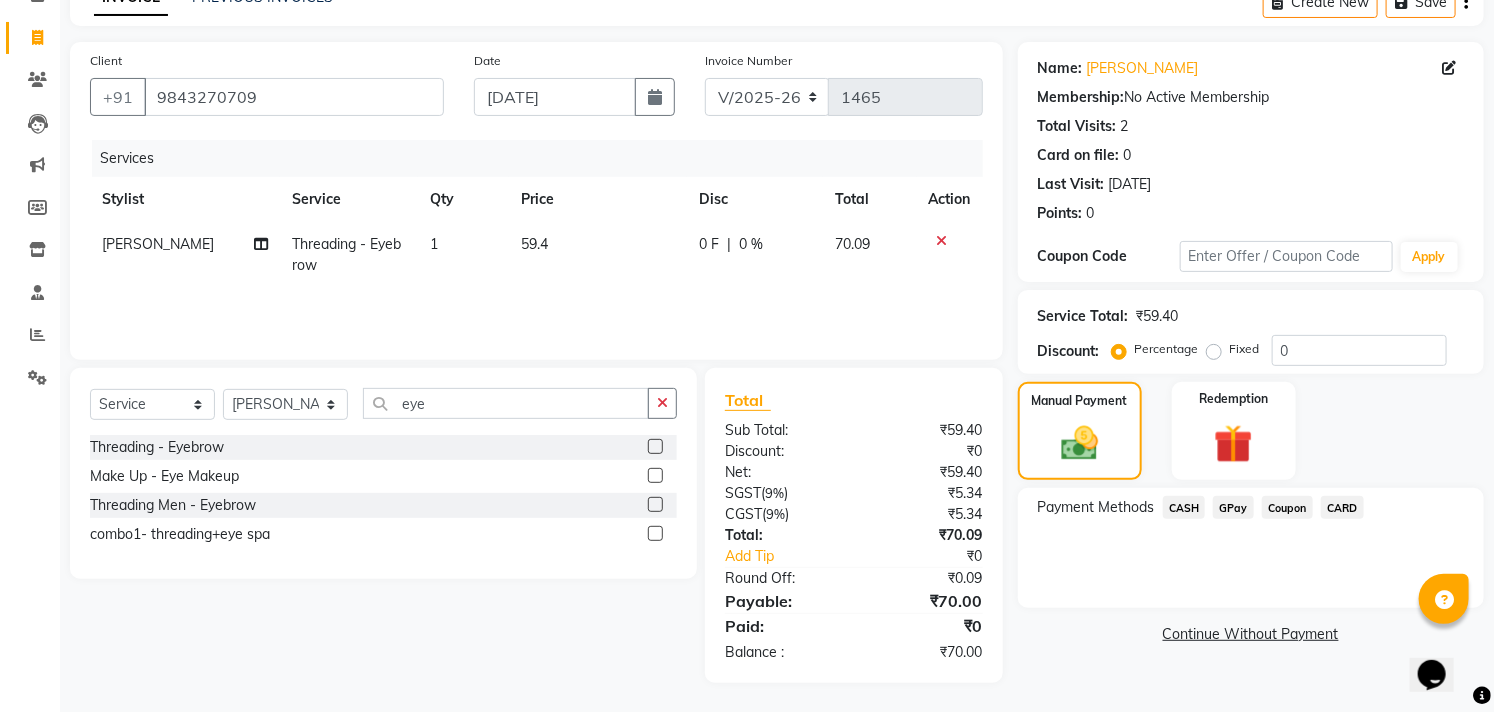 click on "GPay" 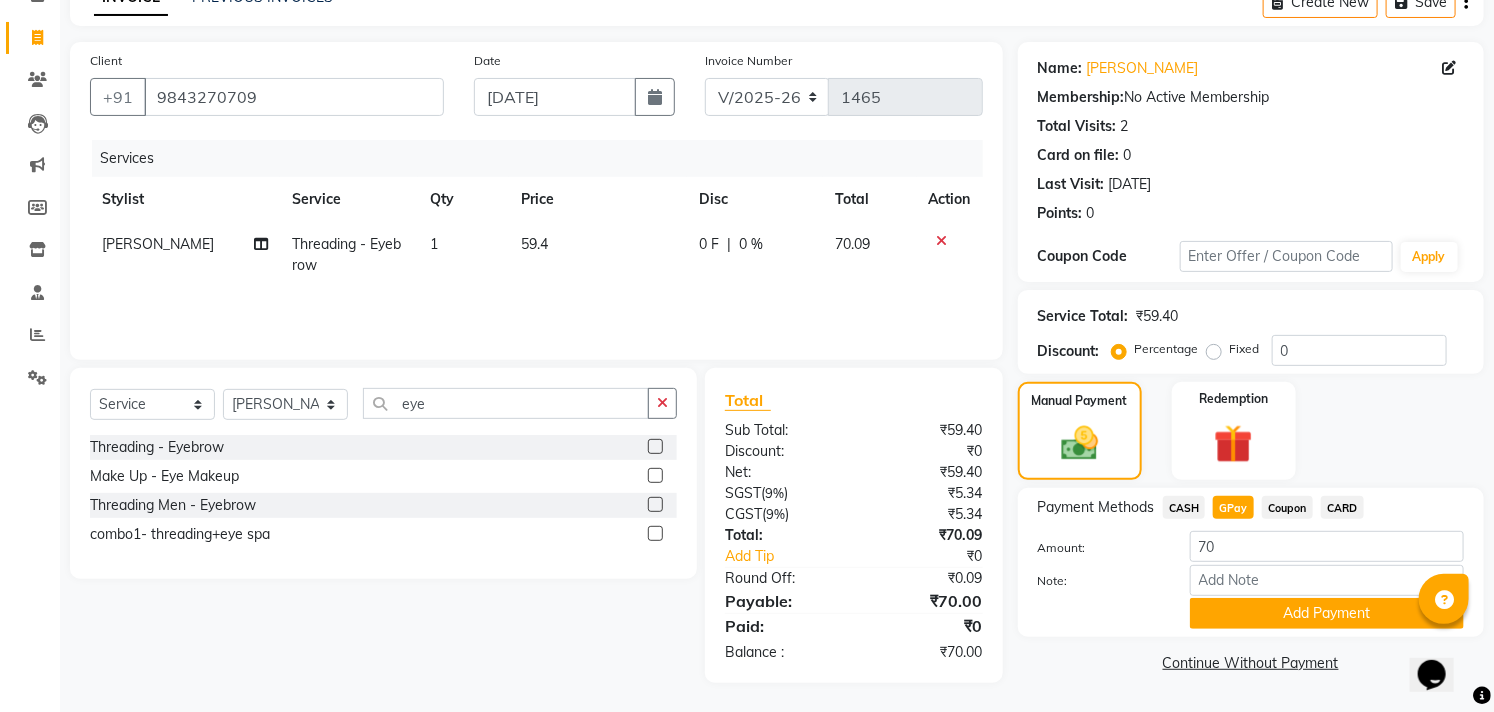 drag, startPoint x: 1277, startPoint y: 612, endPoint x: 1510, endPoint y: 502, distance: 257.66064 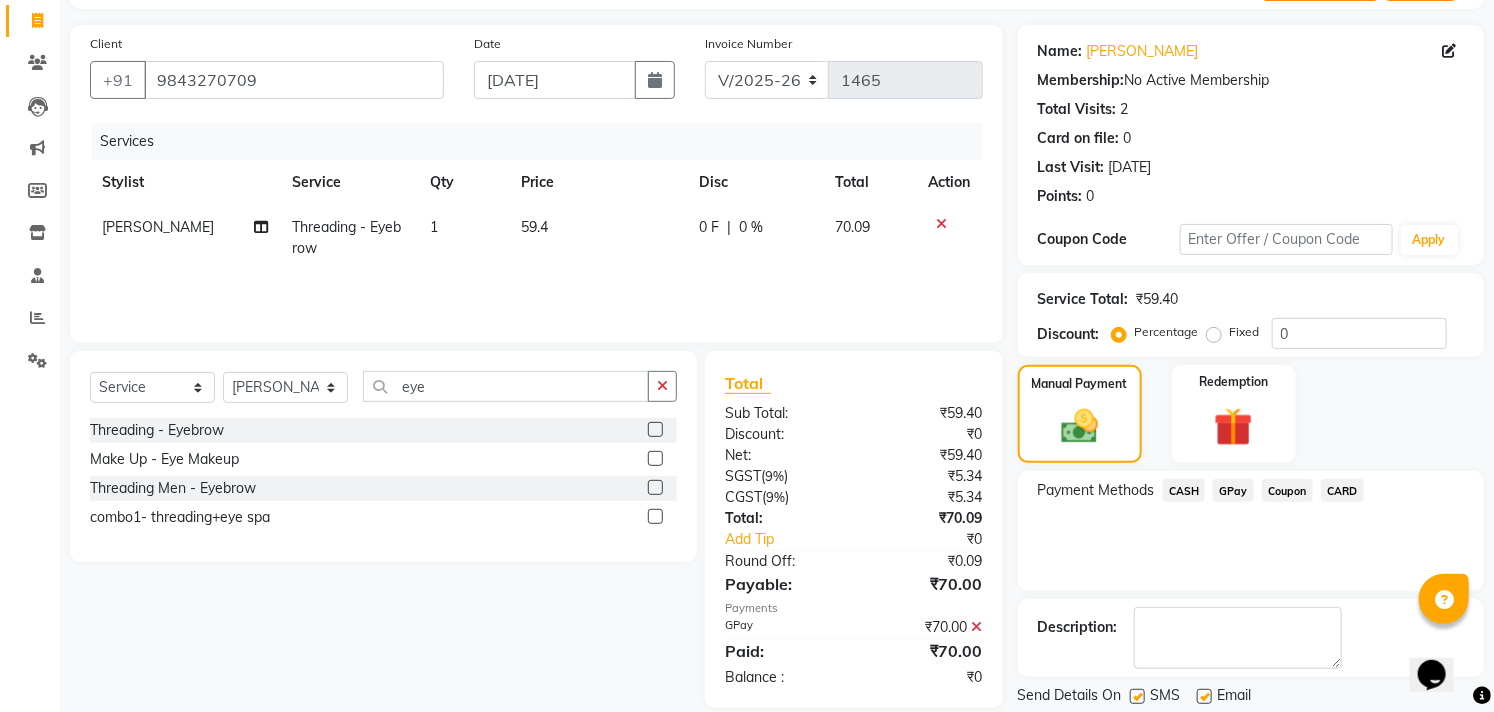 scroll, scrollTop: 187, scrollLeft: 0, axis: vertical 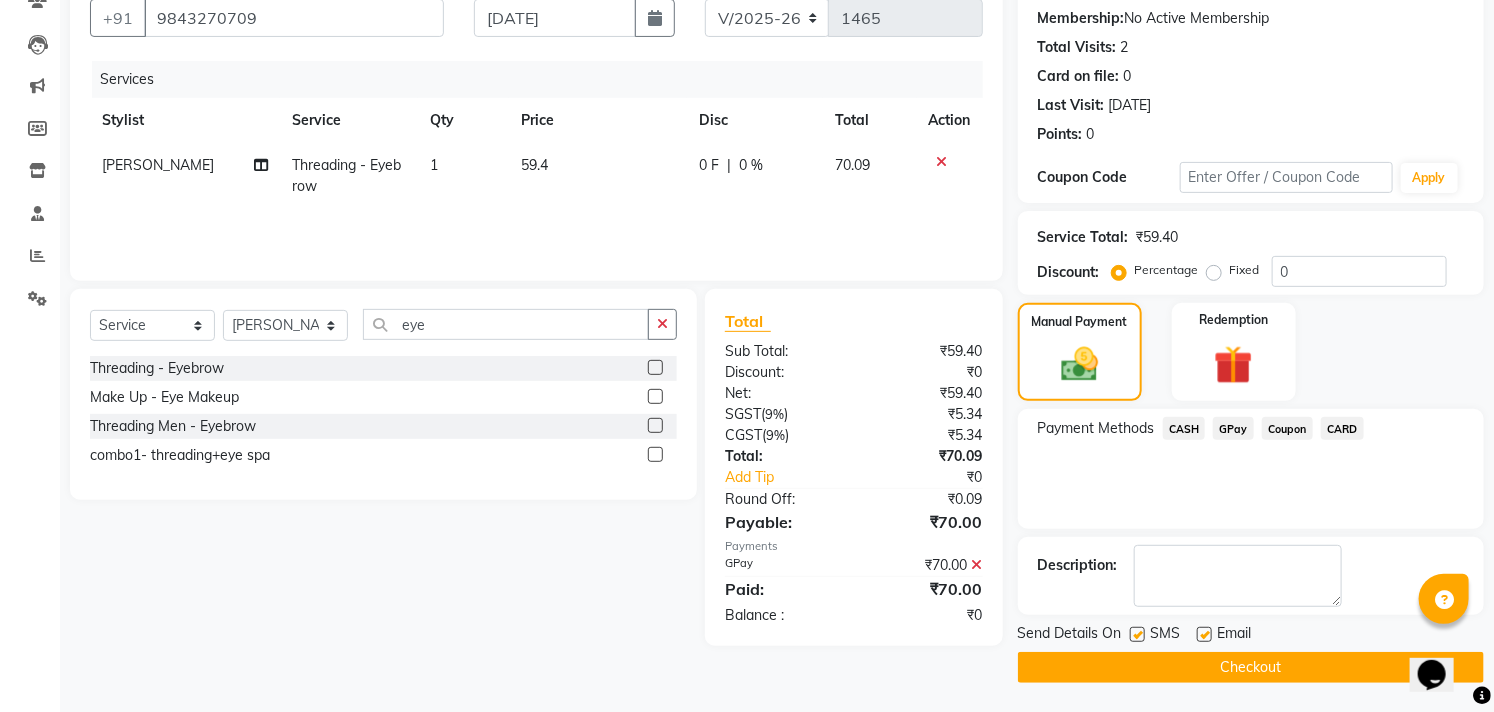 click 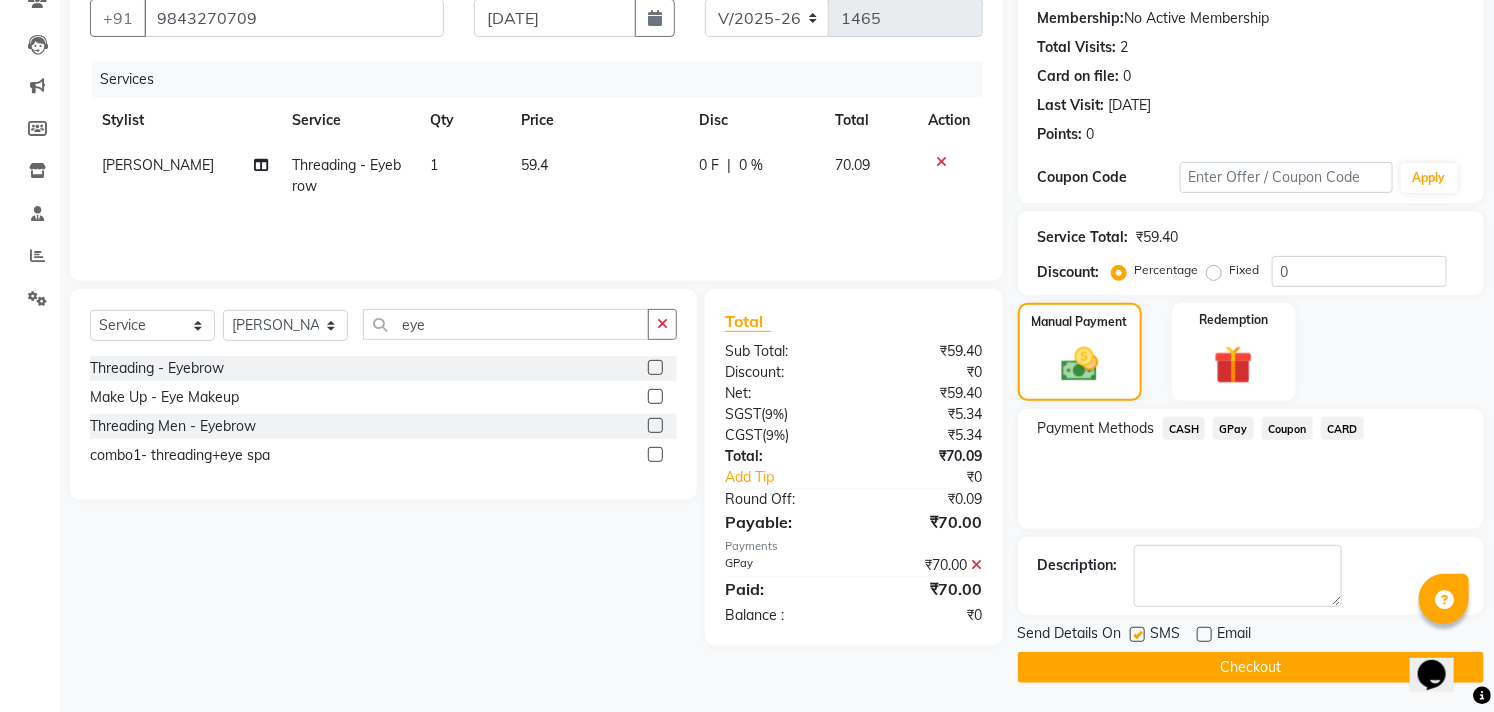 drag, startPoint x: 1134, startPoint y: 635, endPoint x: 1147, endPoint y: 676, distance: 43.011627 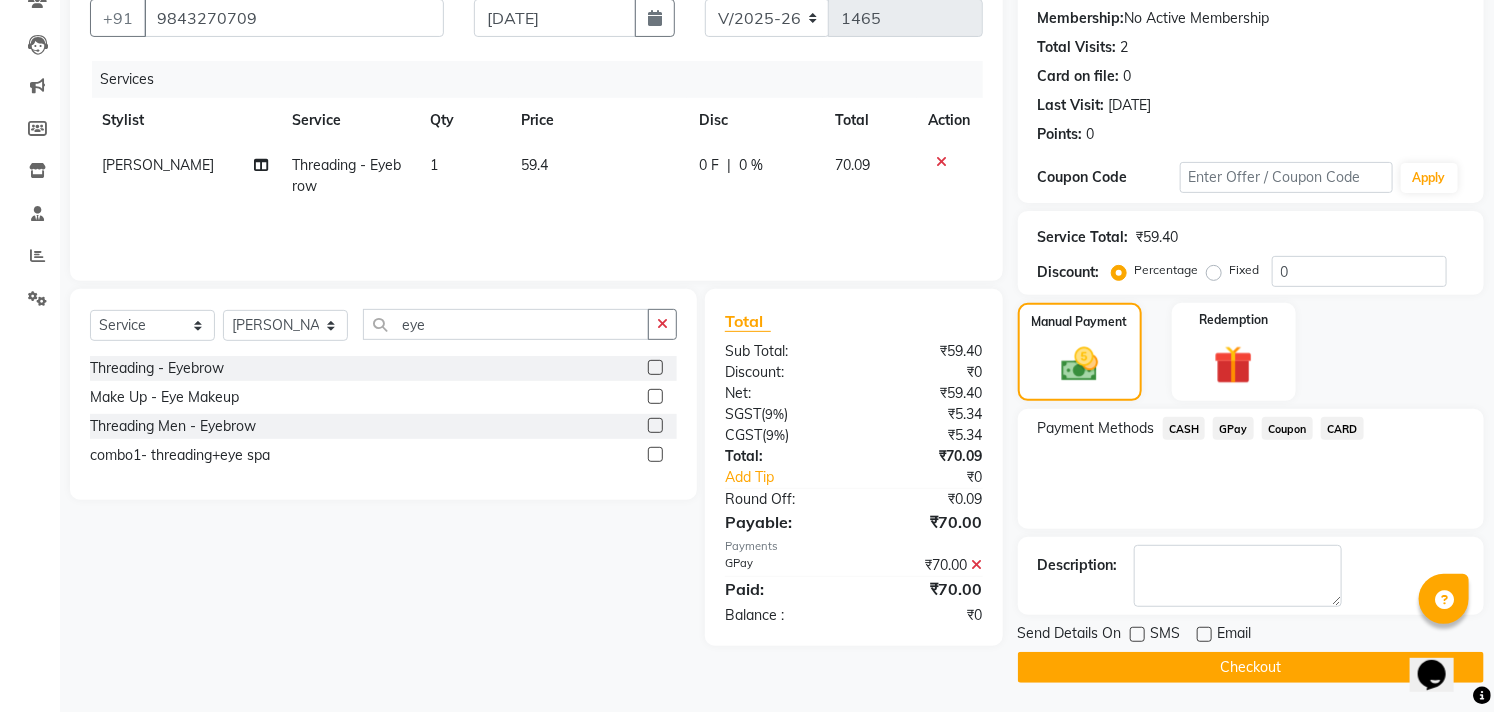 click on "Checkout" 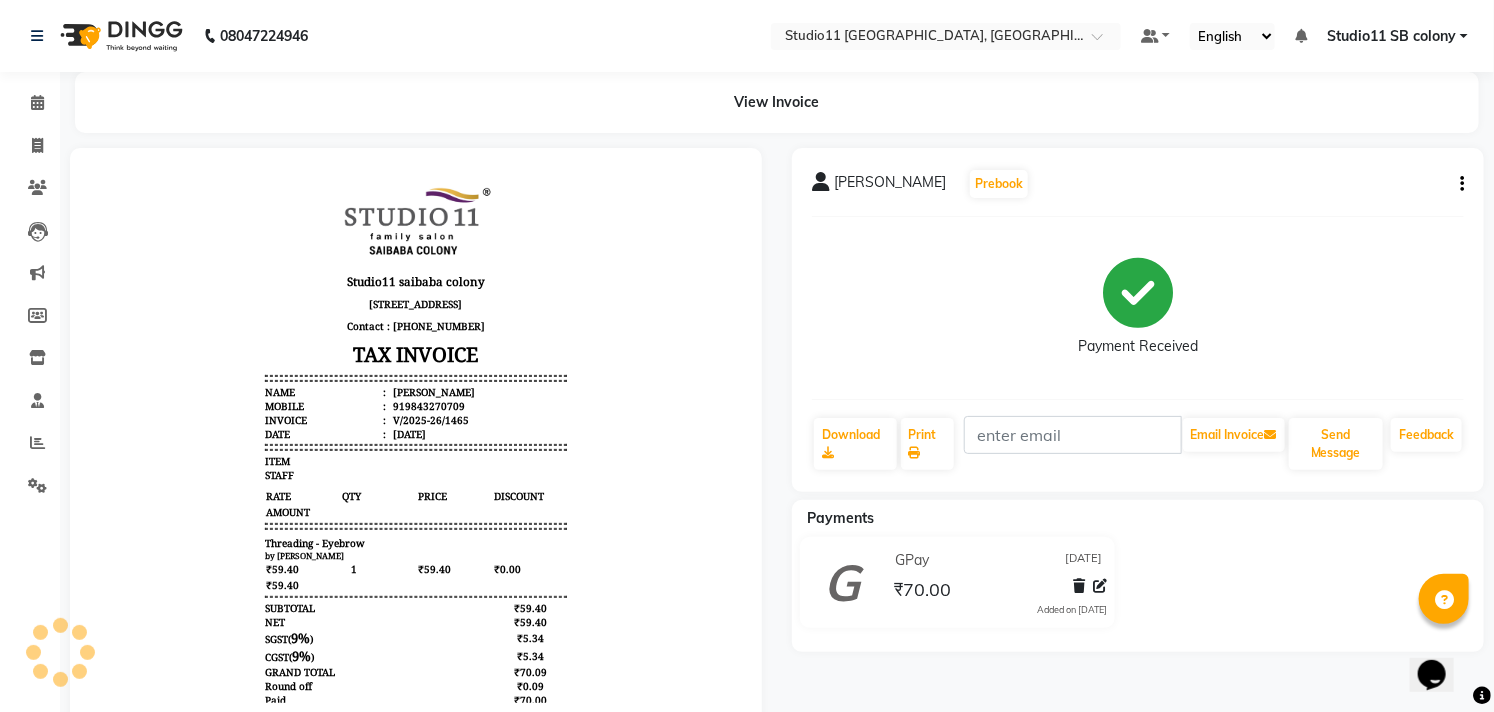 scroll, scrollTop: 0, scrollLeft: 0, axis: both 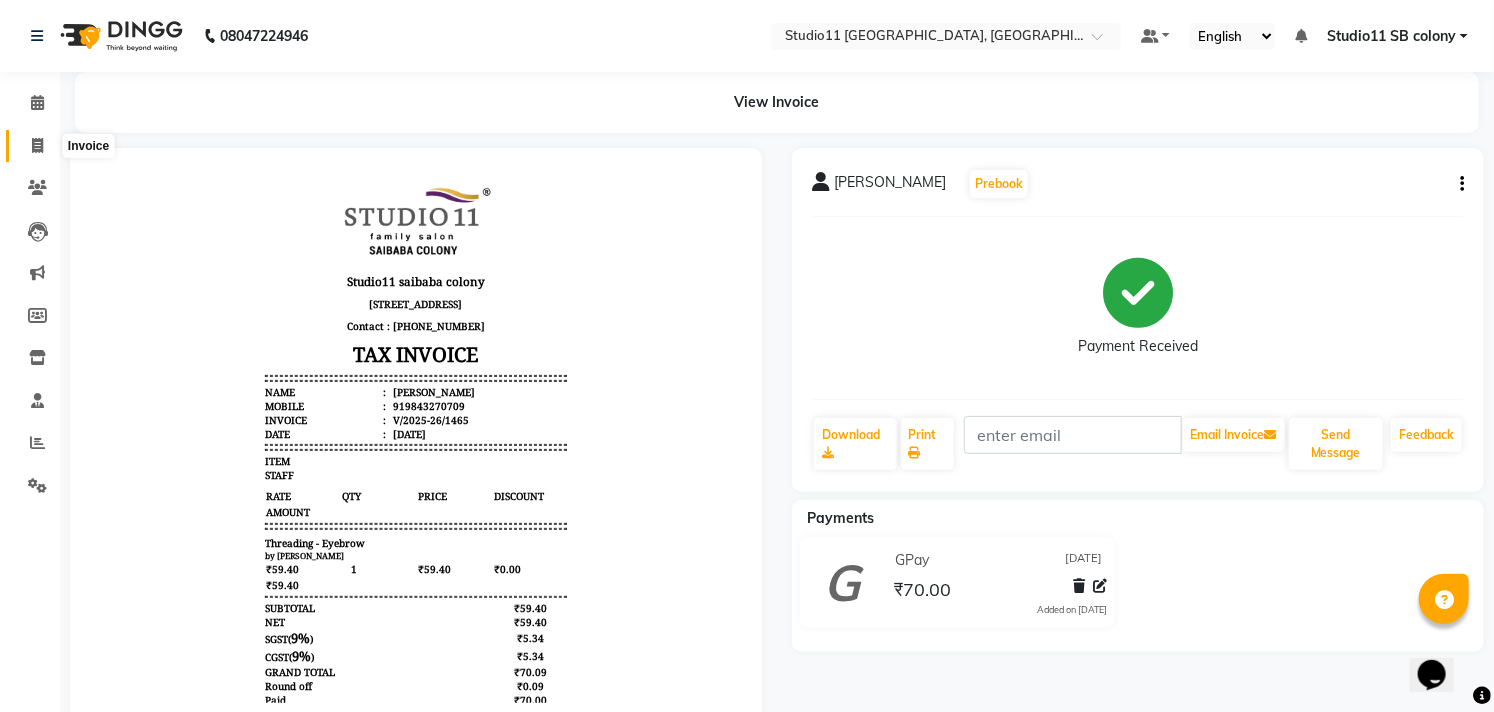 click 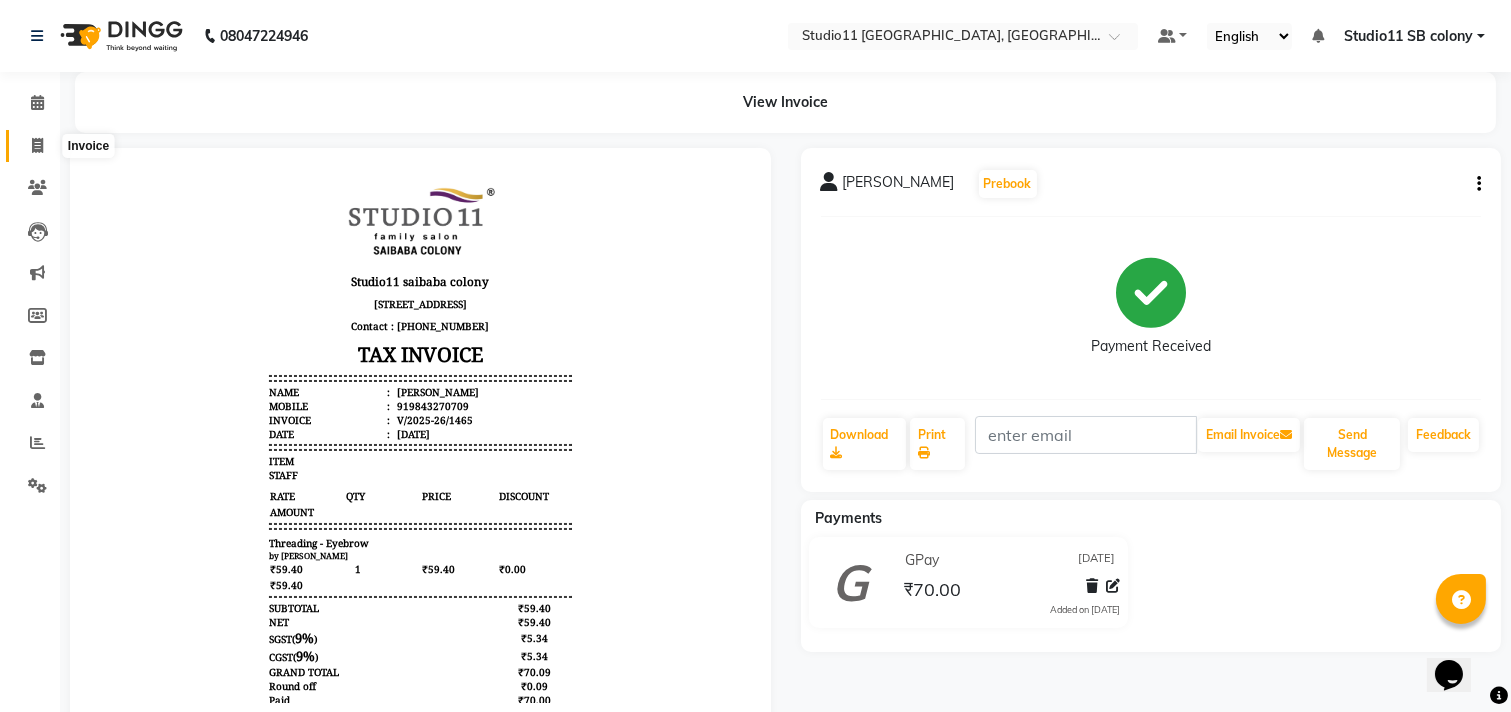 select on "service" 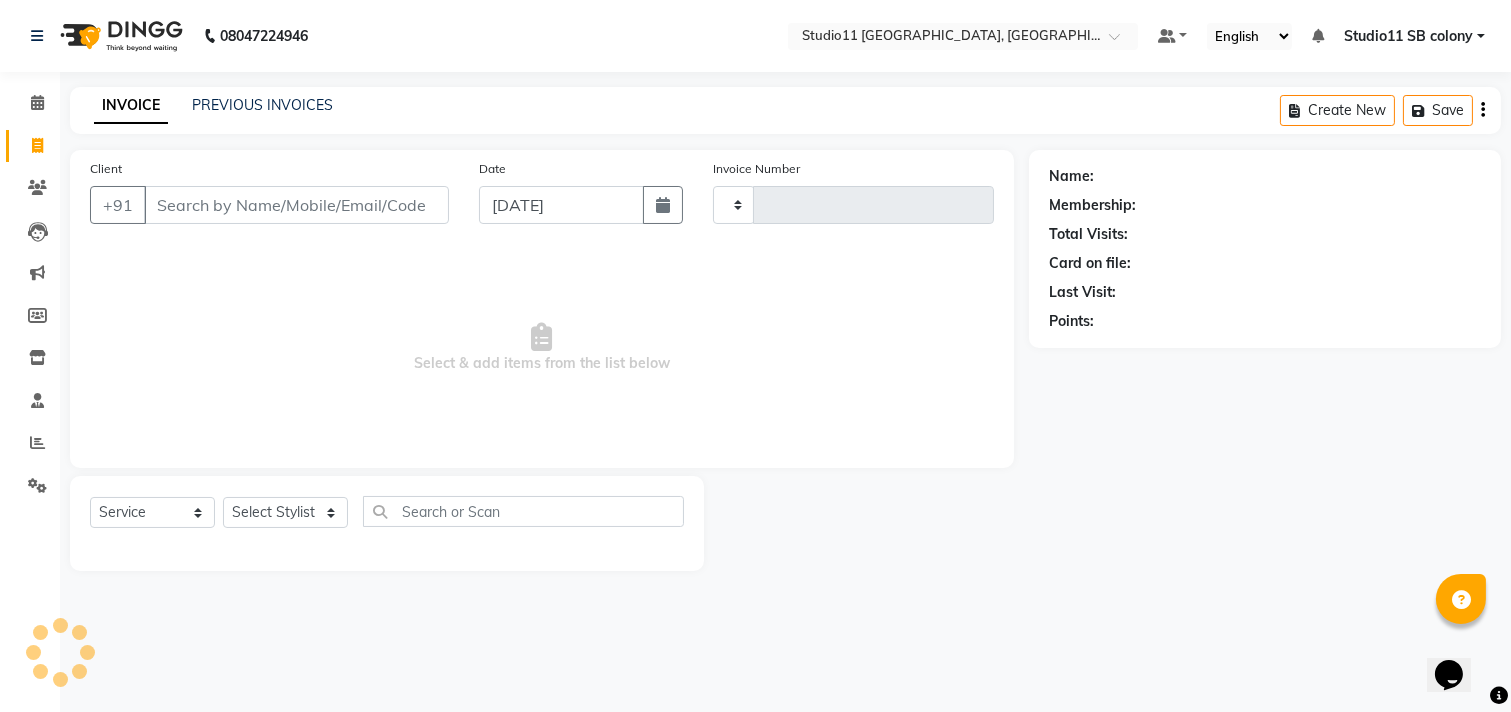 type on "1466" 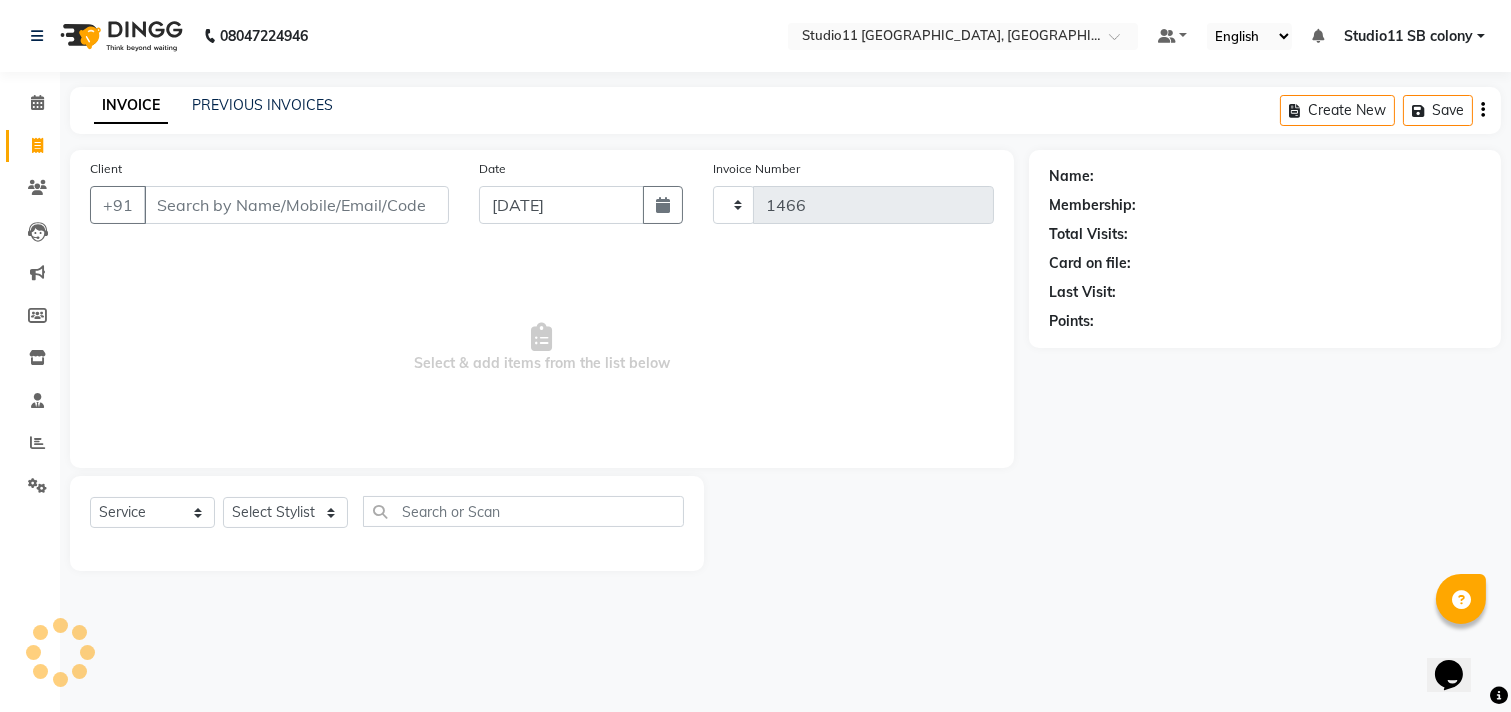 select on "7717" 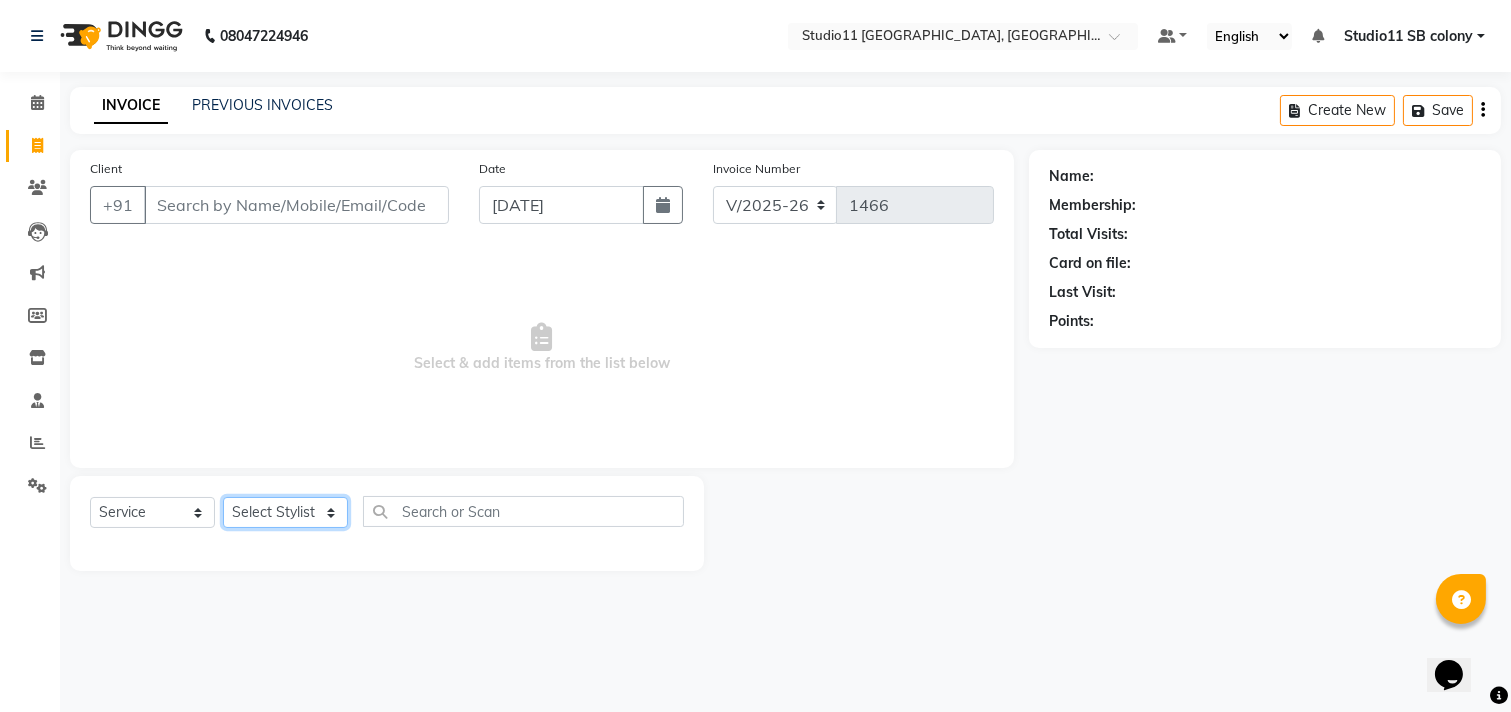 click on "Select Stylist [PERSON_NAME] Dani [PERSON_NAME] Josna kaif [PERSON_NAME] [PERSON_NAME] [PERSON_NAME] Studio11 SB colony Tahir tamil" 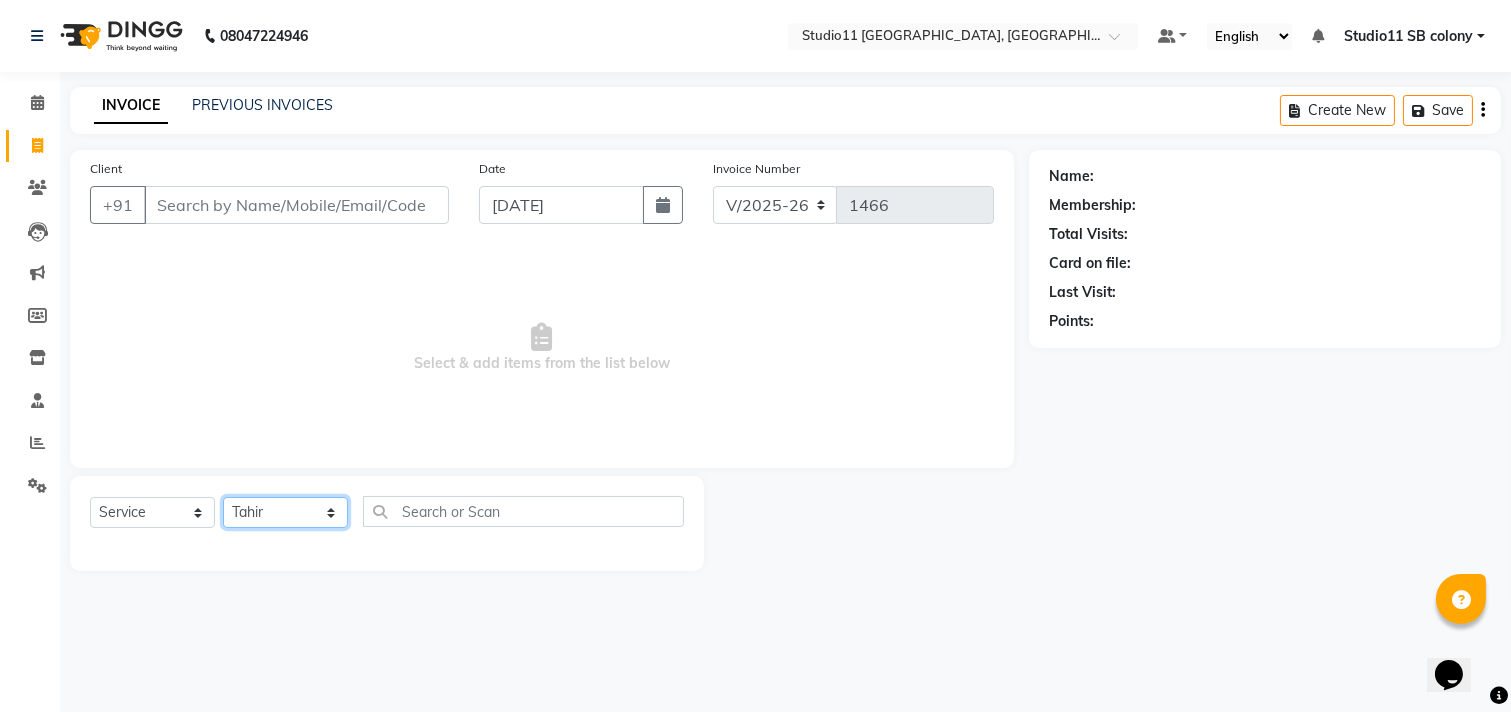 click on "Select Stylist [PERSON_NAME] Dani [PERSON_NAME] Josna kaif [PERSON_NAME] [PERSON_NAME] [PERSON_NAME] Studio11 SB colony Tahir tamil" 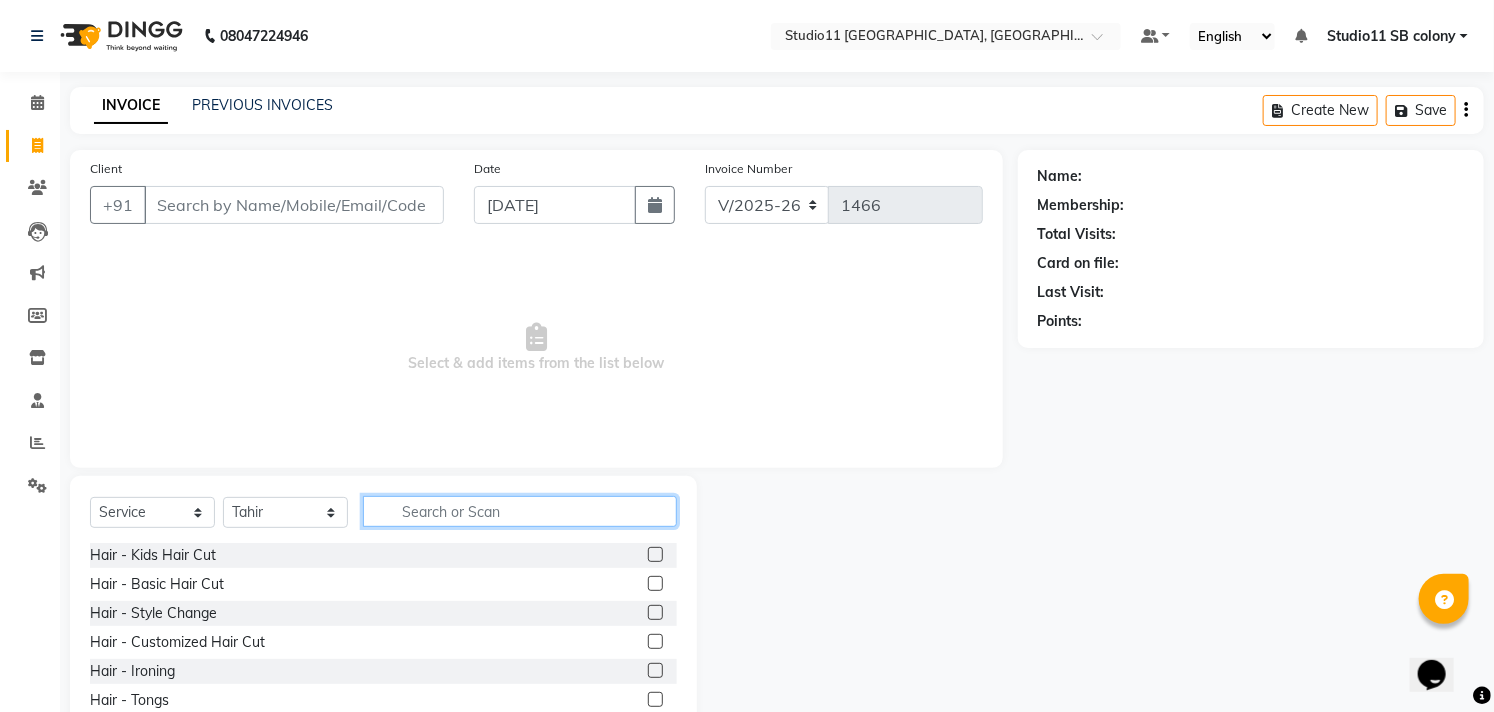 click 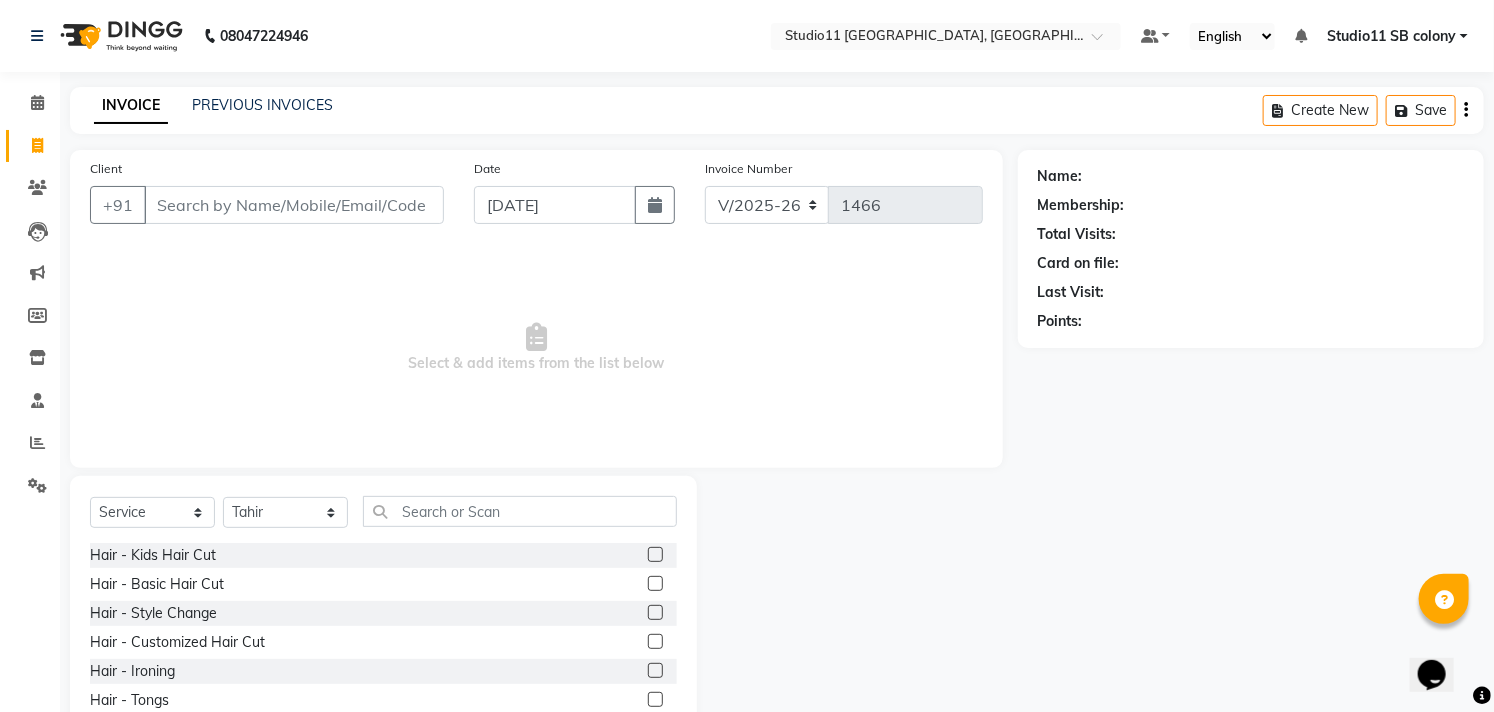 click 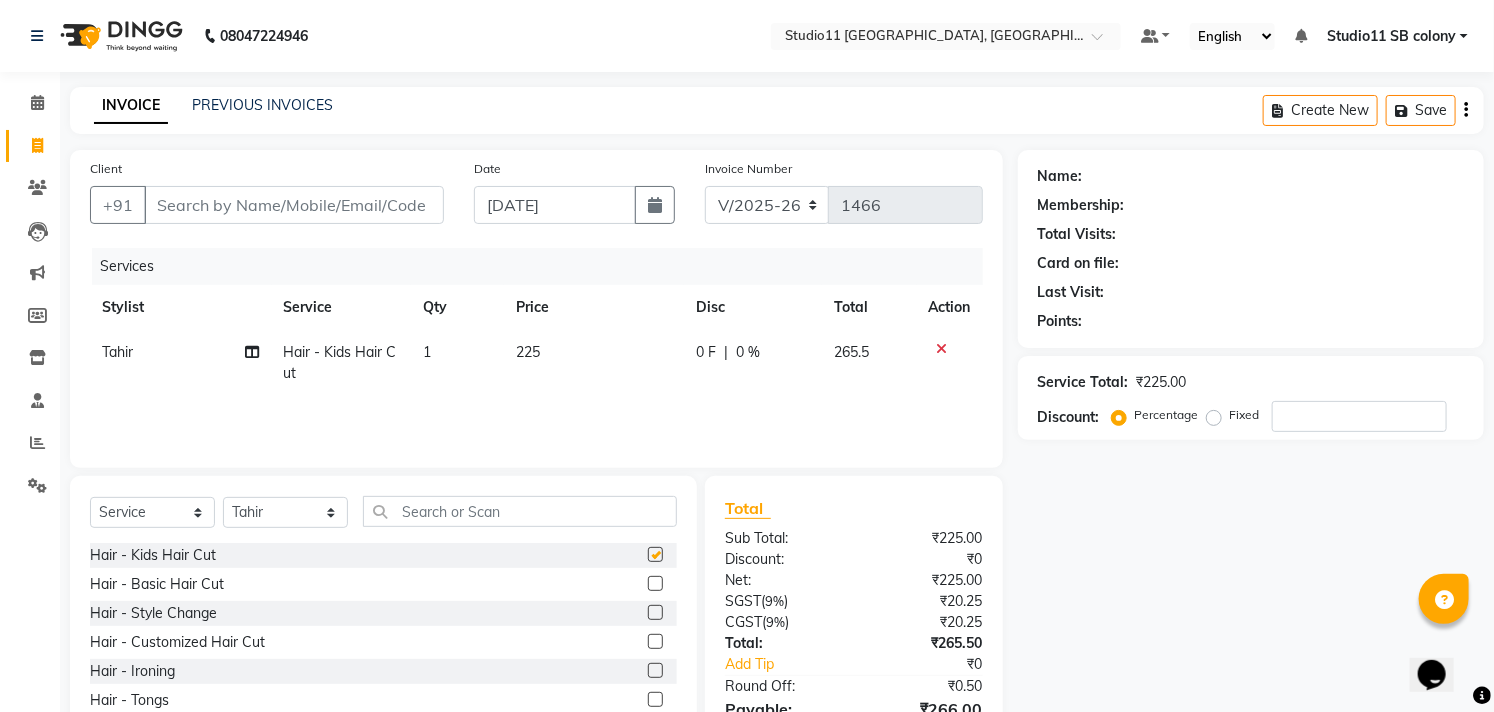 checkbox on "false" 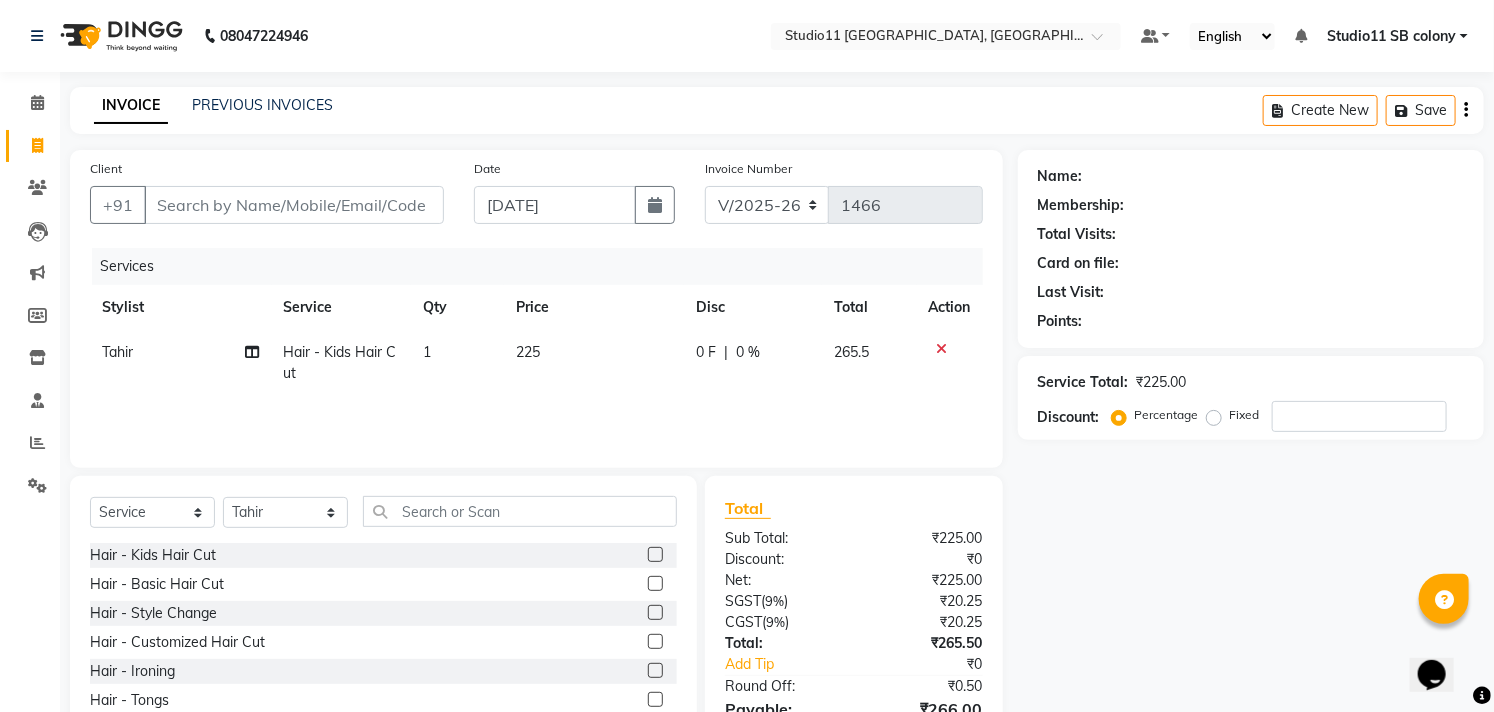 click on "225" 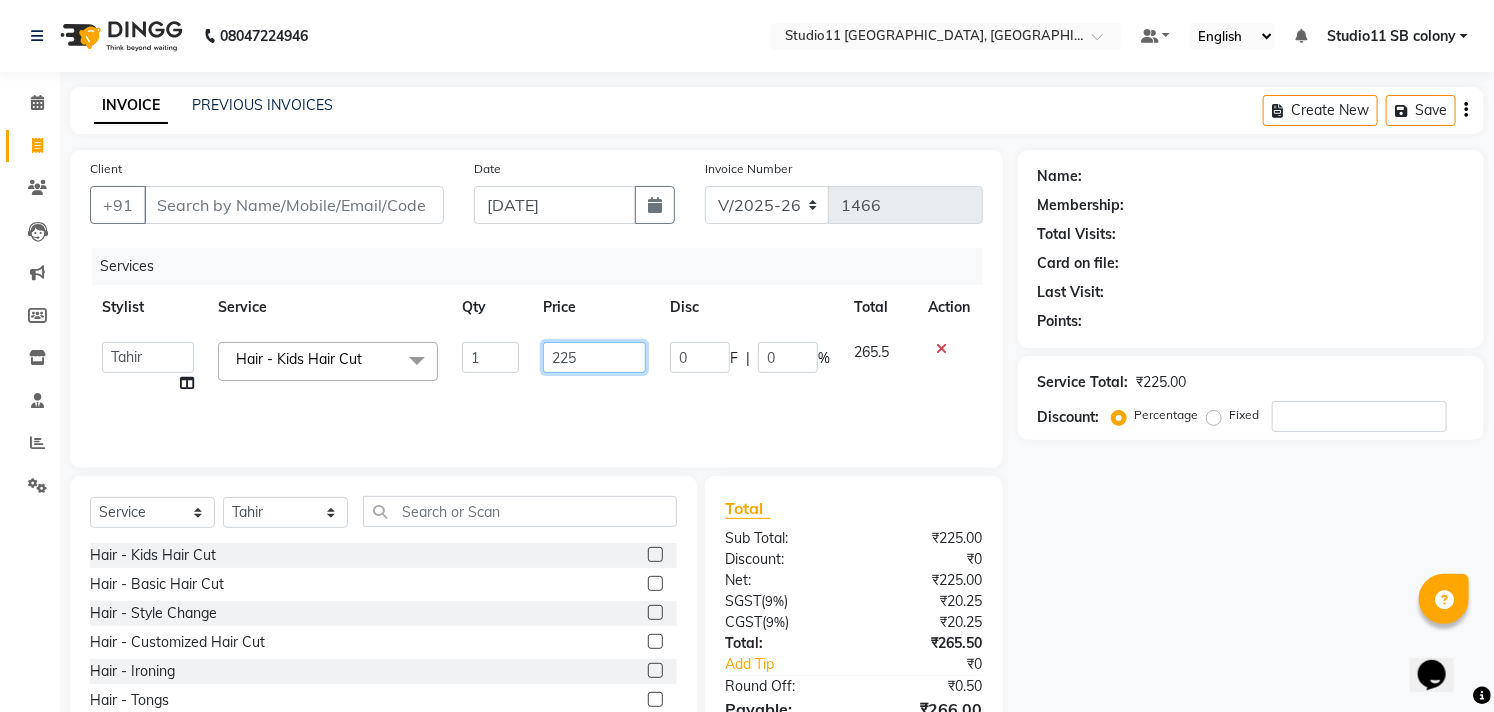 click on "225" 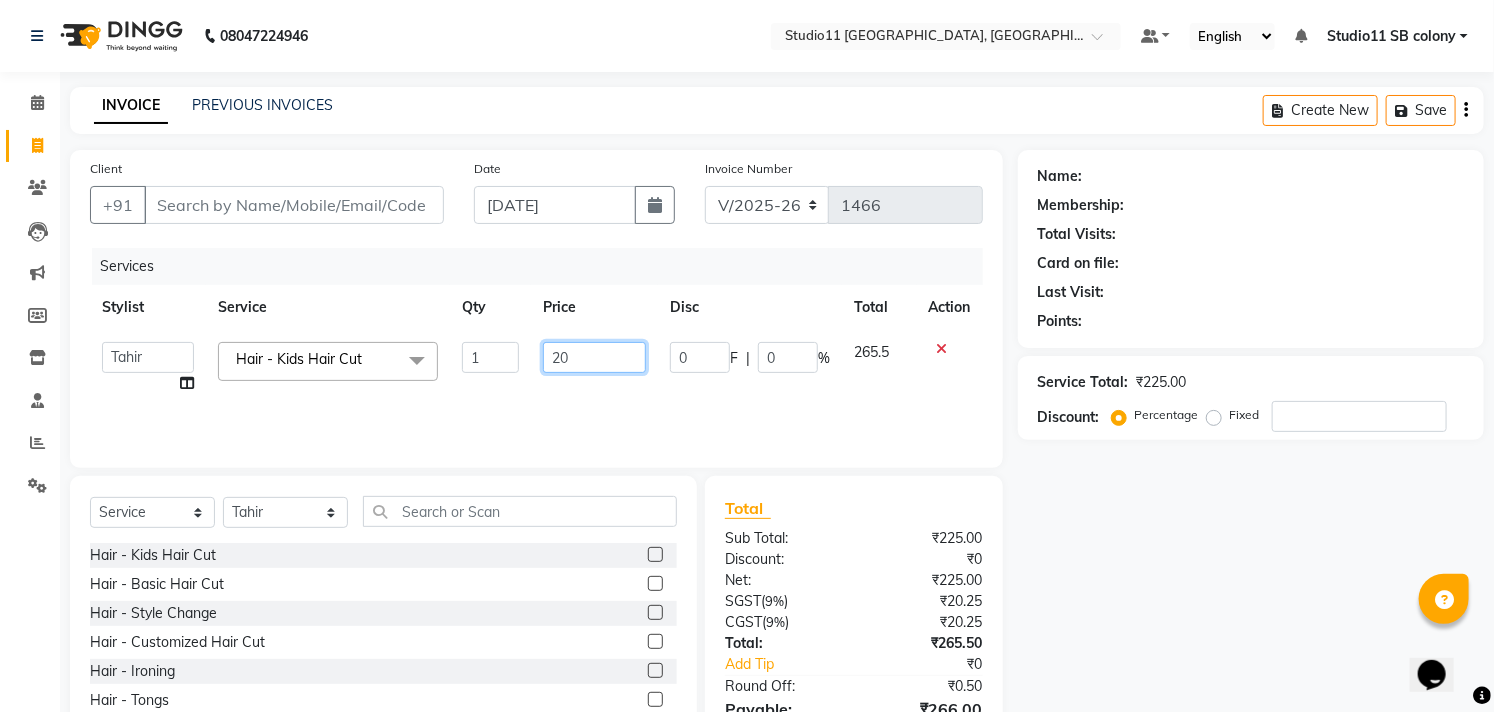 type on "200" 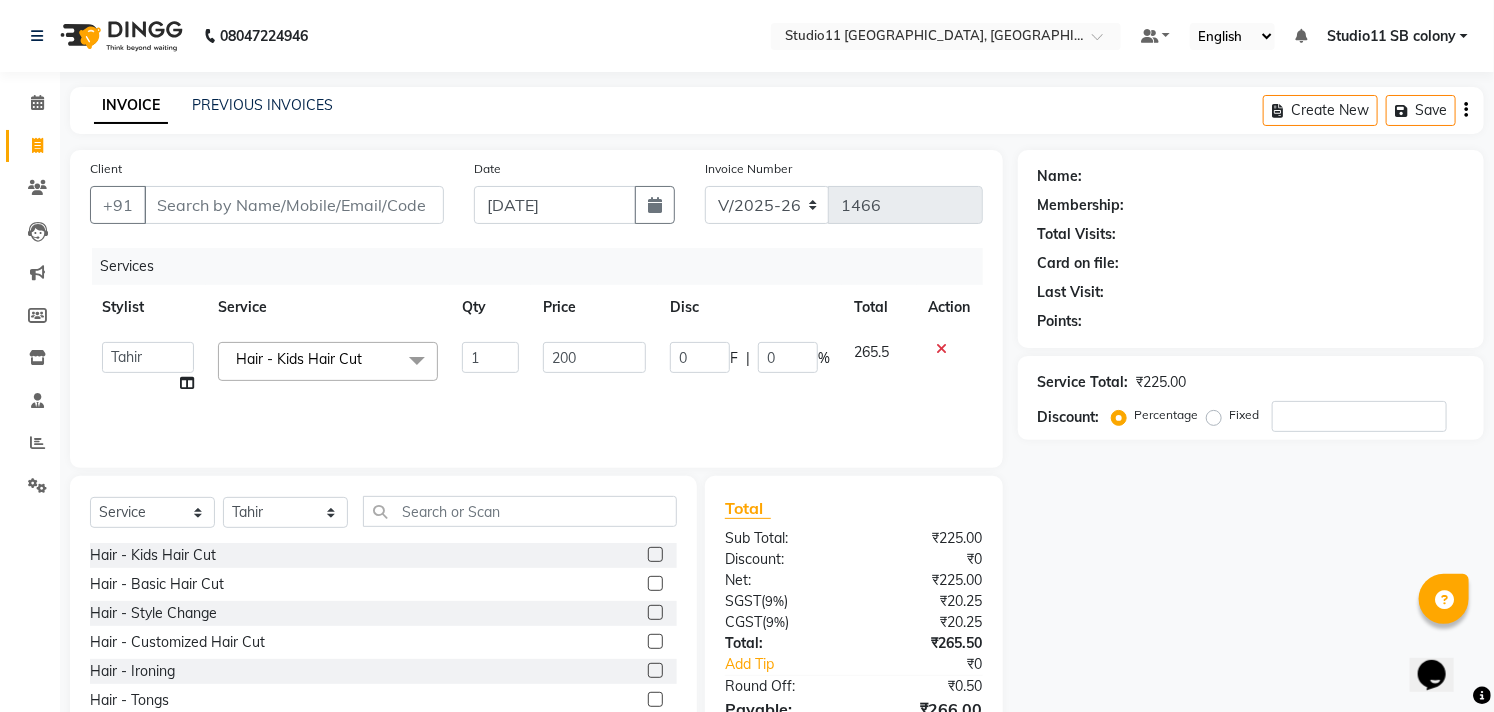 drag, startPoint x: 1224, startPoint y: 575, endPoint x: 953, endPoint y: 523, distance: 275.94385 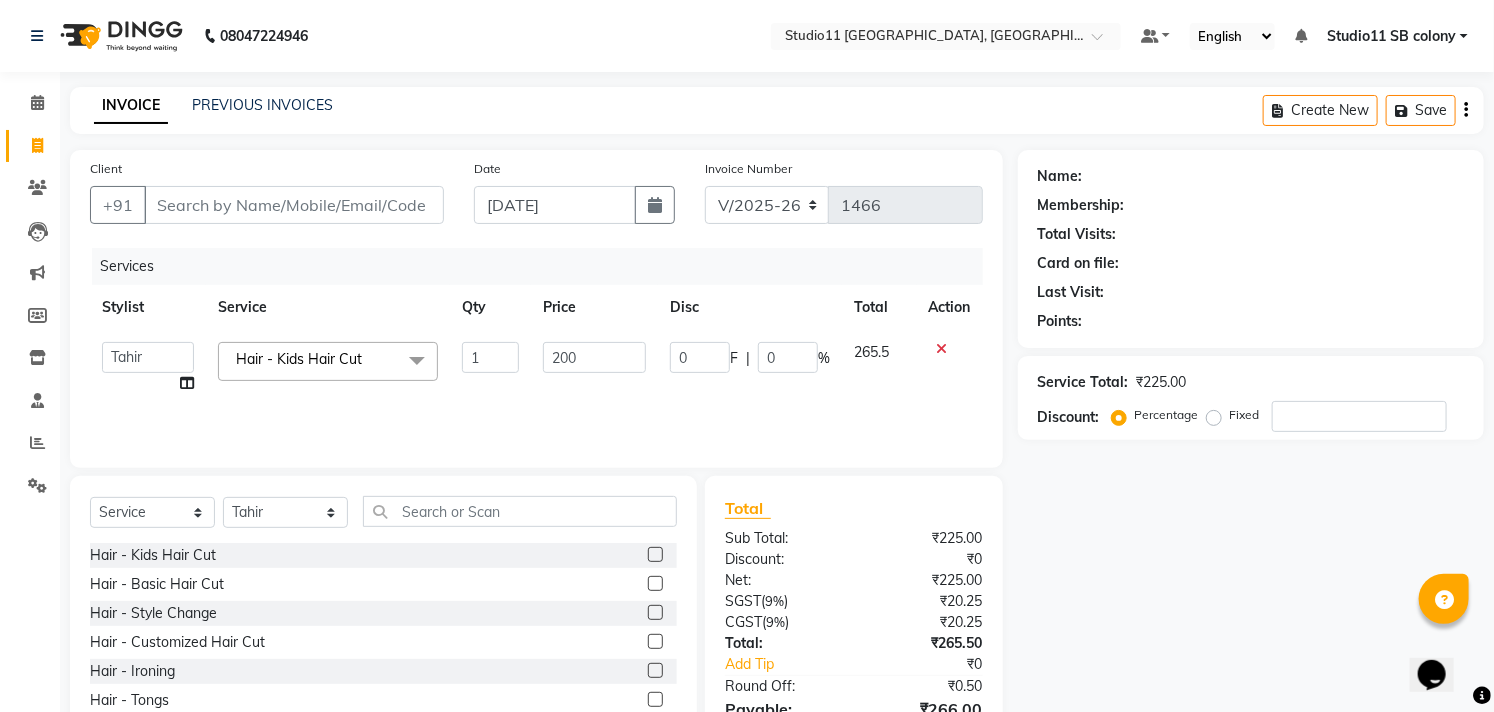click on "Name: Membership: Total Visits: Card on file: Last Visit:  Points:  Service Total:  ₹225.00  Discount:  Percentage   Fixed" 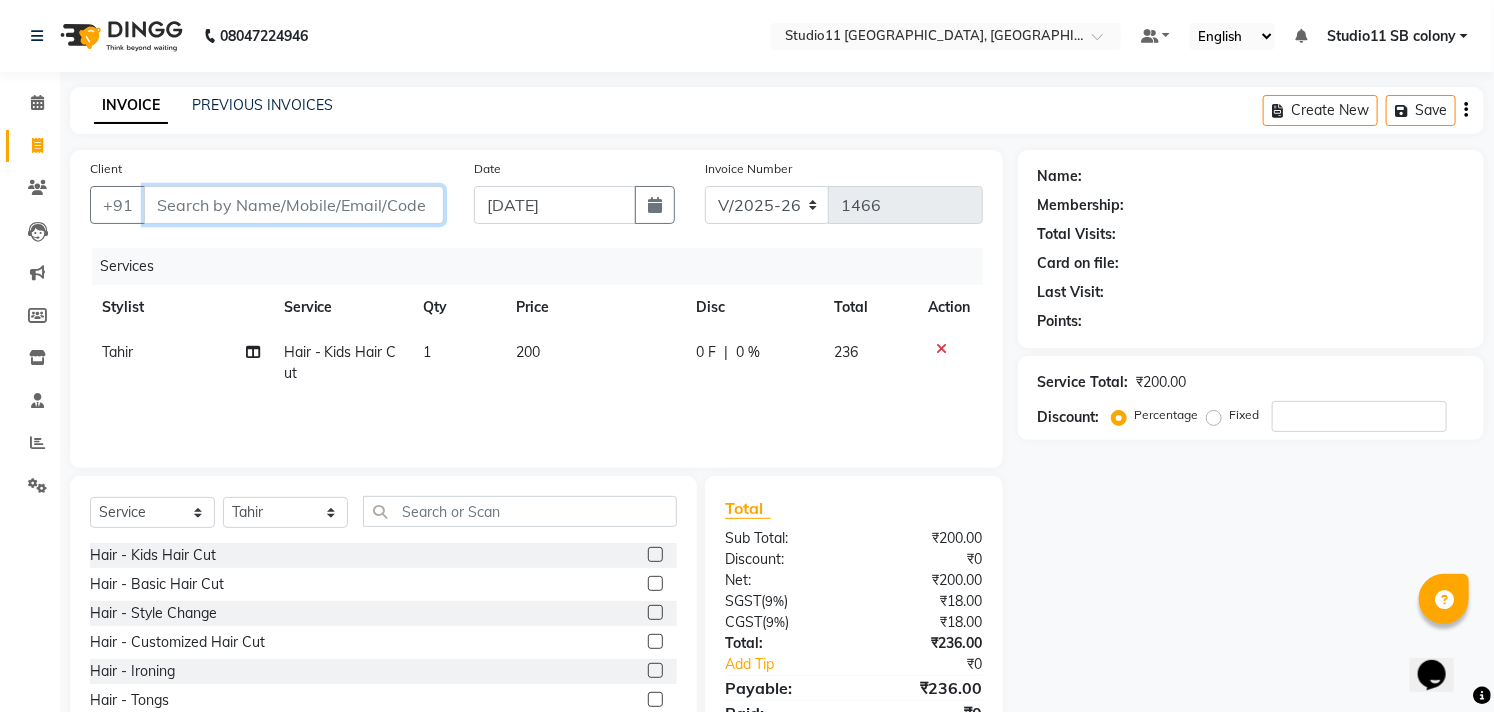 click on "Client" at bounding box center (294, 205) 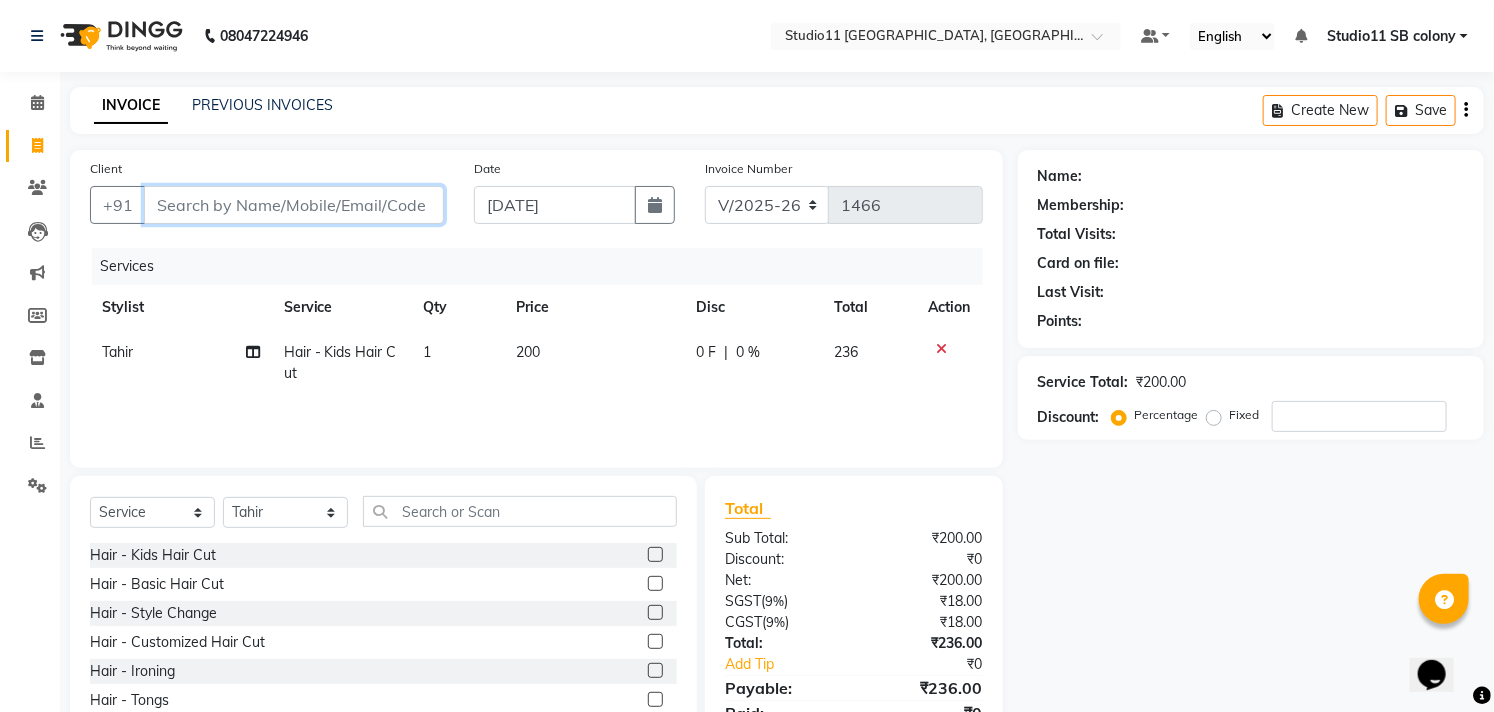 type on "9" 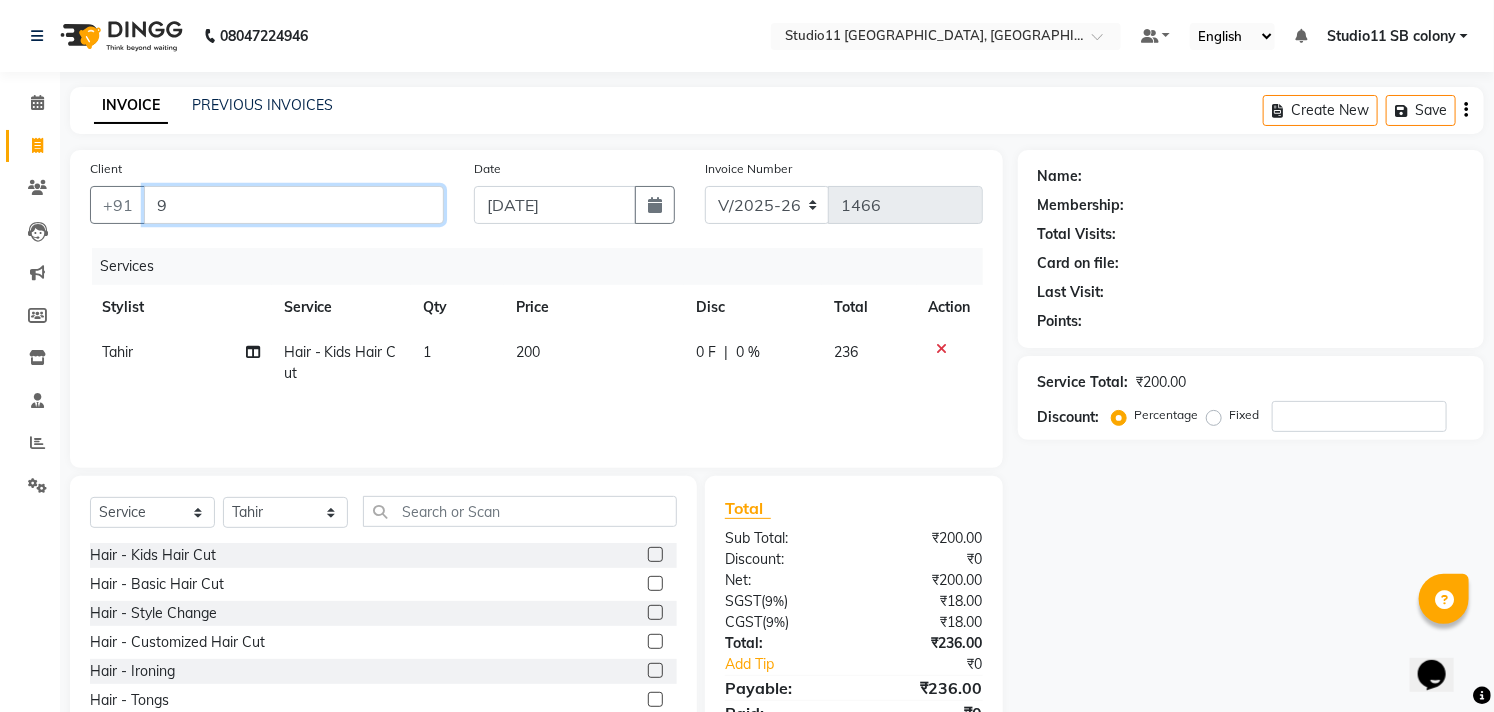 type on "0" 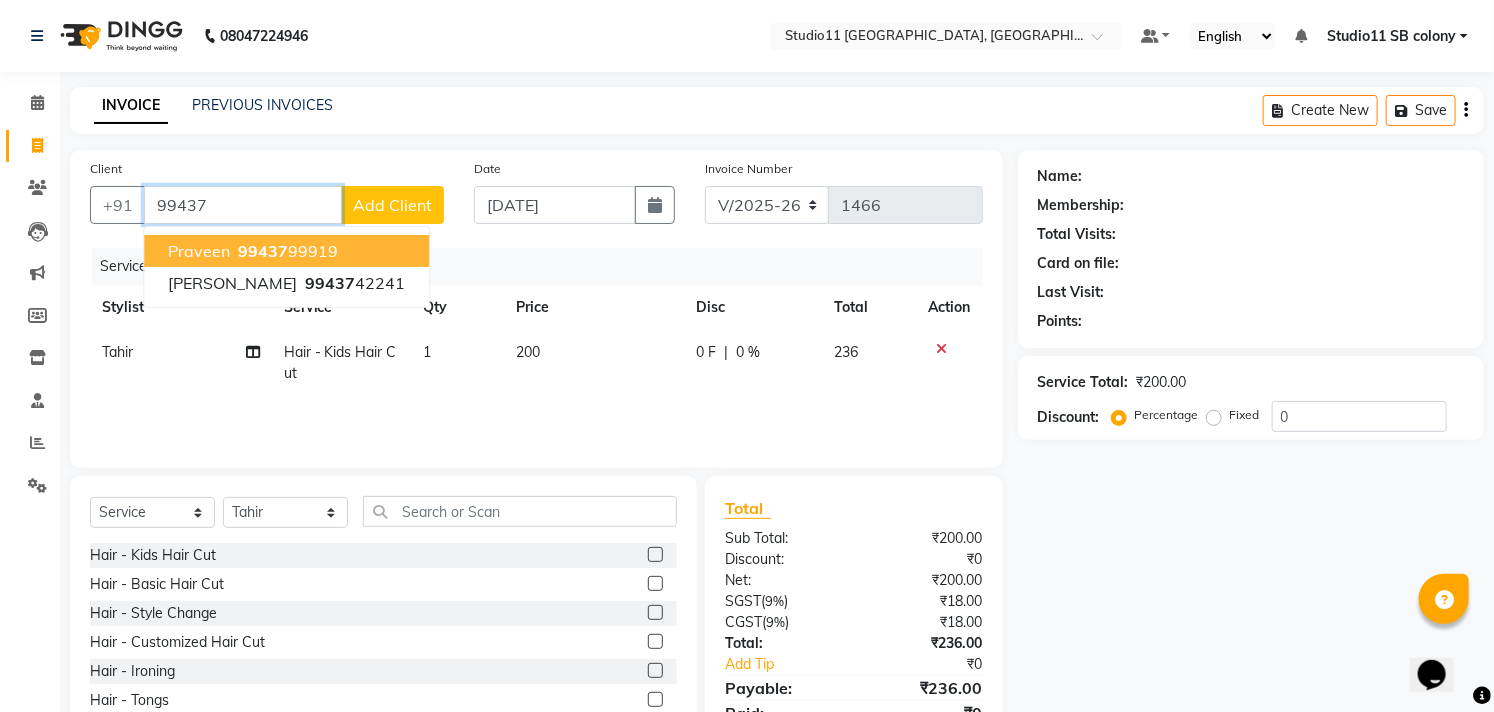 click on "99437 99919" at bounding box center (286, 251) 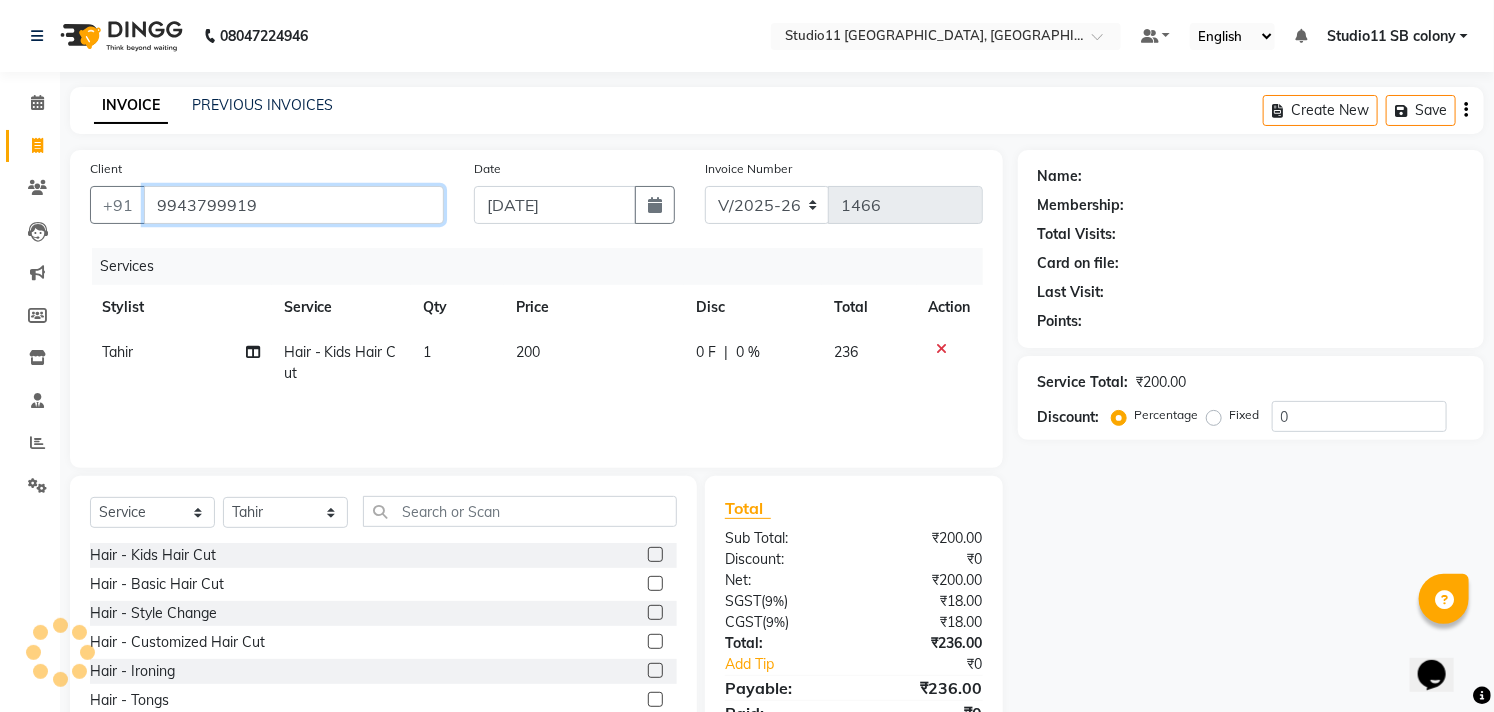 type on "9943799919" 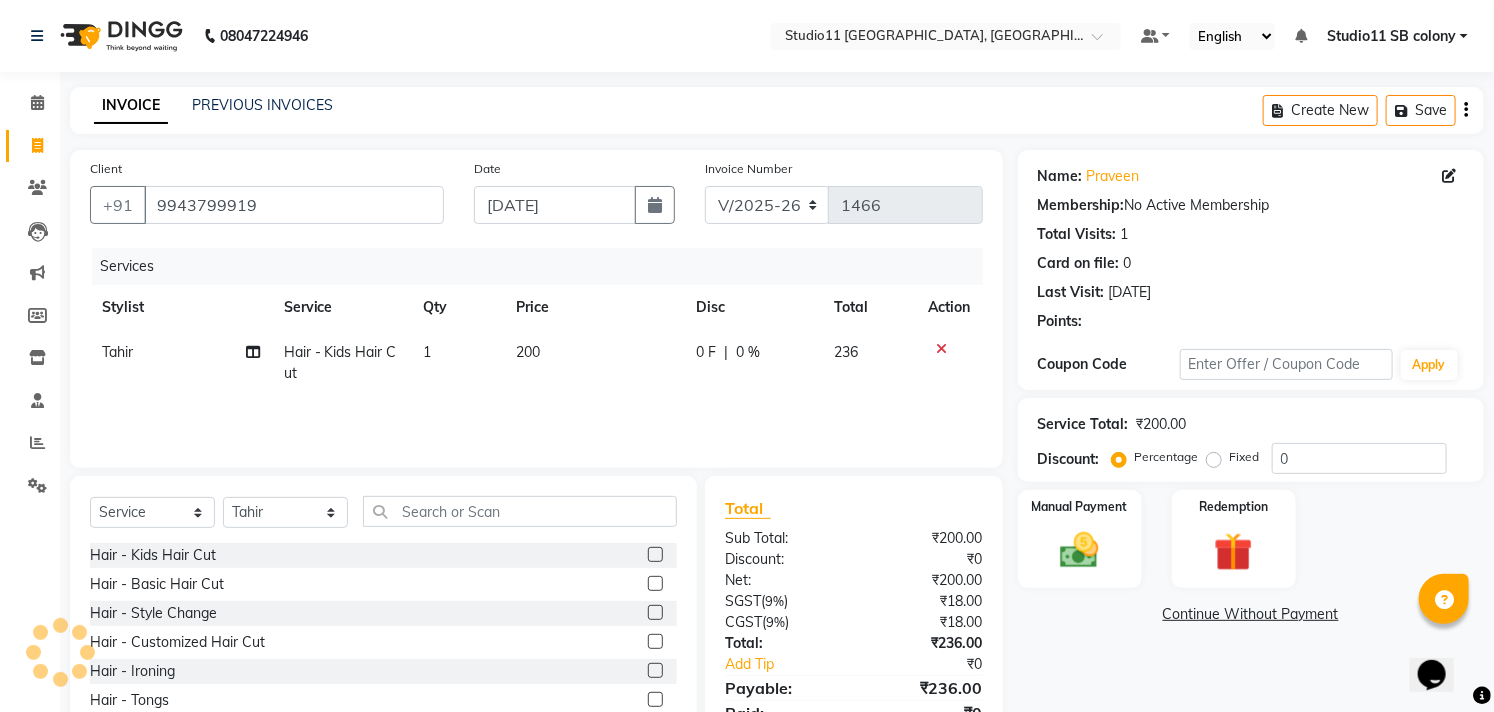 scroll, scrollTop: 88, scrollLeft: 0, axis: vertical 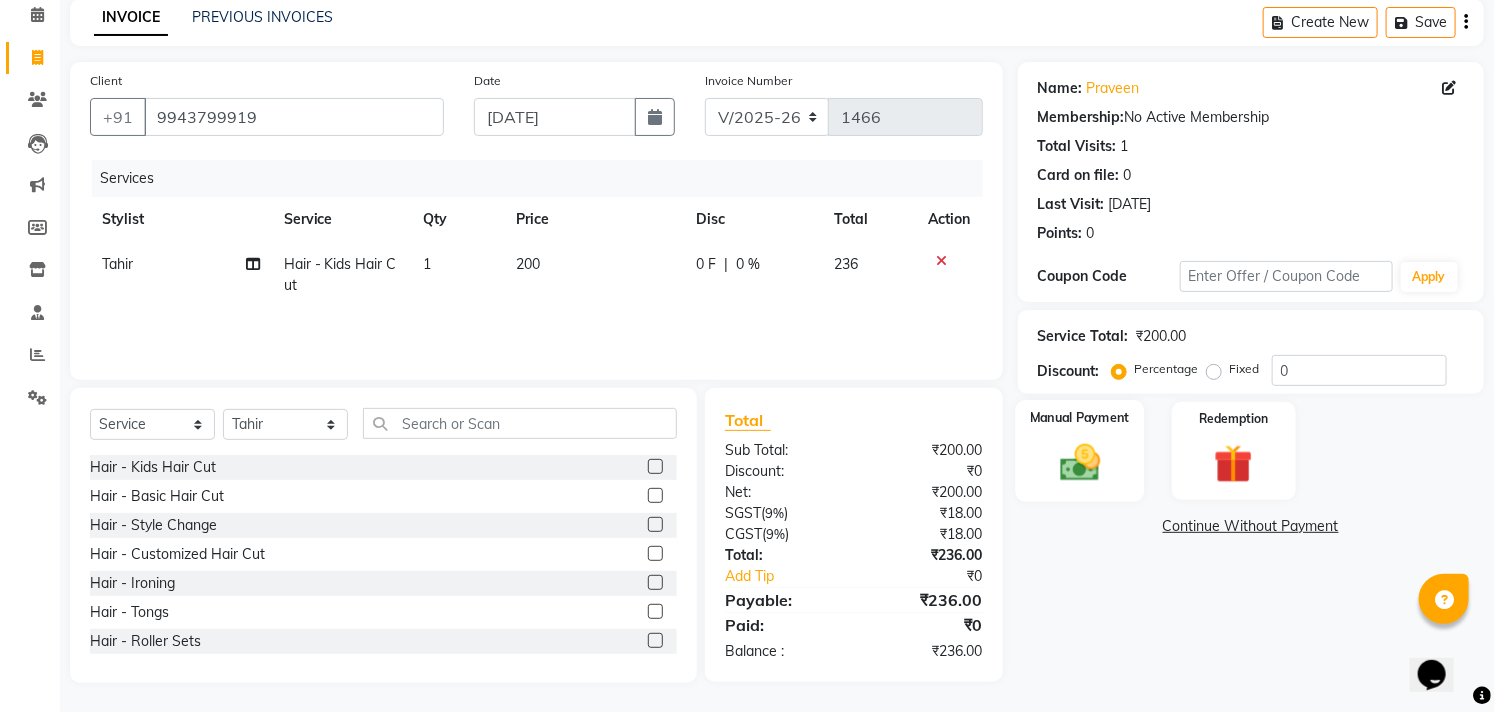 click 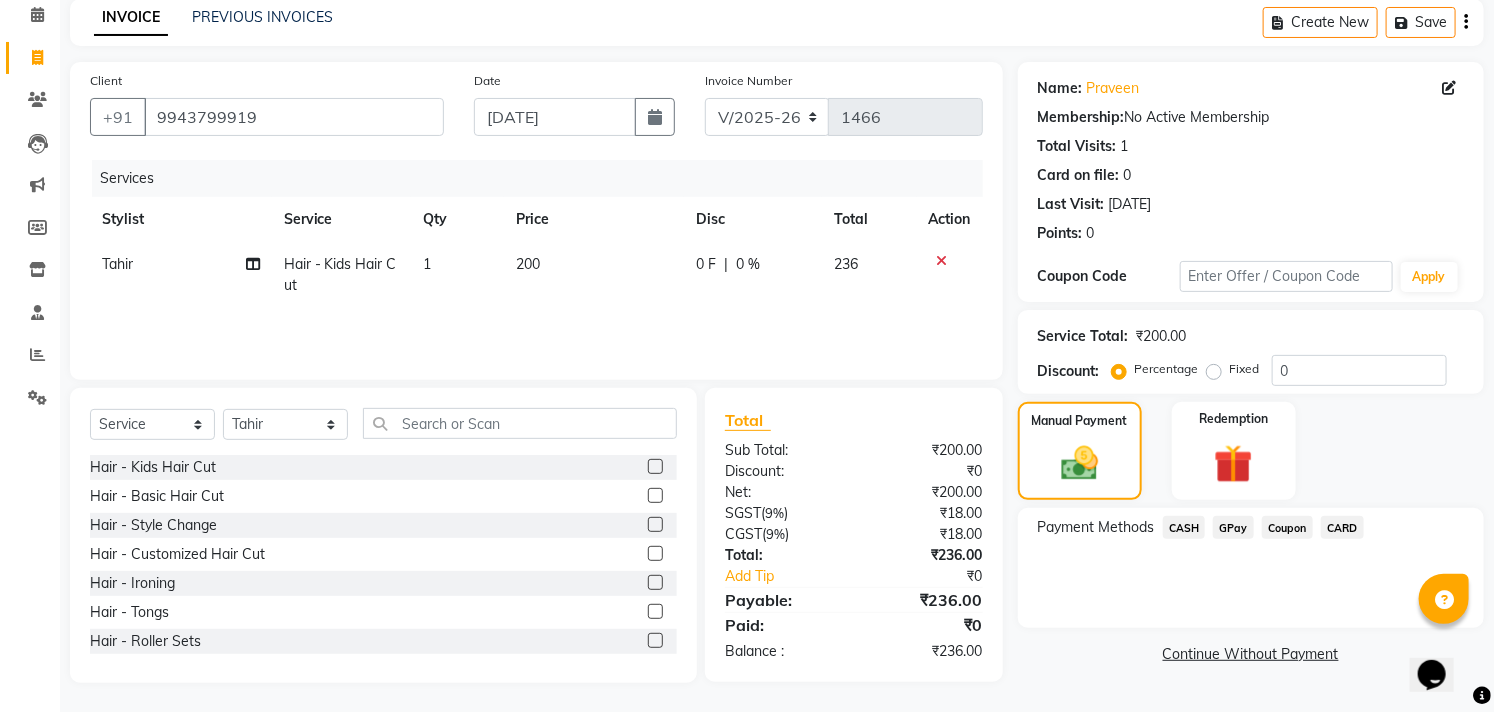 click on "GPay" 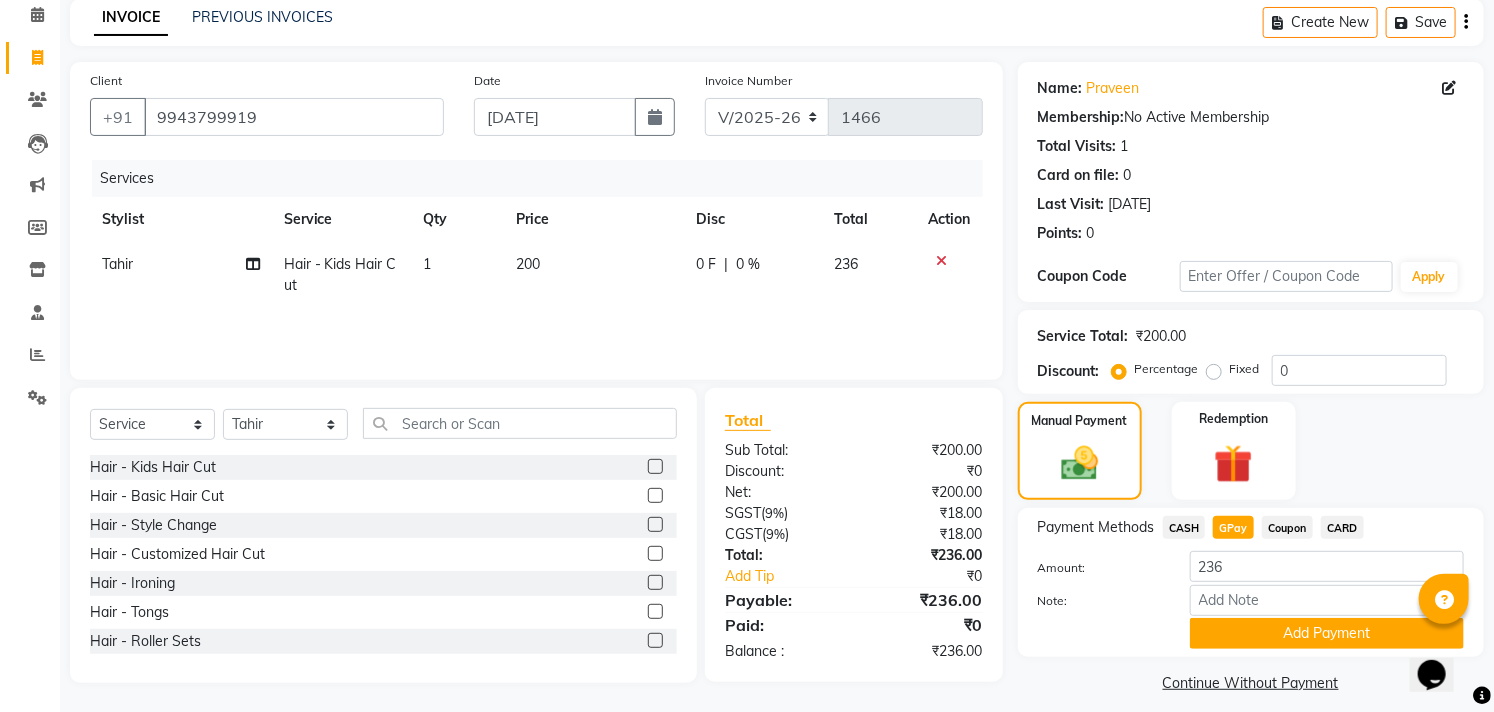 scroll, scrollTop: 104, scrollLeft: 0, axis: vertical 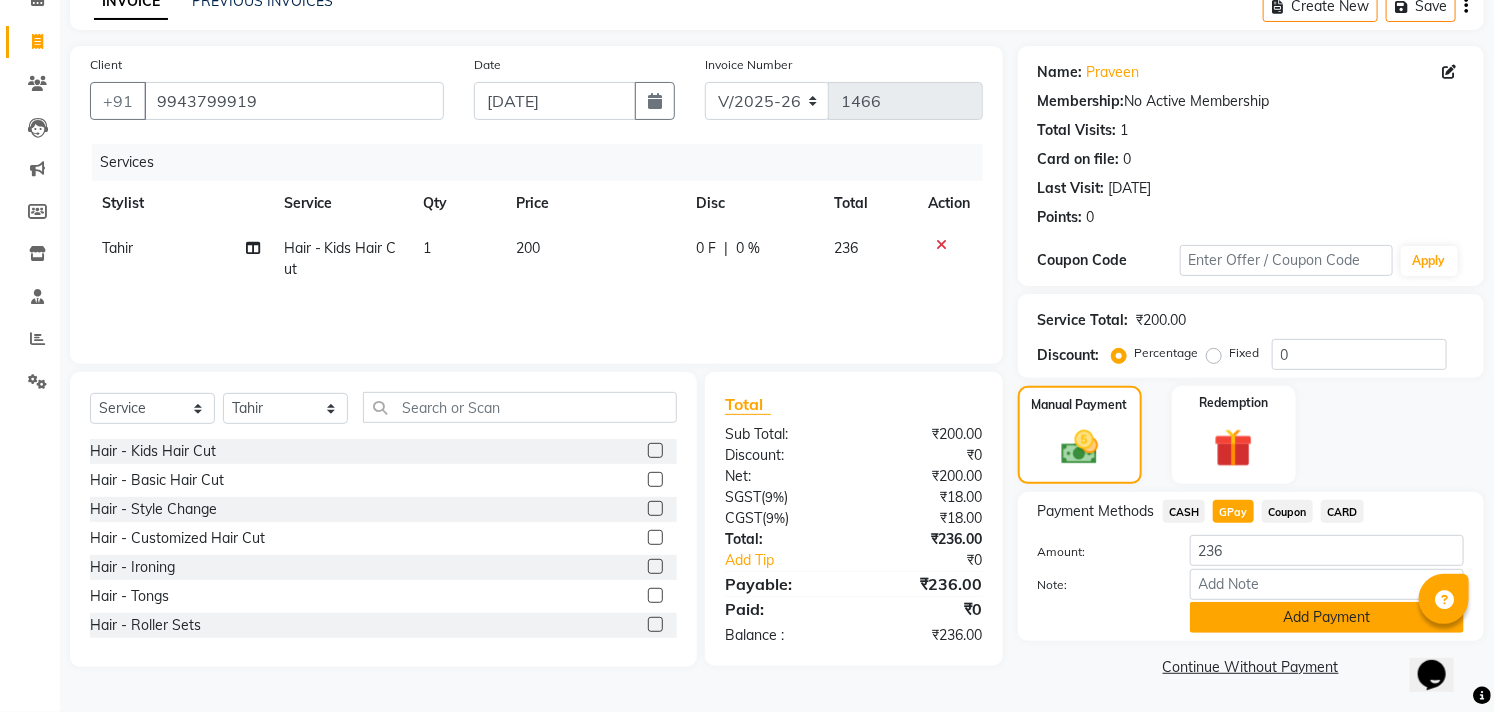 click on "Add Payment" 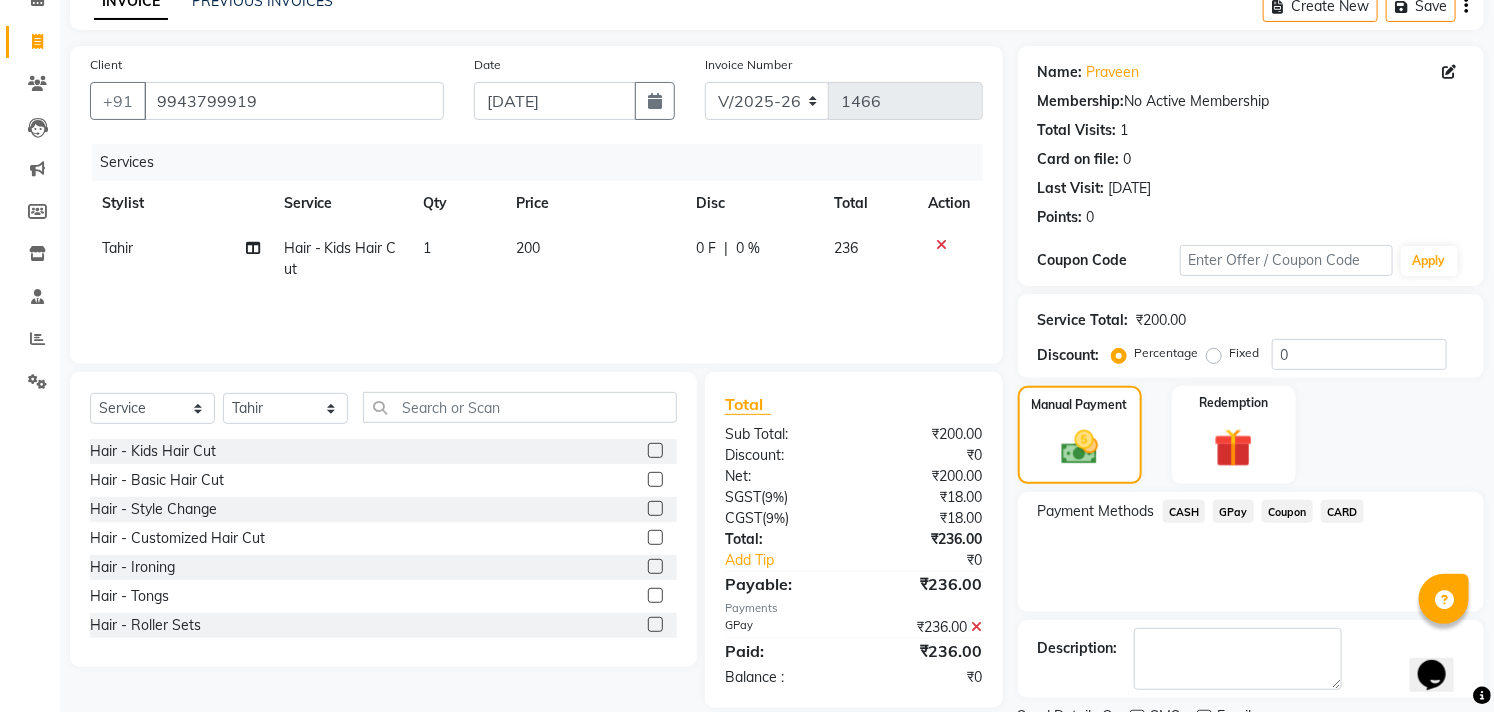 scroll, scrollTop: 187, scrollLeft: 0, axis: vertical 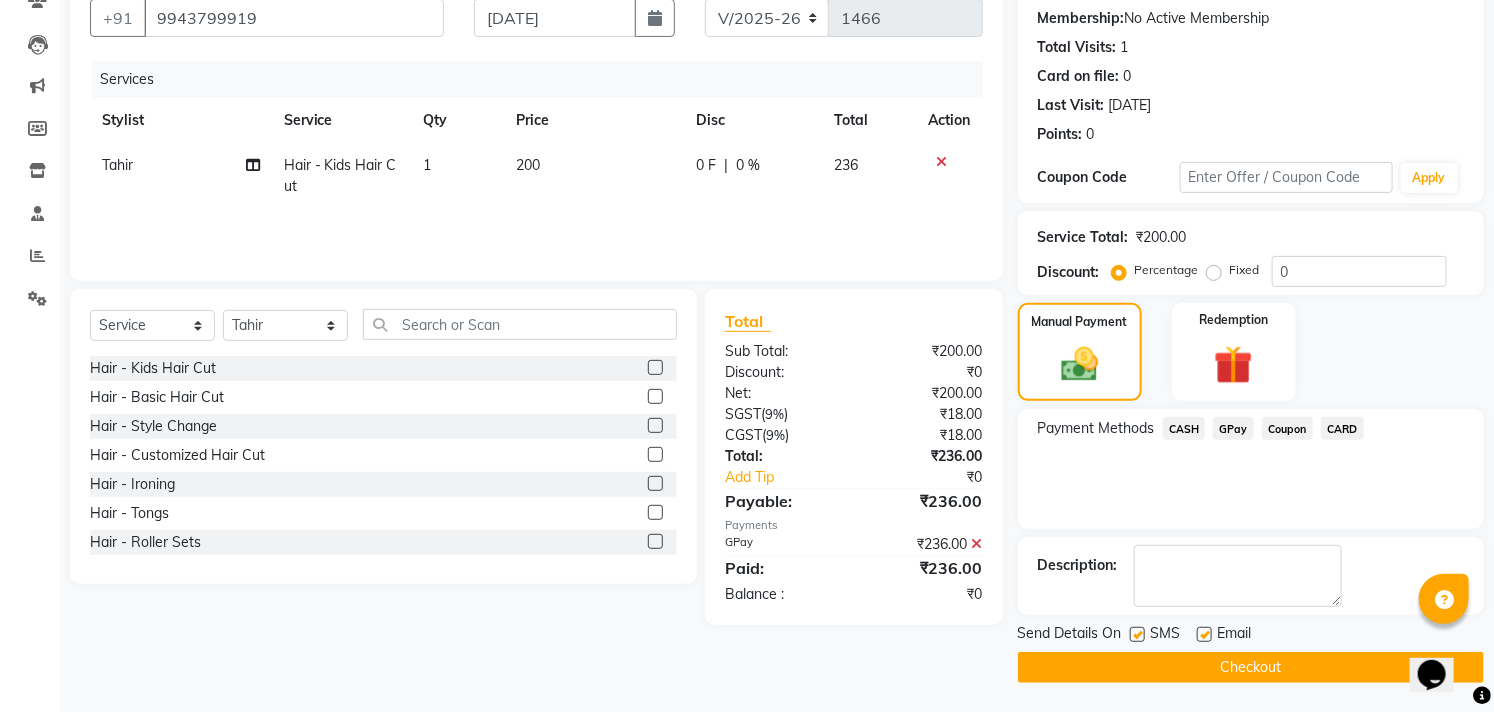 click 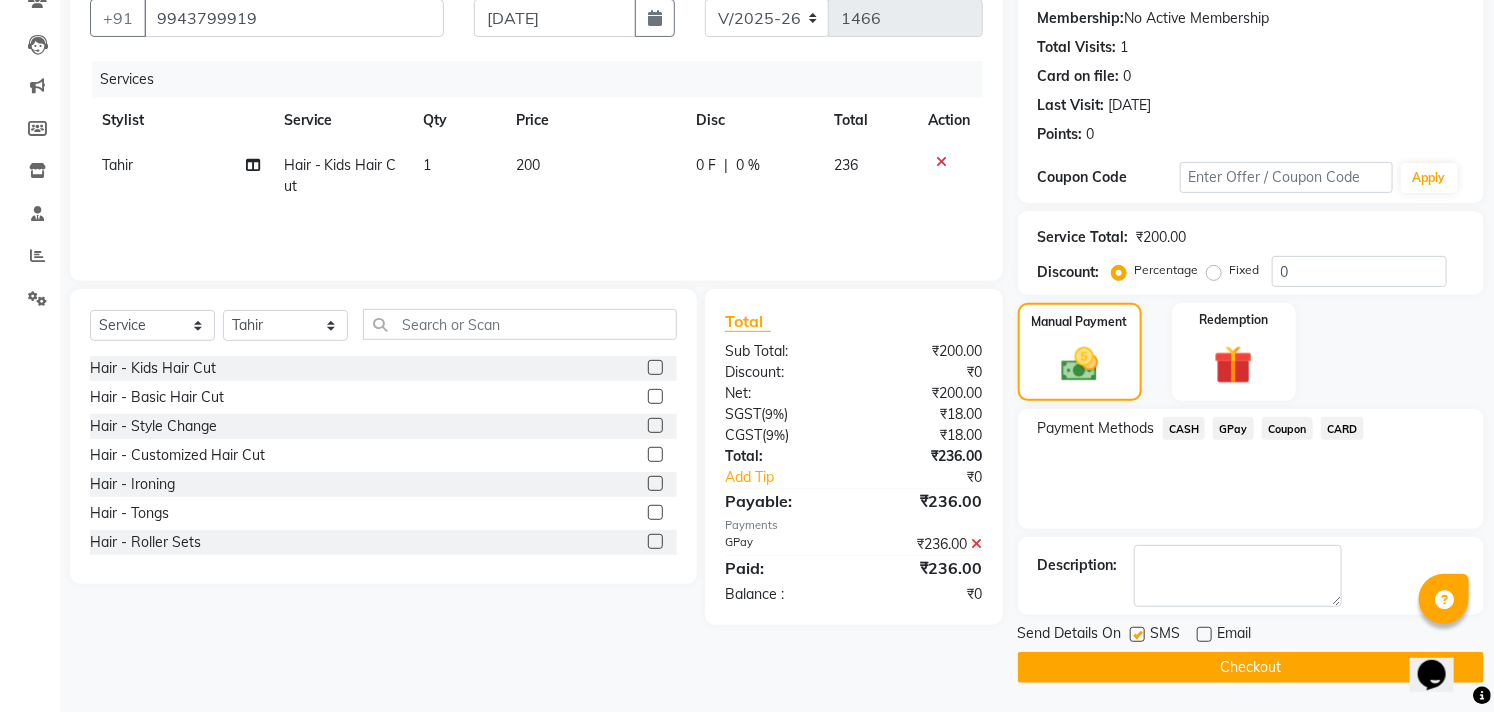 click on "SMS" 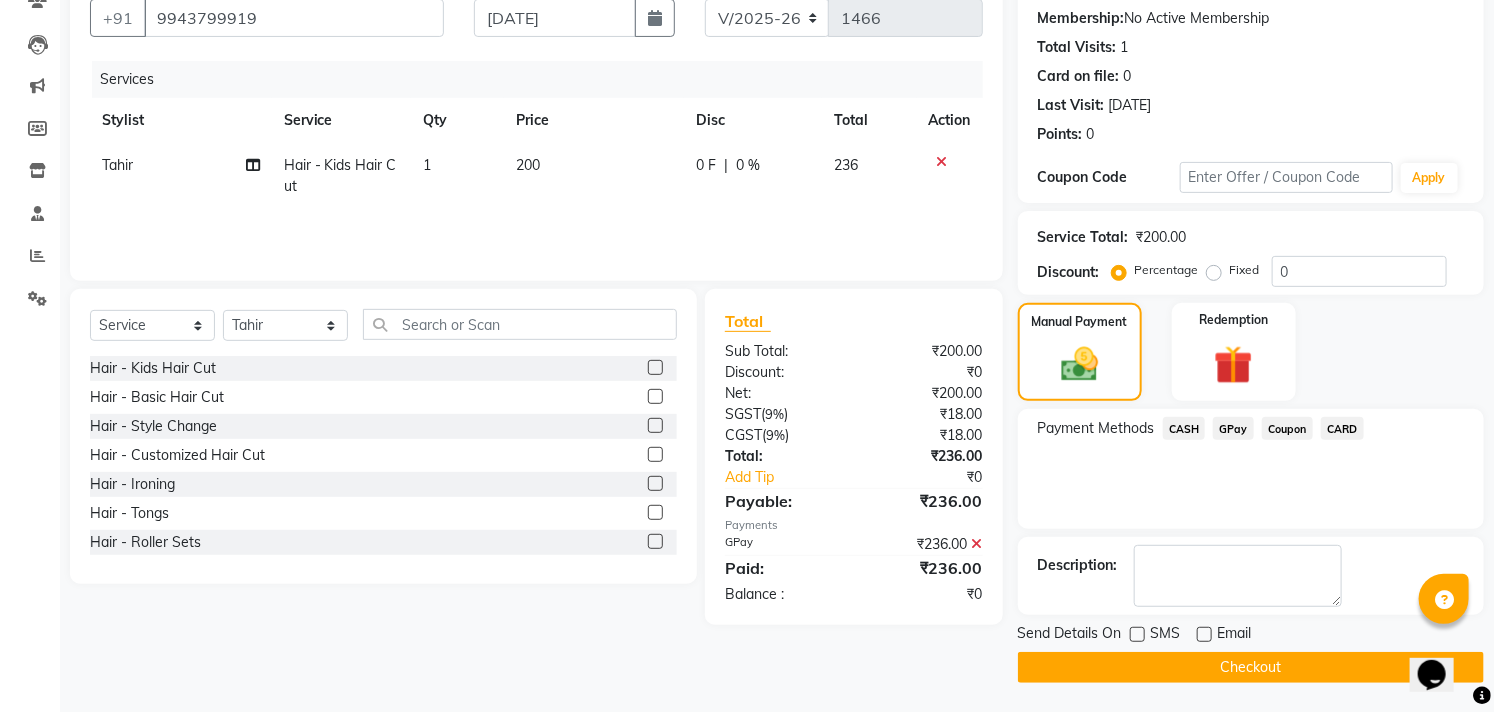 click on "Checkout" 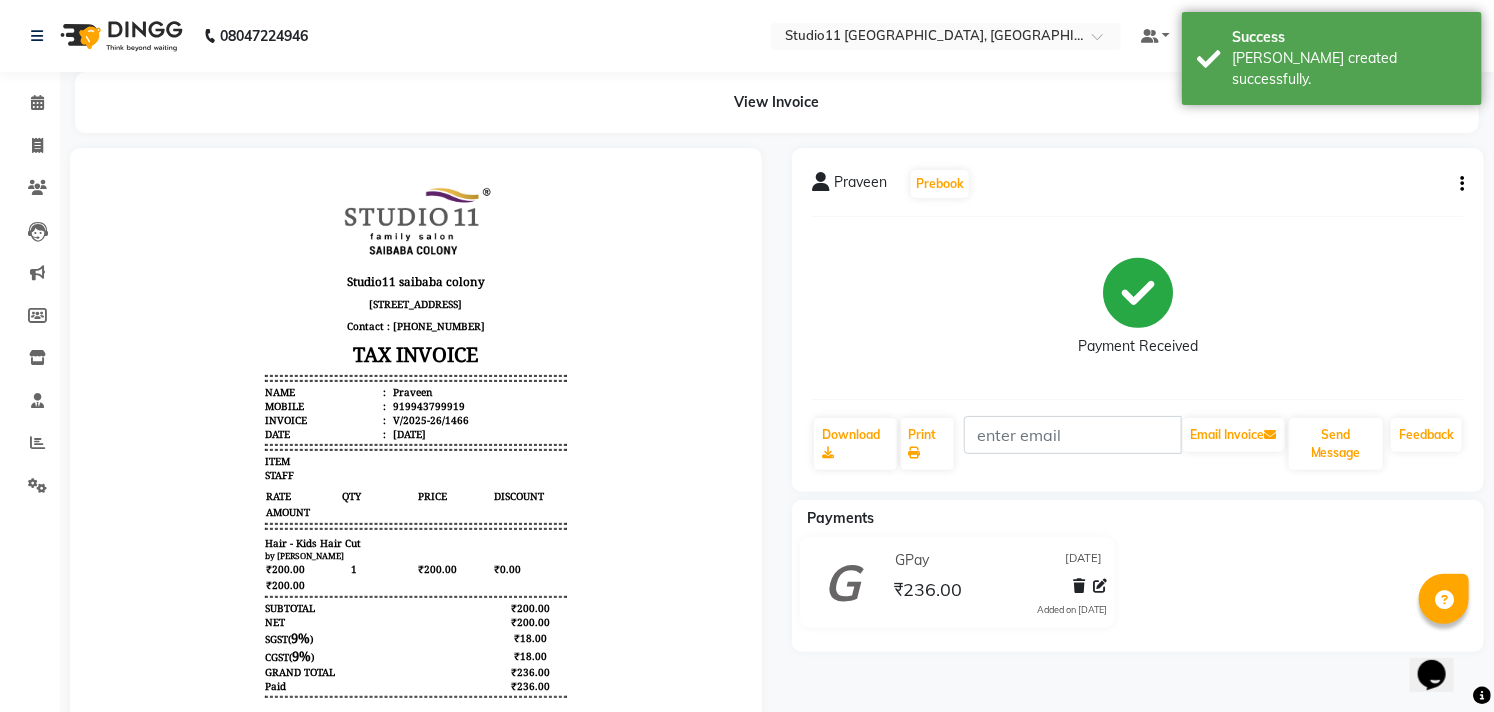 scroll, scrollTop: 0, scrollLeft: 0, axis: both 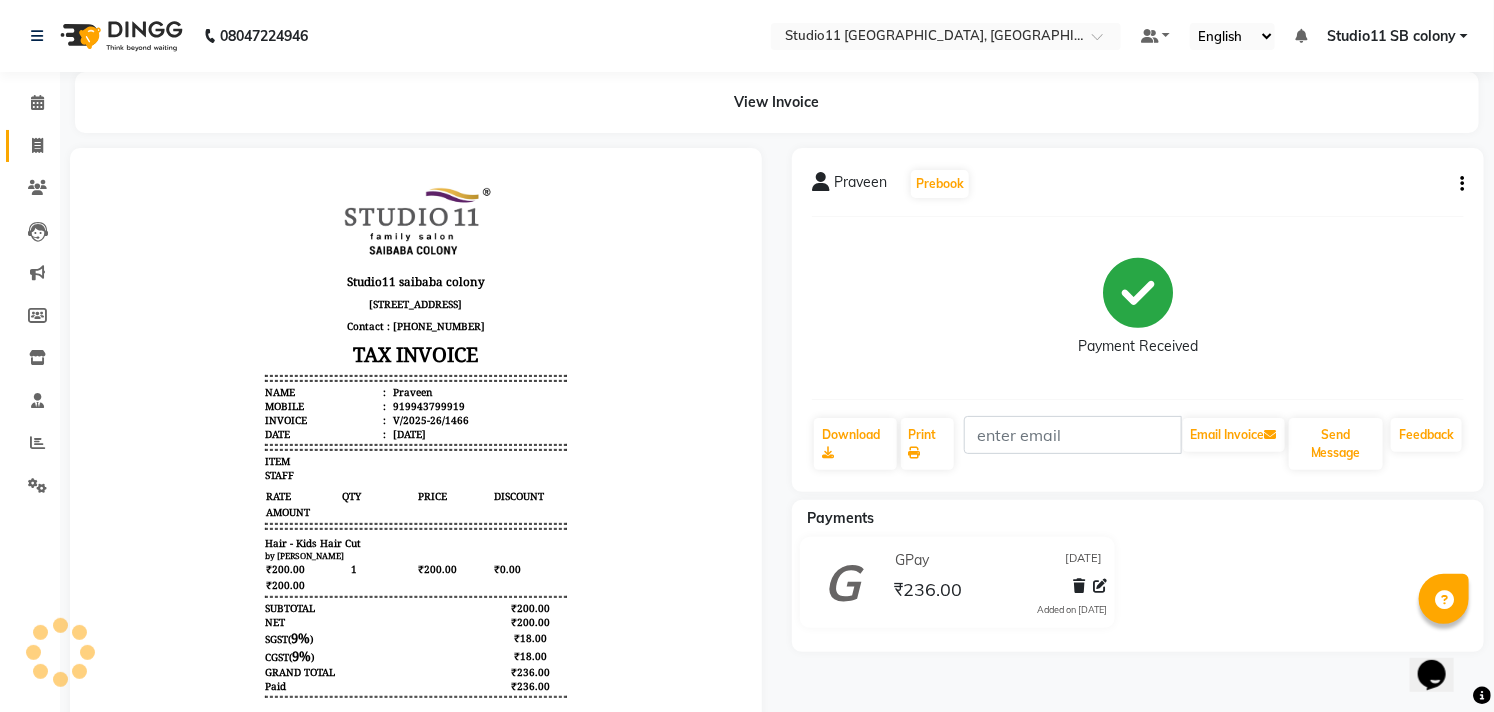 click on "Invoice" 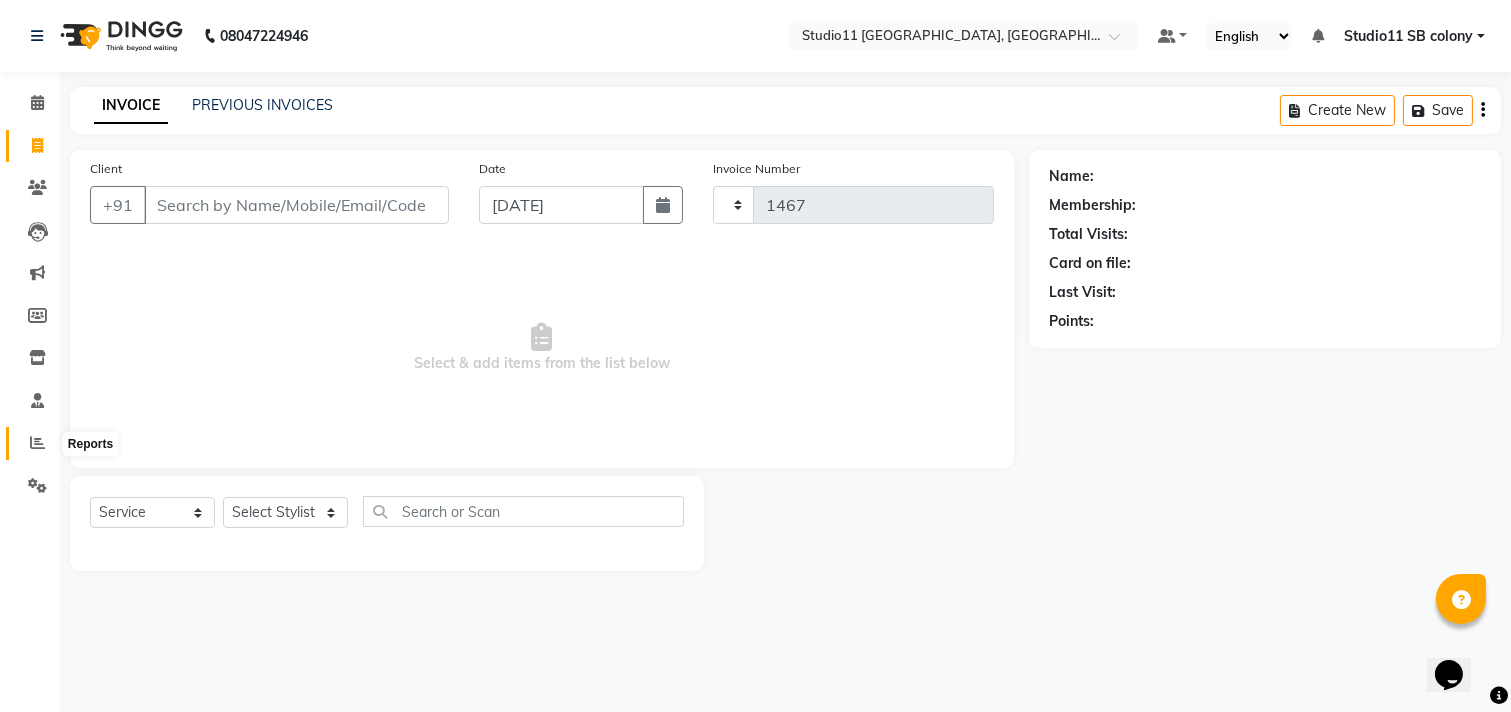 click 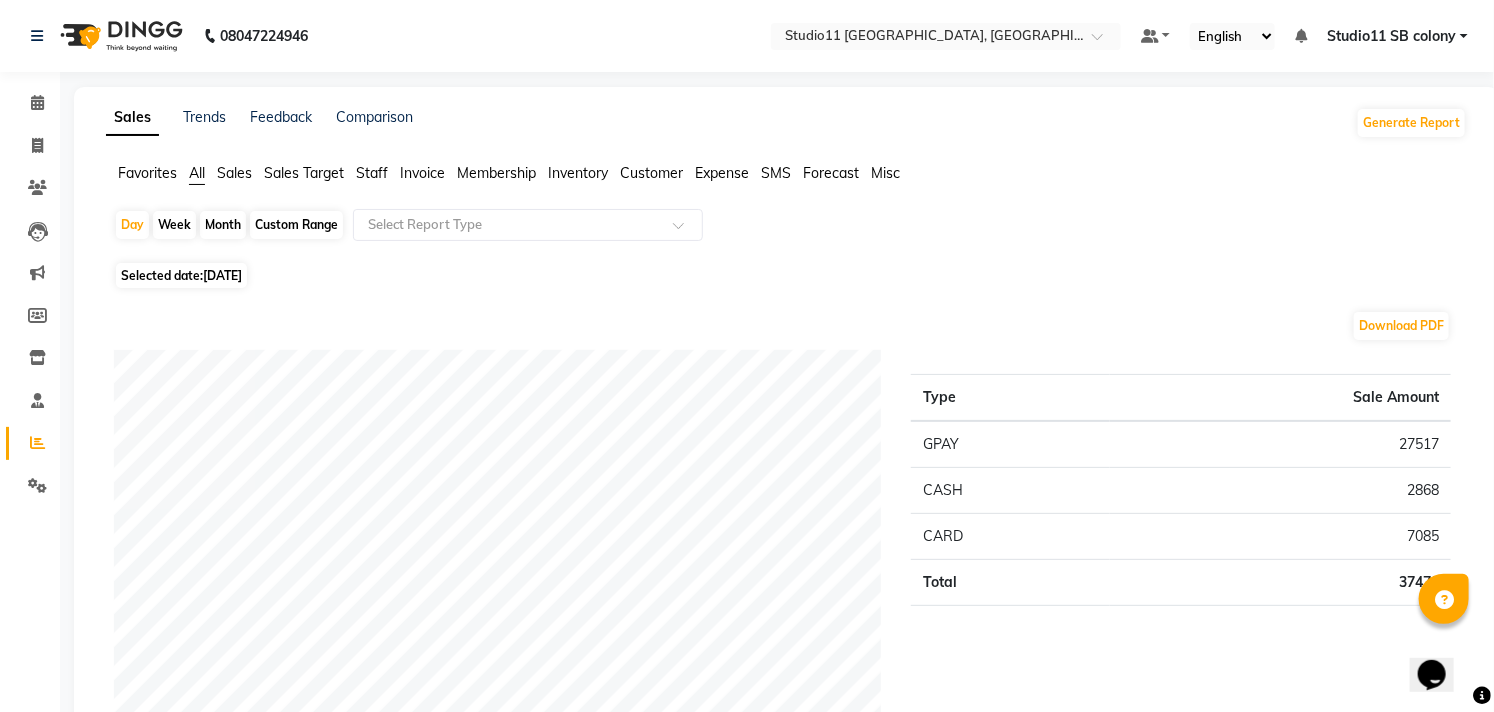 click on "Favorites All Sales Sales Target Staff Invoice Membership Inventory Customer Expense SMS Forecast Misc" 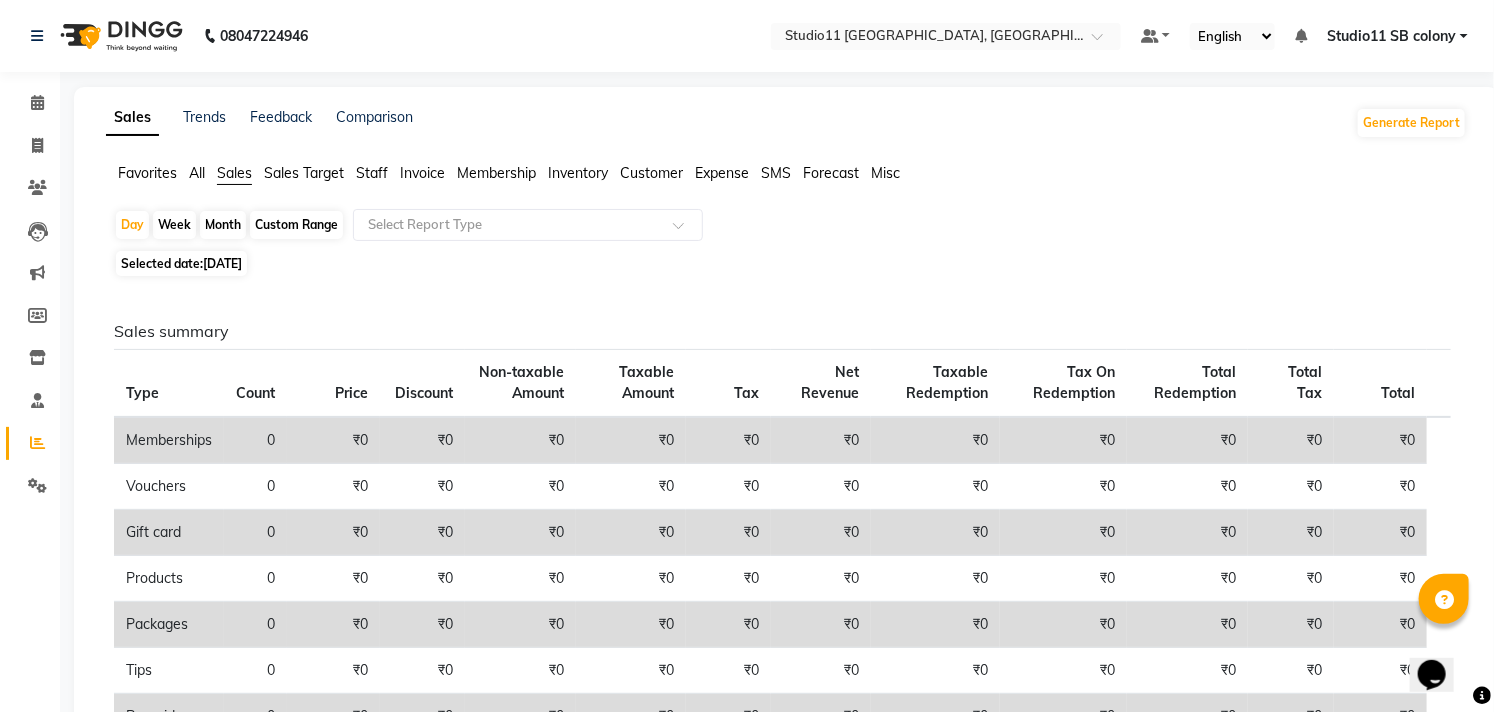 click on "Staff" 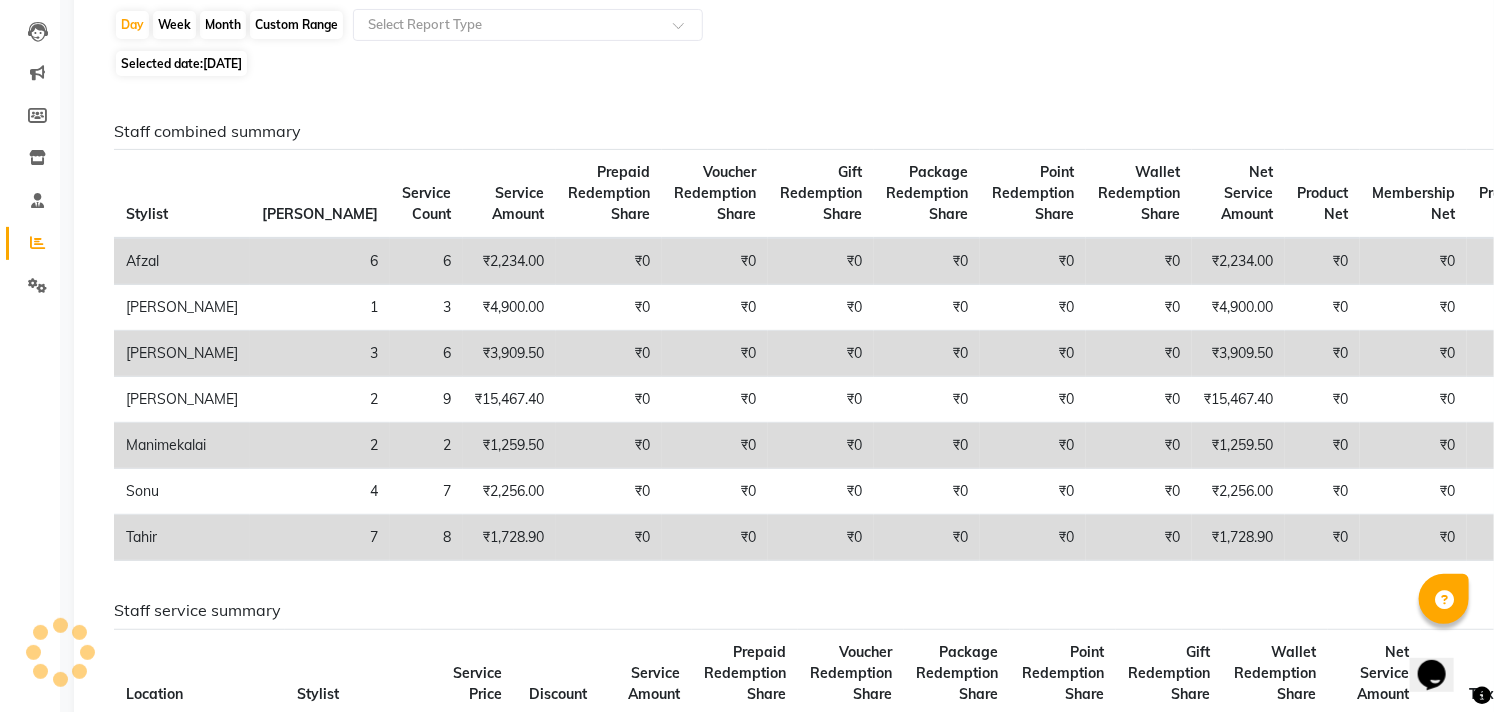 scroll, scrollTop: 622, scrollLeft: 0, axis: vertical 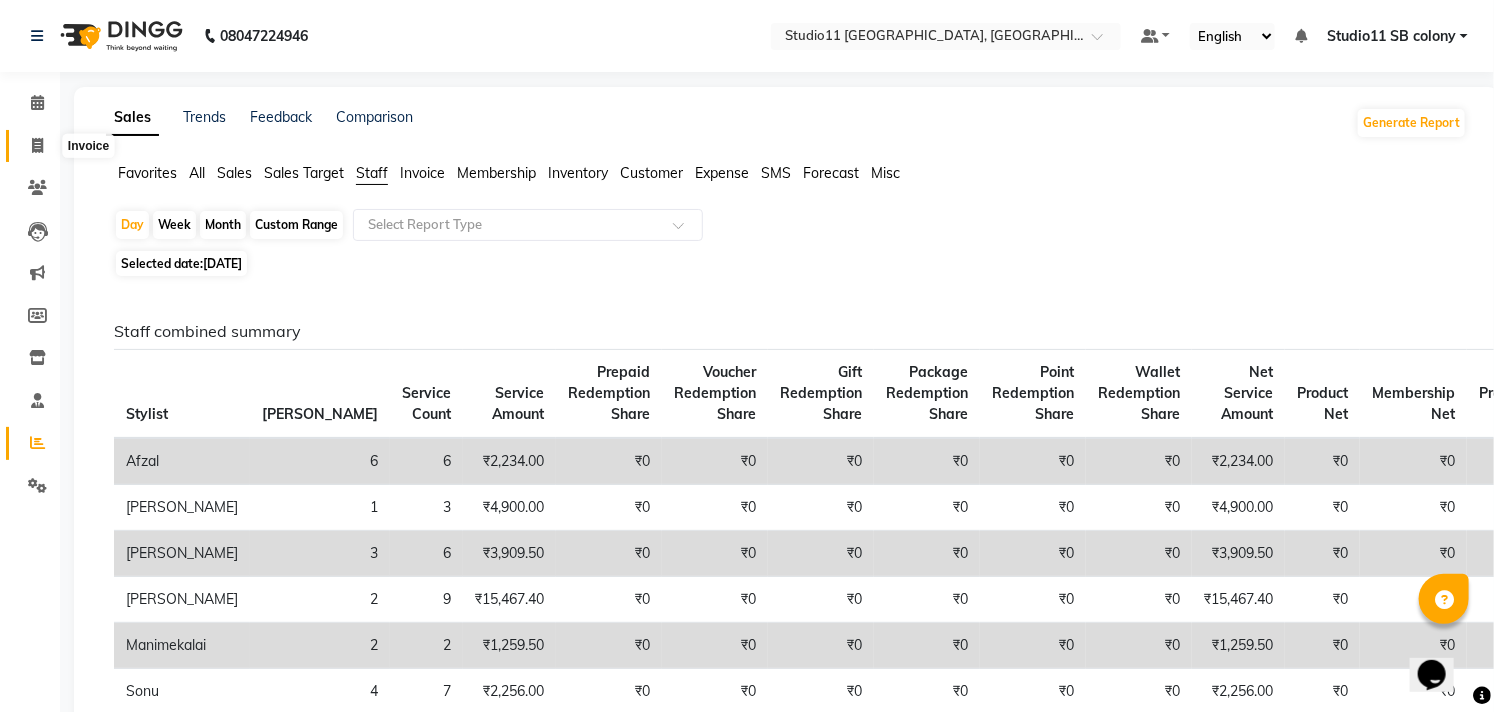 click 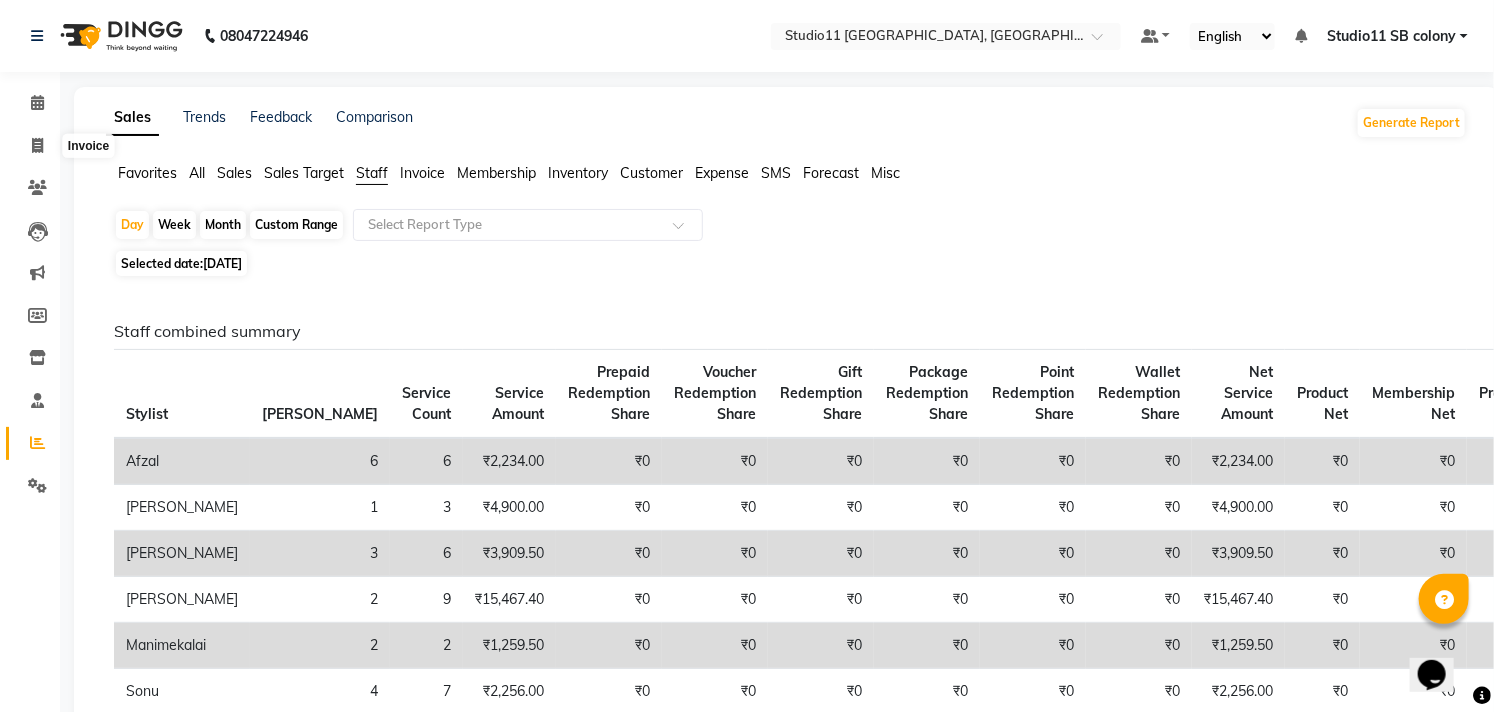 select on "service" 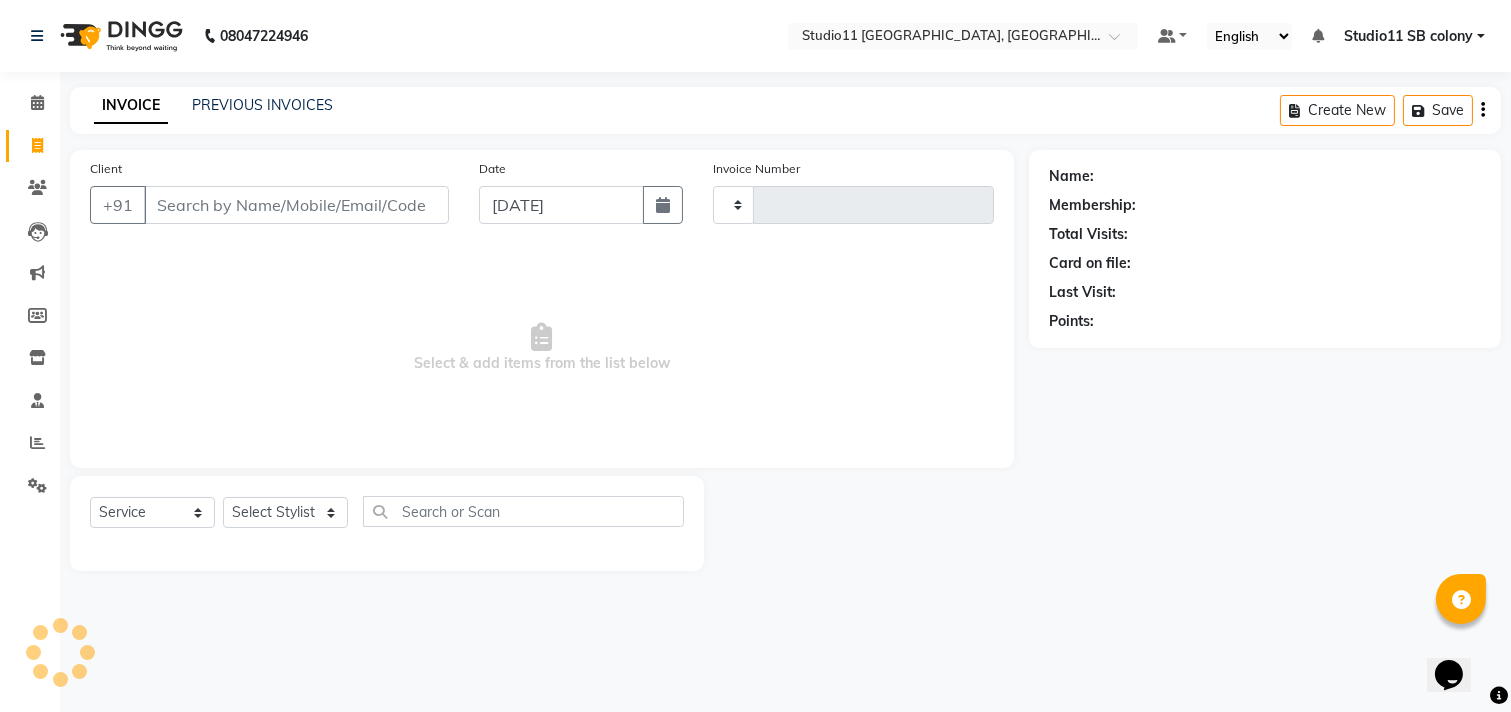 type on "1467" 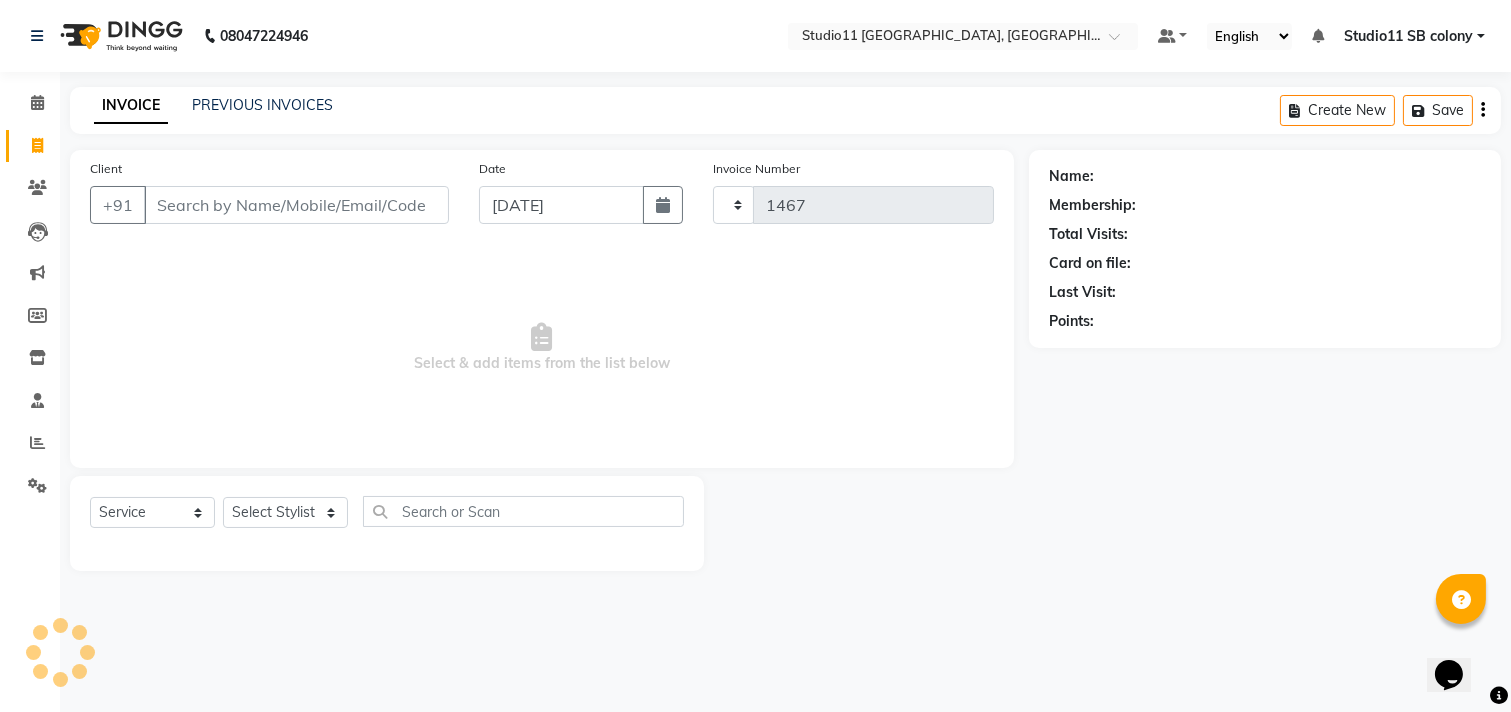 select on "7717" 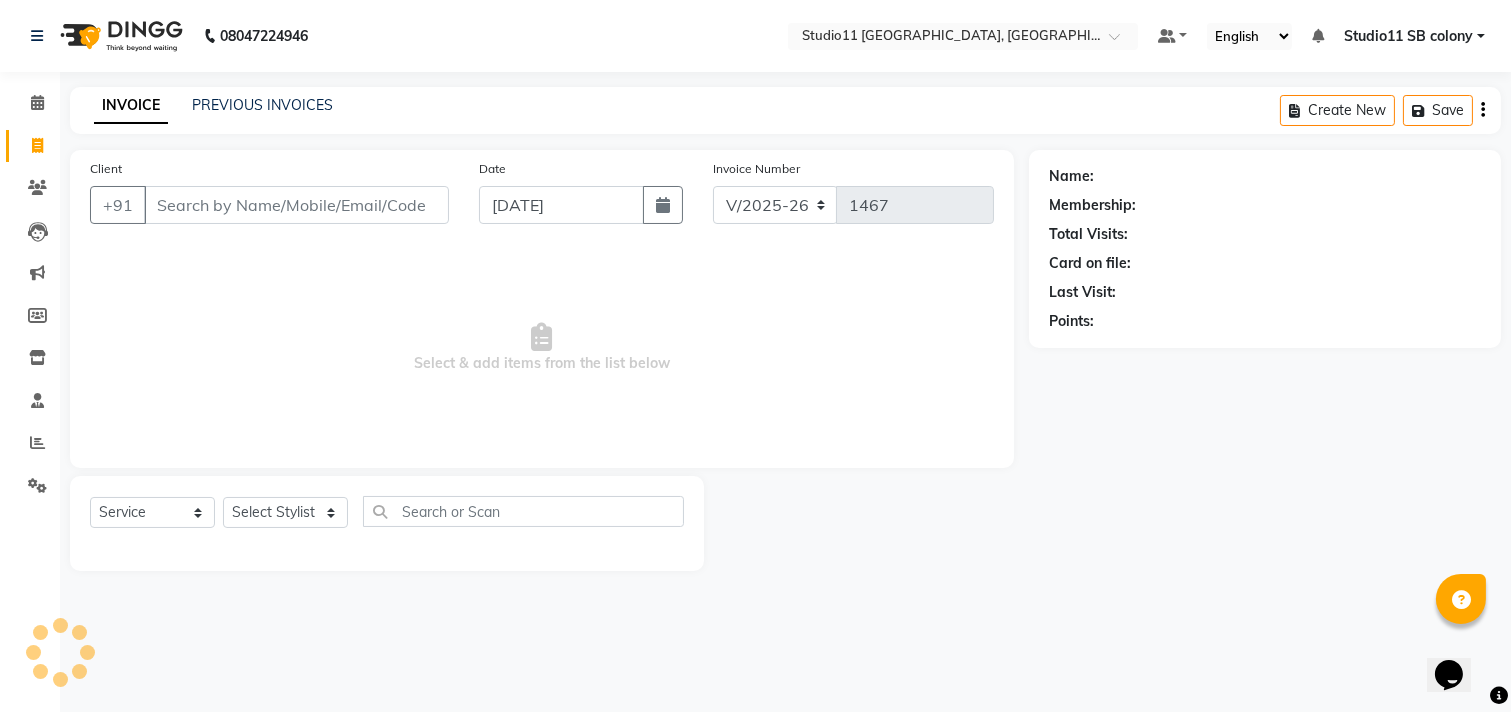 click on "Client" at bounding box center [296, 205] 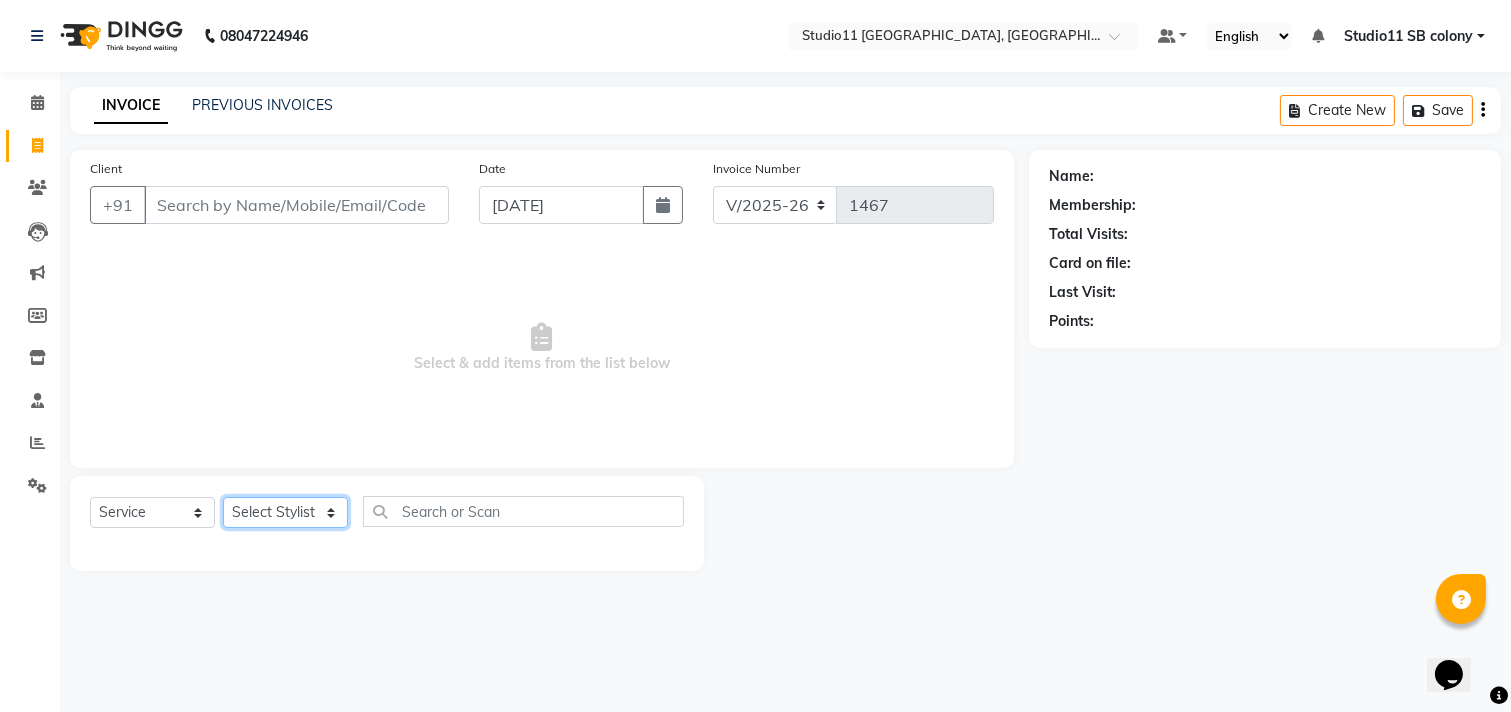 click on "Select Stylist Afzal Akbar Dani Jeni Josna kaif lavanya manimekalai Praveen Sonu Studio11 SB colony Tahir tamil" 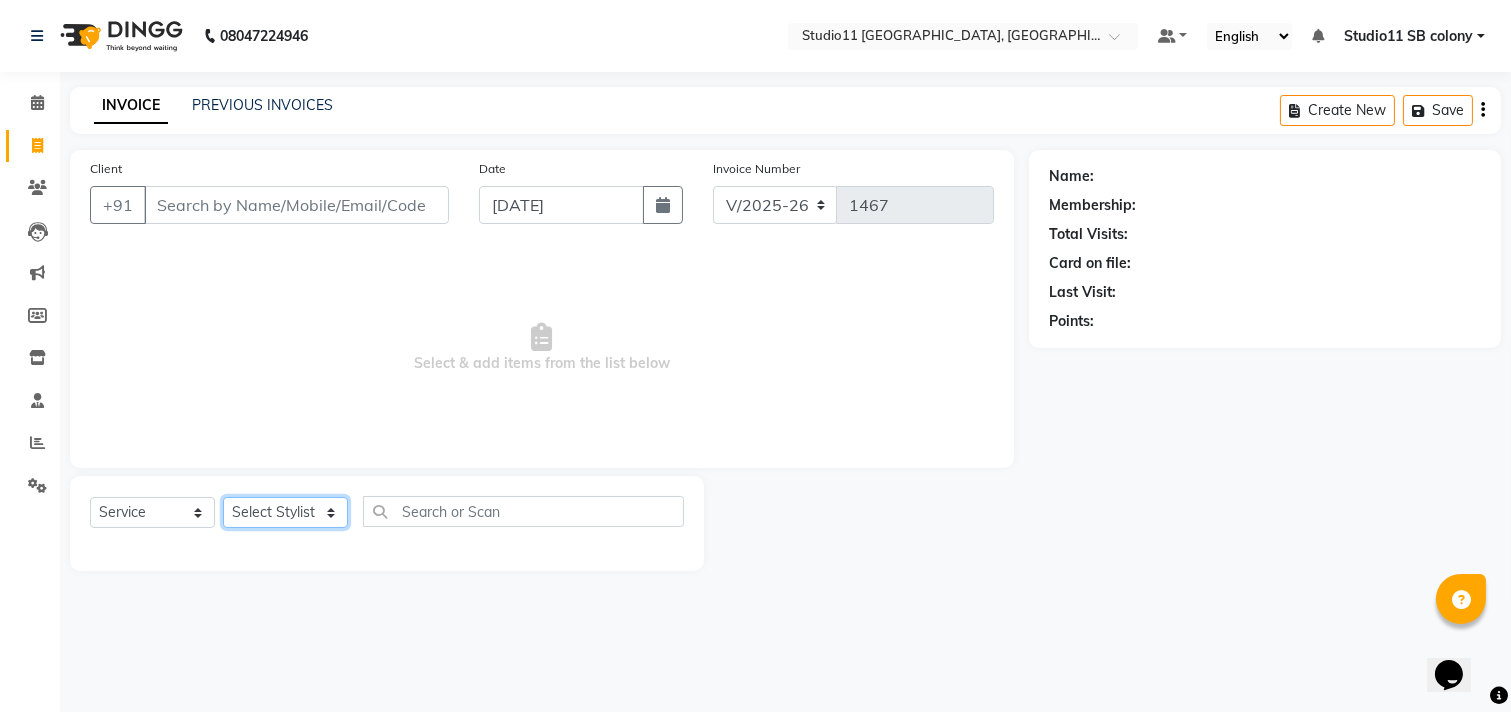 select on "69120" 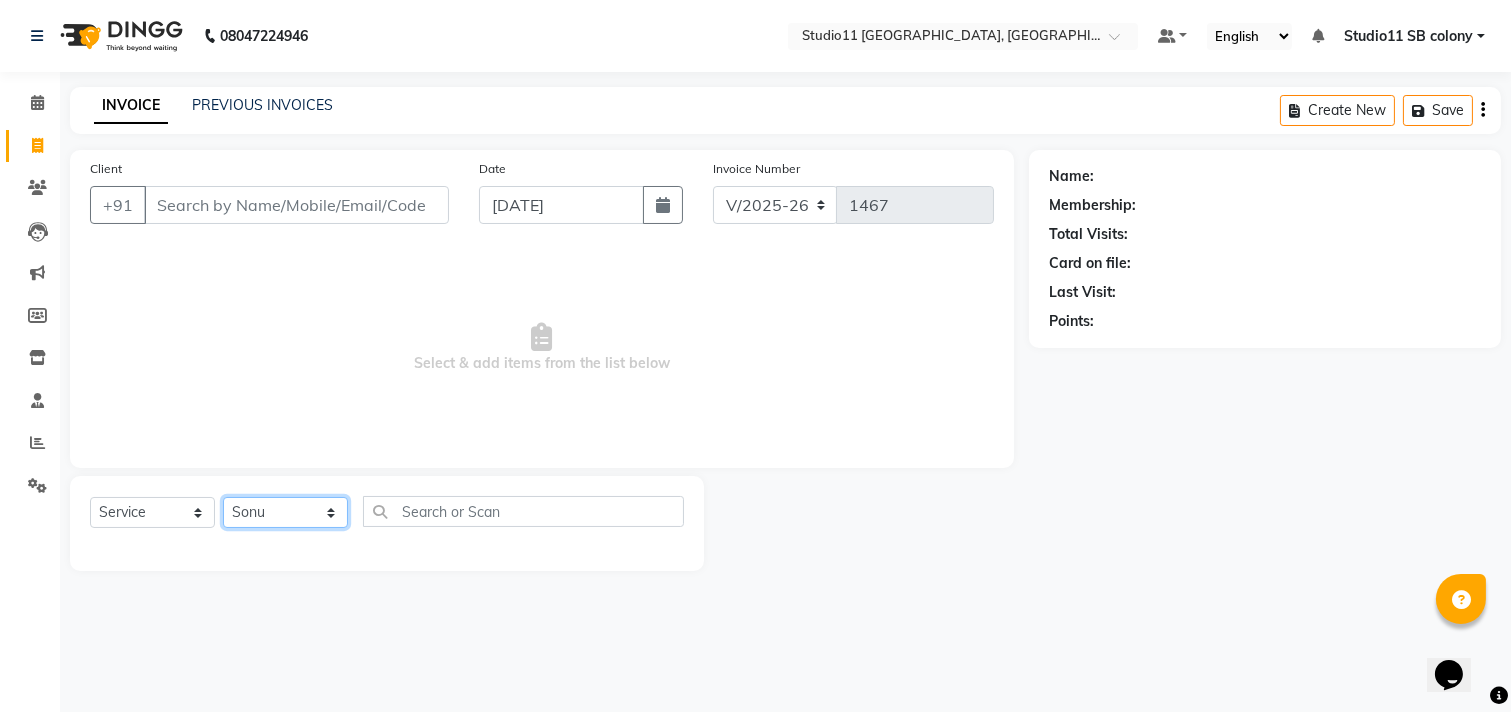 click on "Select Stylist Afzal Akbar Dani Jeni Josna kaif lavanya manimekalai Praveen Sonu Studio11 SB colony Tahir tamil" 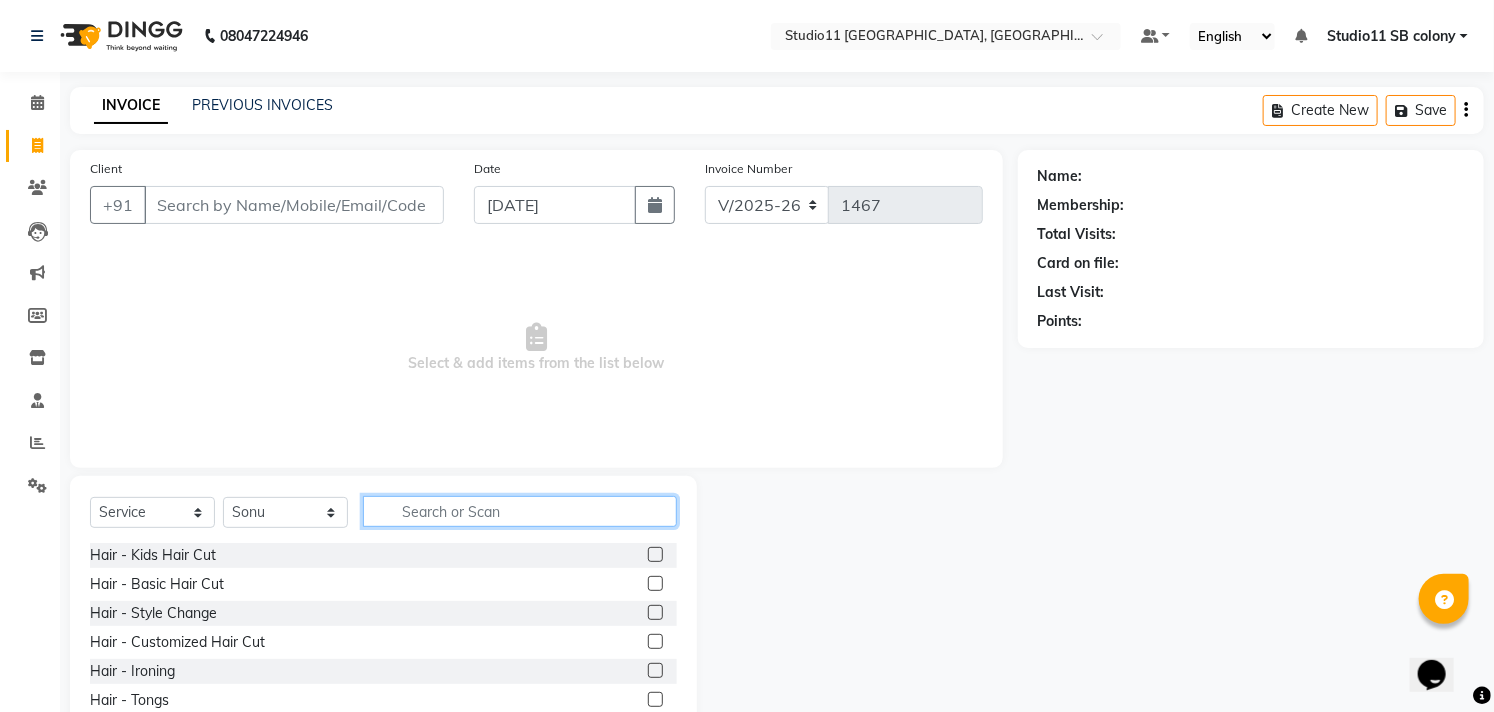 click 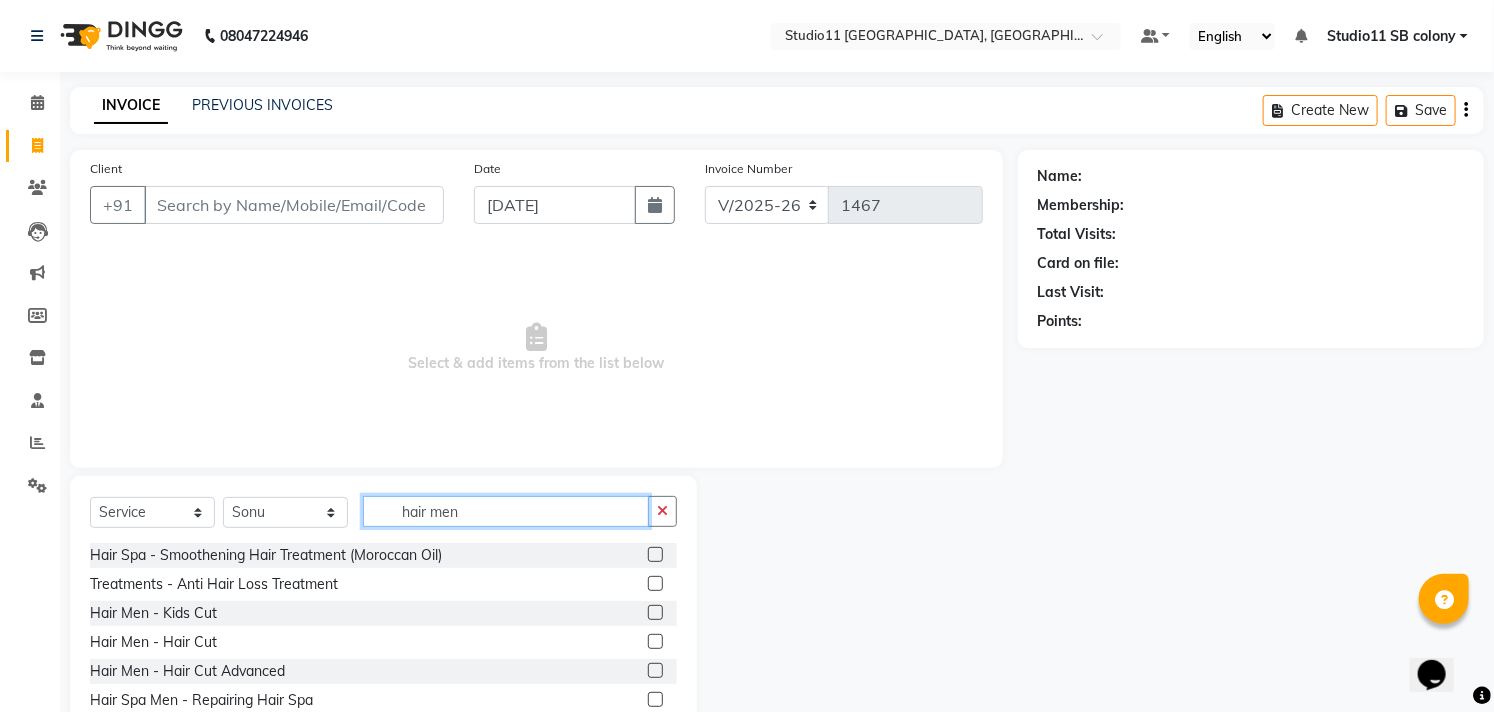 type on "hair men" 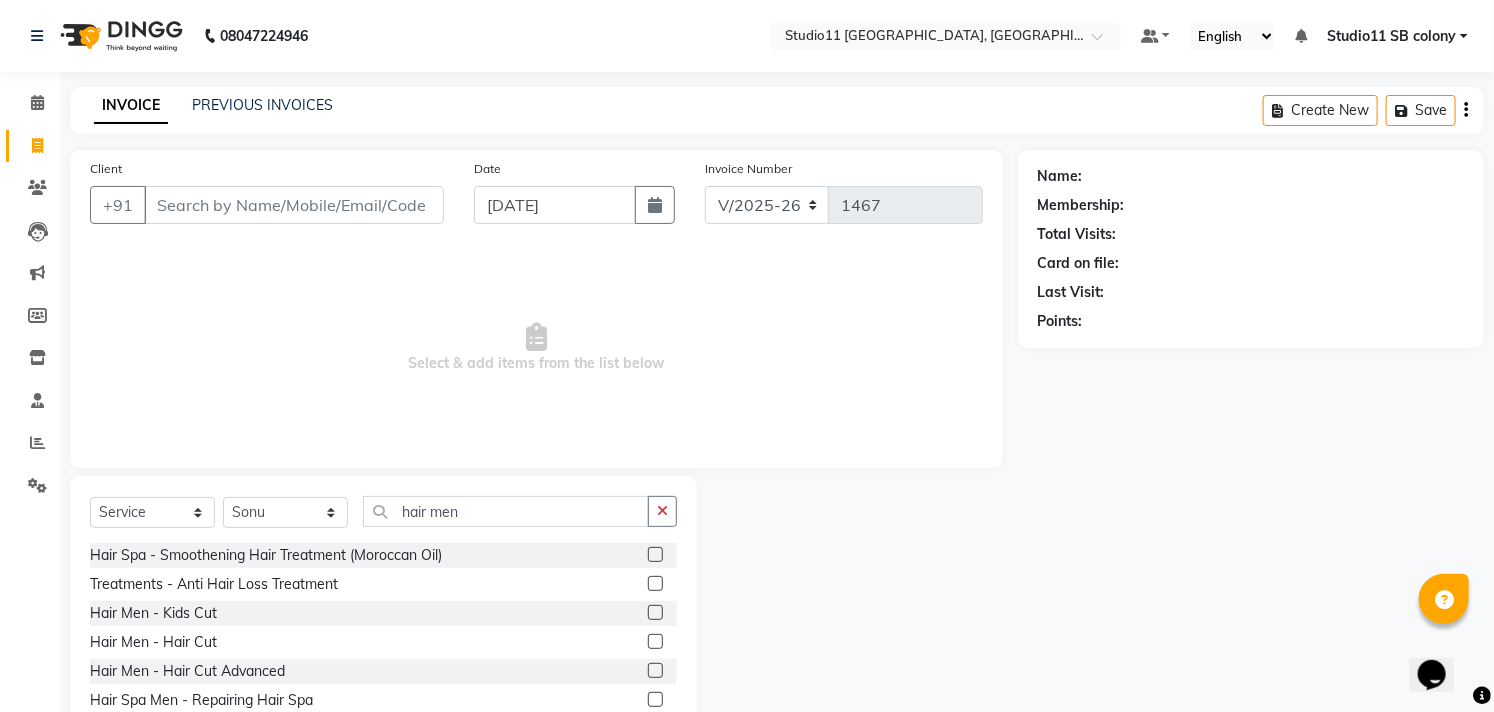 click on "Hair Men - Hair Cut" 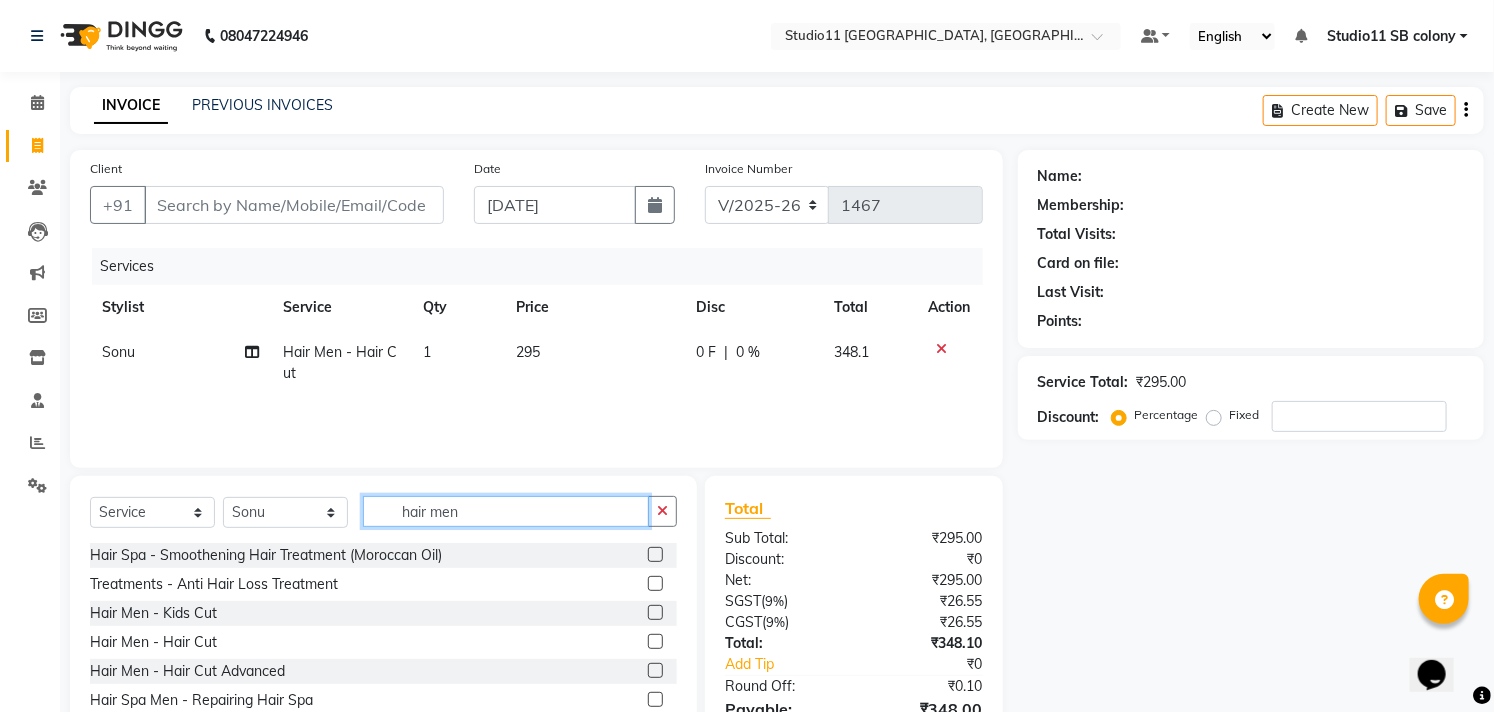 checkbox on "false" 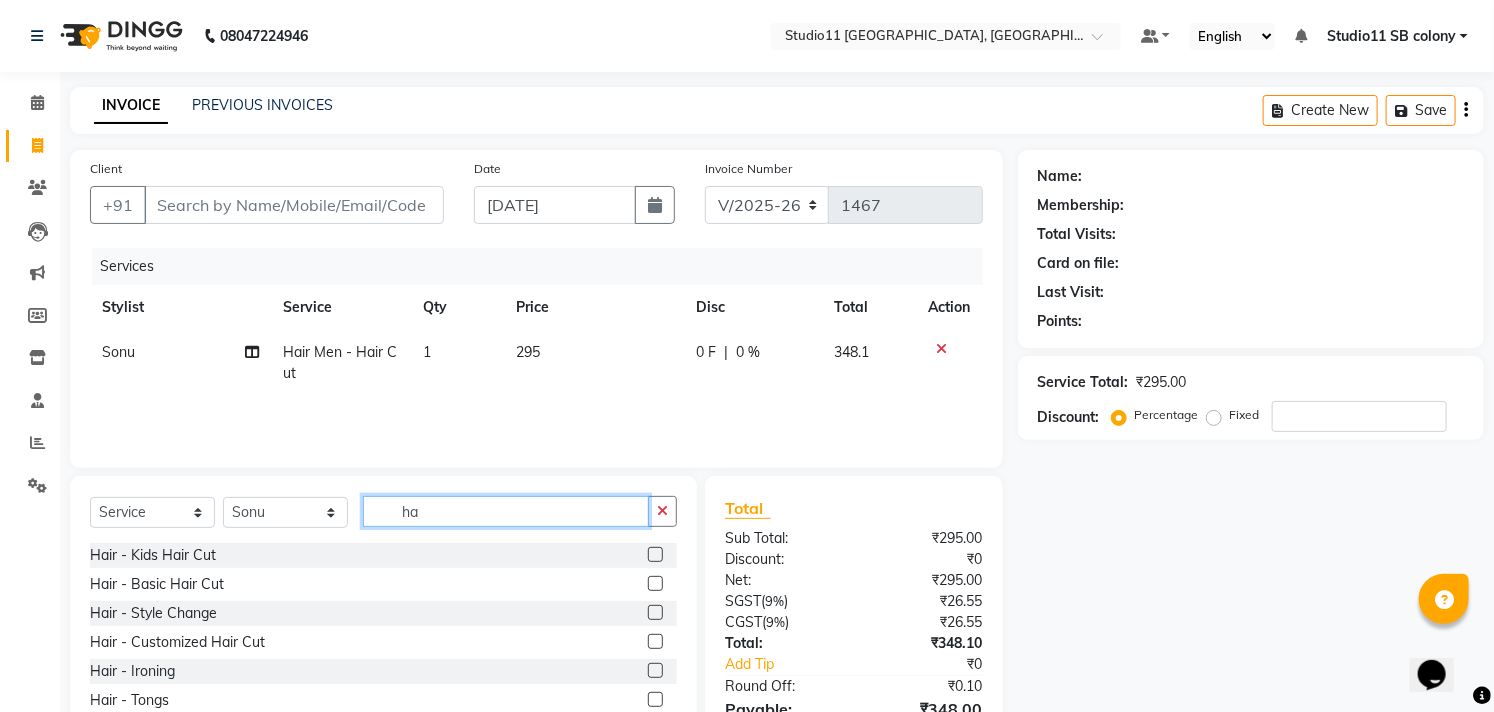 type on "h" 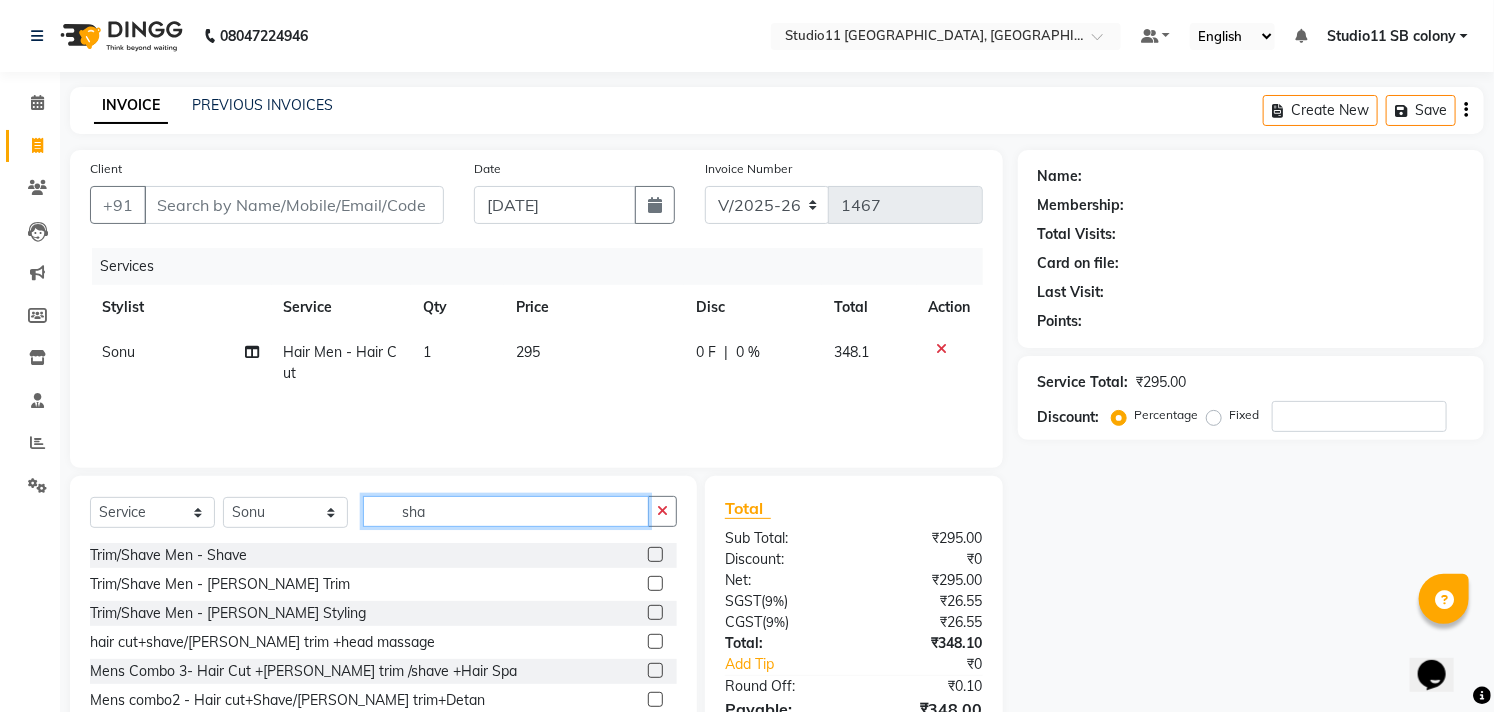 type on "sha" 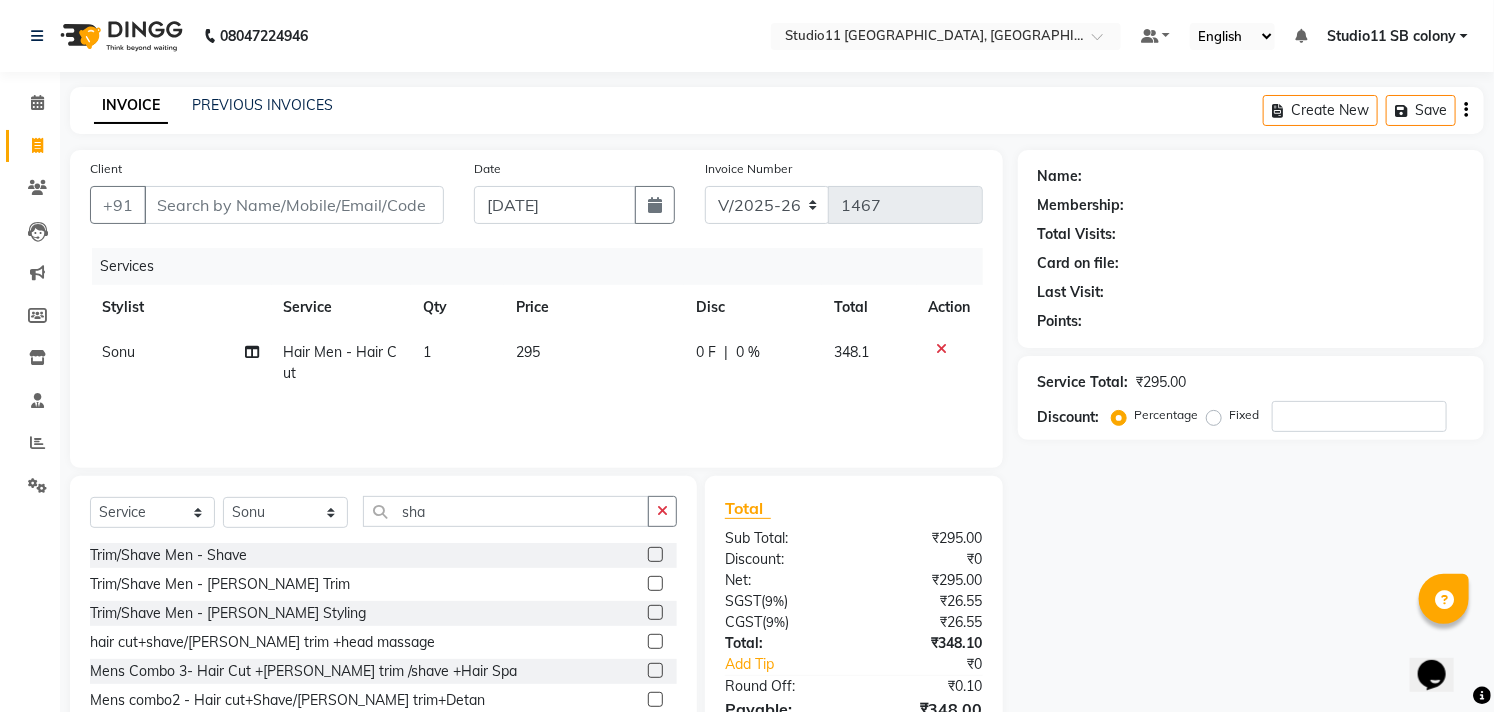 drag, startPoint x: 636, startPoint y: 545, endPoint x: 626, endPoint y: 534, distance: 14.866069 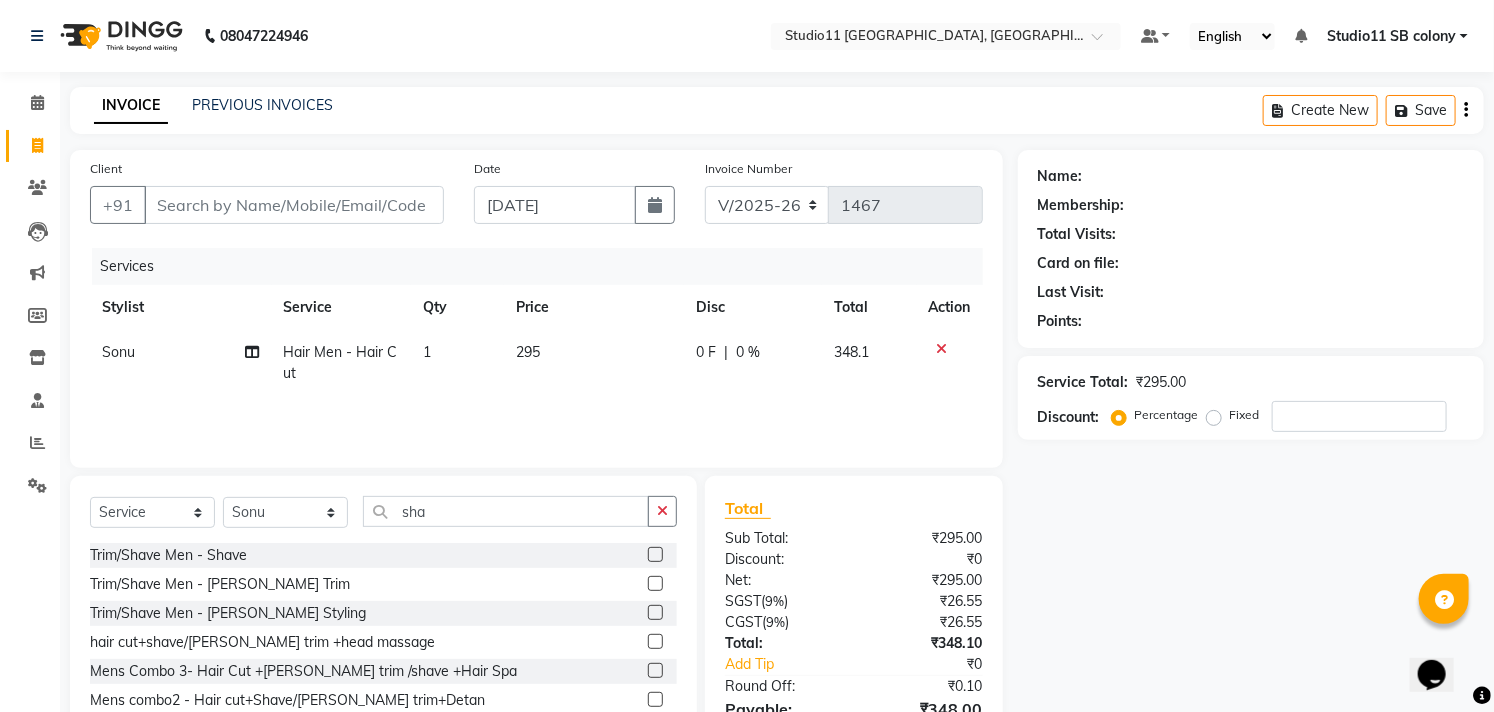 click 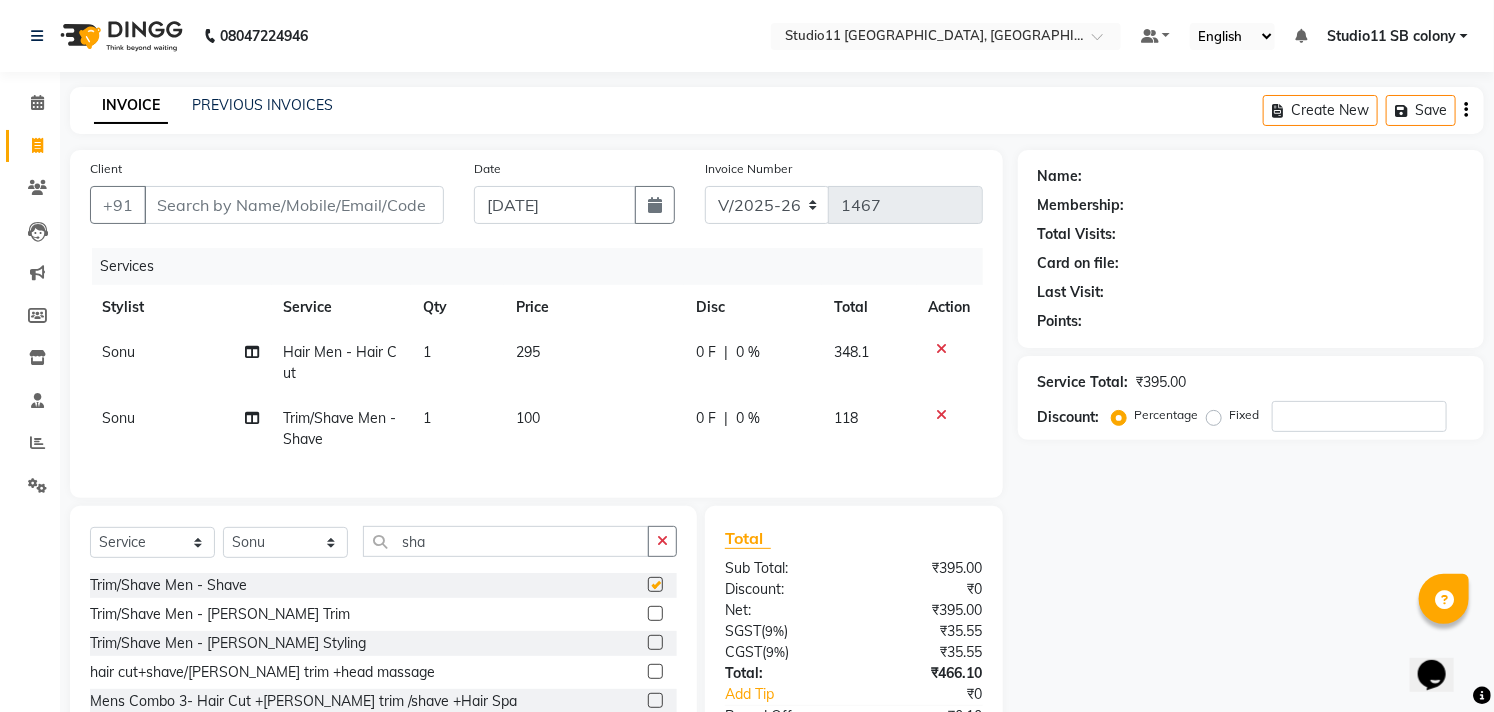 checkbox on "false" 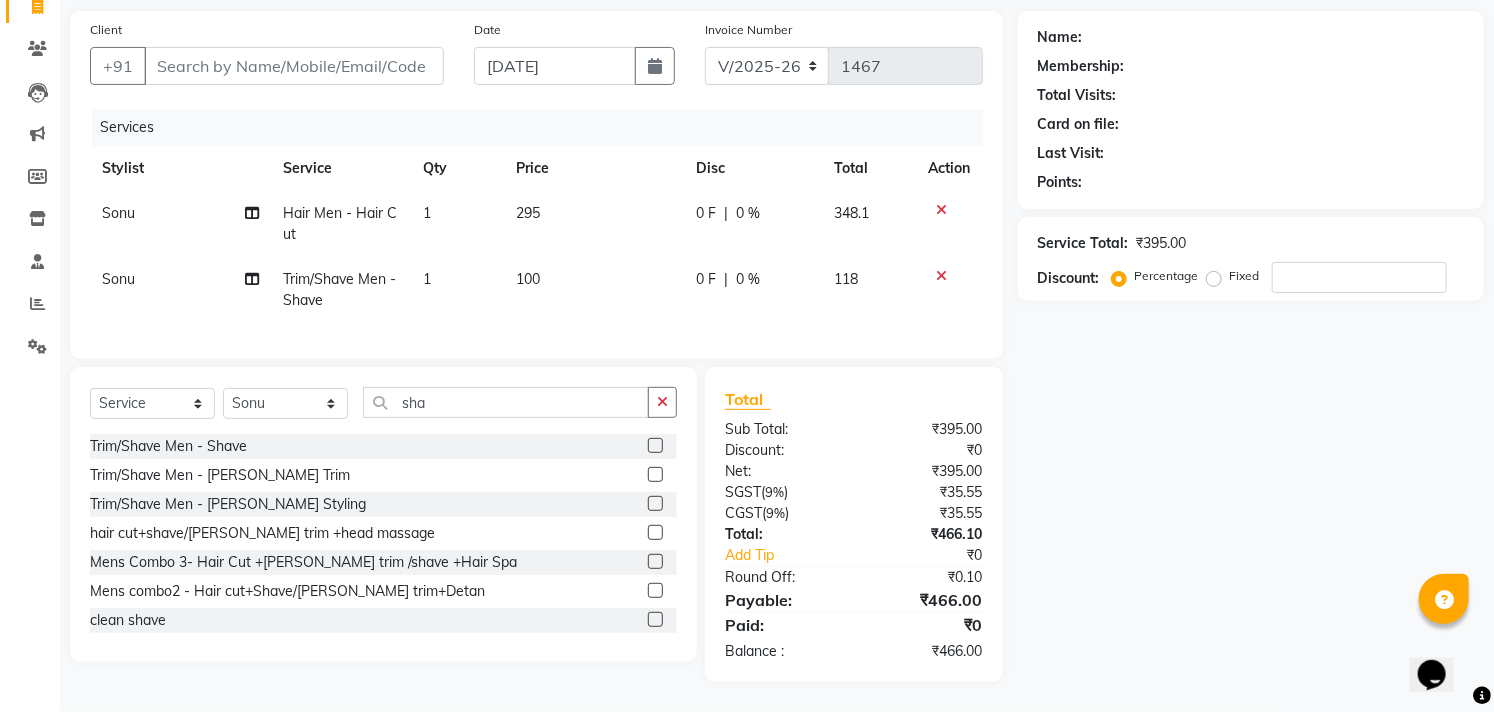 scroll, scrollTop: 106, scrollLeft: 0, axis: vertical 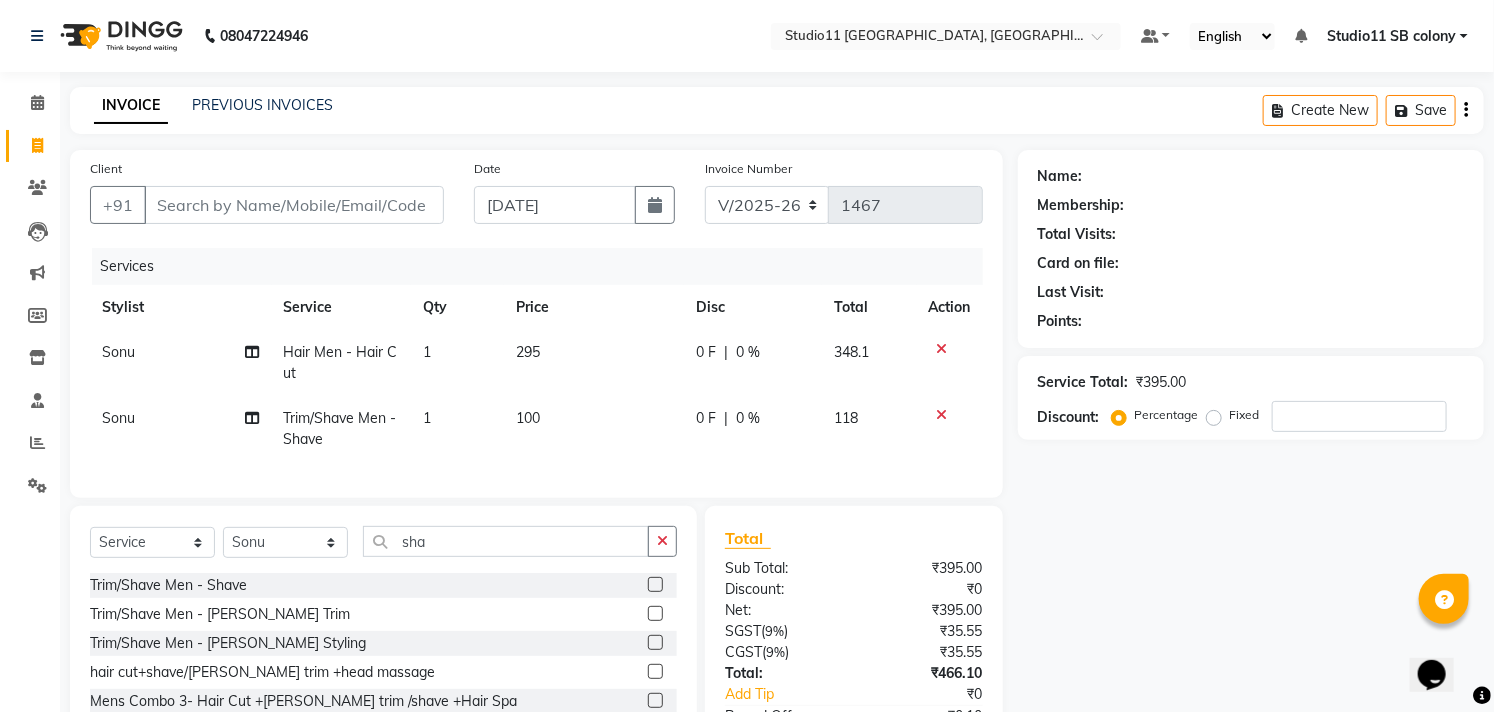 click on "100" 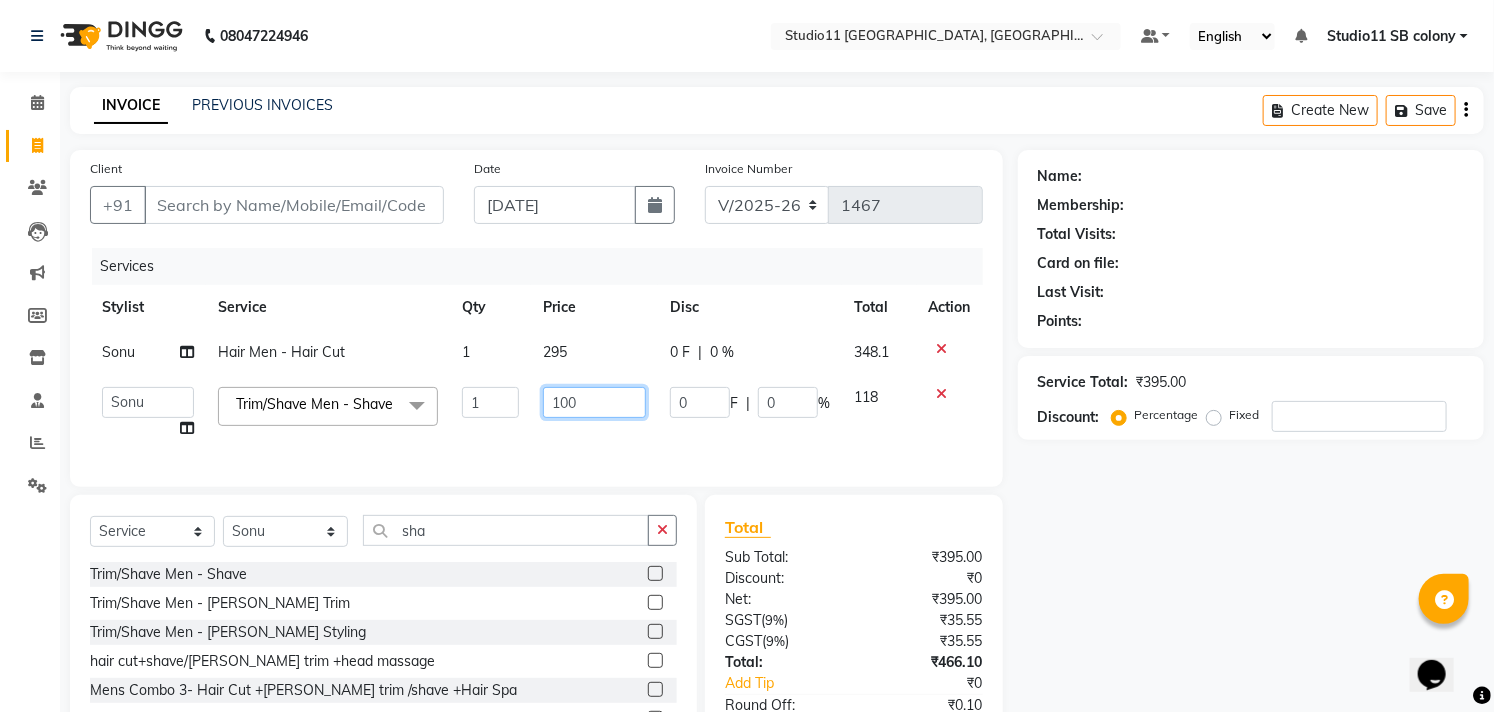 click on "100" 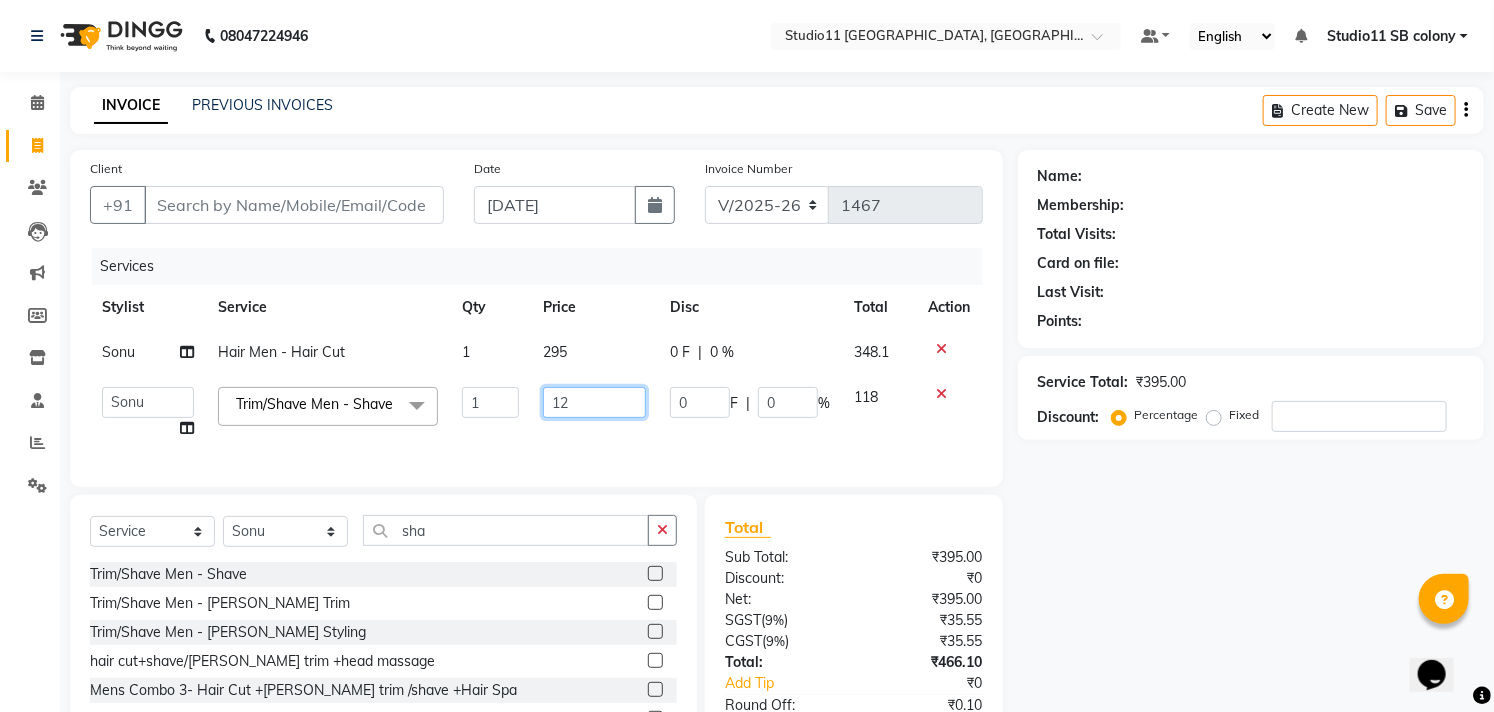 type on "125" 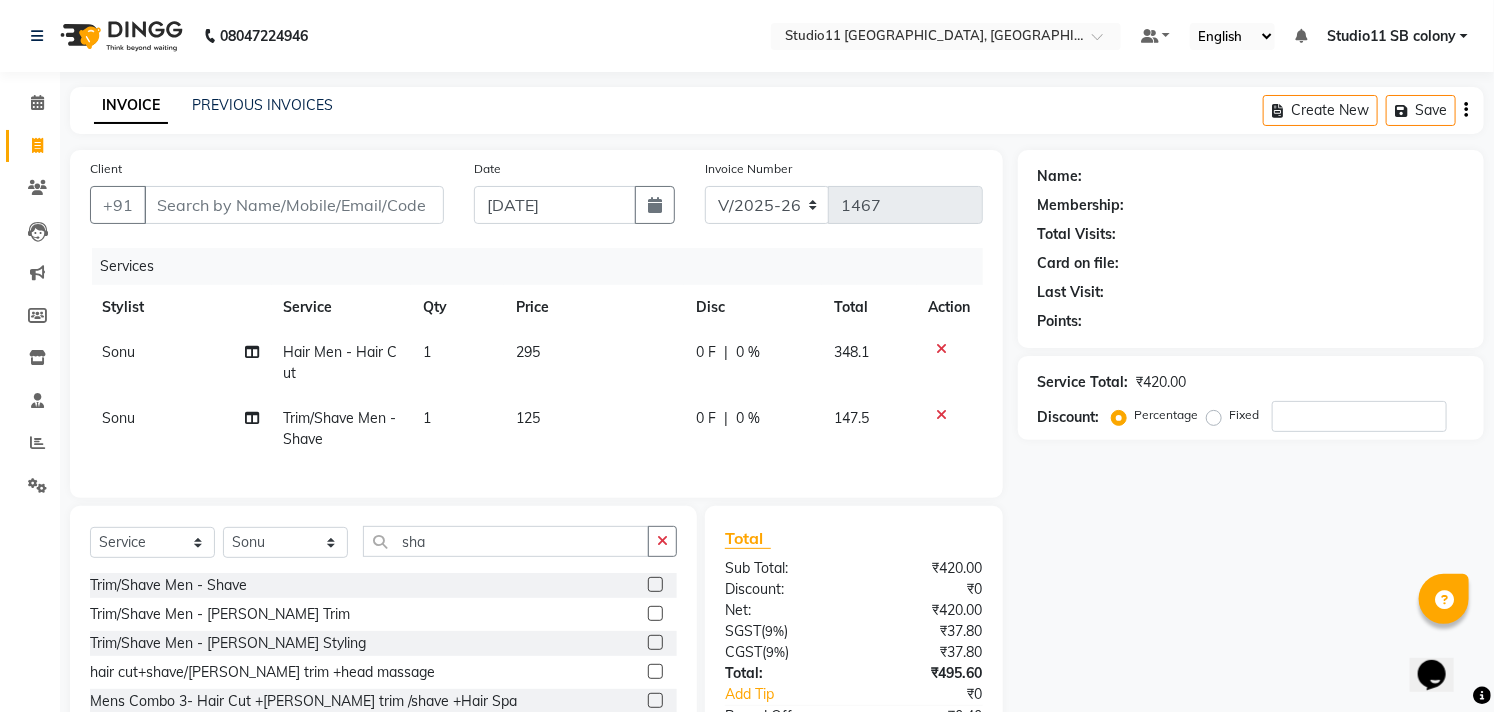drag, startPoint x: 1140, startPoint y: 677, endPoint x: 1147, endPoint y: 665, distance: 13.892444 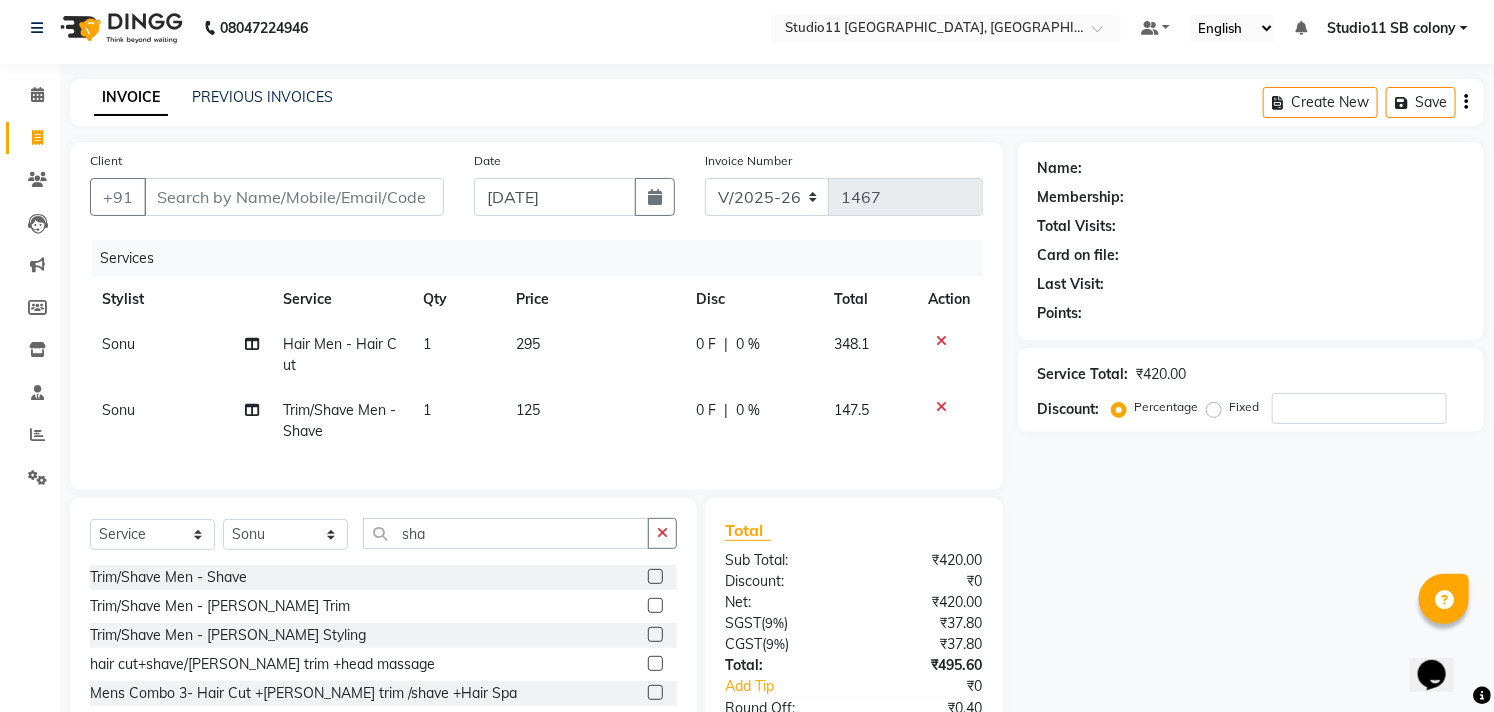 scroll, scrollTop: 155, scrollLeft: 0, axis: vertical 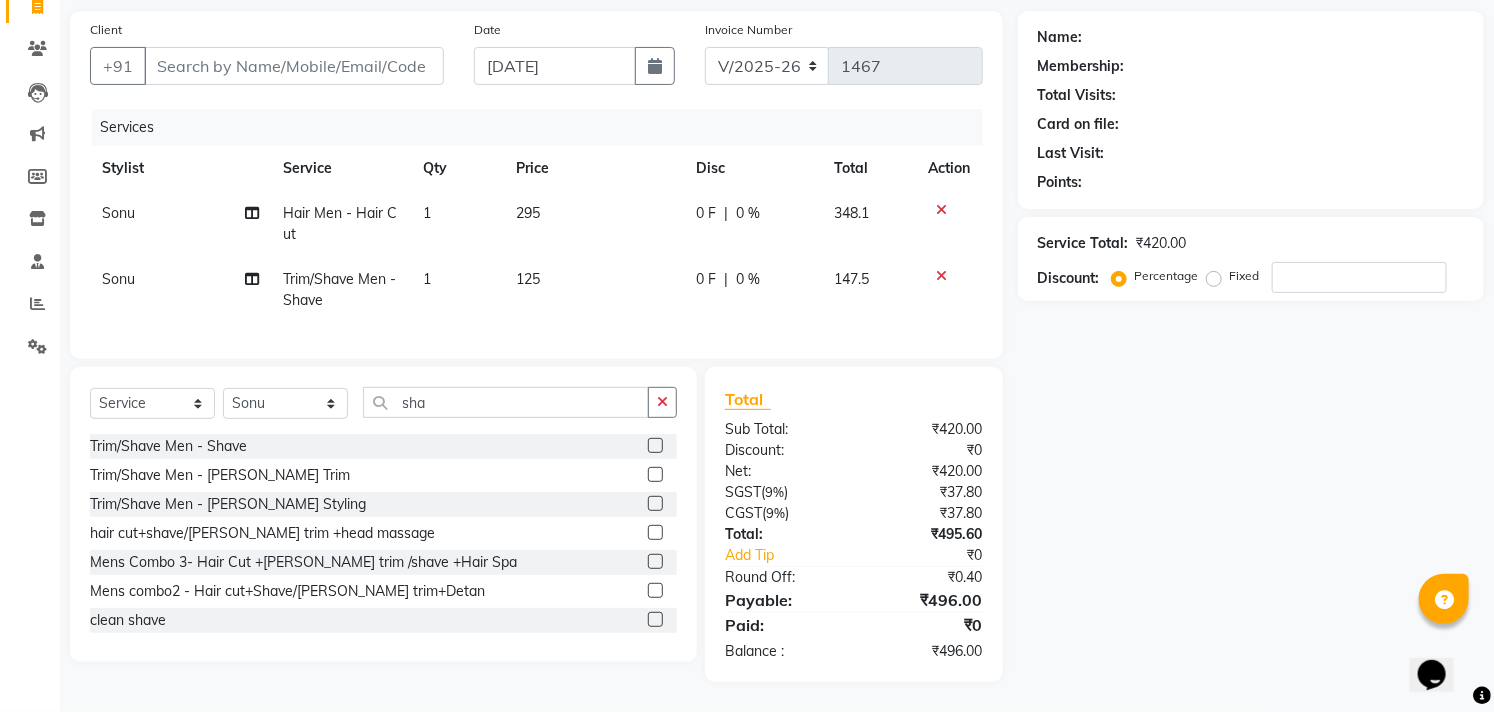 click on "Name: Membership: Total Visits: Card on file: Last Visit:  Points:  Service Total:  ₹420.00  Discount:  Percentage   Fixed" 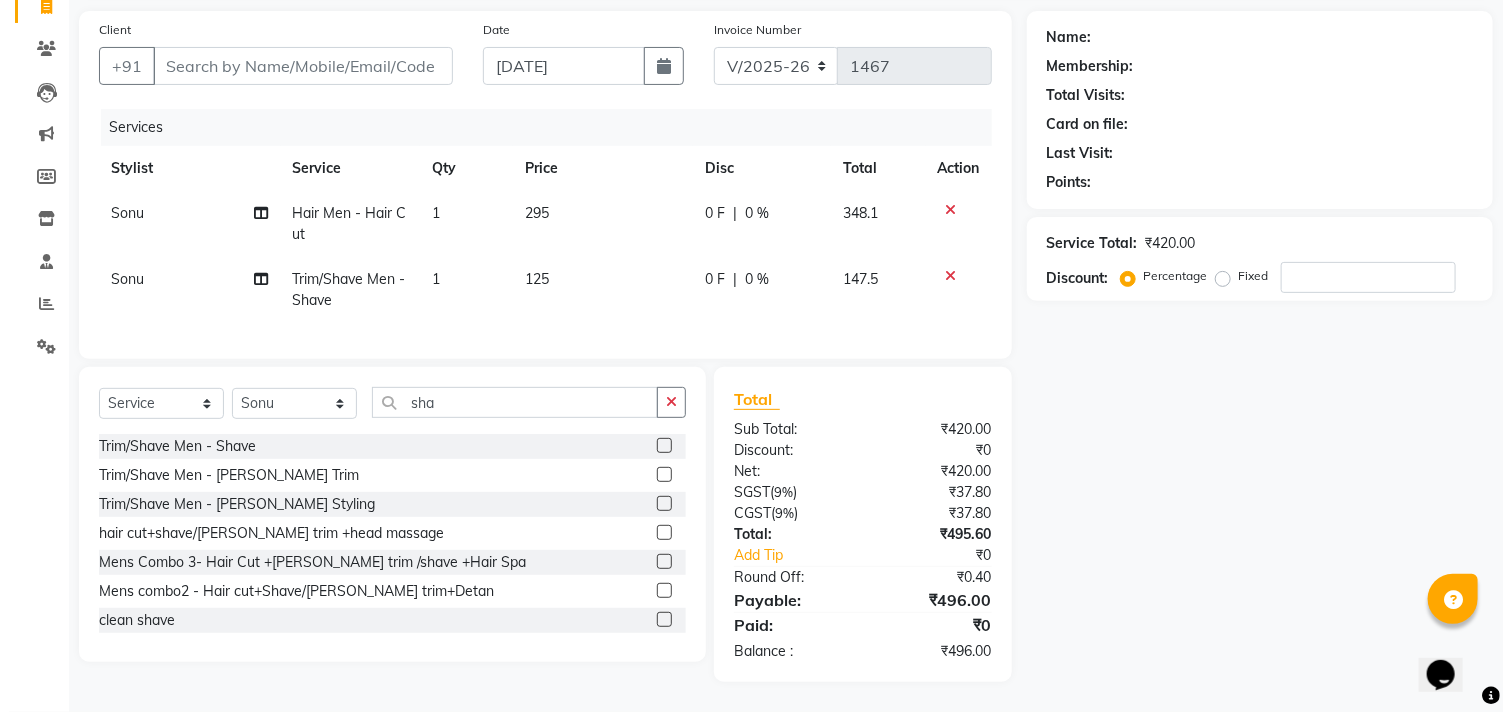 scroll, scrollTop: 0, scrollLeft: 0, axis: both 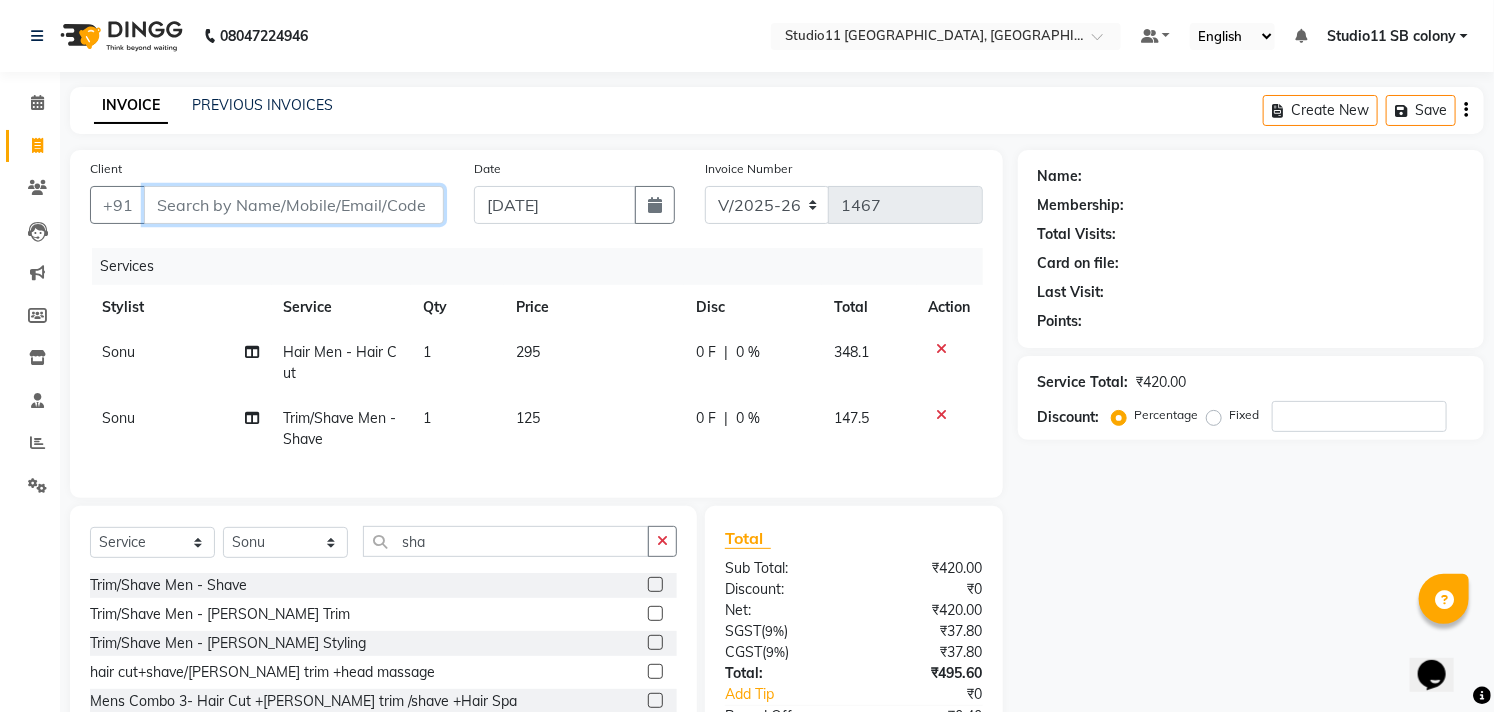 click on "Client" at bounding box center [294, 205] 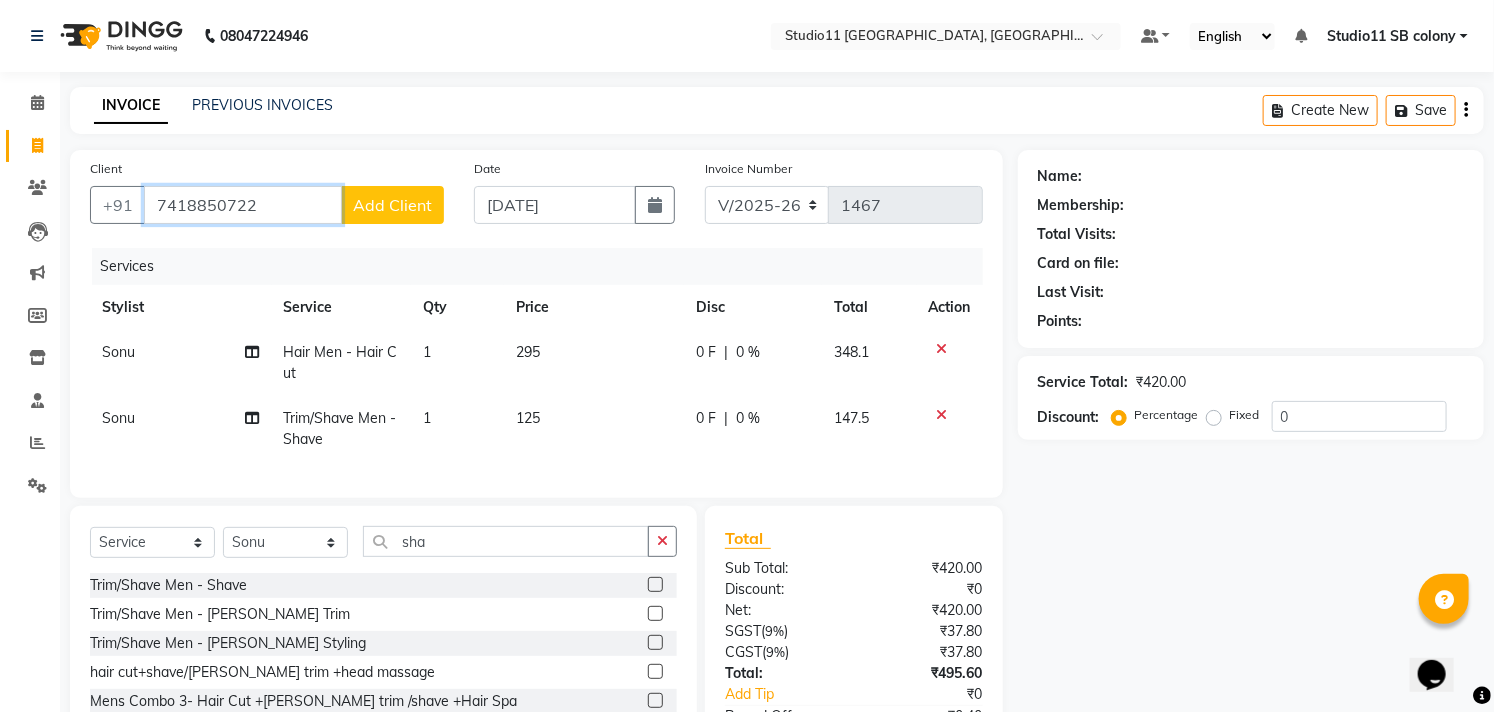 type on "7418850722" 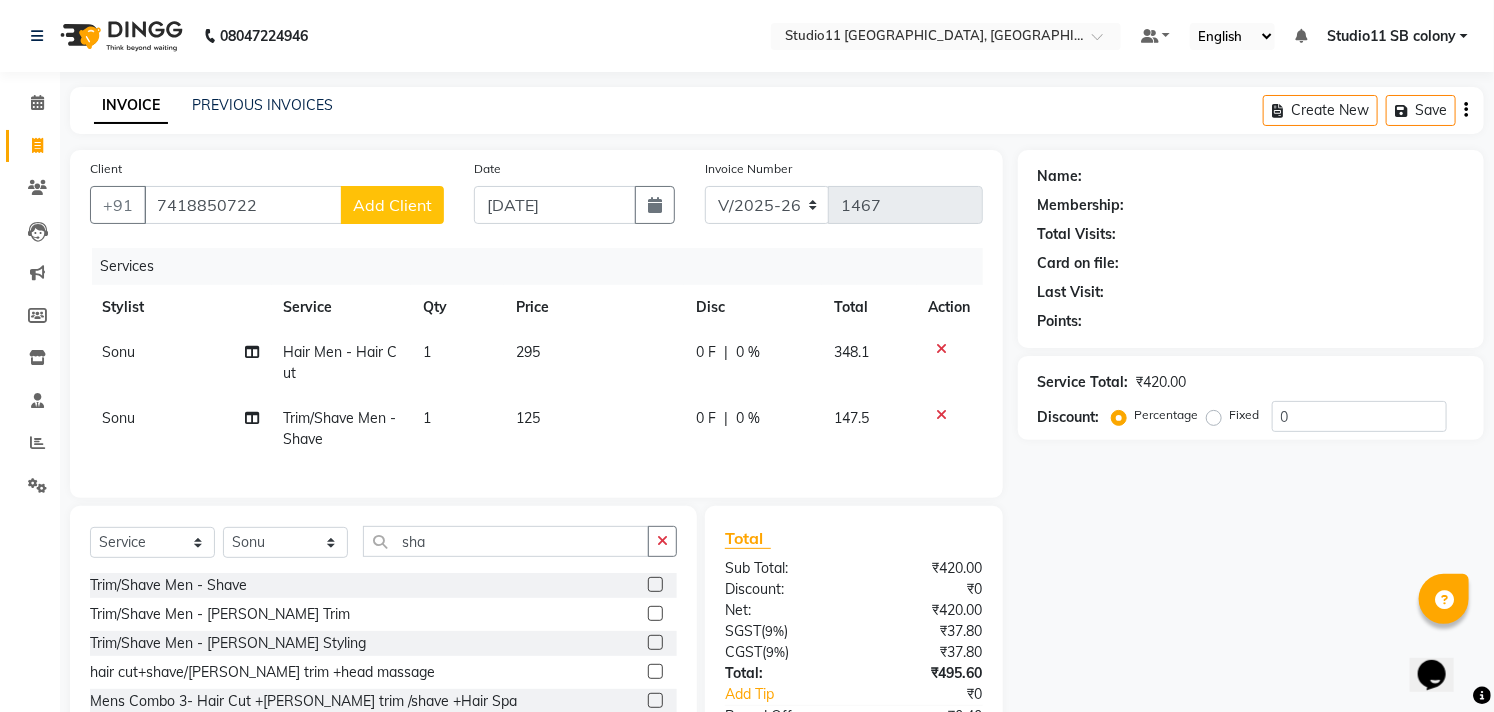 click on "Add Client" 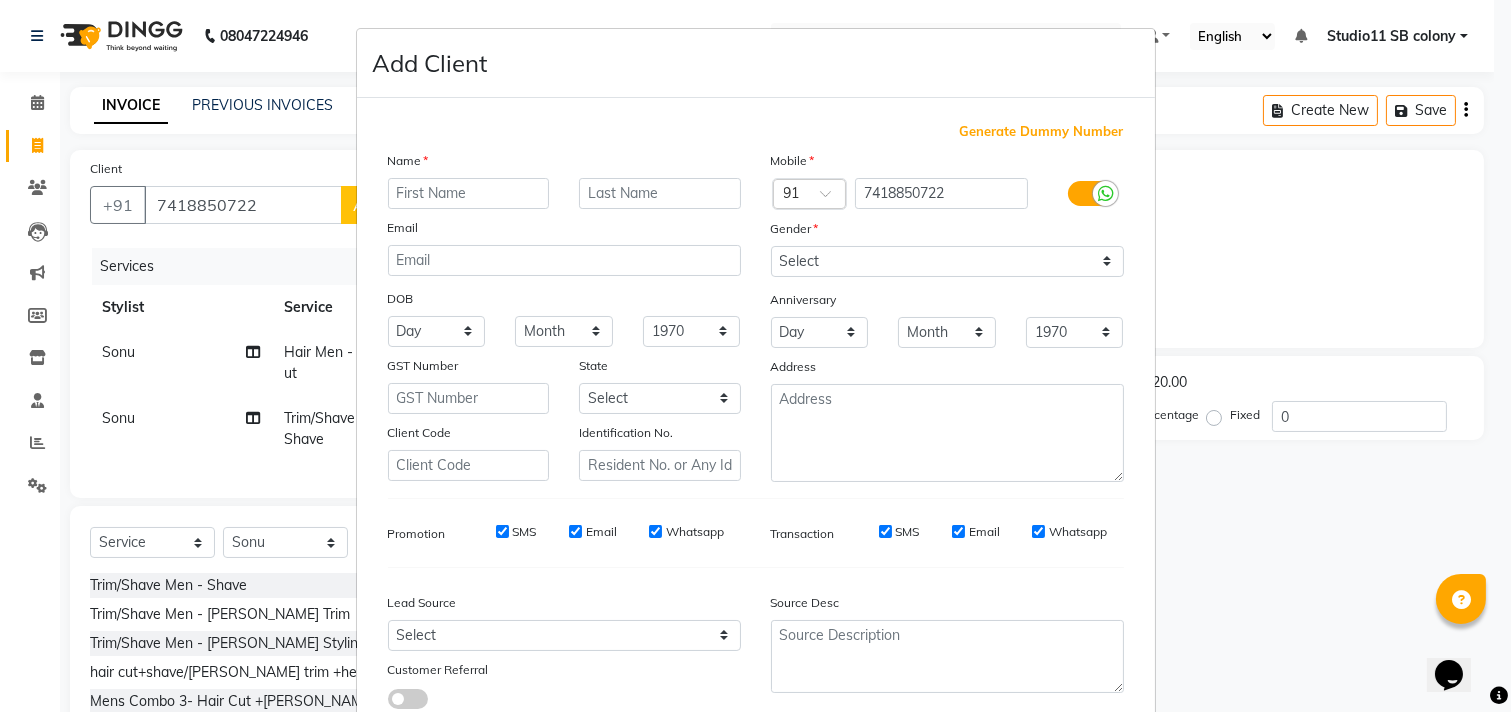 click at bounding box center (469, 193) 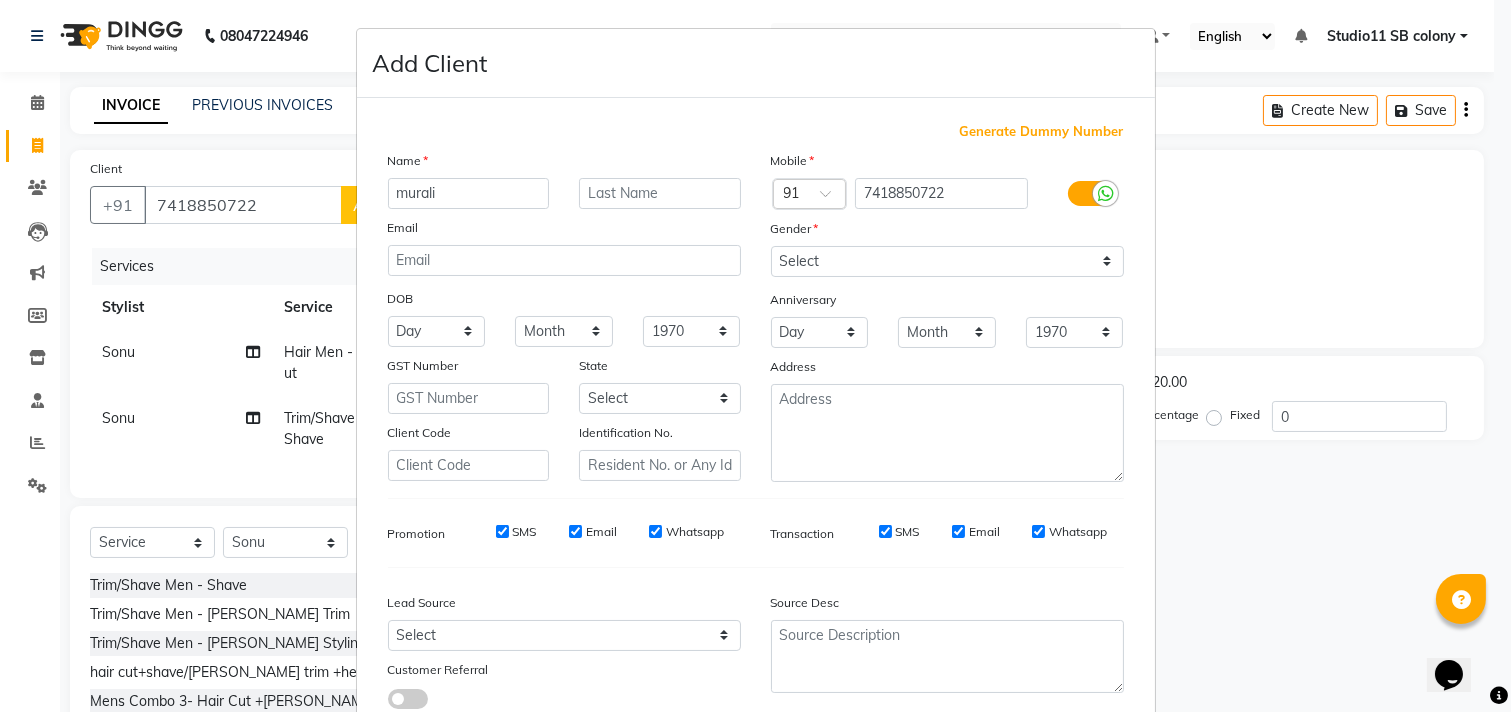 type on "murali" 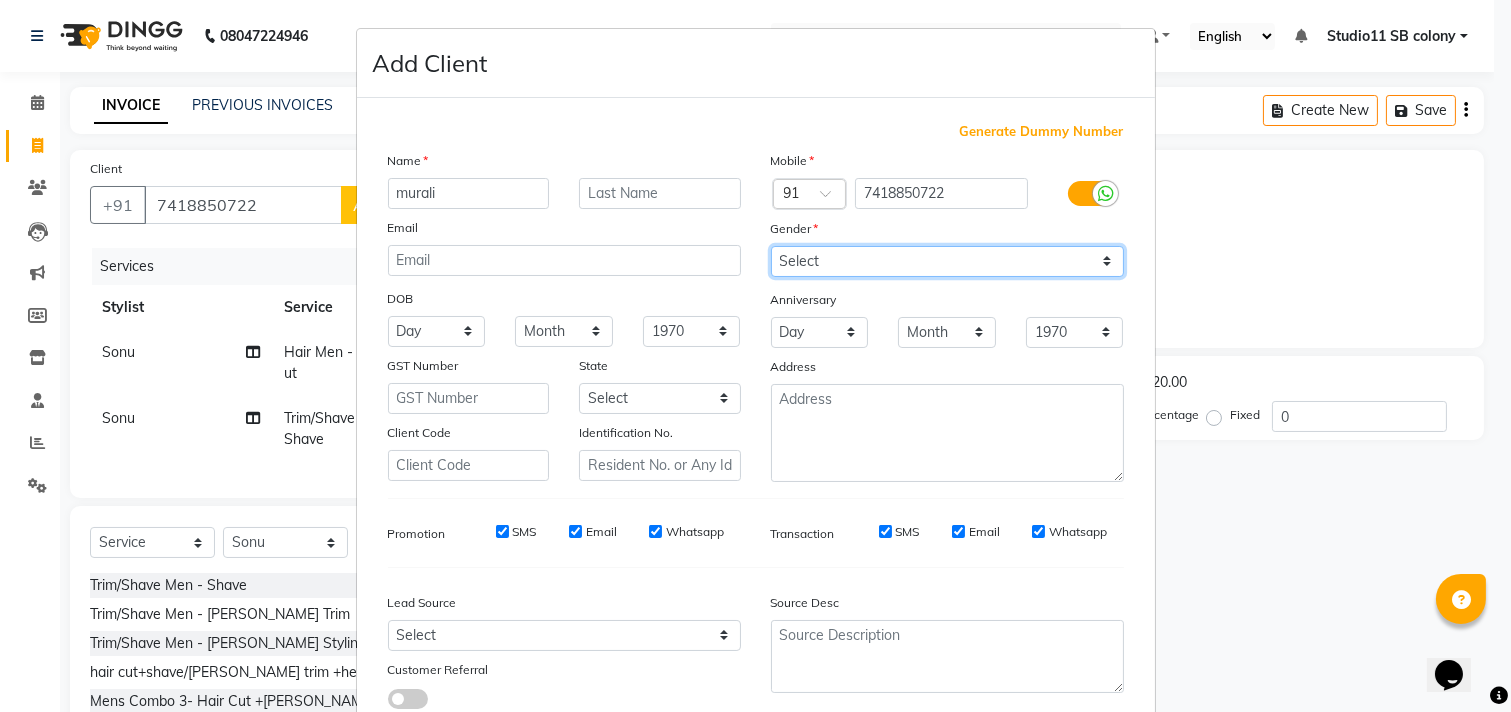 drag, startPoint x: 847, startPoint y: 266, endPoint x: 846, endPoint y: 276, distance: 10.049875 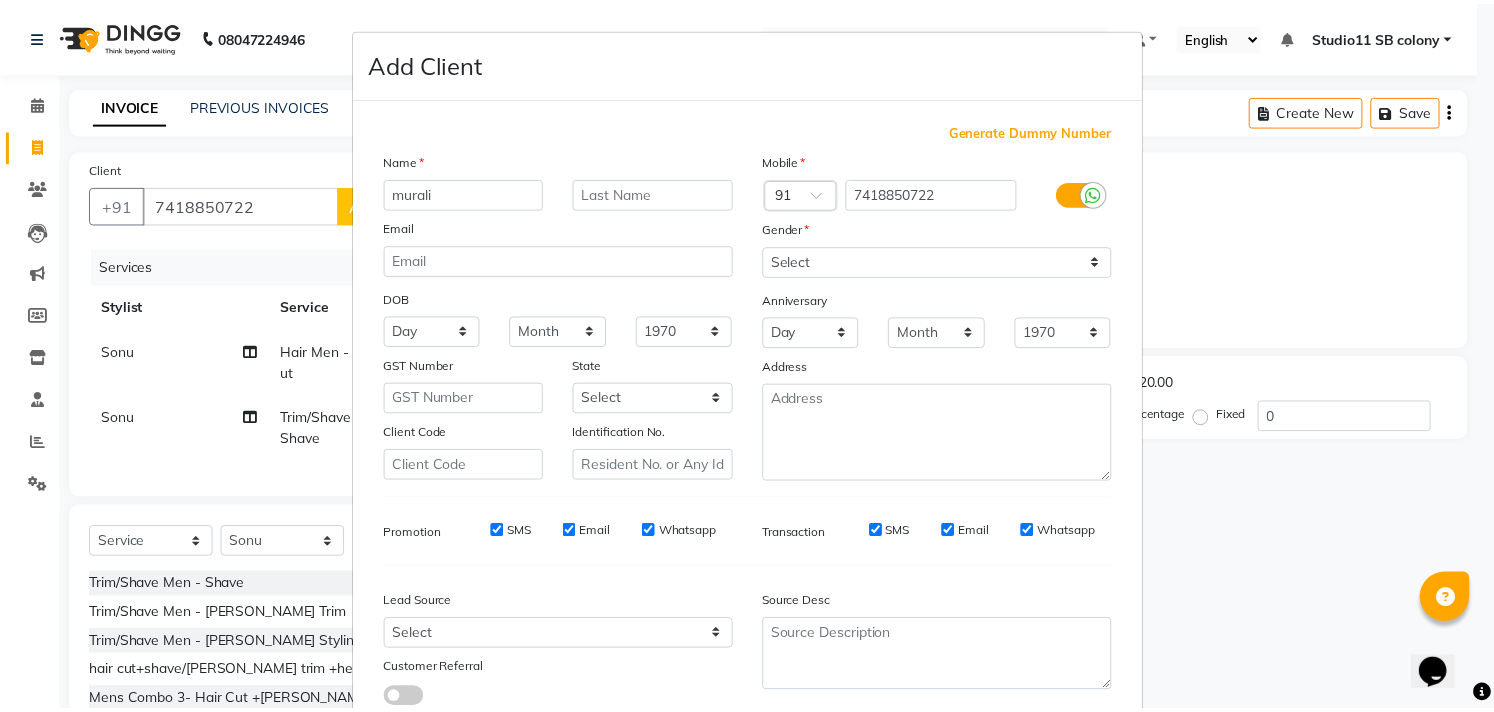 scroll, scrollTop: 138, scrollLeft: 0, axis: vertical 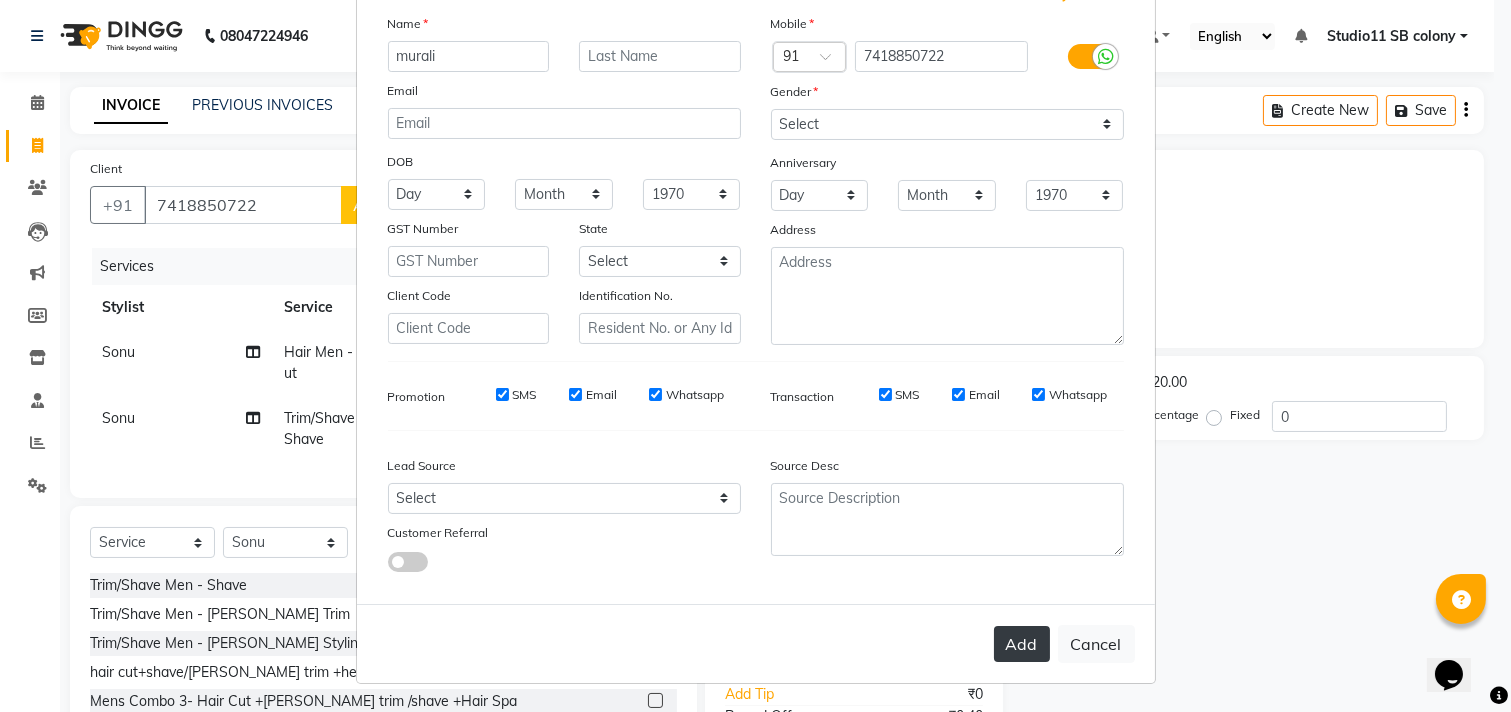 click on "Add" at bounding box center [1022, 644] 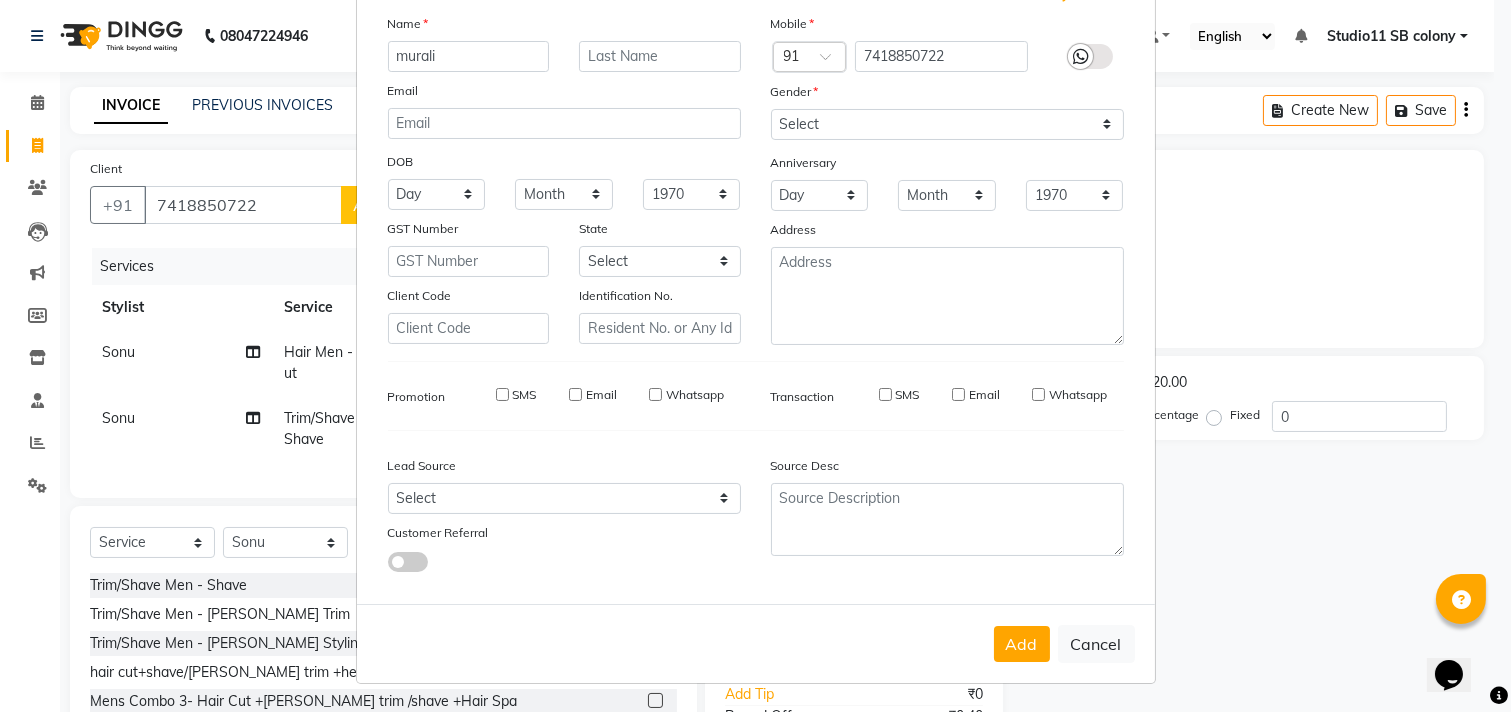 type 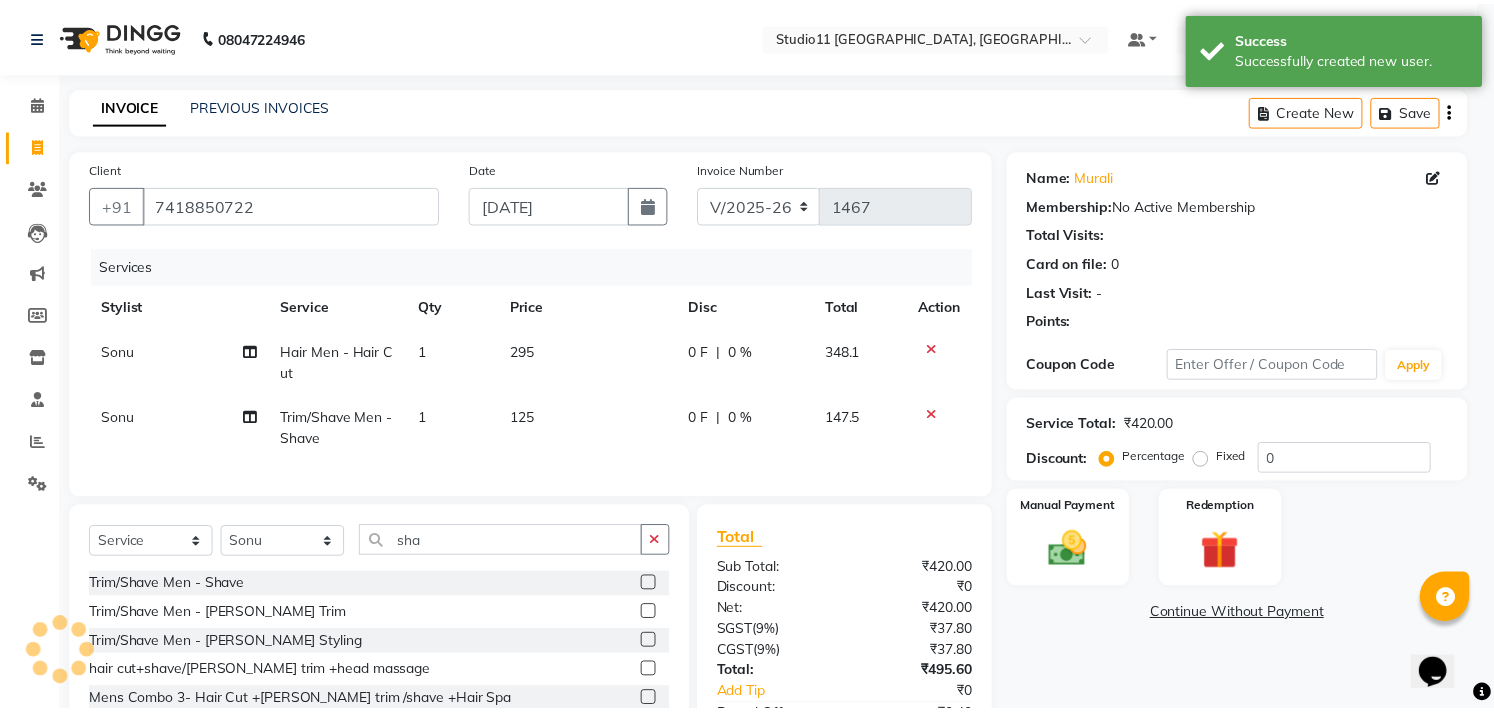 drag, startPoint x: 2920, startPoint y: 1040, endPoint x: 1430, endPoint y: 659, distance: 1537.9406 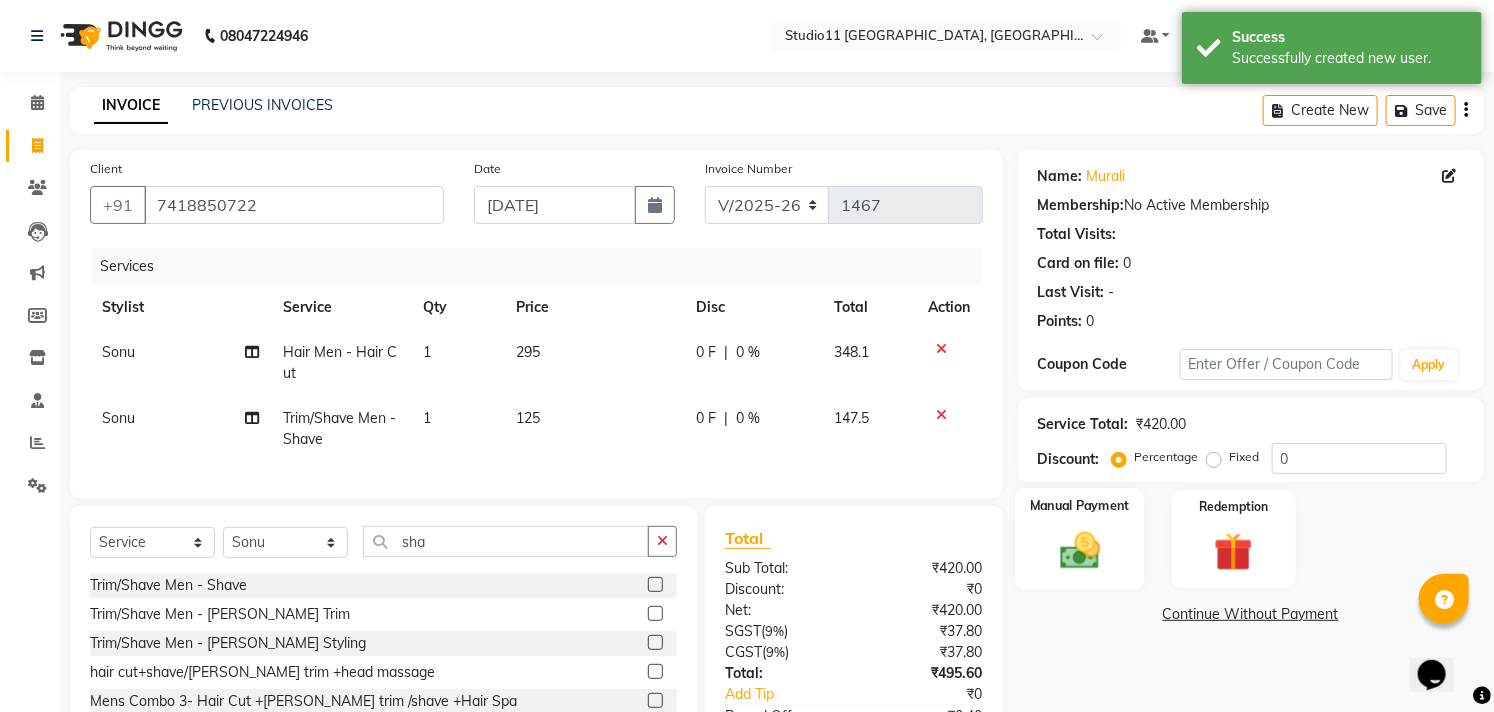 click 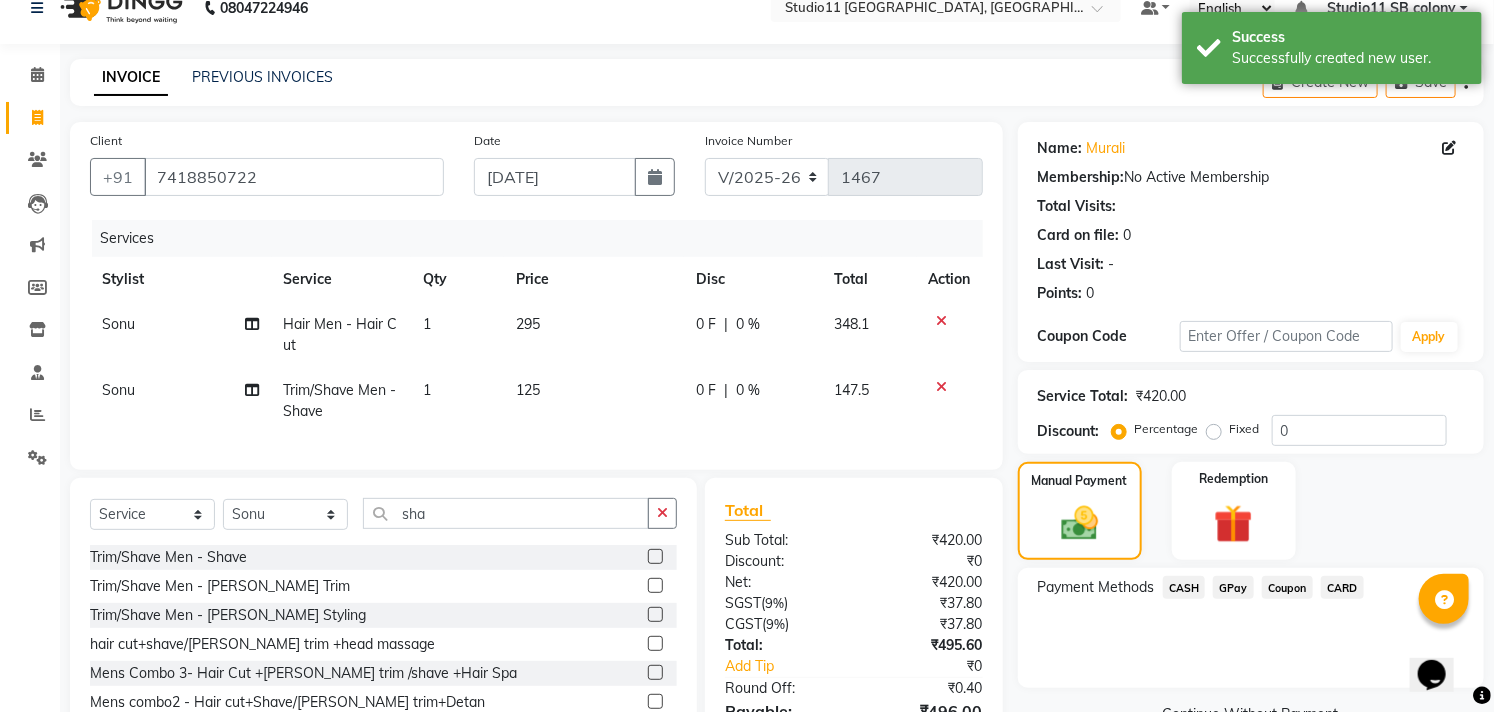 scroll, scrollTop: 155, scrollLeft: 0, axis: vertical 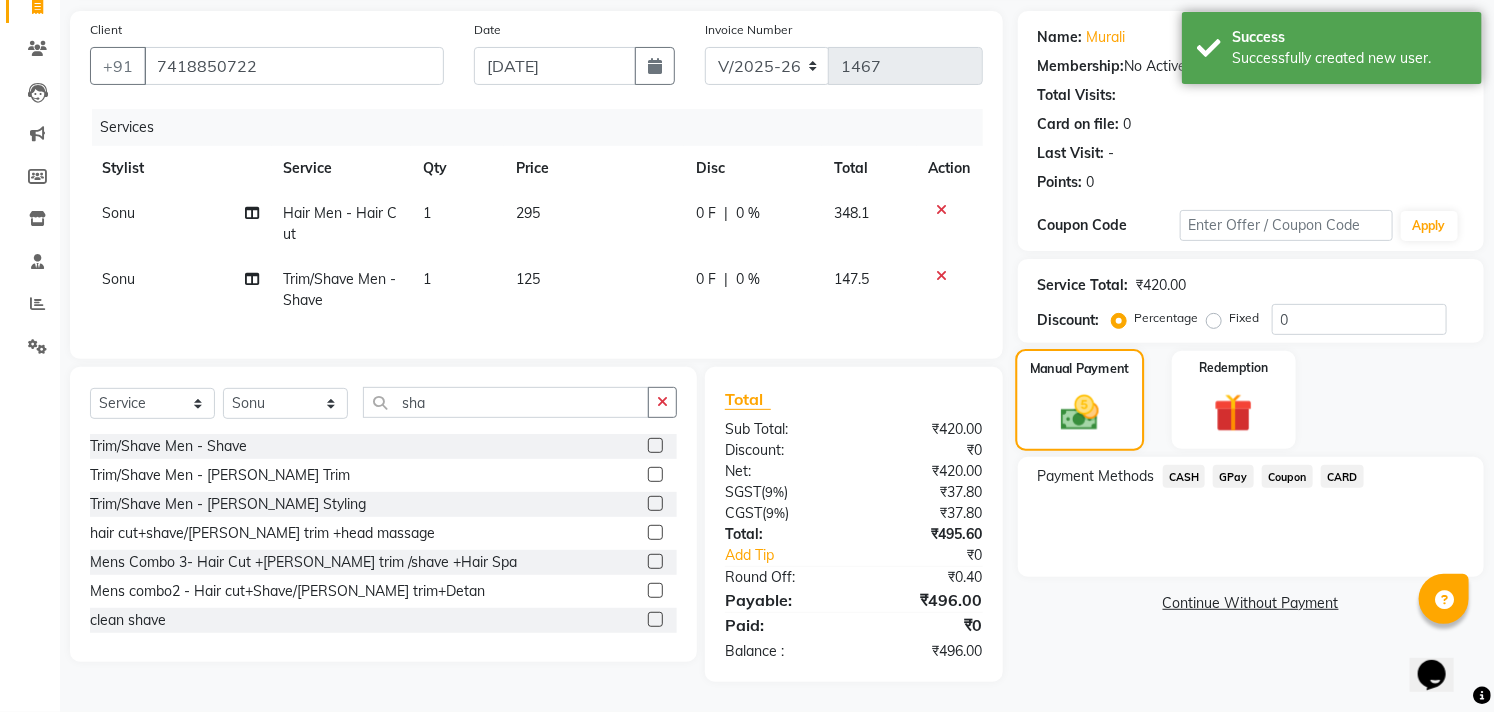 click on "Manual Payment" 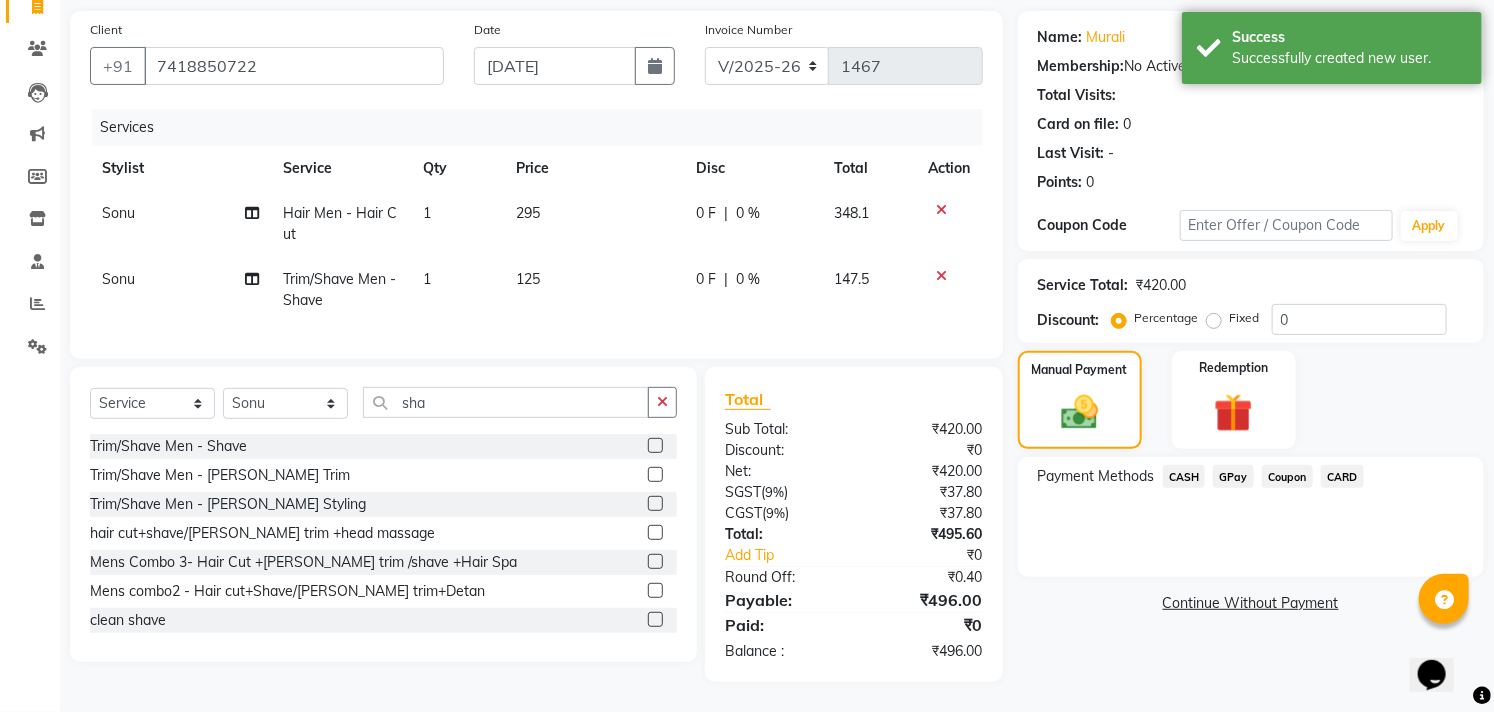 drag, startPoint x: 1227, startPoint y: 458, endPoint x: 1510, endPoint y: 396, distance: 289.7119 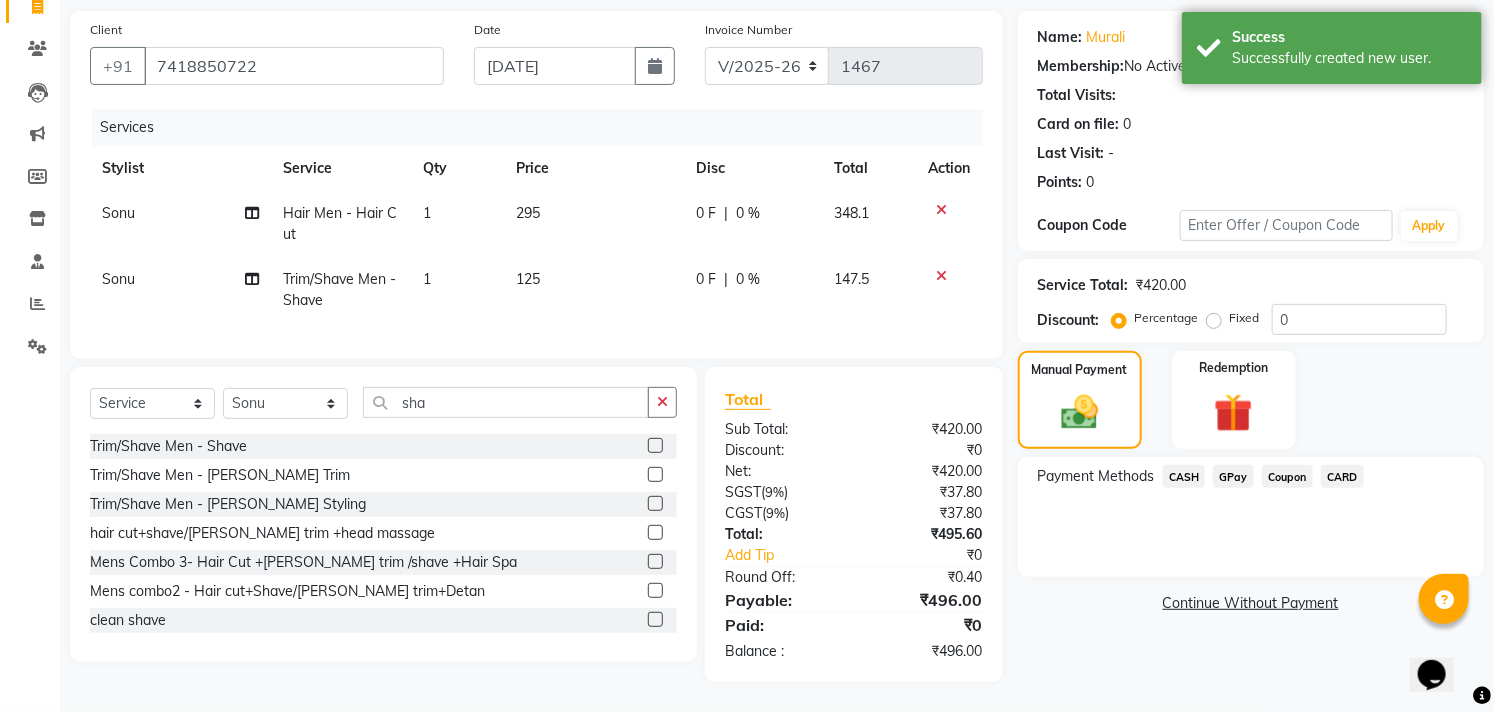 click on "GPay" 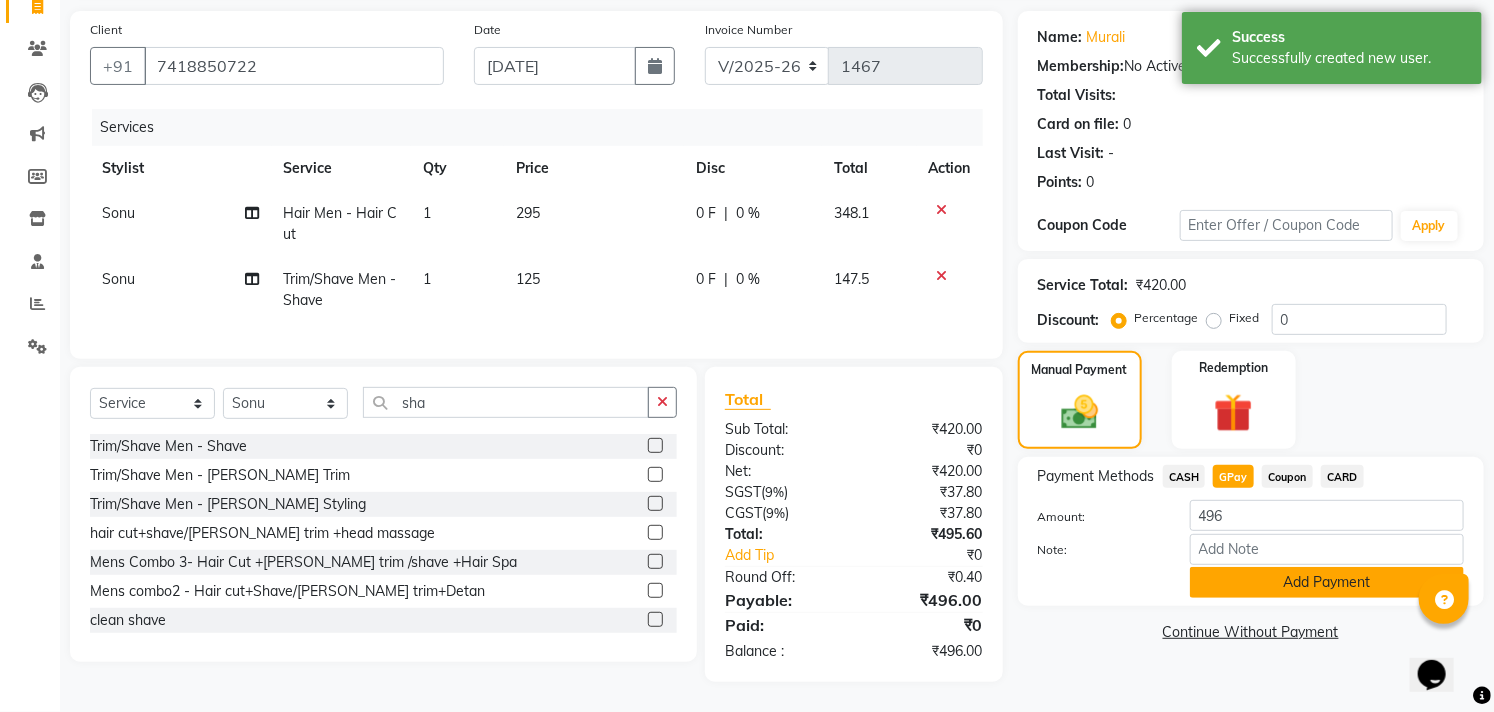 click on "Add Payment" 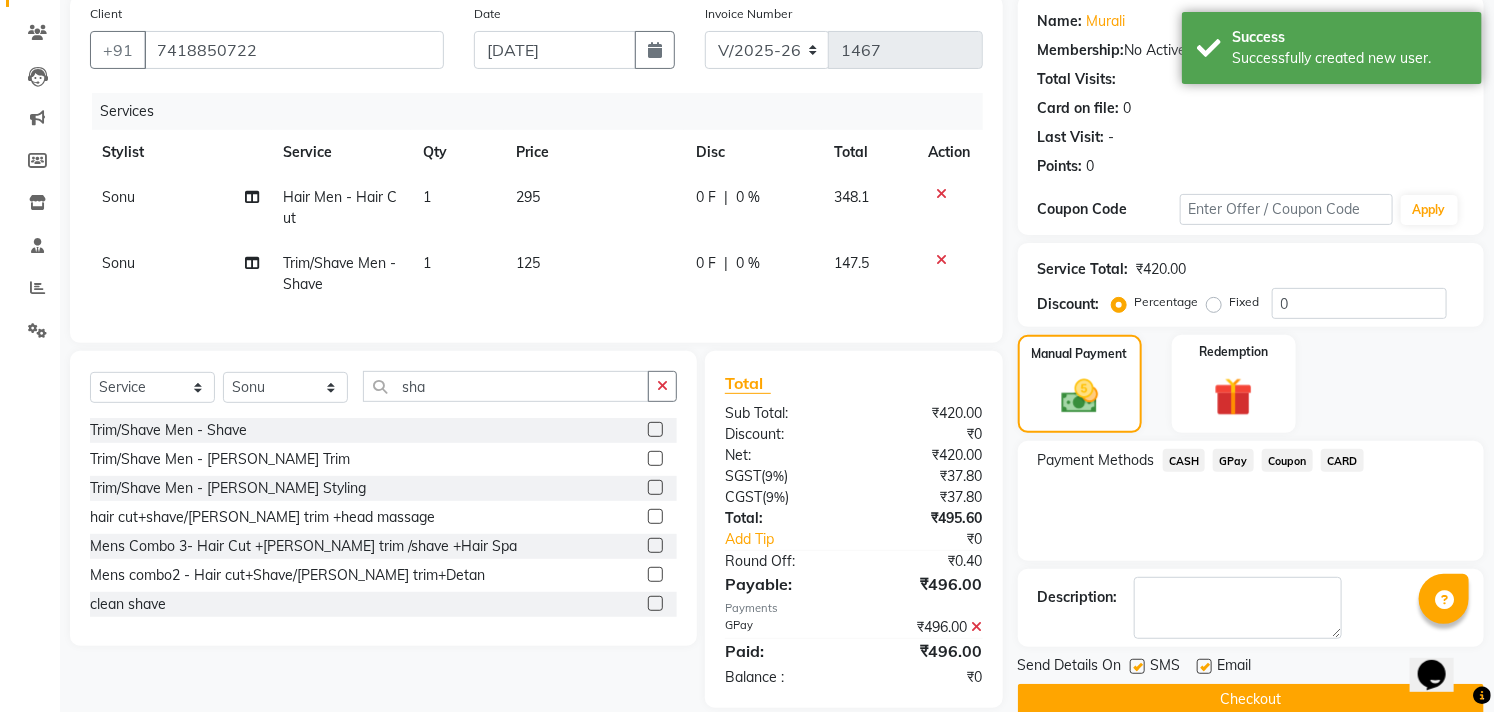 scroll, scrollTop: 197, scrollLeft: 0, axis: vertical 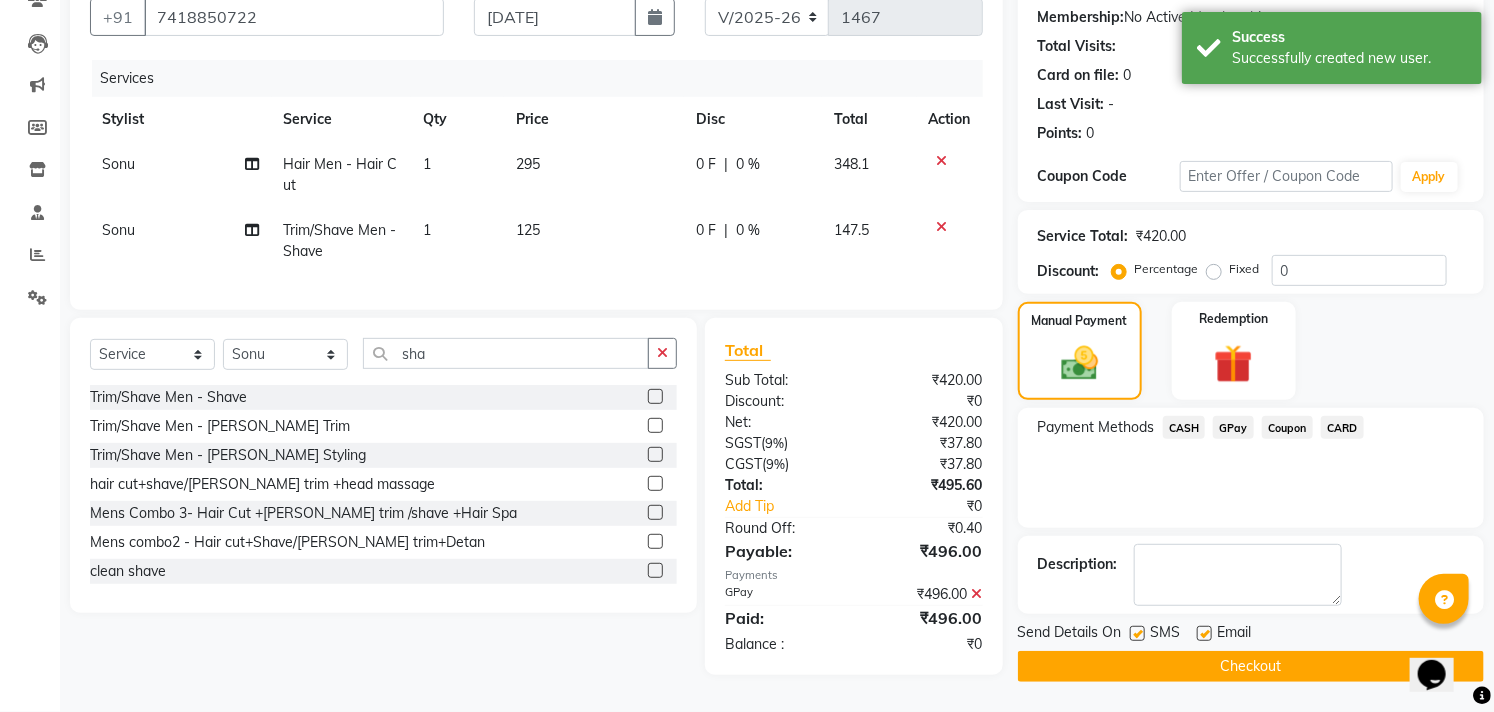 click 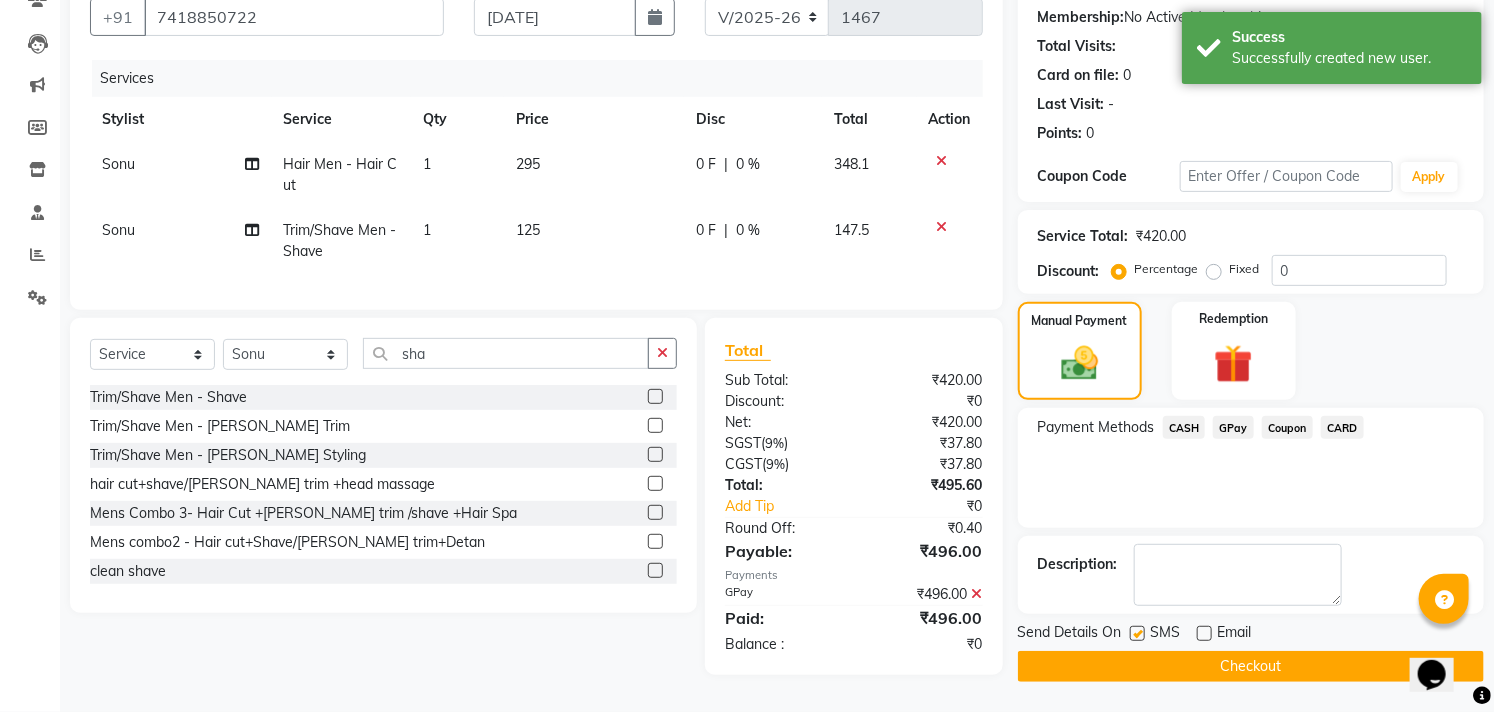 drag, startPoint x: 1141, startPoint y: 618, endPoint x: 1137, endPoint y: 637, distance: 19.416489 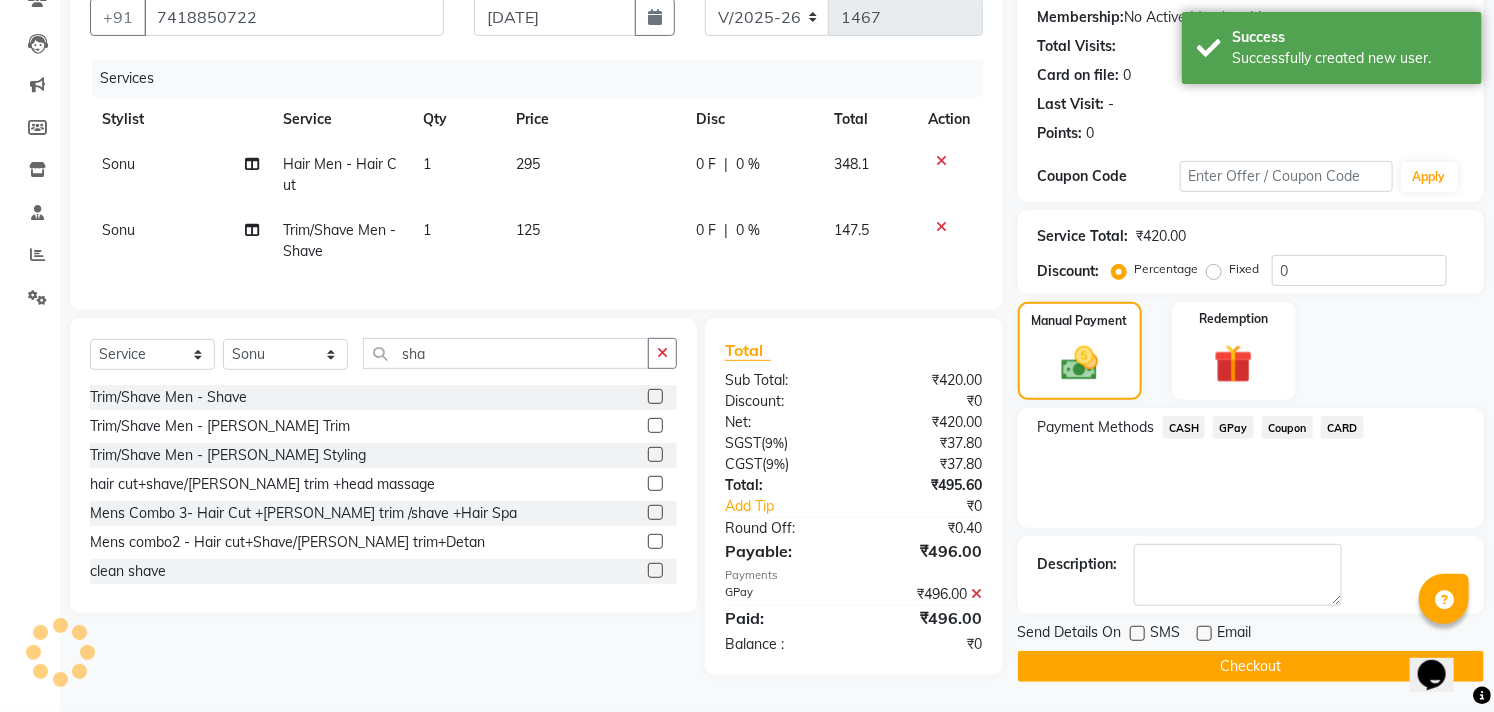 click on "Checkout" 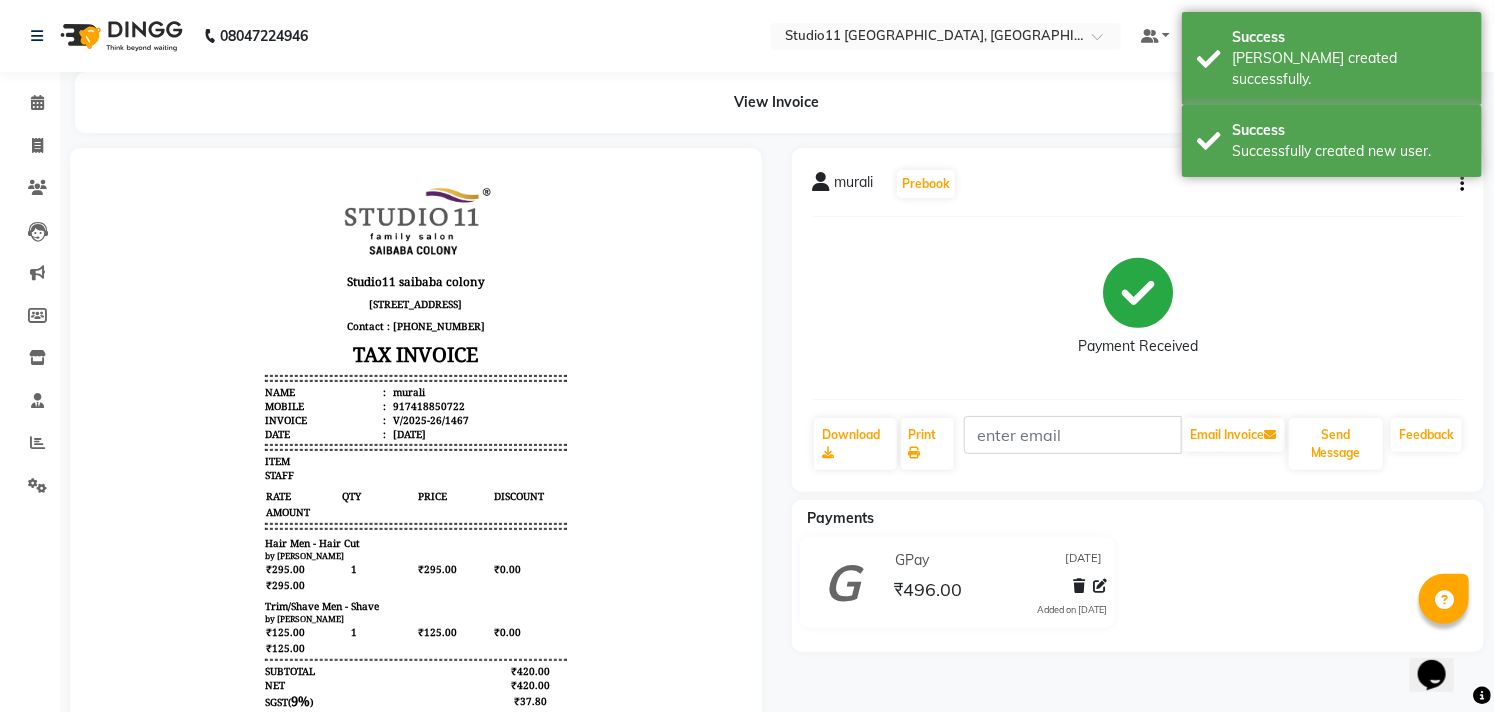 scroll, scrollTop: 0, scrollLeft: 0, axis: both 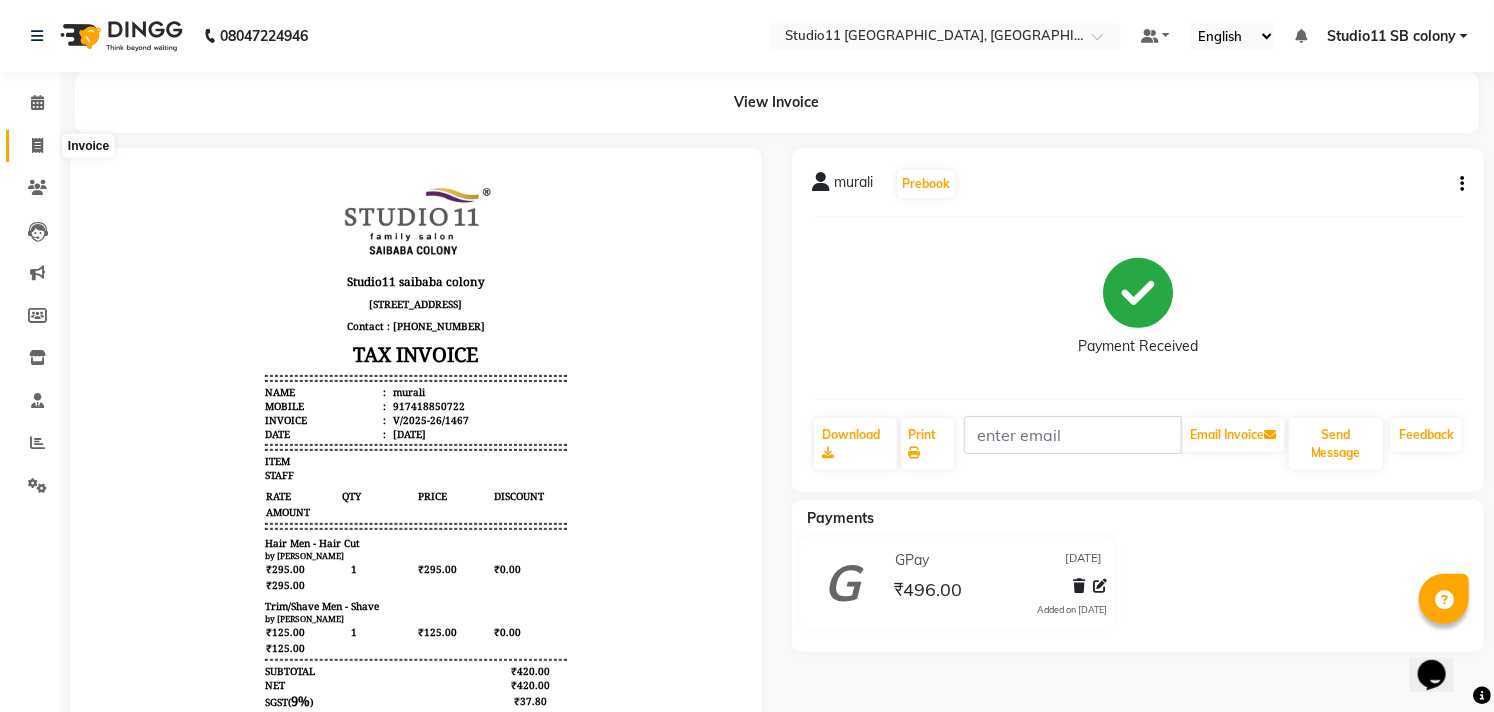 click 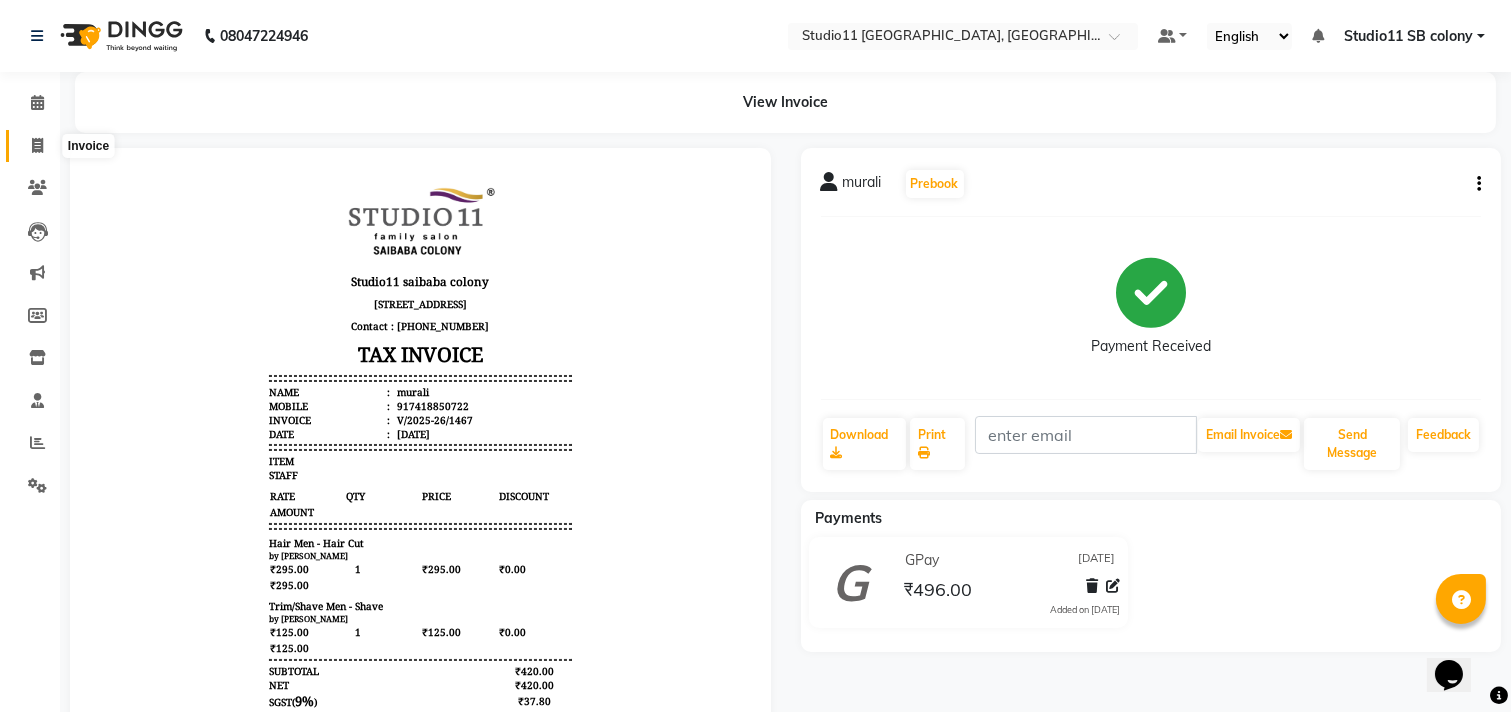 select on "service" 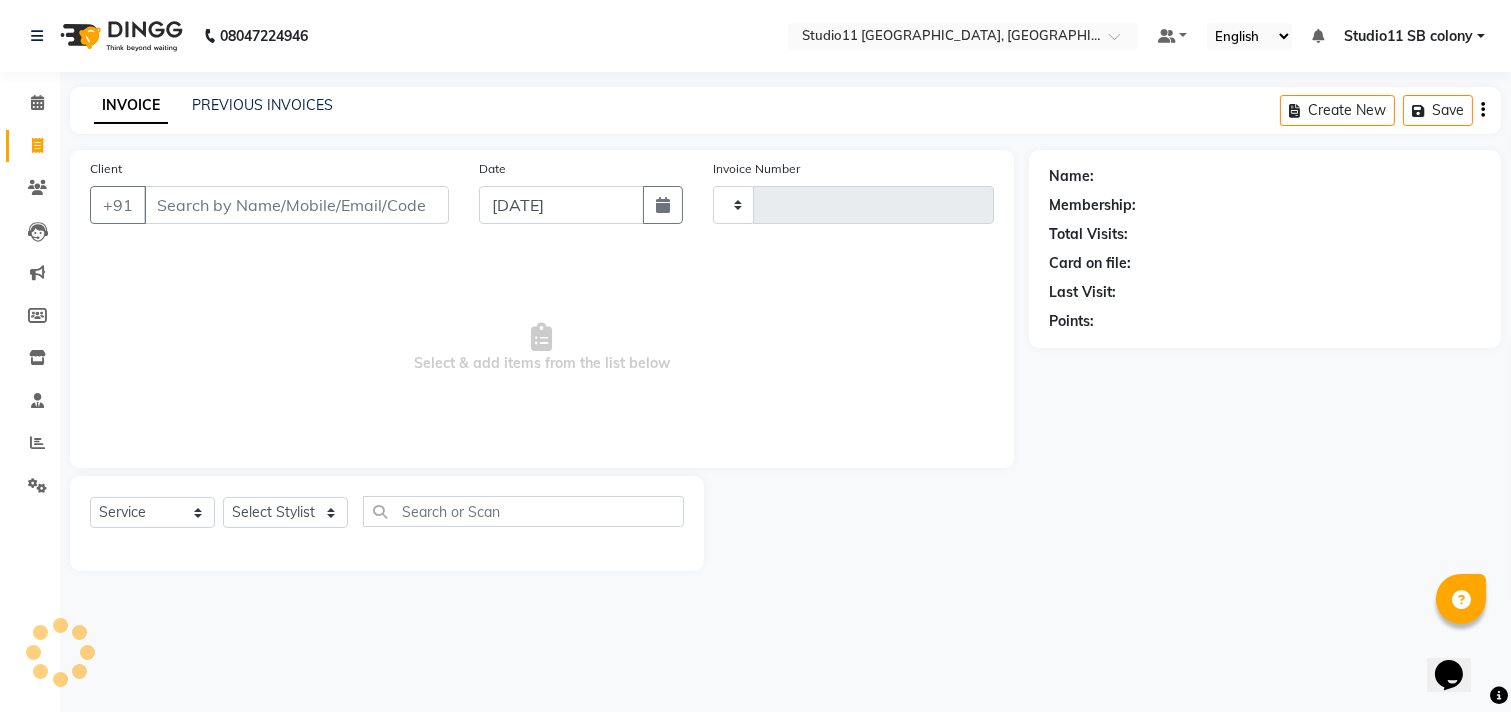 type on "1468" 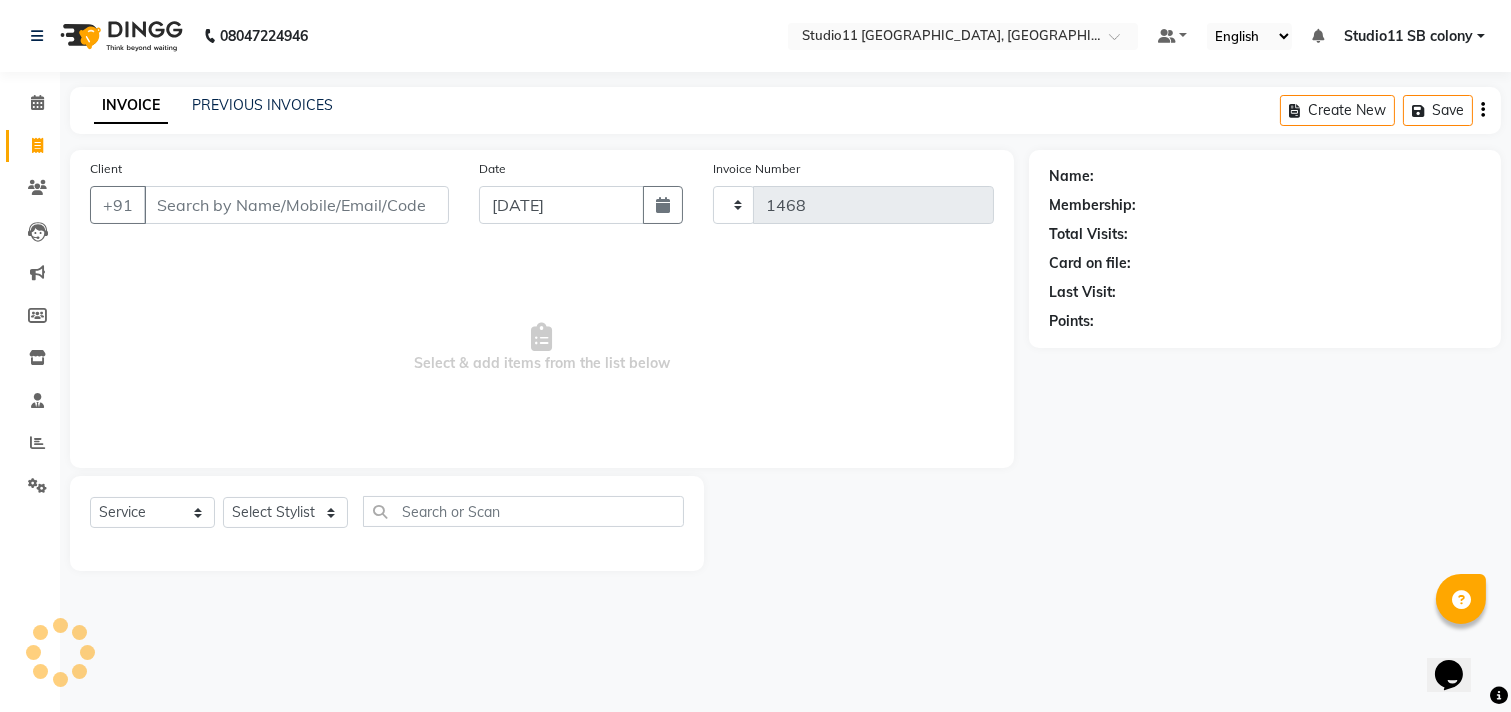 select on "7717" 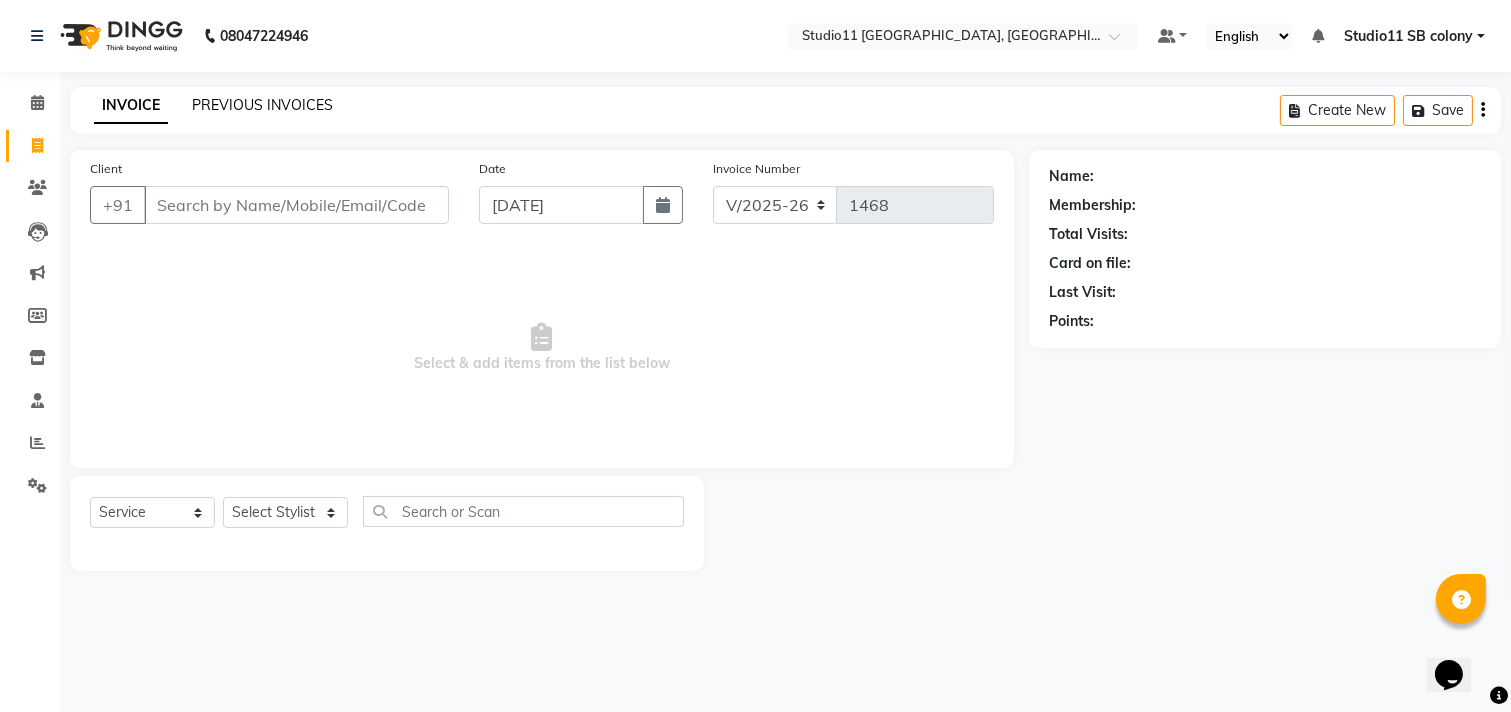 click on "PREVIOUS INVOICES" 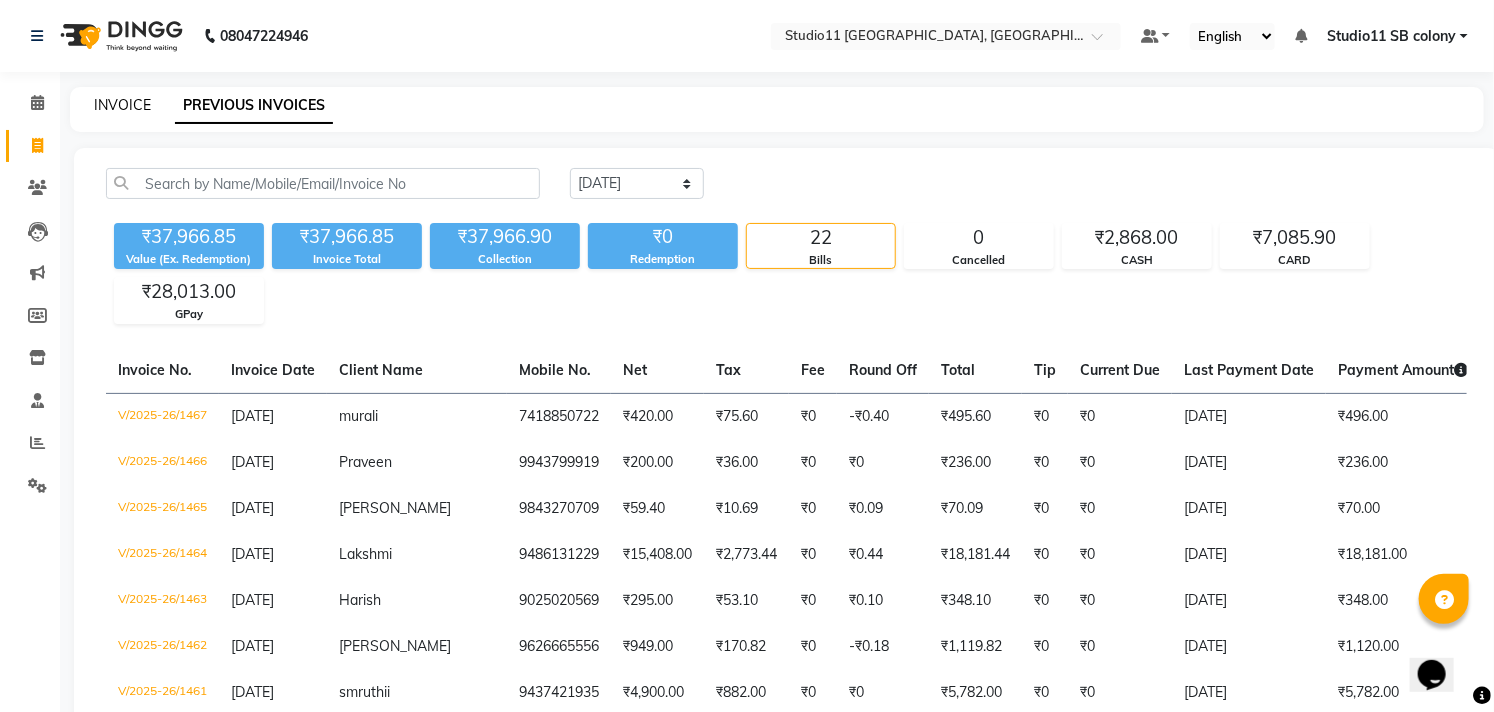 click on "INVOICE" 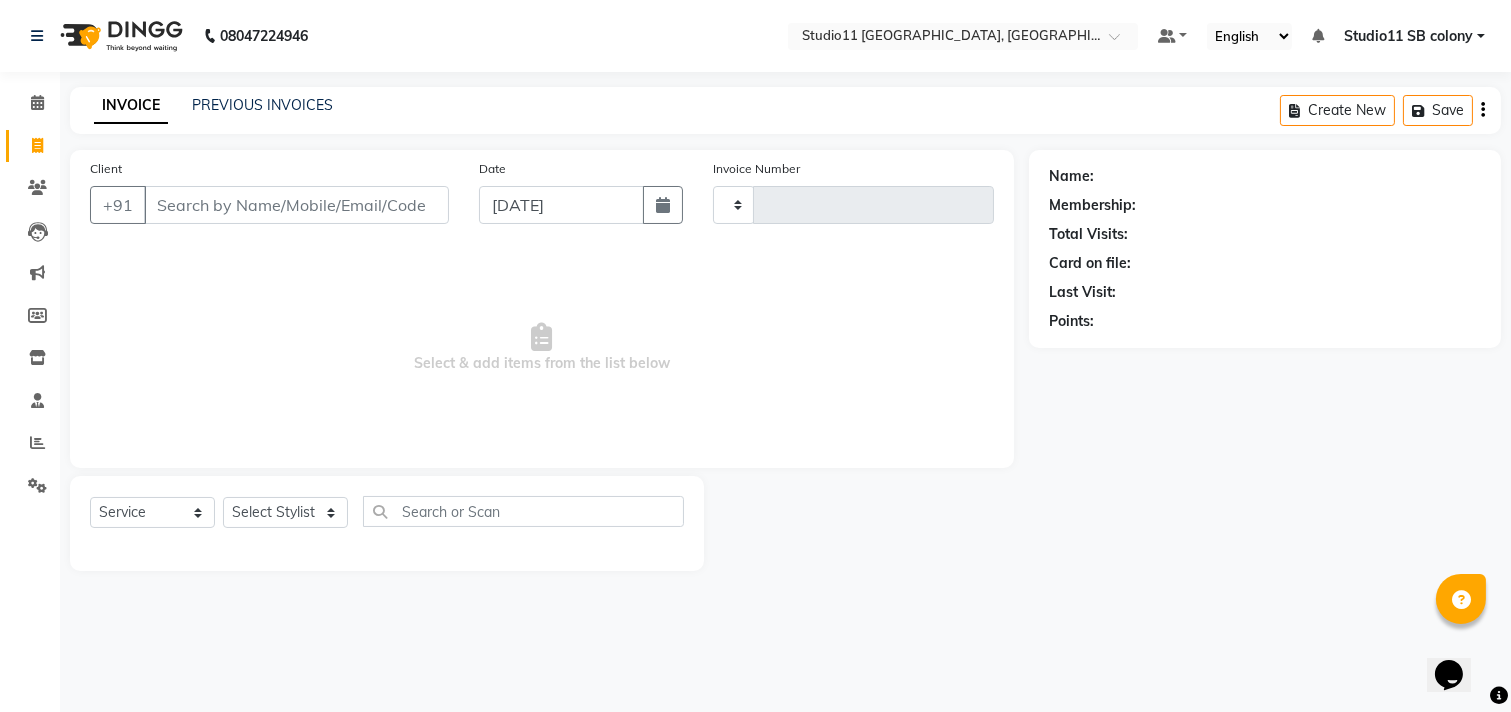 click on "Client" at bounding box center (296, 205) 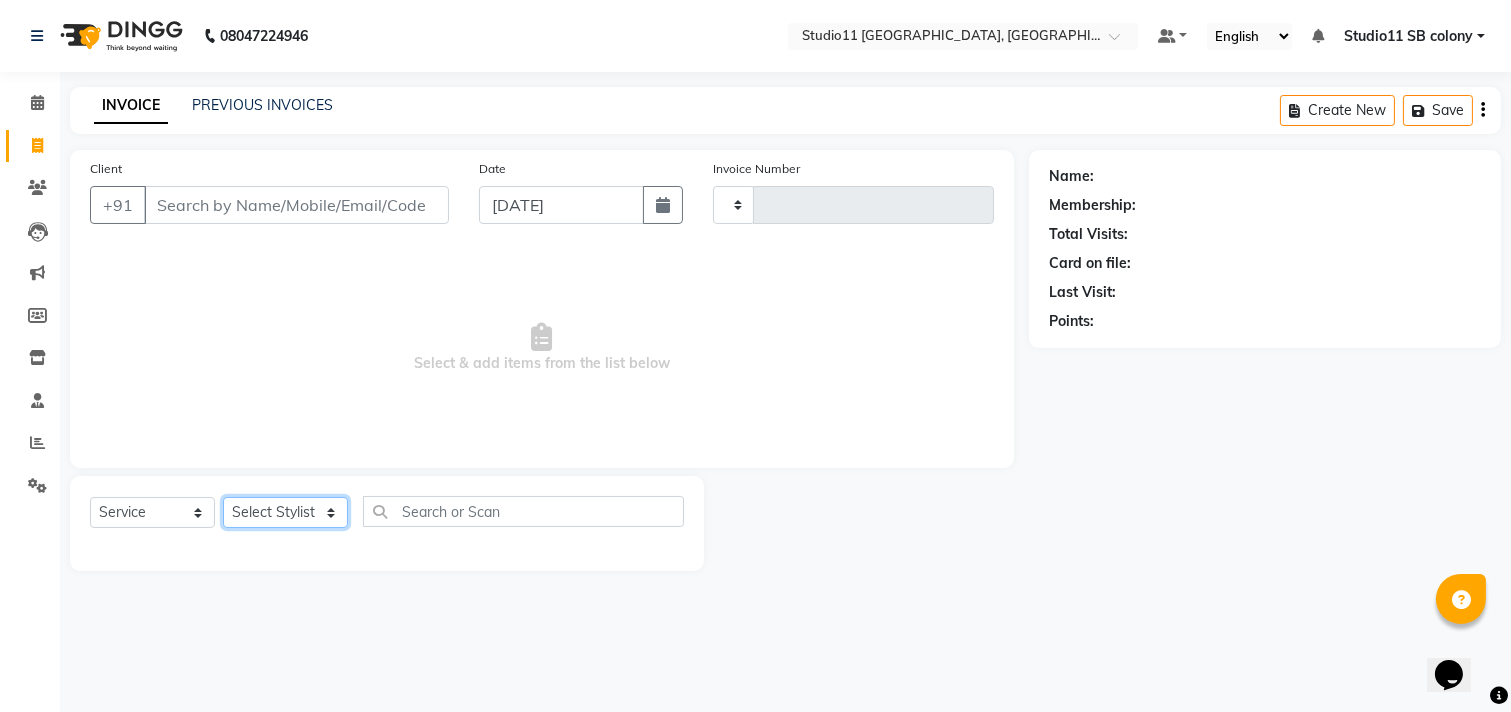 click on "Select Stylist Afzal Akbar Dani Jeni Josna kaif lavanya manimekalai Praveen Sonu Studio11 SB colony Tahir tamil" 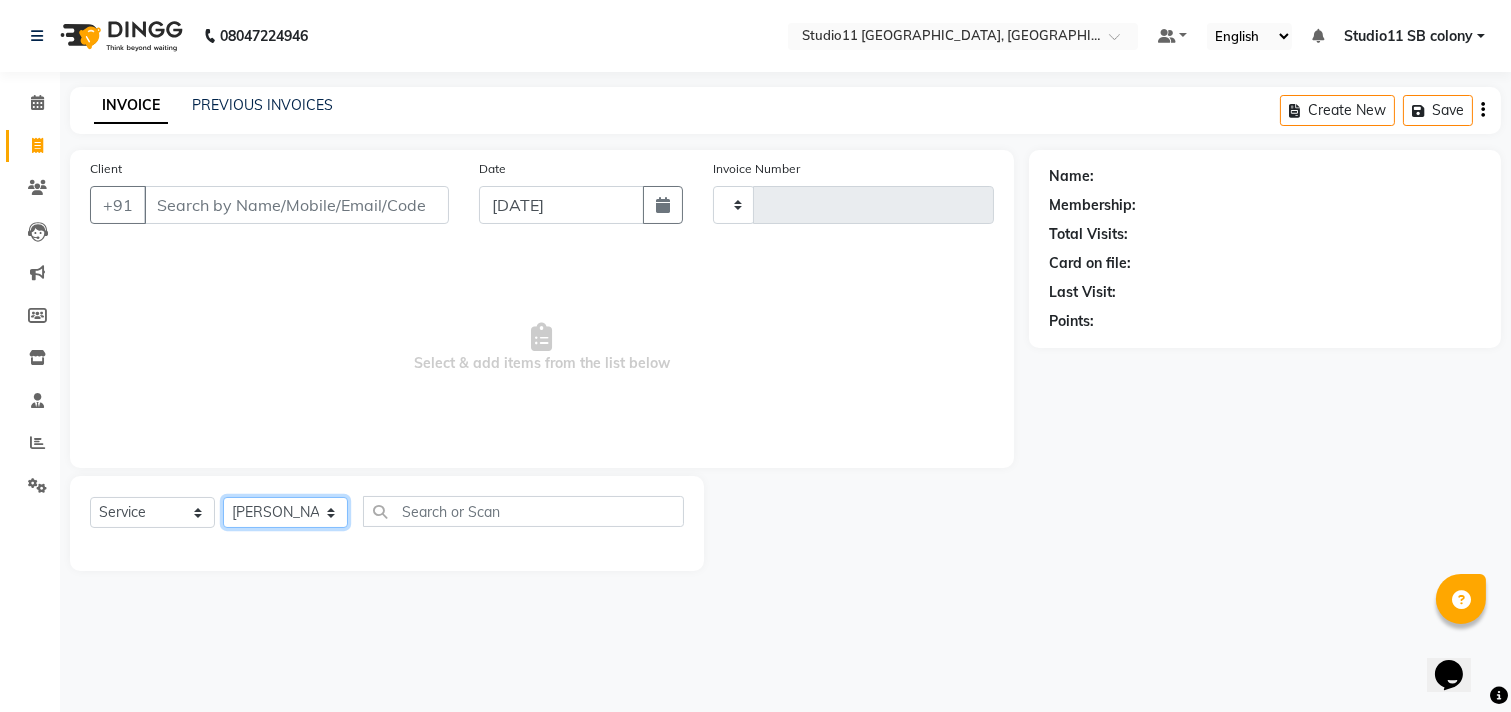 click on "Select Stylist Afzal Akbar Dani Jeni Josna kaif lavanya manimekalai Praveen Sonu Studio11 SB colony Tahir tamil" 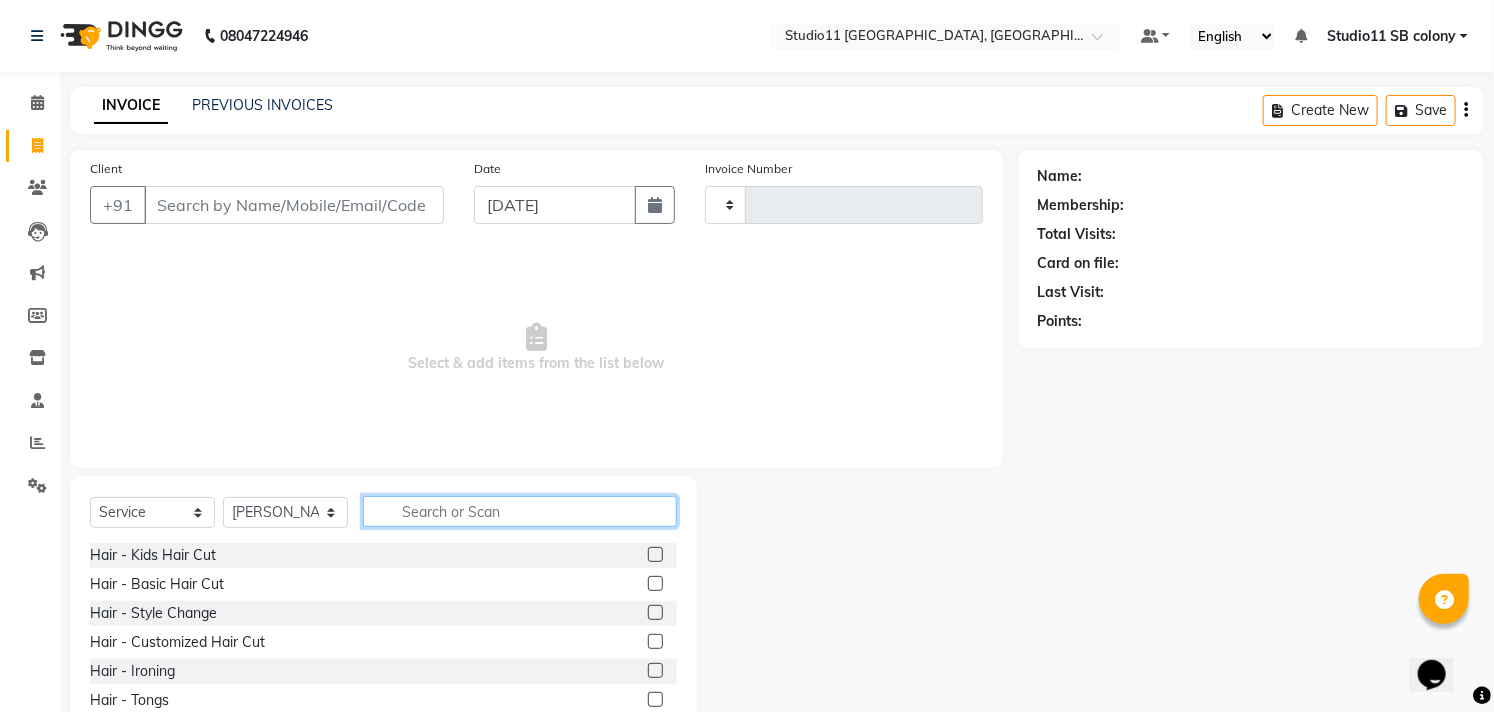 click 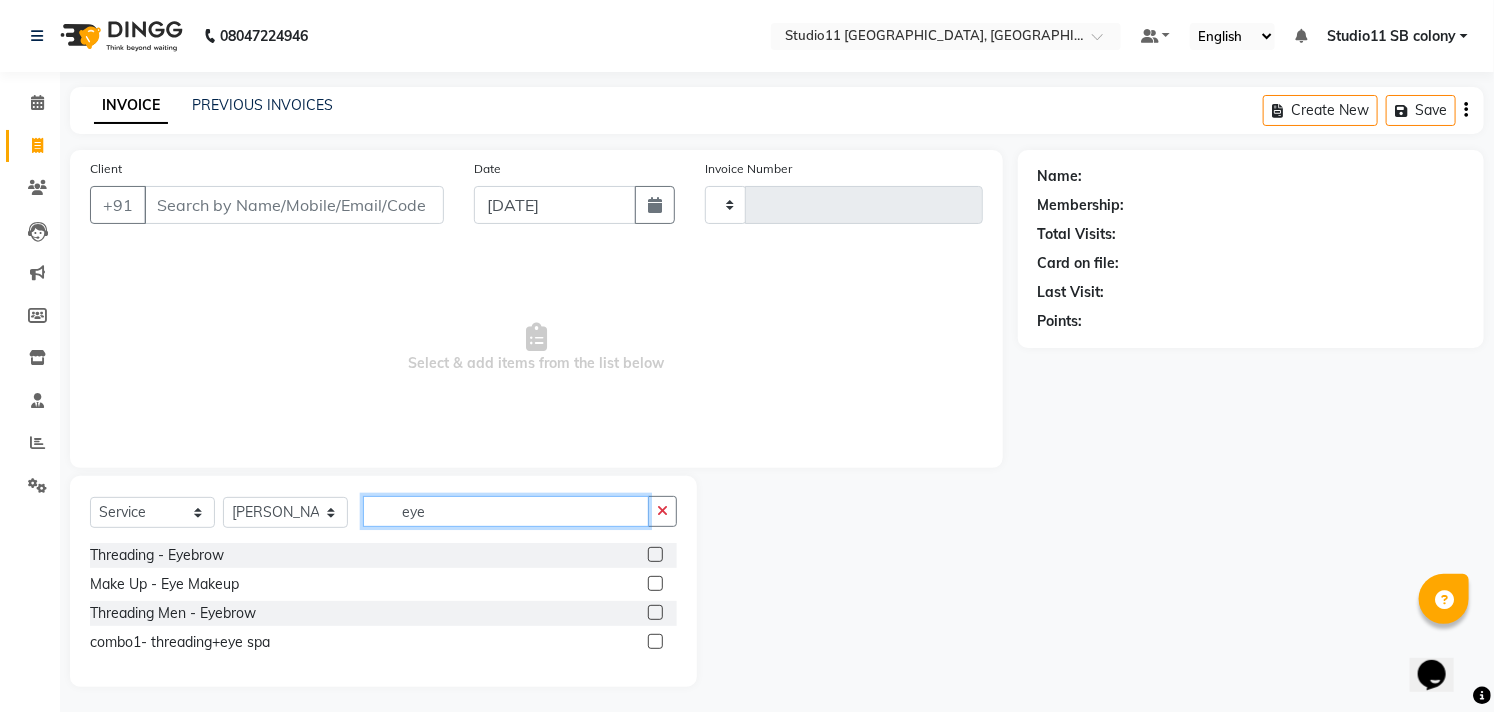 type on "eye" 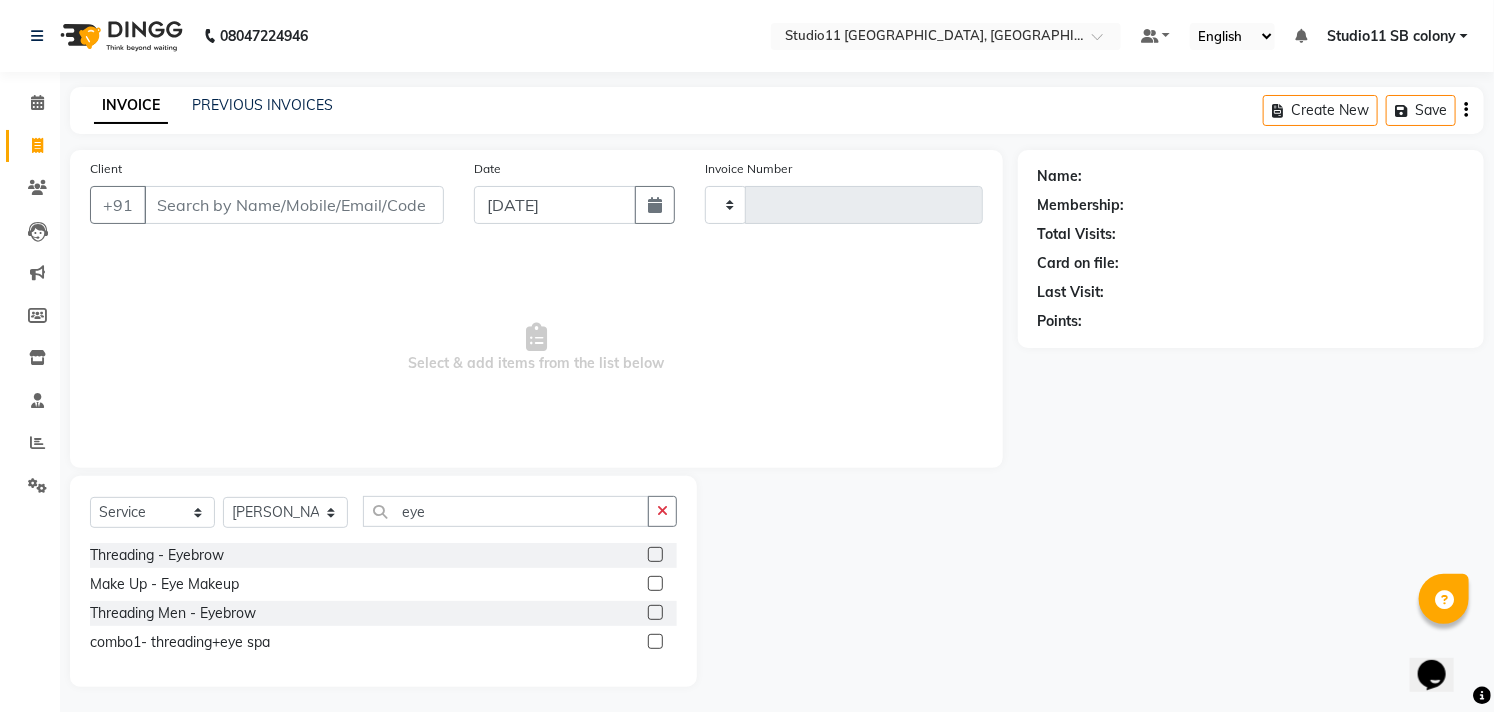 click 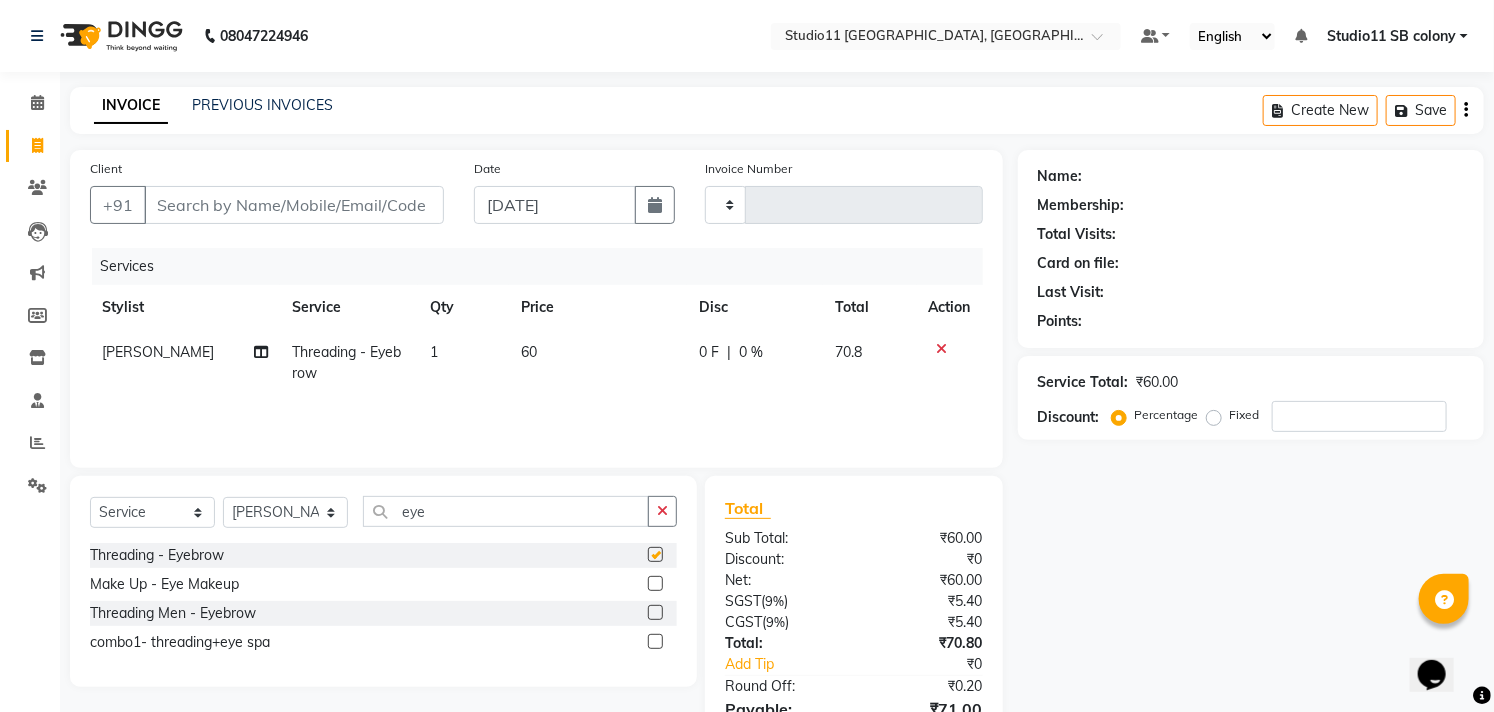 checkbox on "false" 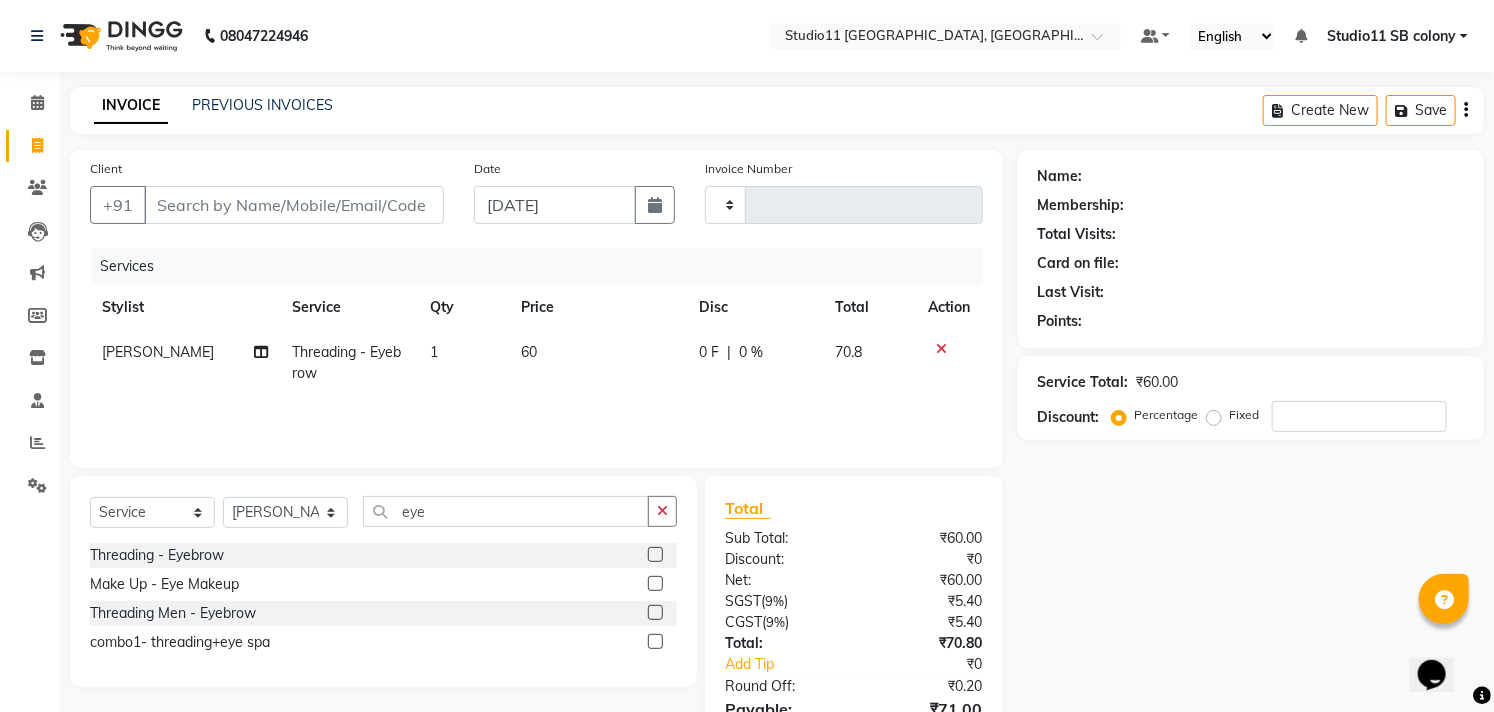 drag, startPoint x: 517, startPoint y: 351, endPoint x: 537, endPoint y: 350, distance: 20.024984 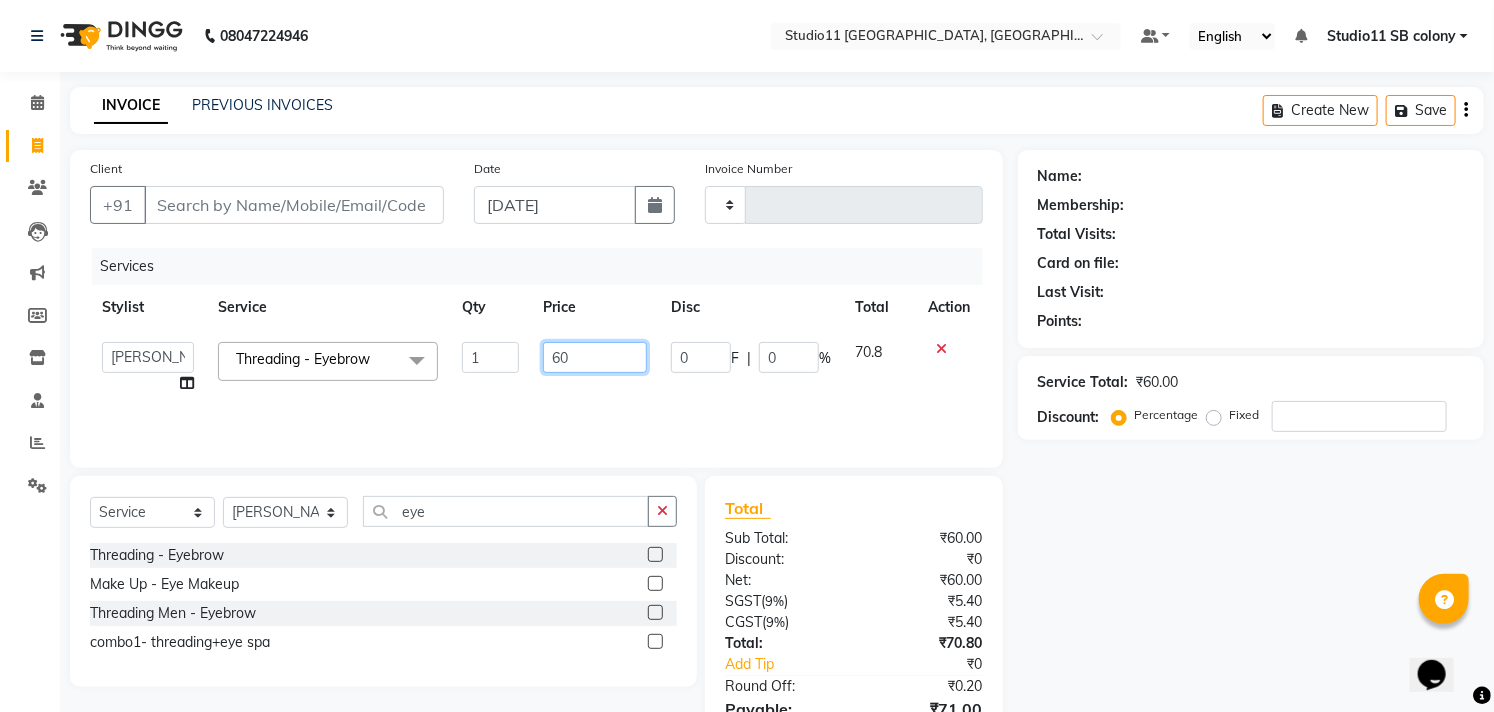 click on "60" 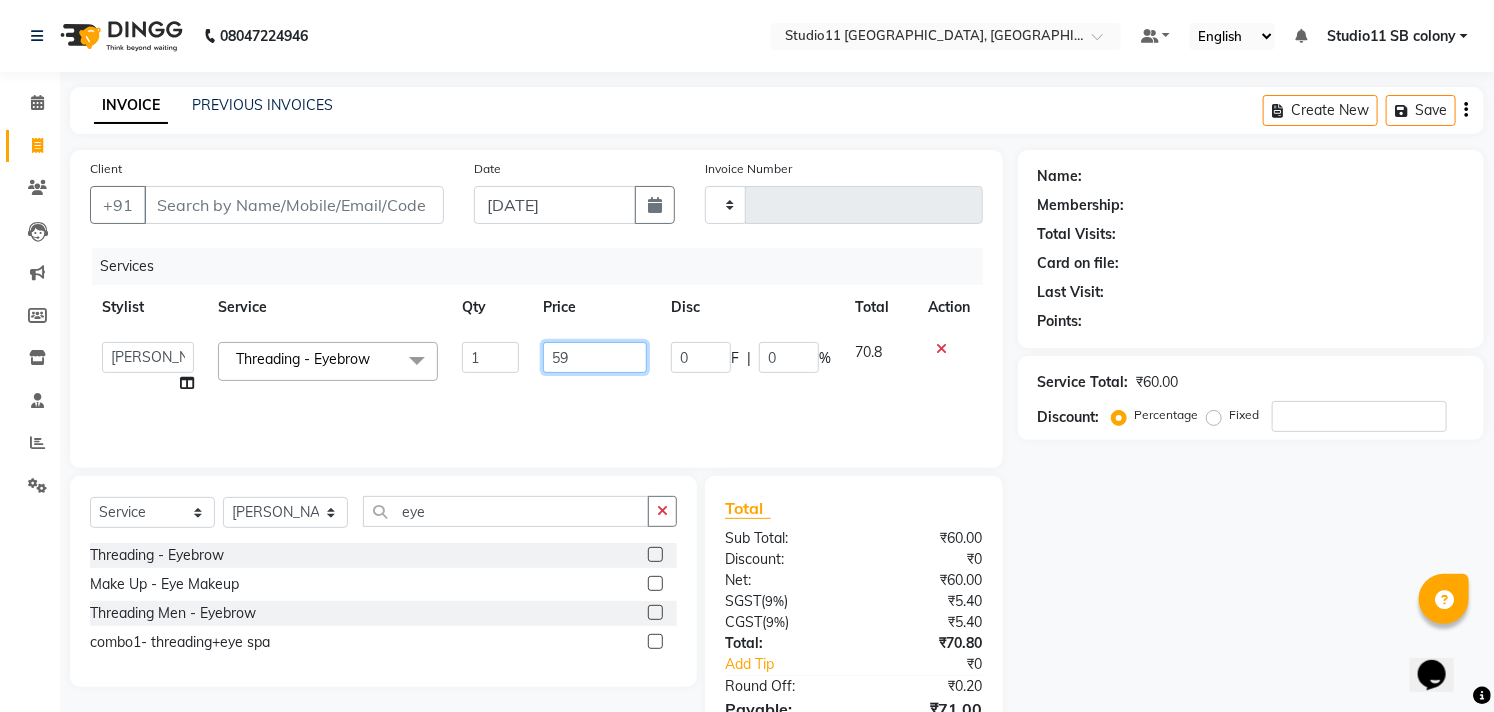 type on "59.4" 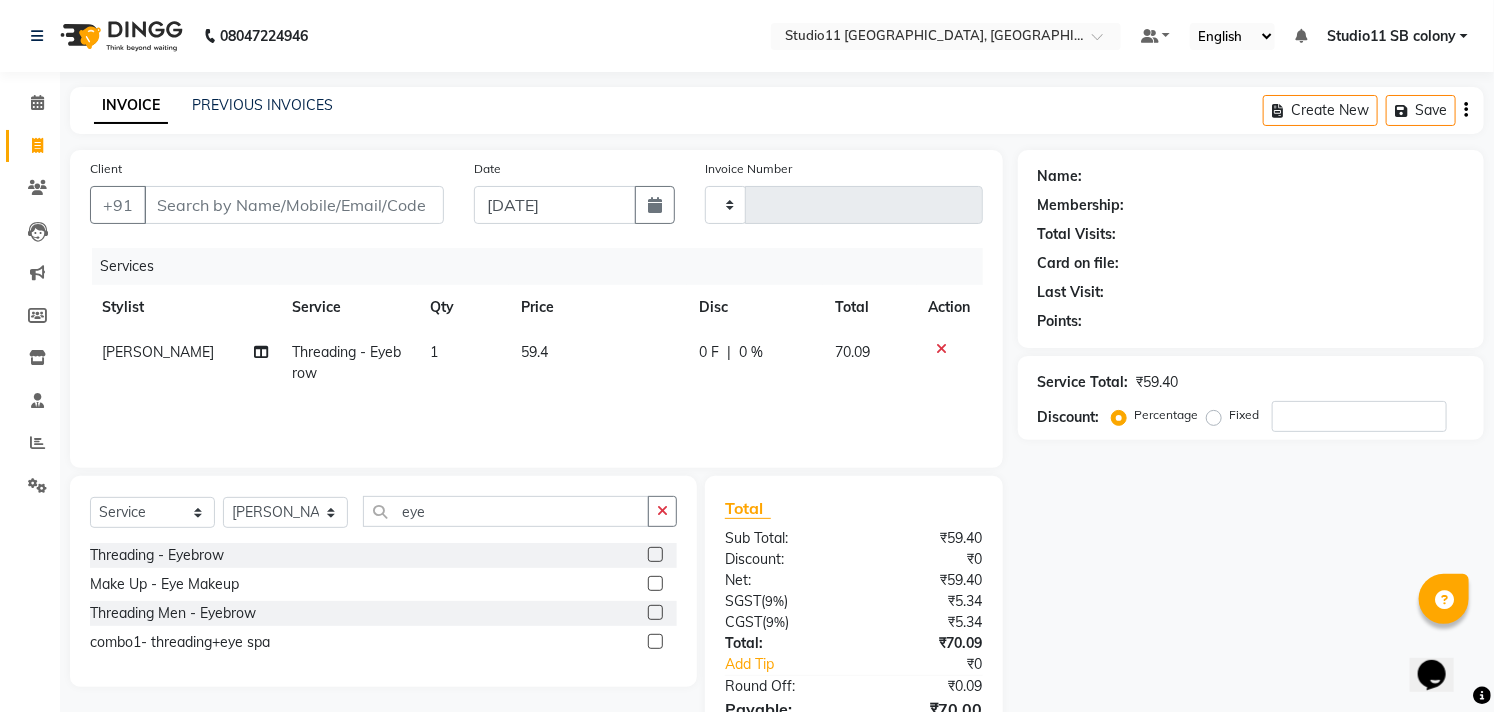 click on "59.4" 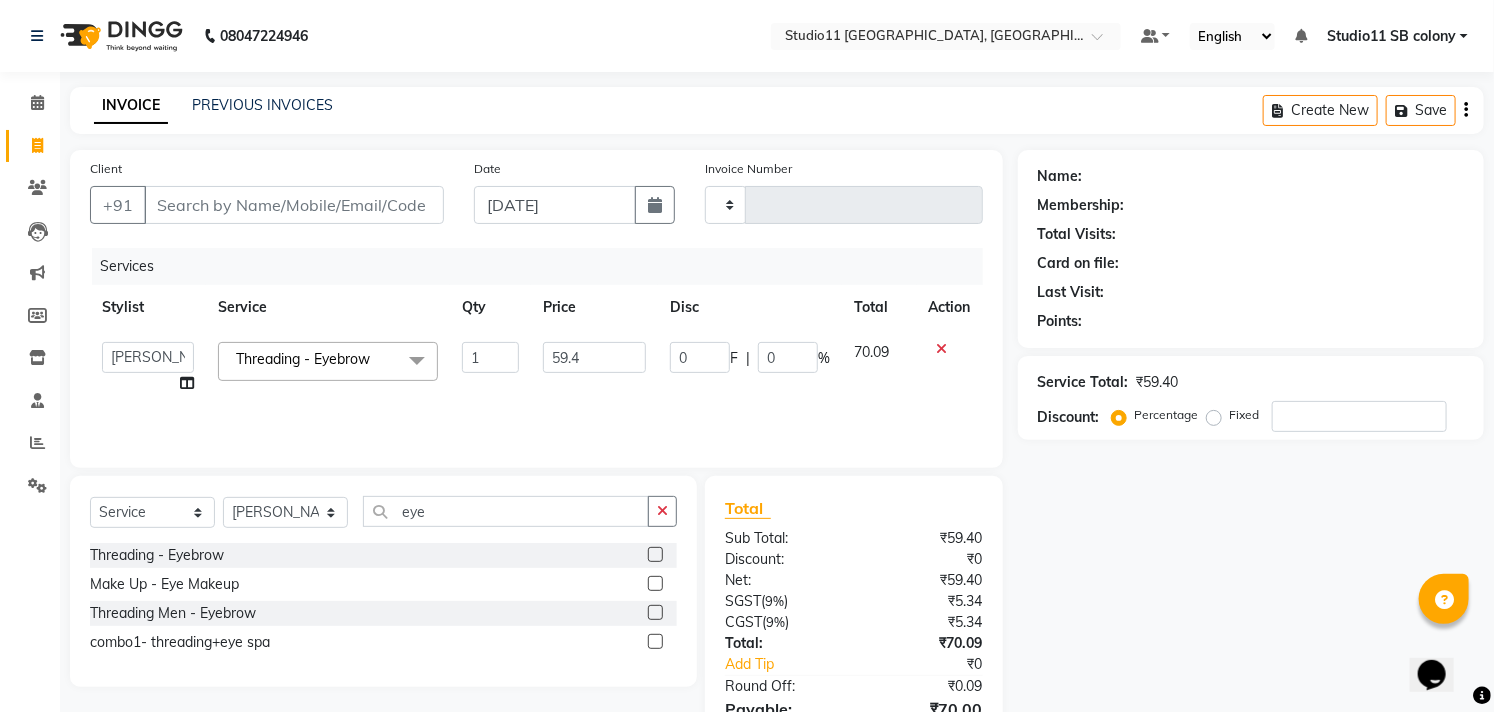 click on "Name: Membership: Total Visits: Card on file: Last Visit:  Points:  Service Total:  ₹59.40  Discount:  Percentage   Fixed" 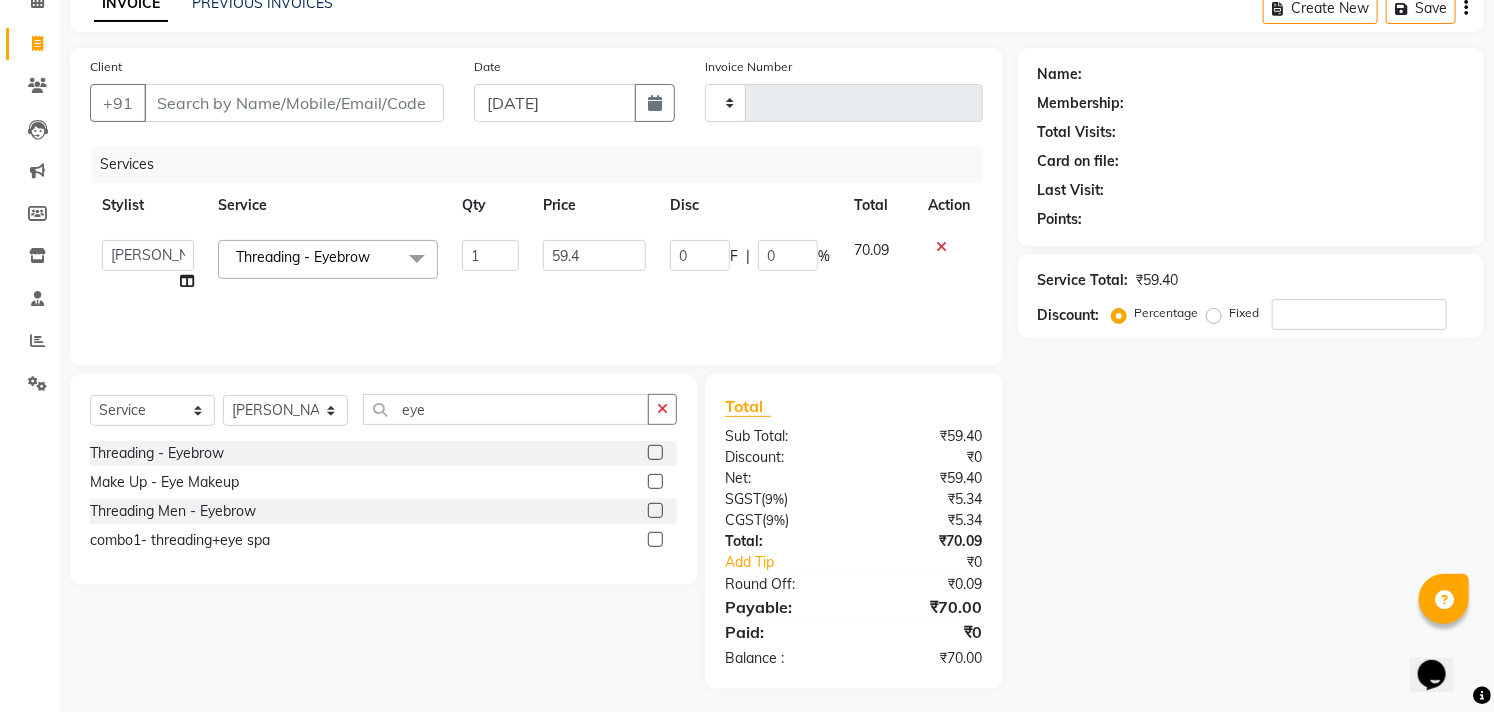 scroll, scrollTop: 108, scrollLeft: 0, axis: vertical 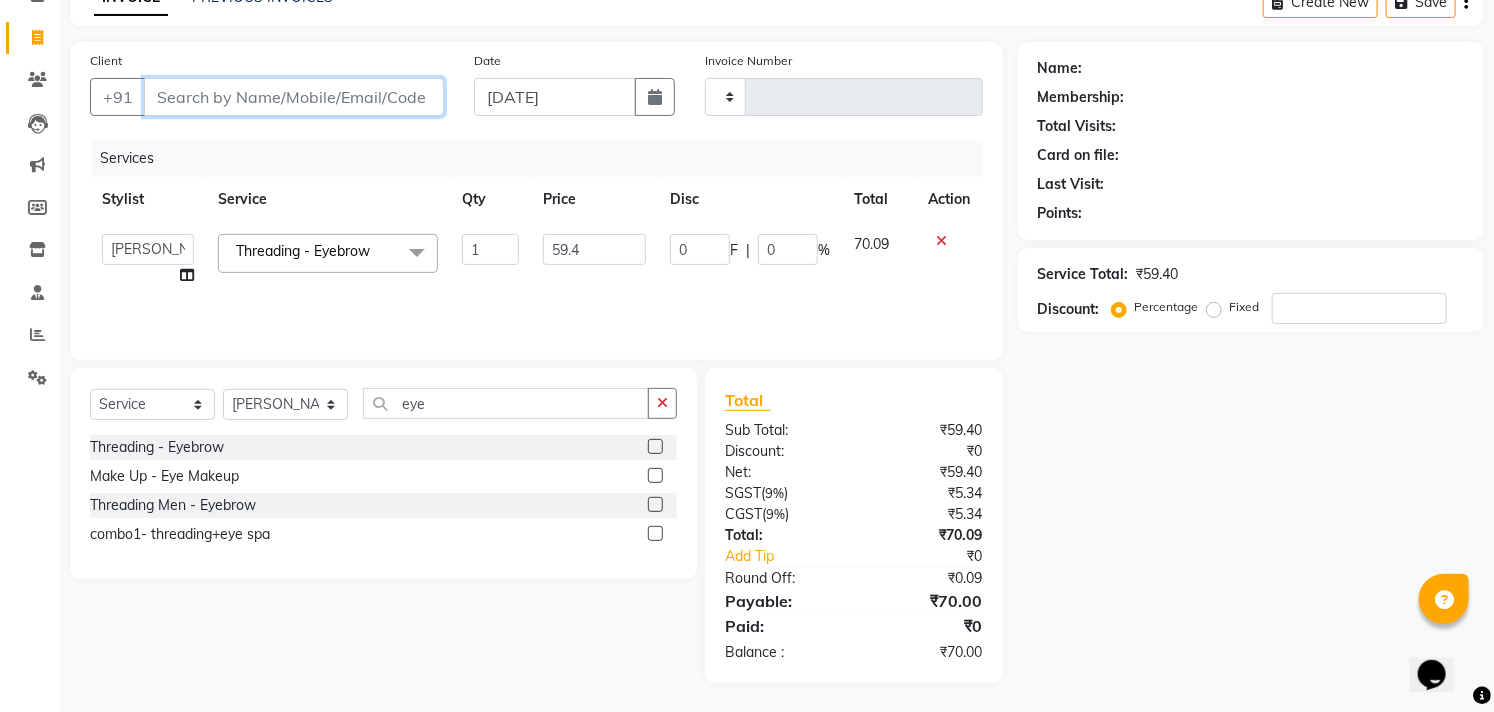 click on "Client" at bounding box center [294, 97] 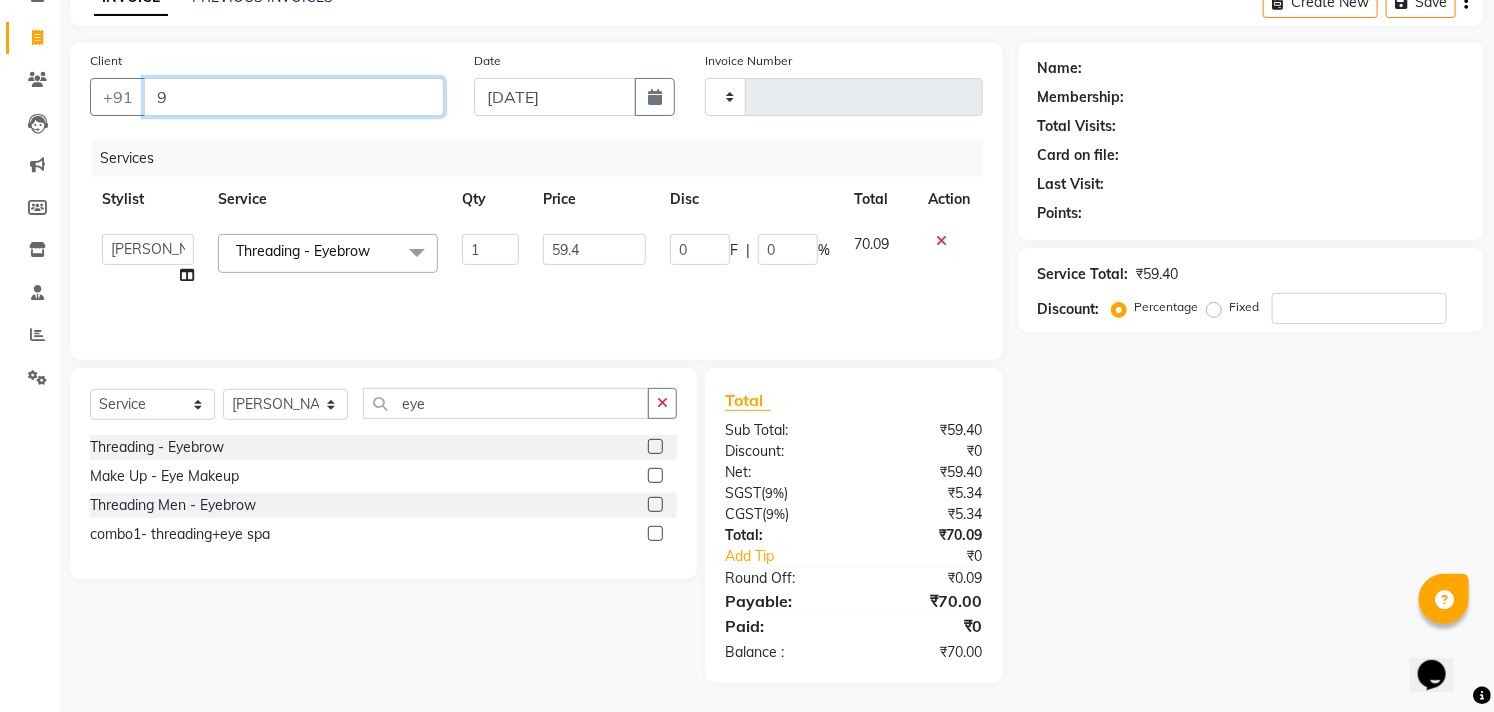 type on "0" 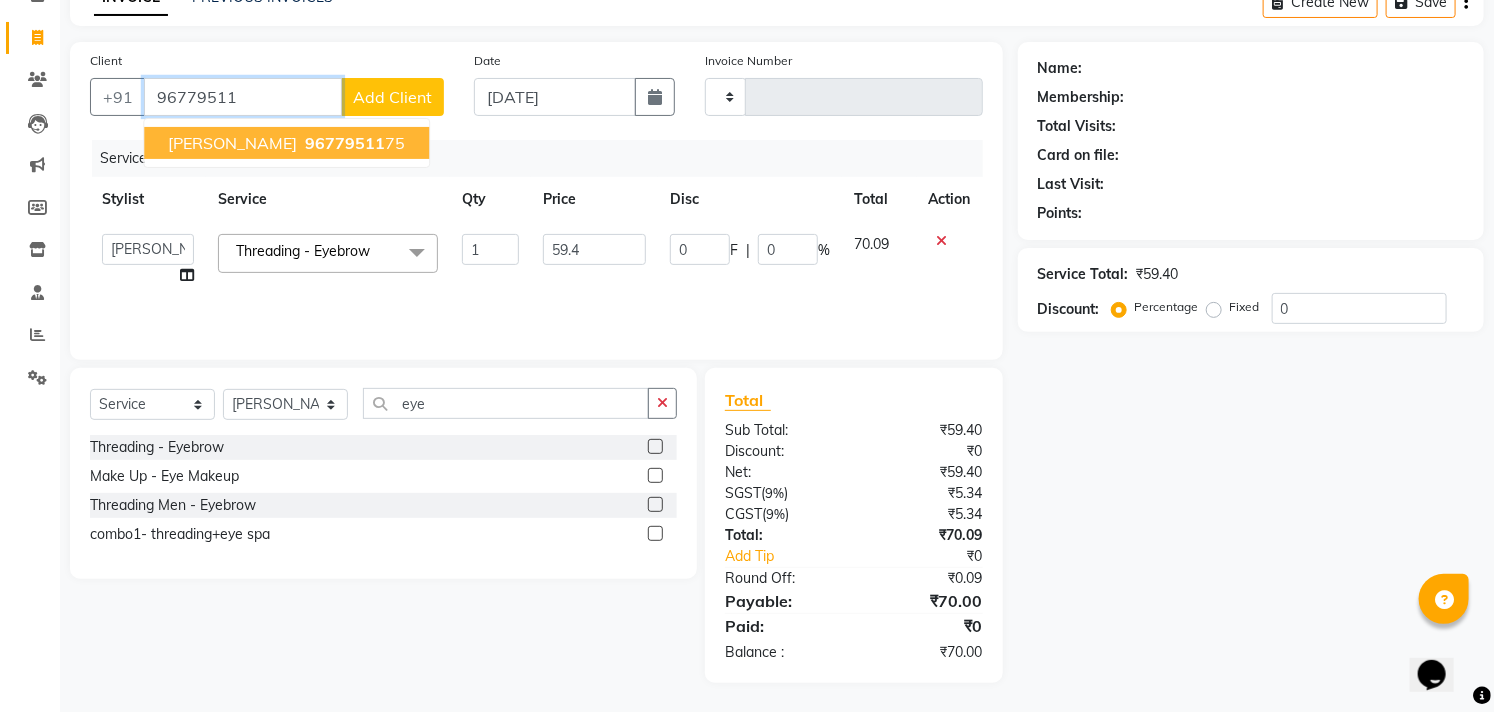 click on "Stella   96779511 75" at bounding box center (286, 143) 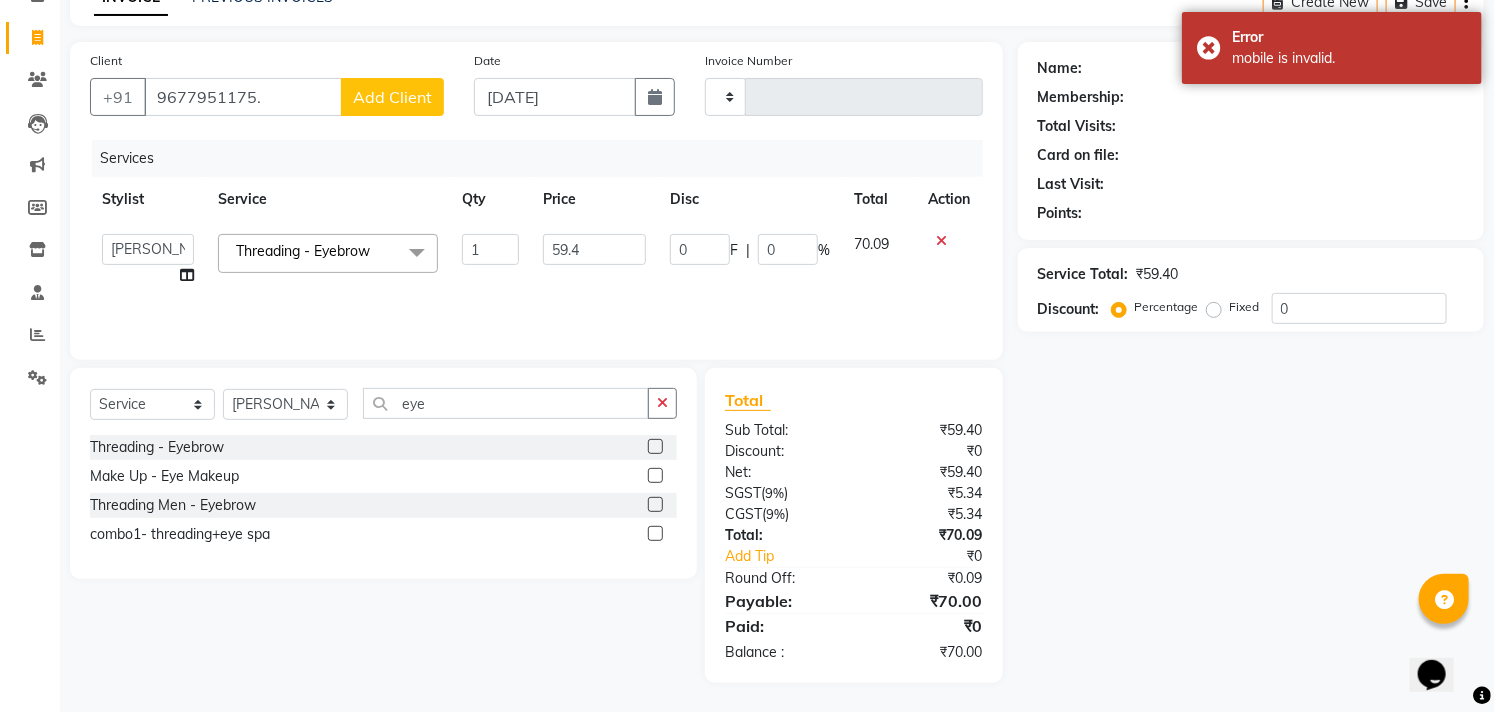 drag, startPoint x: 1182, startPoint y: 625, endPoint x: 1248, endPoint y: 558, distance: 94.04786 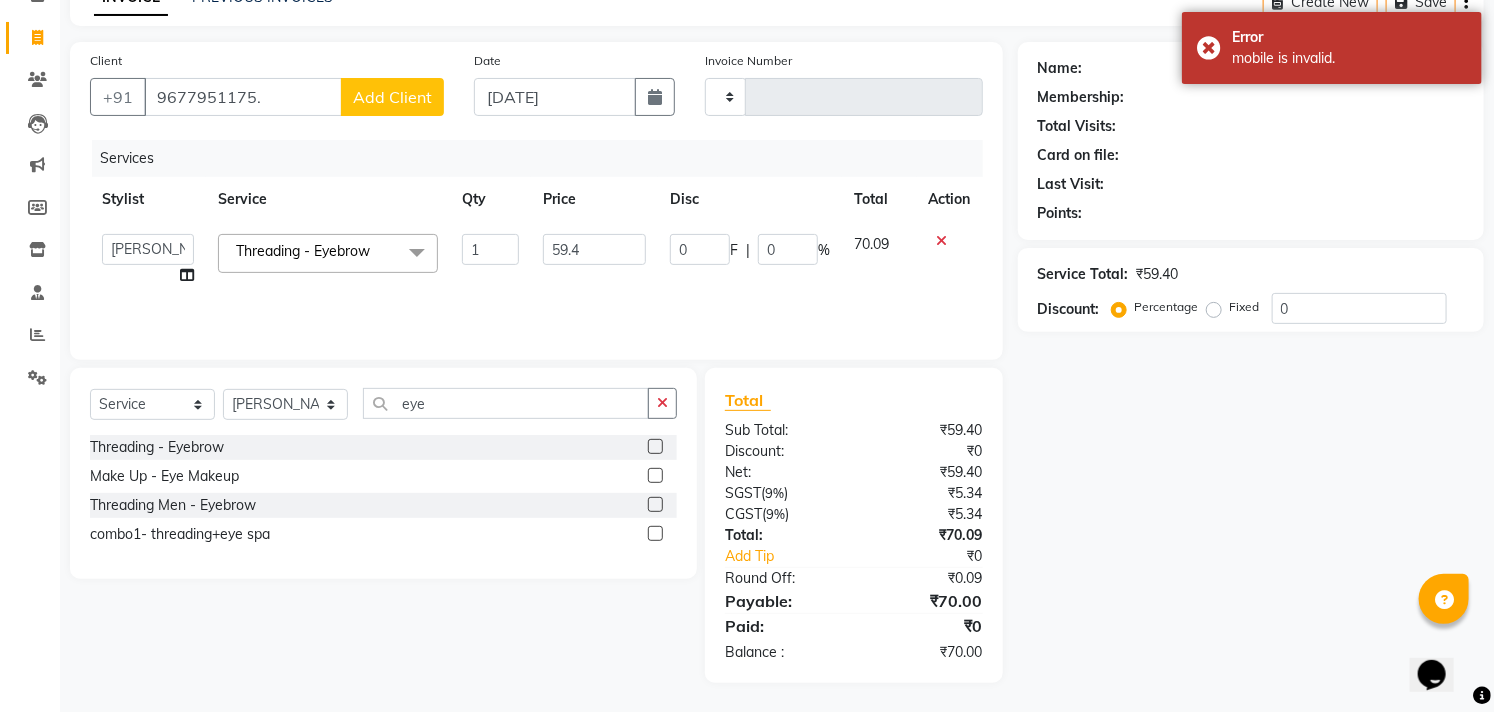 drag, startPoint x: 494, startPoint y: 318, endPoint x: 517, endPoint y: 295, distance: 32.526913 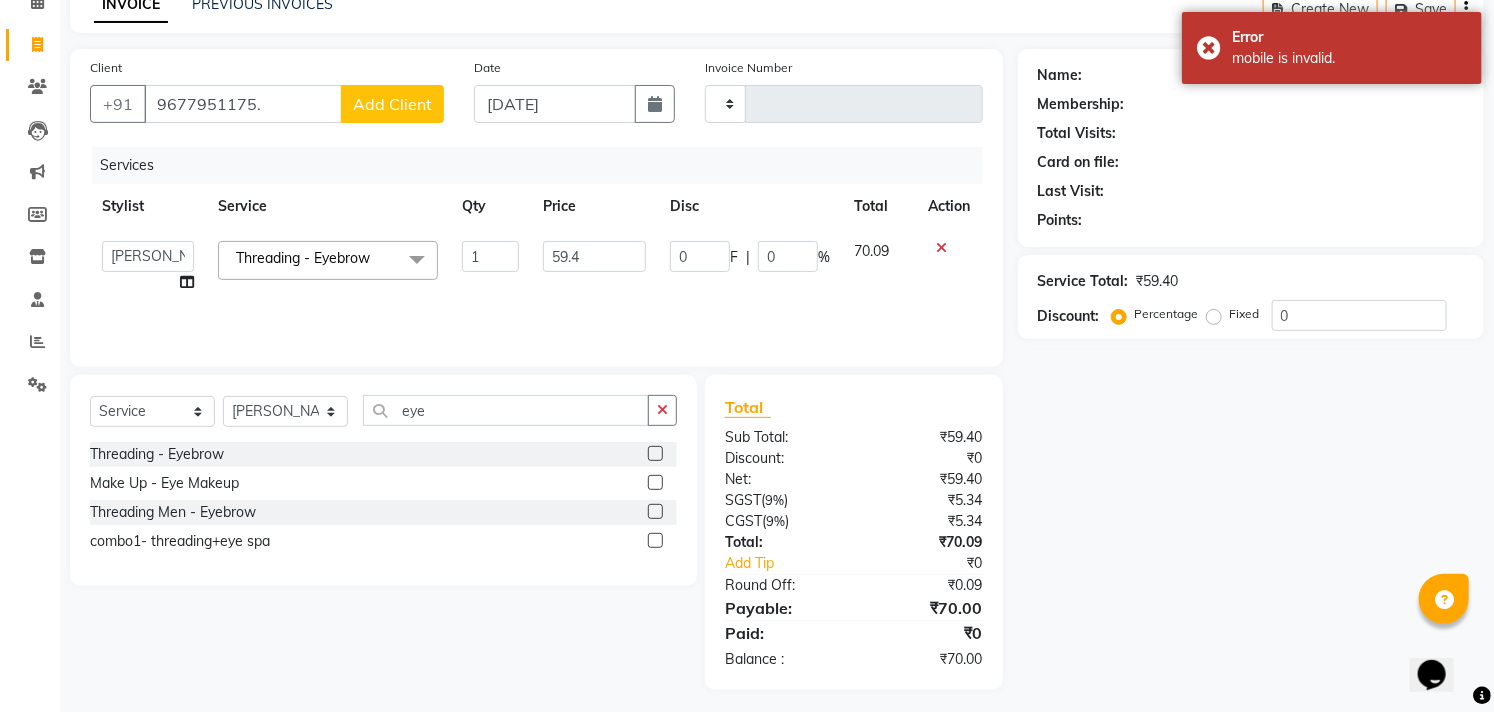scroll, scrollTop: 108, scrollLeft: 0, axis: vertical 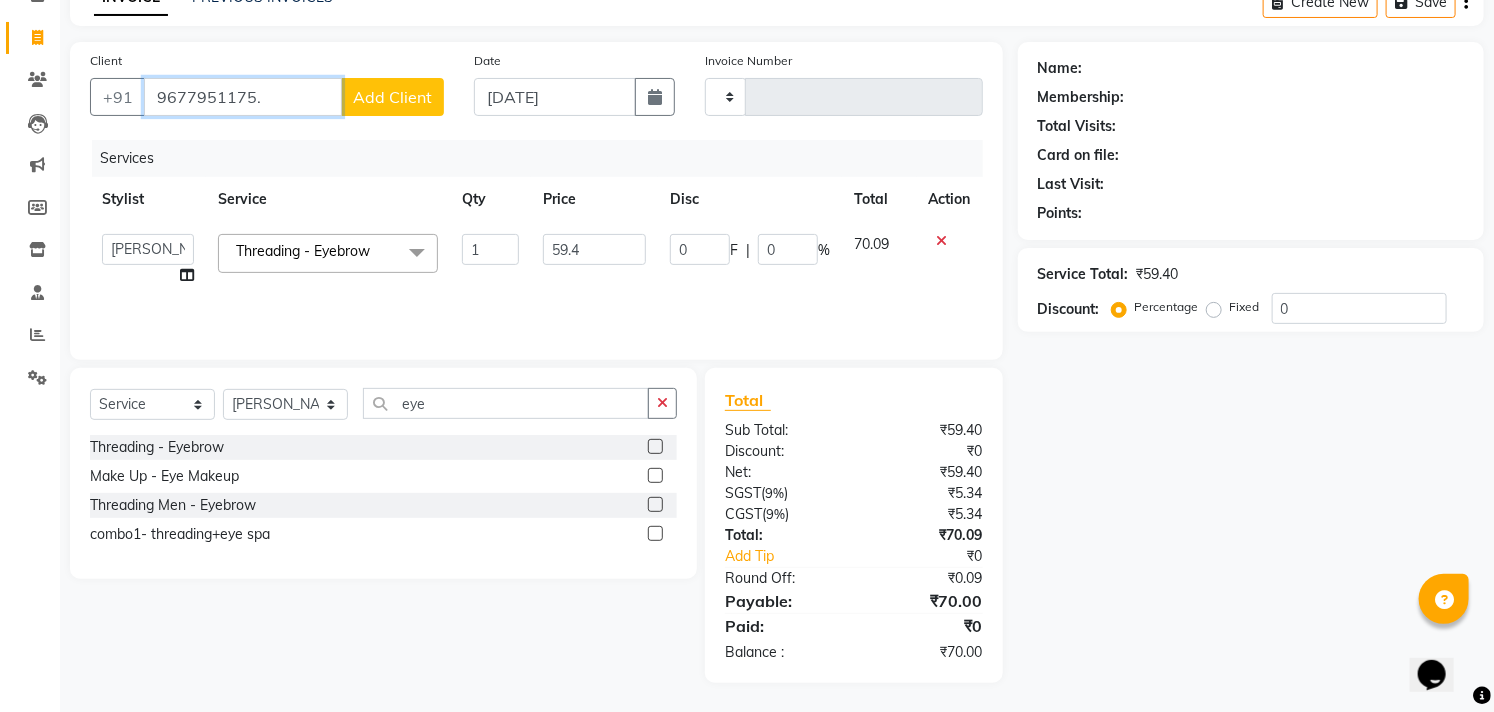 click on "9677951175." at bounding box center (243, 97) 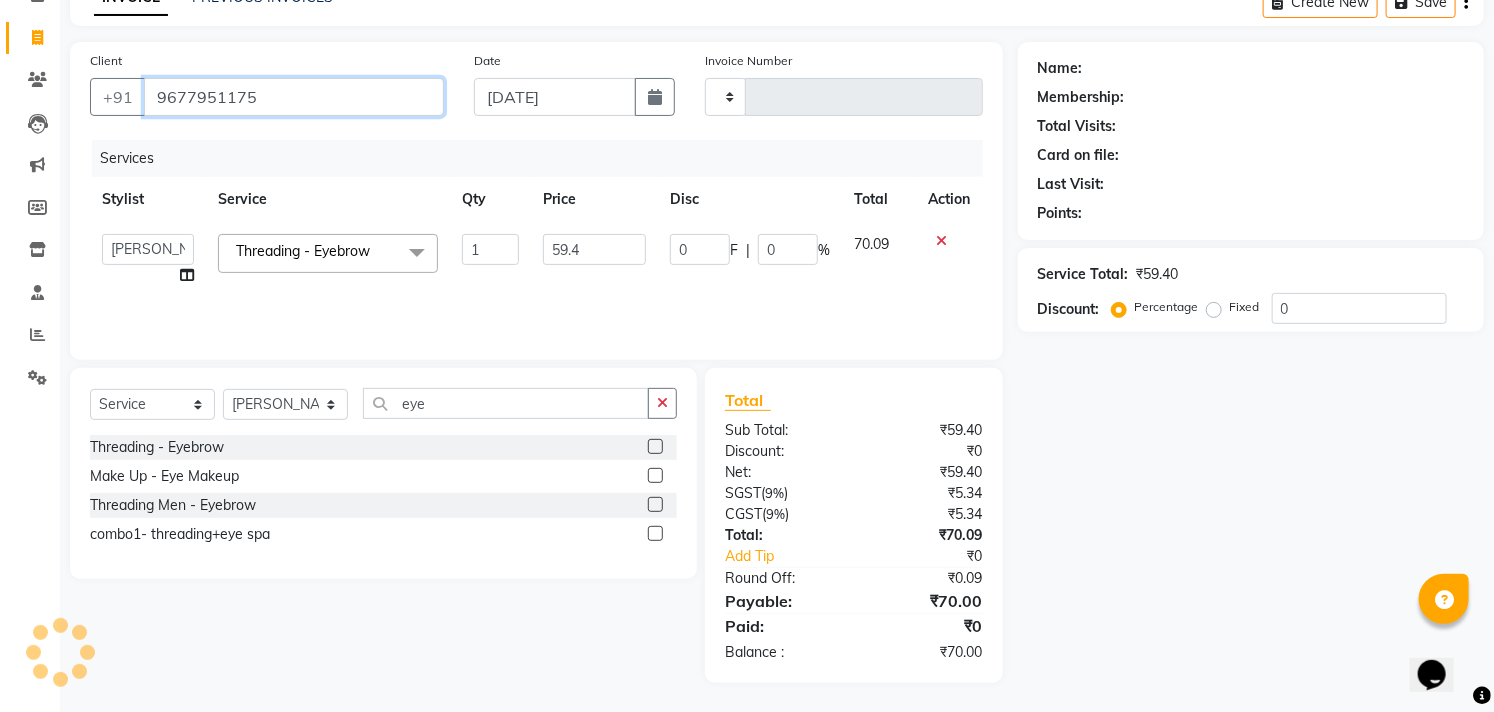 type on "9677951175" 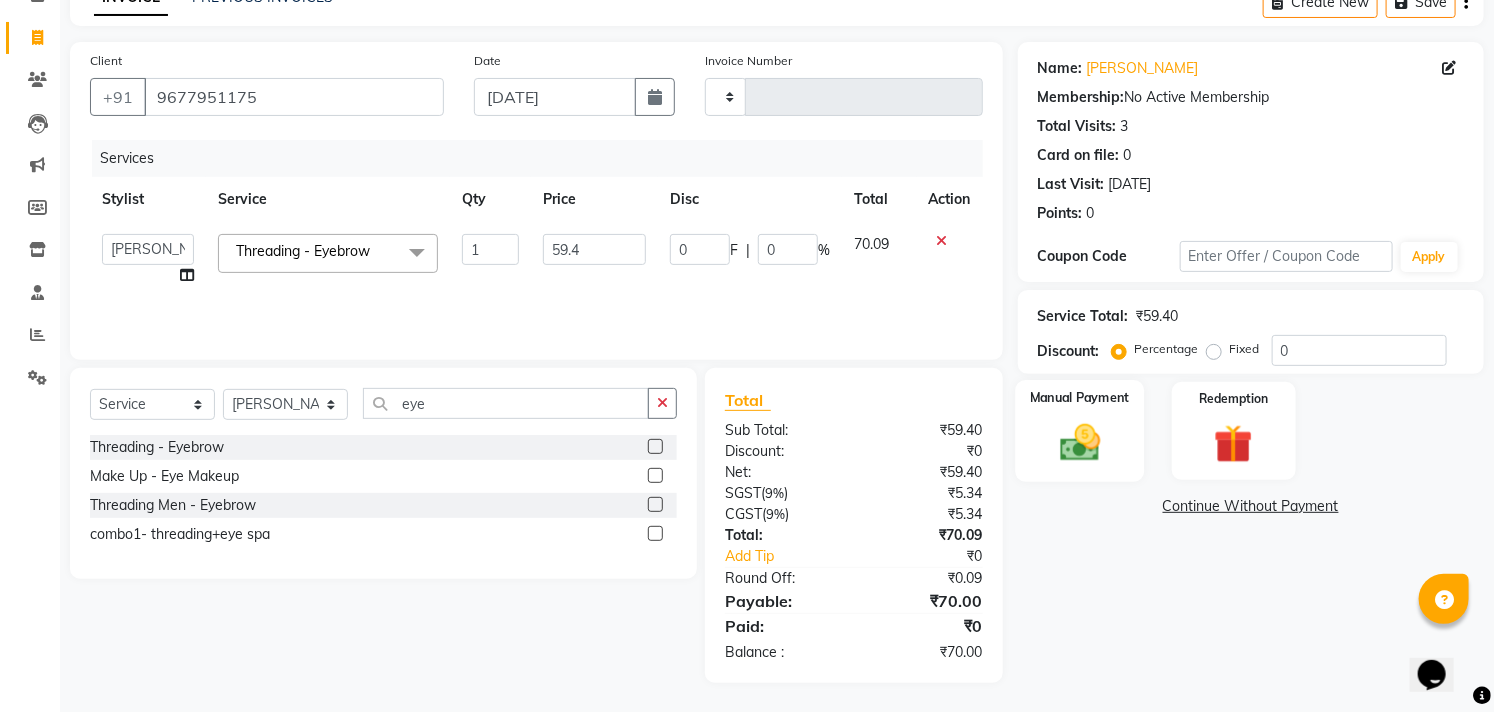 click 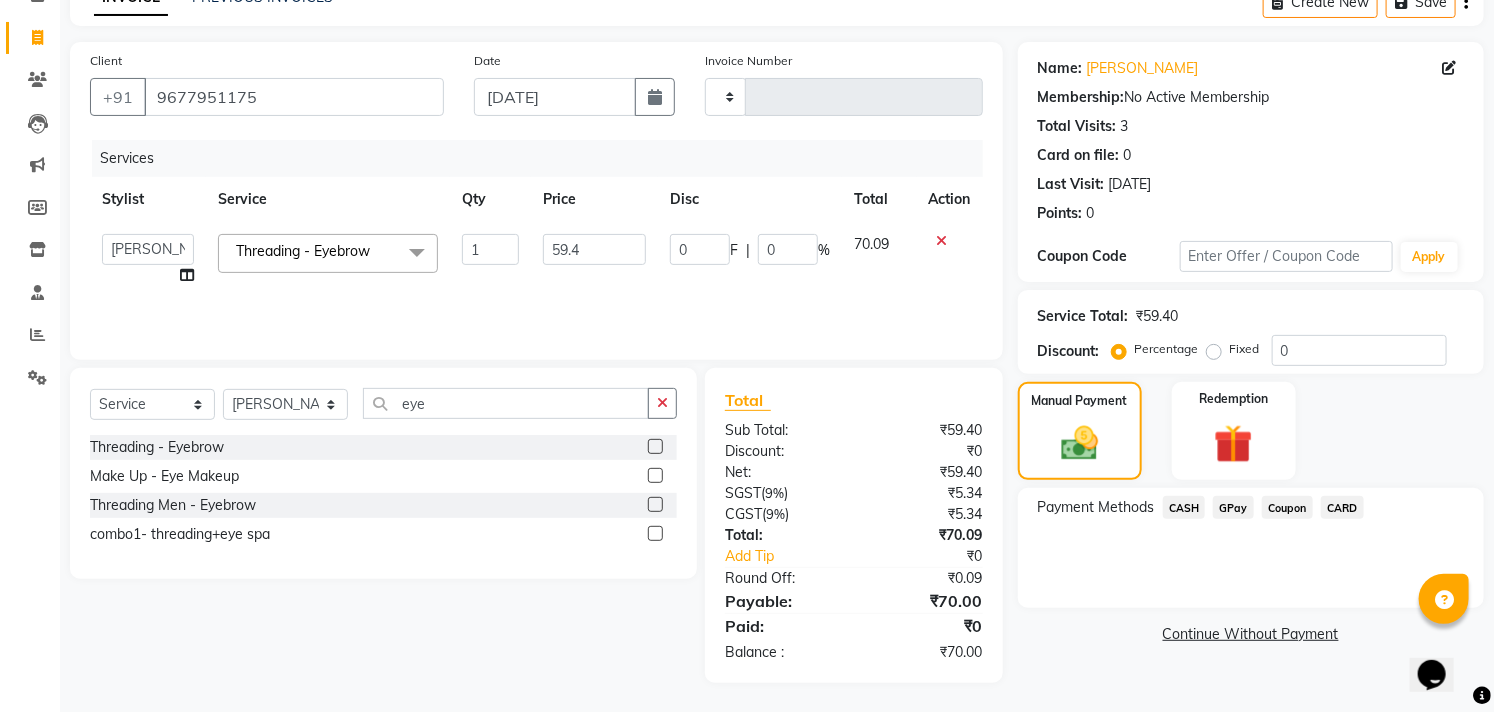 drag, startPoint x: 1243, startPoint y: 503, endPoint x: 1307, endPoint y: 504, distance: 64.00781 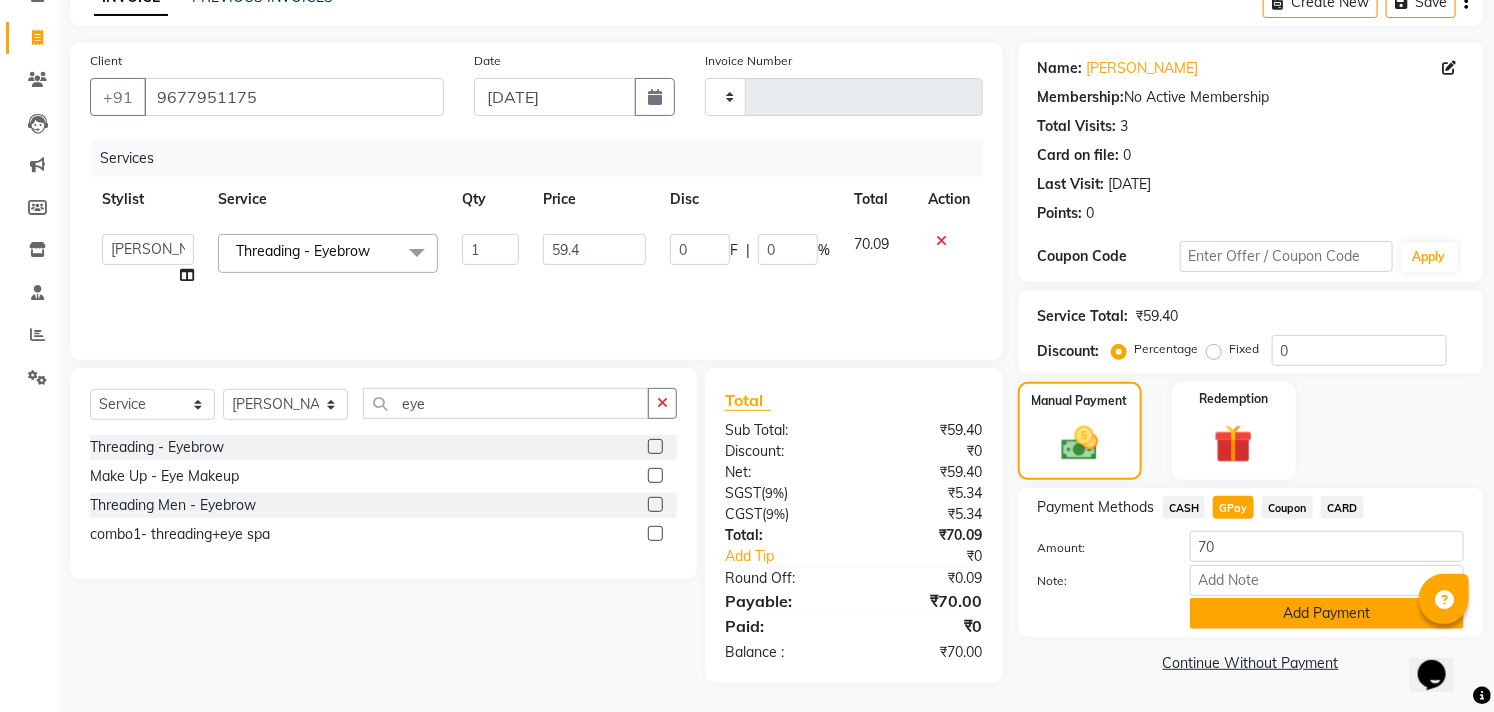 click on "Add Payment" 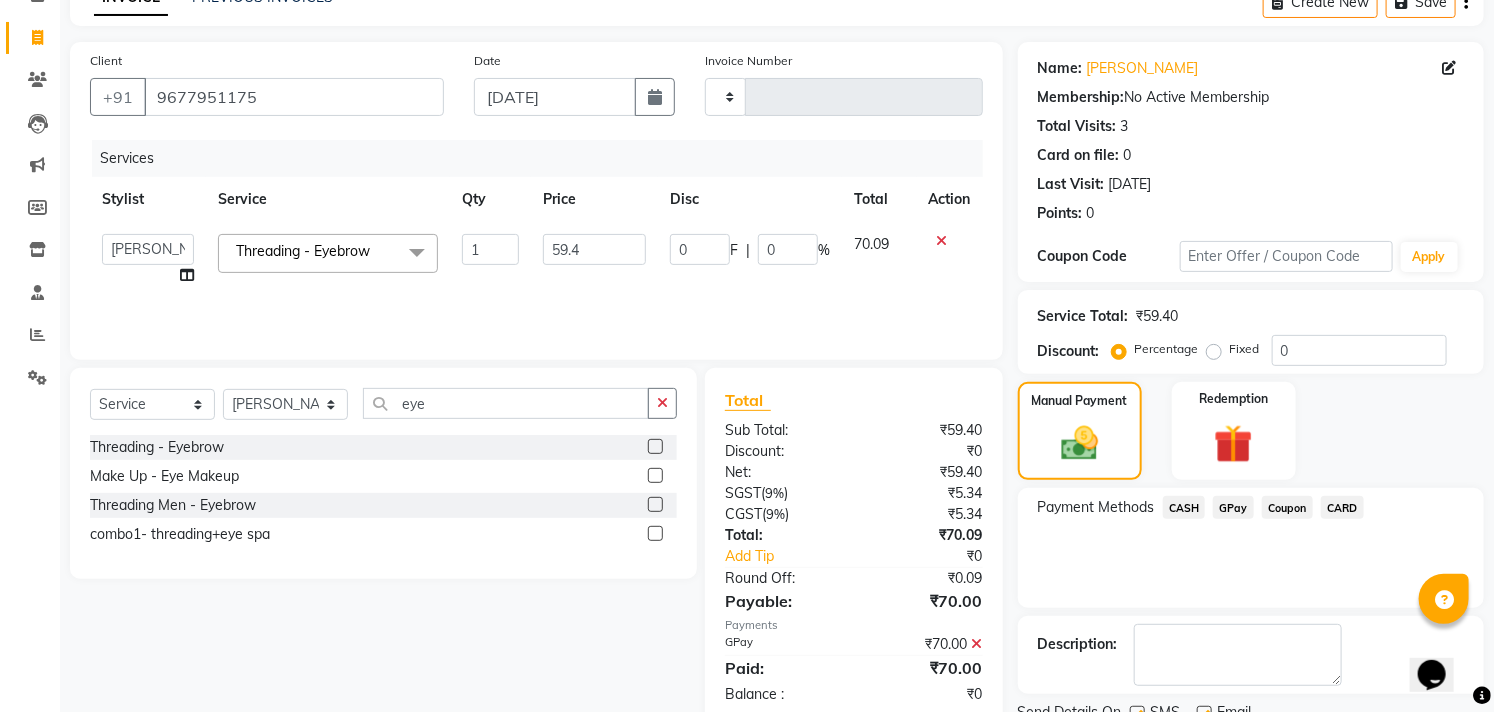 scroll, scrollTop: 187, scrollLeft: 0, axis: vertical 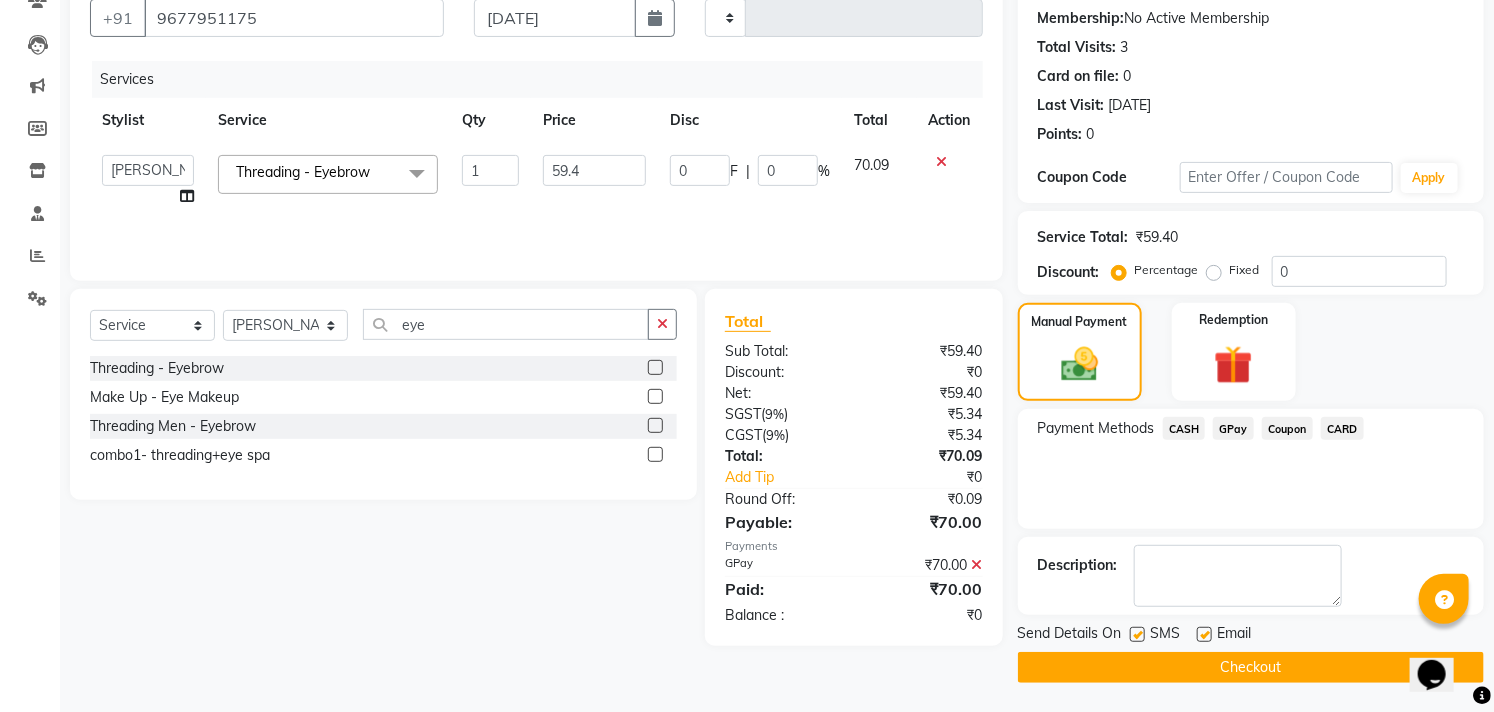 click 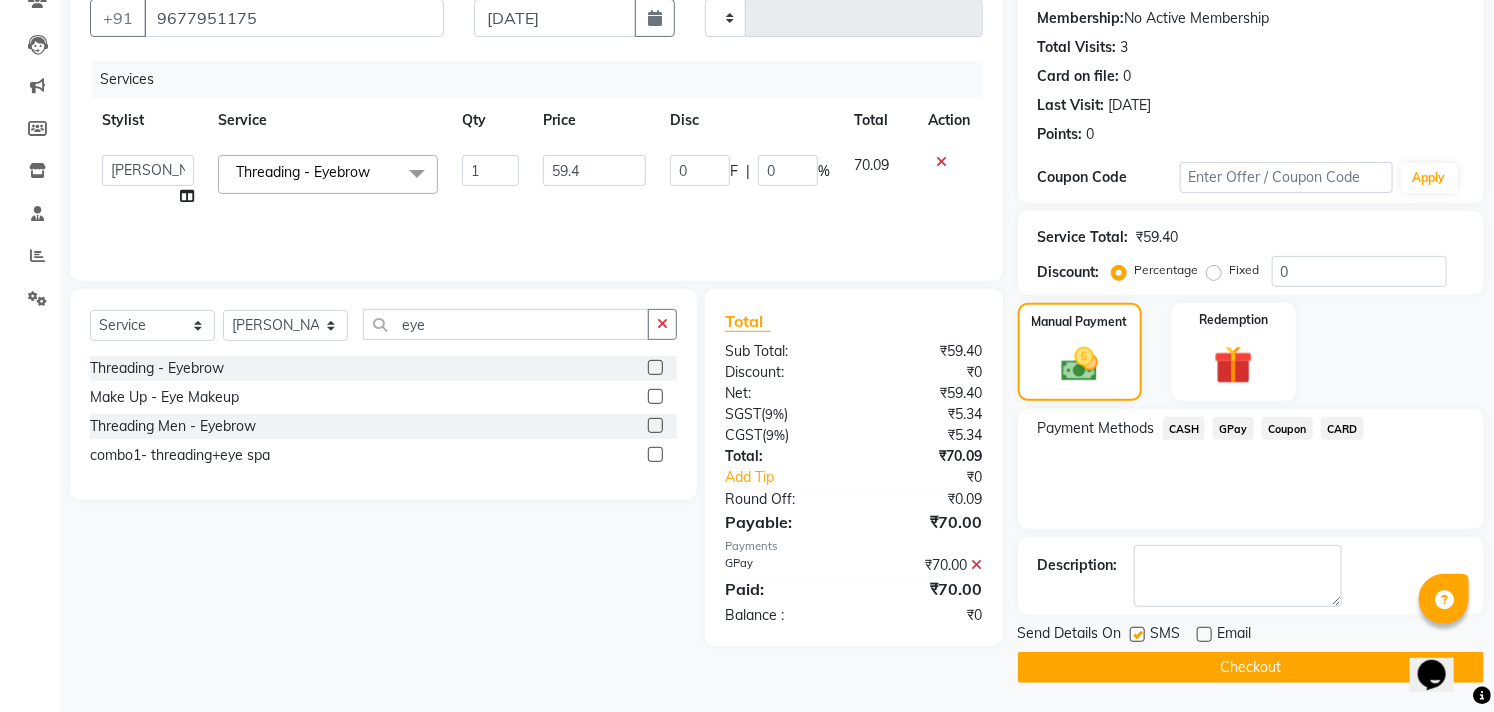 click 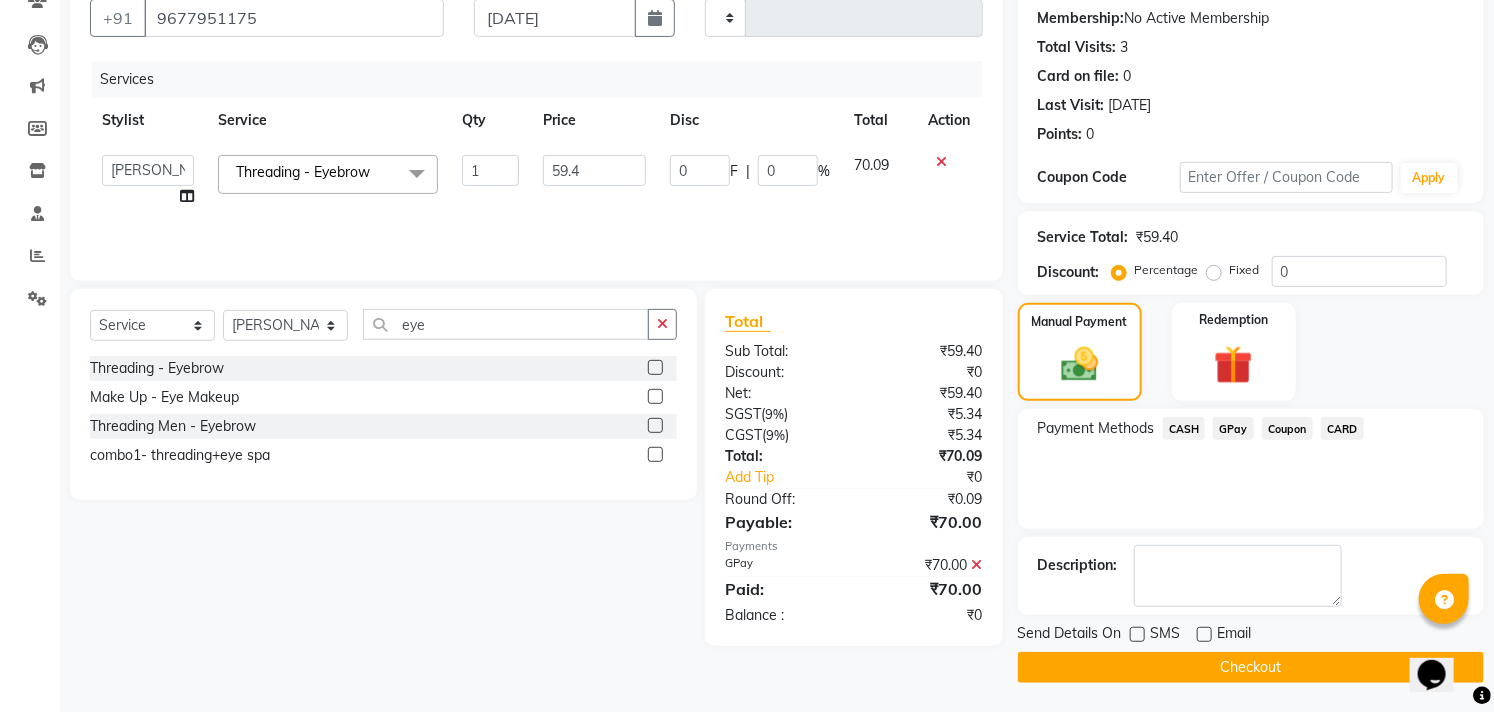 click on "Checkout" 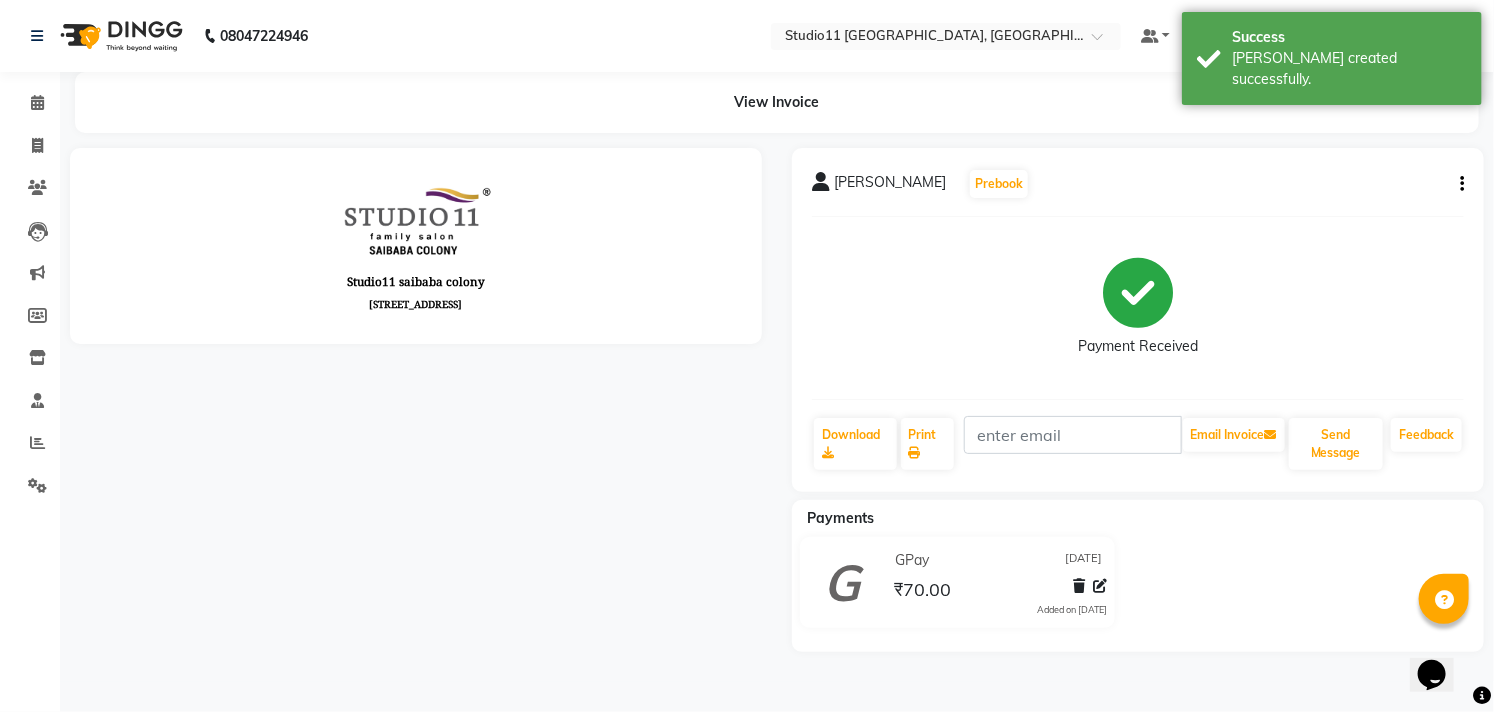 scroll, scrollTop: 0, scrollLeft: 0, axis: both 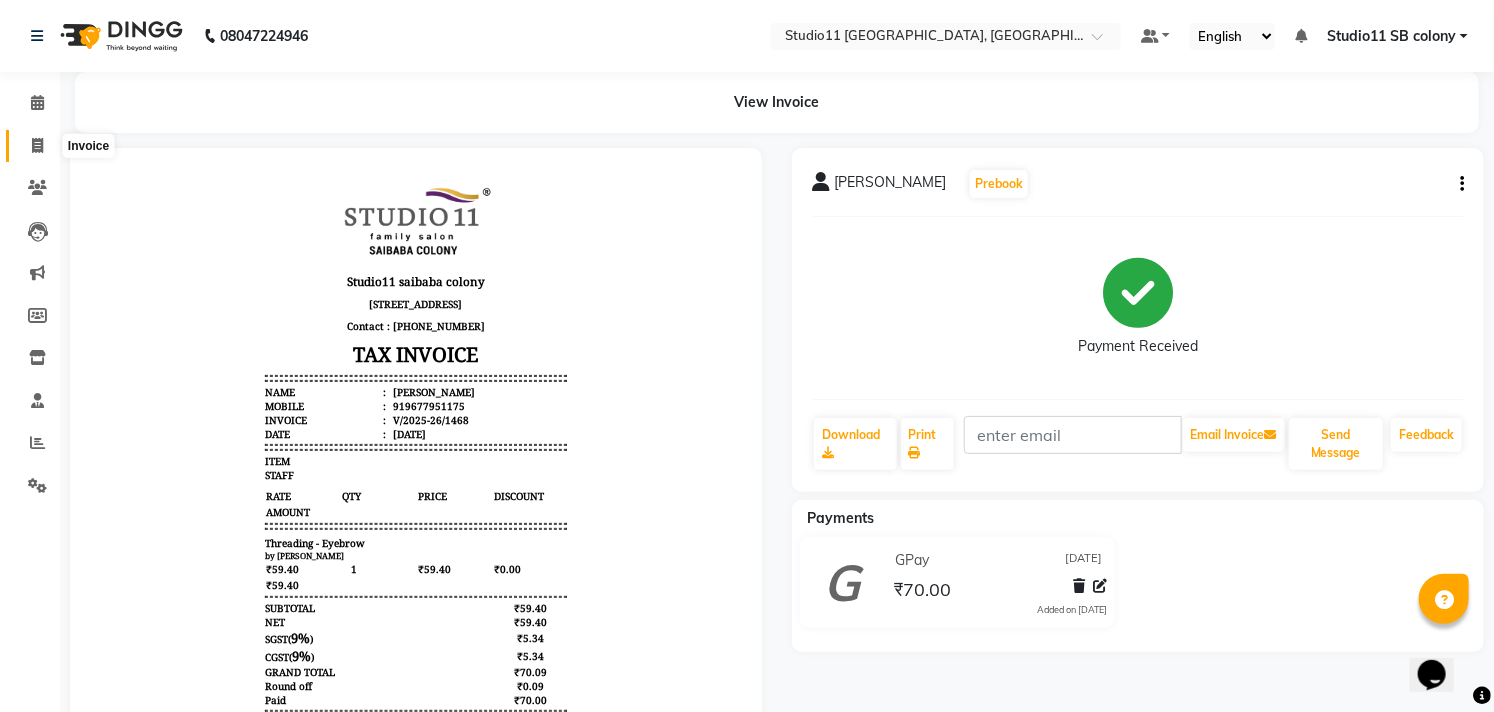 click 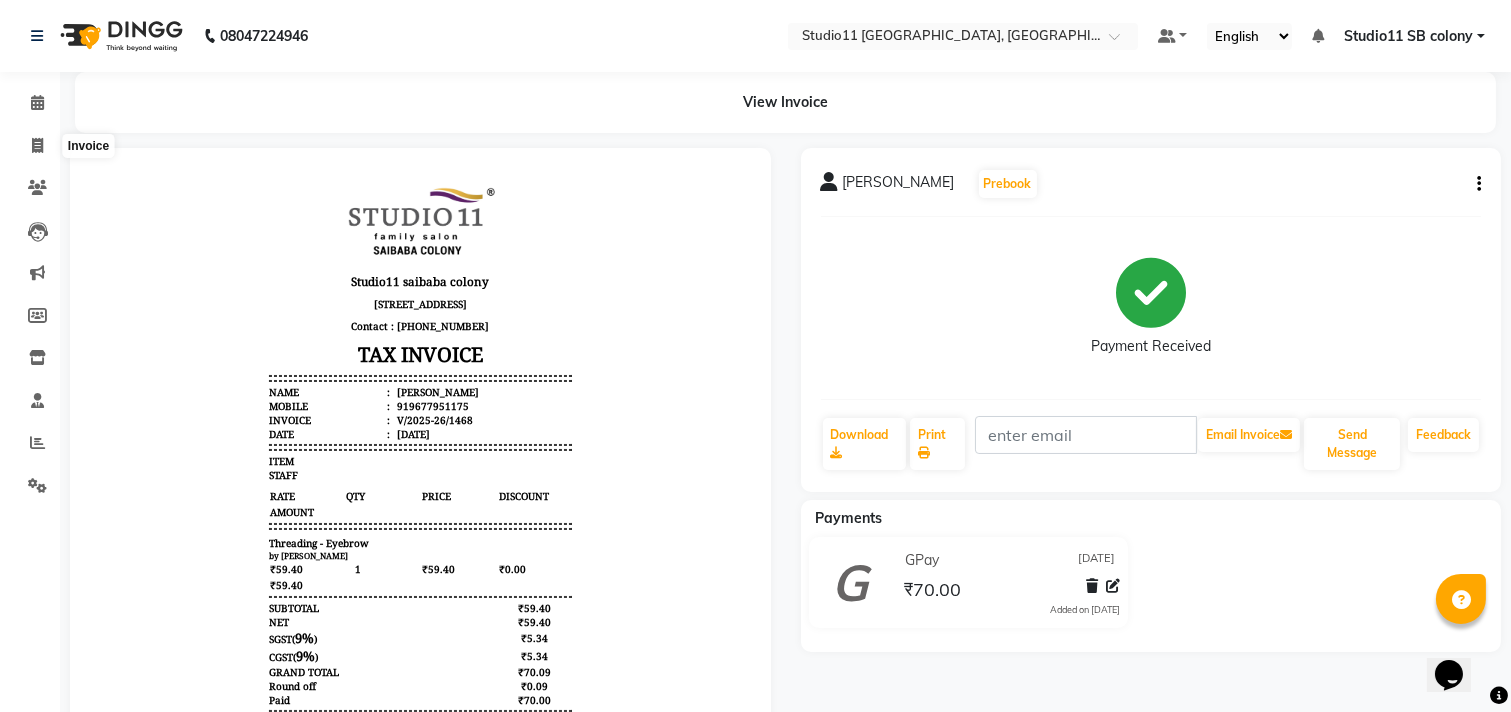 select on "service" 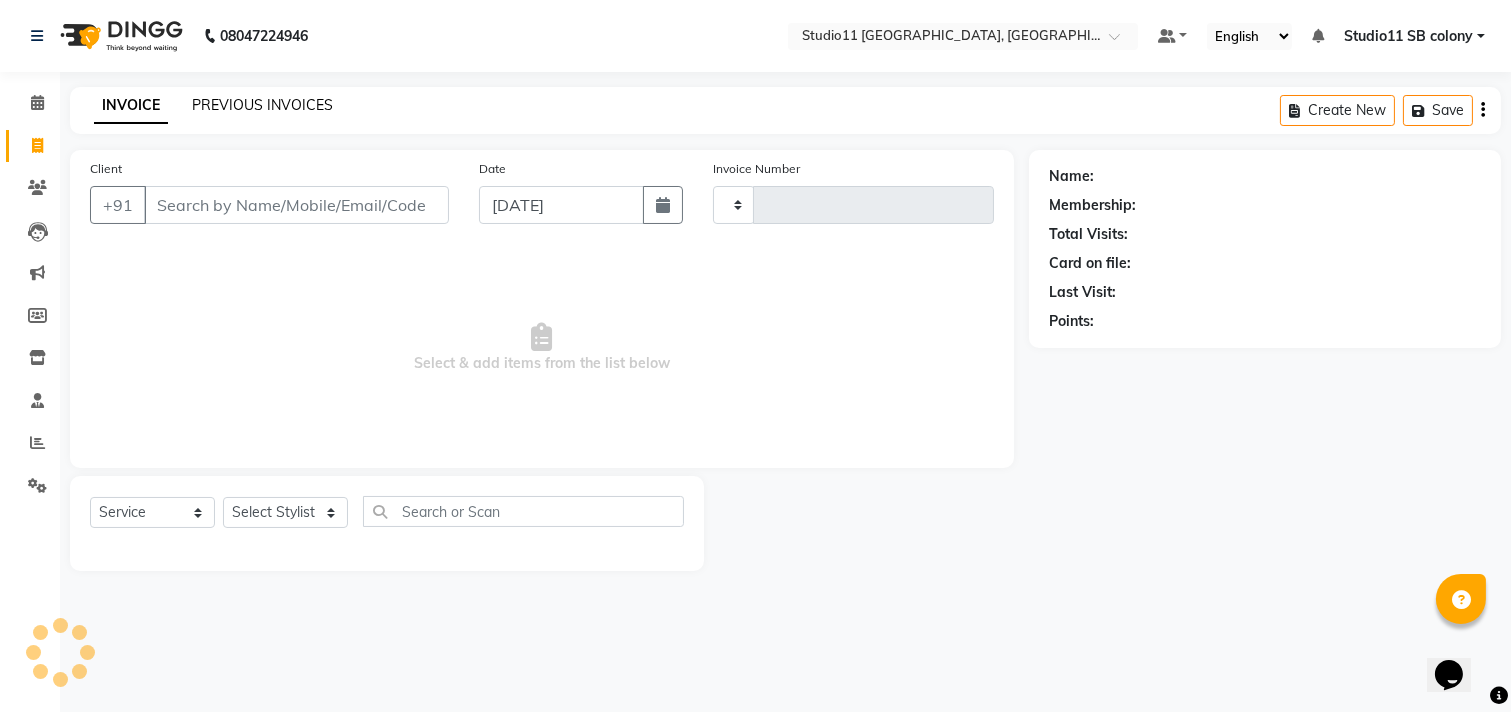 type on "1469" 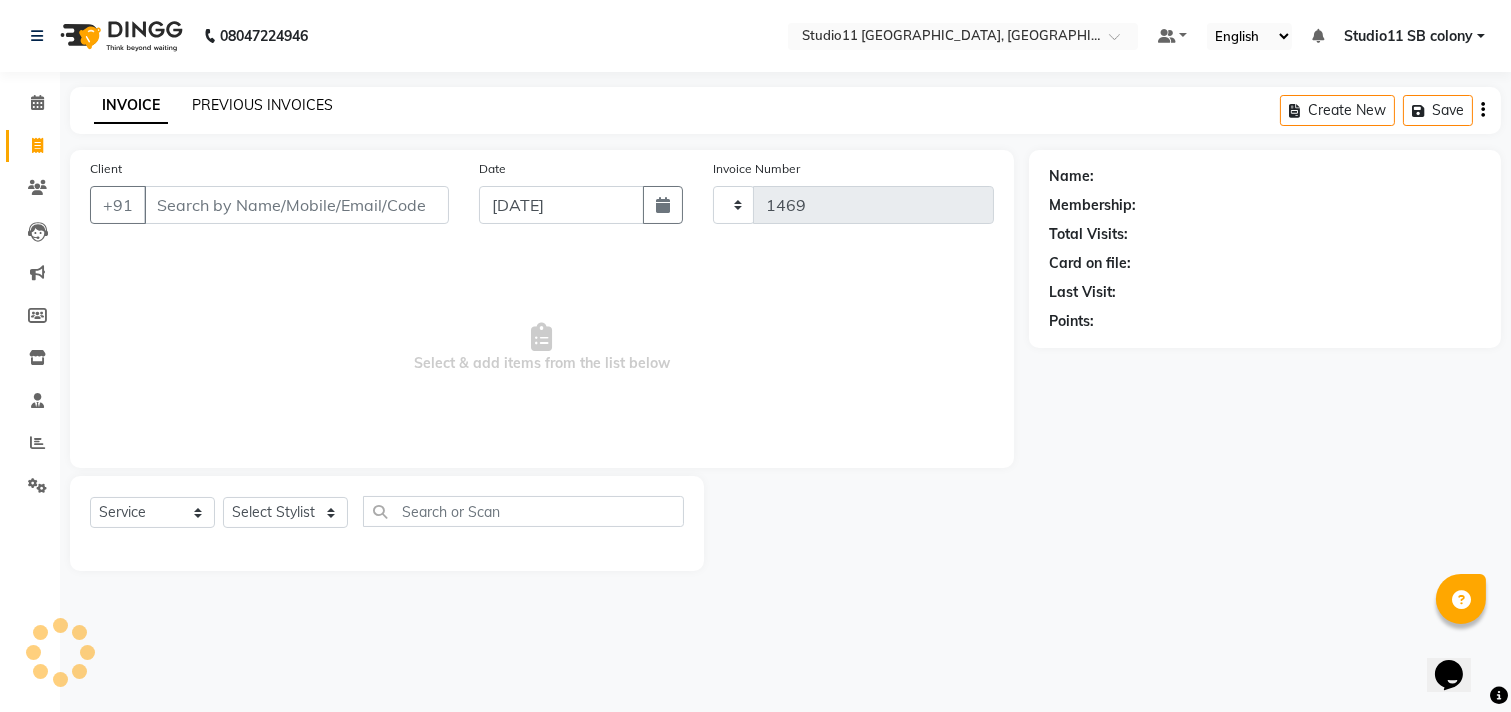 select on "7717" 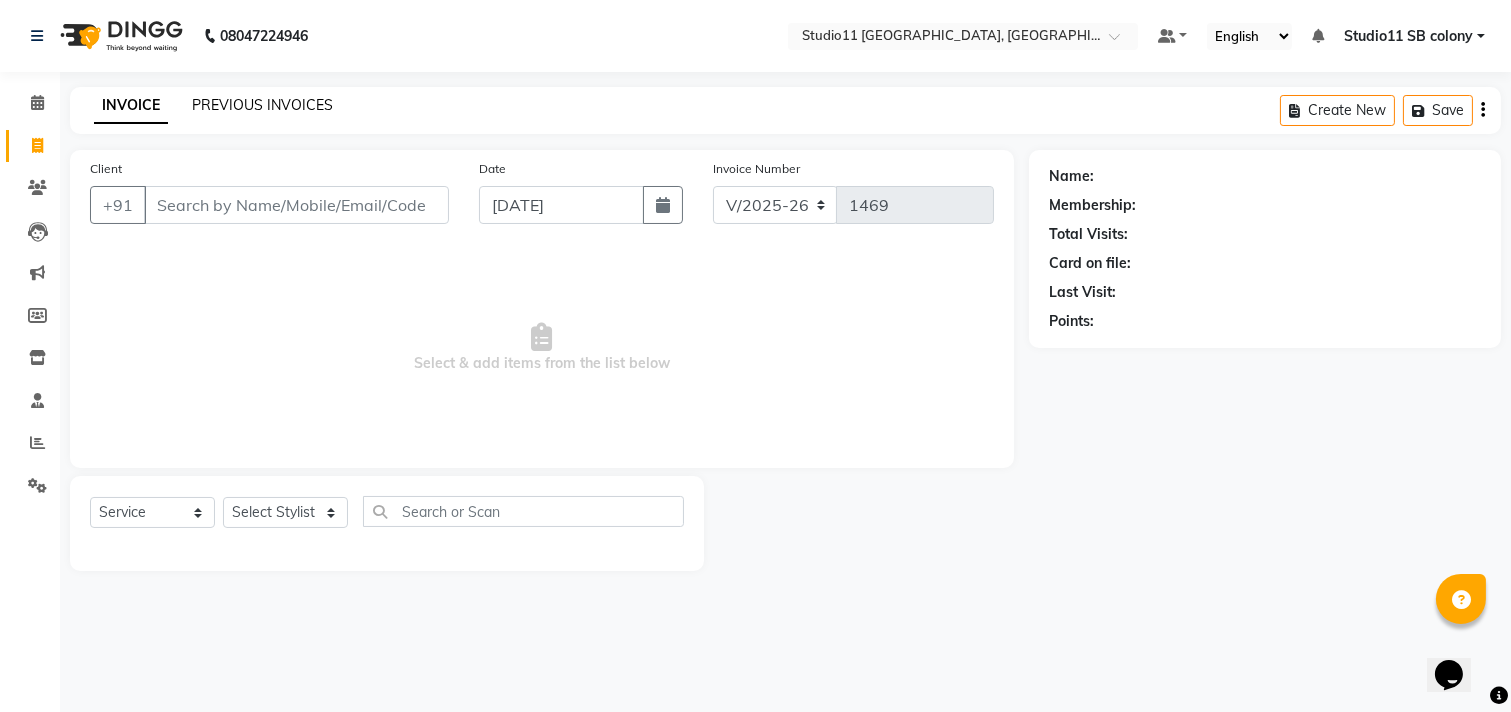 click on "PREVIOUS INVOICES" 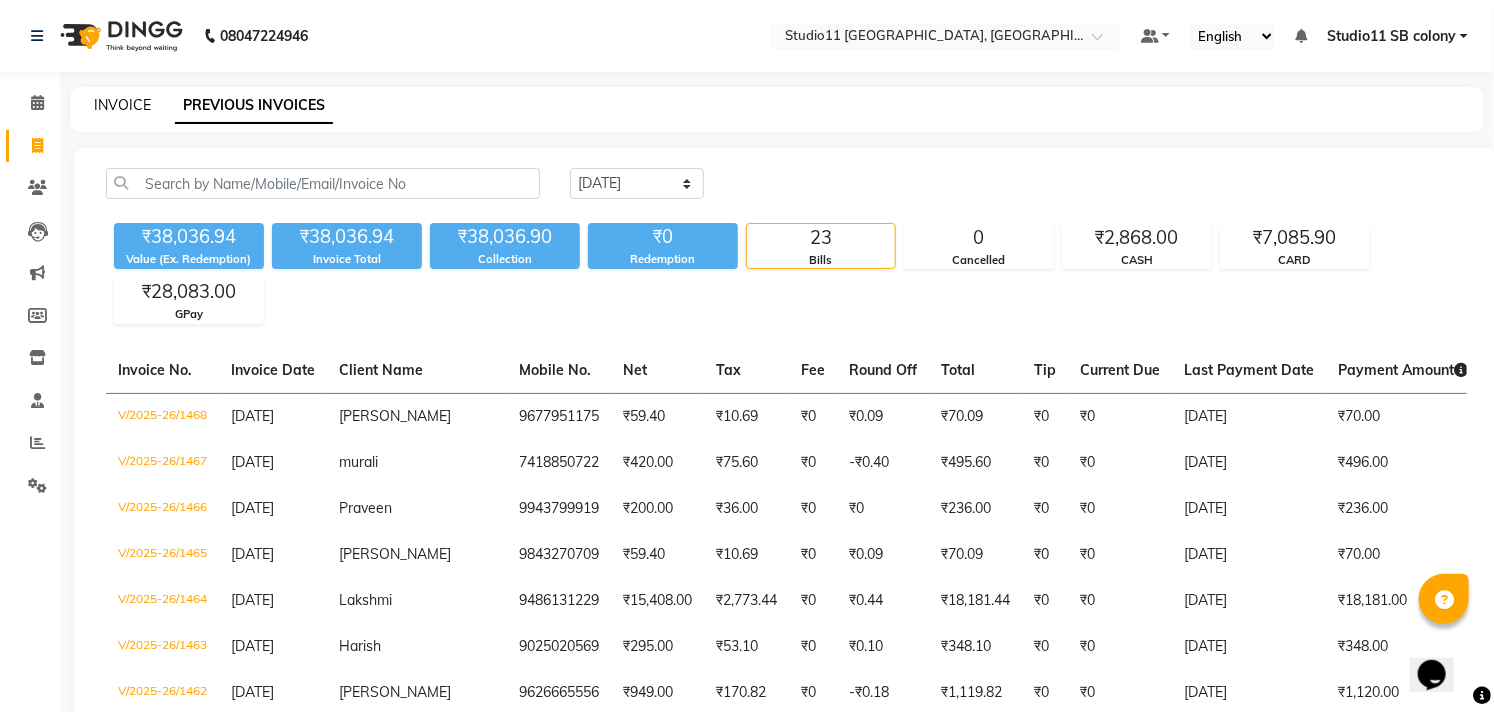 click on "INVOICE" 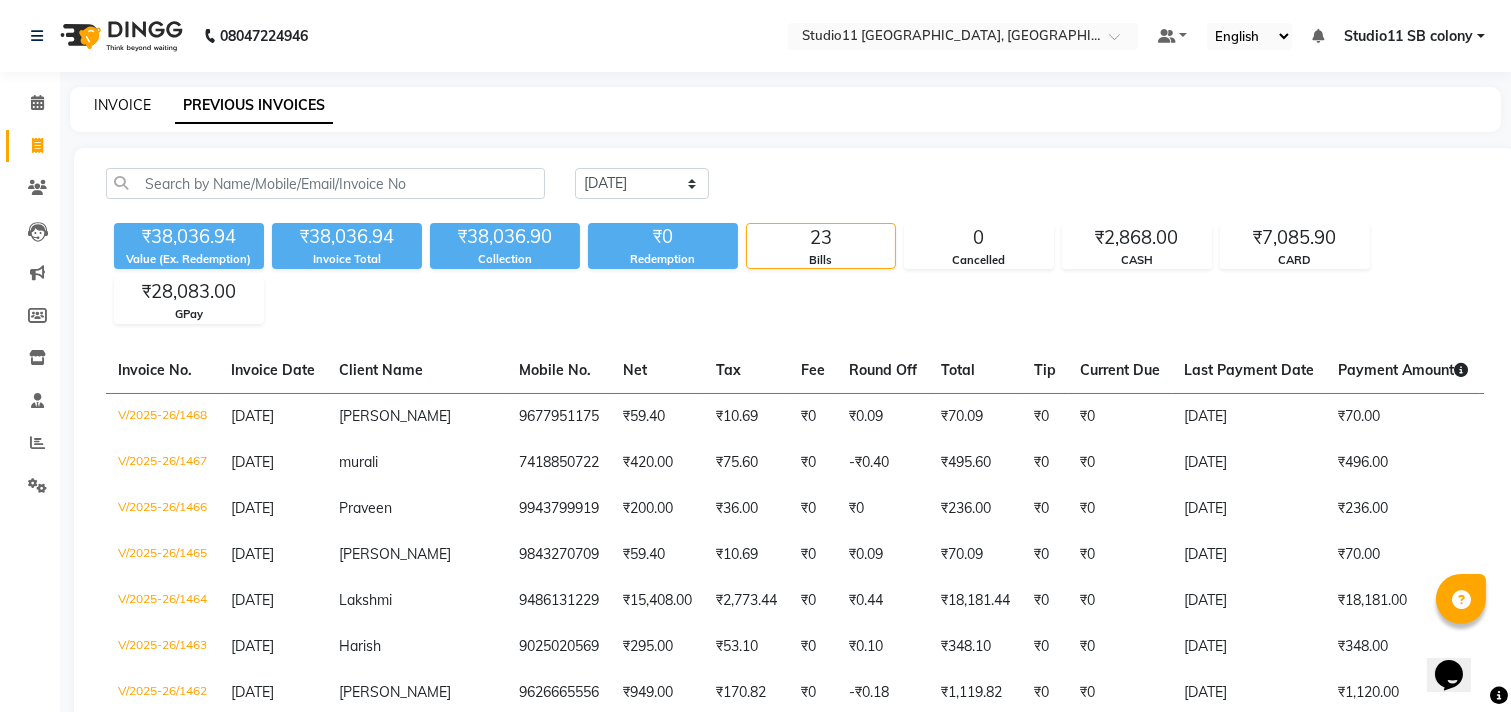 select on "service" 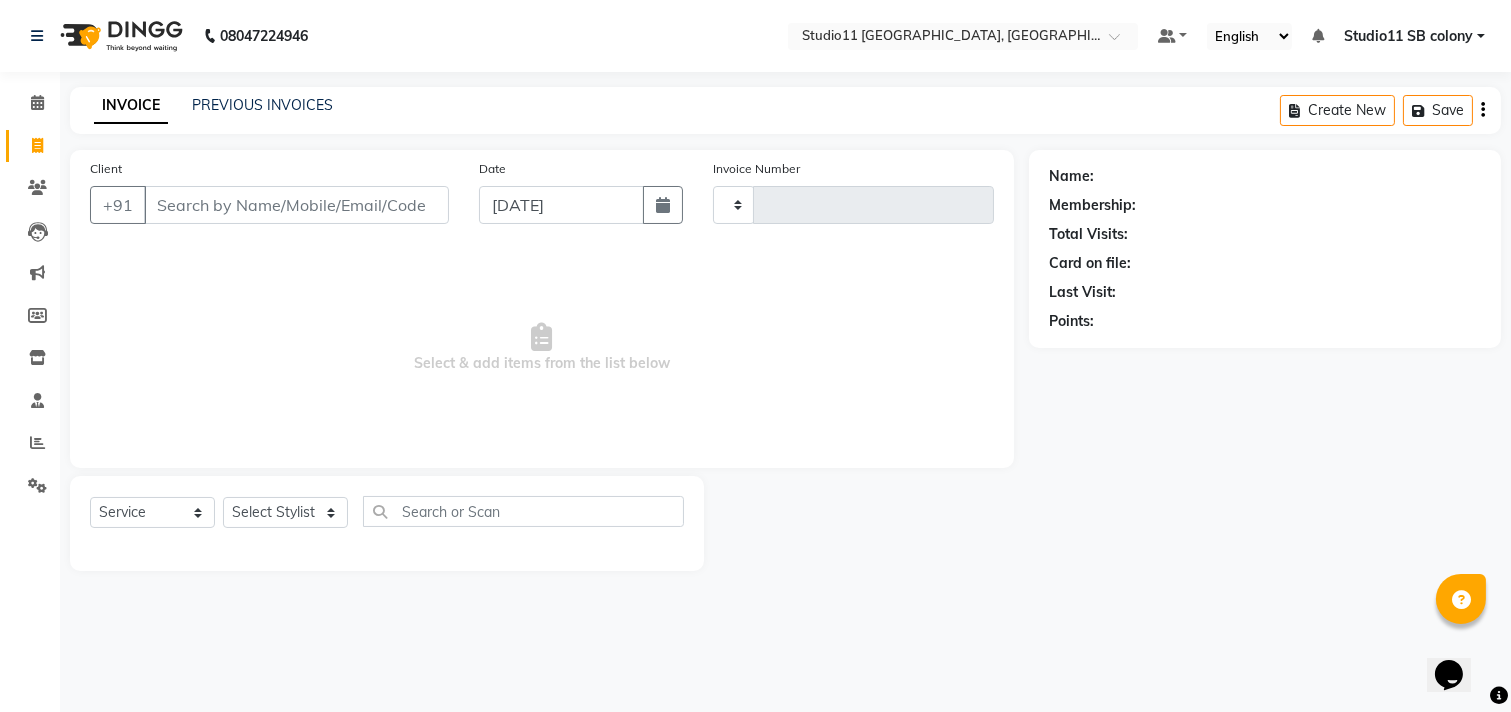 type on "1469" 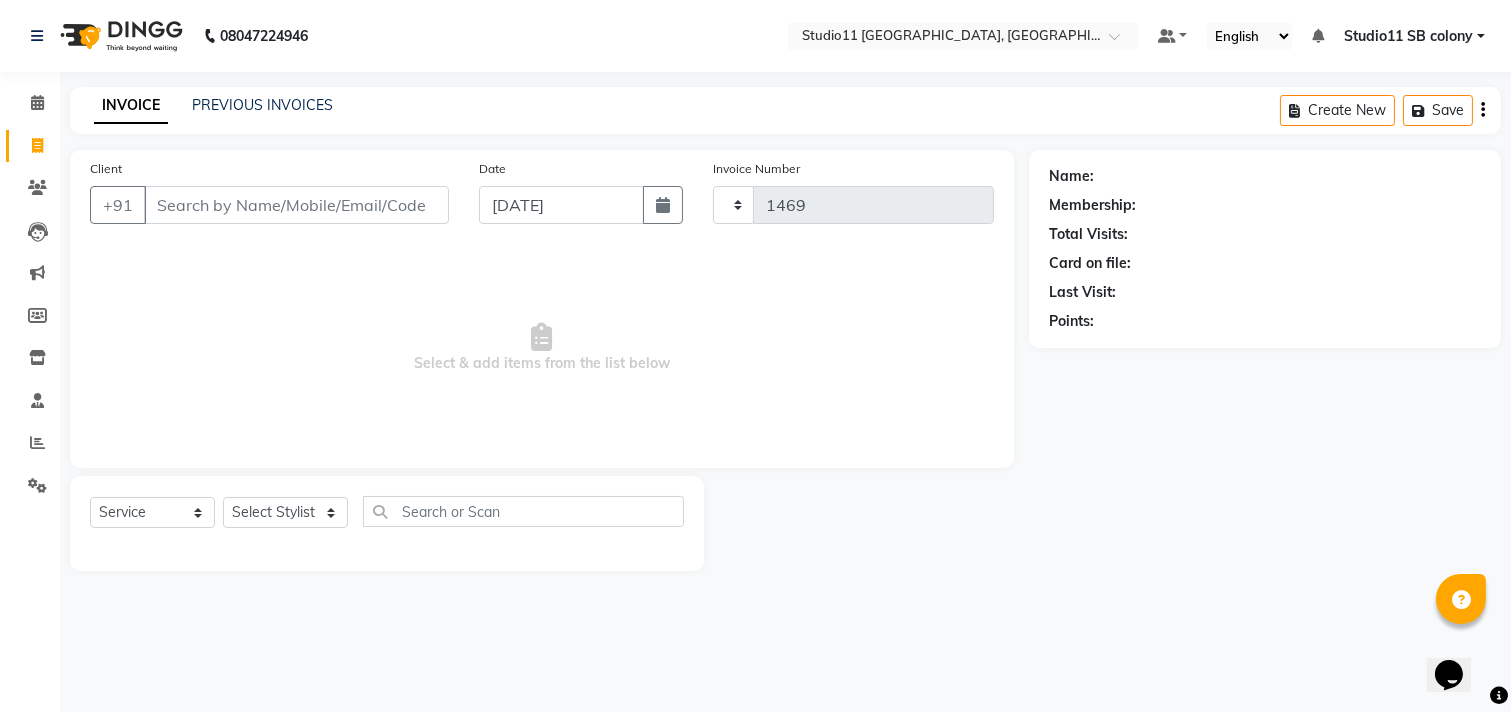 select on "7717" 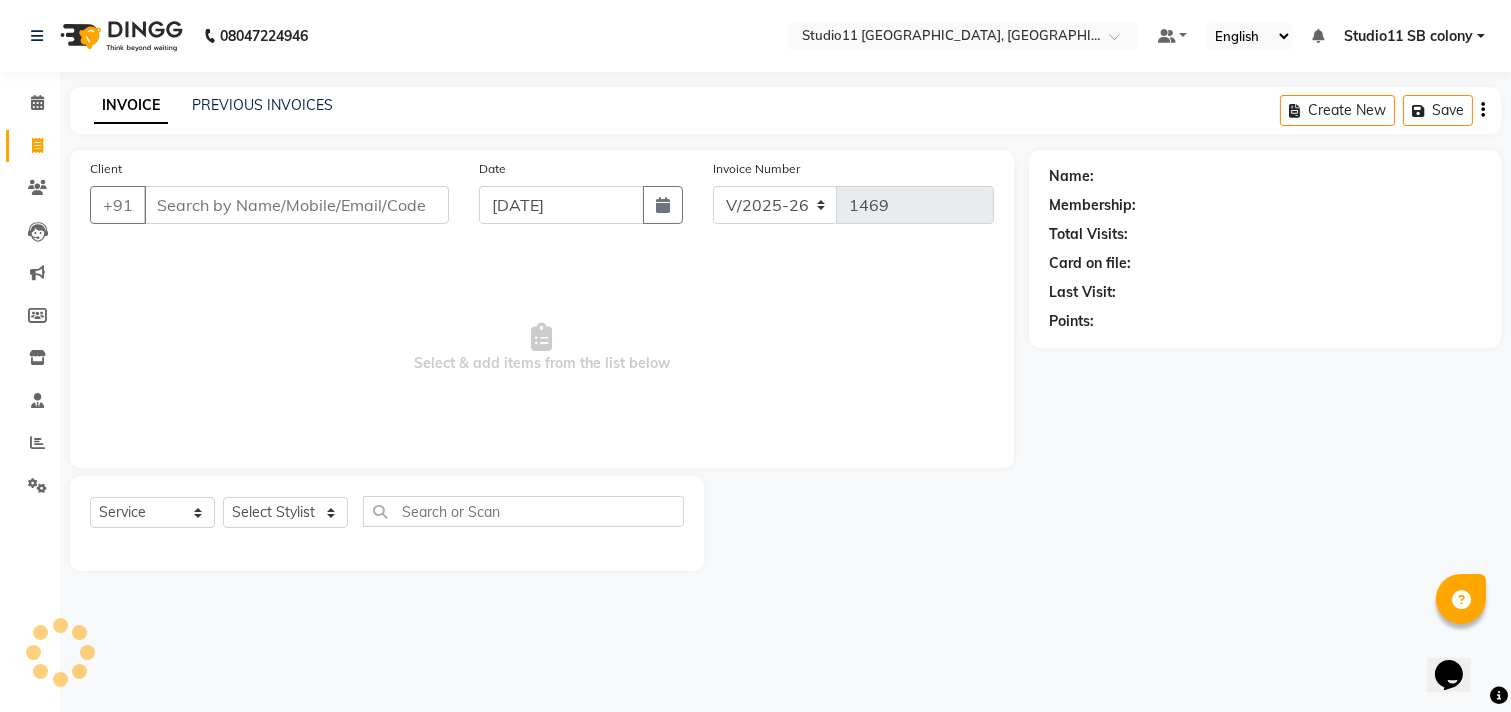 click on "Client" at bounding box center [296, 205] 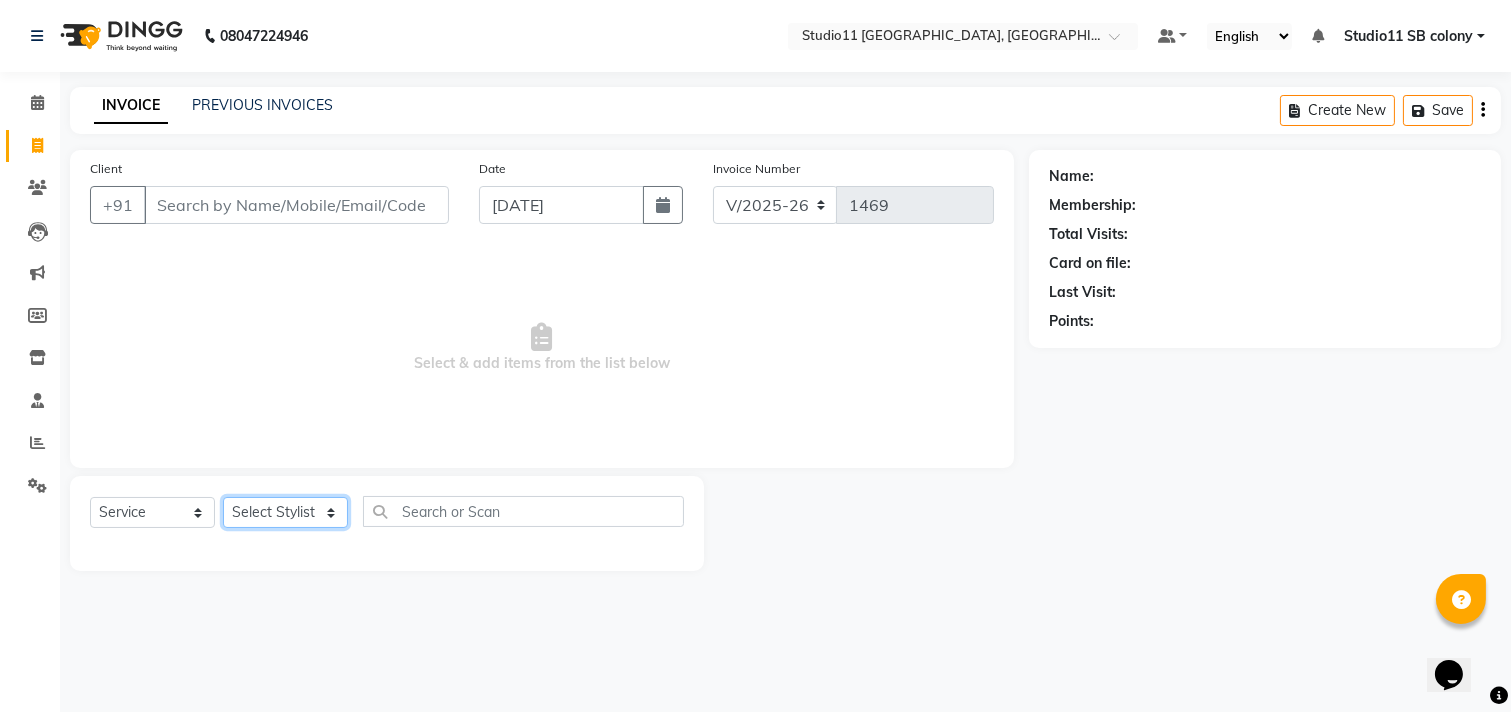 drag, startPoint x: 271, startPoint y: 517, endPoint x: 281, endPoint y: 500, distance: 19.723083 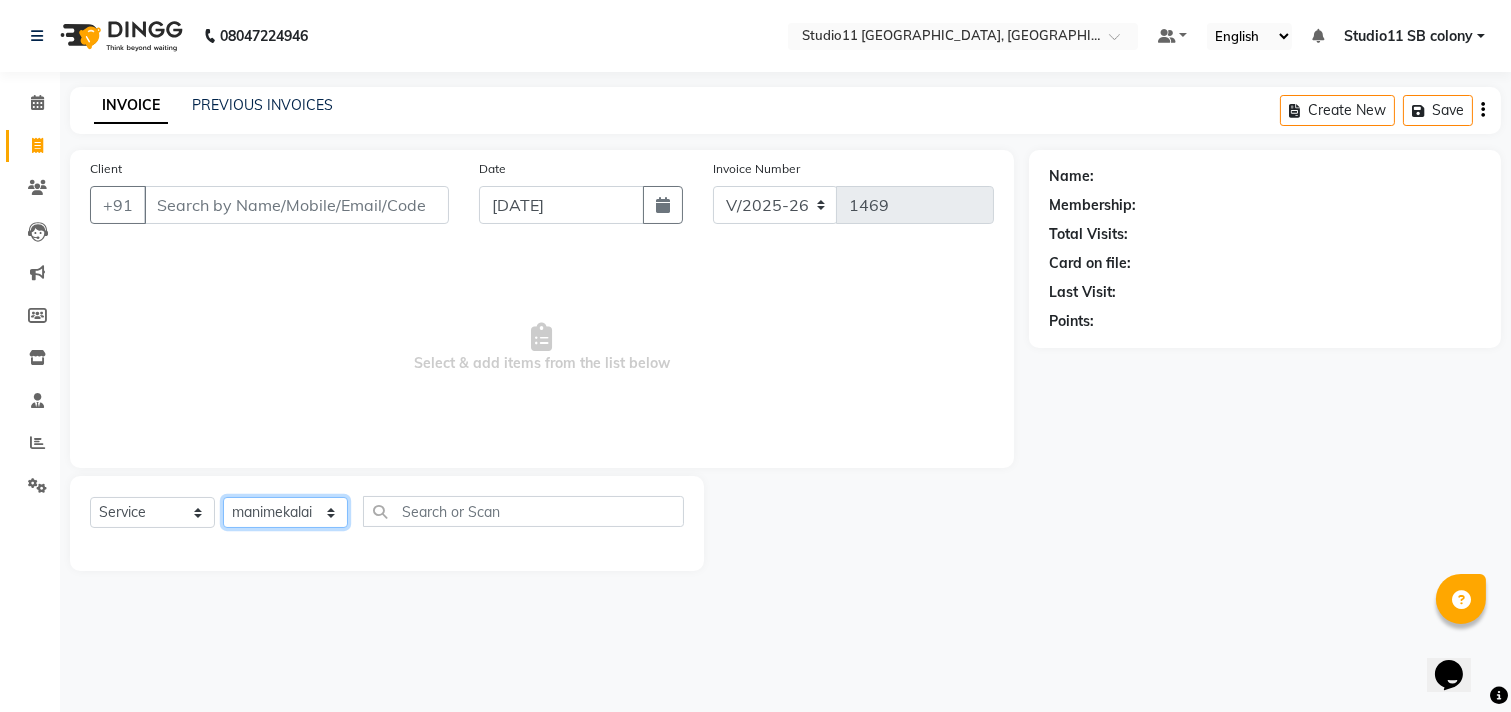 click on "Select Stylist Afzal Akbar Dani Jeni Josna kaif lavanya manimekalai Praveen Sonu Studio11 SB colony Tahir tamil" 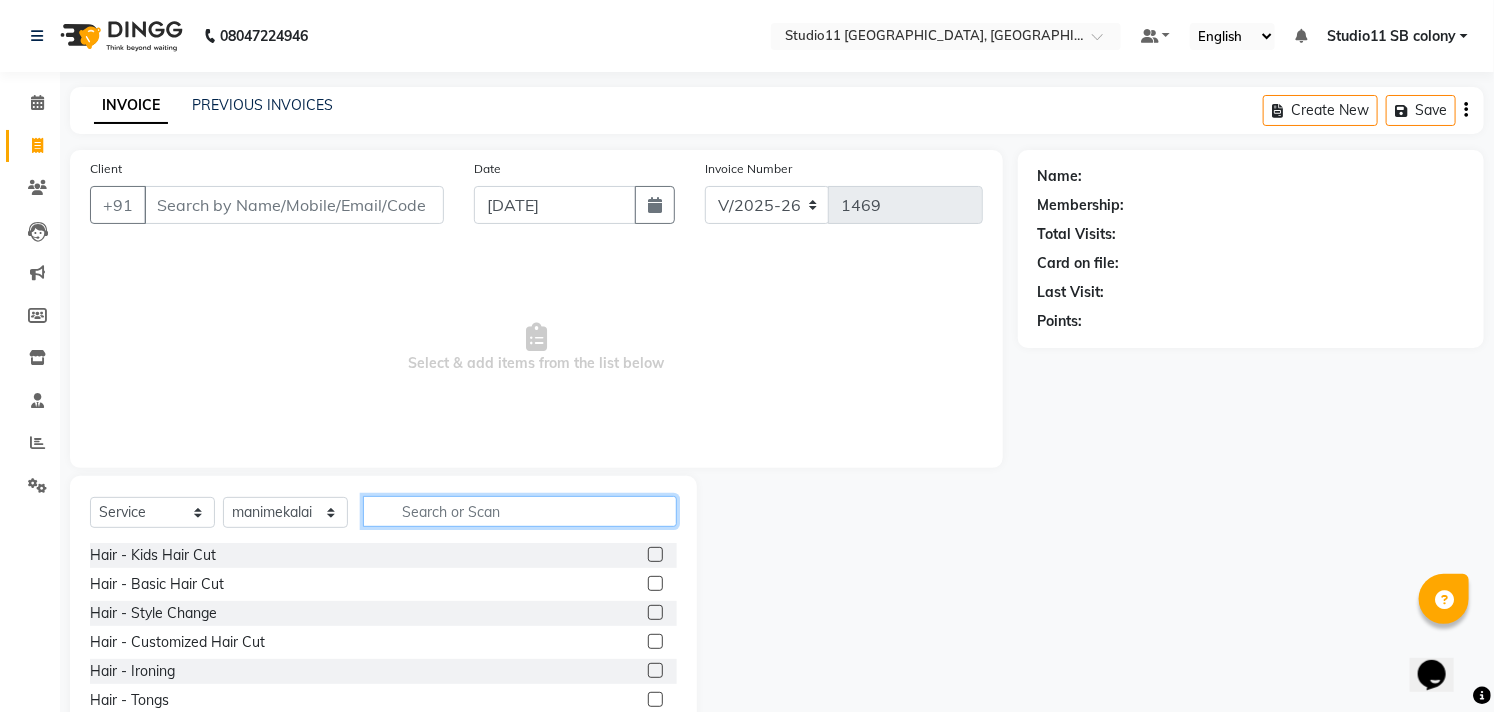 click 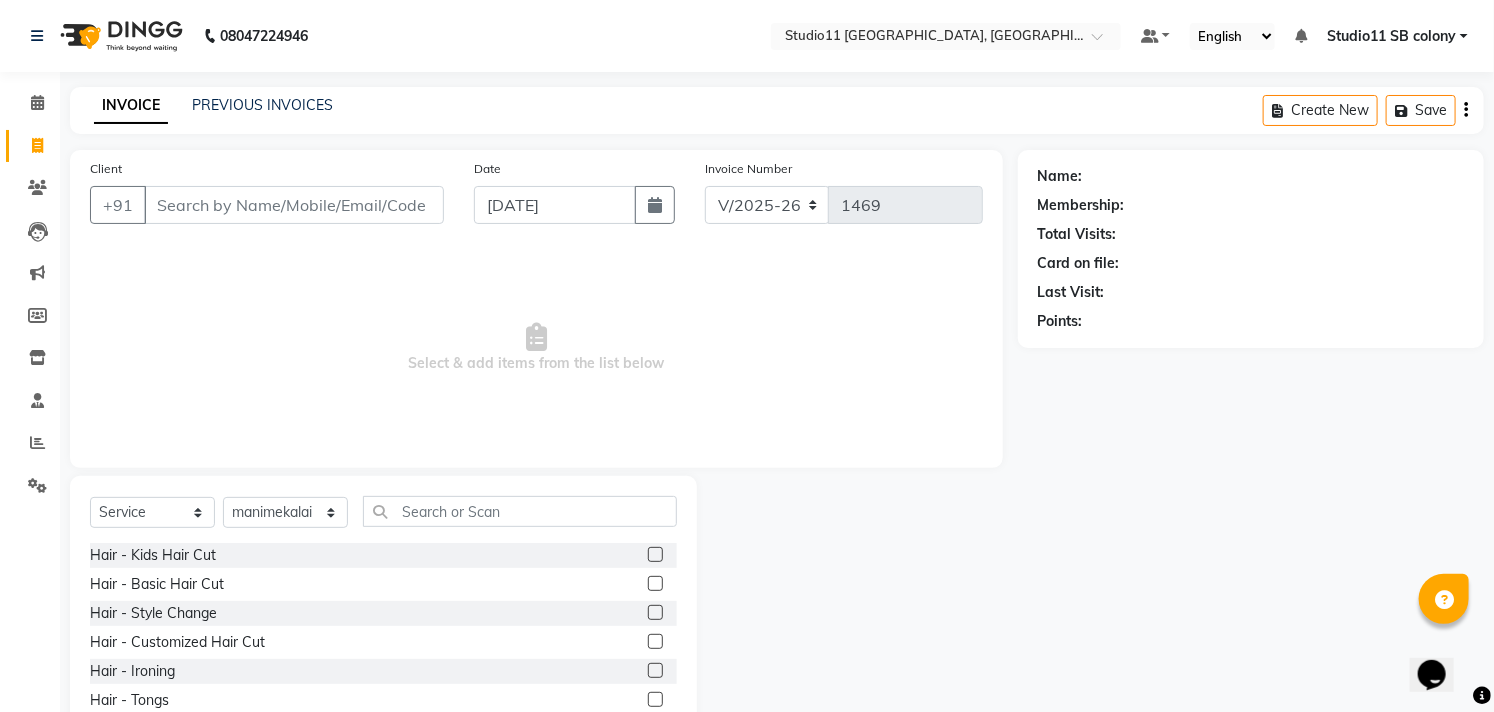 click 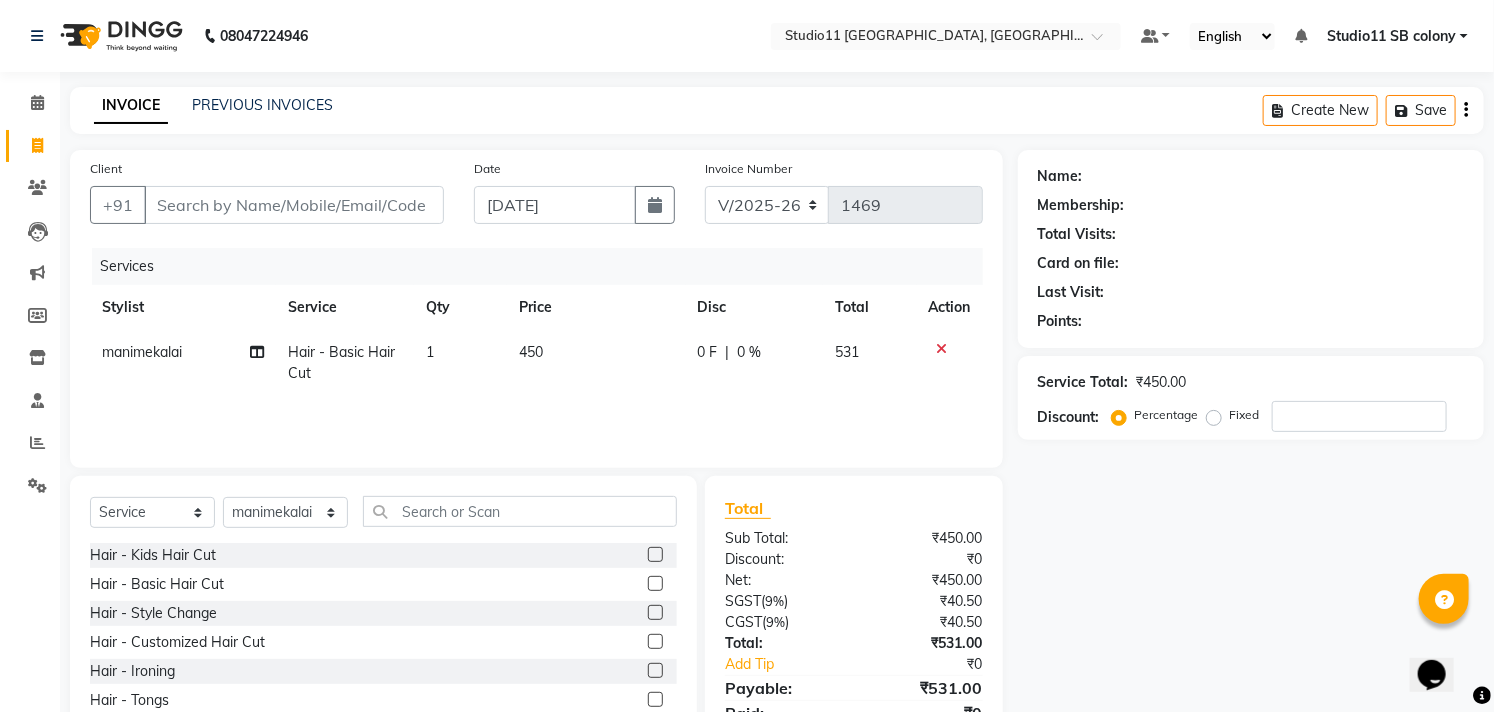 checkbox on "false" 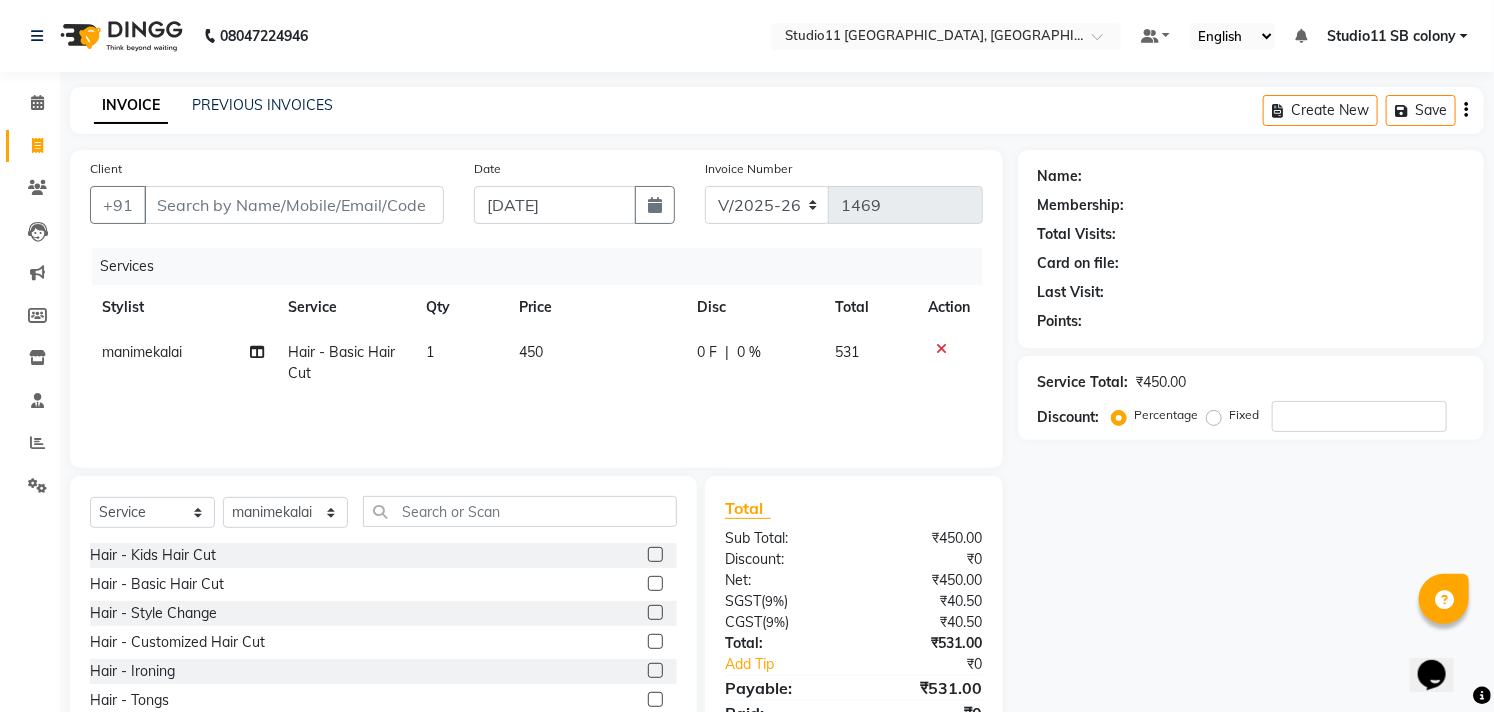 click on "450" 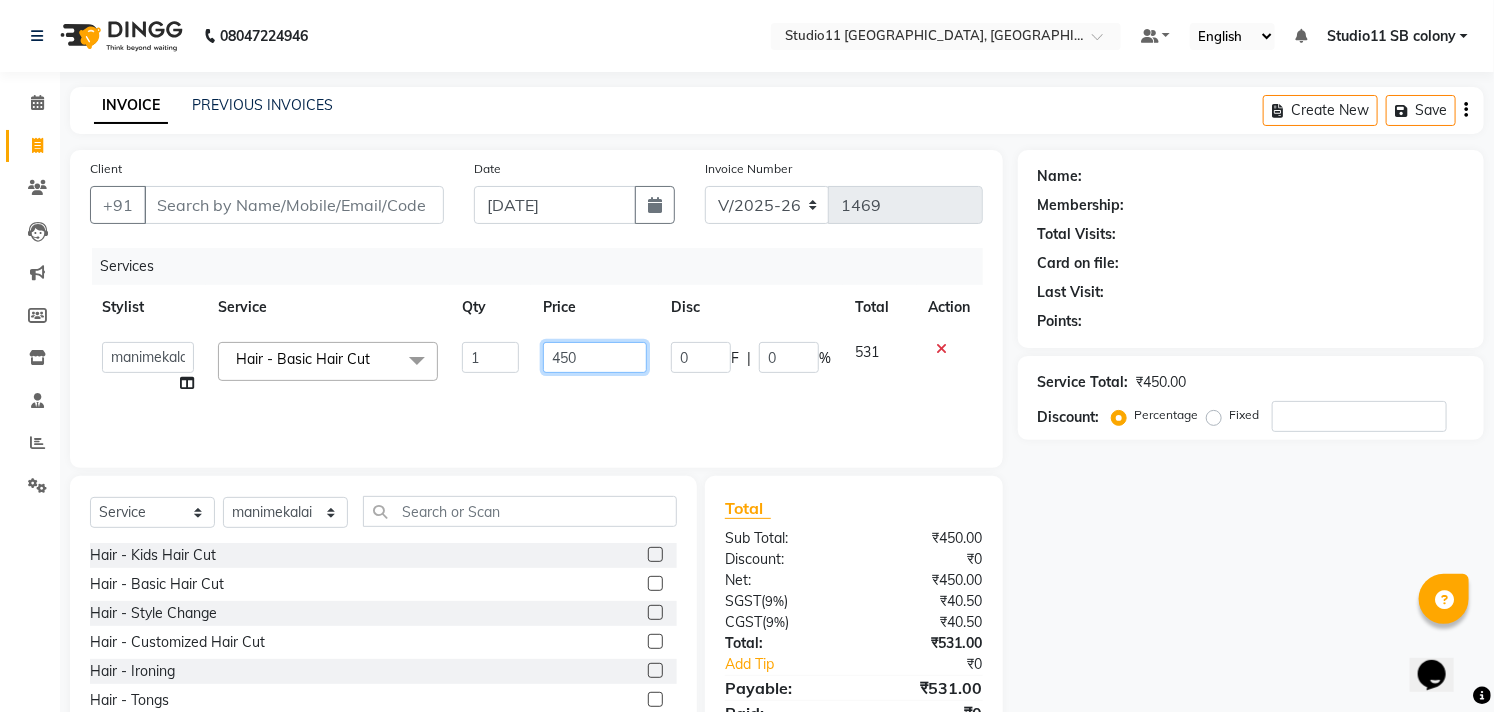 click on "450" 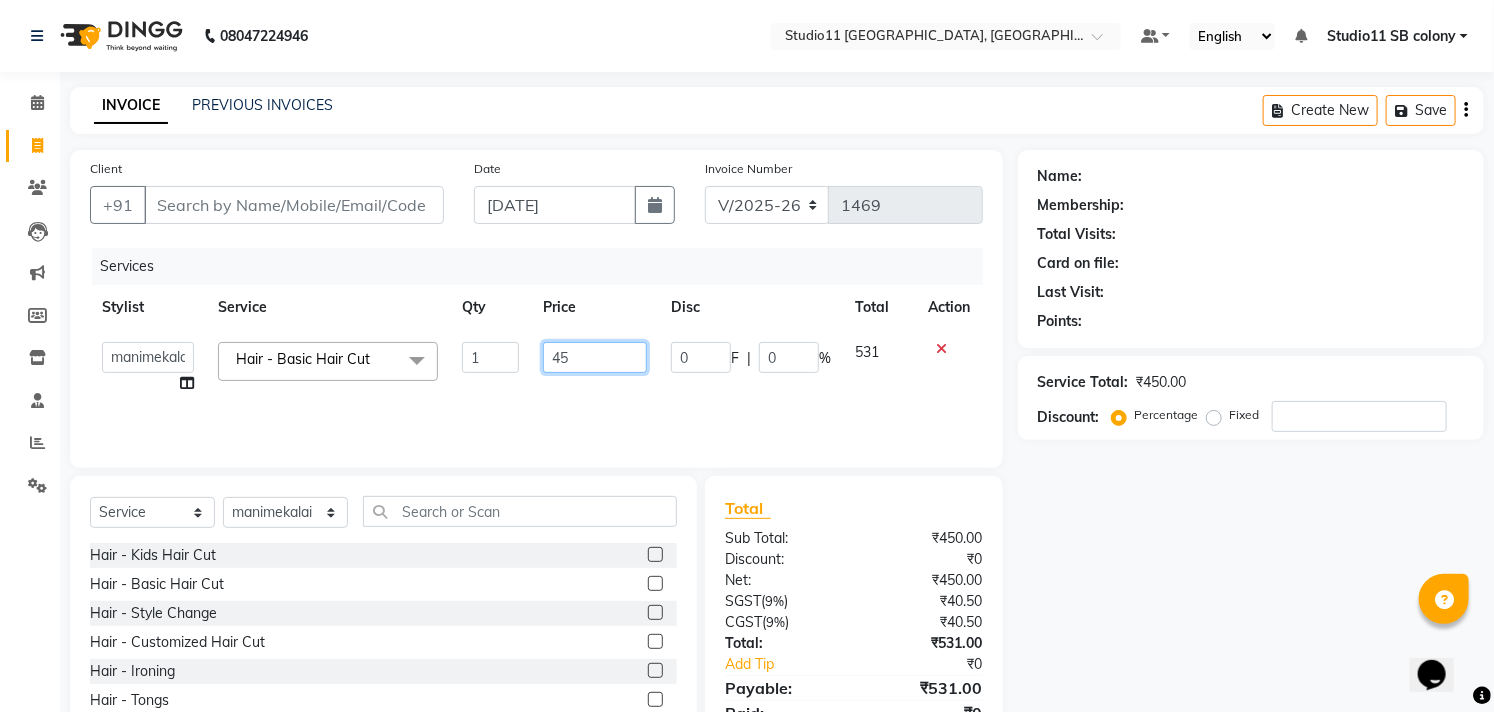 type on "4" 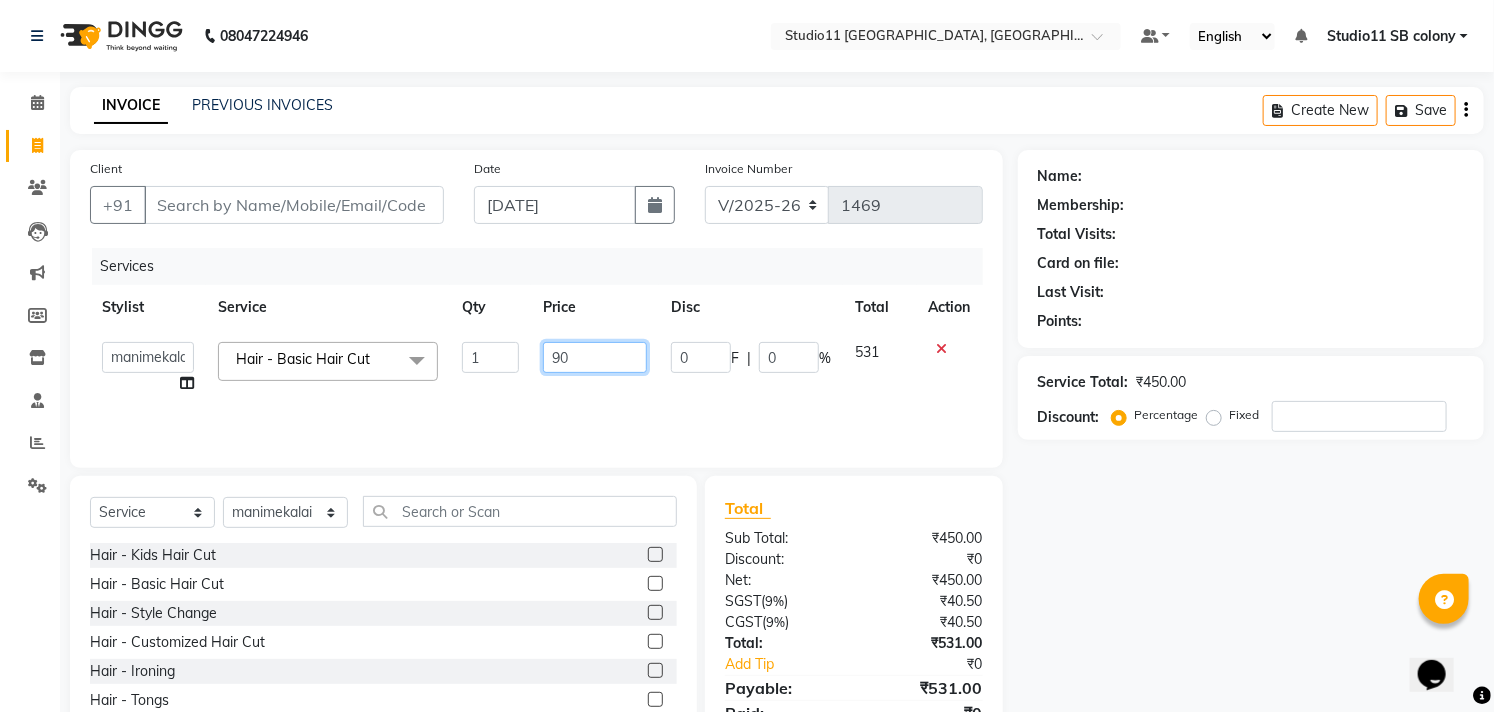 type on "900" 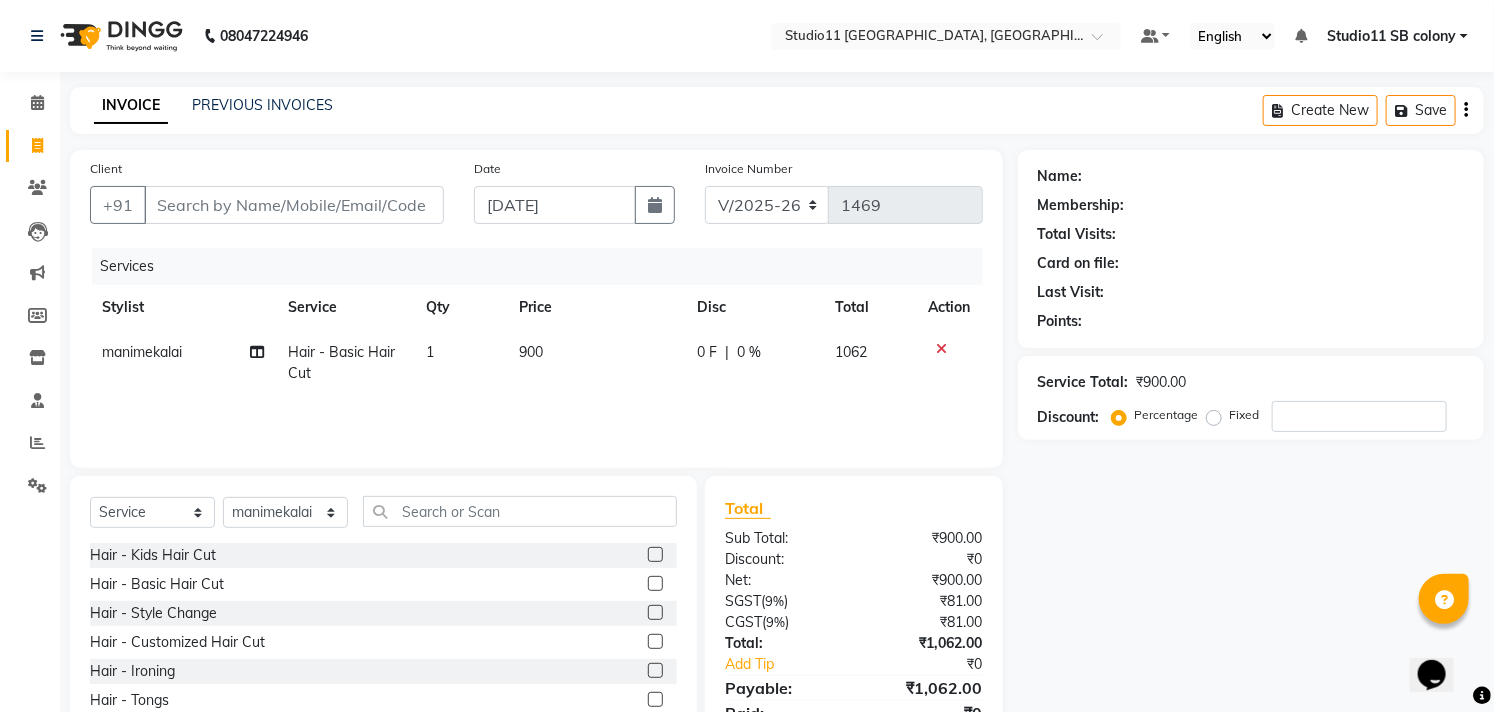 click on "Name: Membership: Total Visits: Card on file: Last Visit:  Points:  Service Total:  ₹900.00  Discount:  Percentage   Fixed" 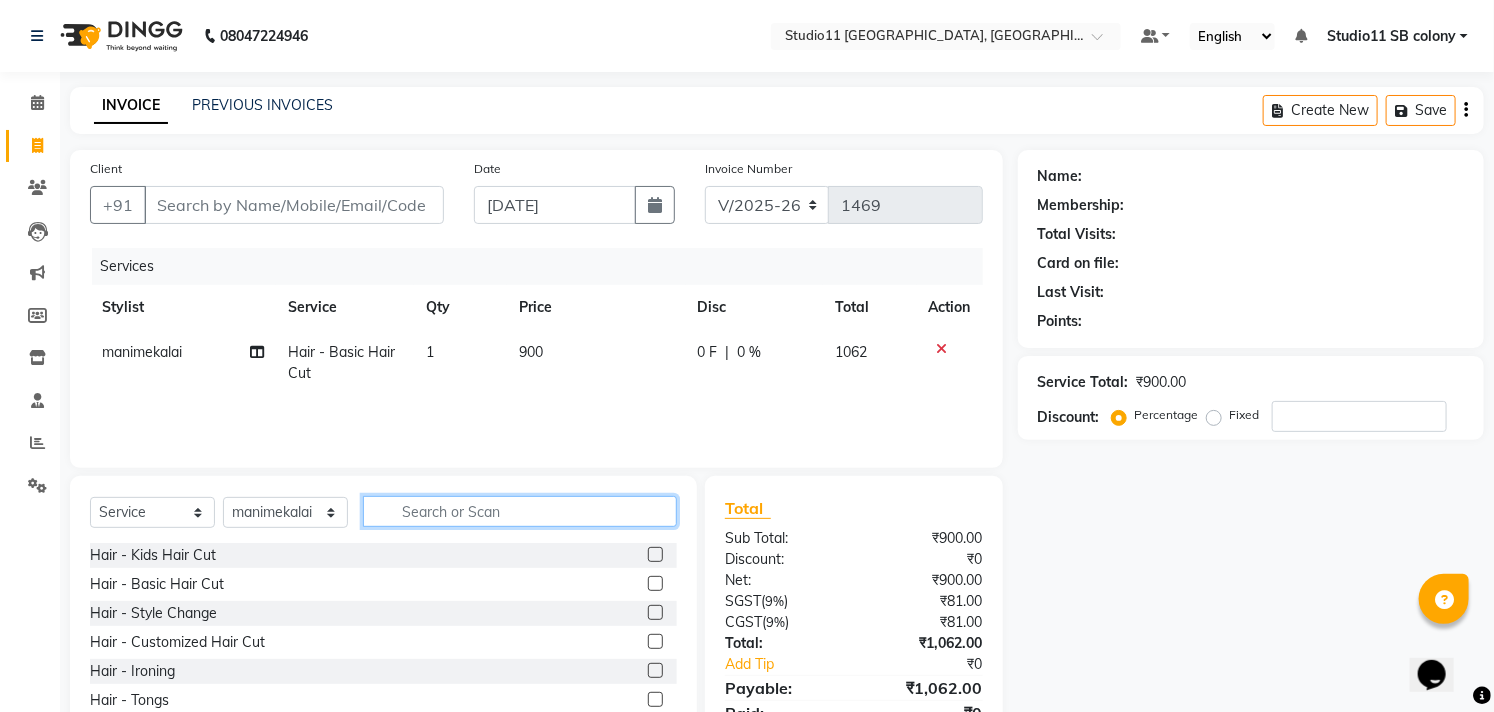 click 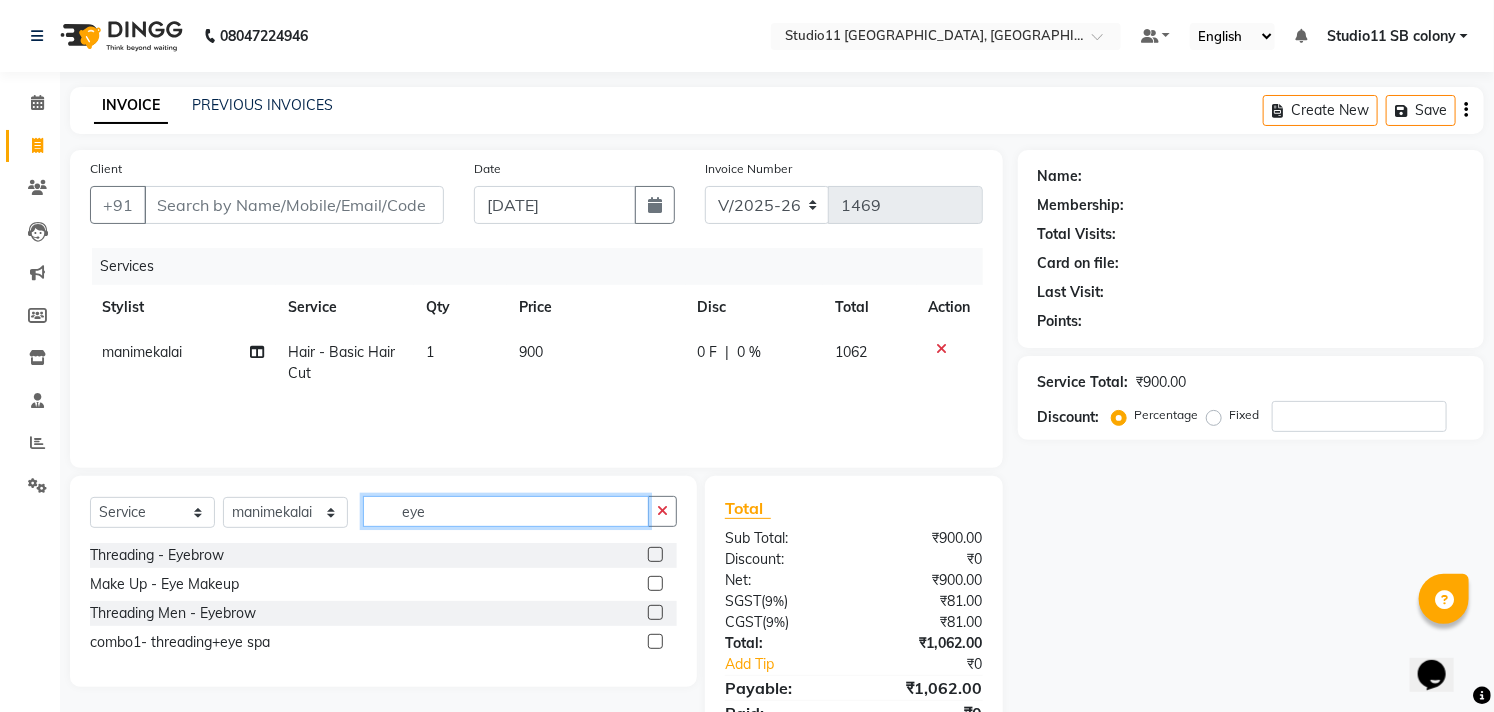 type on "eye" 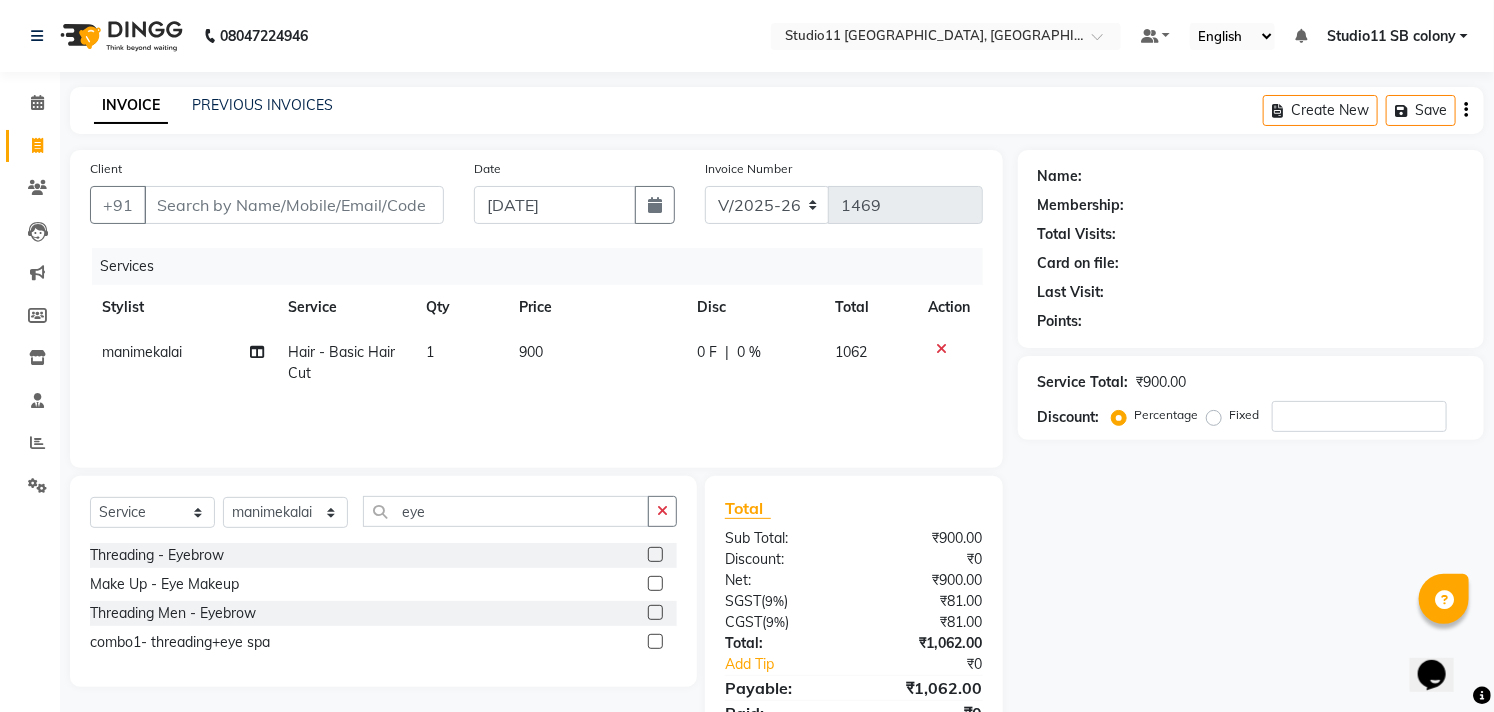 click 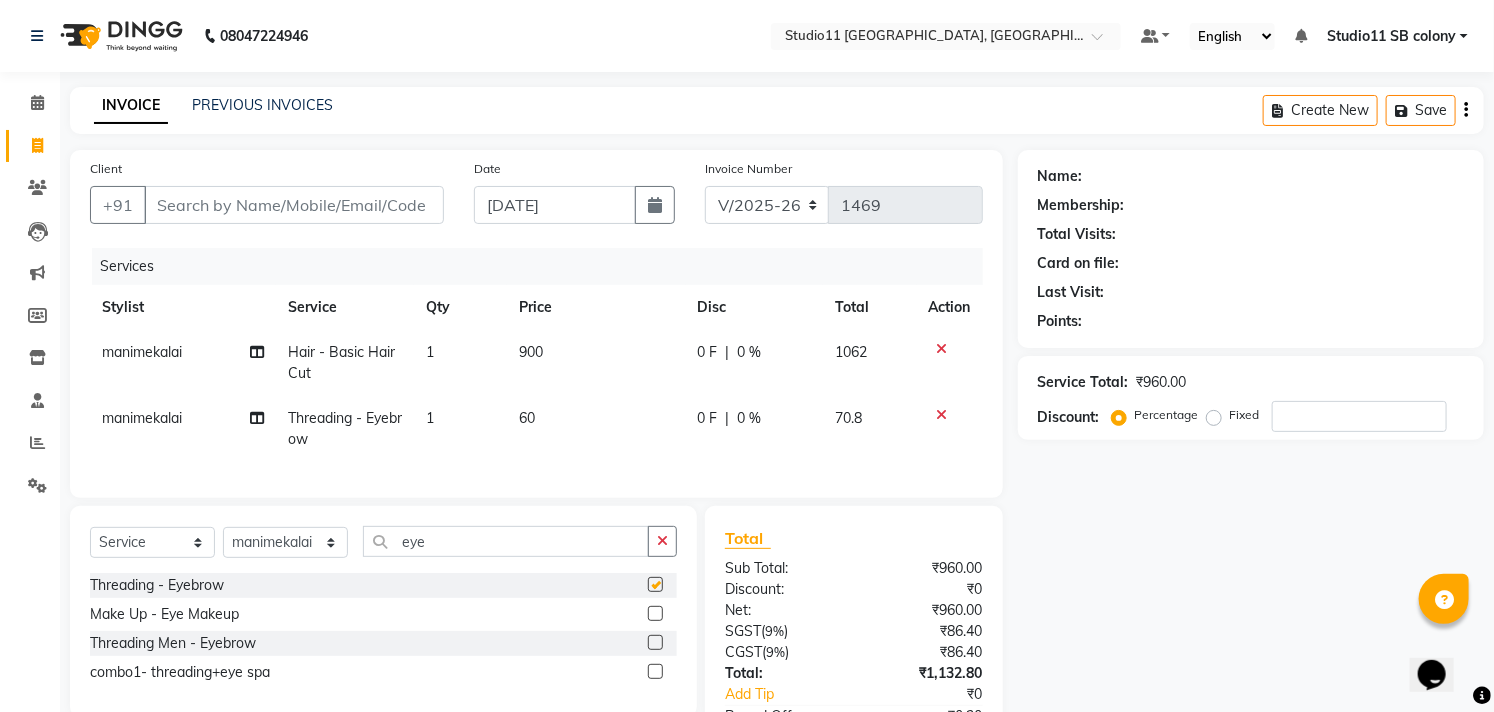 checkbox on "false" 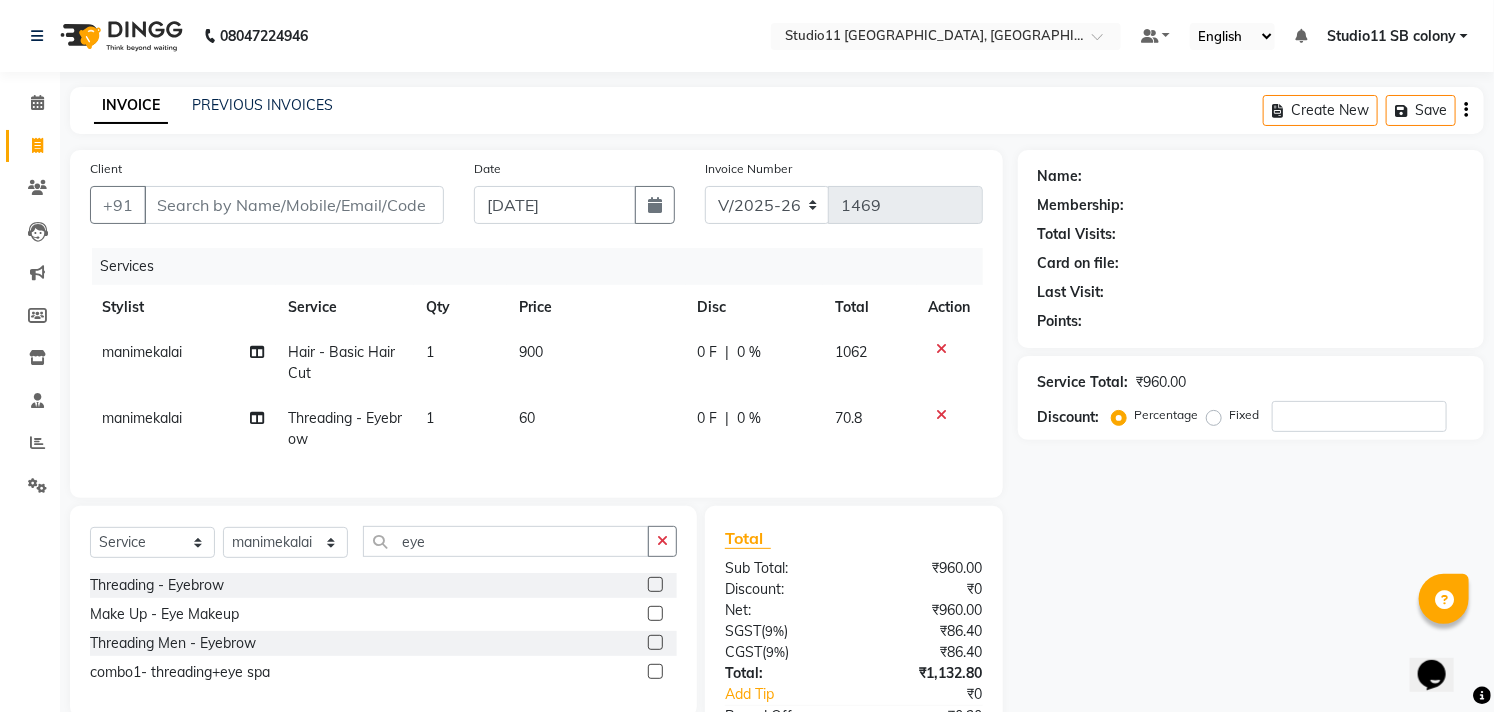 click on "1" 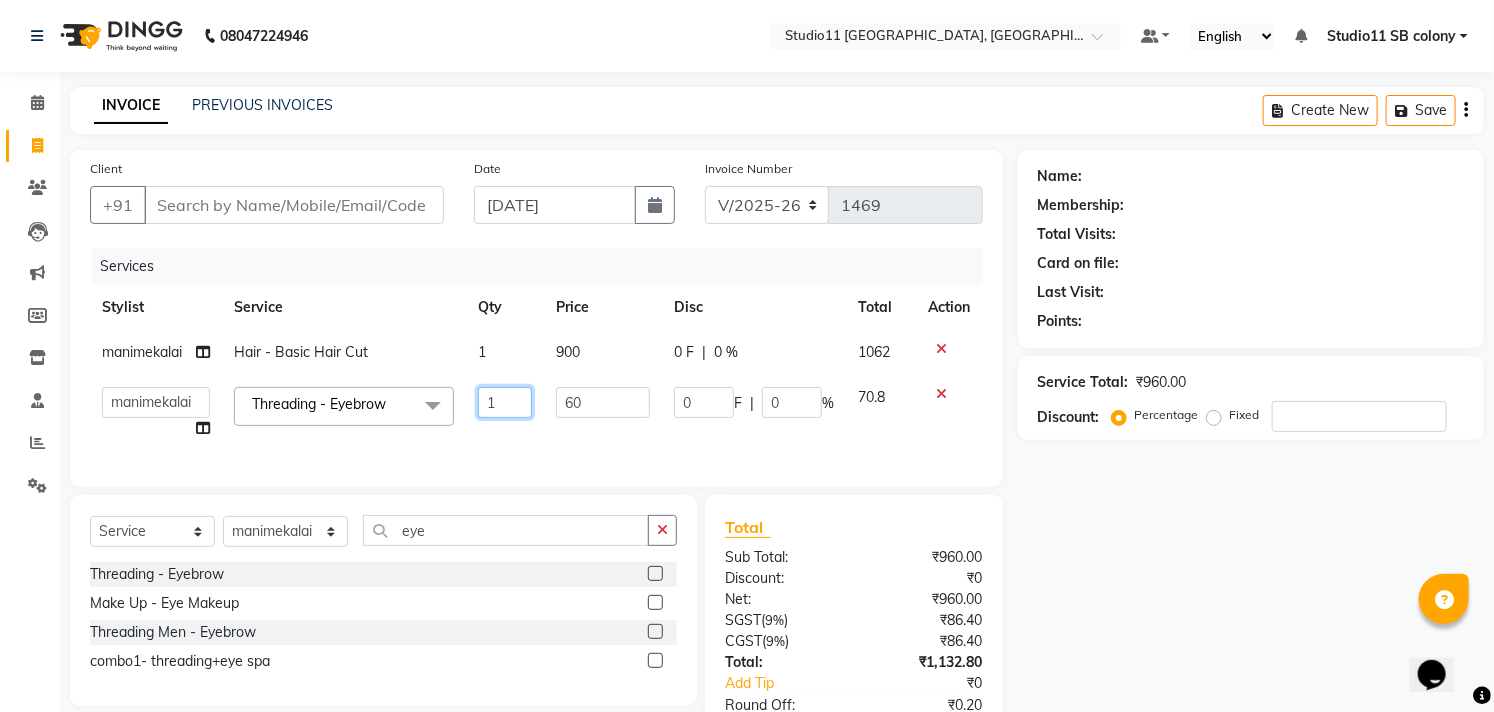 click on "1" 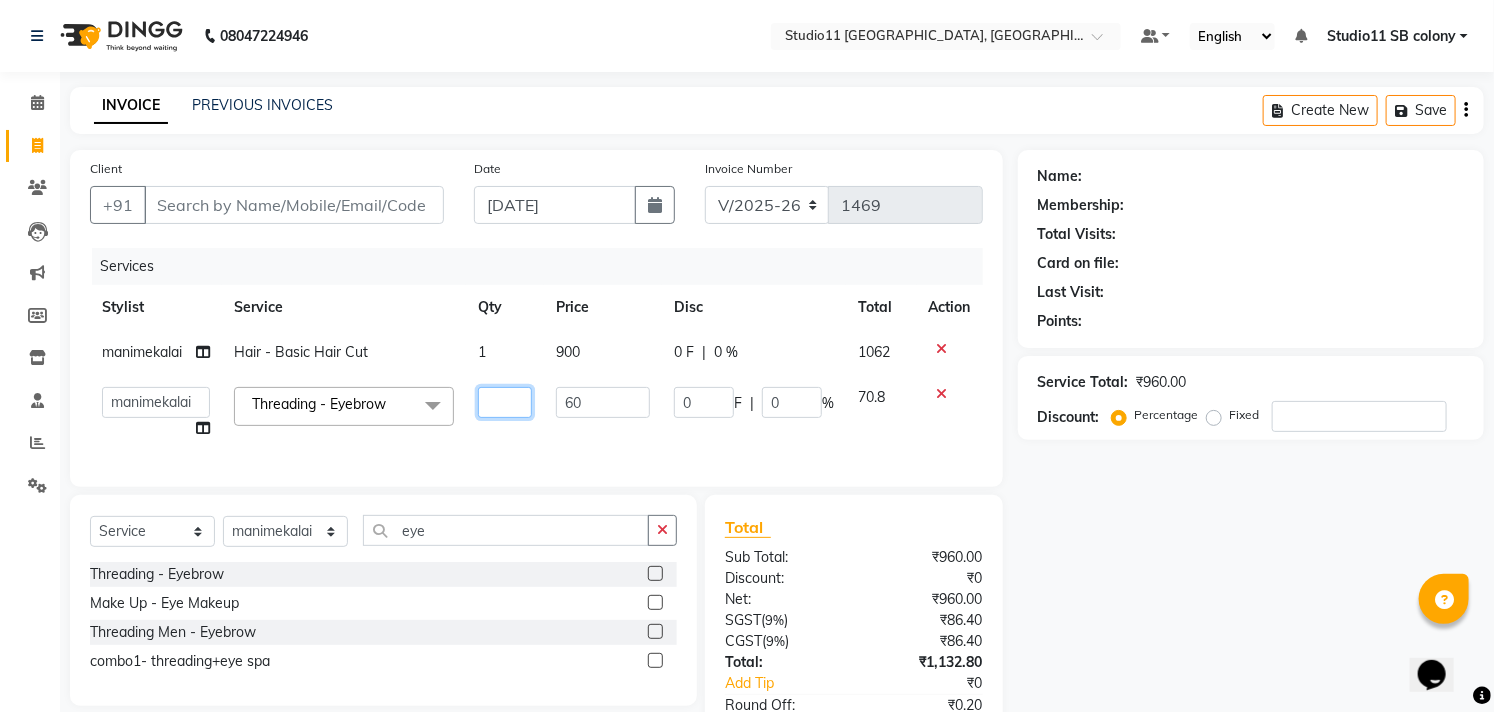 type on "2" 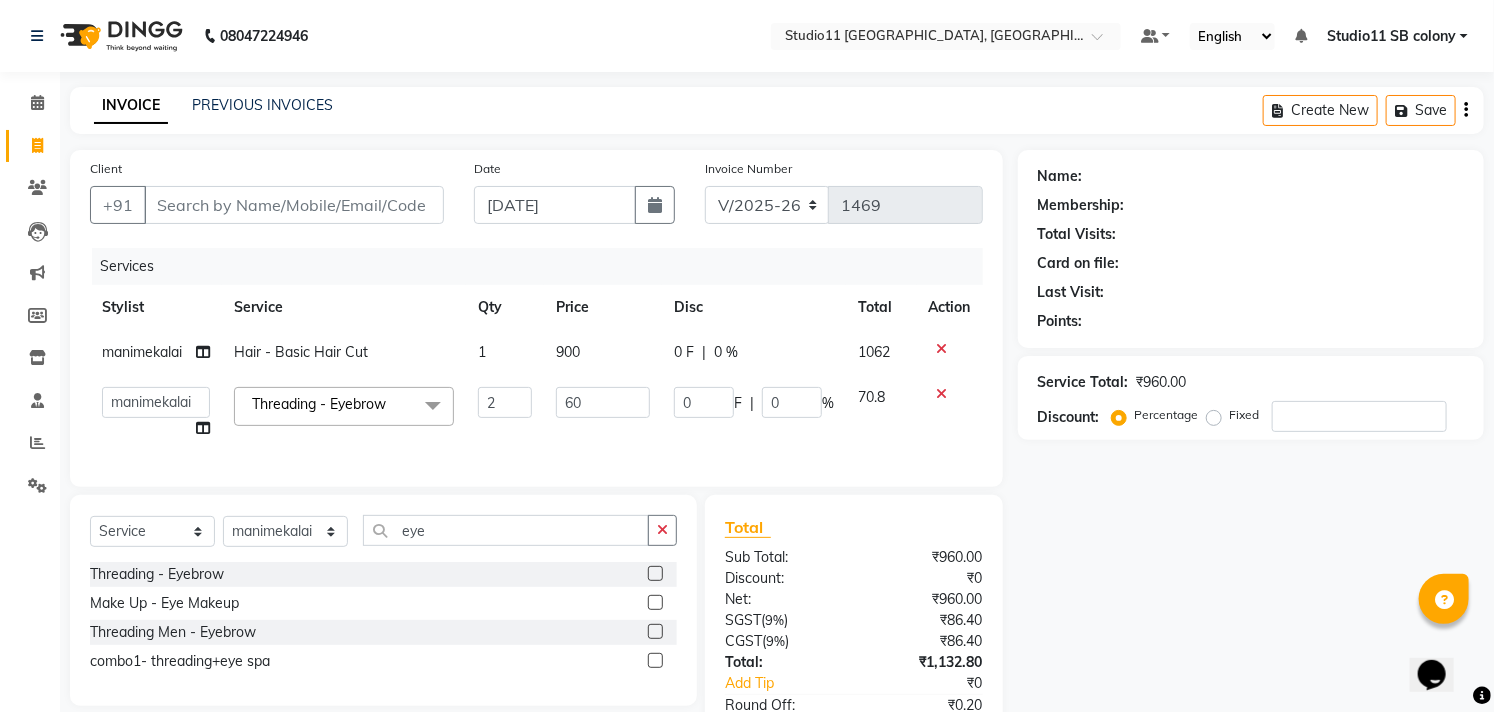 click on "Afzal   Akbar   Dani   Jeni   Josna   kaif   lavanya   manimekalai   Praveen   Sonu   Studio11 SB colony   Tahir   tamil  Threading - Eyebrow  x Hair - Kids Hair Cut Hair - Basic Hair Cut Hair - Style Change Hair - Customized Hair Cut Hair - Ironing Hair - Tongs Hair - Roller Sets Hair Advance - Hair Do-Basic Hair Advance - Hair -Up Do Hair Technical - Straightening Hair Technical - Smoothening Hair Technical - Rebonding Hair Technical - Keratin Hair Technical - Kera Smooth Colouring - Root Touch Up(Ammonia) Colouring - Root Touch Up(Ammonia Free) Colouring - Global Color(Ammonia) Colouring - Global Color(Ammonia Free) Fashion Colour - Global Ammonia Fashion Colour - Global Ammonia Free Fashion Colour - Fashion Streaks(Min 3 Streaks) Fashion Colour - Highlights Half Fashion Colour - Highlights Full Wash&Blowdry - Blowdry Wash&Blowdry - Blowdry & Hair Wash Wash&Blowdry - Hair Wash & Setting Wash&Blowdry - Moroccan Hairwash & Conditioning Hair Spa - Repairing Hair Spa Hair Spa - Smoothening Hair Spa hair wash" 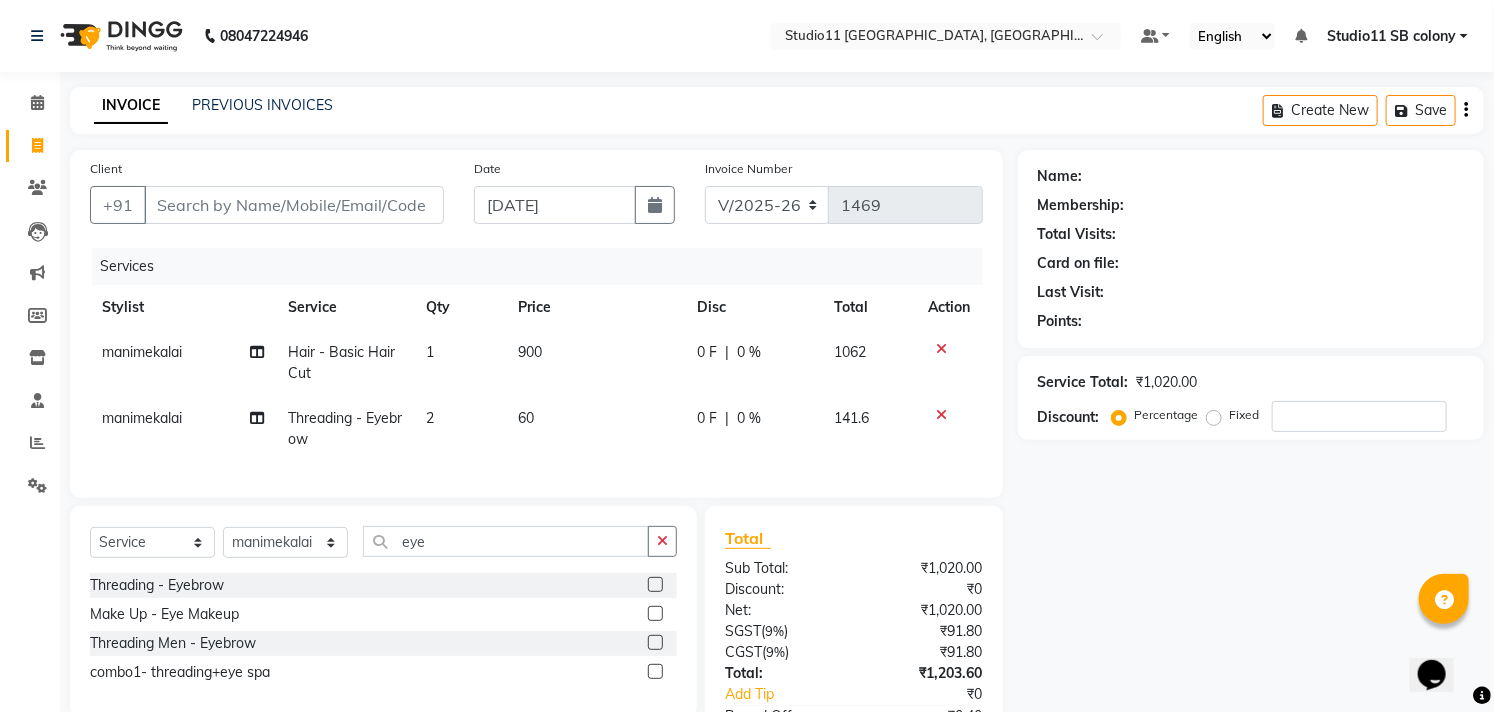 click on "Name: Membership: Total Visits: Card on file: Last Visit:  Points:  Service Total:  ₹1,020.00  Discount:  Percentage   Fixed" 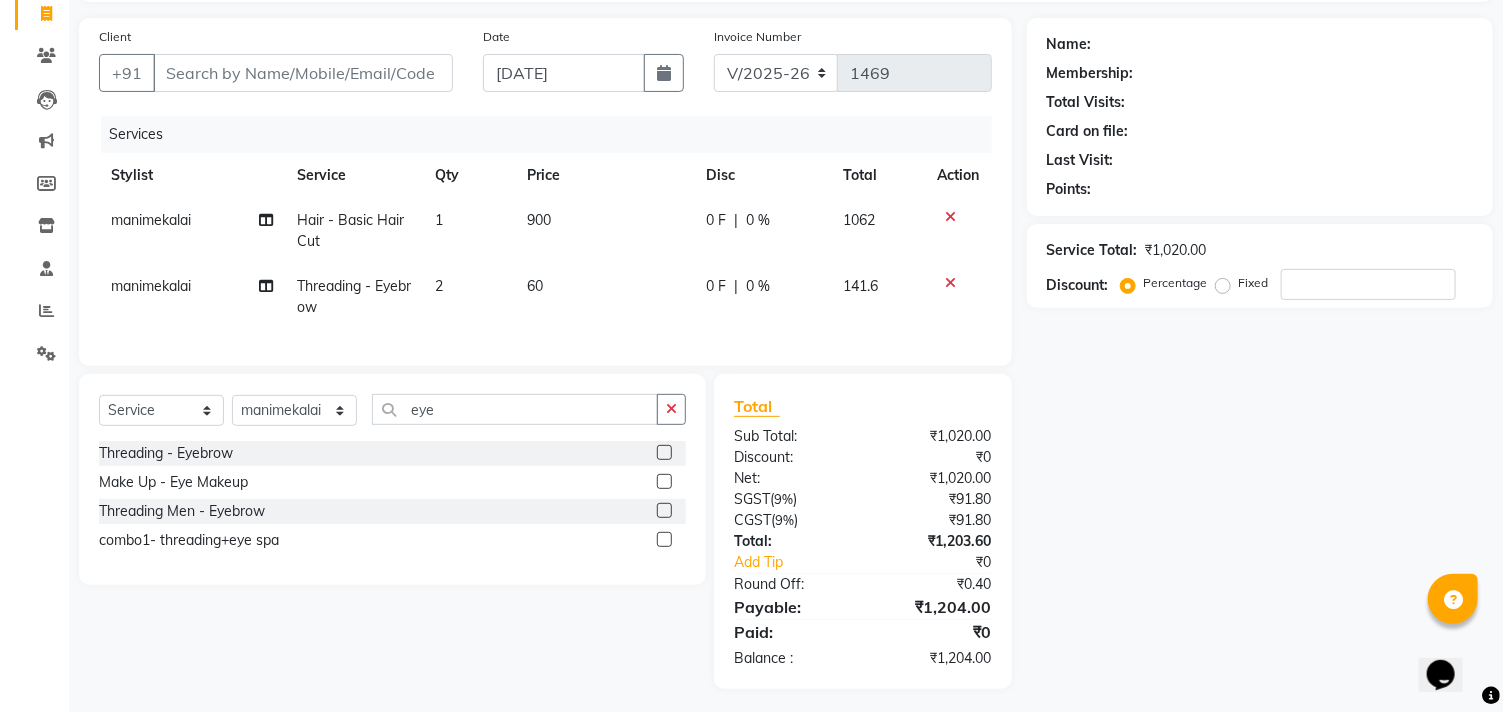 scroll, scrollTop: 0, scrollLeft: 0, axis: both 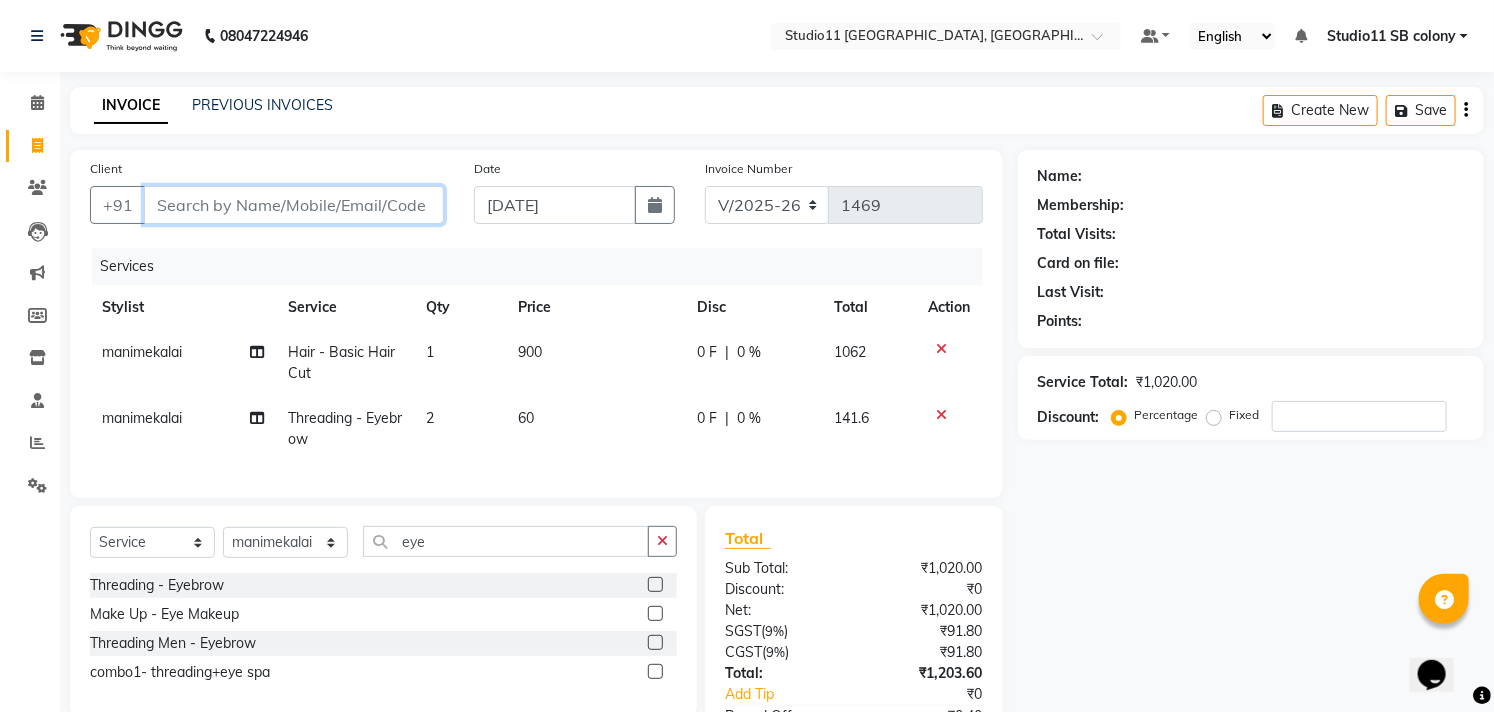 click on "Client" at bounding box center [294, 205] 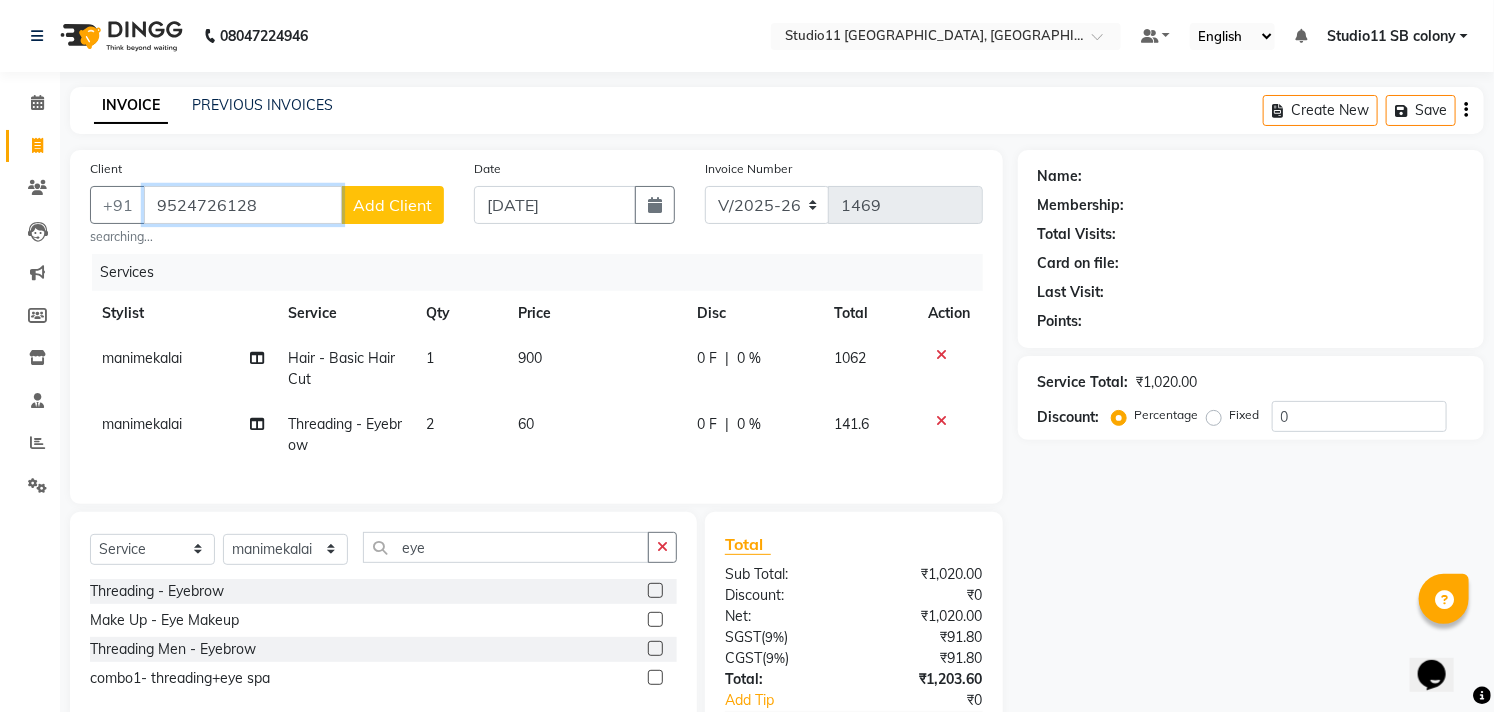 type on "9524726128" 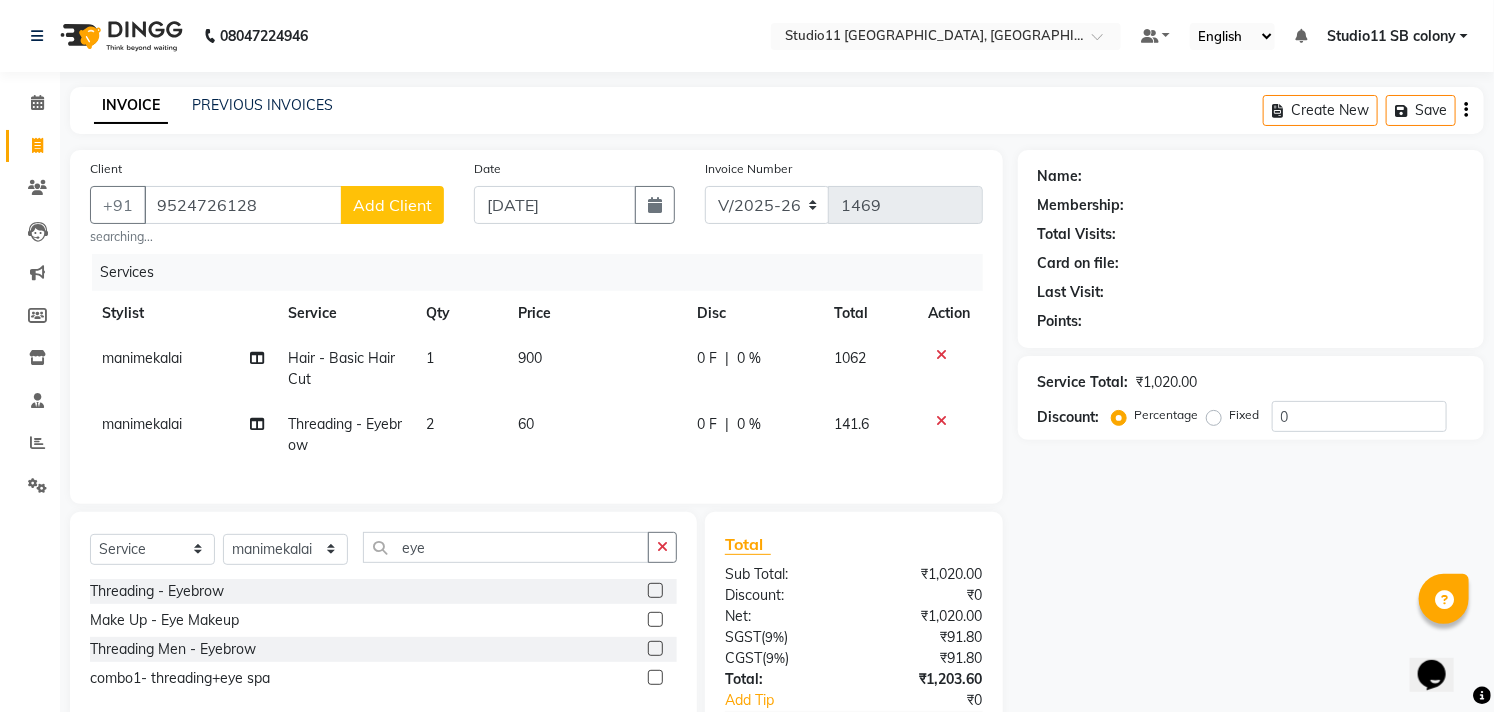 drag, startPoint x: 355, startPoint y: 202, endPoint x: 344, endPoint y: 196, distance: 12.529964 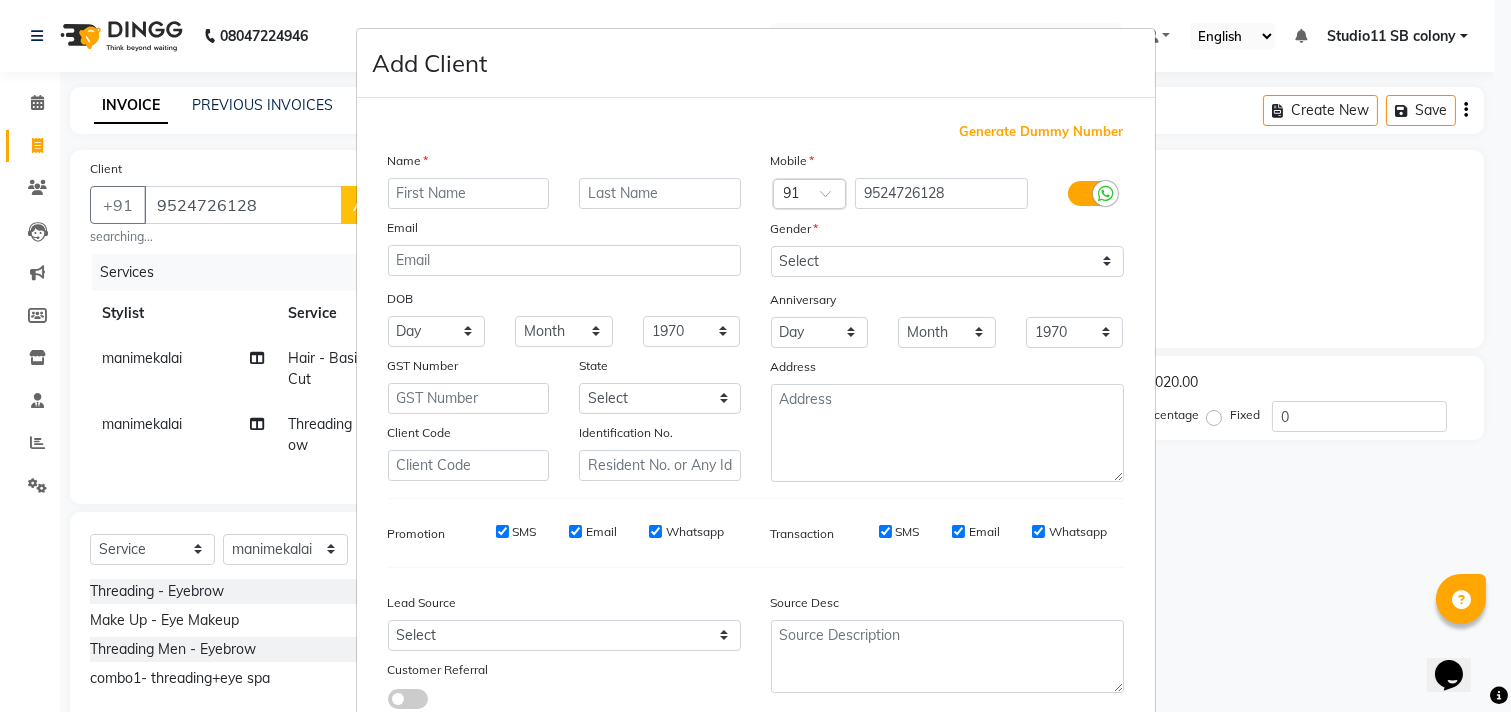 click at bounding box center (469, 193) 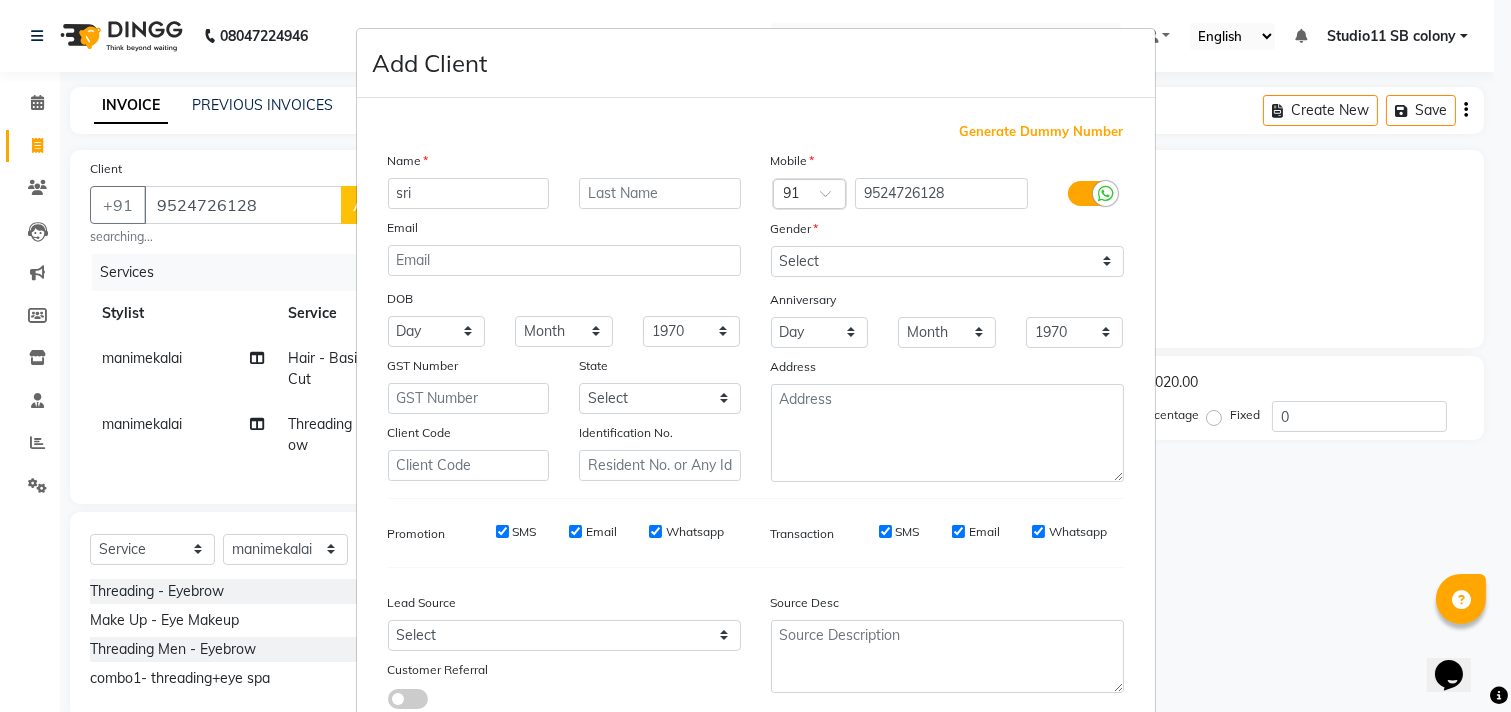 type on "sri" 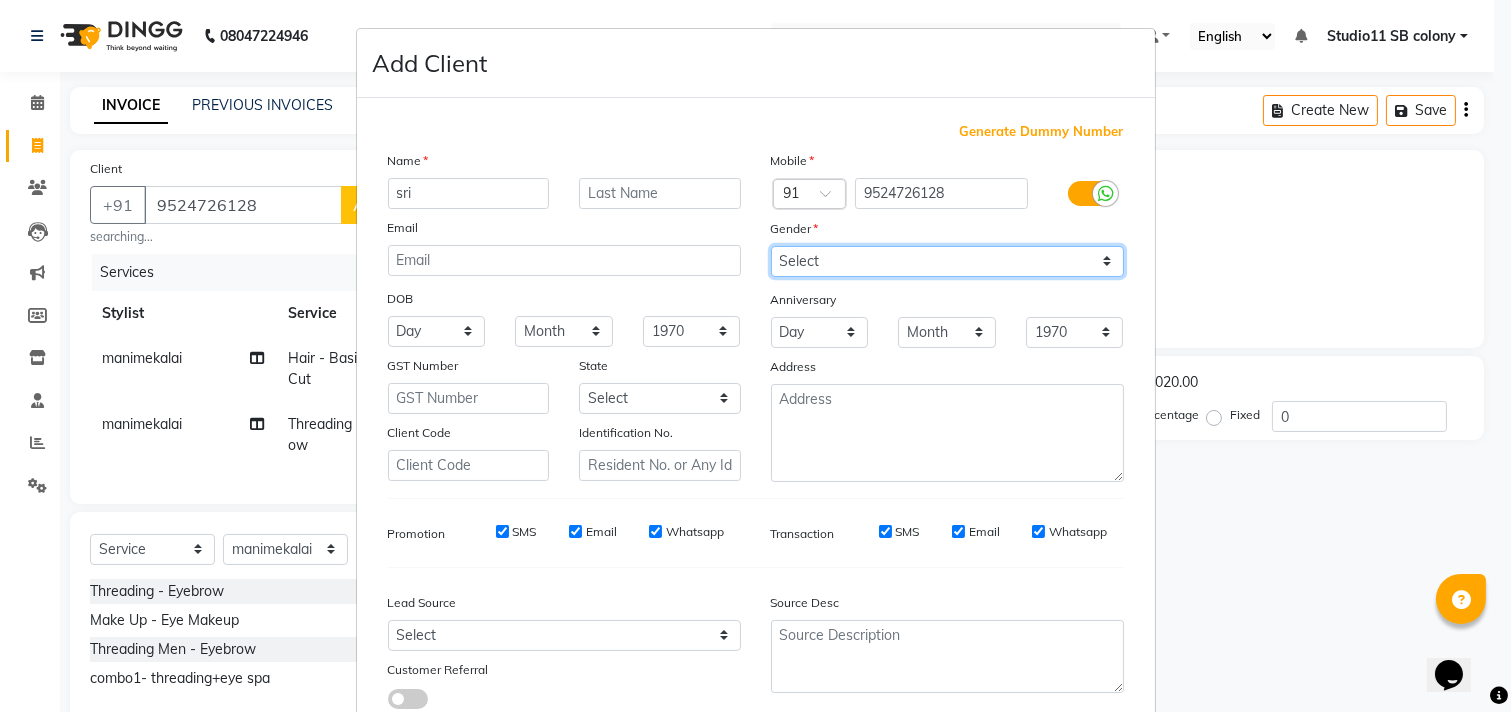 click on "Select Male Female Other Prefer Not To Say" at bounding box center (947, 261) 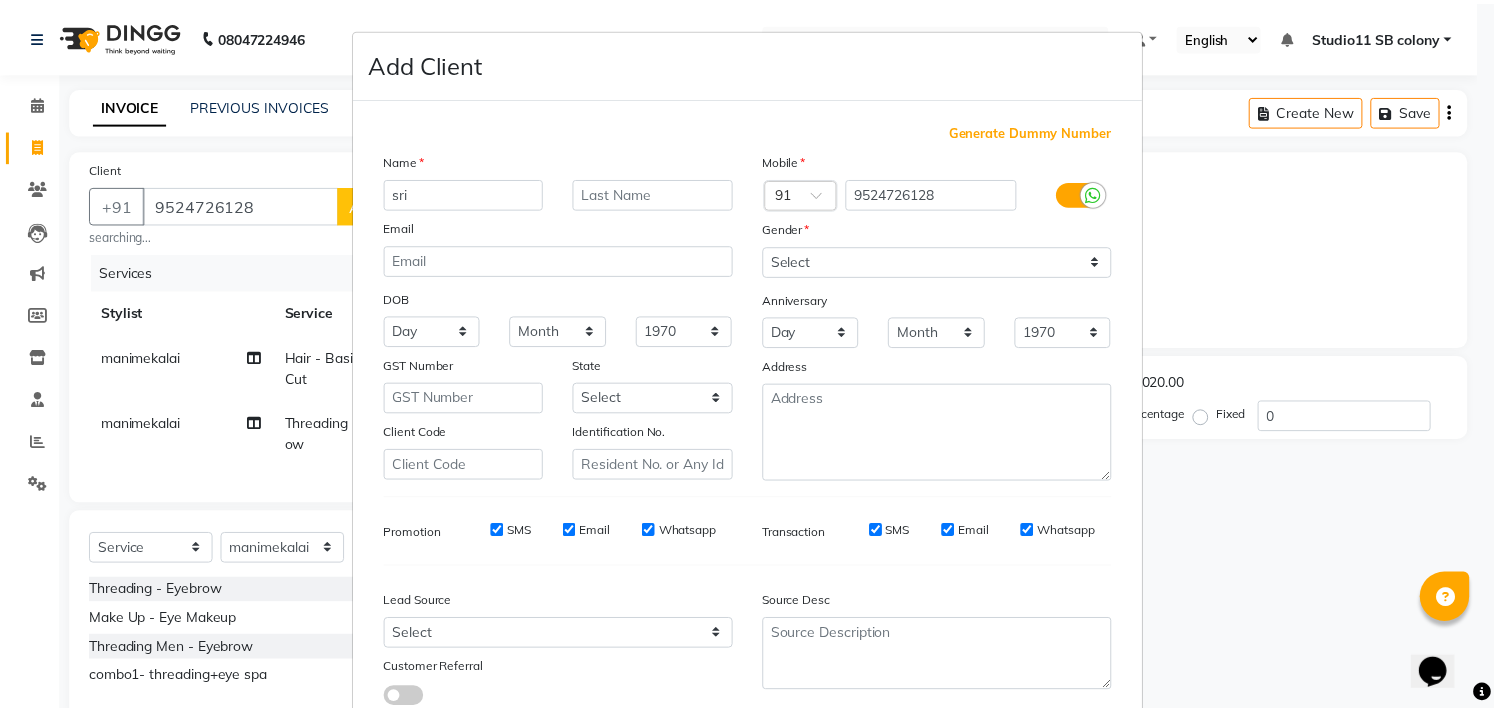scroll, scrollTop: 138, scrollLeft: 0, axis: vertical 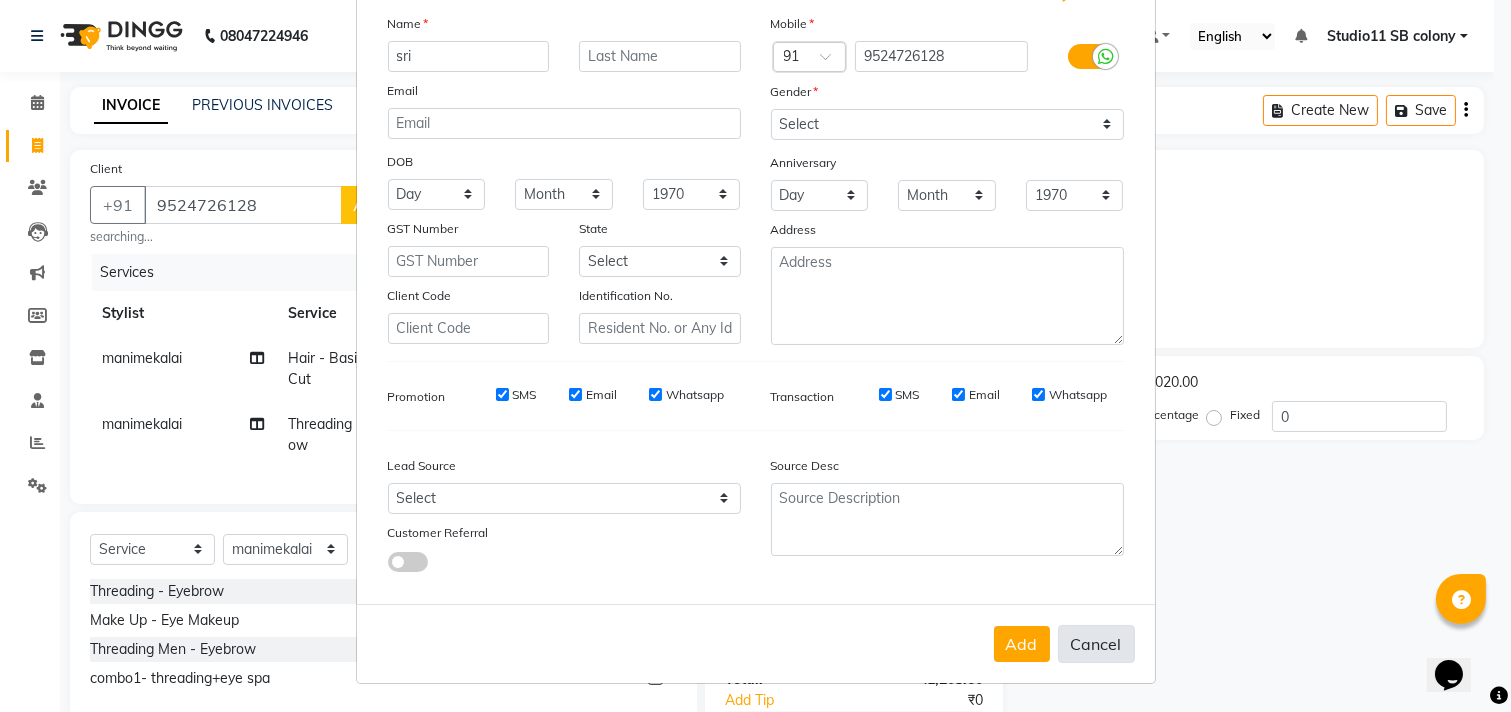 drag, startPoint x: 982, startPoint y: 656, endPoint x: 1053, endPoint y: 640, distance: 72.780495 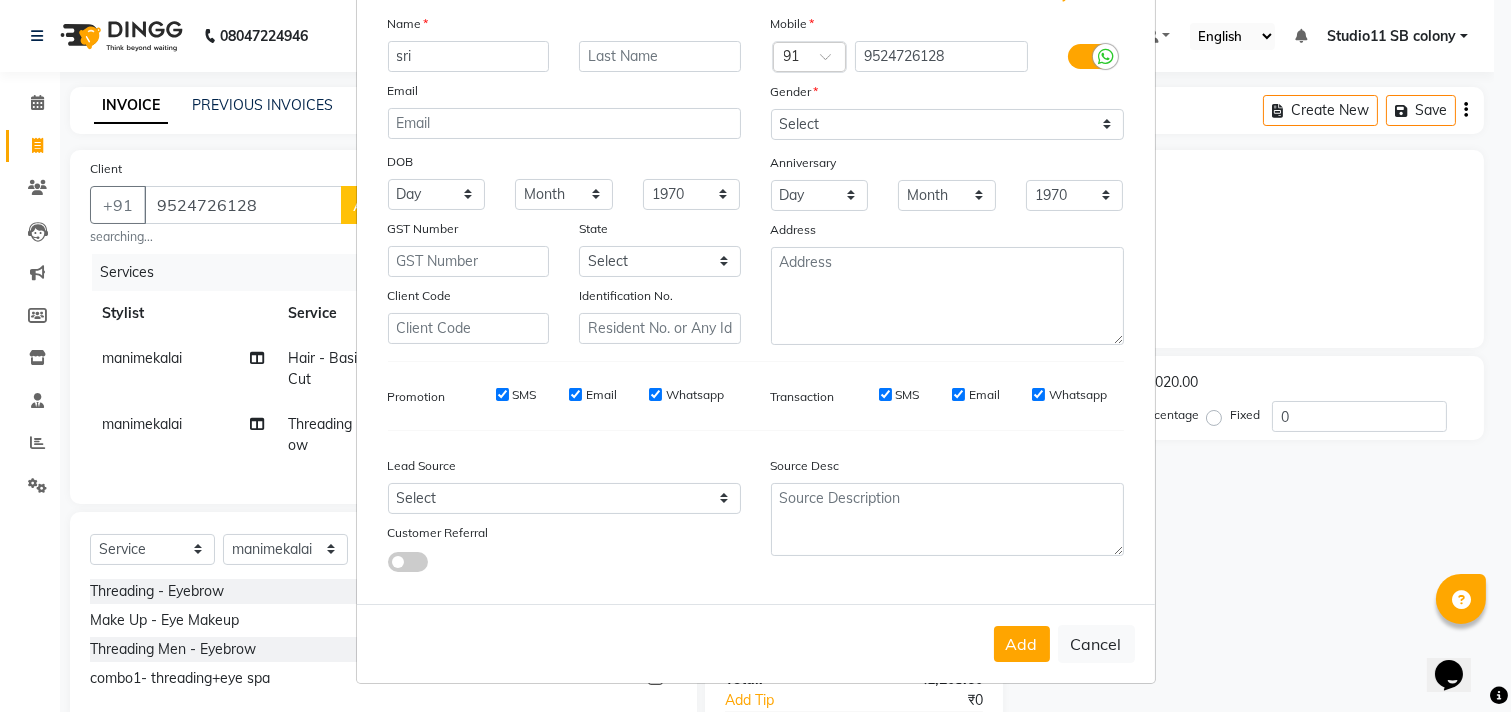 drag, startPoint x: 1053, startPoint y: 638, endPoint x: 1044, endPoint y: 644, distance: 10.816654 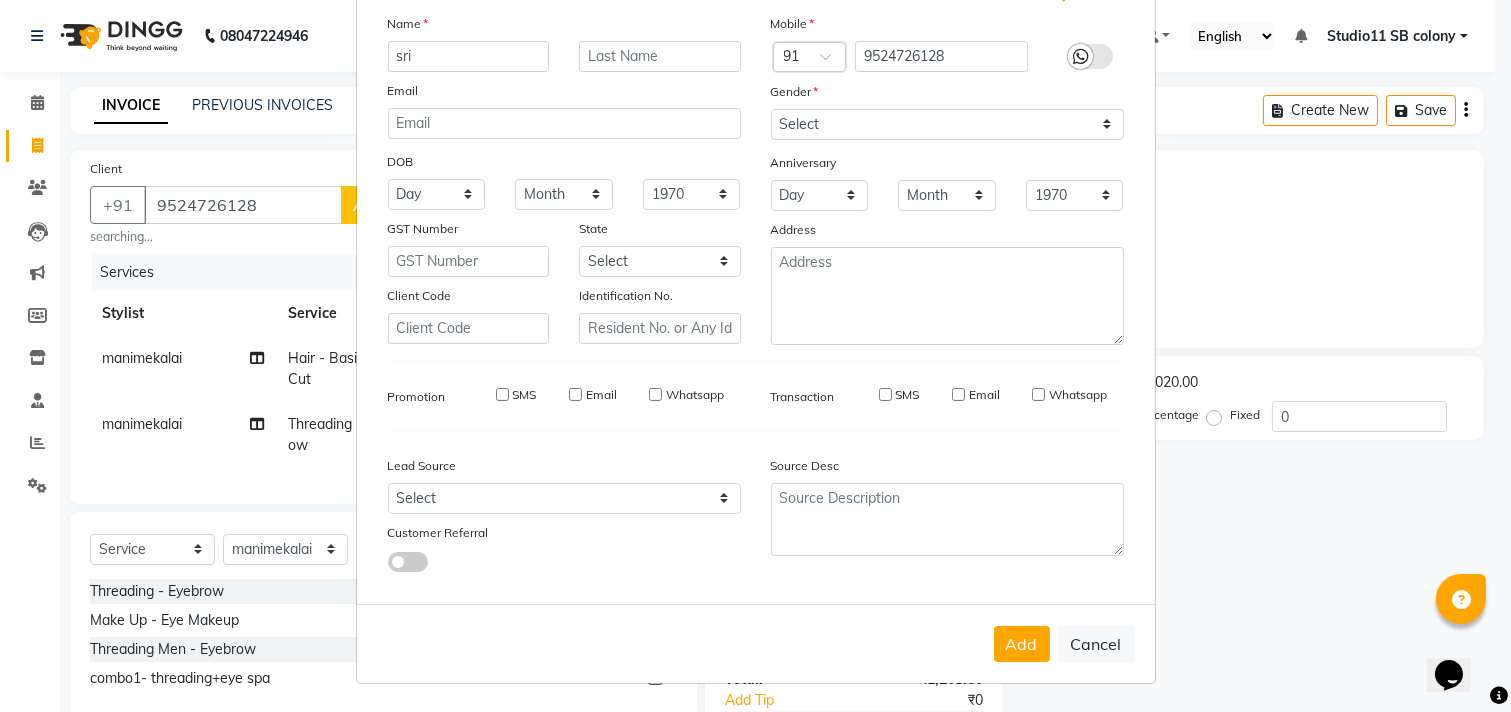 type 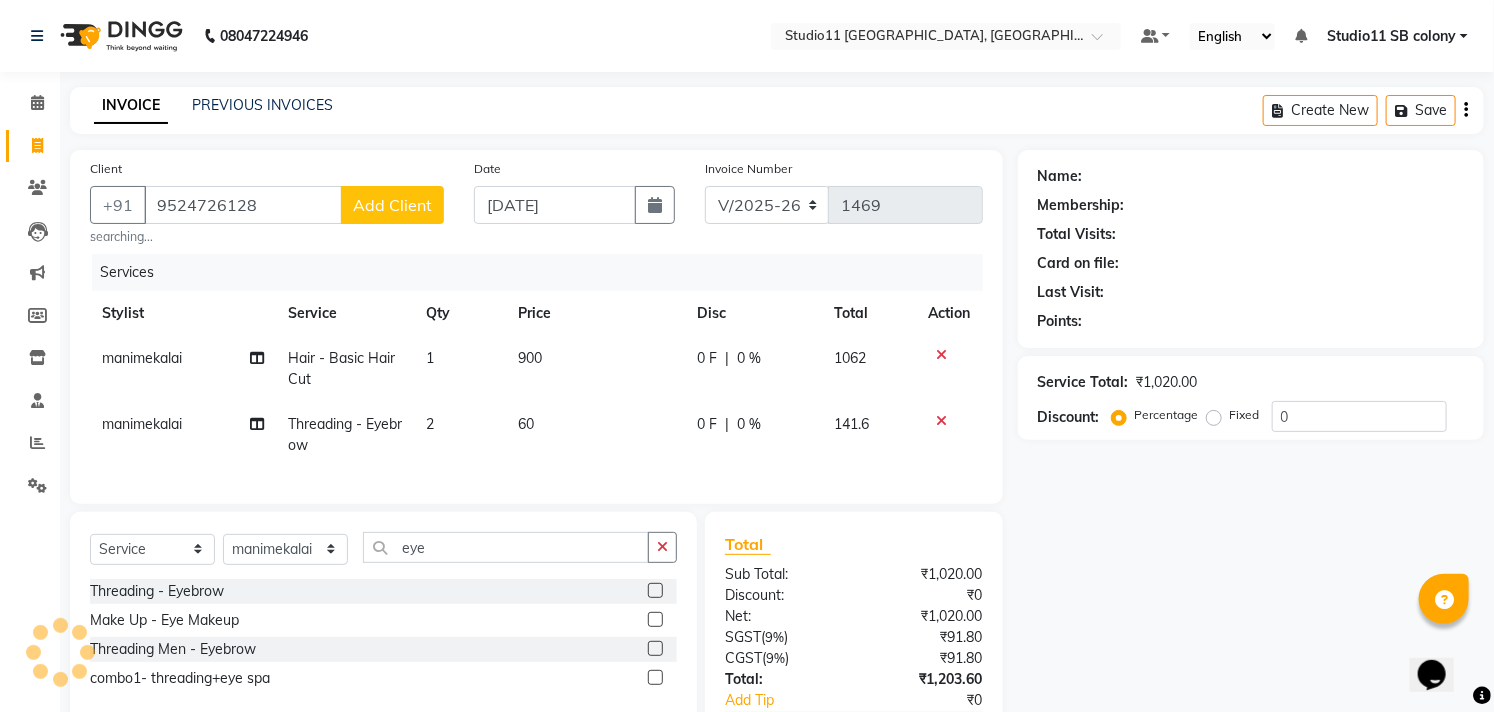 scroll, scrollTop: 162, scrollLeft: 0, axis: vertical 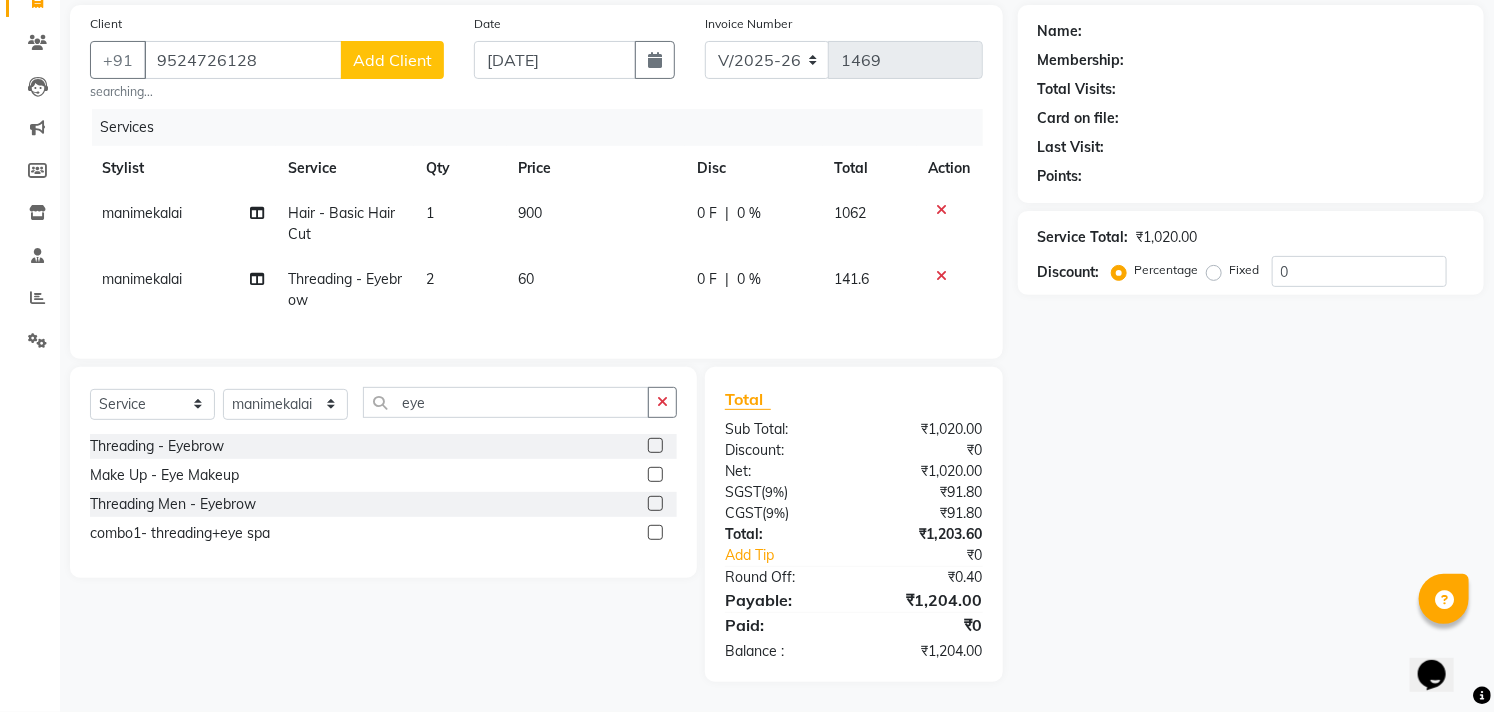 click on "Name: Membership: Total Visits: Card on file: Last Visit:  Points:  Service Total:  ₹1,020.00  Discount:  Percentage   Fixed  0" 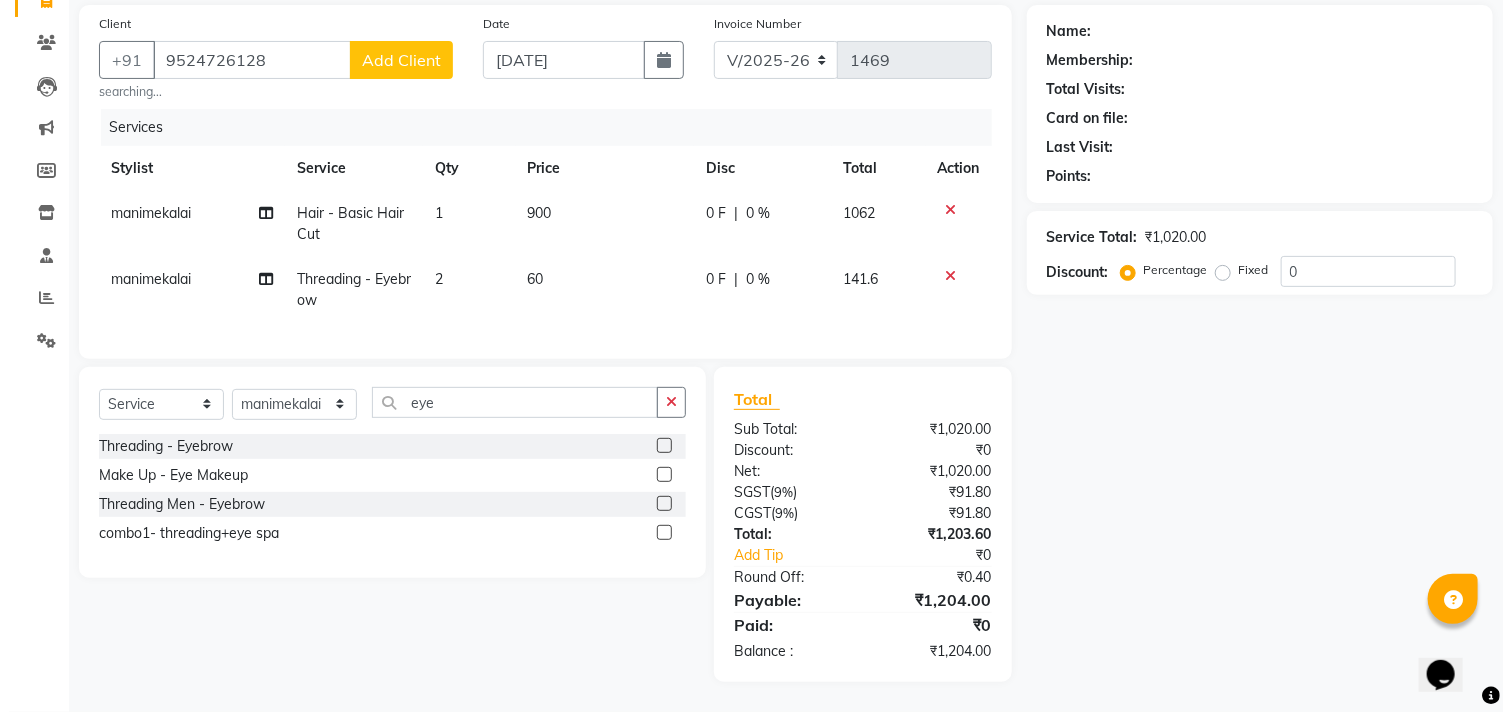 scroll, scrollTop: 0, scrollLeft: 0, axis: both 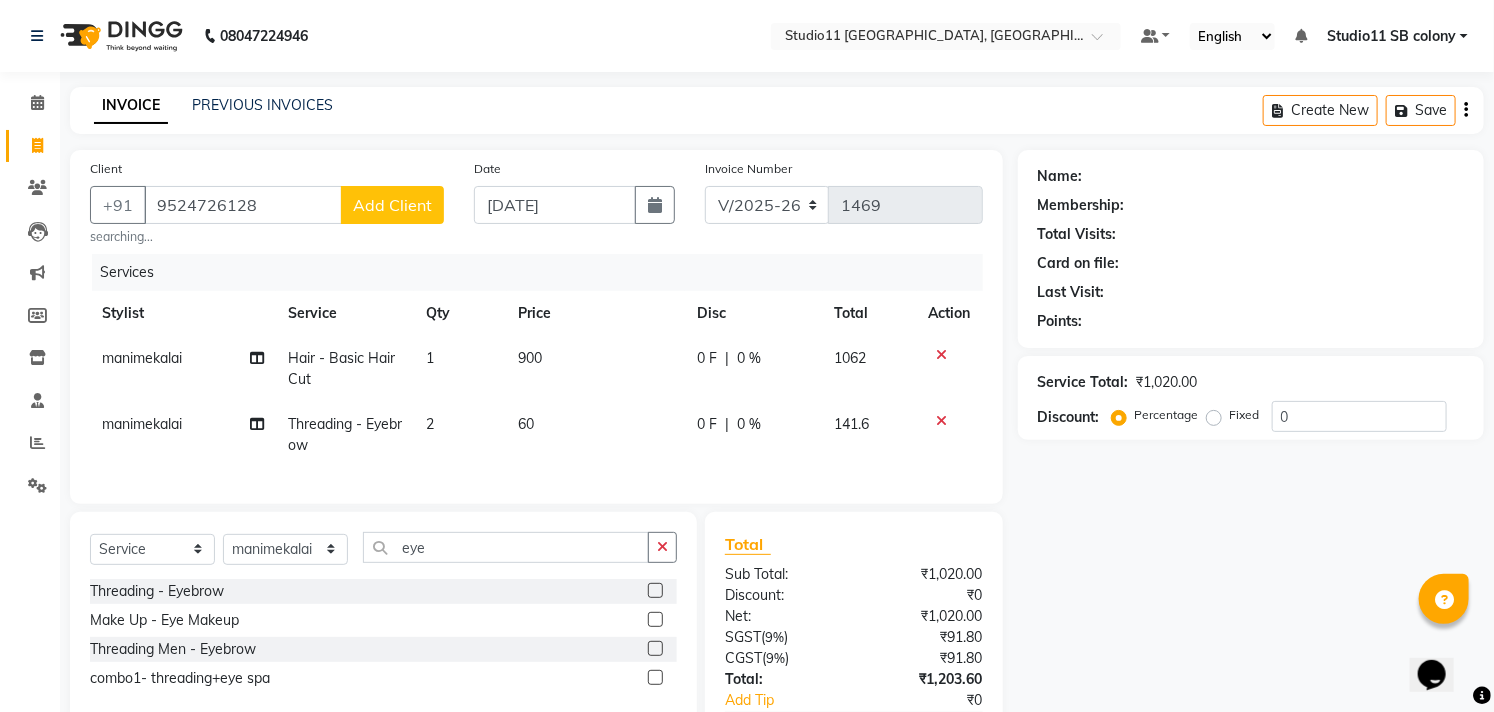 click on "Add Client" 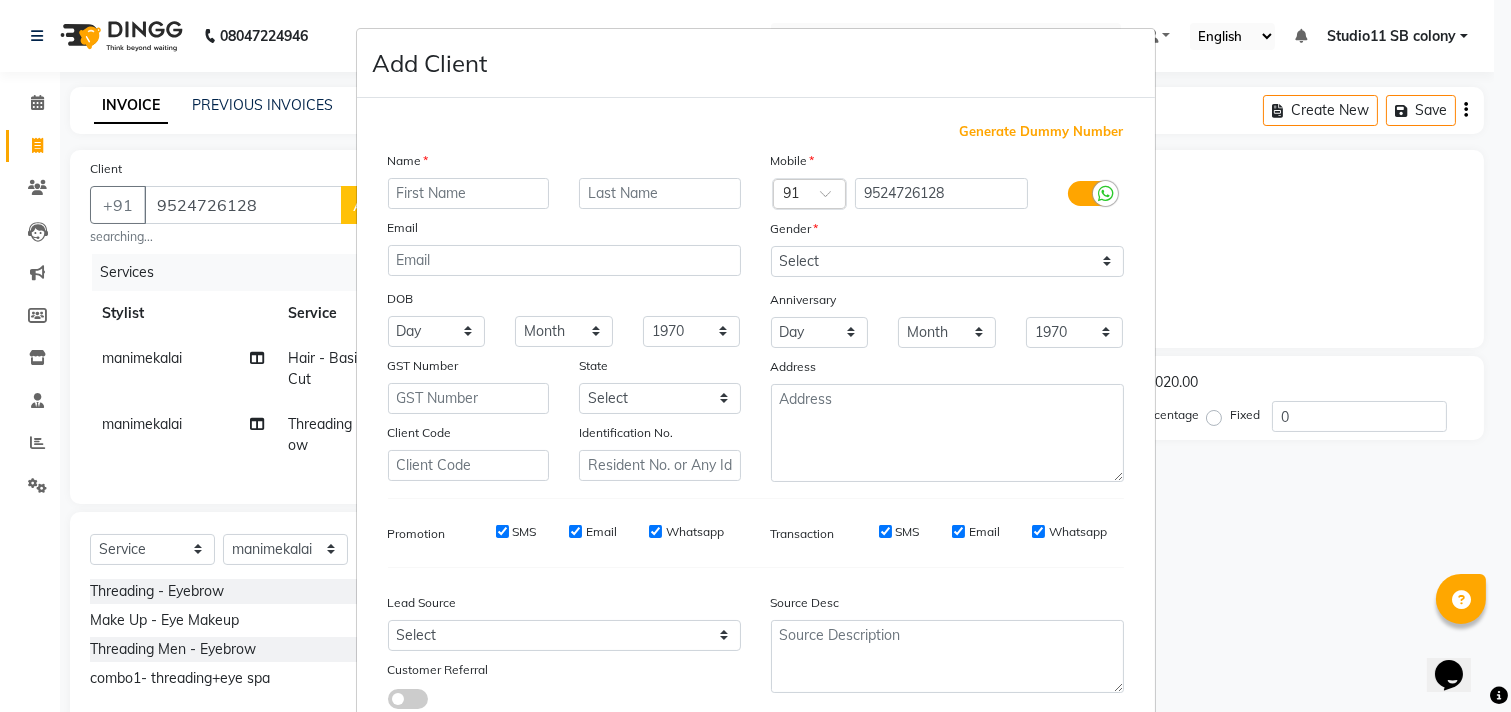 drag, startPoint x: 450, startPoint y: 187, endPoint x: 450, endPoint y: 206, distance: 19 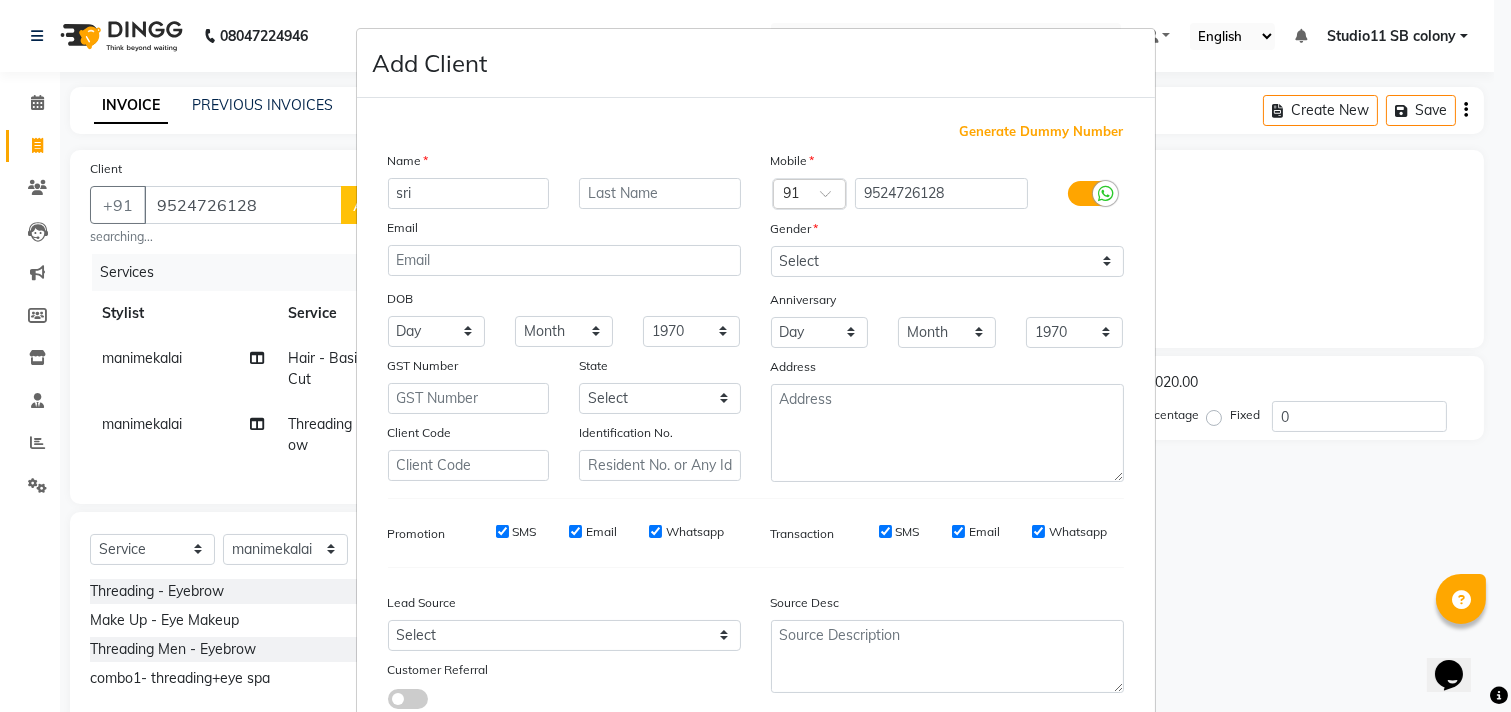 type on "sri" 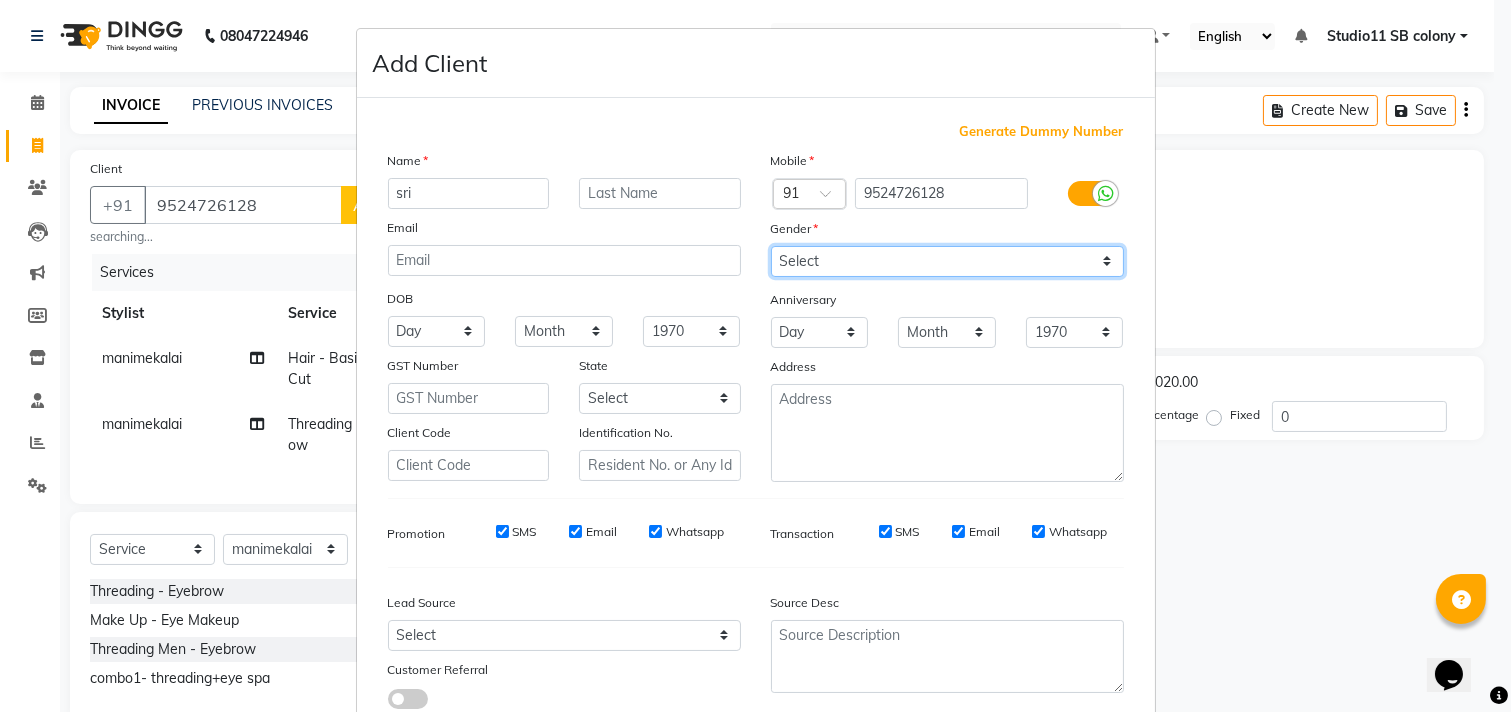 click on "Select Male Female Other Prefer Not To Say" at bounding box center (947, 261) 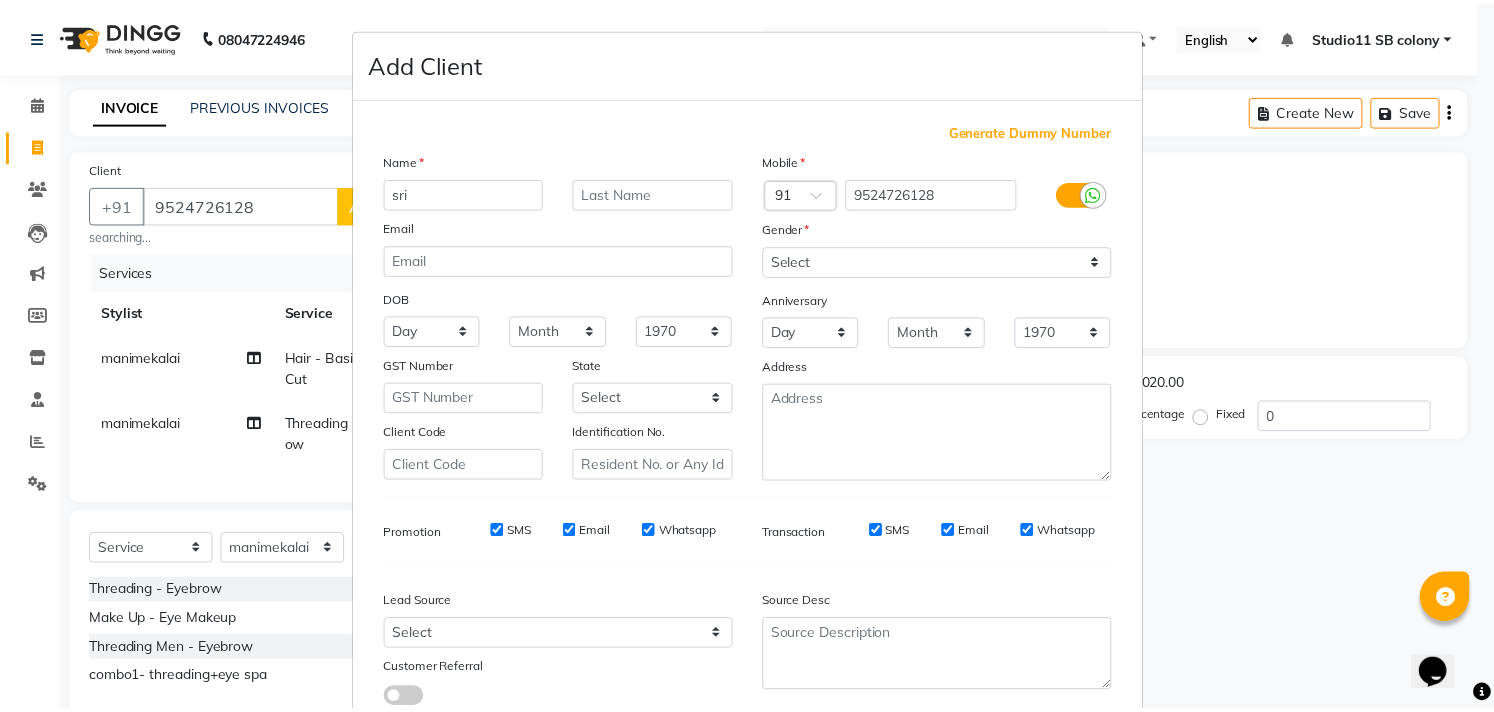 scroll, scrollTop: 138, scrollLeft: 0, axis: vertical 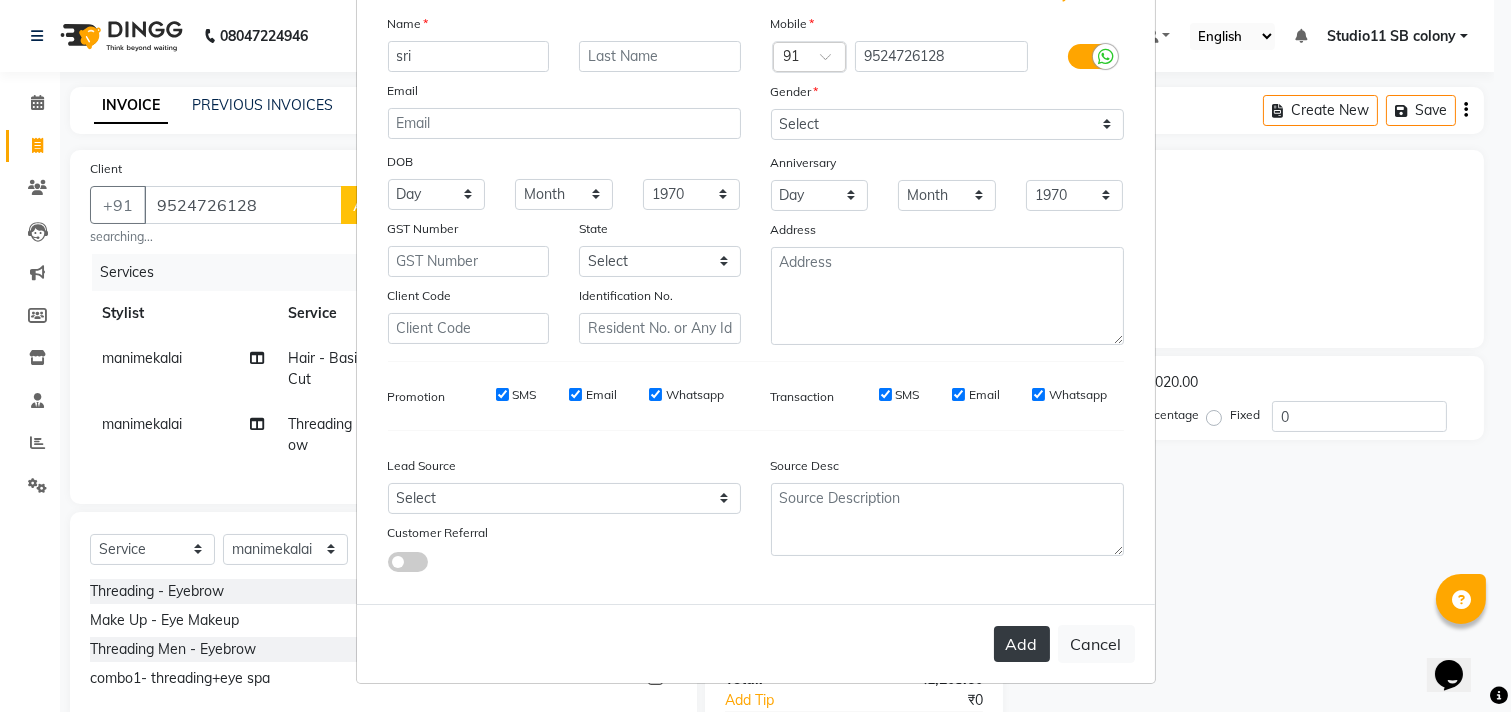 click on "Add" at bounding box center (1022, 644) 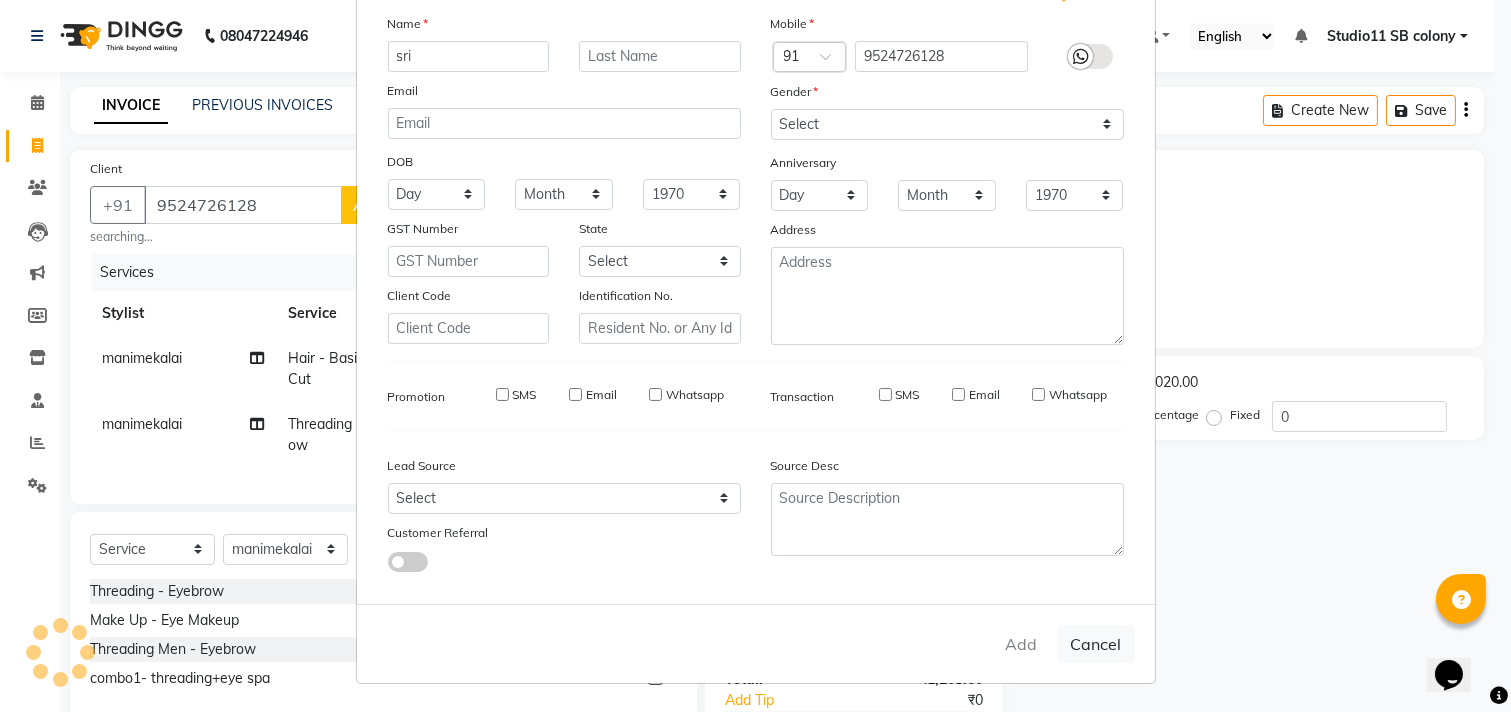 type 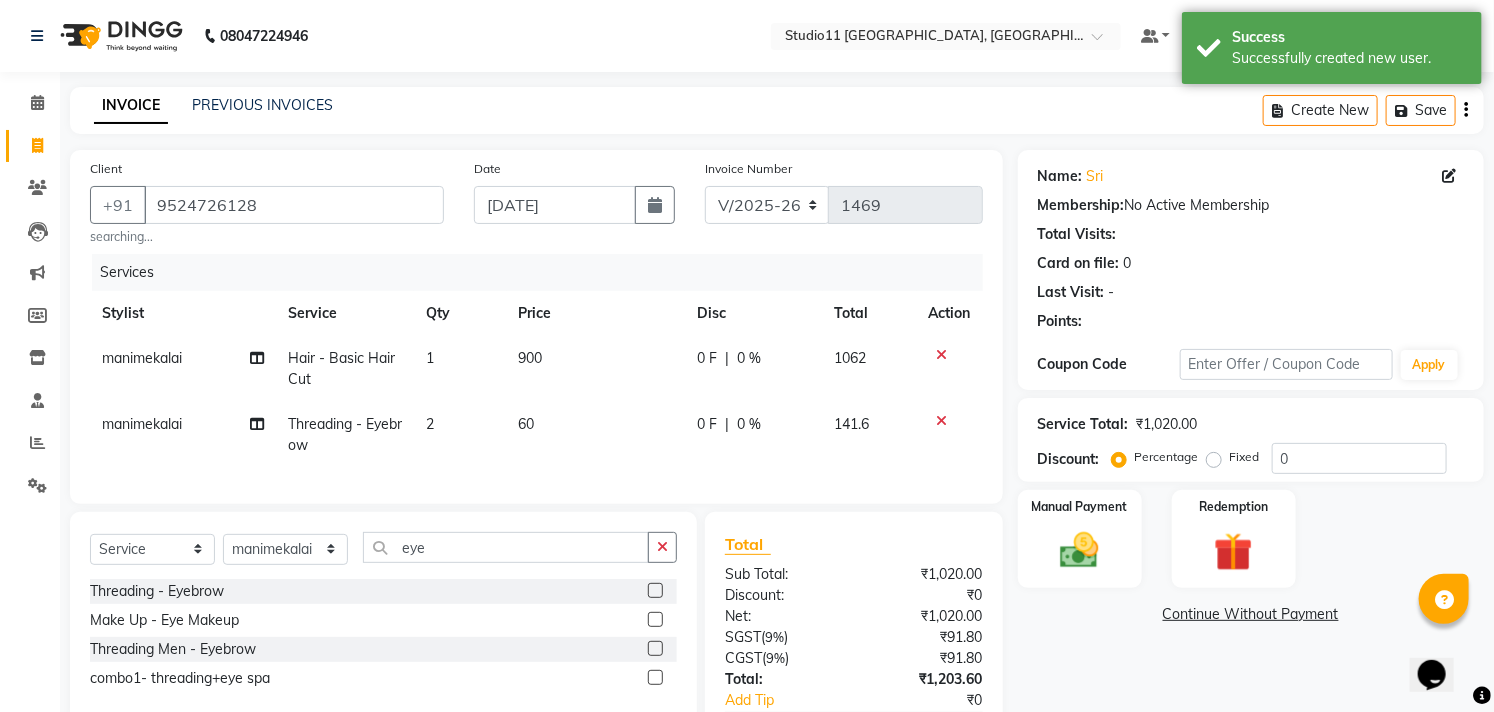 scroll, scrollTop: 162, scrollLeft: 0, axis: vertical 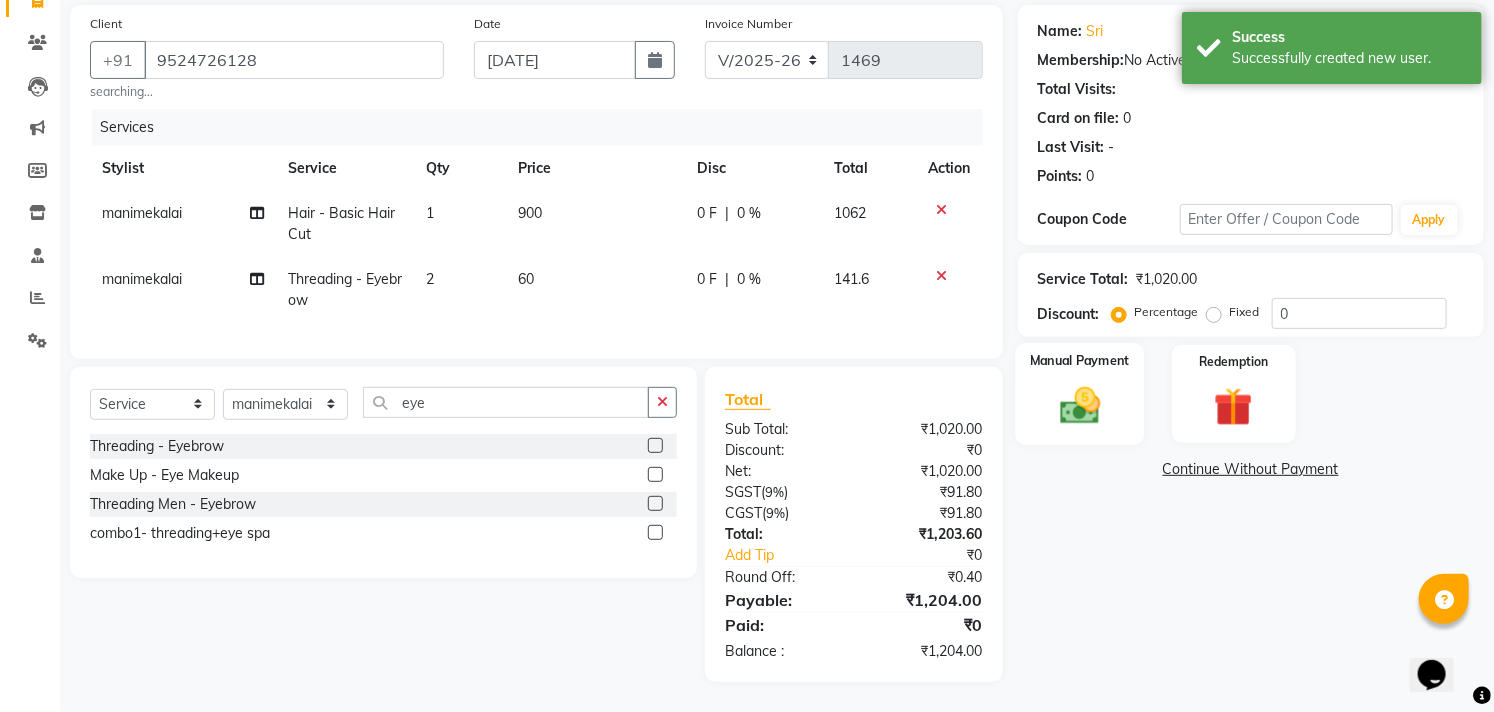 click 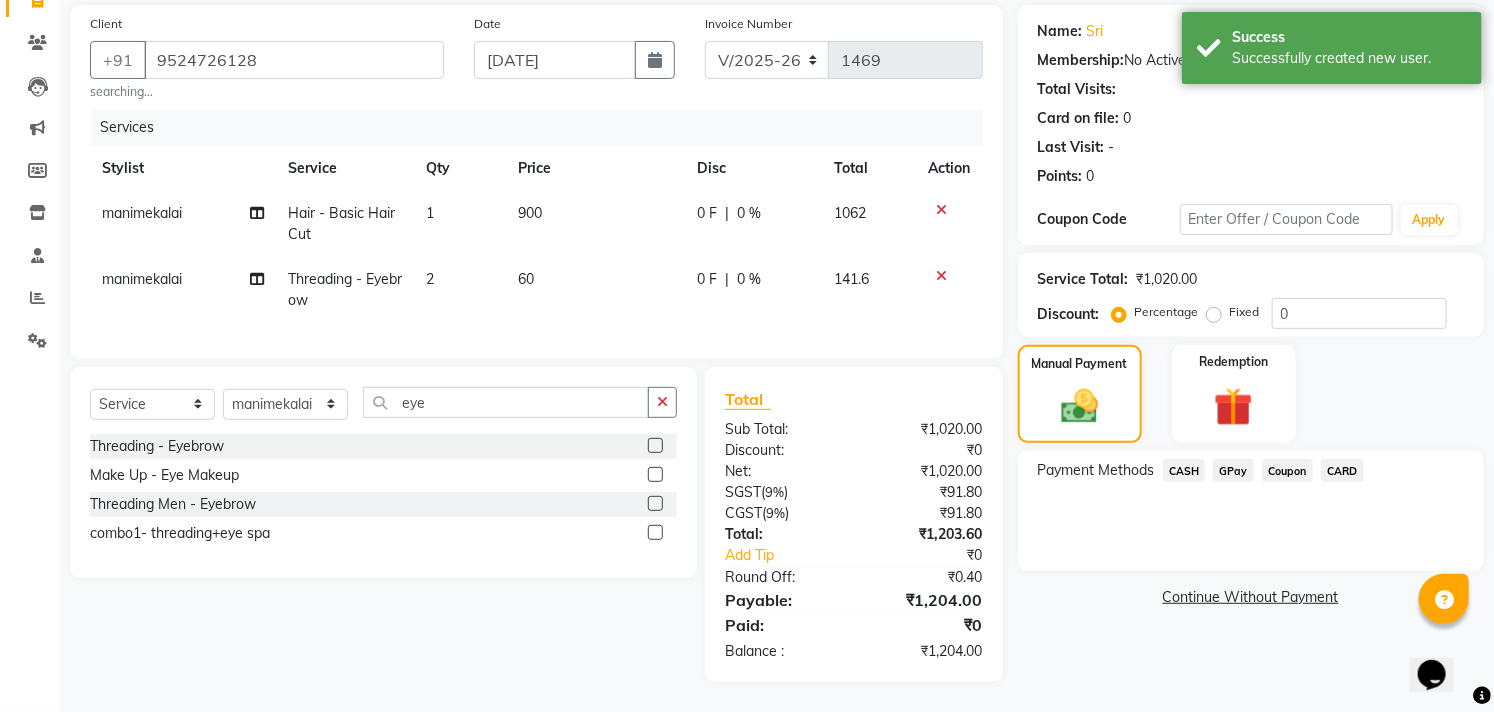 click on "CASH" 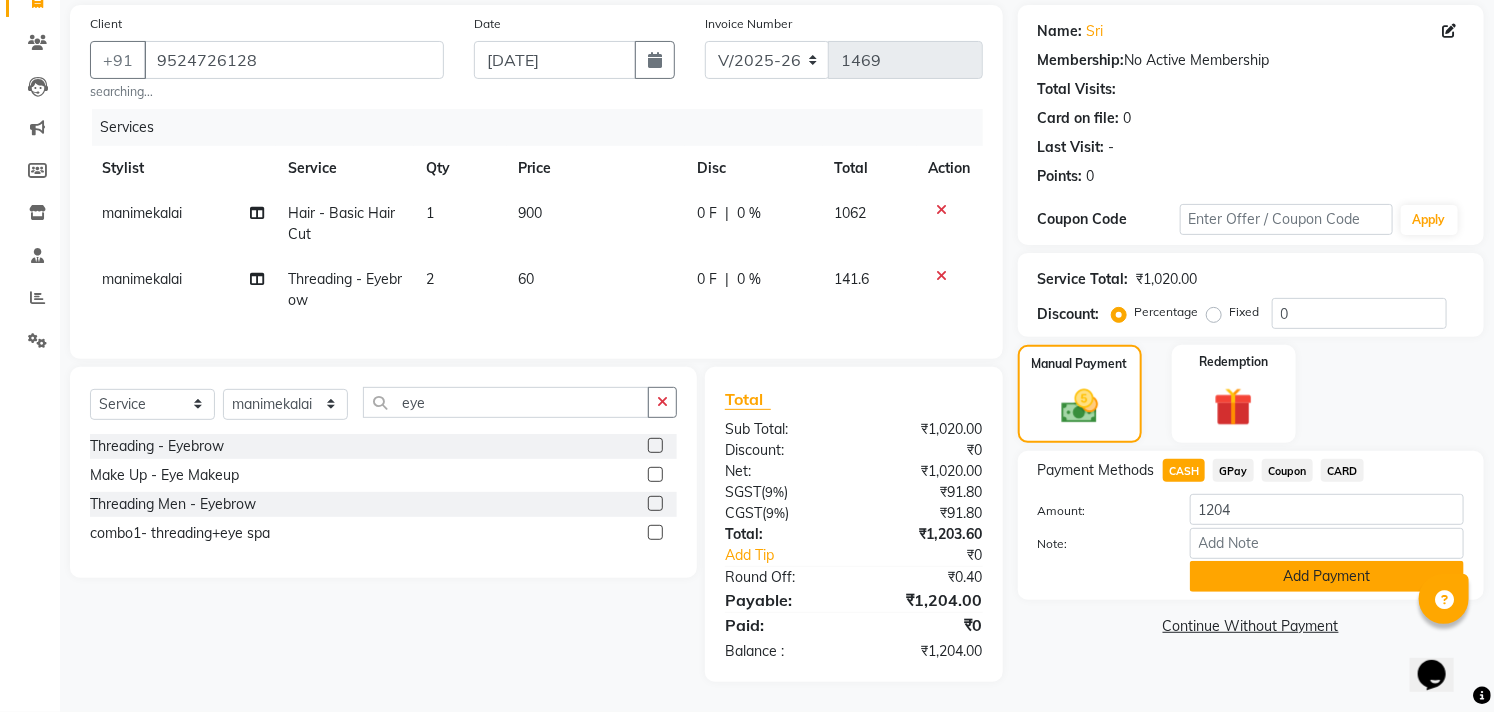 click on "Add Payment" 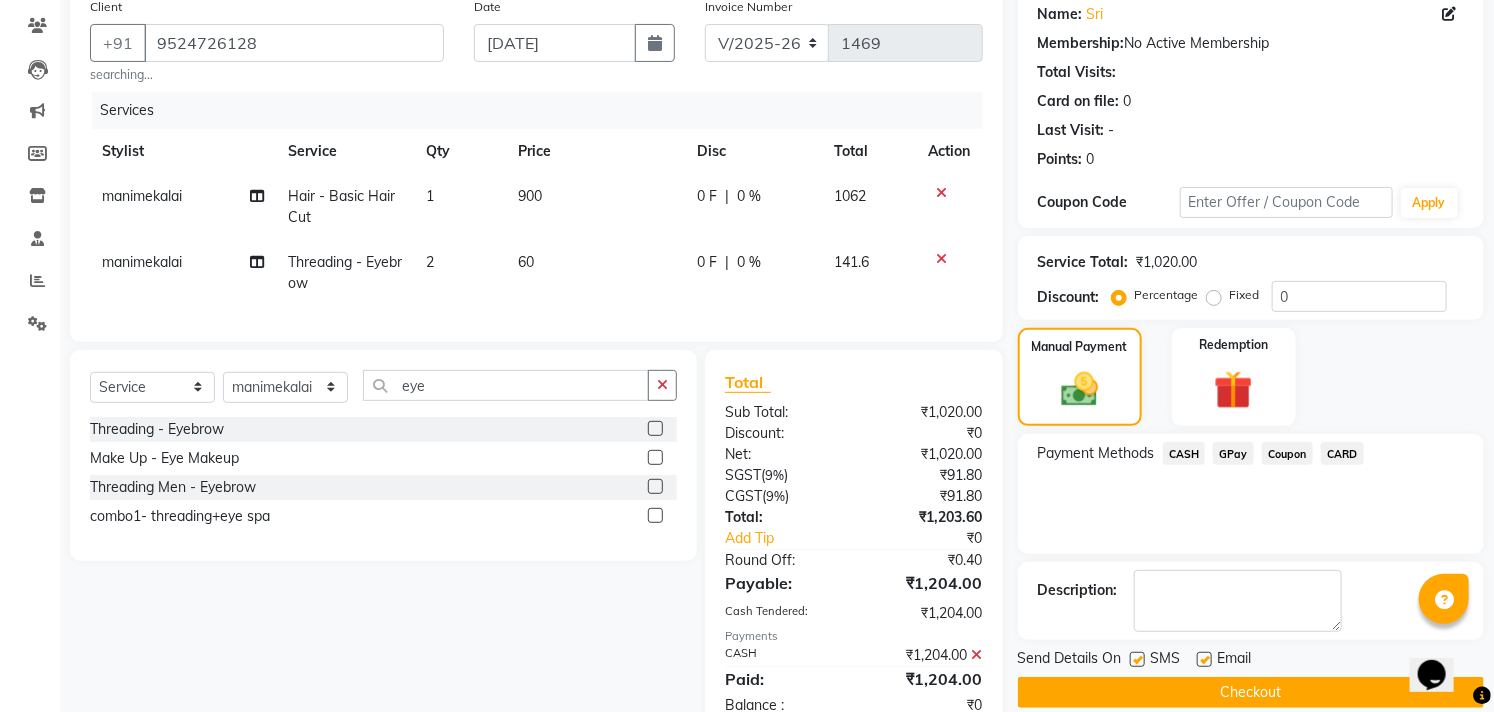 scroll, scrollTop: 233, scrollLeft: 0, axis: vertical 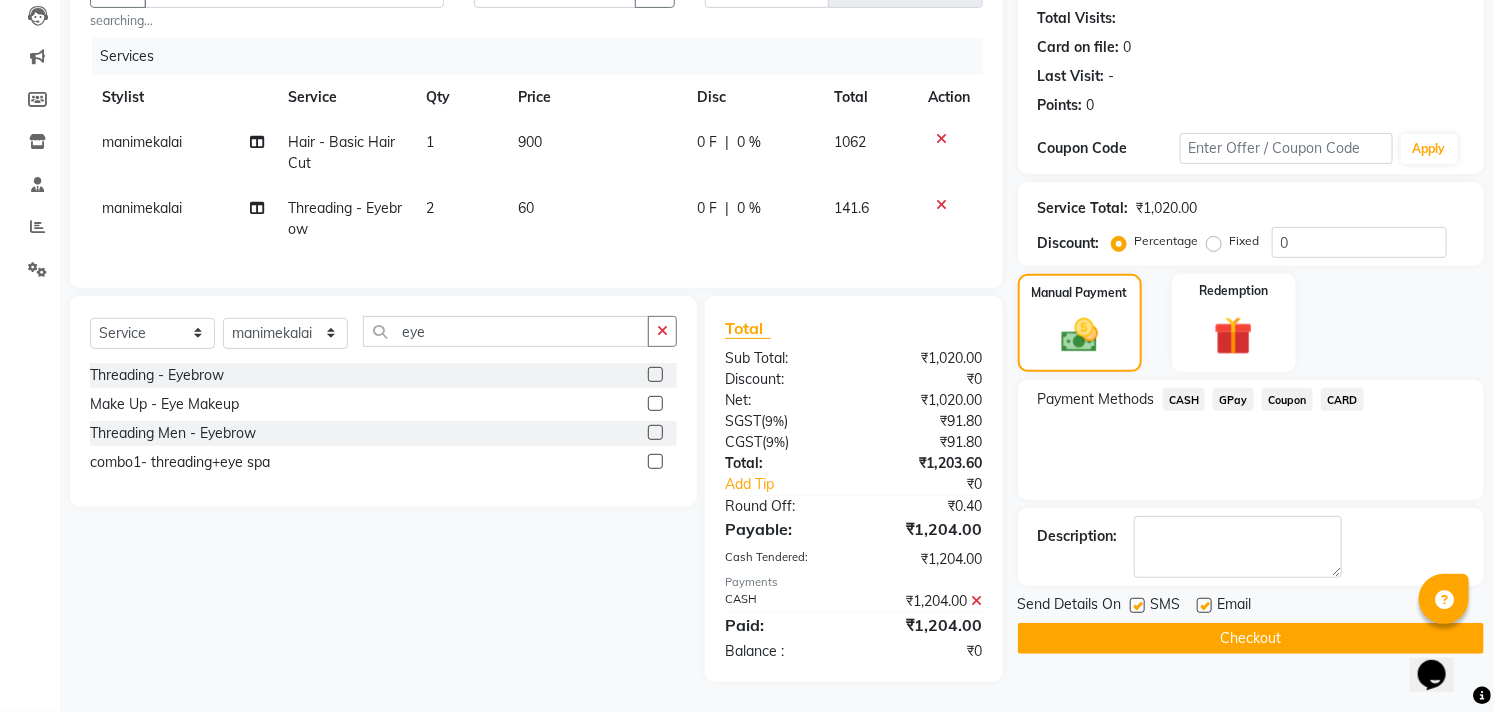 click 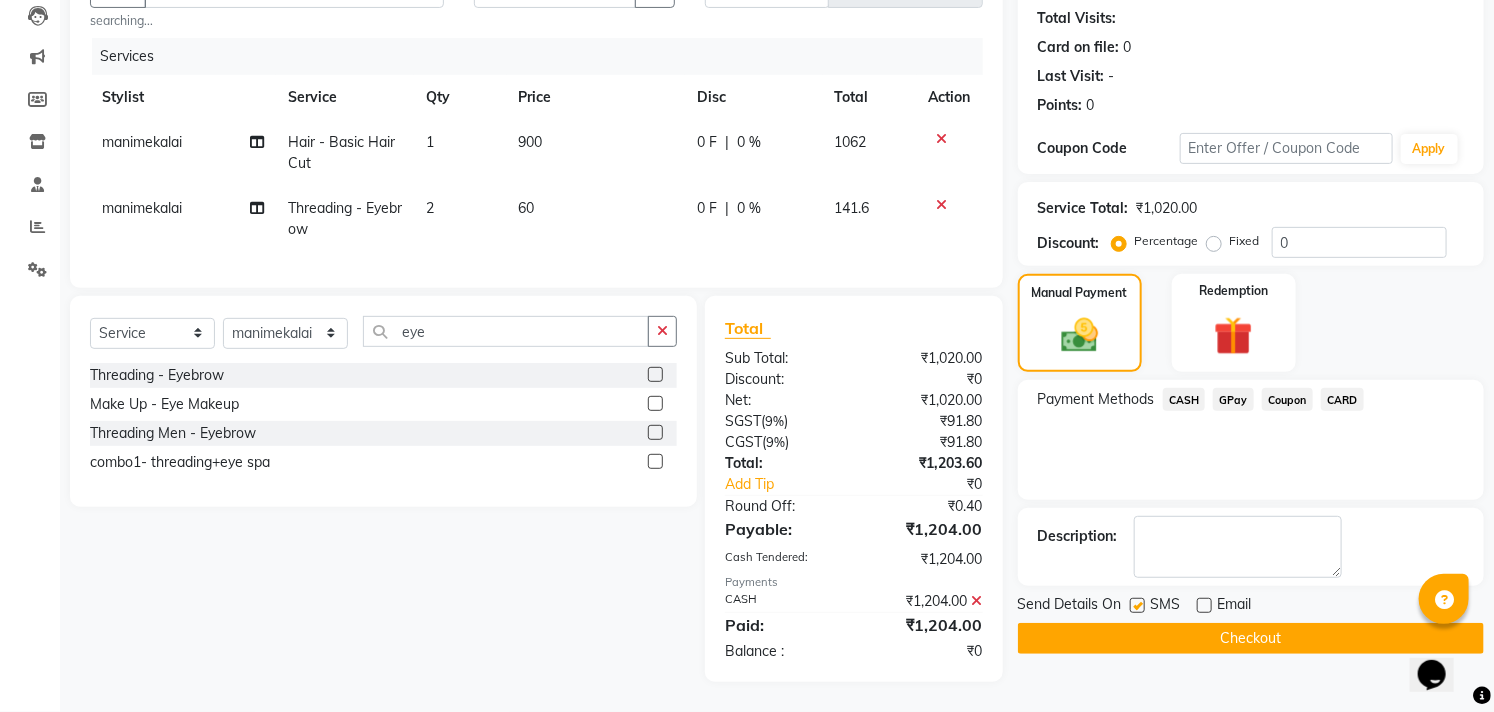 click 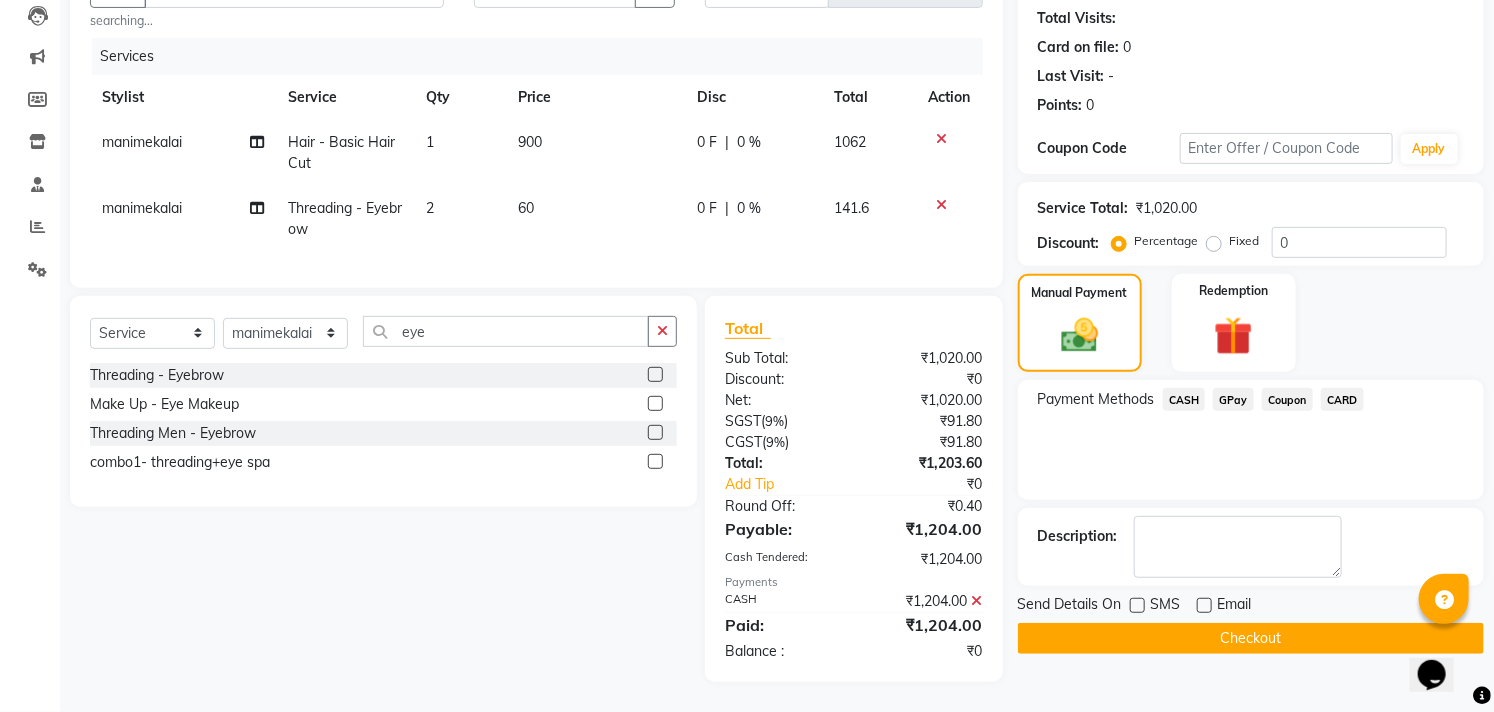 click on "Checkout" 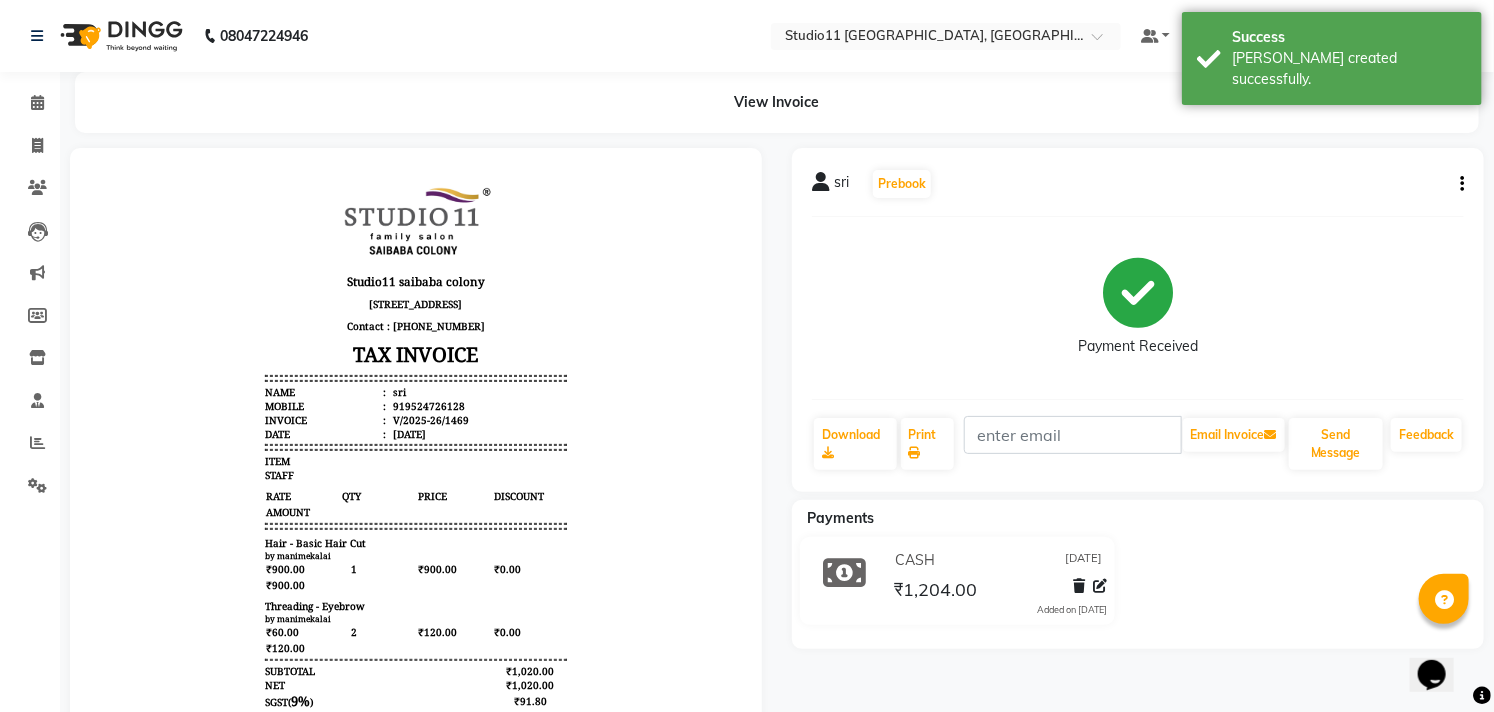scroll, scrollTop: 0, scrollLeft: 0, axis: both 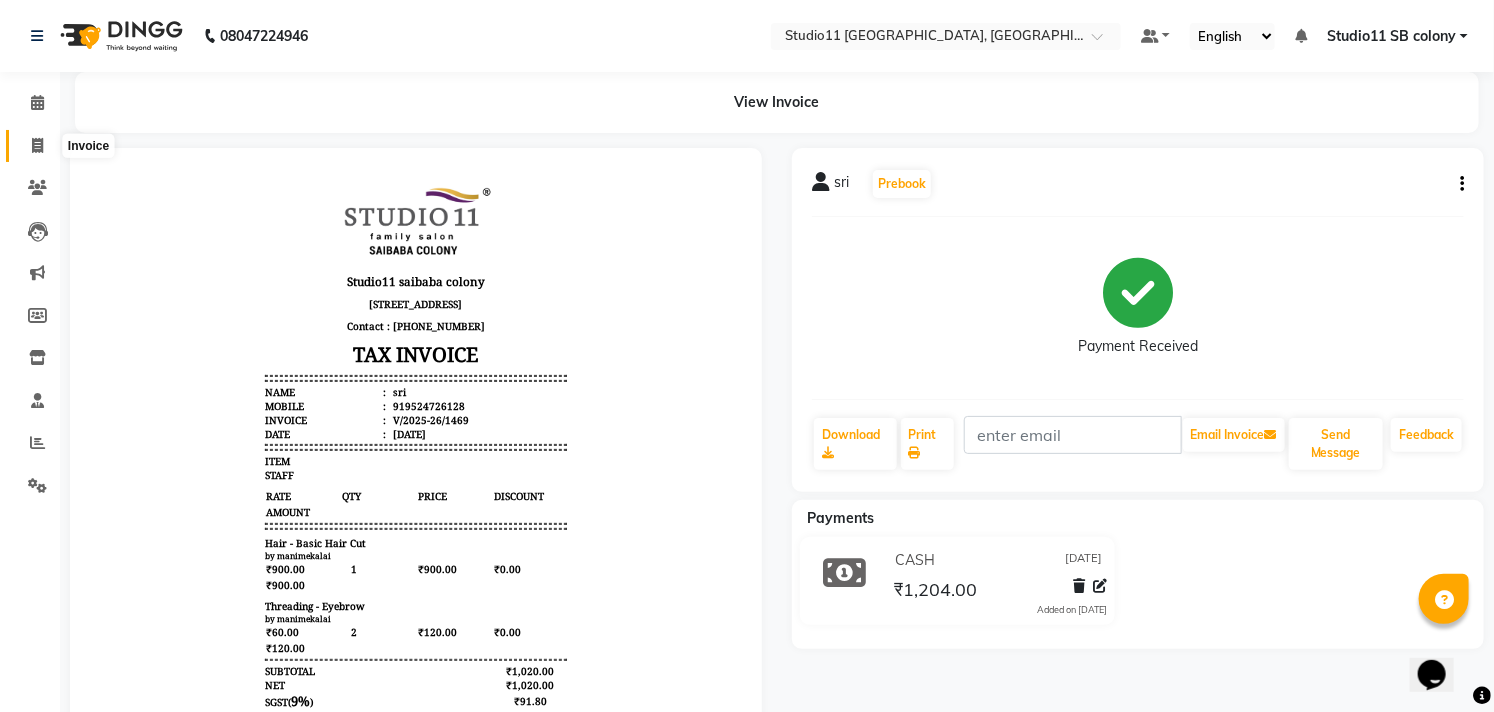 click 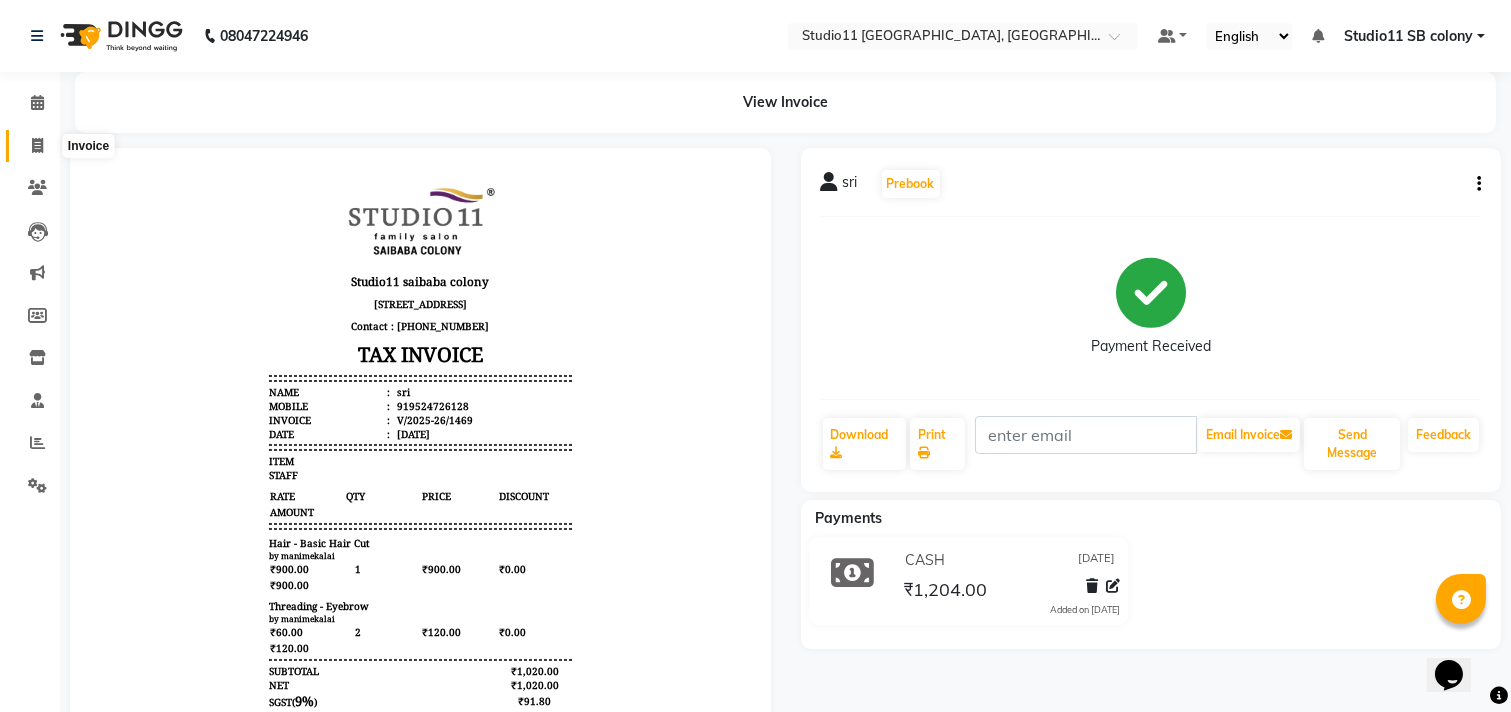 select on "7717" 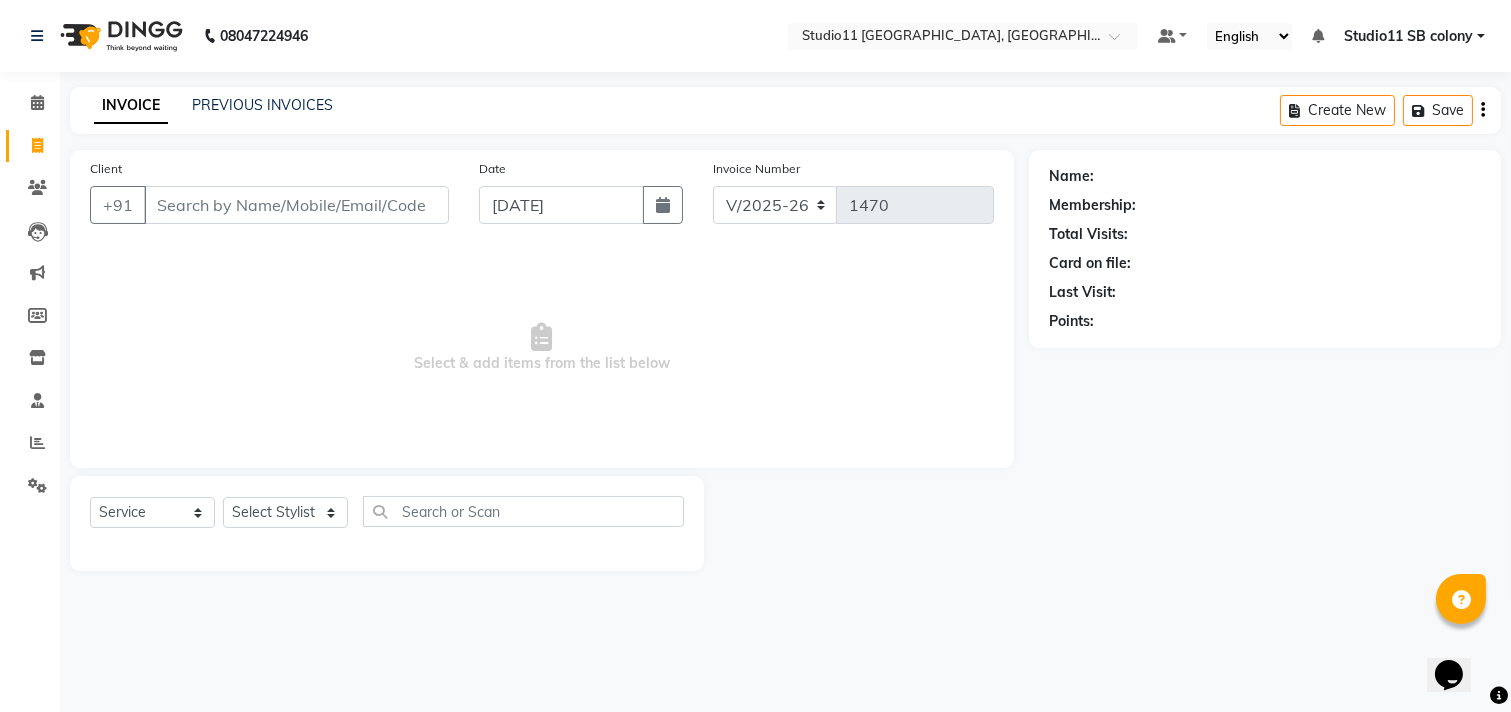 click on "INVOICE PREVIOUS INVOICES" 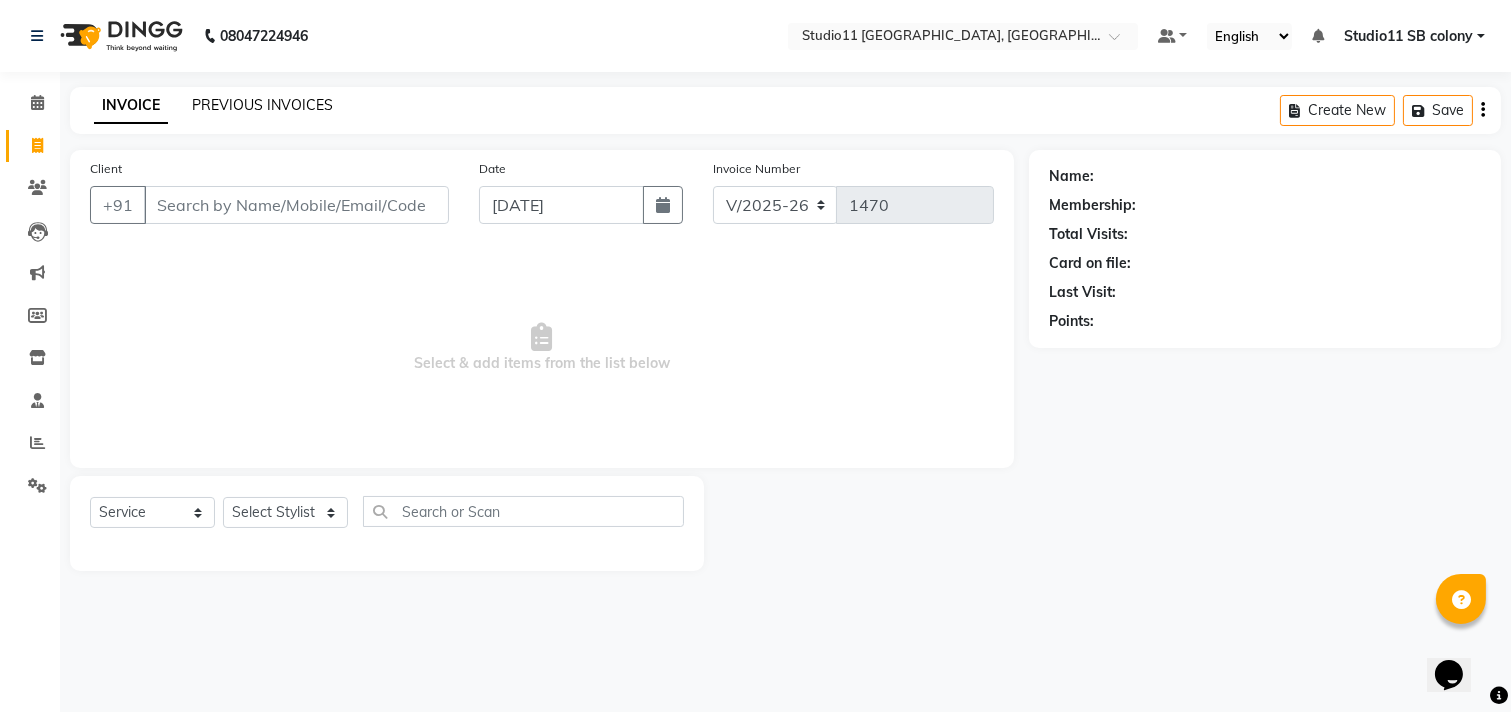 click on "PREVIOUS INVOICES" 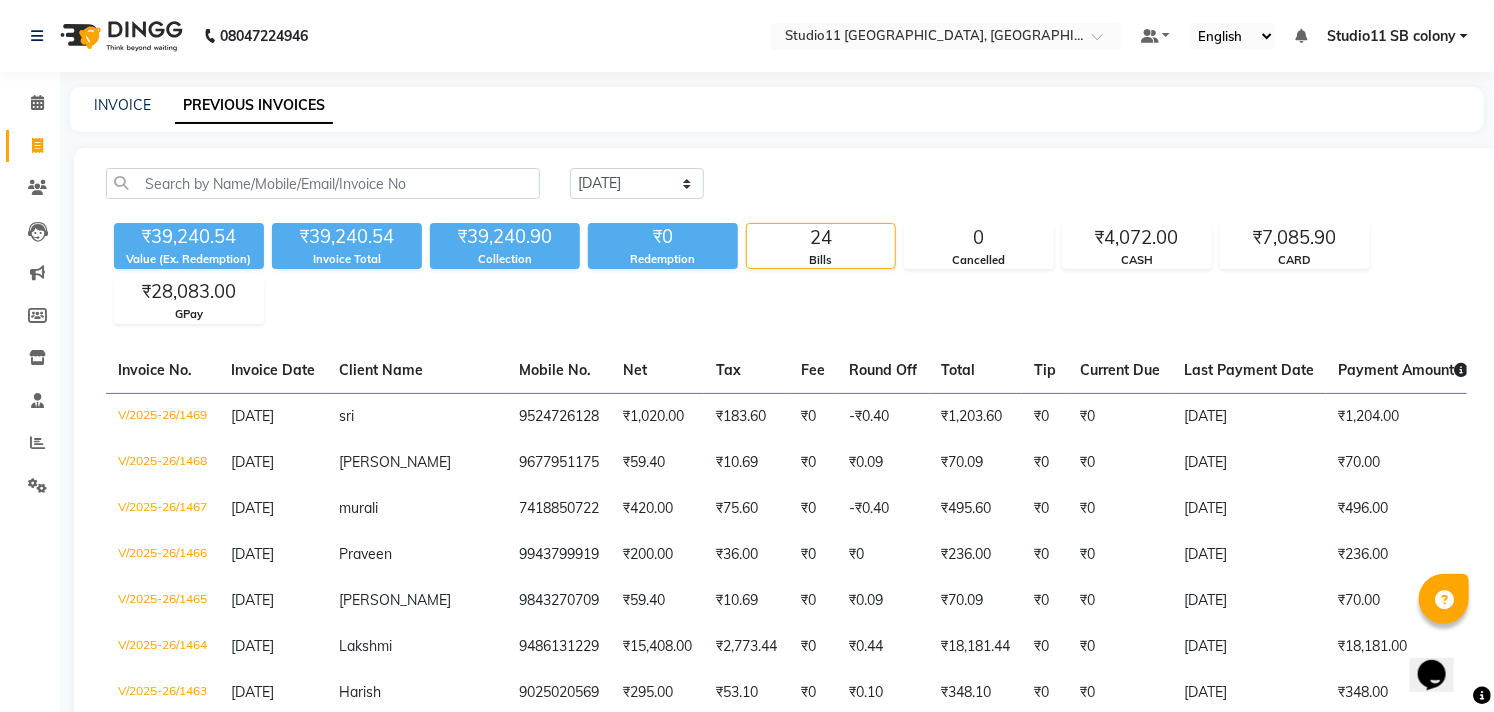 scroll, scrollTop: 622, scrollLeft: 0, axis: vertical 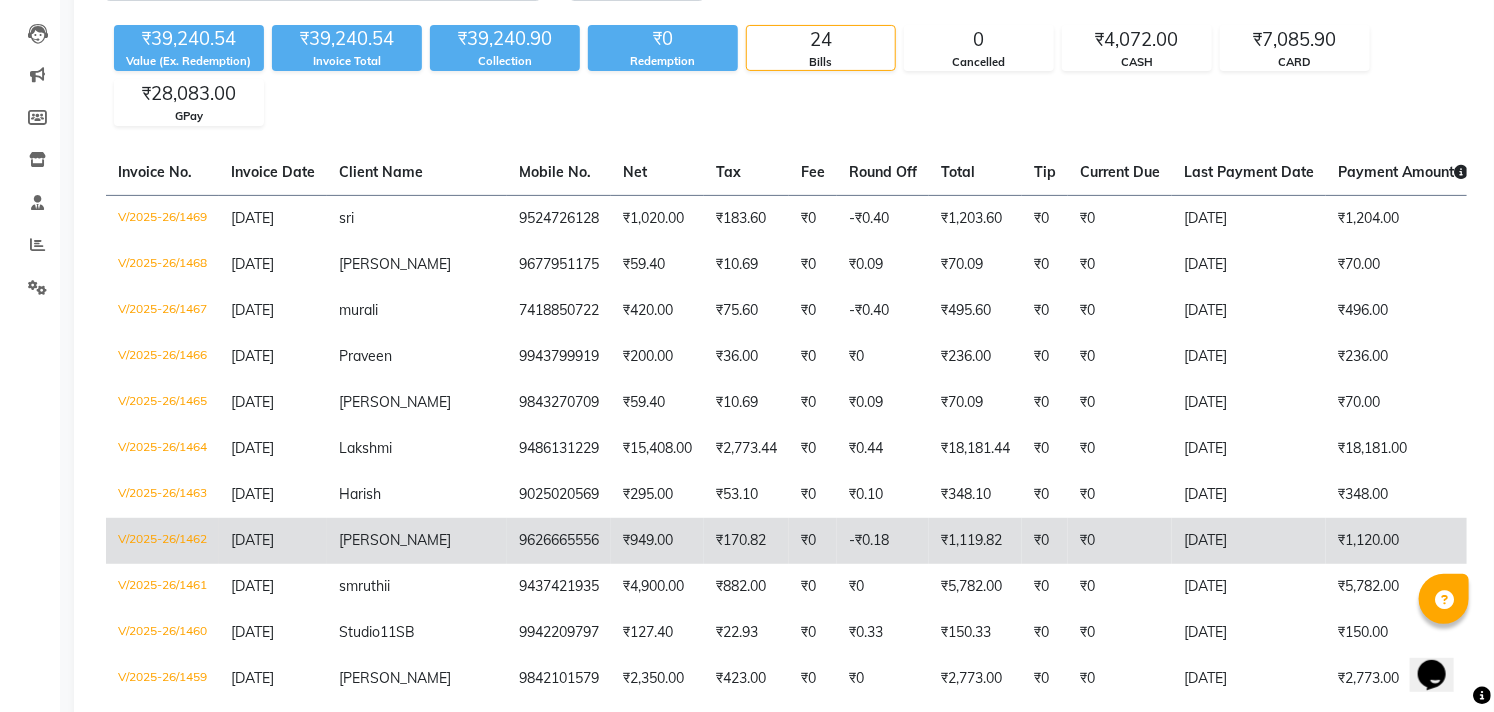 click on "₹0" 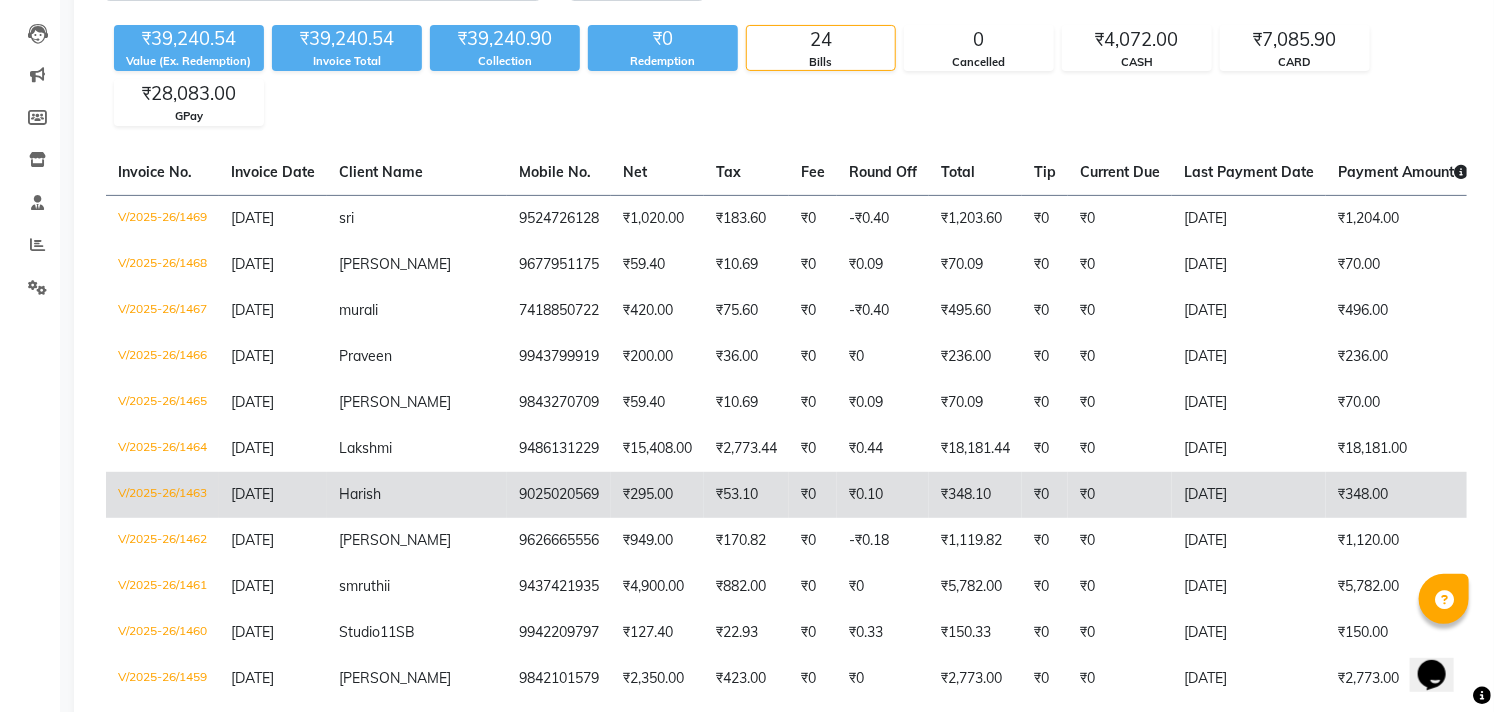 click on "9025020569" 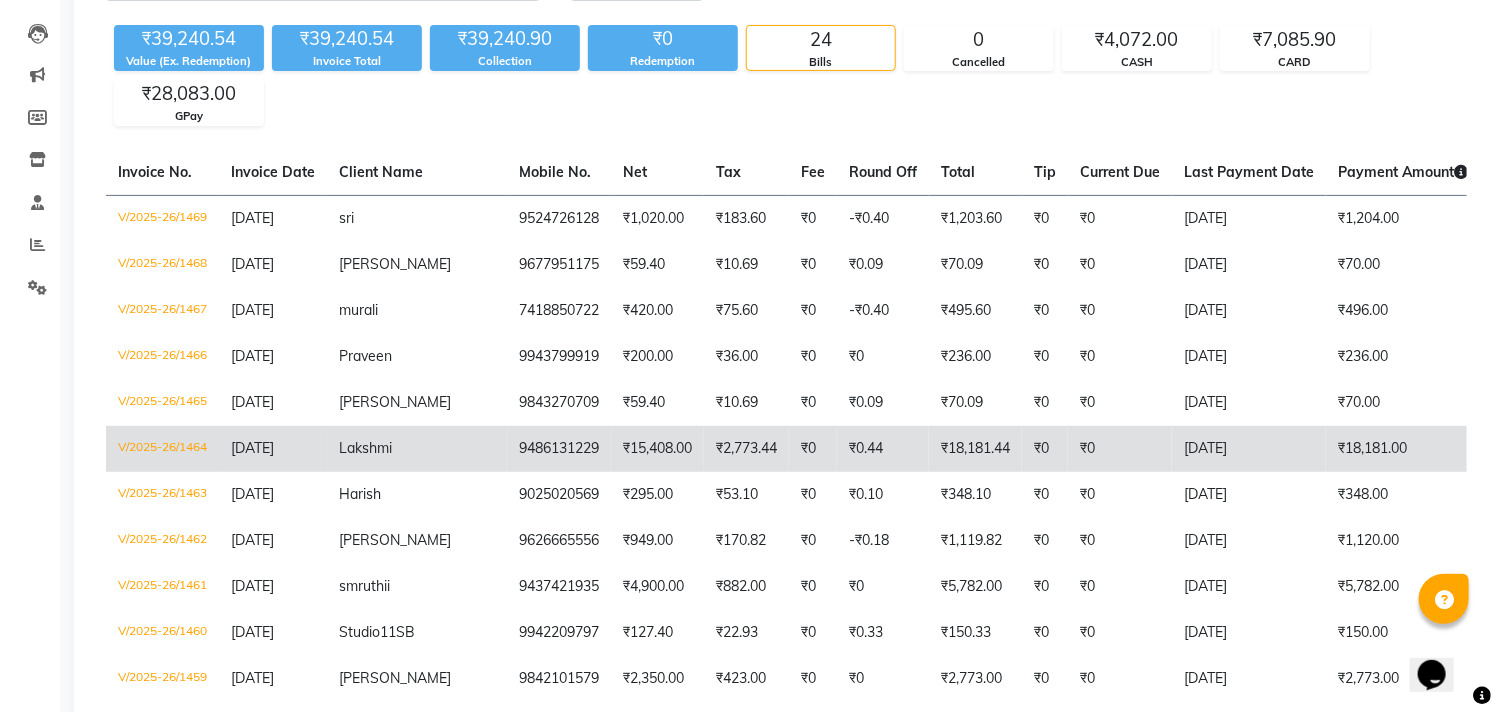 click on "9486131229" 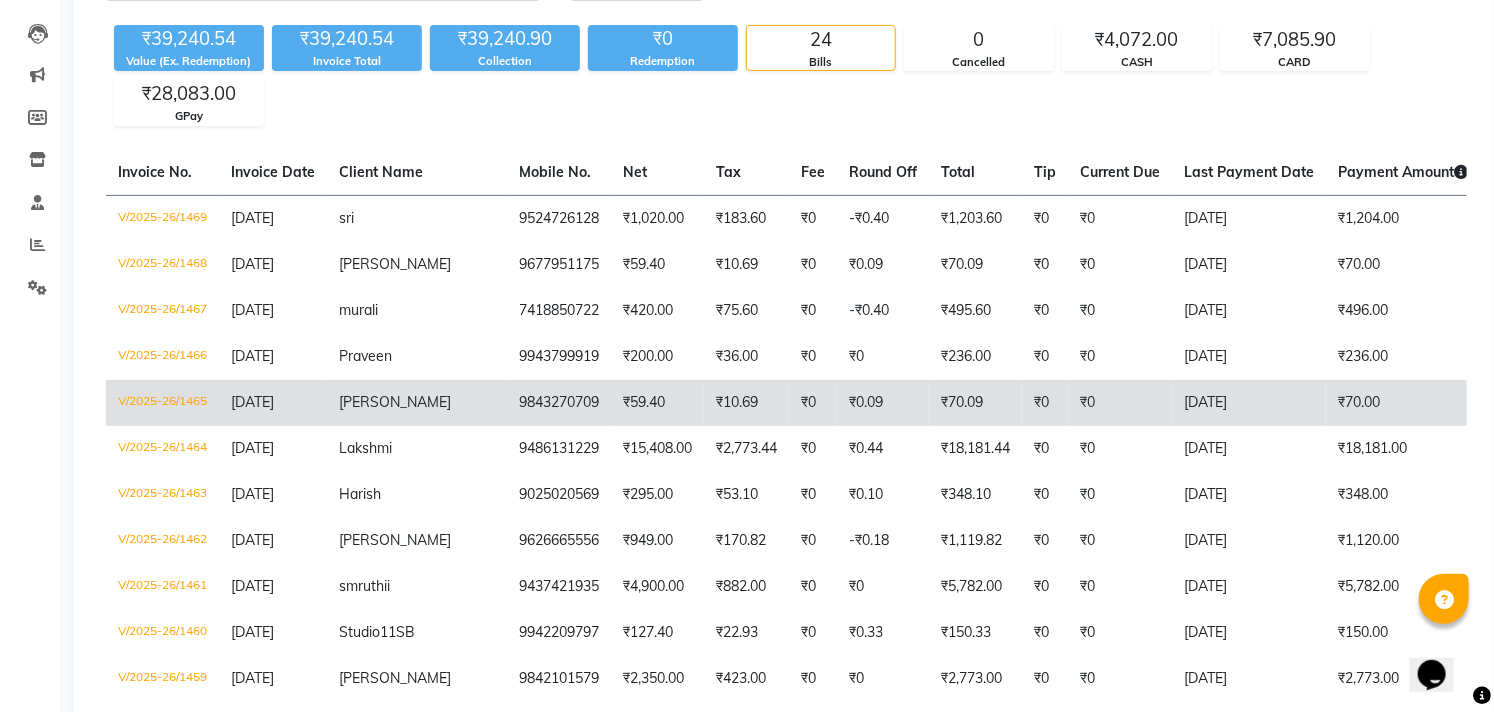 click on "9843270709" 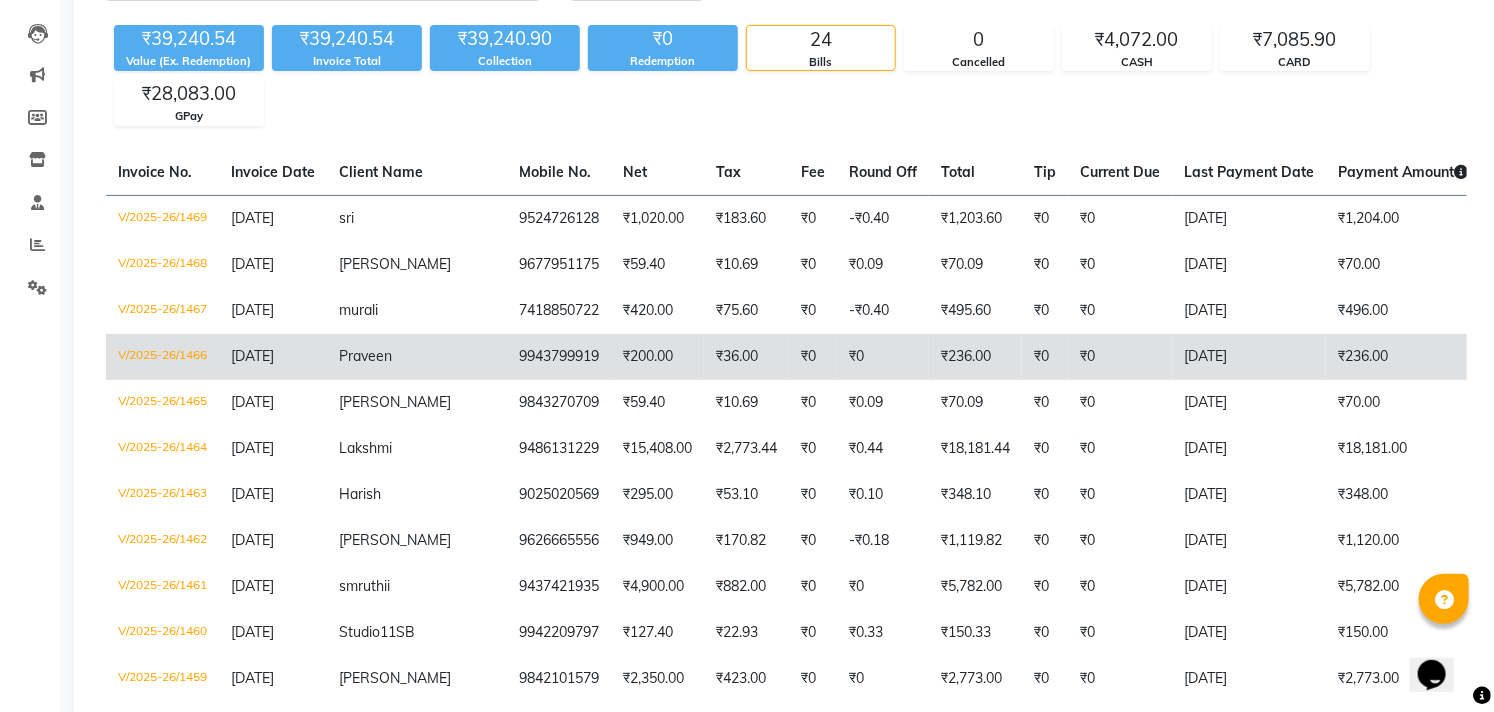 click on "Praveen" 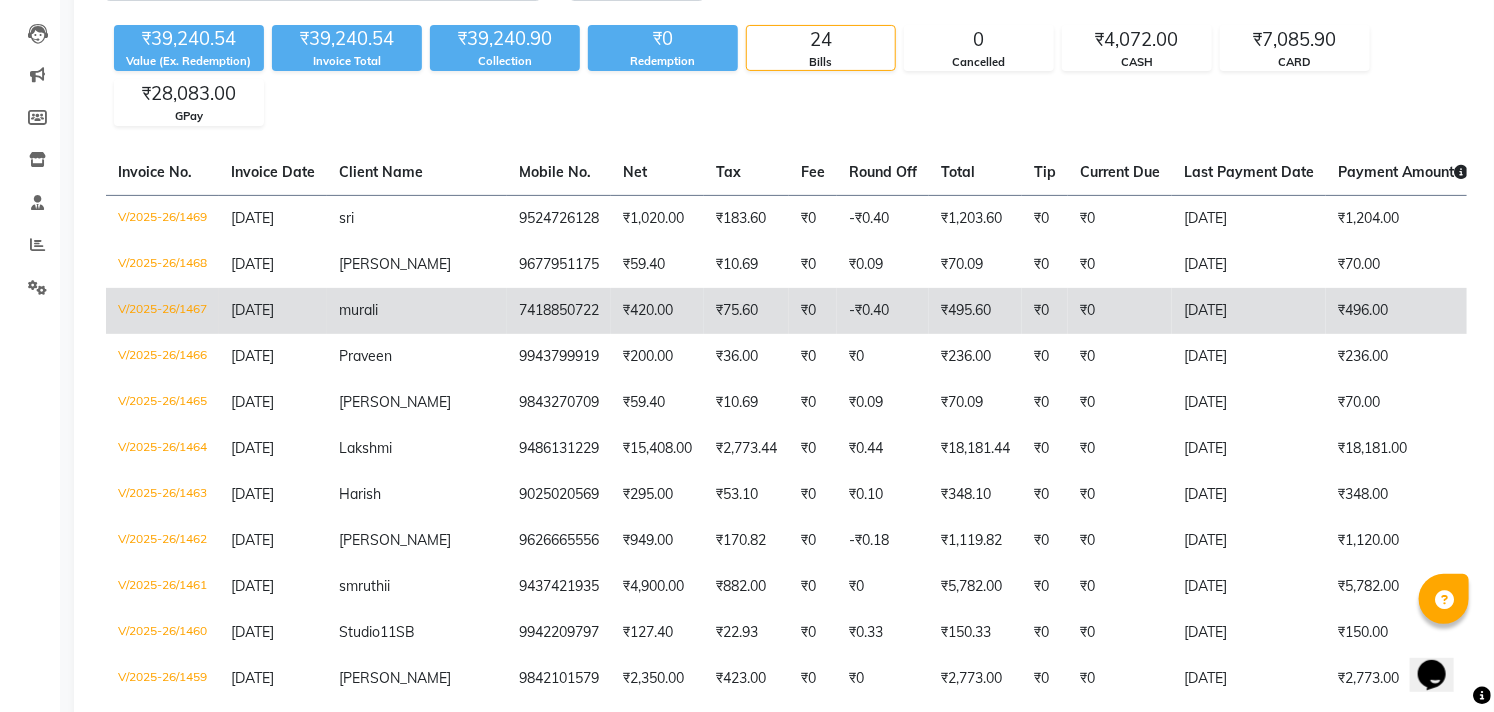 click on "7418850722" 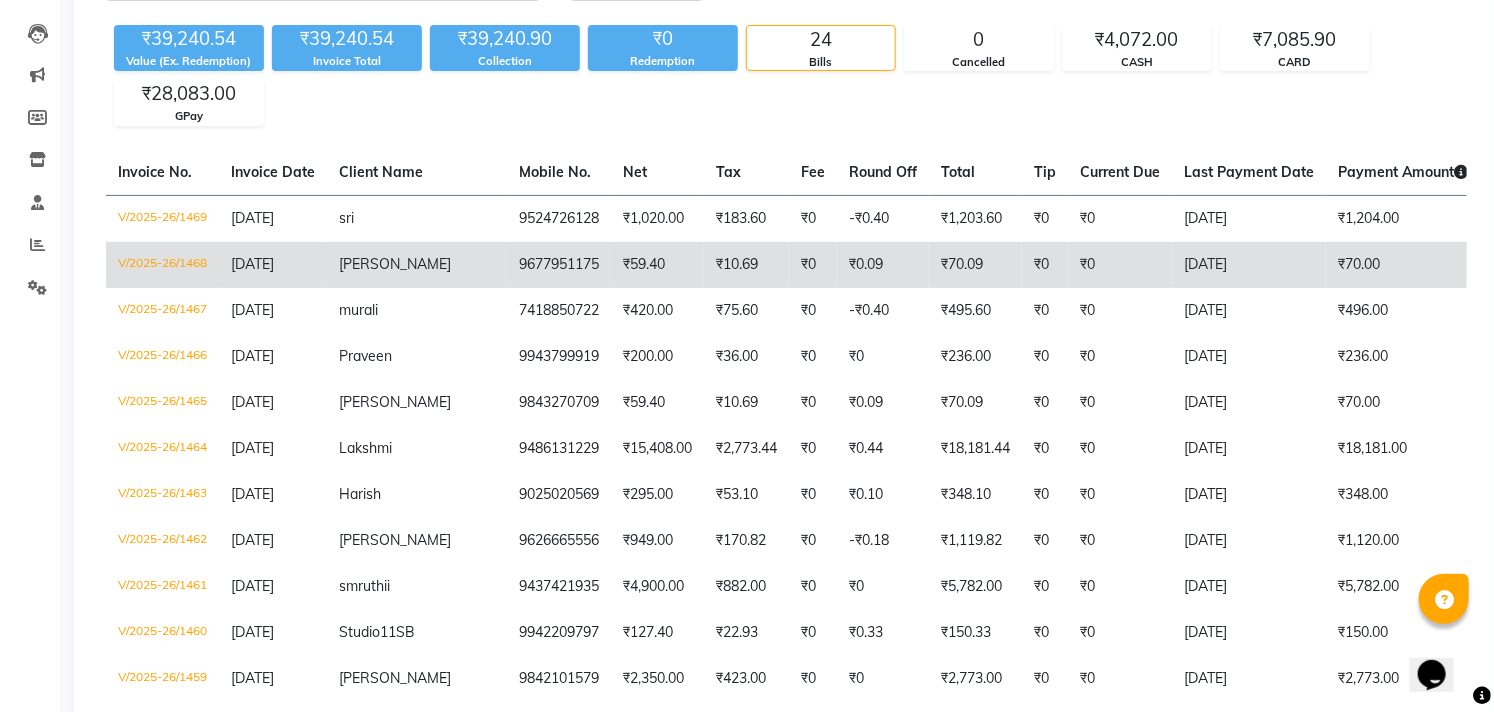 click on "₹10.69" 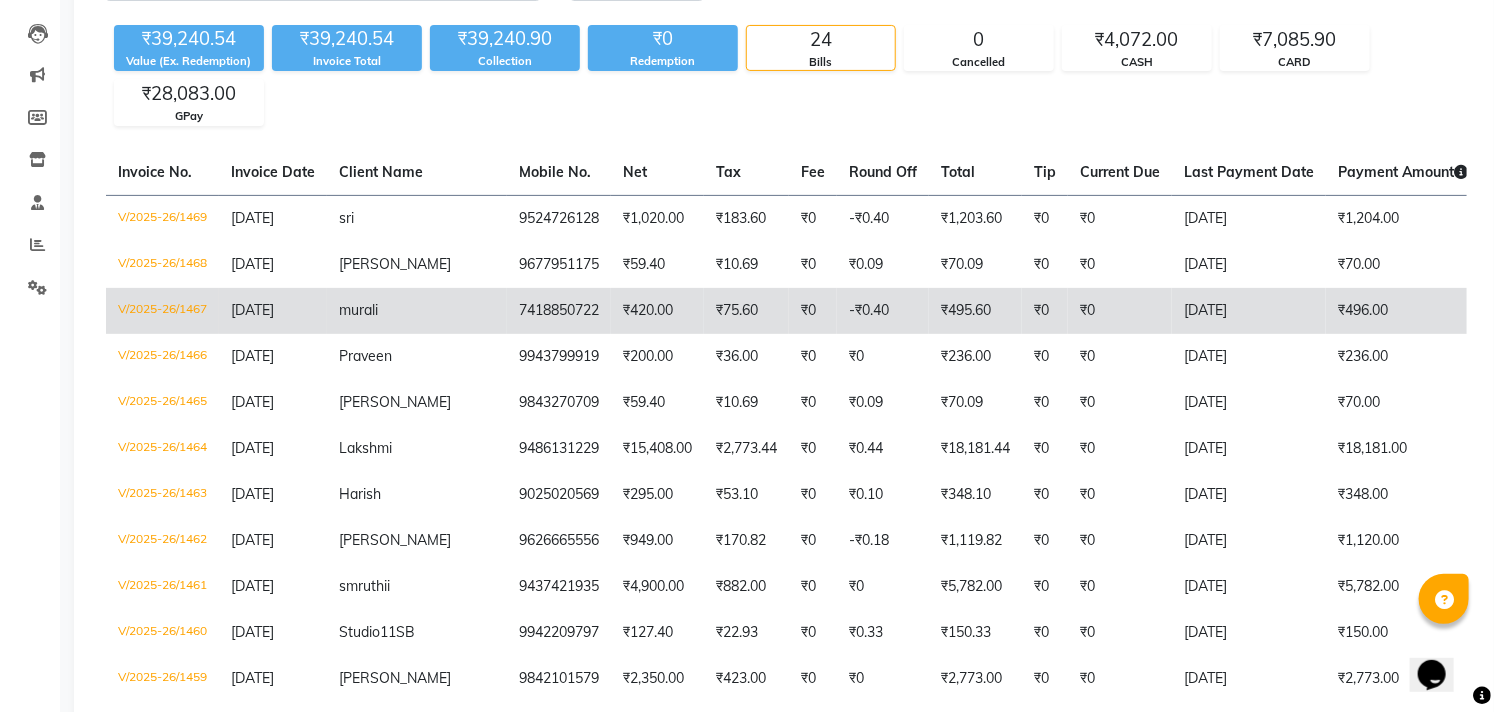 click on "₹0" 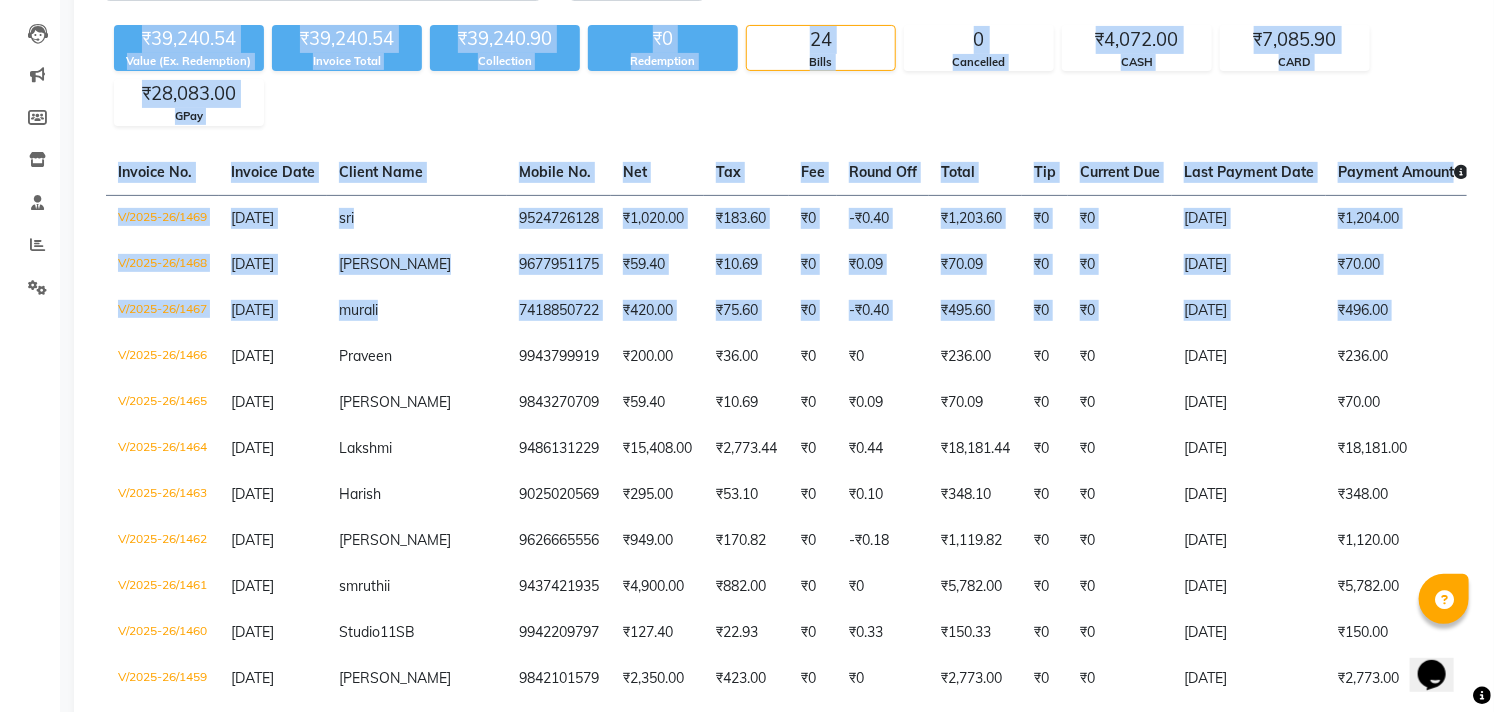 scroll, scrollTop: 0, scrollLeft: 0, axis: both 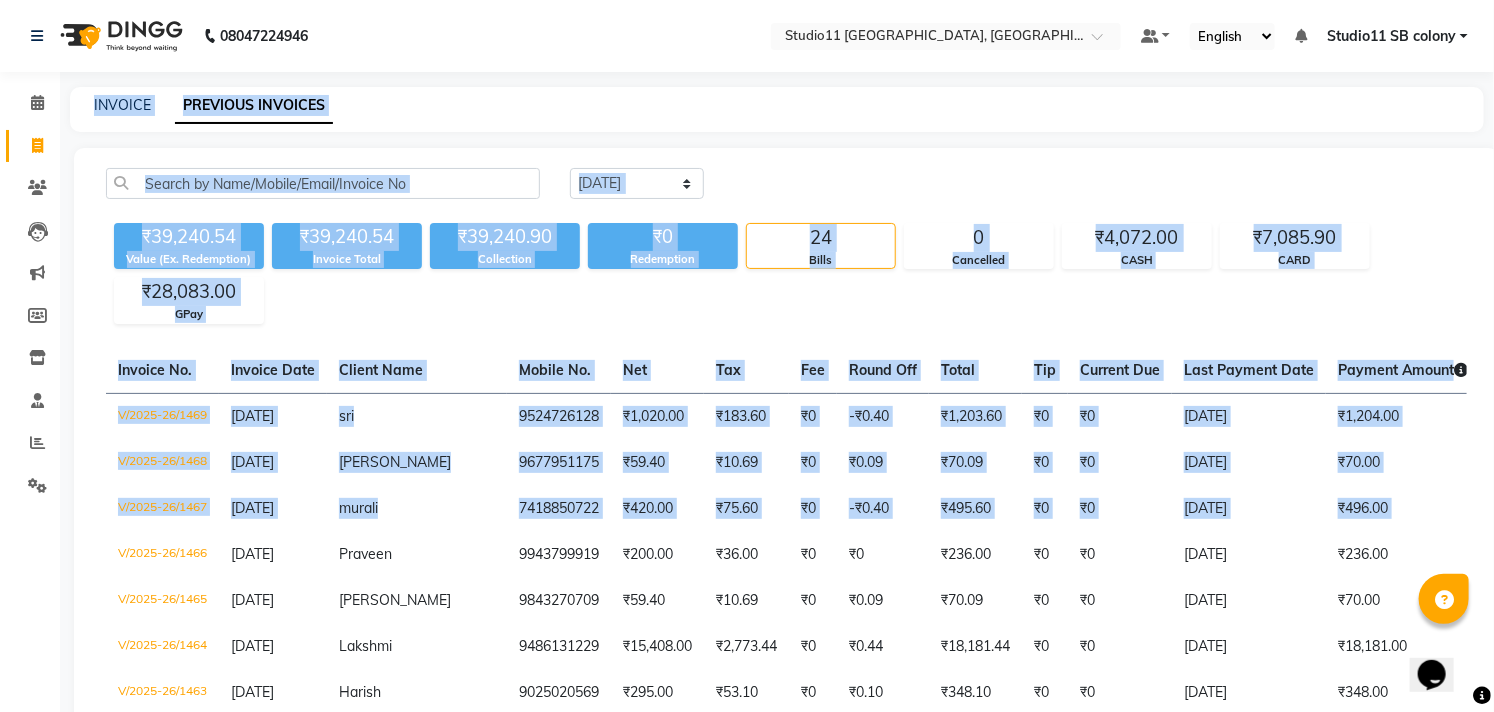 drag, startPoint x: 1488, startPoint y: 305, endPoint x: 1508, endPoint y: -47, distance: 352.56772 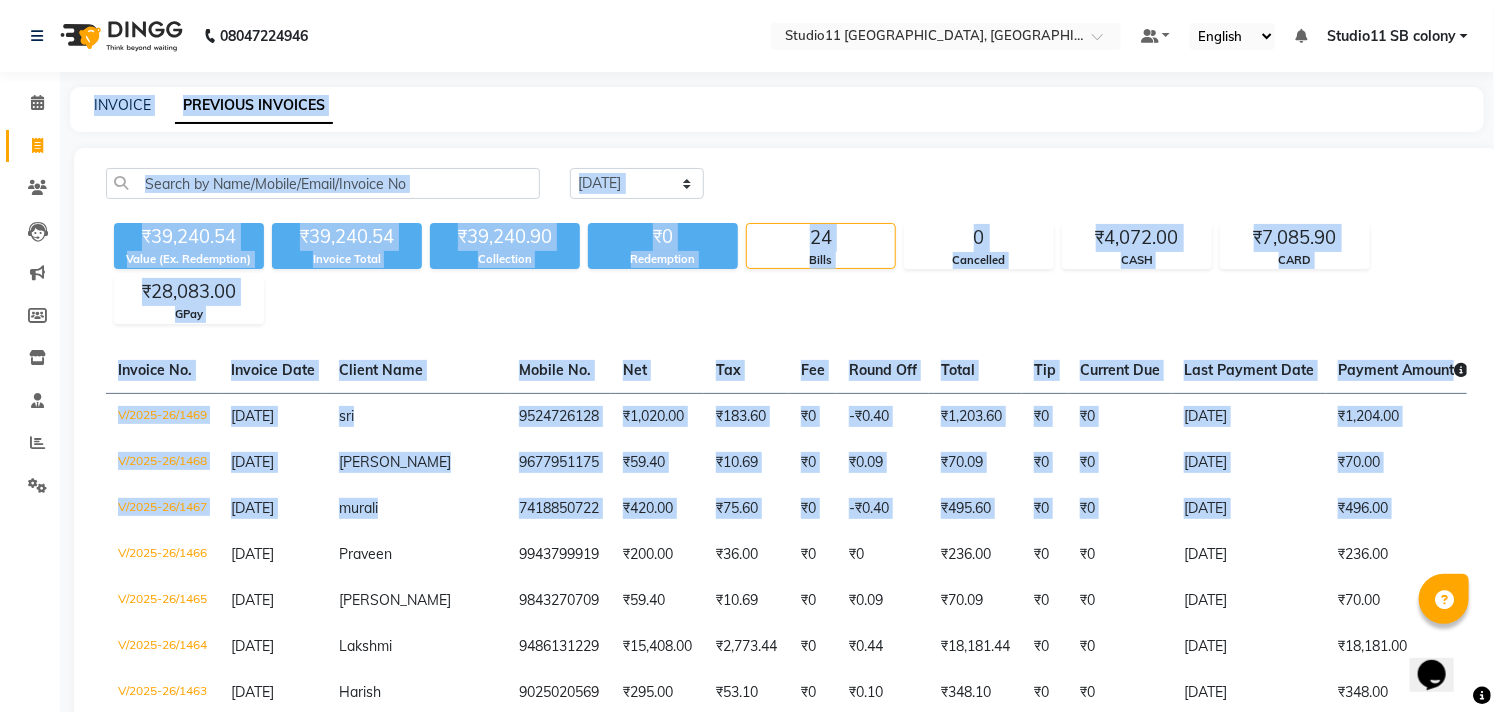 drag, startPoint x: 850, startPoint y: 177, endPoint x: 814, endPoint y: 197, distance: 41.18252 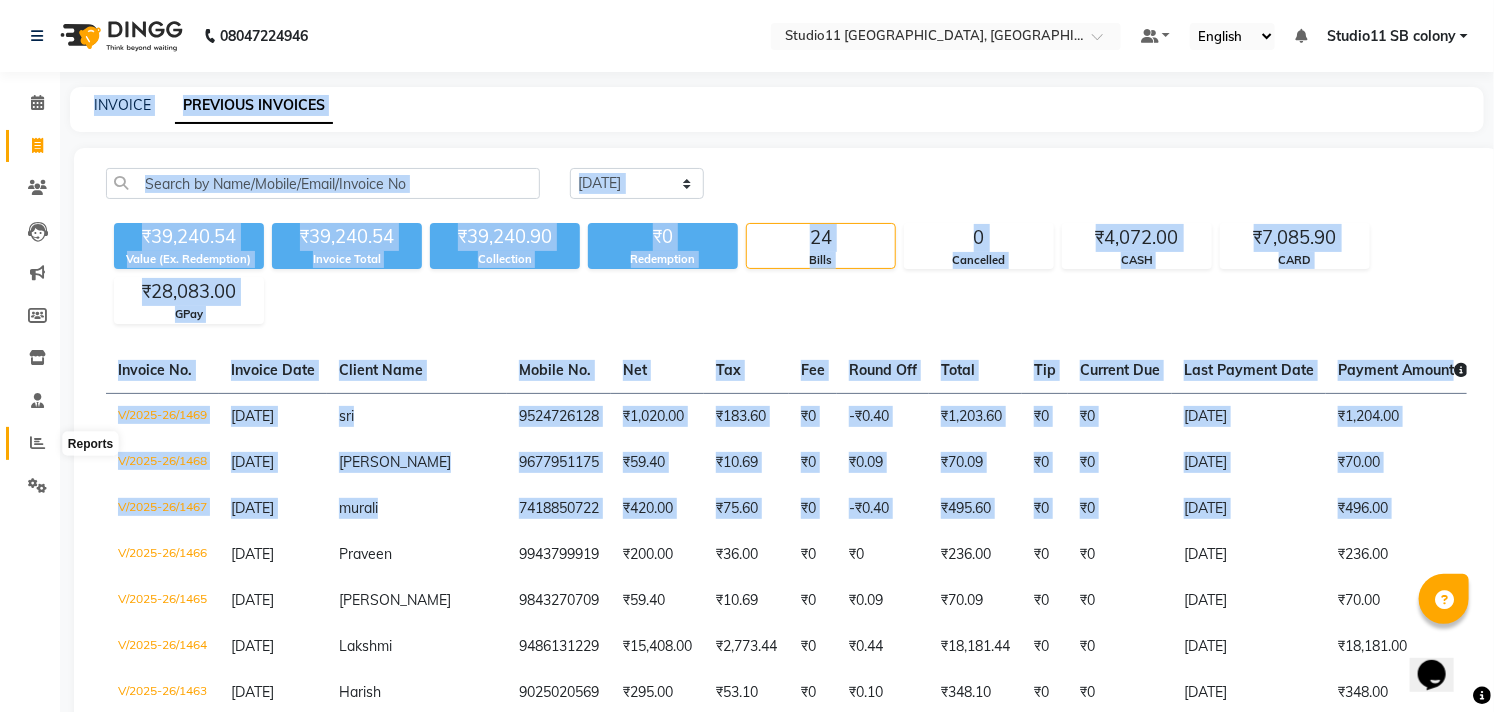 click 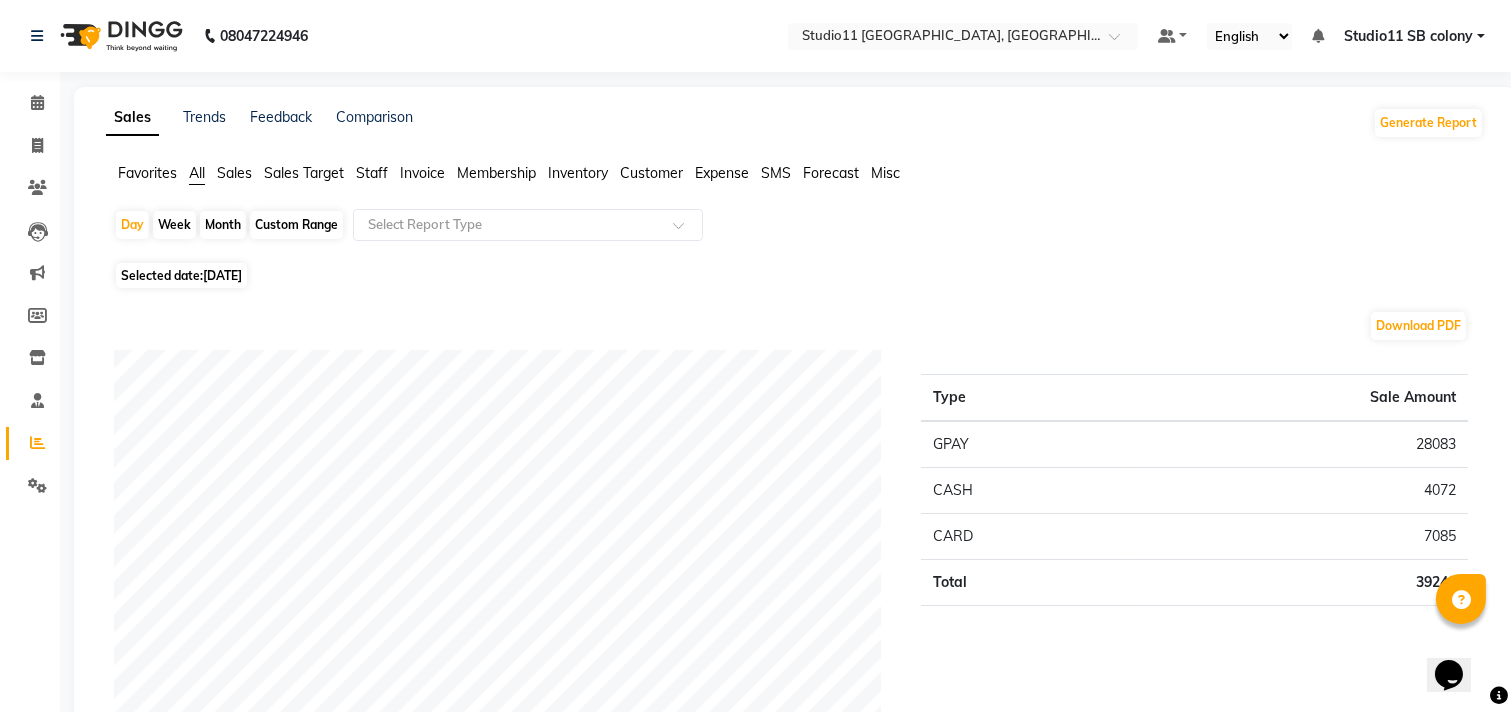 drag, startPoint x: 242, startPoint y: 223, endPoint x: 206, endPoint y: 235, distance: 37.94733 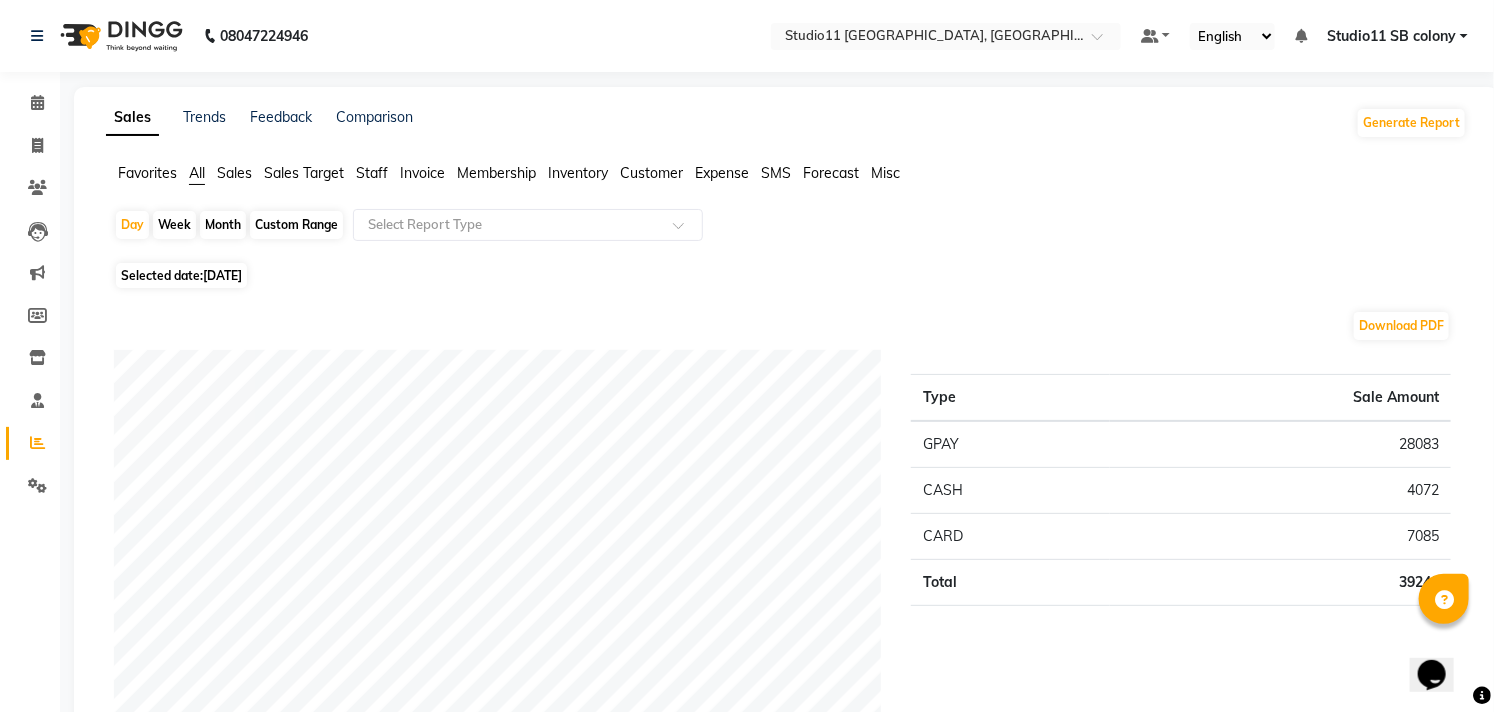 select on "7" 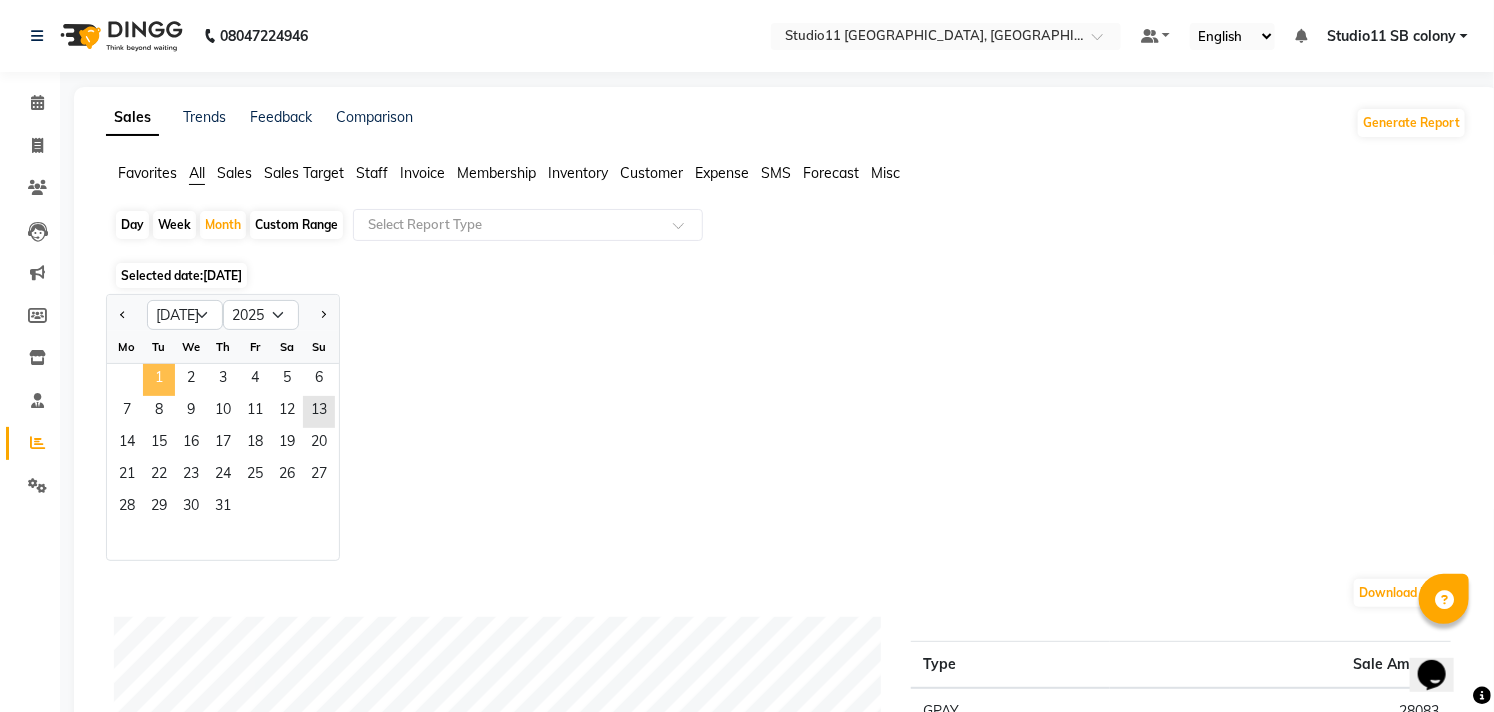click on "1" 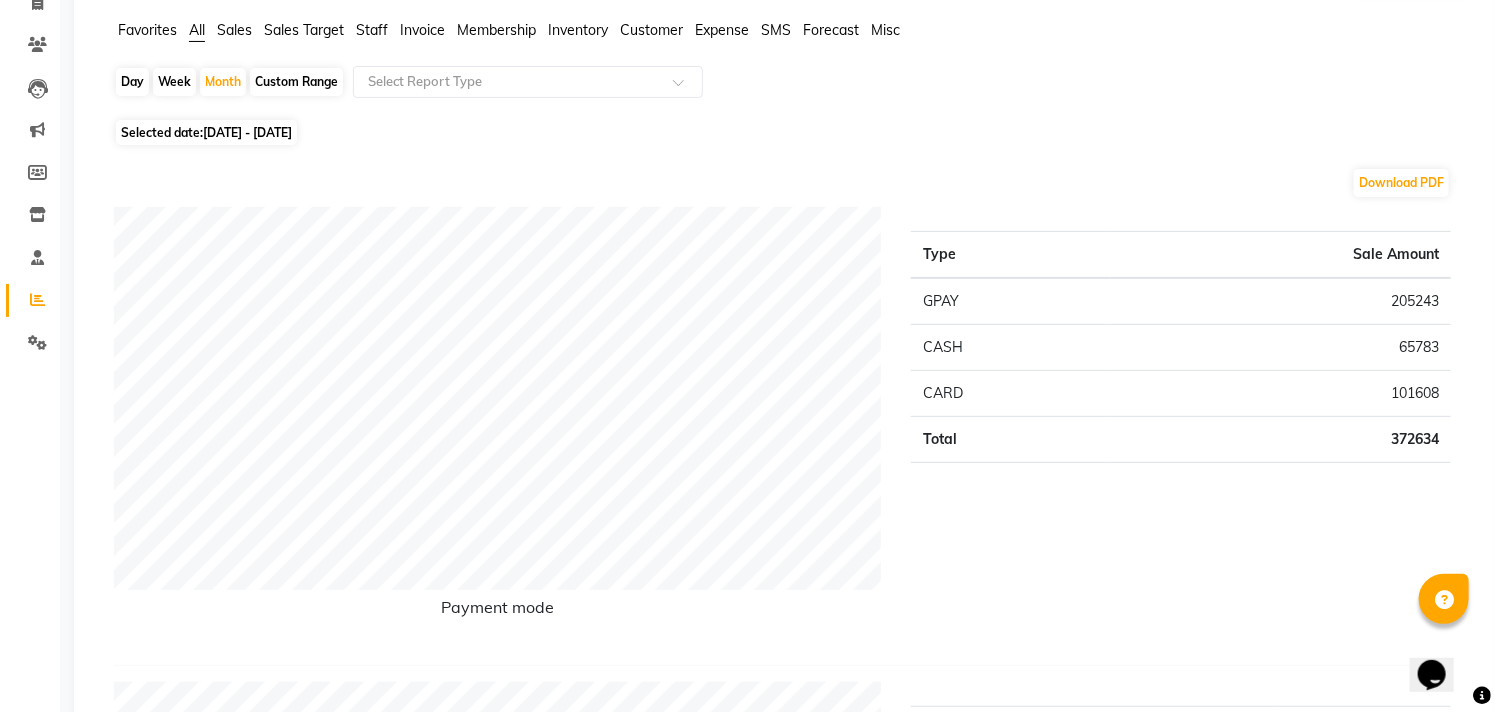 scroll, scrollTop: 0, scrollLeft: 0, axis: both 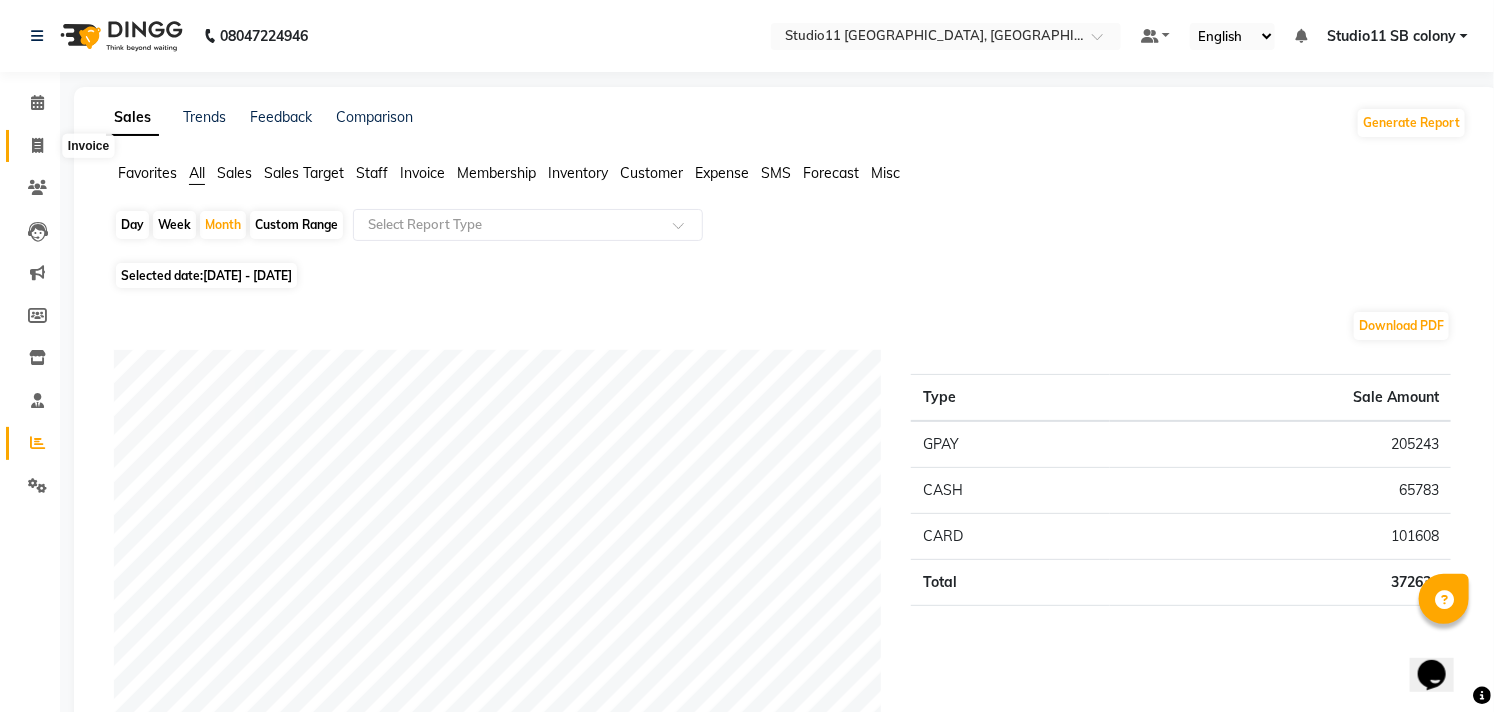click 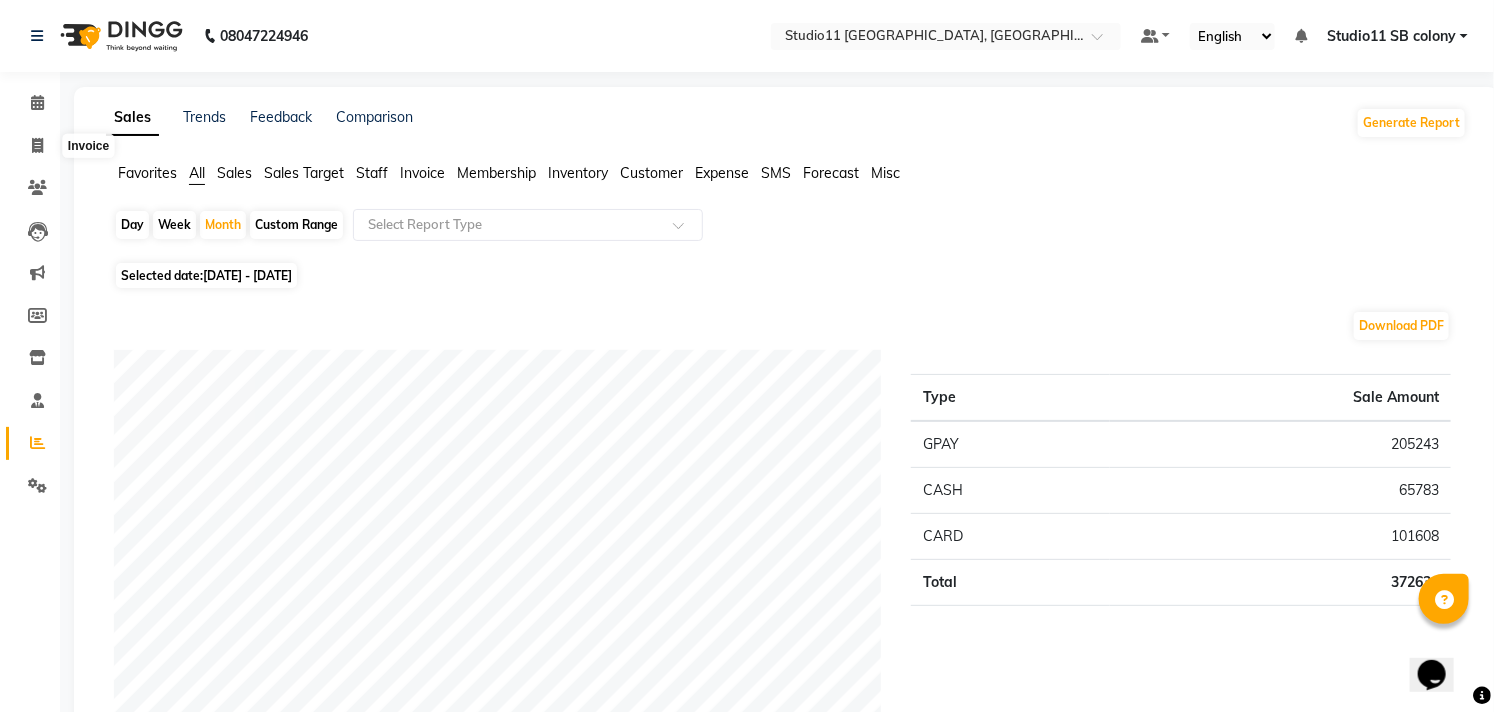select on "service" 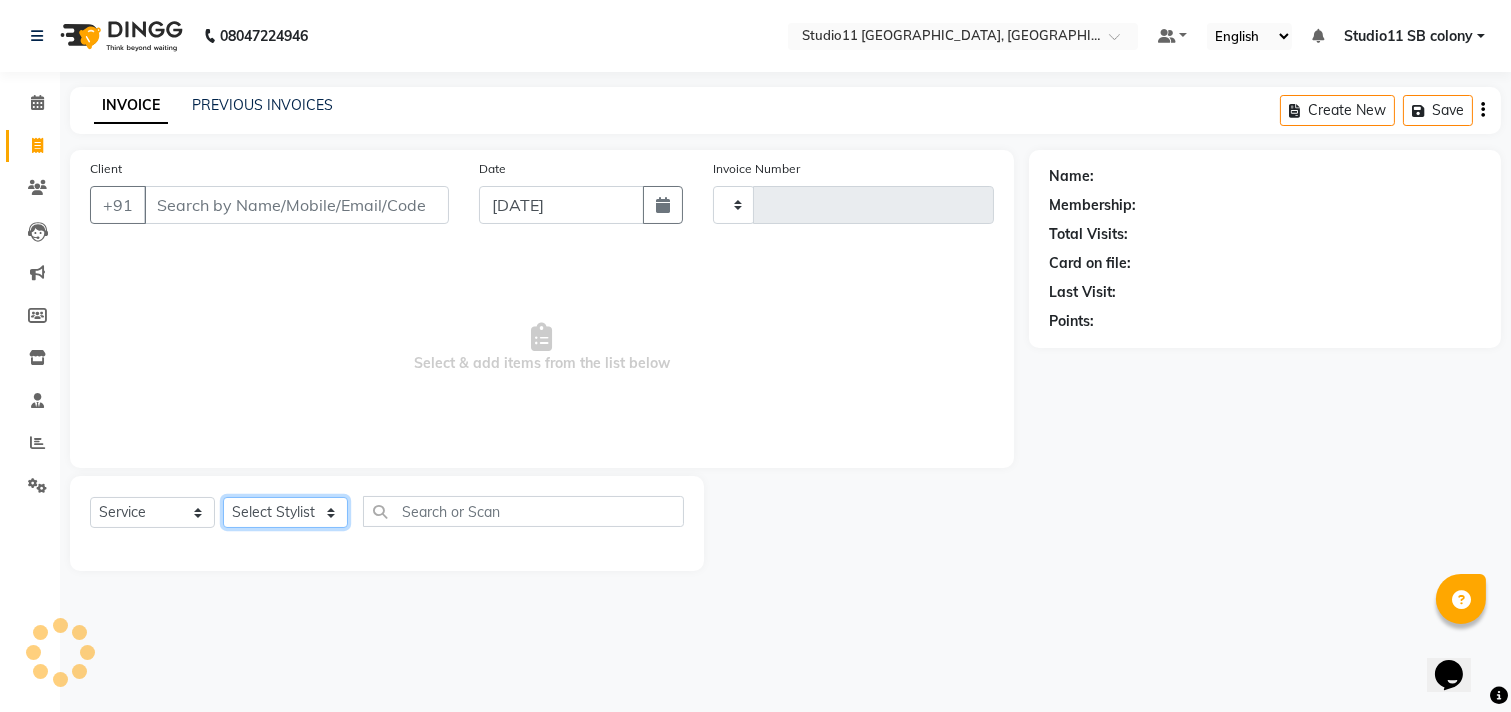 click on "Select Stylist" 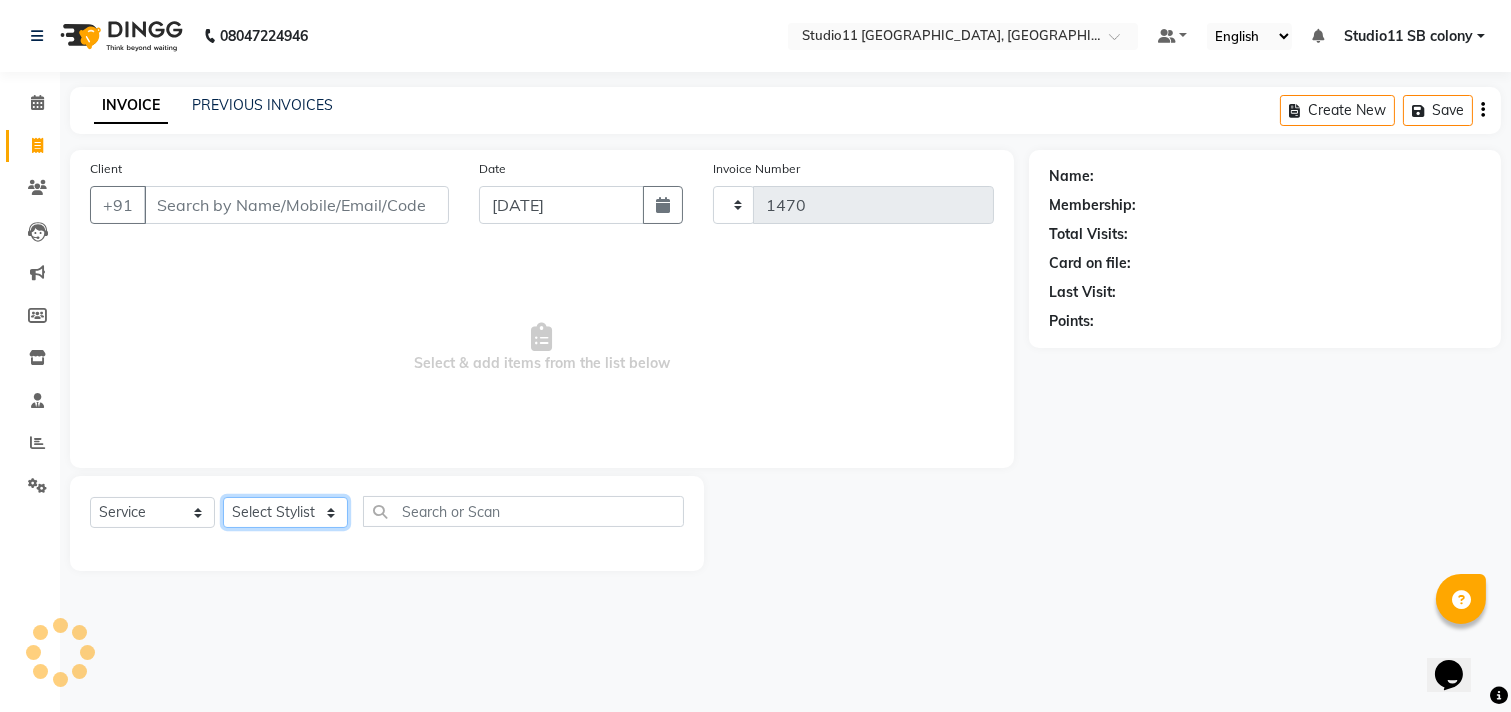 select on "7717" 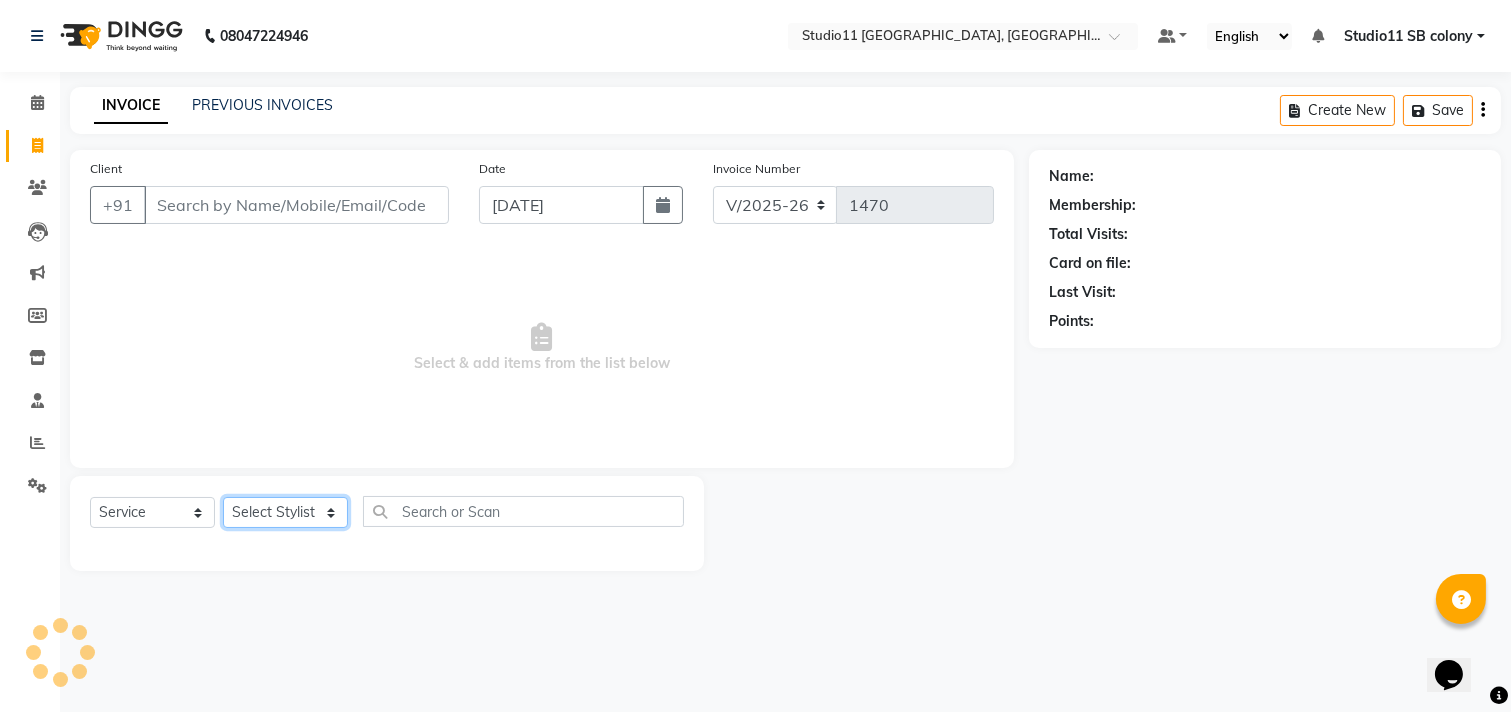 click on "Select Stylist" 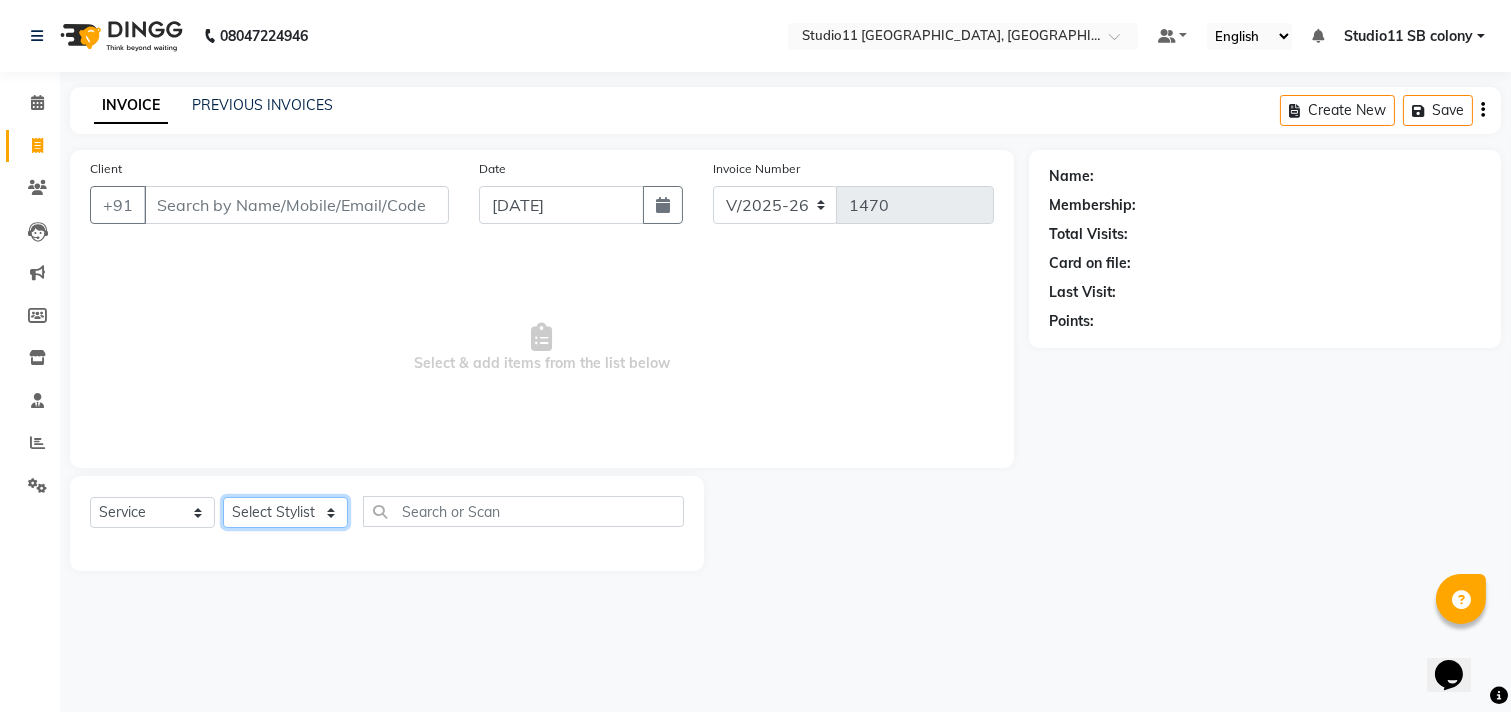 click on "Select Stylist" 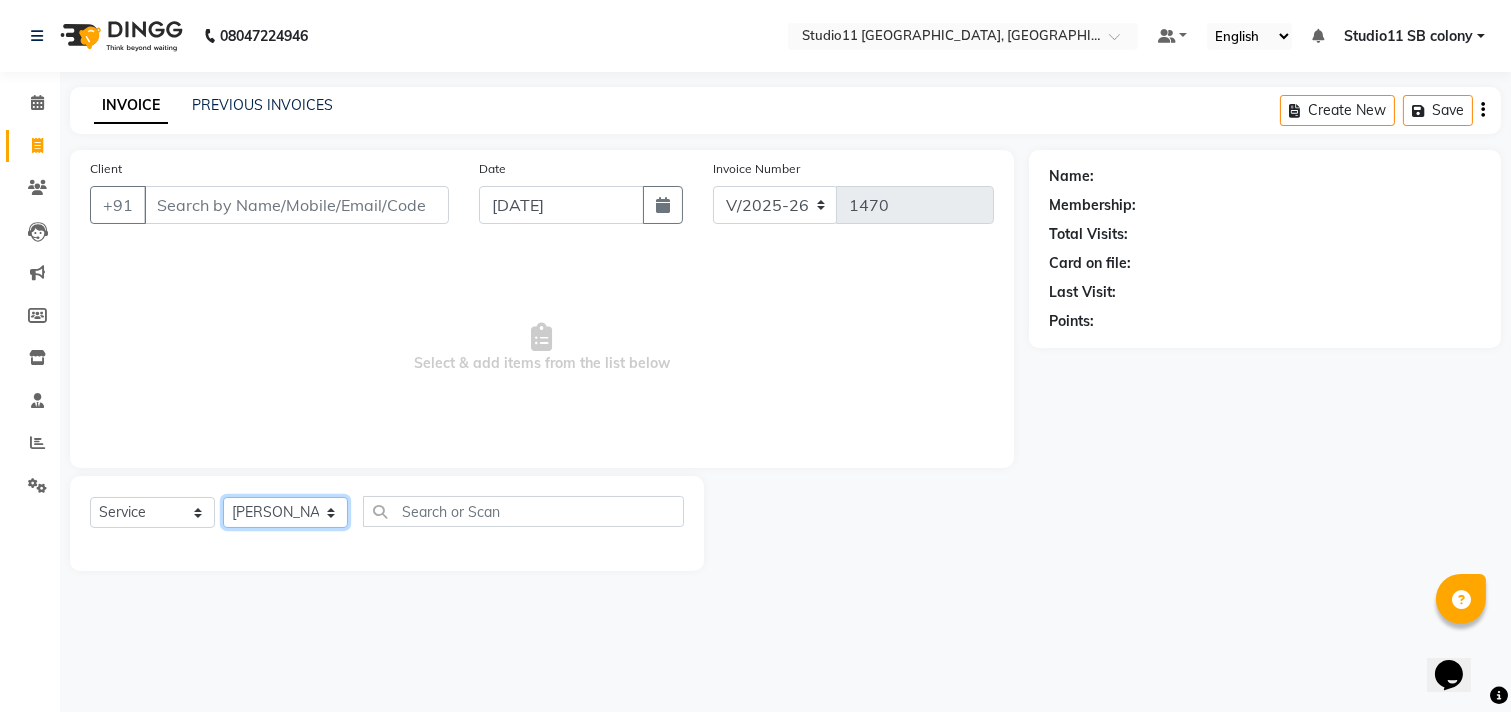 click on "Select Stylist Afzal Akbar Dani Jeni Josna kaif lavanya manimekalai Praveen Sonu Studio11 SB colony Tahir tamil" 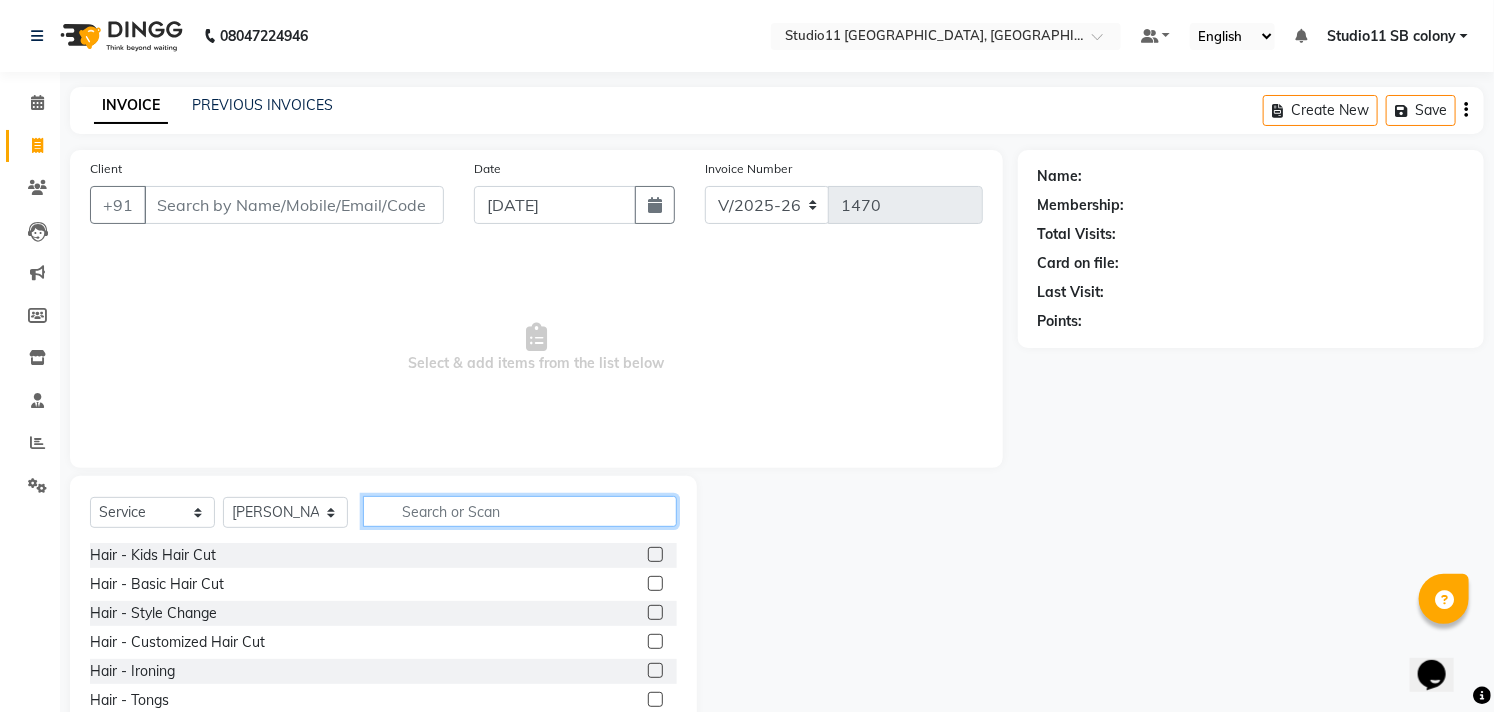 click 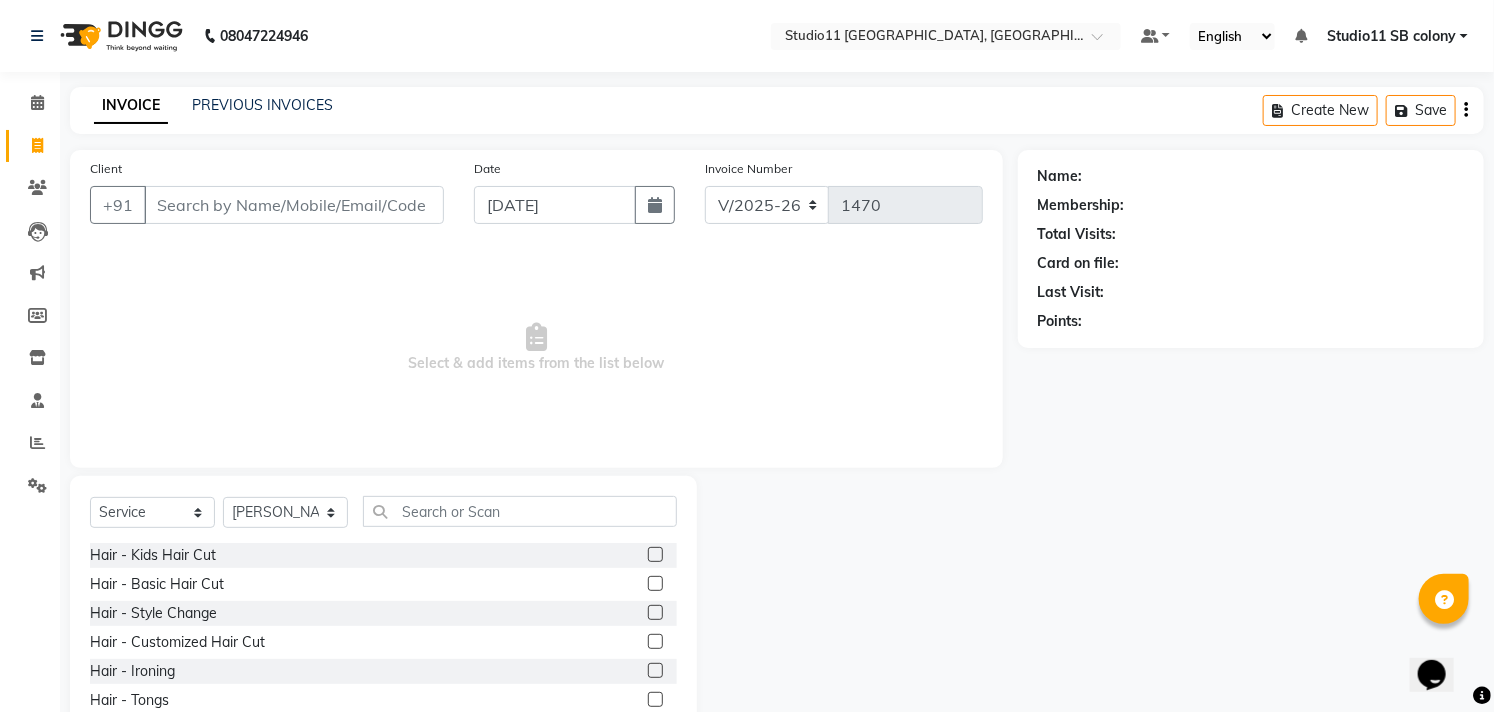 click 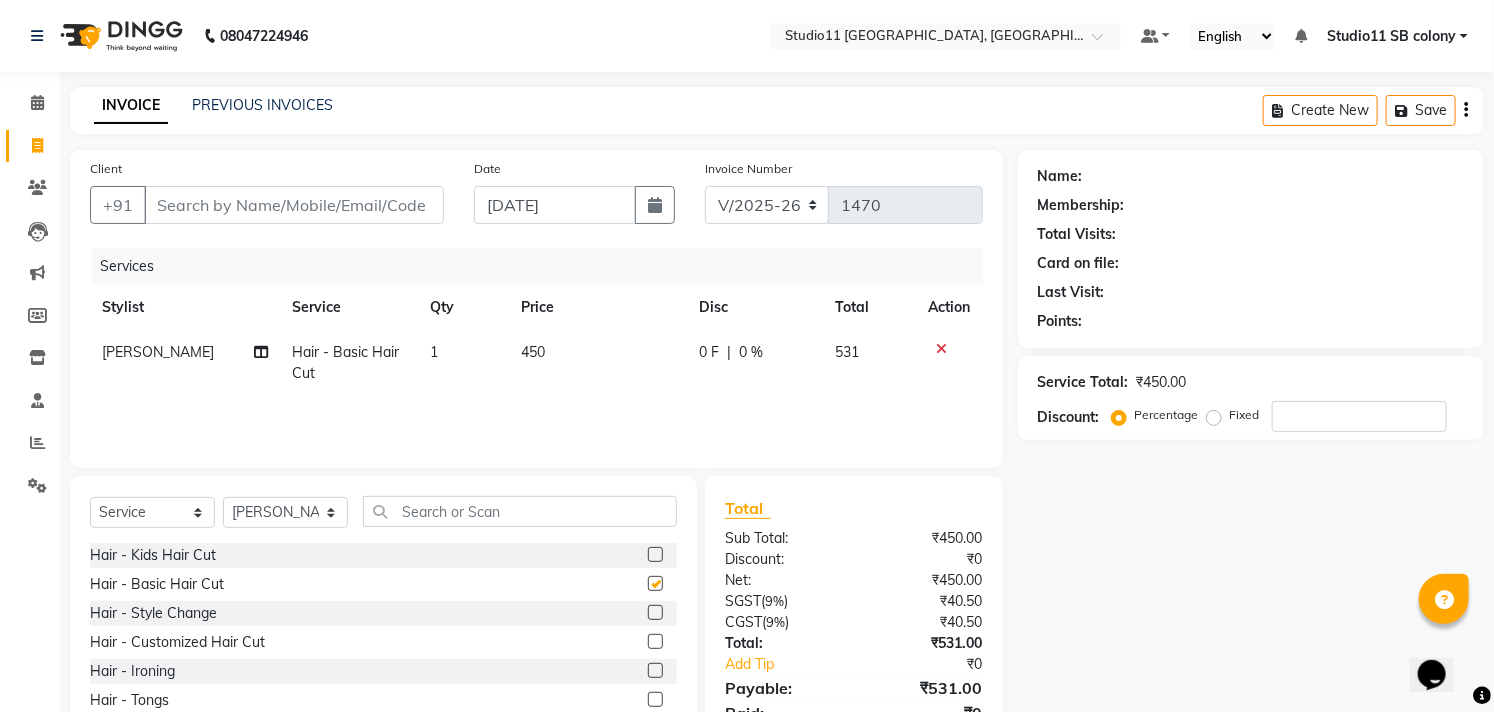 checkbox on "false" 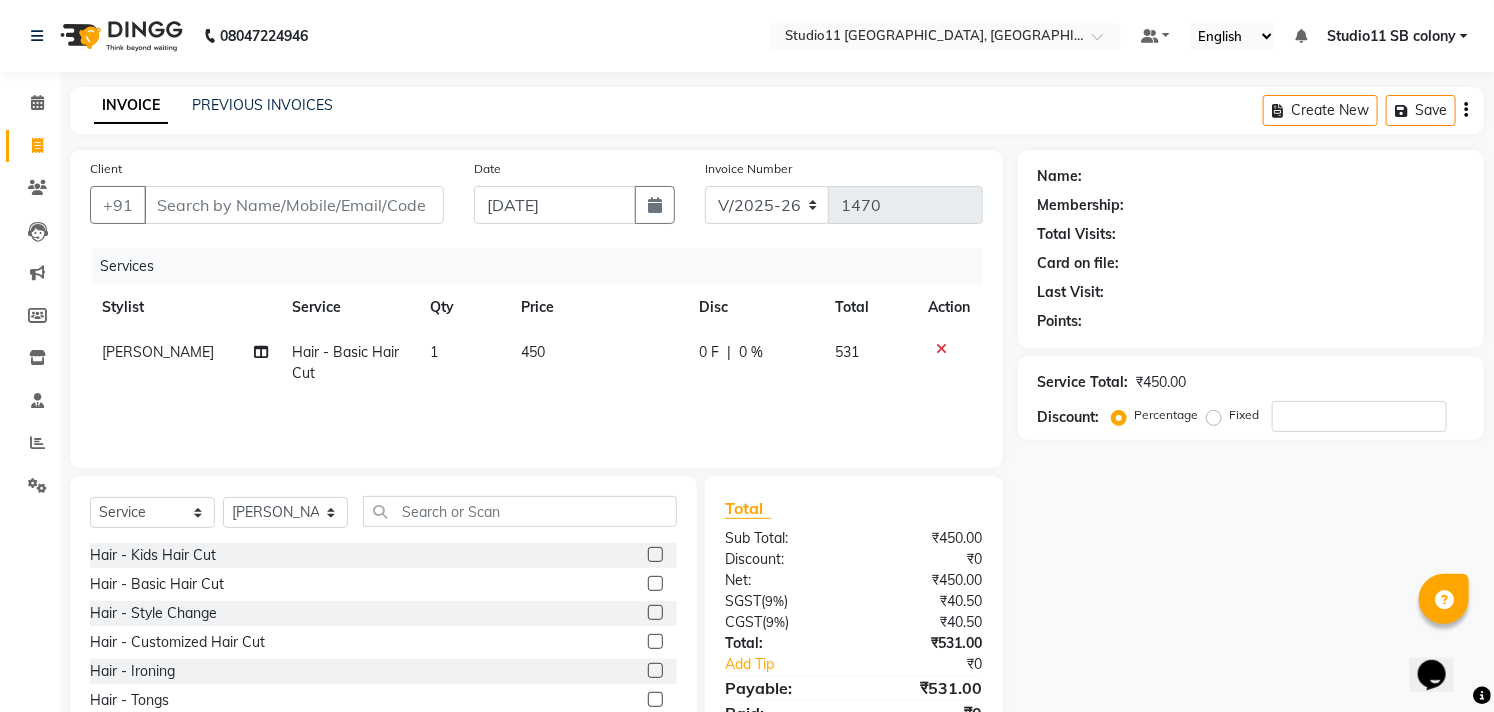 click on "Name: Membership: Total Visits: Card on file: Last Visit:  Points:  Service Total:  ₹450.00  Discount:  Percentage   Fixed" 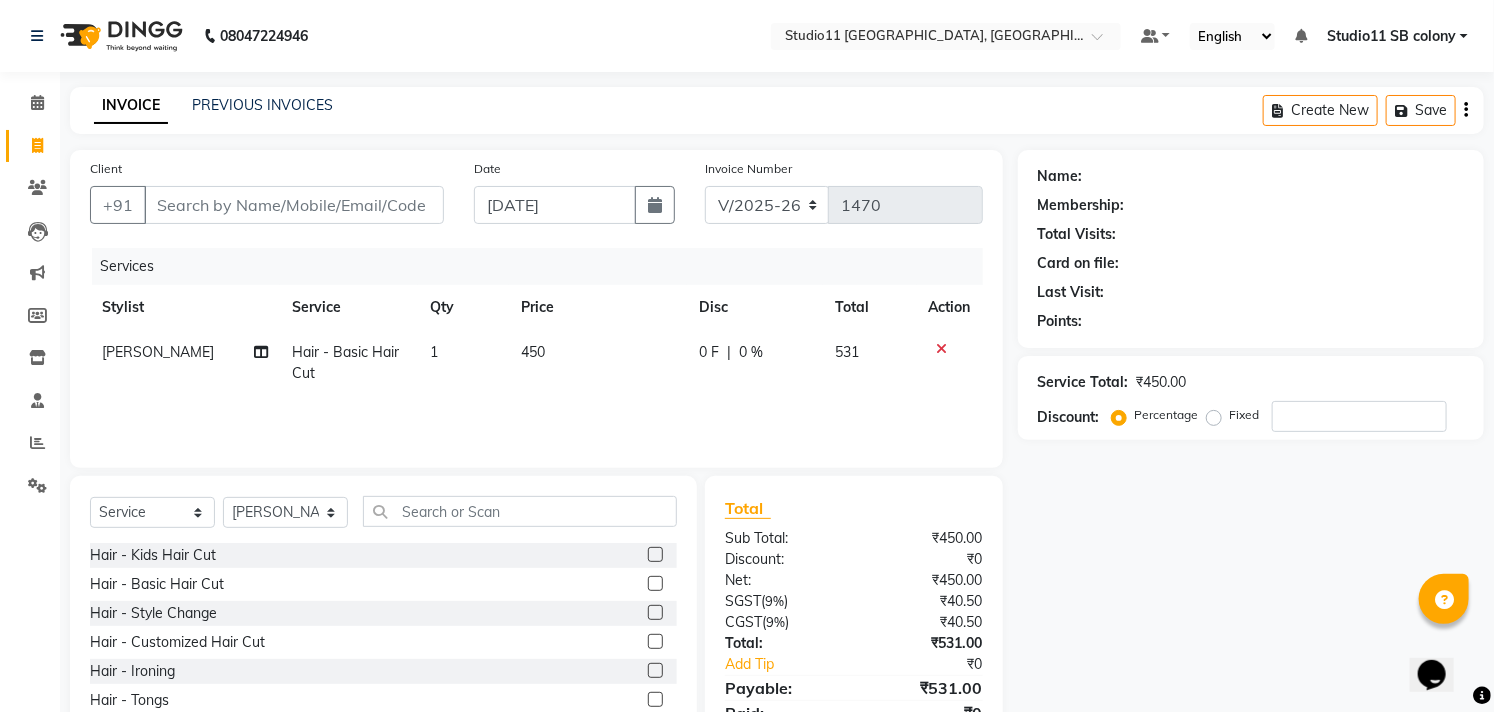 scroll, scrollTop: 88, scrollLeft: 0, axis: vertical 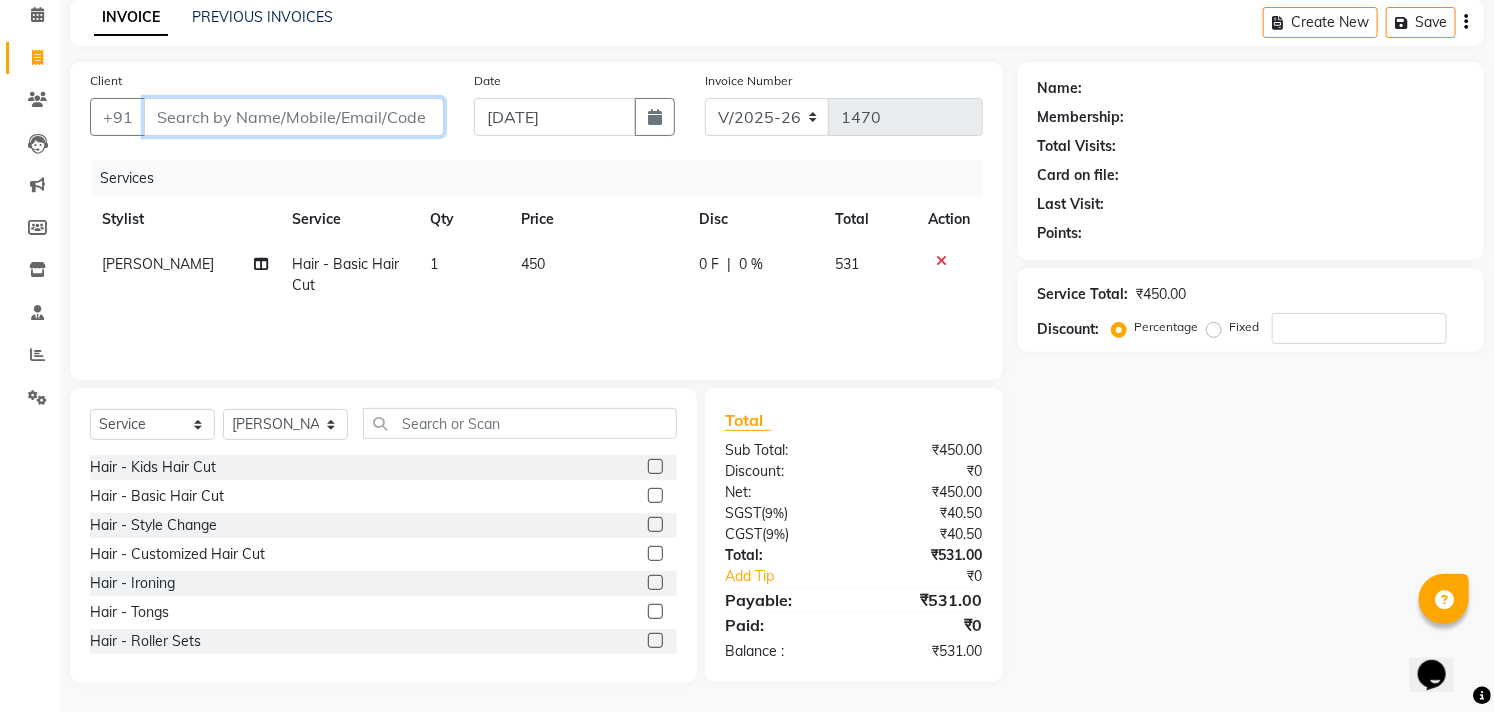 click on "Client" at bounding box center (294, 117) 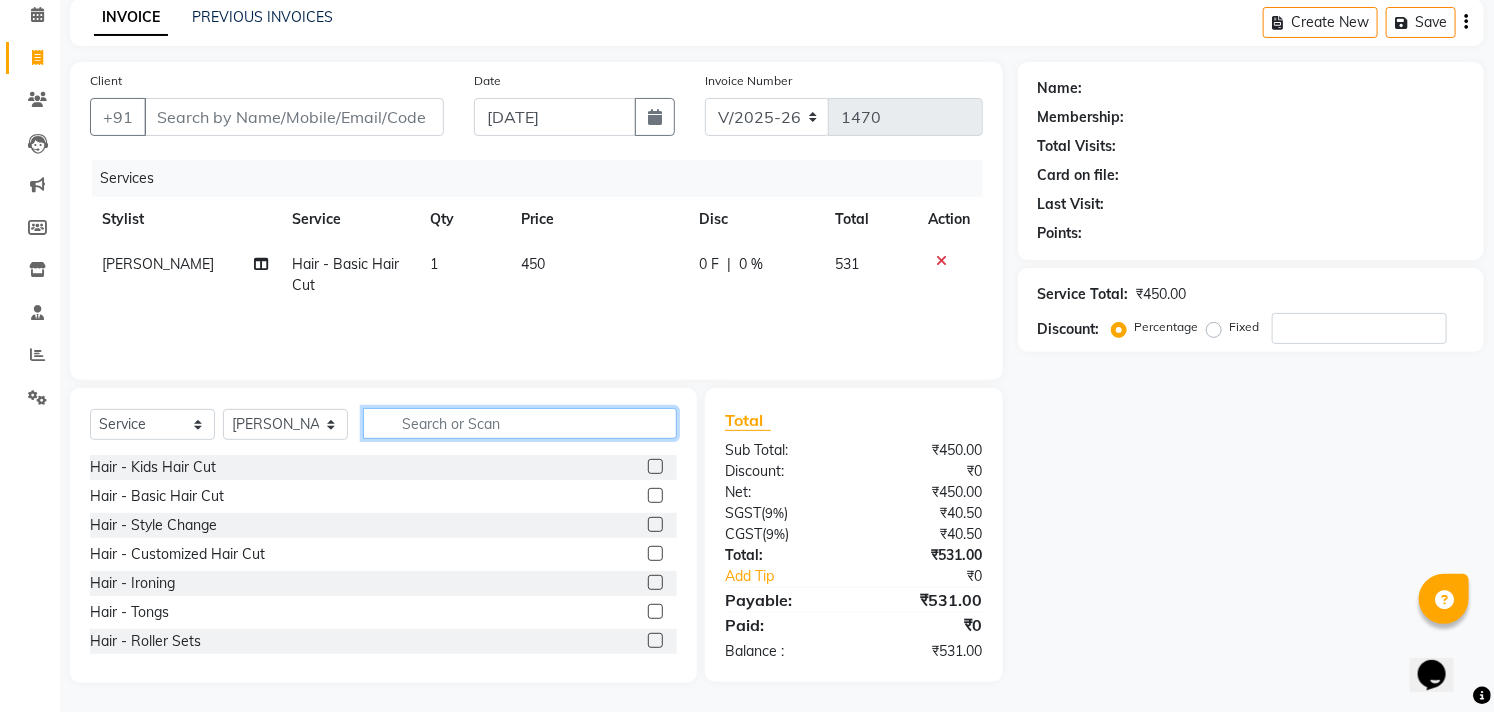 click 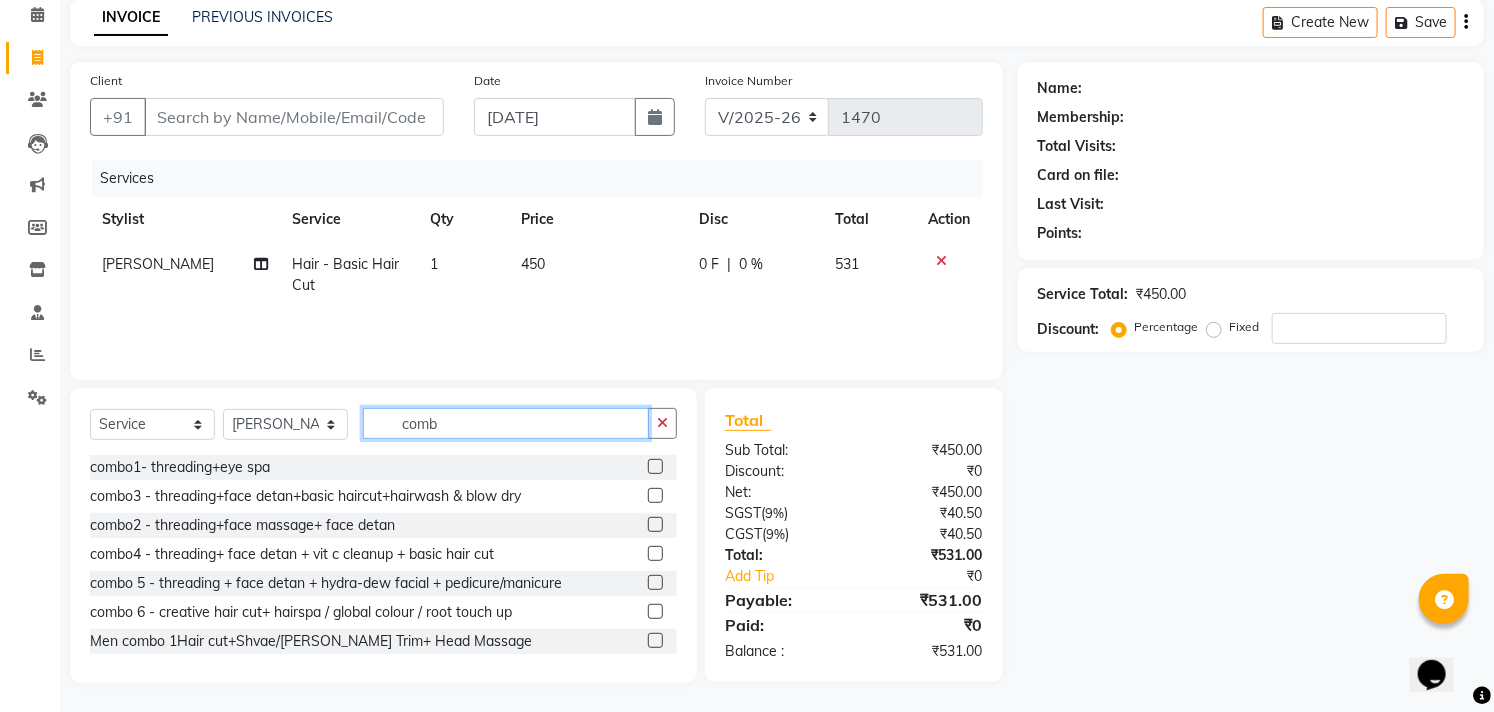 scroll, scrollTop: 118, scrollLeft: 0, axis: vertical 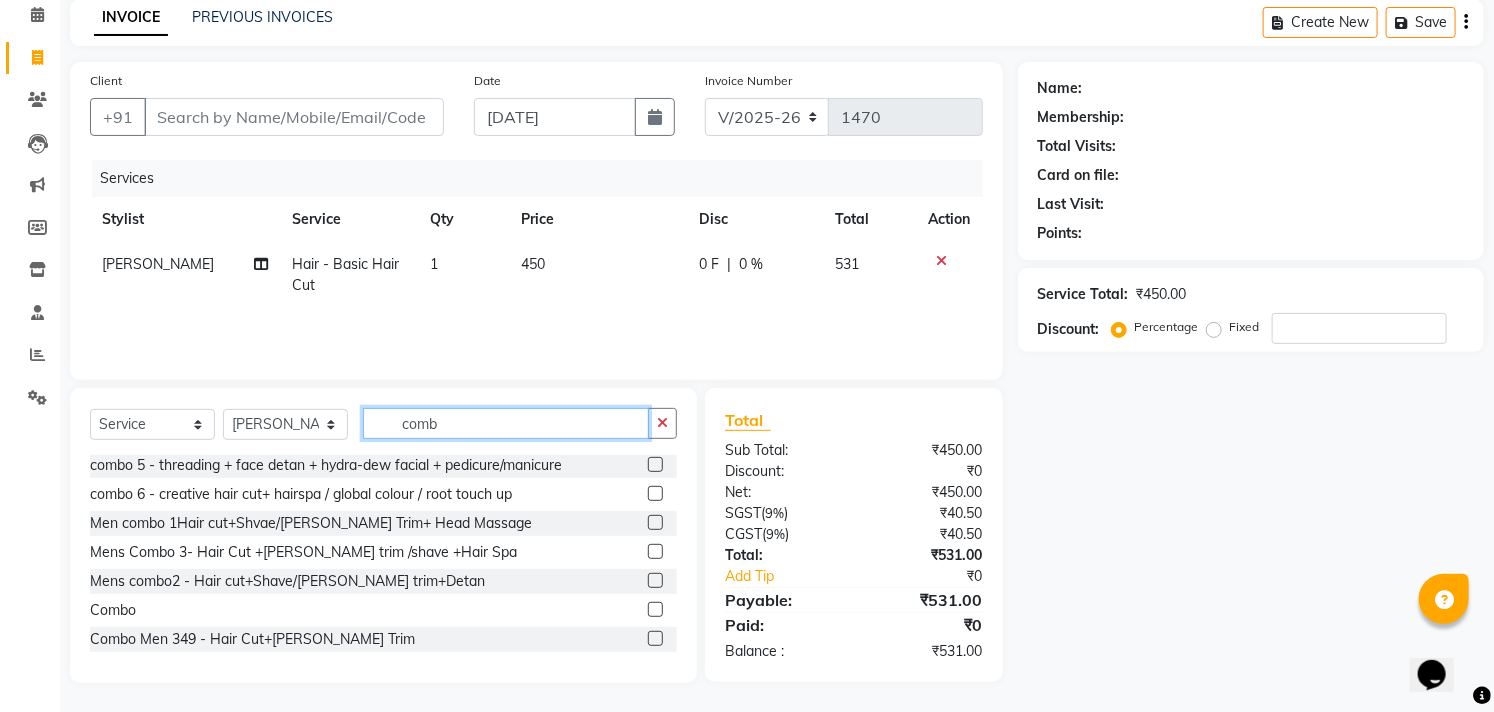 type on "comb" 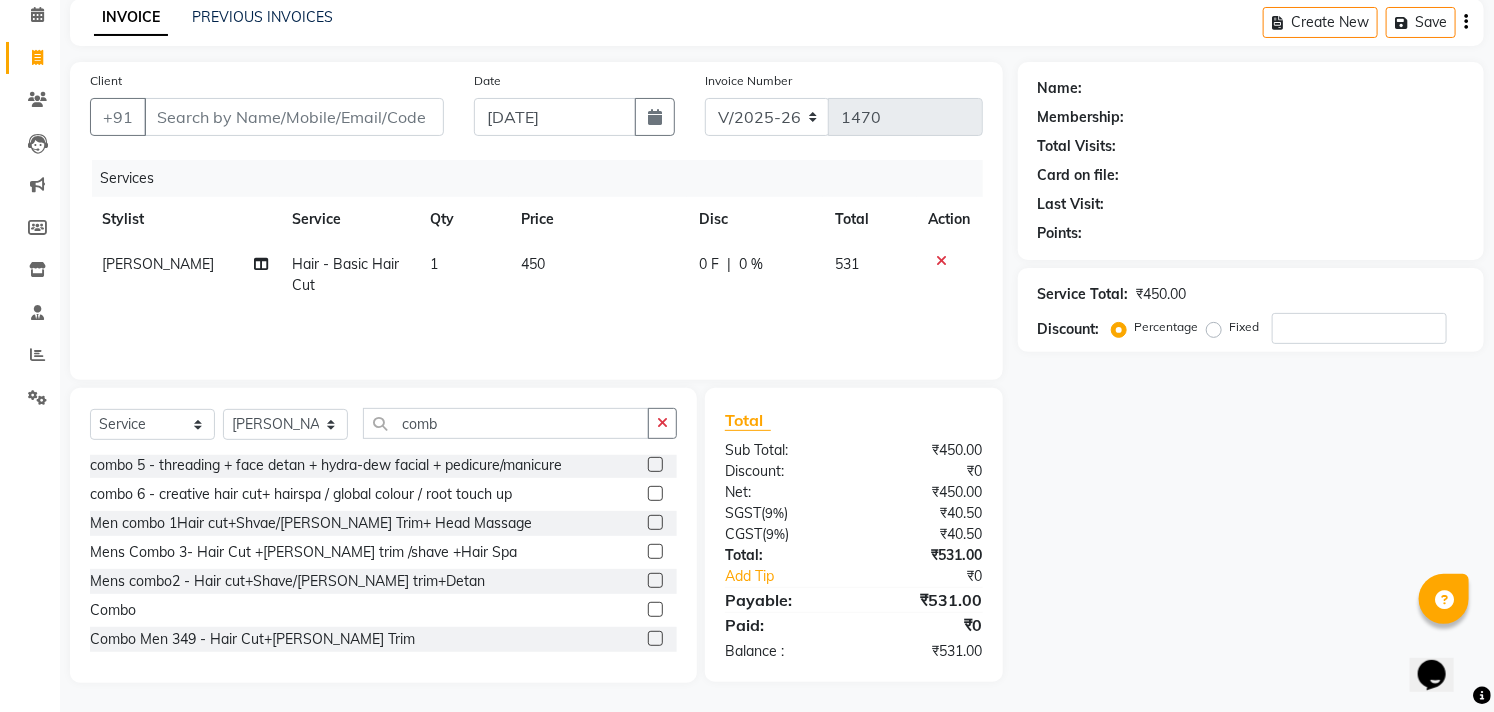 click 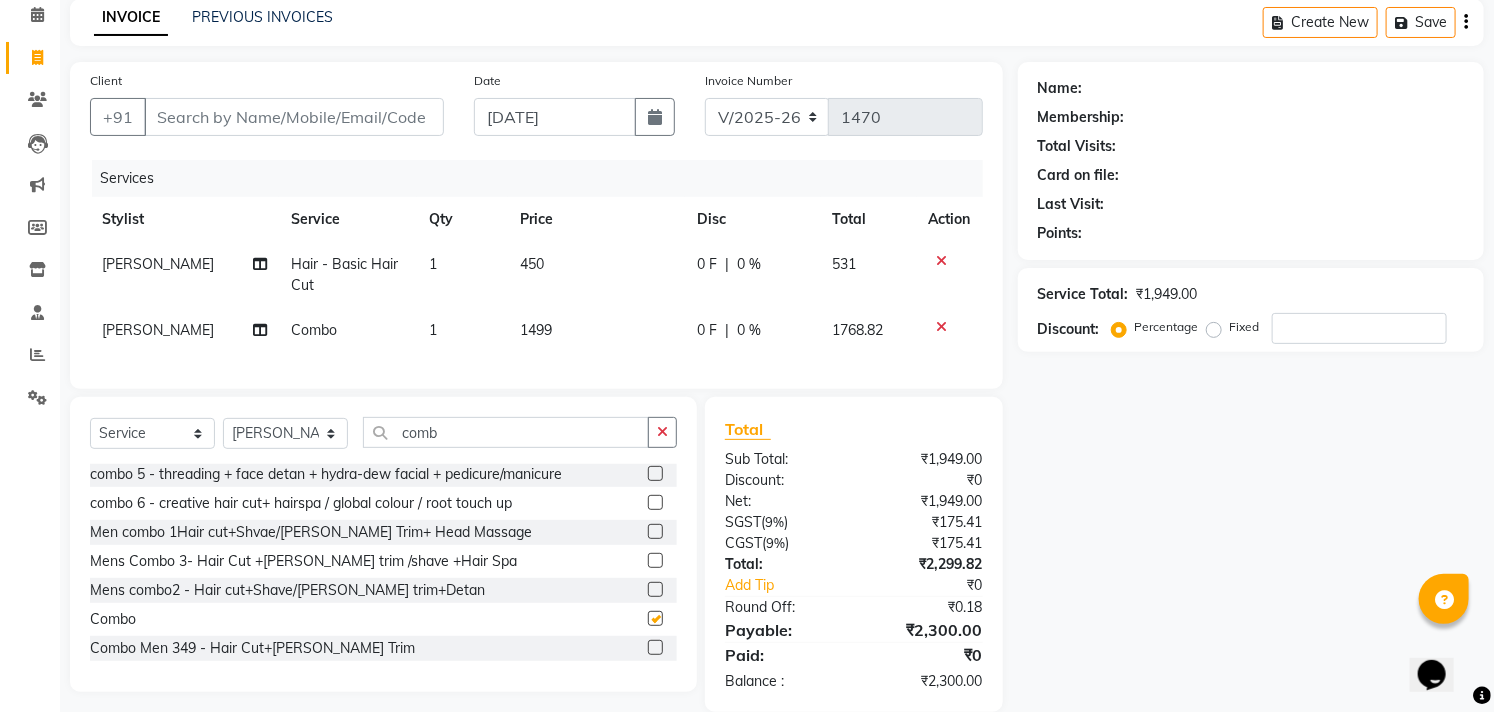 checkbox on "false" 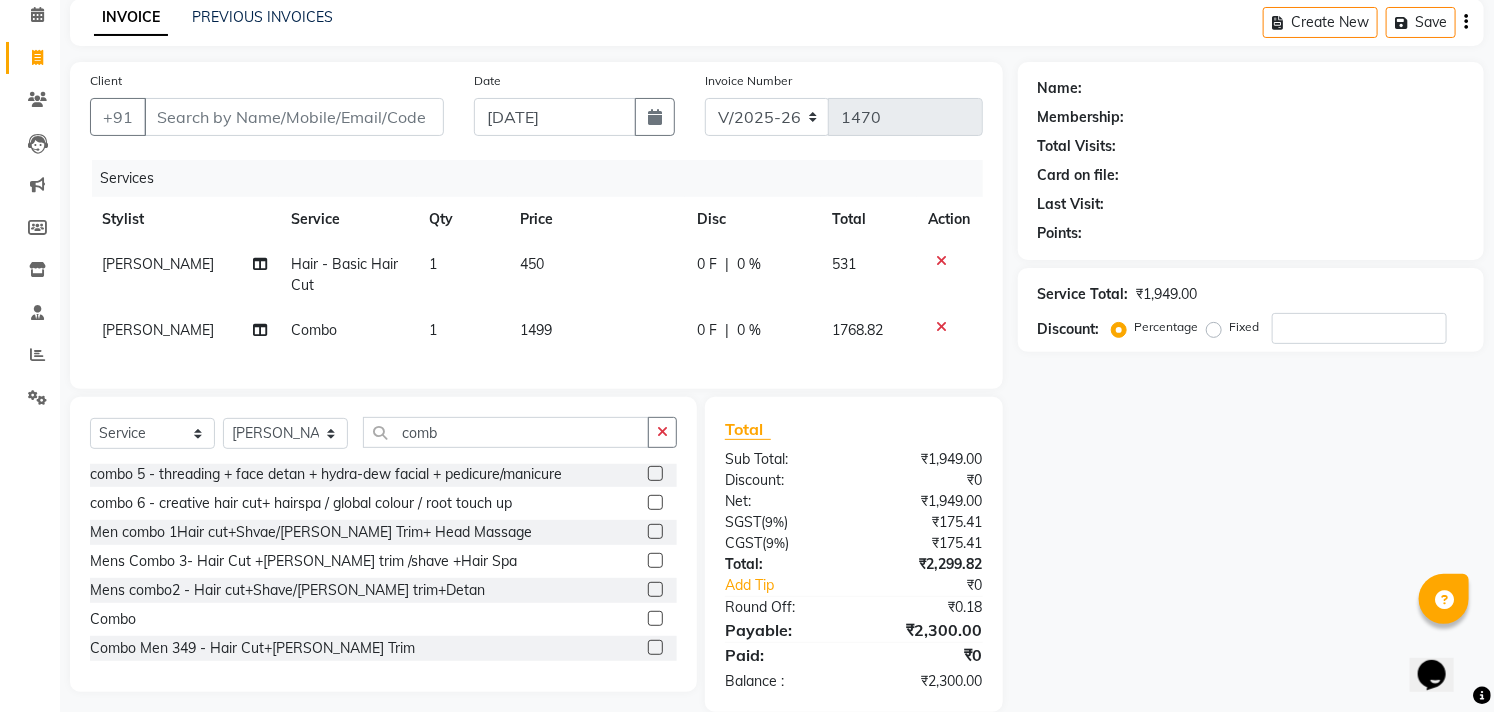 drag, startPoint x: 521, startPoint y: 332, endPoint x: 590, endPoint y: 331, distance: 69.00725 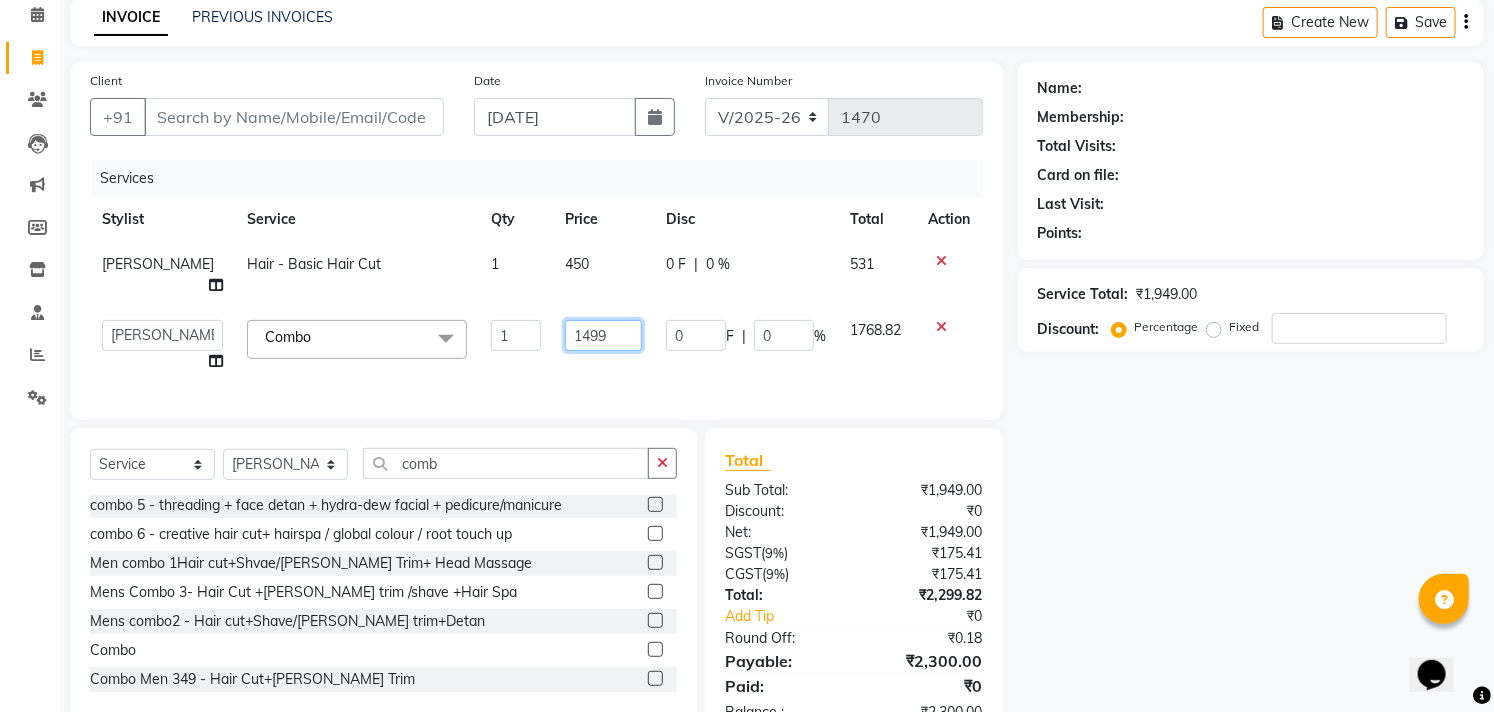 click on "1499" 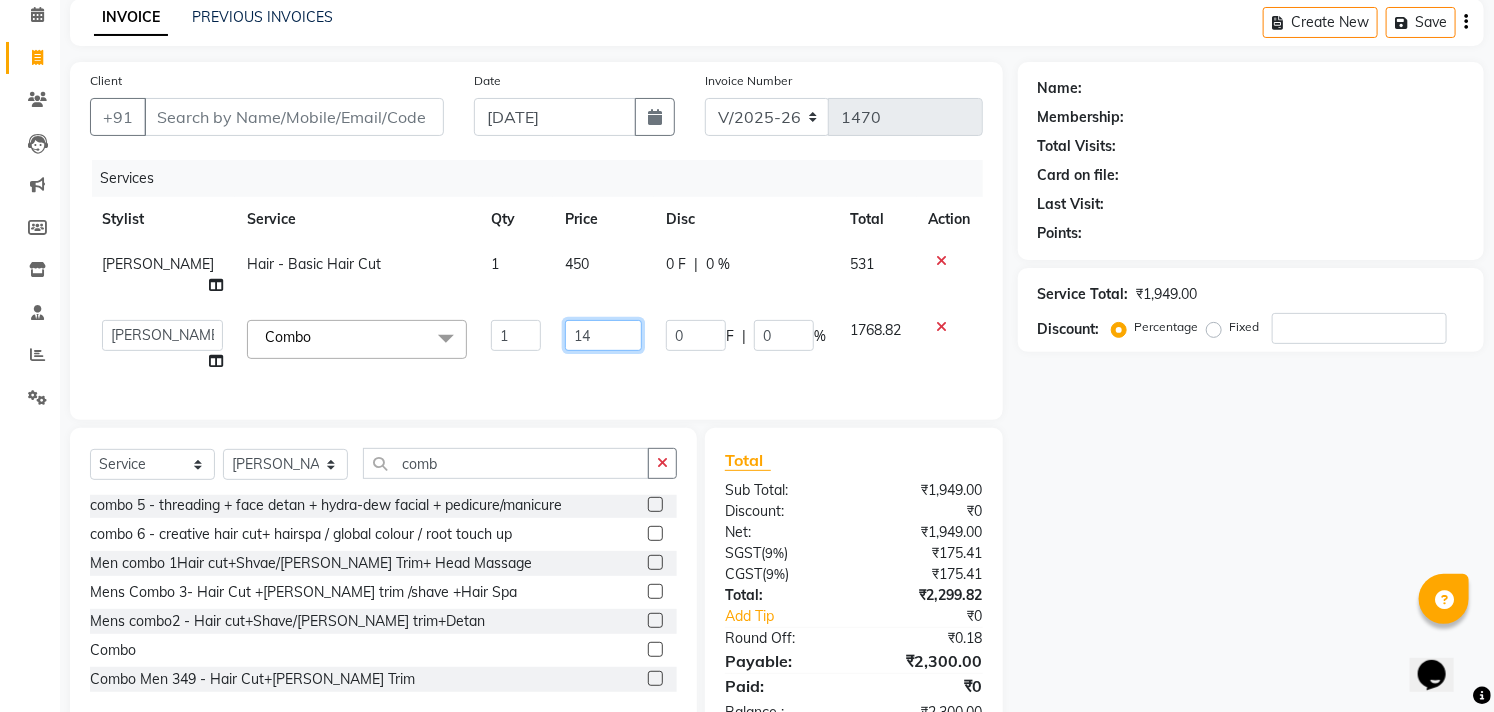 type on "1" 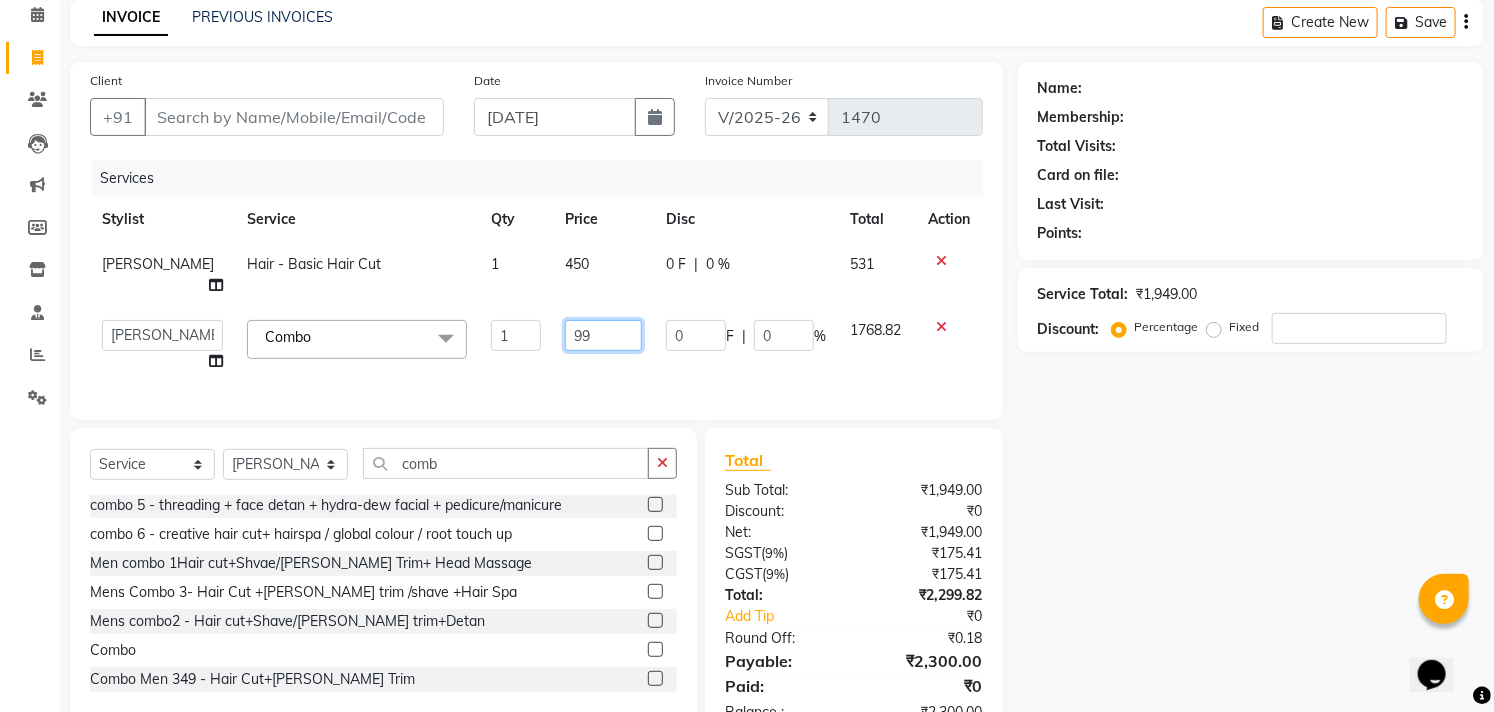 type on "999" 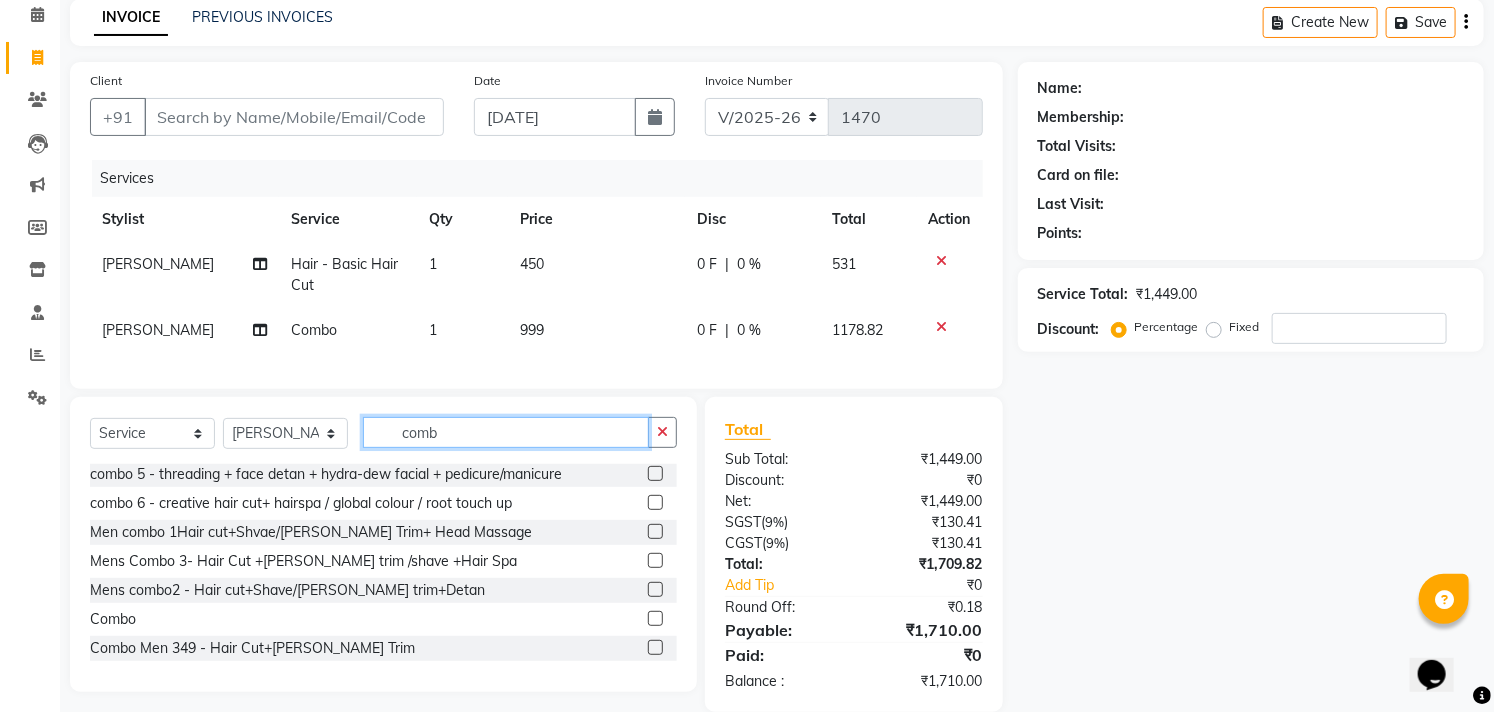 drag, startPoint x: 476, startPoint y: 462, endPoint x: 180, endPoint y: 503, distance: 298.82605 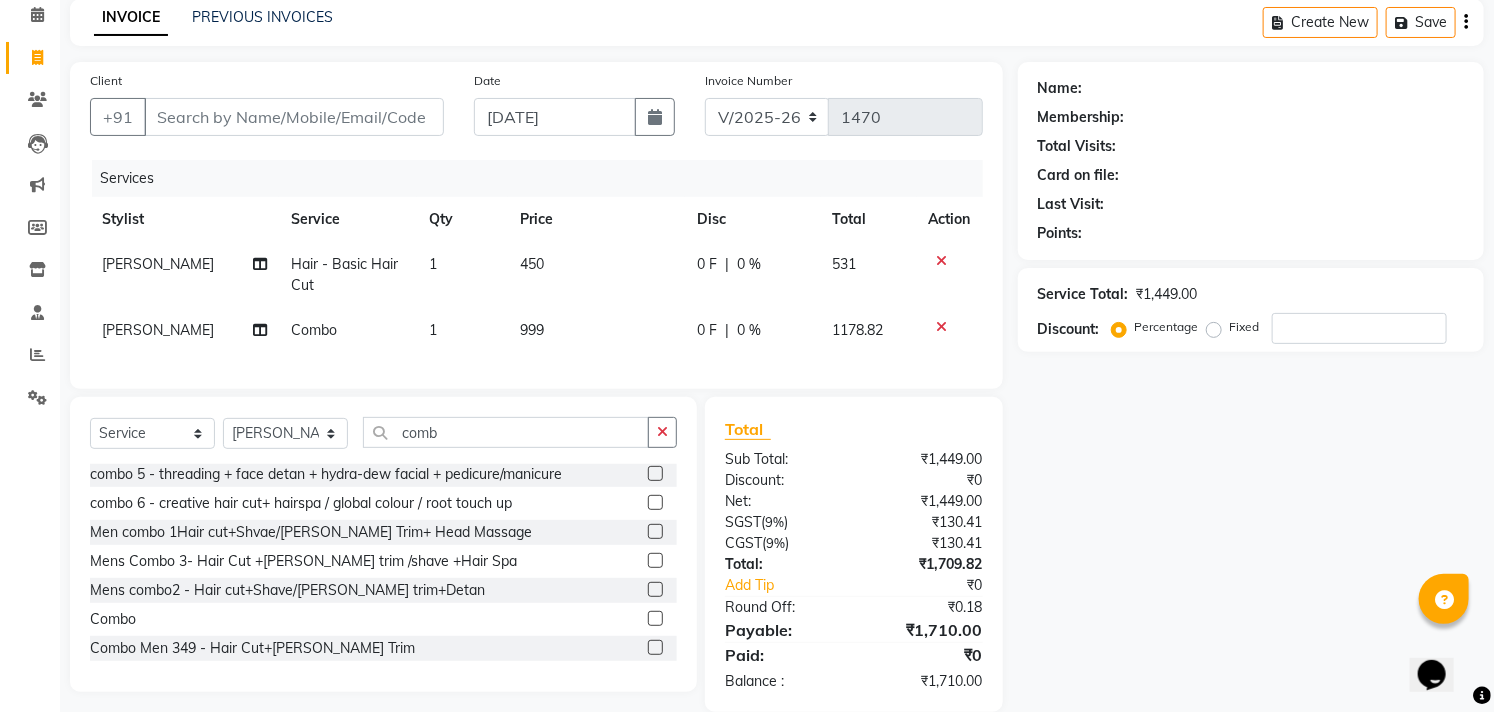 drag, startPoint x: 283, startPoint y: 428, endPoint x: 276, endPoint y: 444, distance: 17.464249 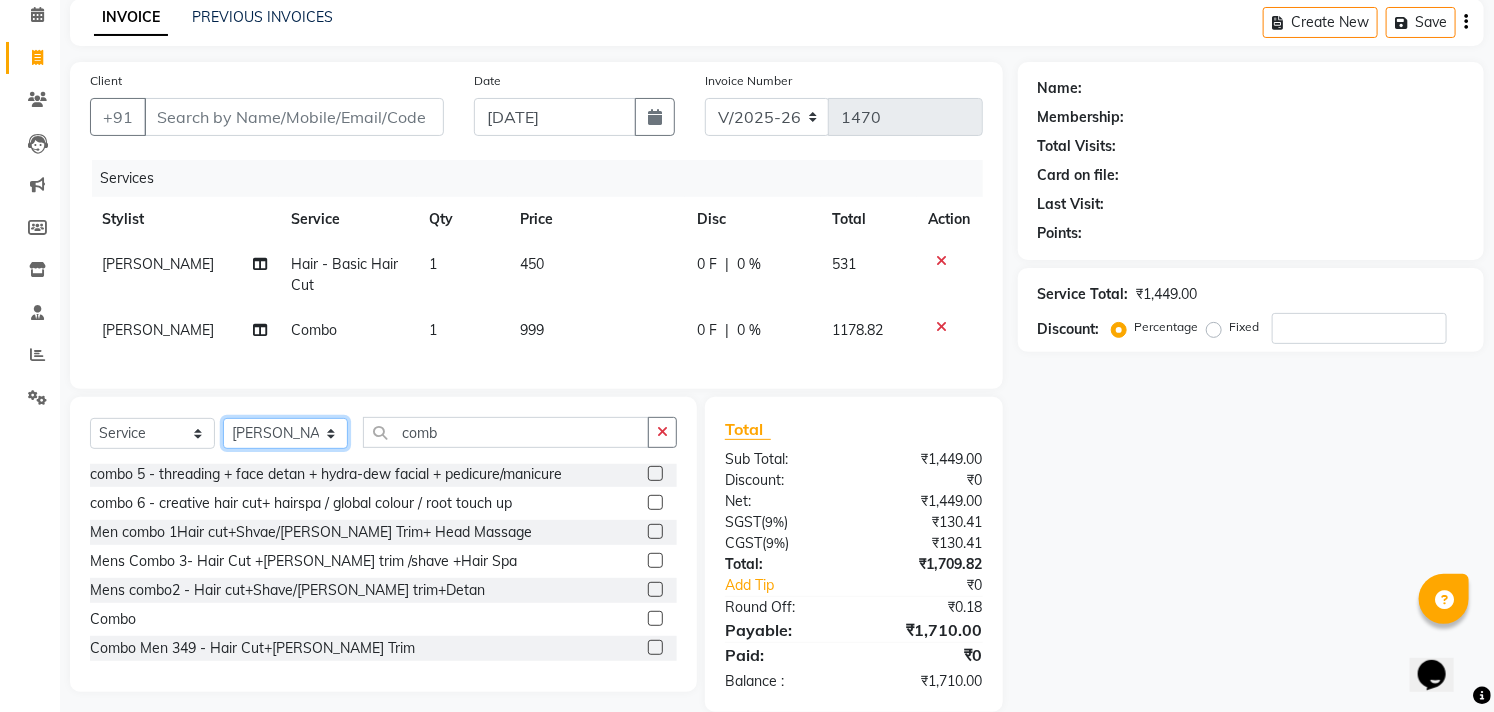 click on "Select Stylist Afzal Akbar Dani Jeni Josna kaif lavanya manimekalai Praveen Sonu Studio11 SB colony Tahir tamil" 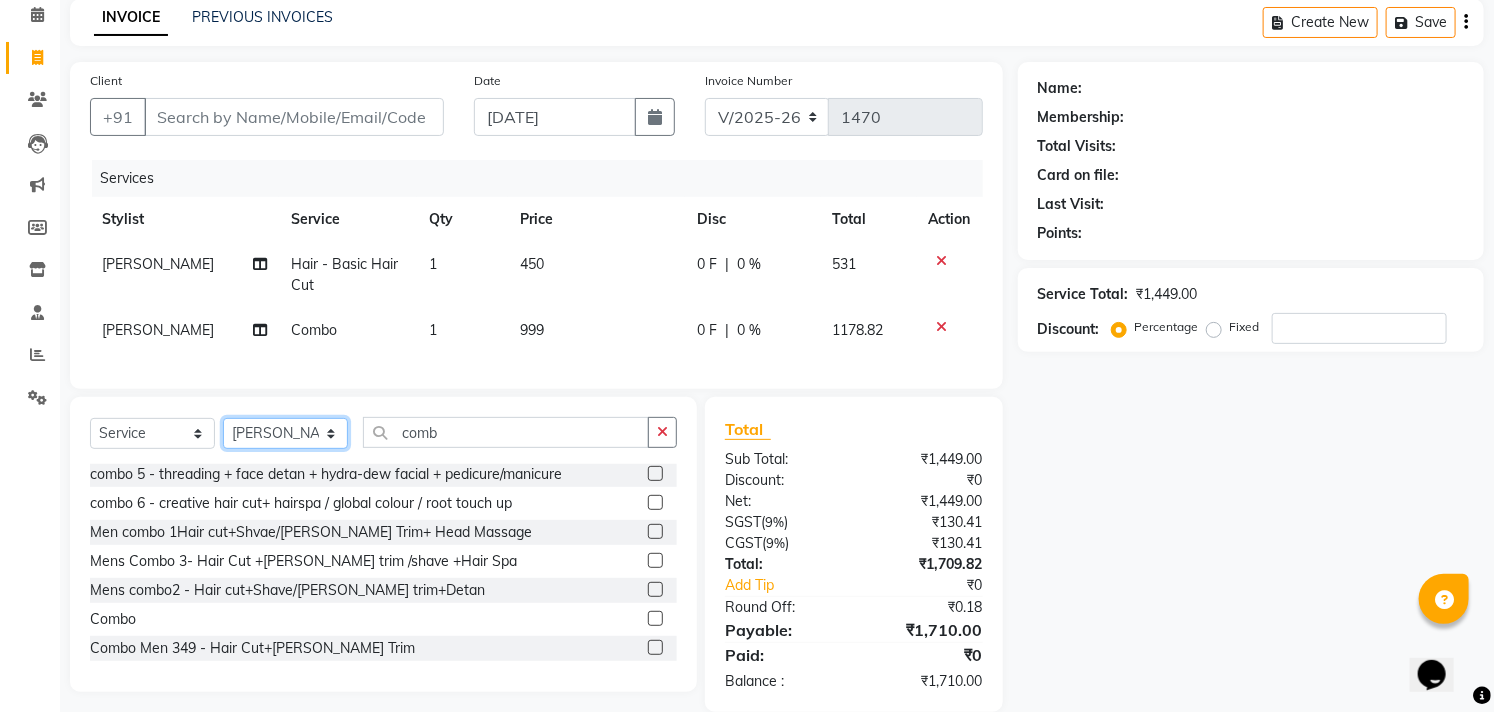 select on "69120" 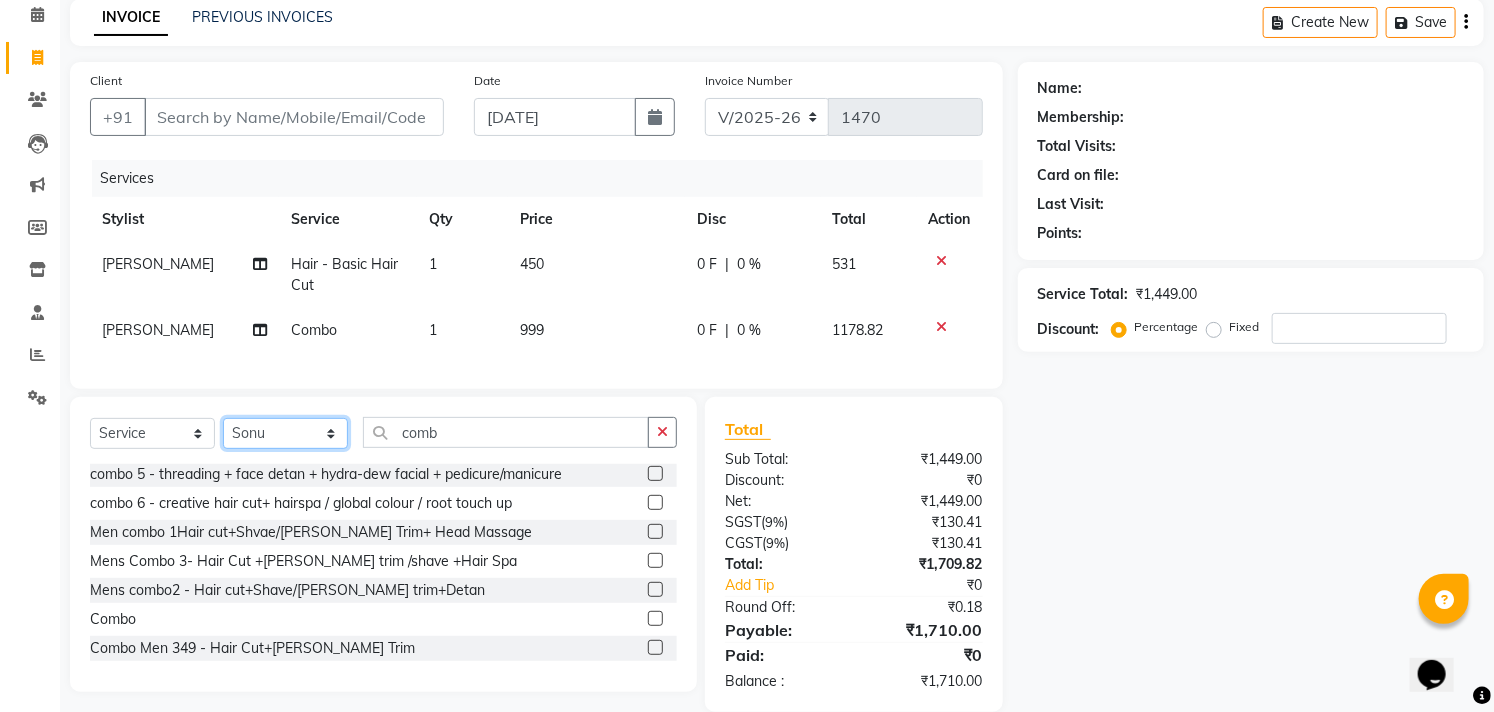 click on "Select Stylist Afzal Akbar Dani Jeni Josna kaif lavanya manimekalai Praveen Sonu Studio11 SB colony Tahir tamil" 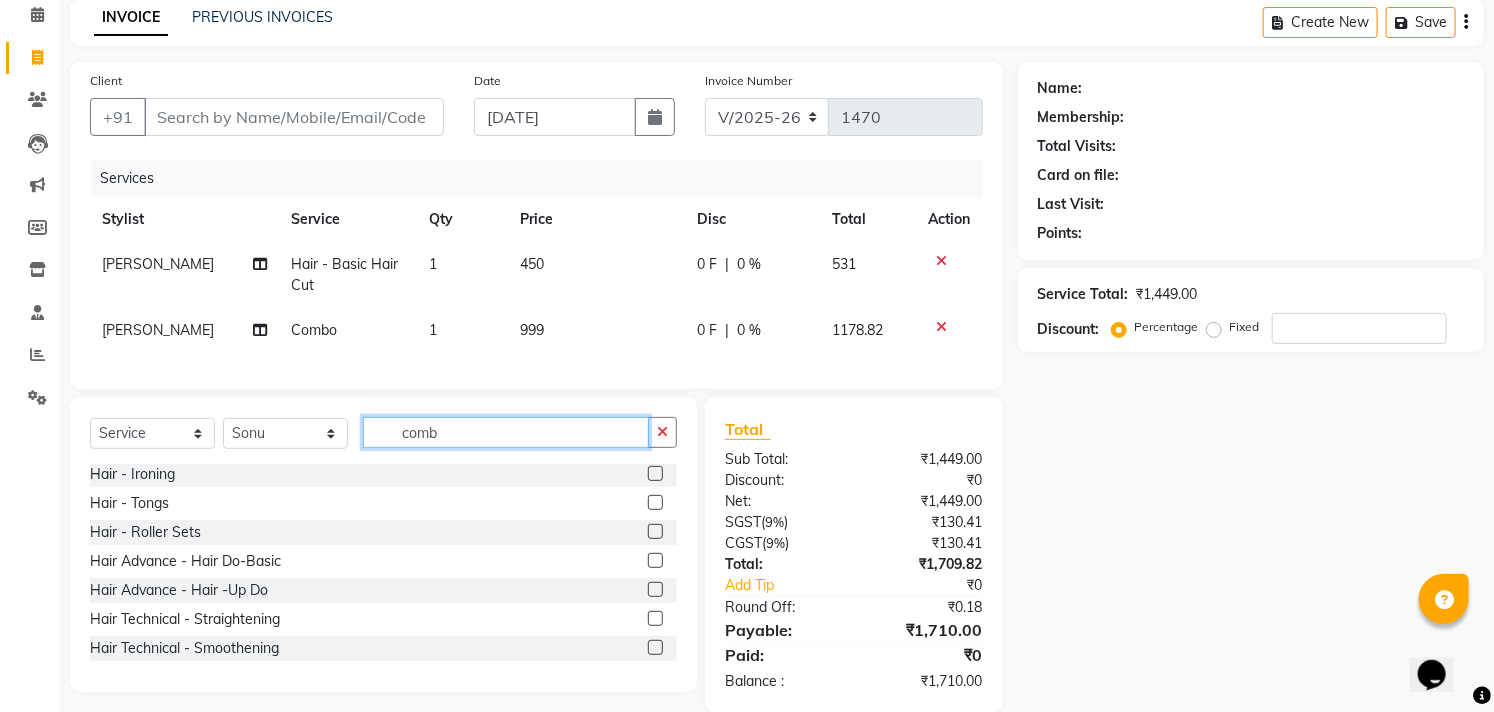 click on "comb" 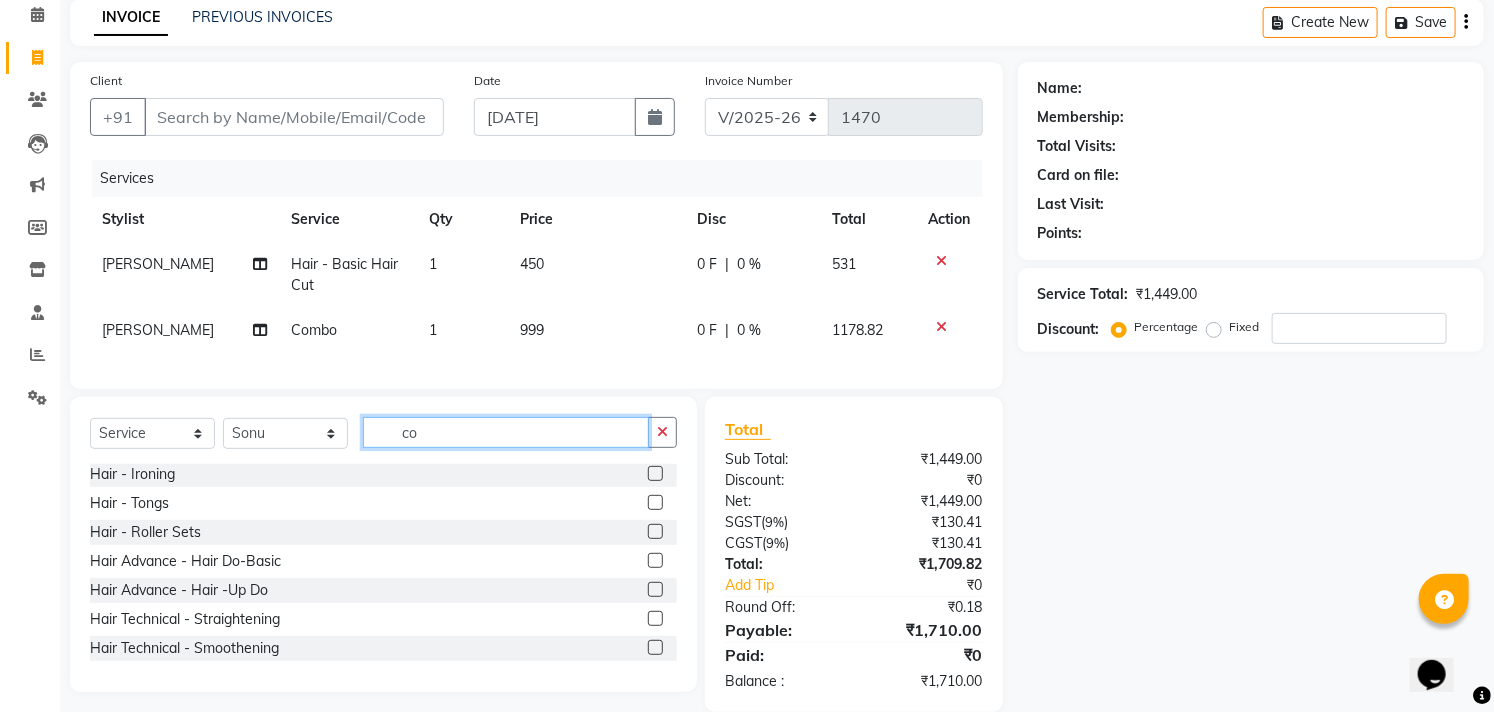 type on "c" 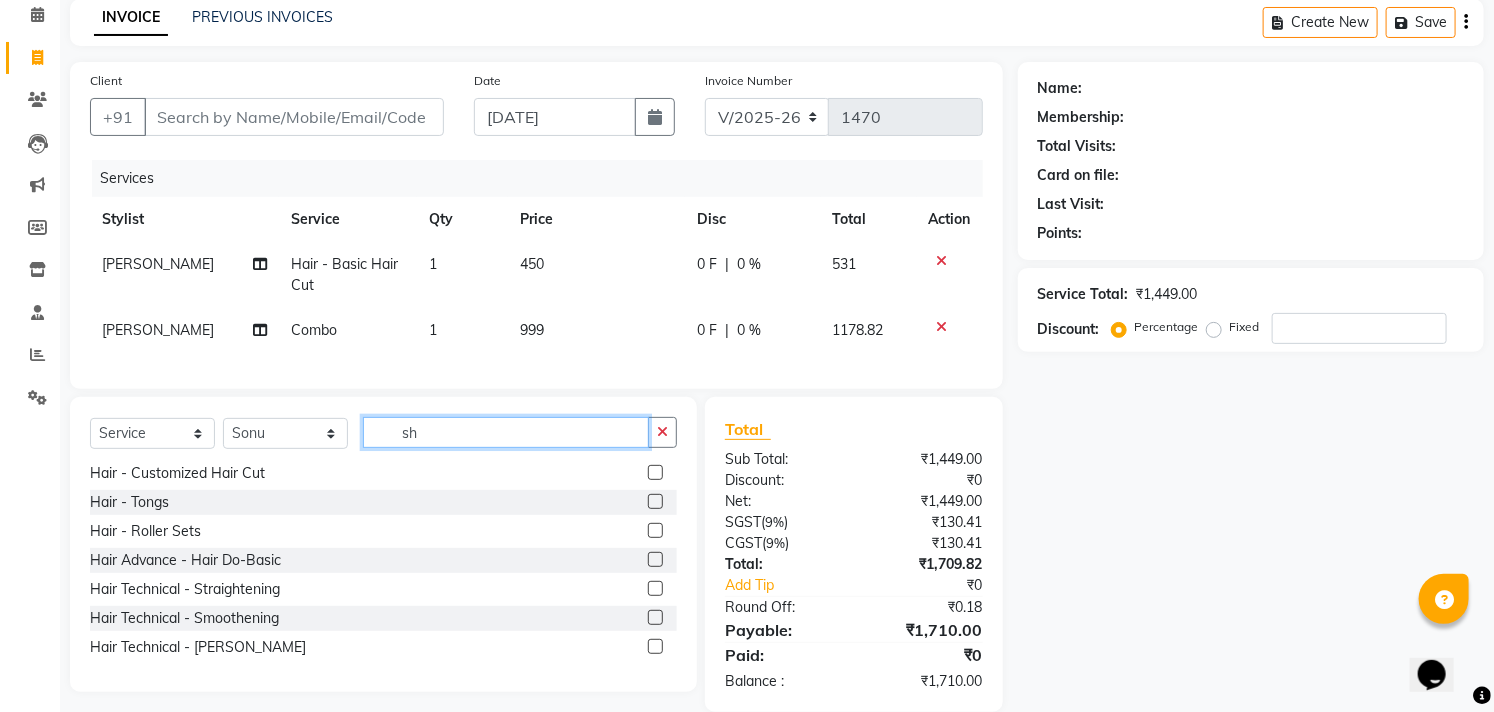 scroll, scrollTop: 0, scrollLeft: 0, axis: both 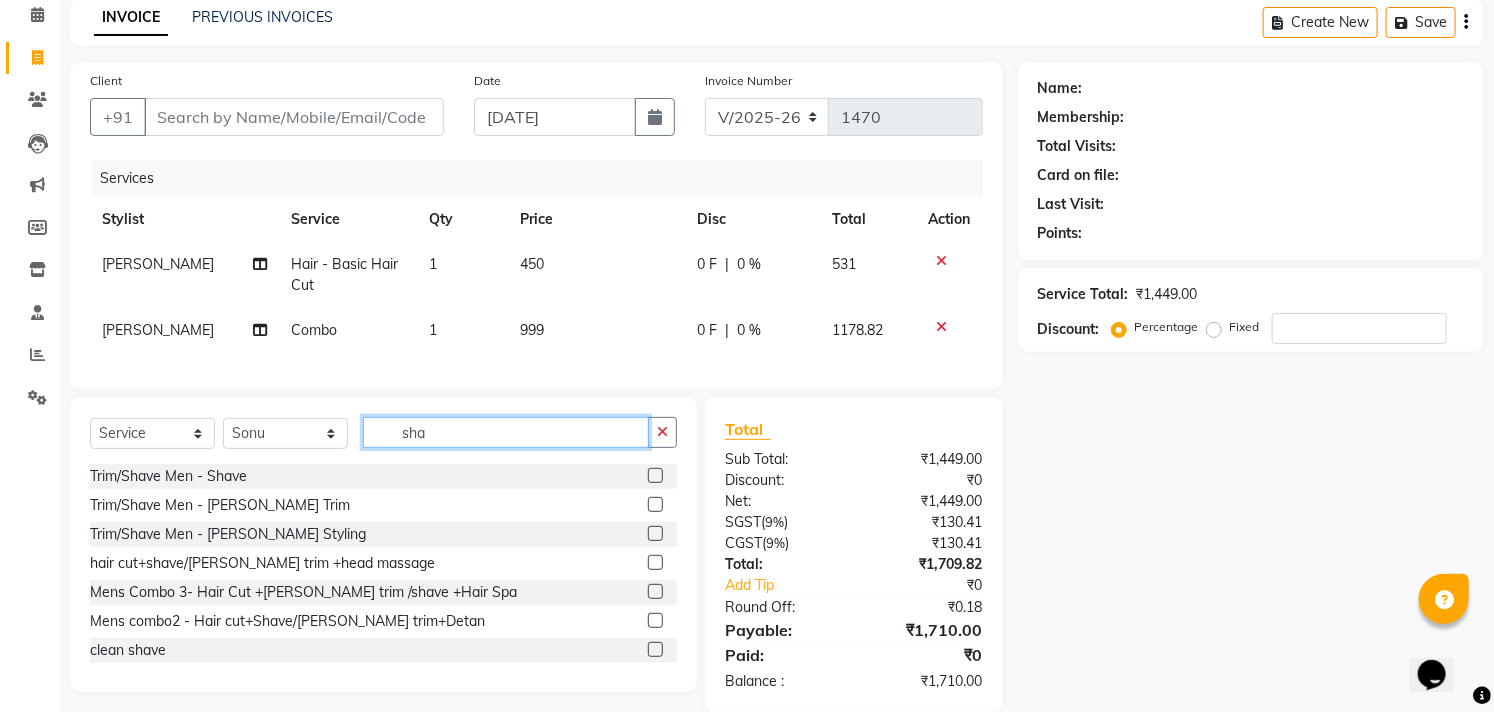 type on "sha" 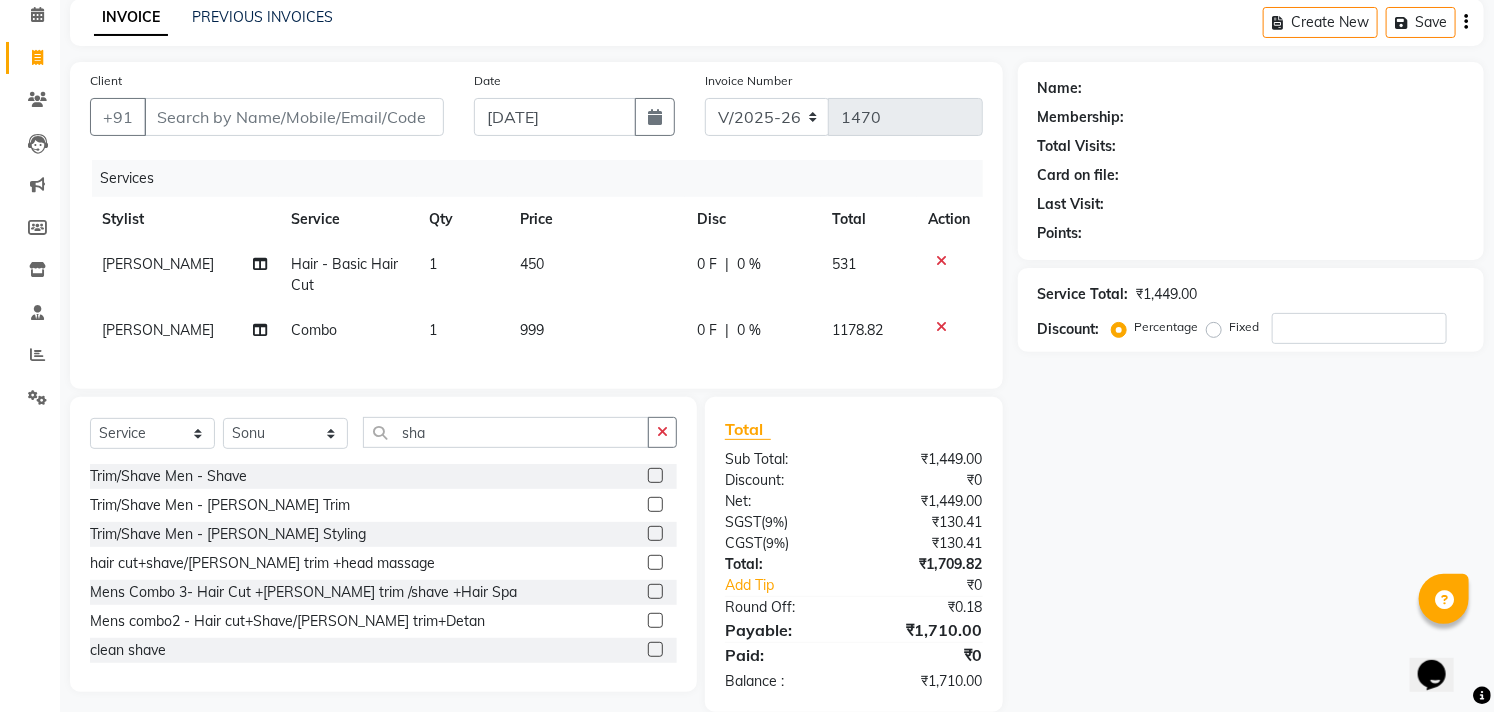 click 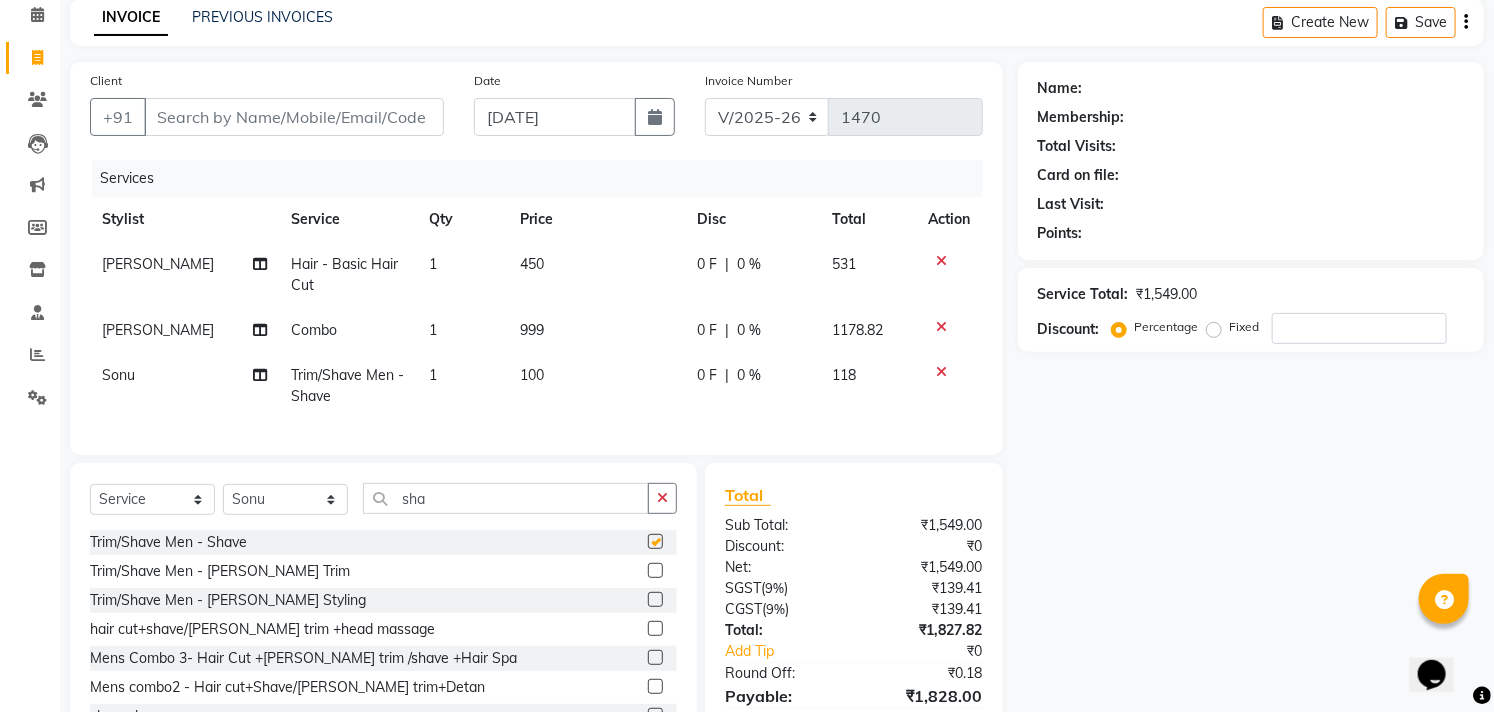 checkbox on "false" 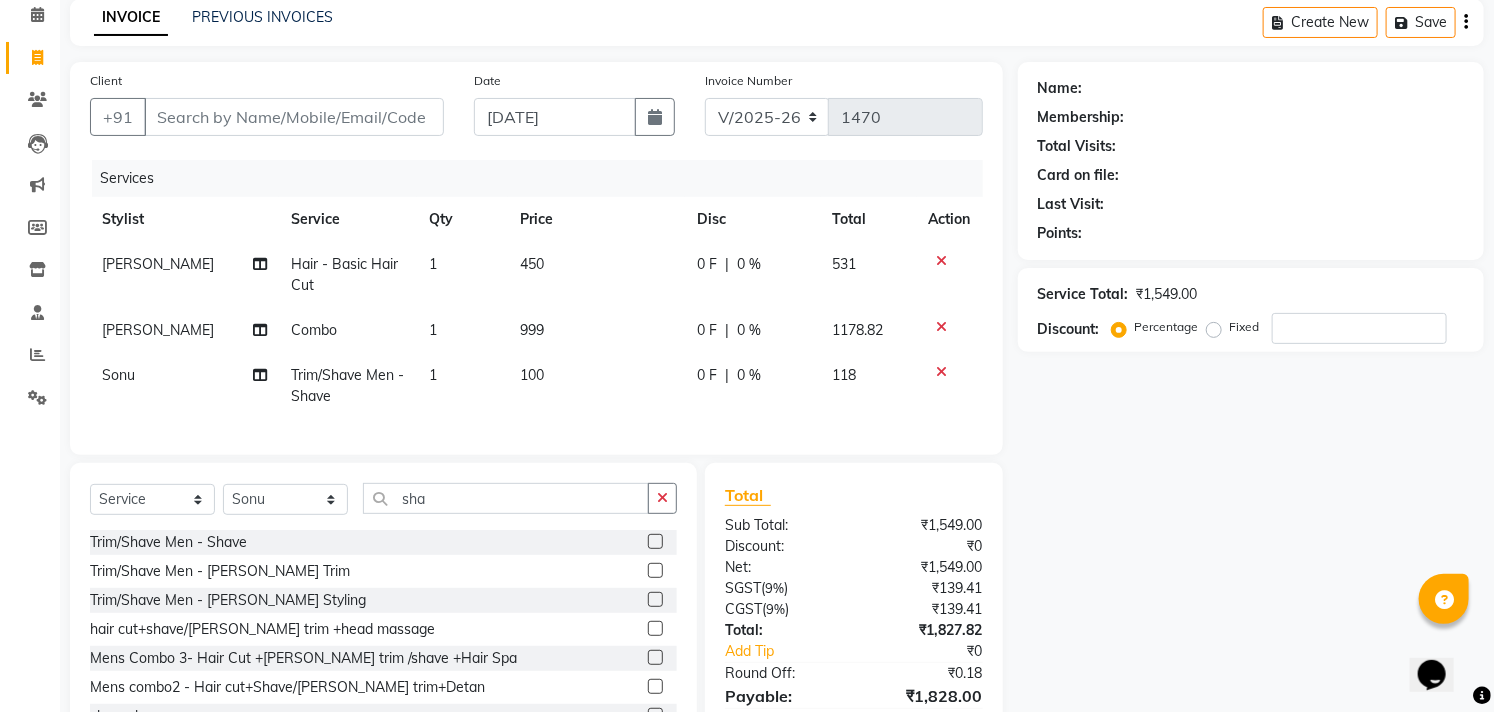 drag, startPoint x: 502, startPoint y: 377, endPoint x: 544, endPoint y: 375, distance: 42.047592 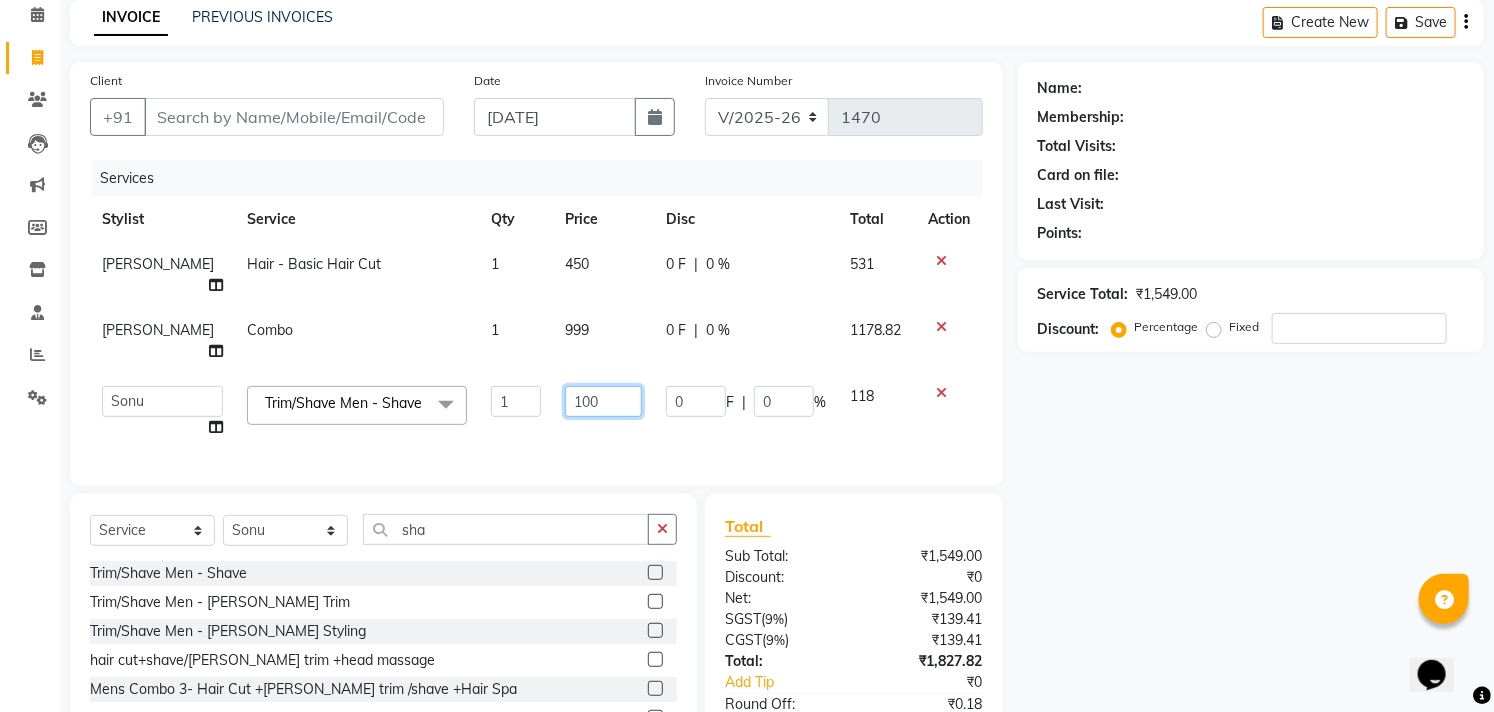 click on "100" 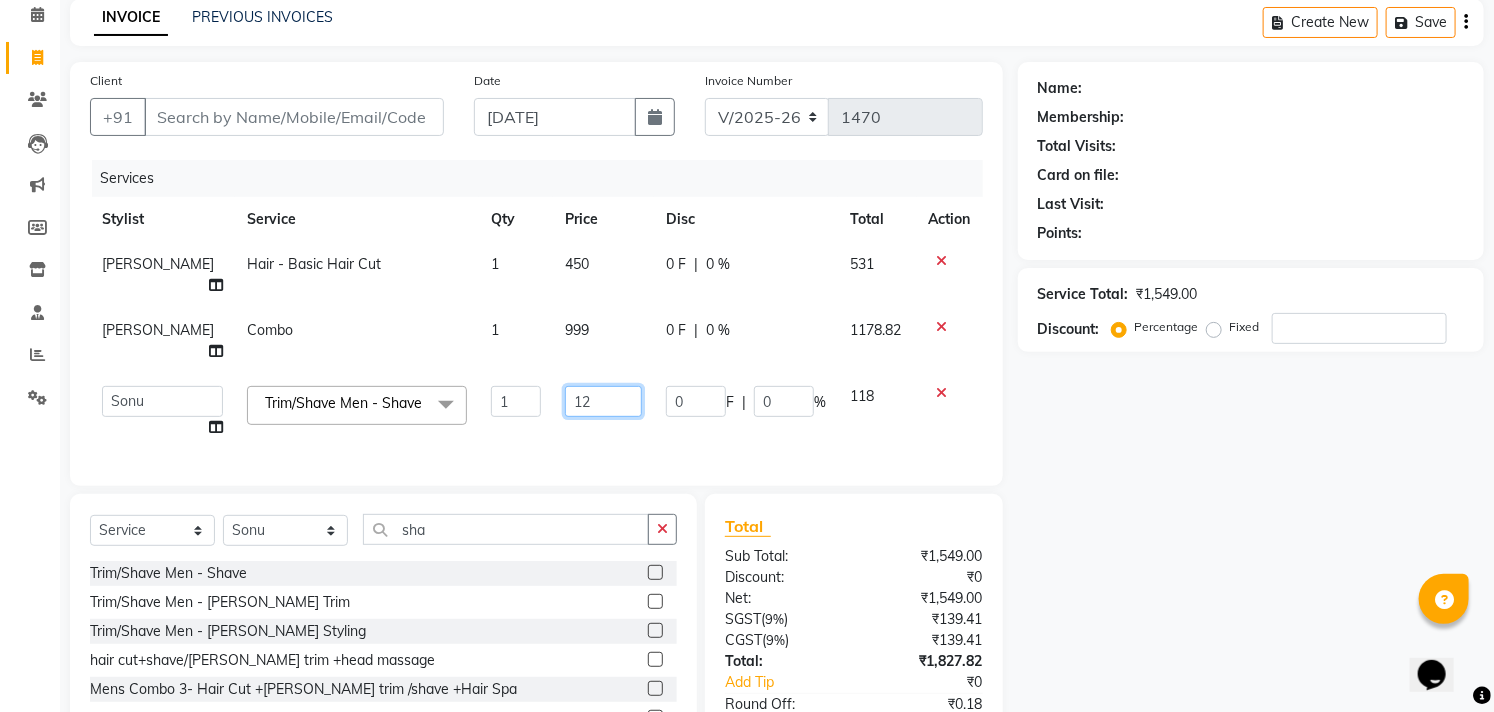 type on "125" 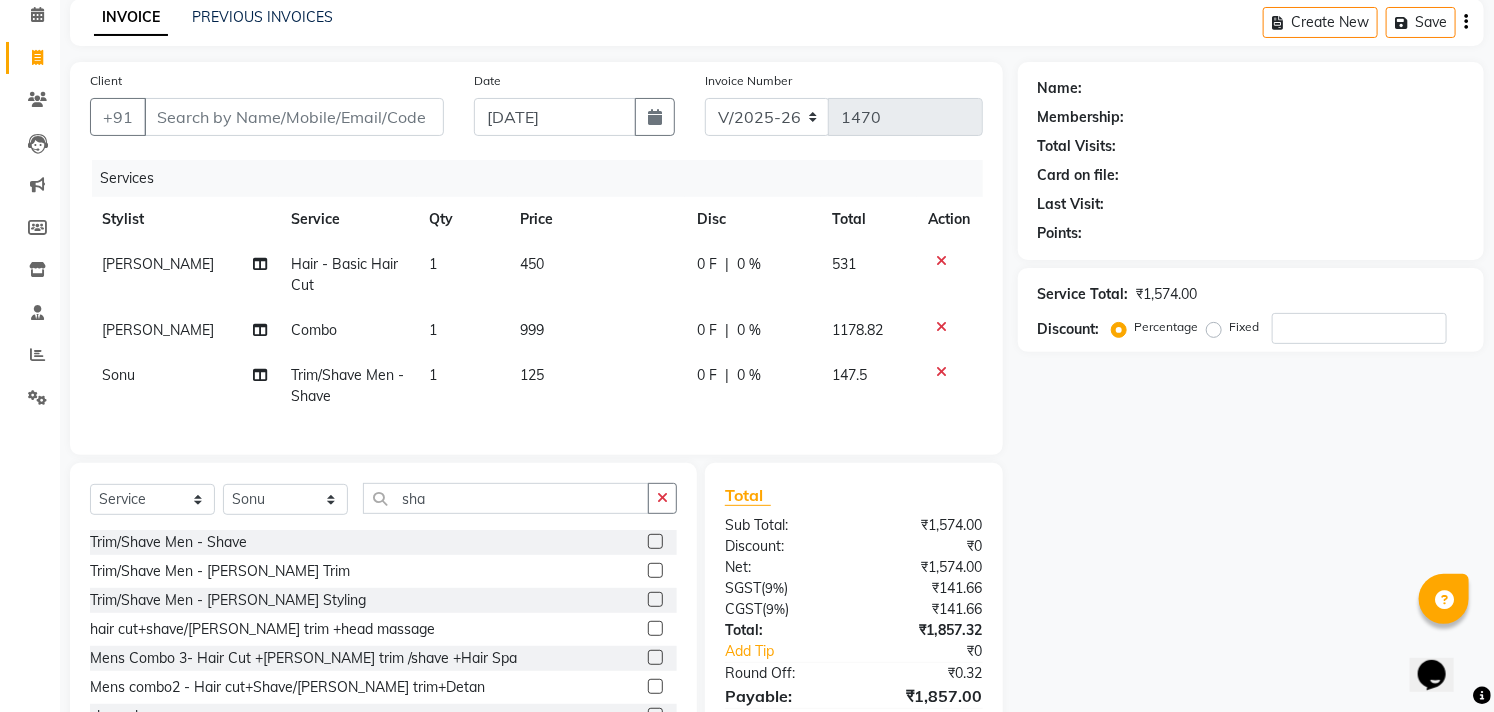 click on "Name: Membership: Total Visits: Card on file: Last Visit:  Points:  Service Total:  ₹1,574.00  Discount:  Percentage   Fixed" 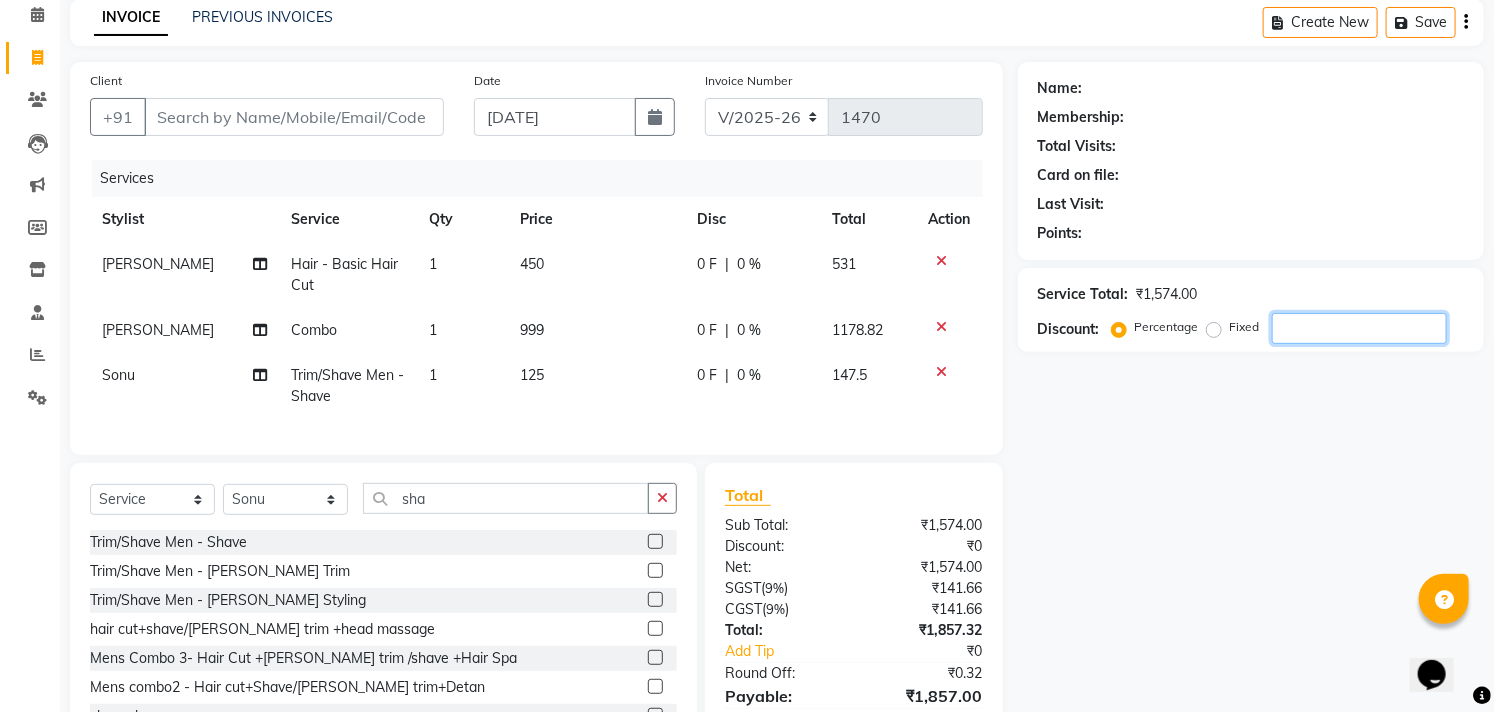 drag, startPoint x: 1468, startPoint y: 380, endPoint x: 1510, endPoint y: 522, distance: 148.08105 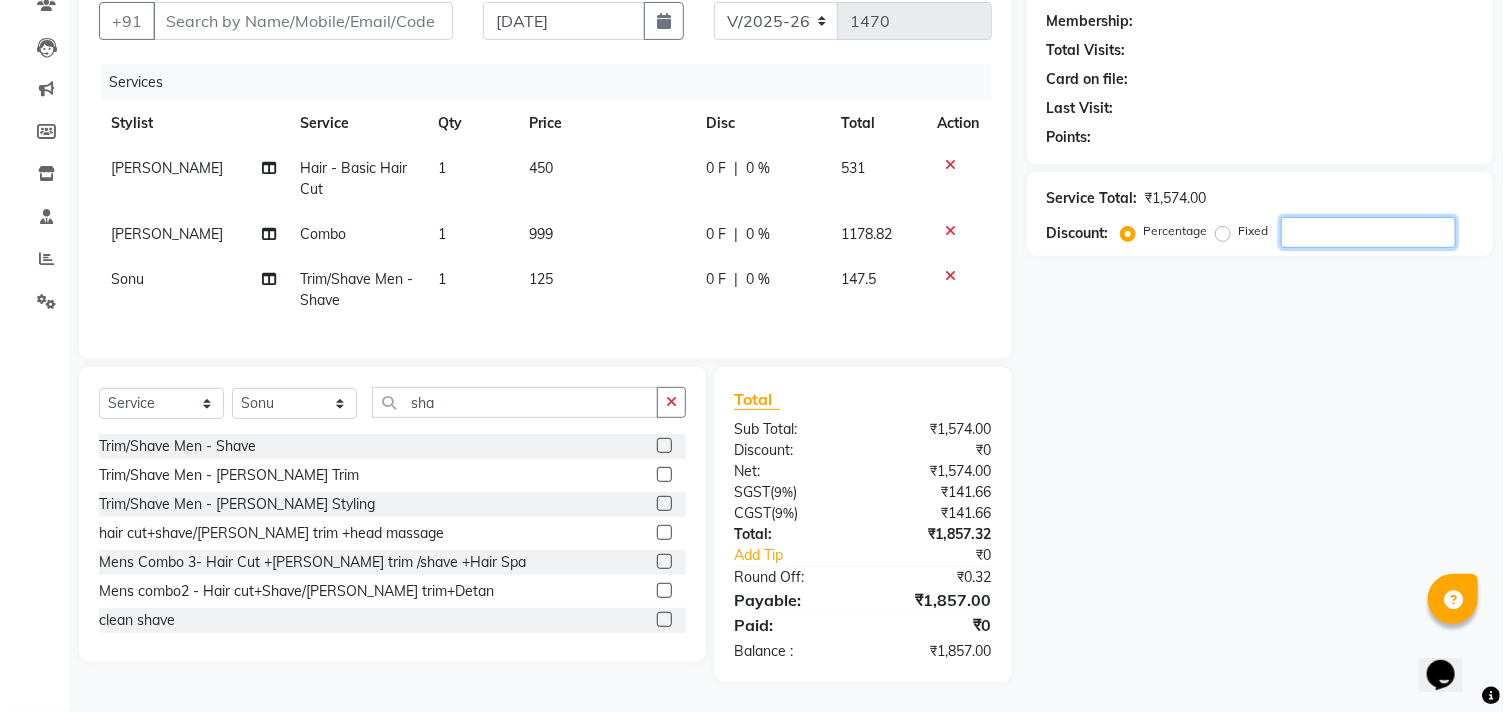scroll, scrollTop: 0, scrollLeft: 0, axis: both 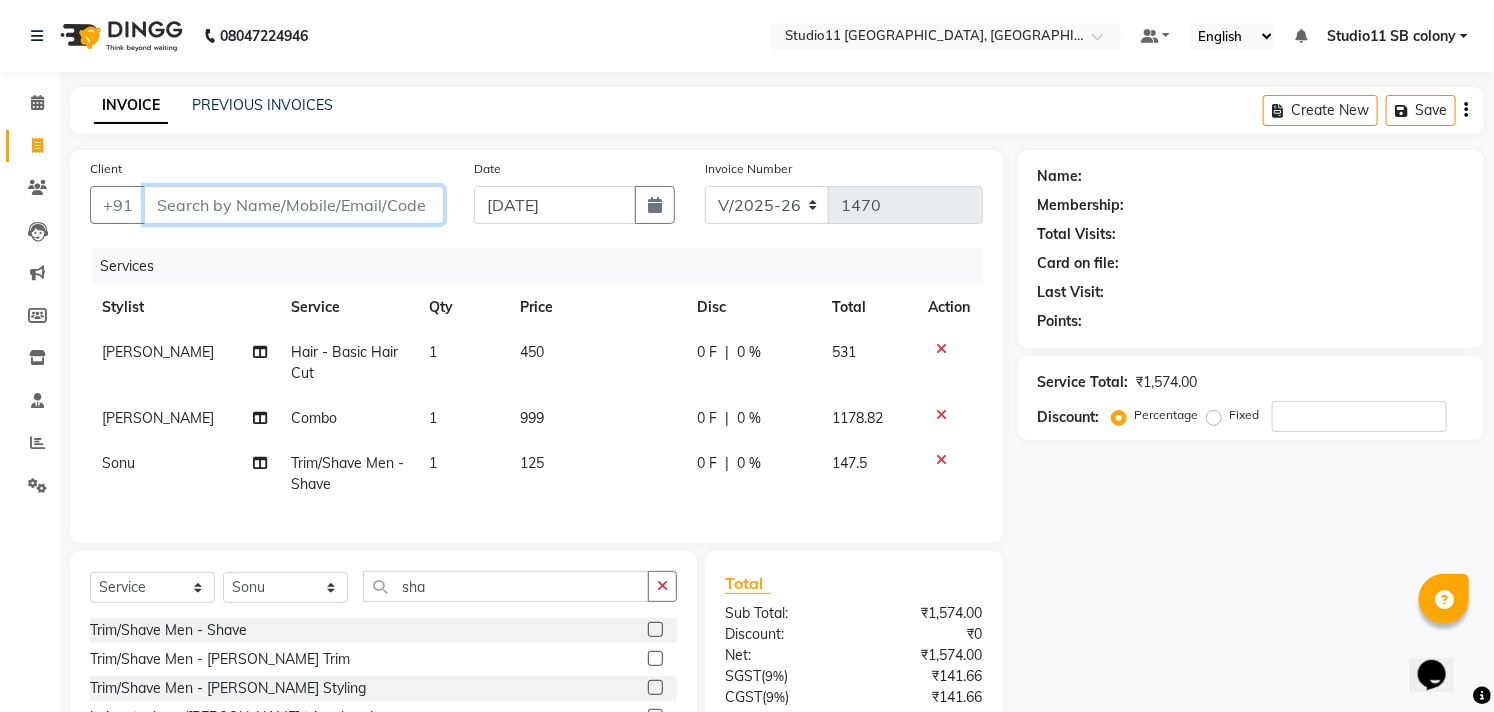 click on "Client" at bounding box center (294, 205) 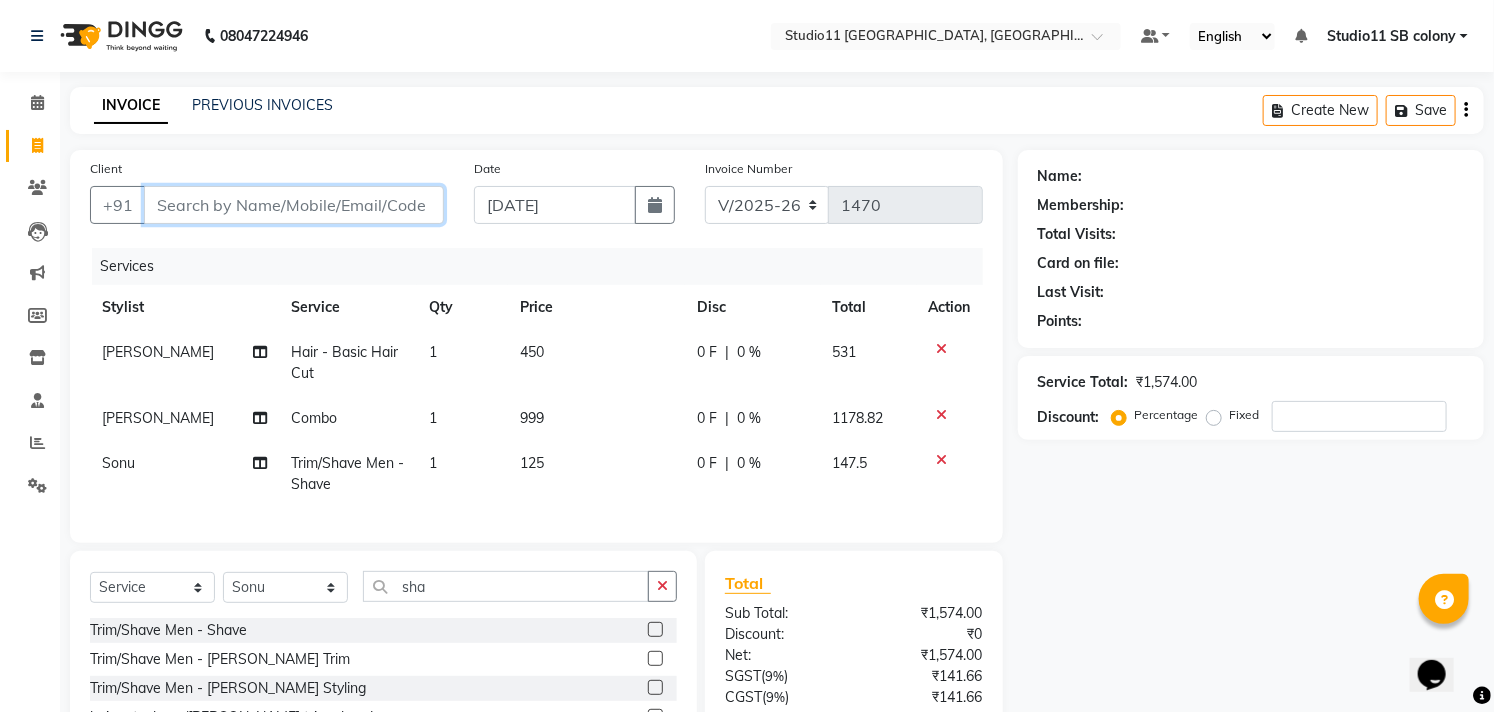 type on "9" 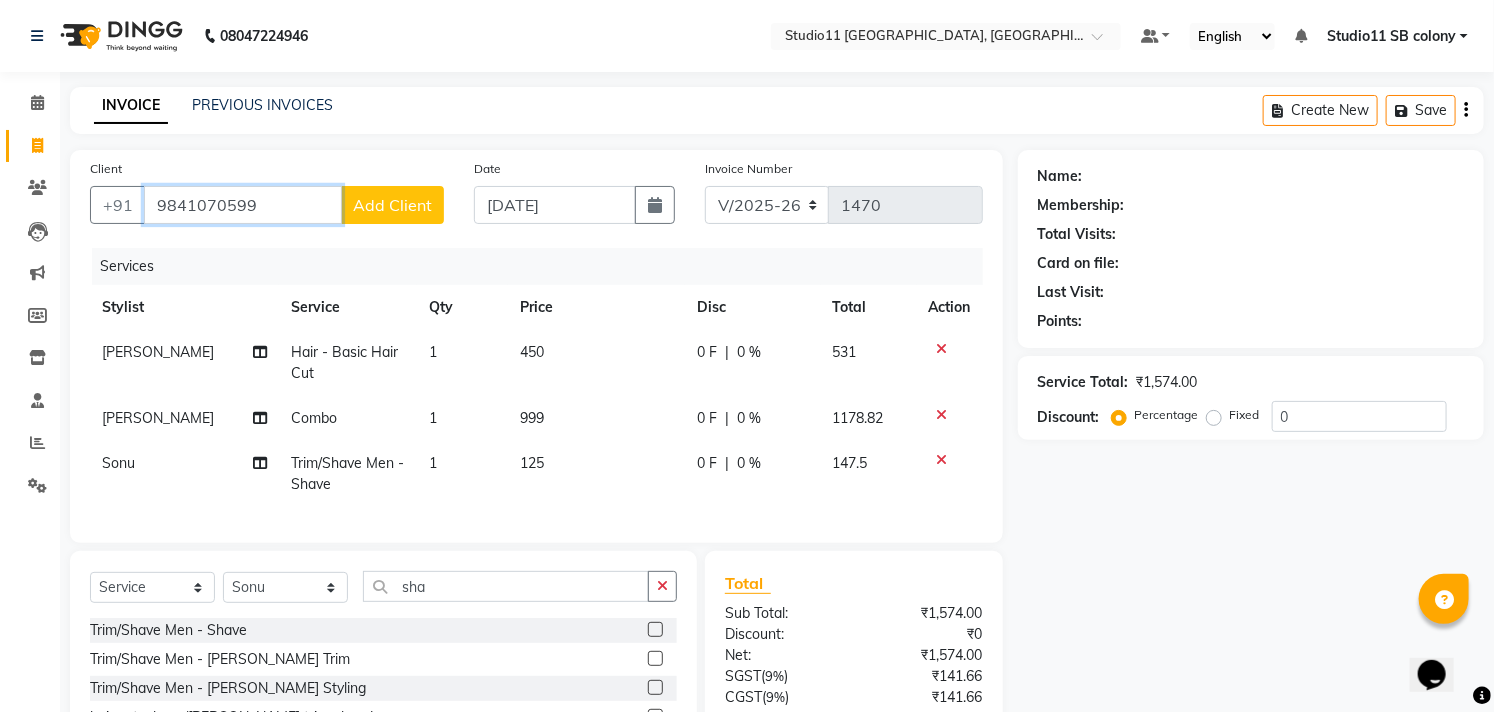 type on "9841070599" 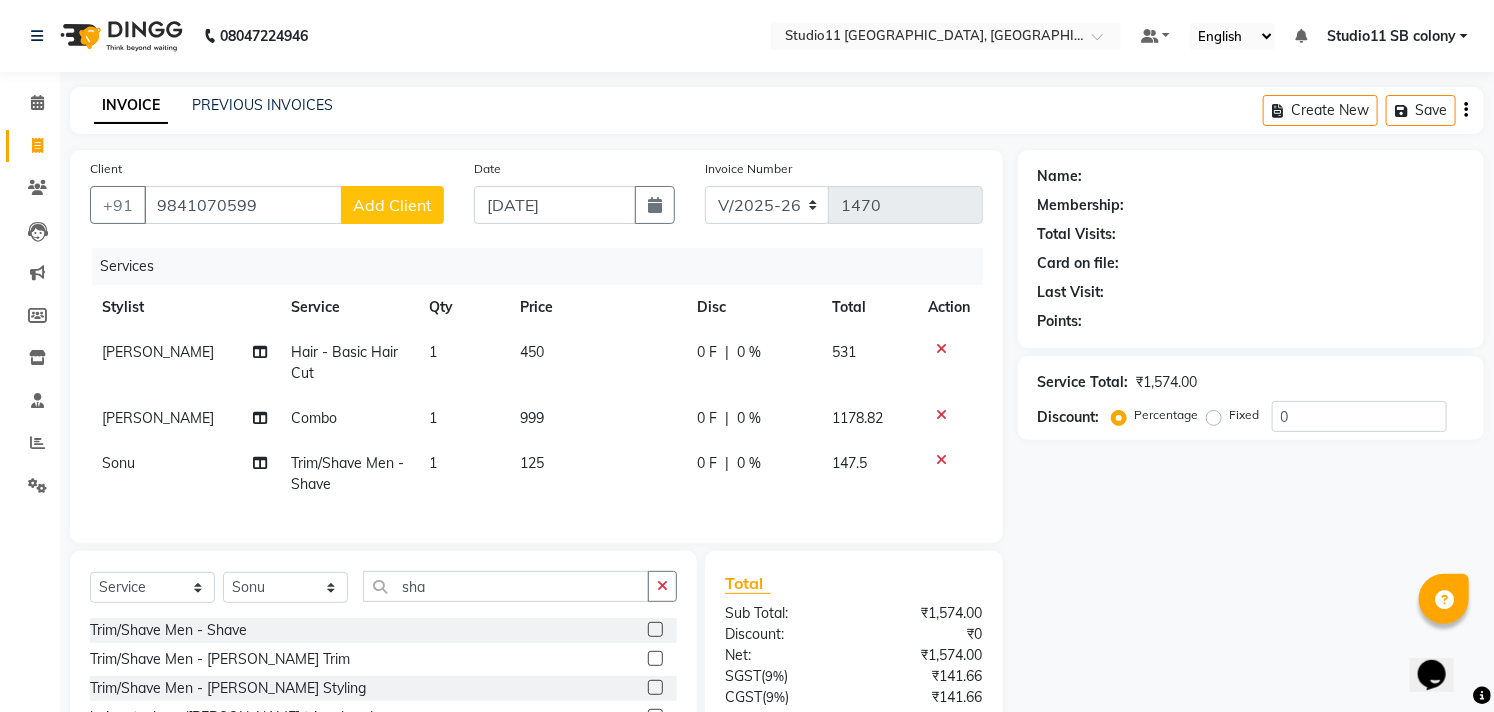 click on "Client +91 9841070599 Add Client" 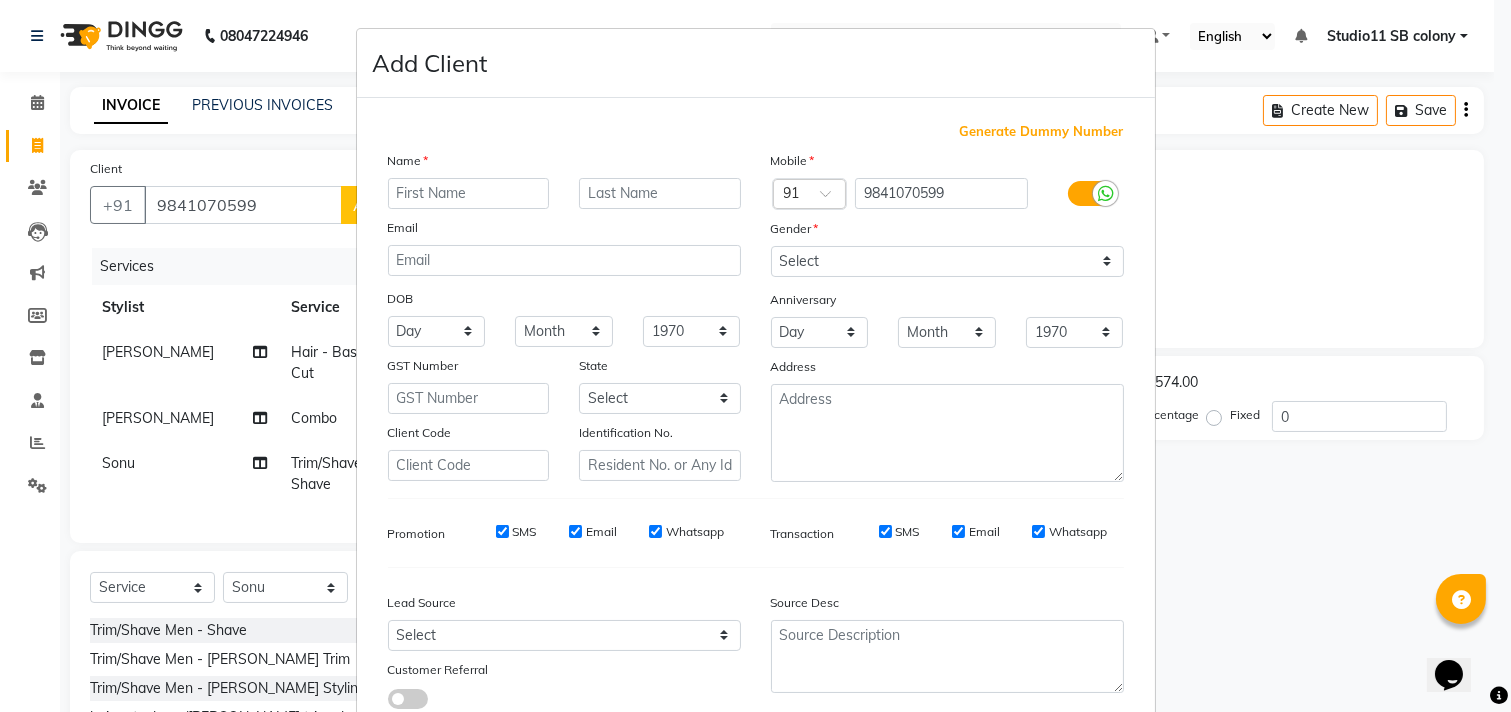 click at bounding box center (469, 193) 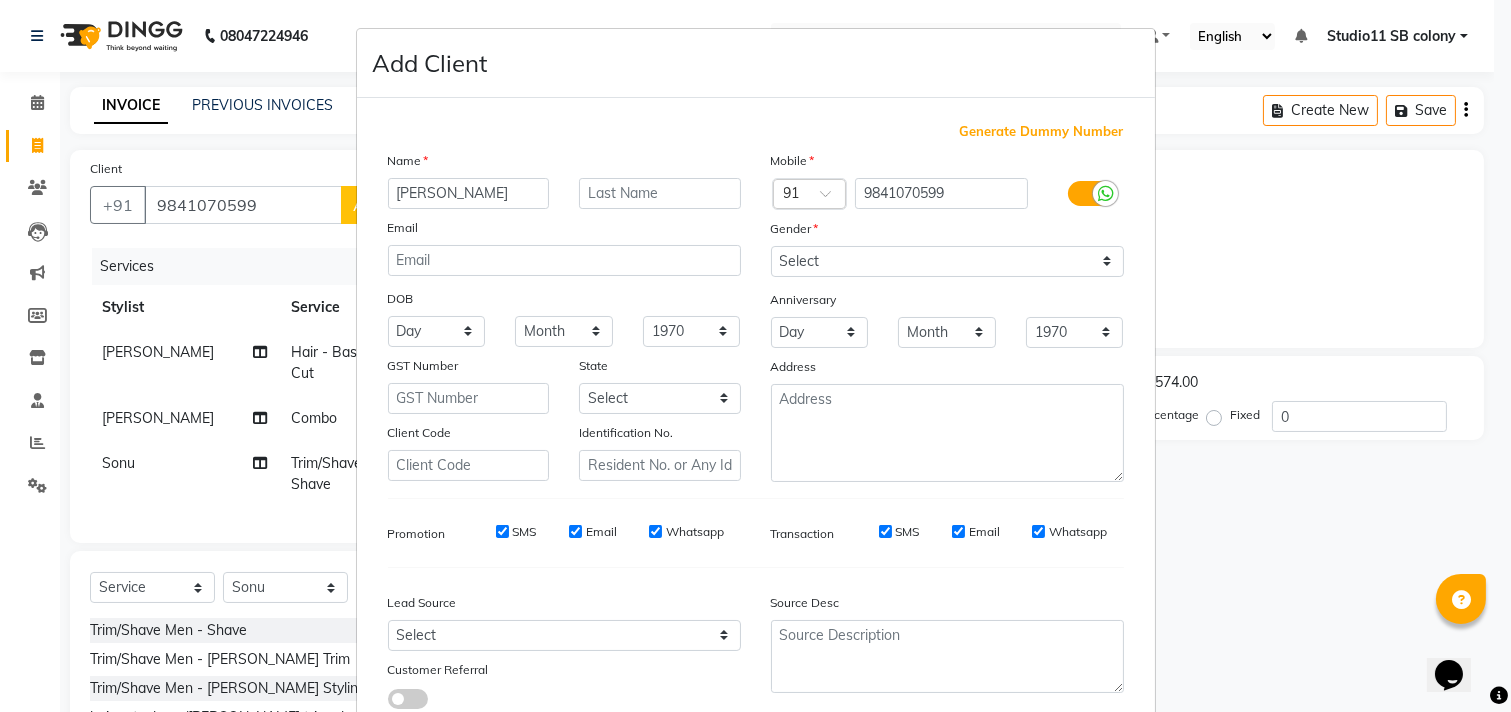 type on "[PERSON_NAME]" 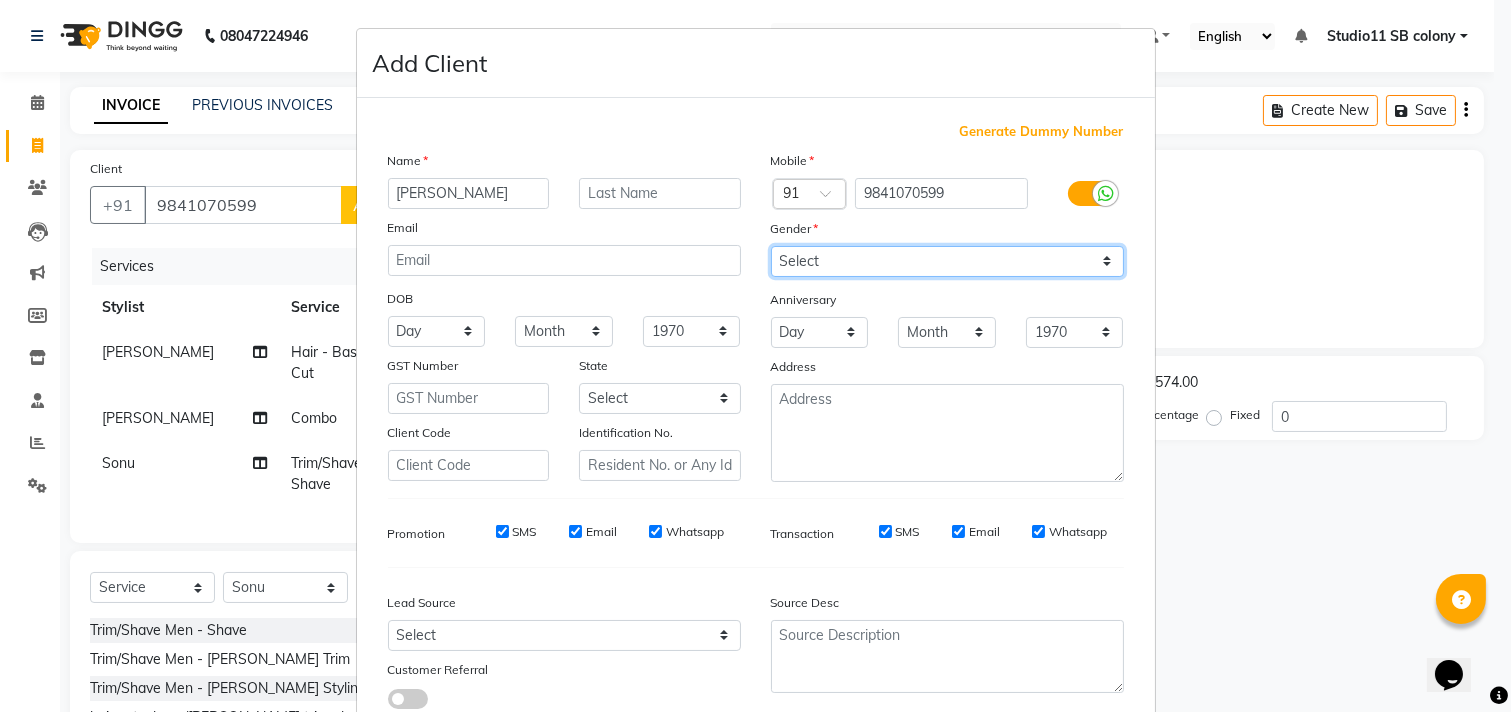 click on "Select Male Female Other Prefer Not To Say" at bounding box center [947, 261] 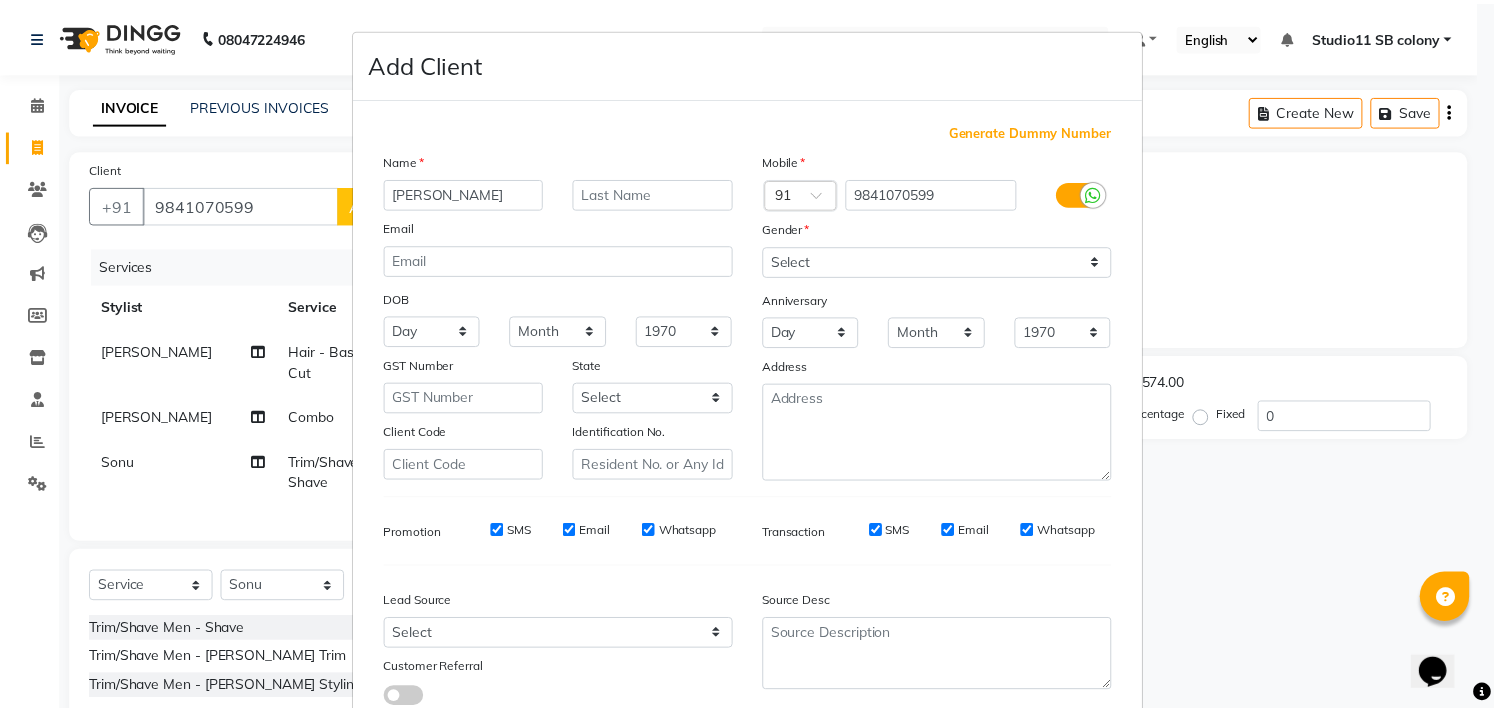 scroll, scrollTop: 138, scrollLeft: 0, axis: vertical 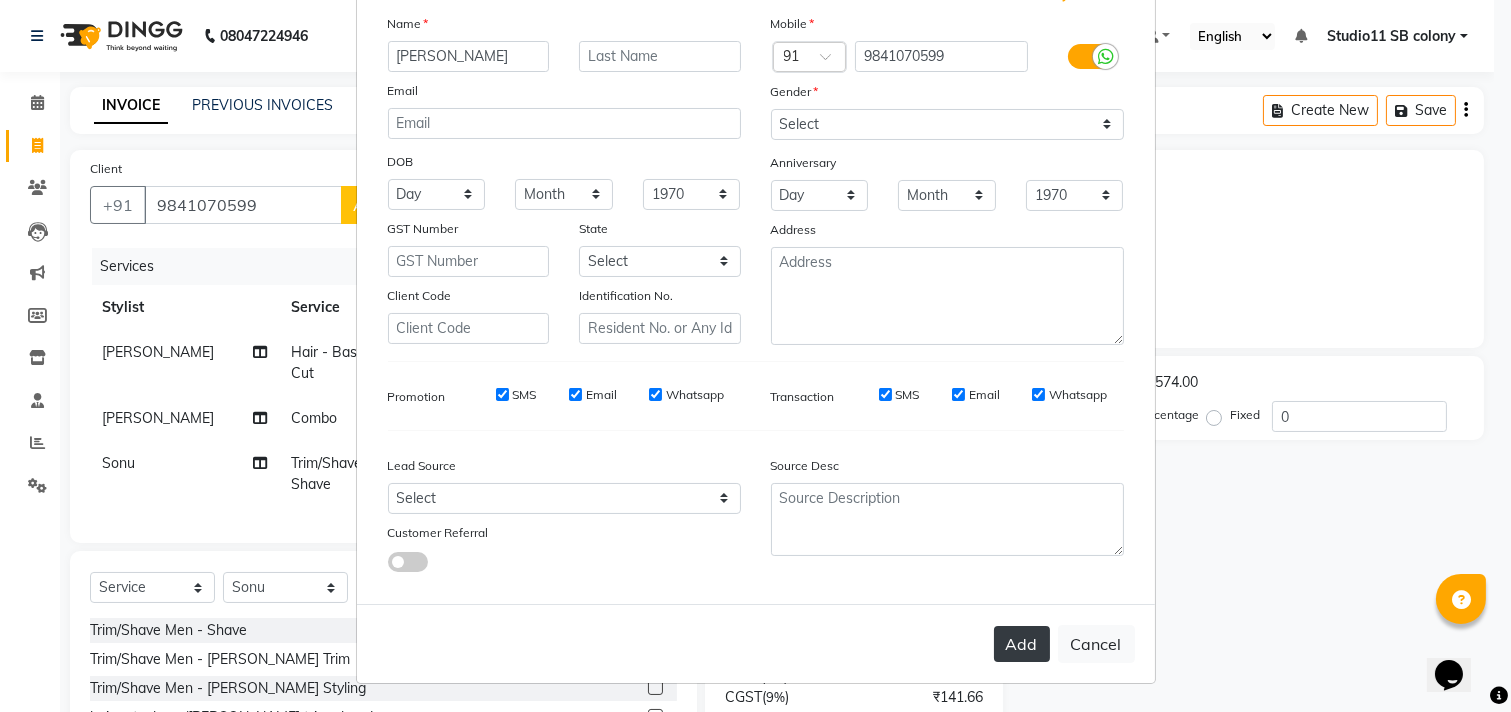 click on "Add" at bounding box center [1022, 644] 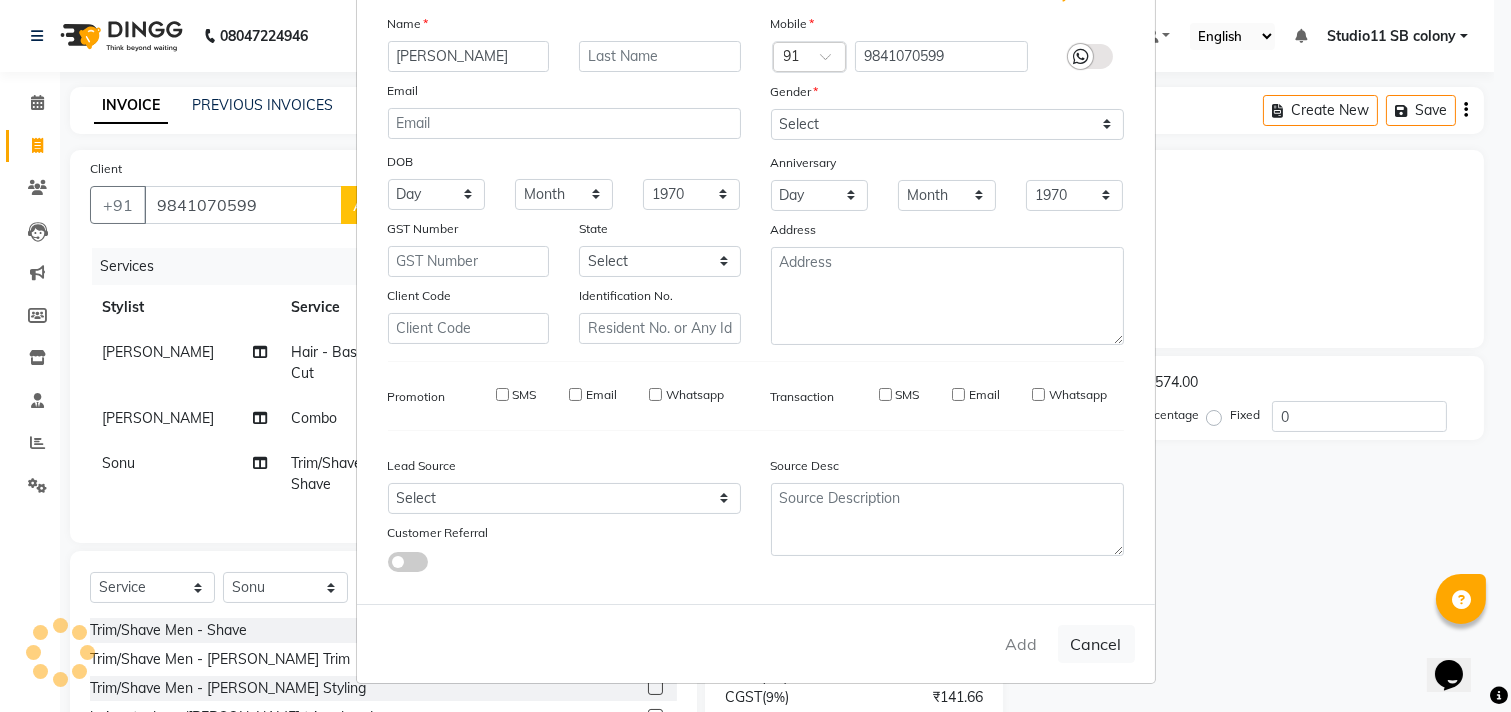 type 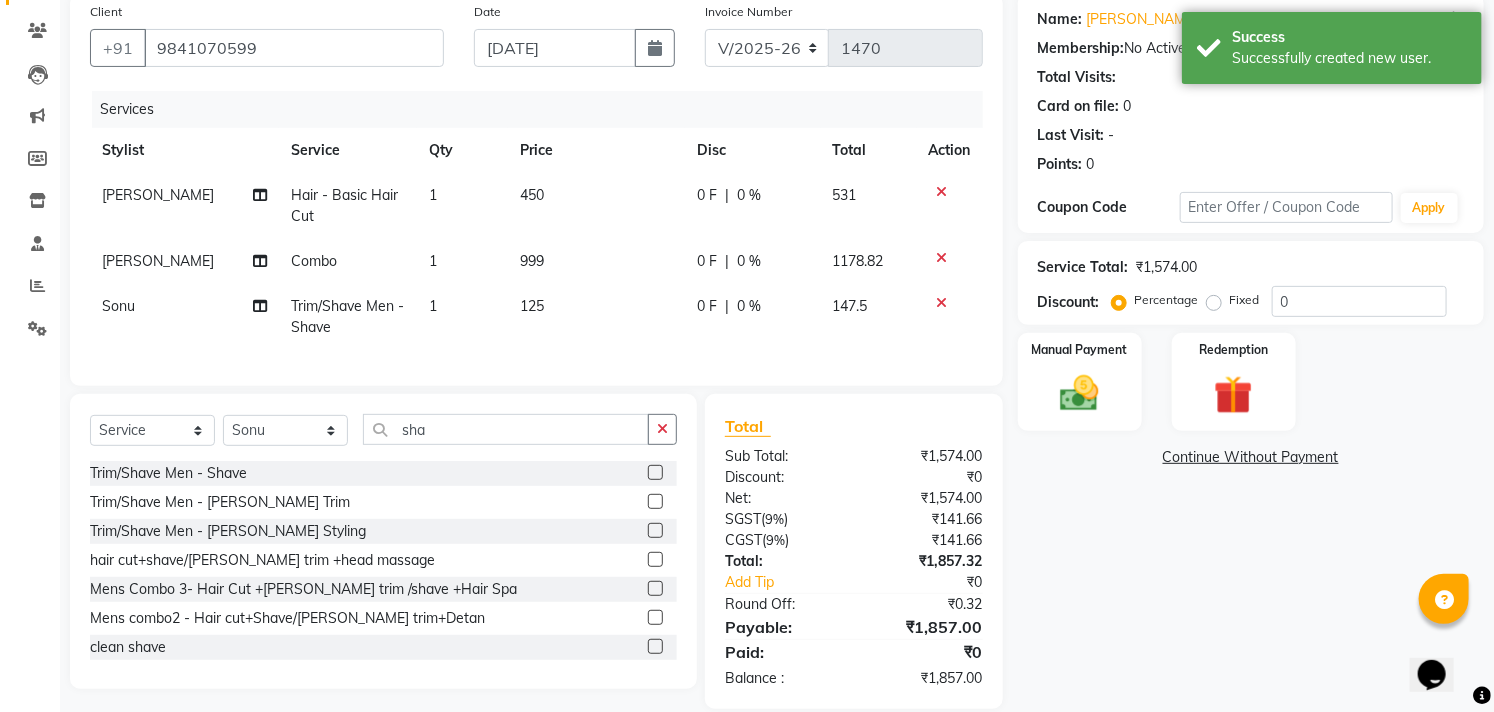 scroll, scrollTop: 201, scrollLeft: 0, axis: vertical 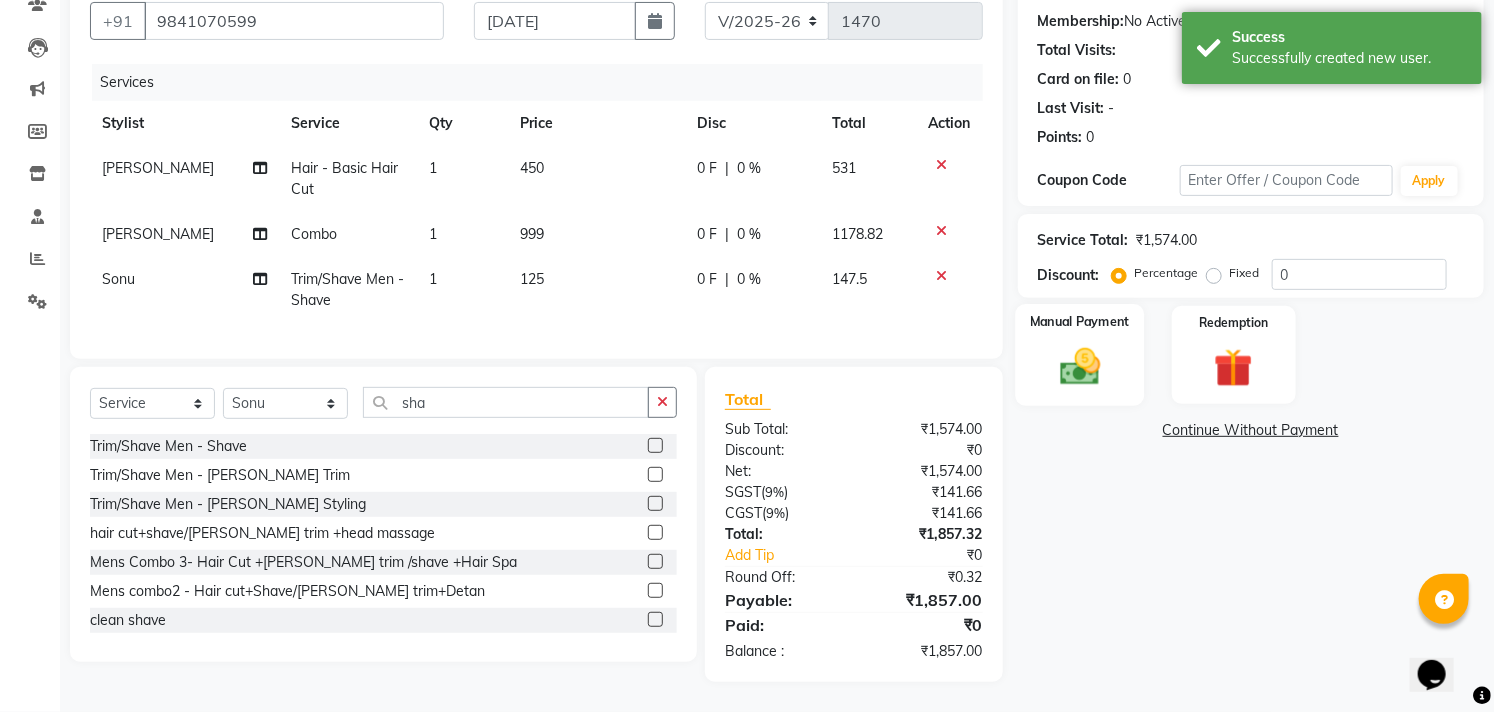 click on "Manual Payment" 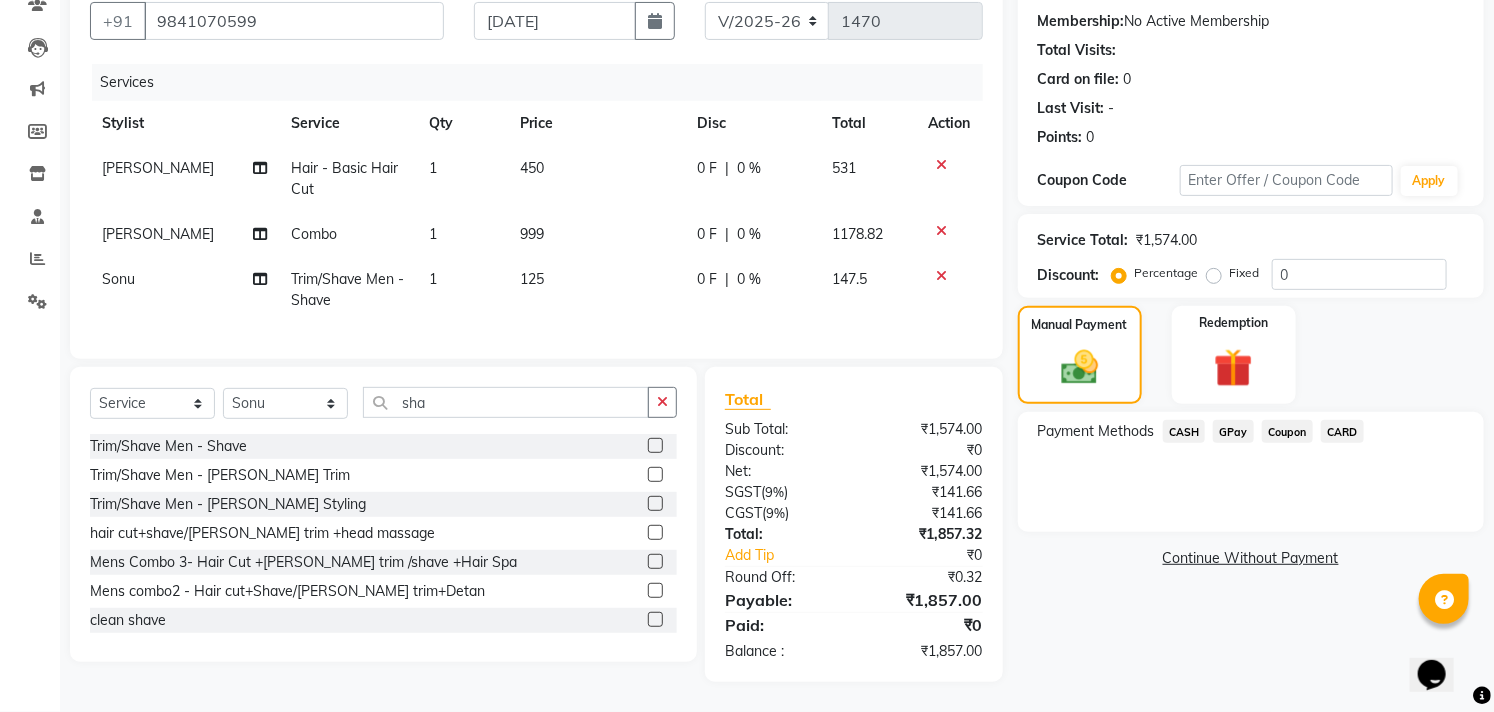 click on "GPay" 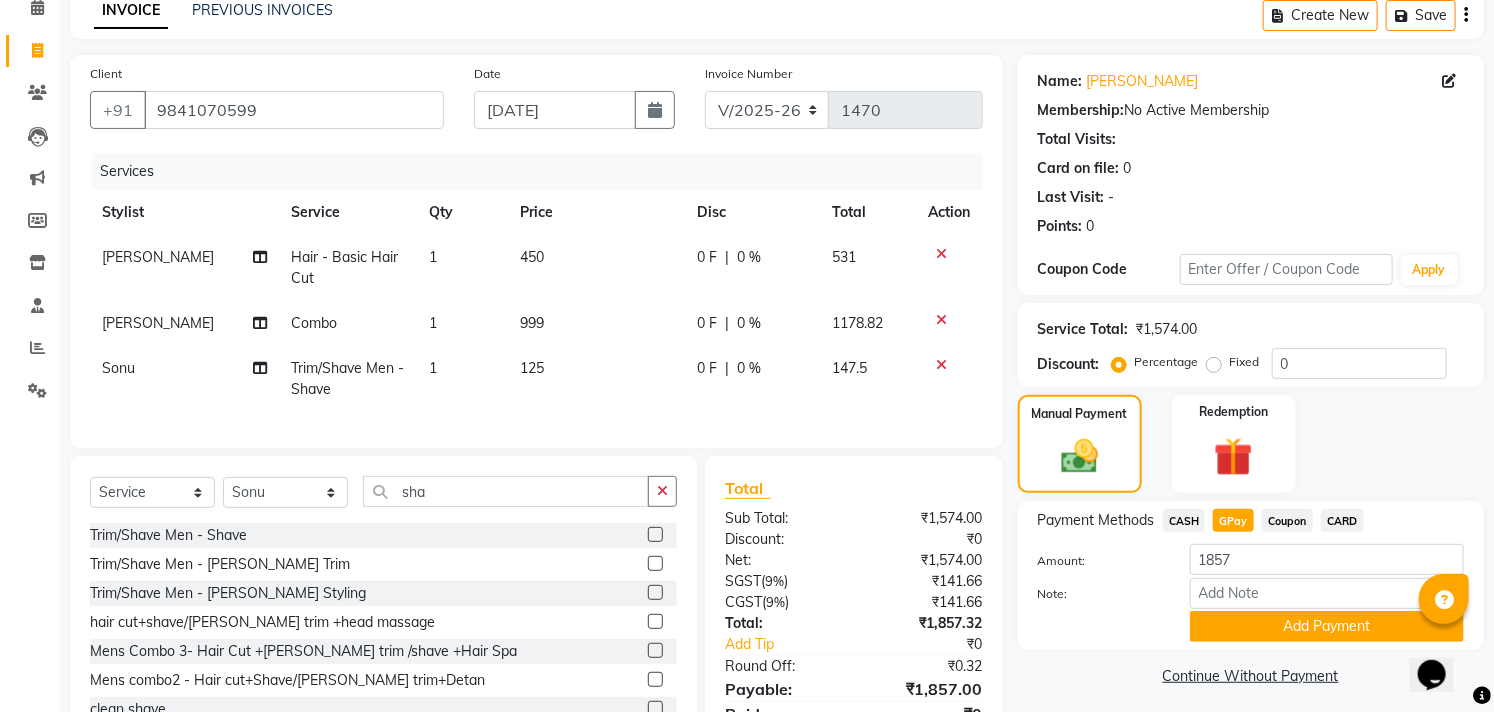 scroll, scrollTop: 108, scrollLeft: 0, axis: vertical 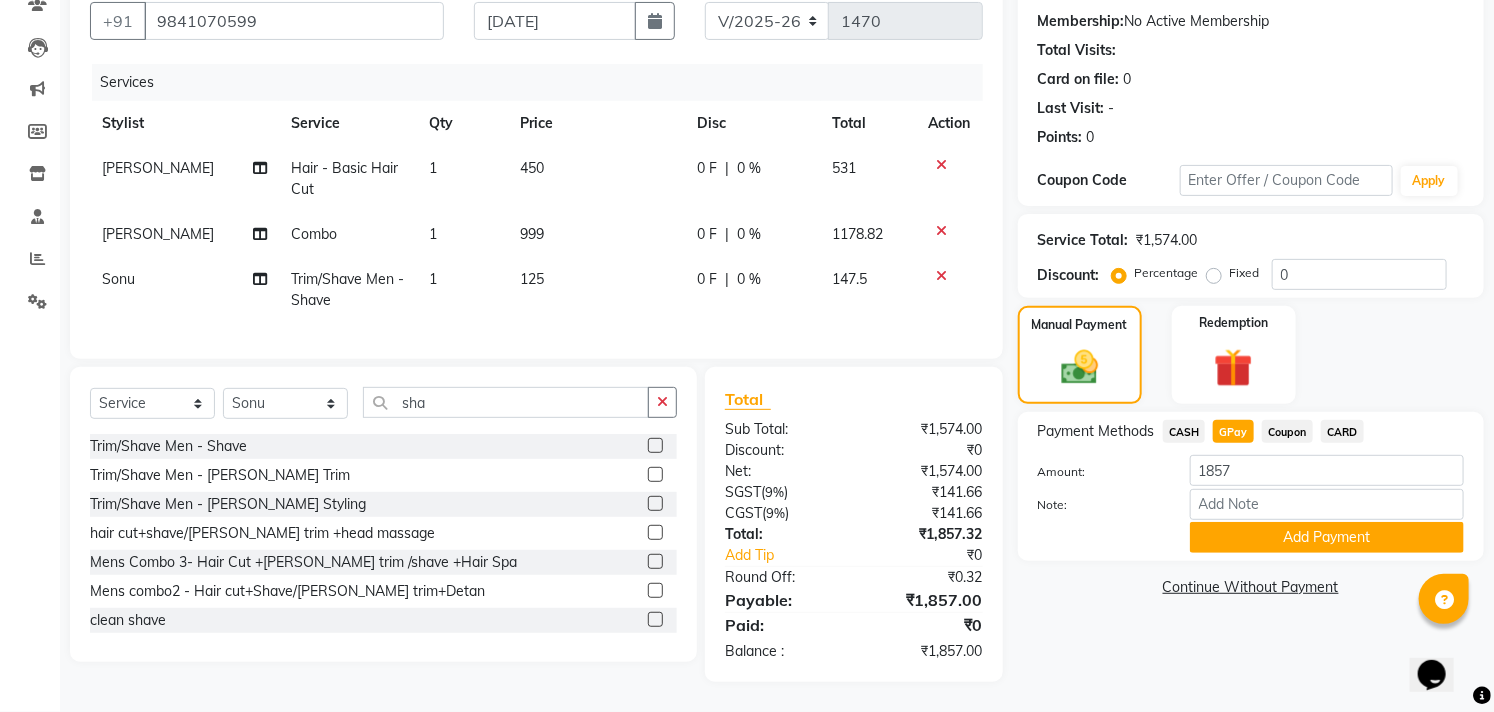 click on "CARD" 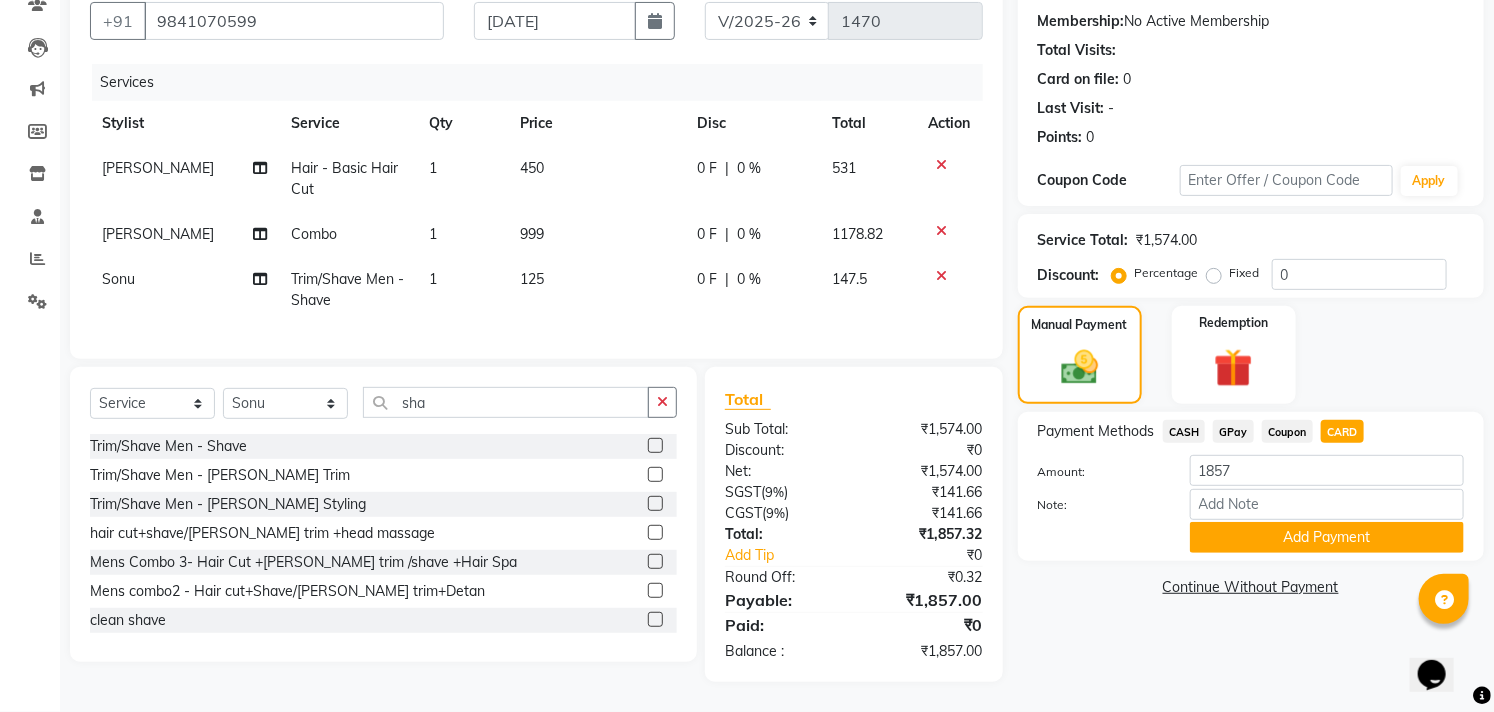 click on "Add Payment" 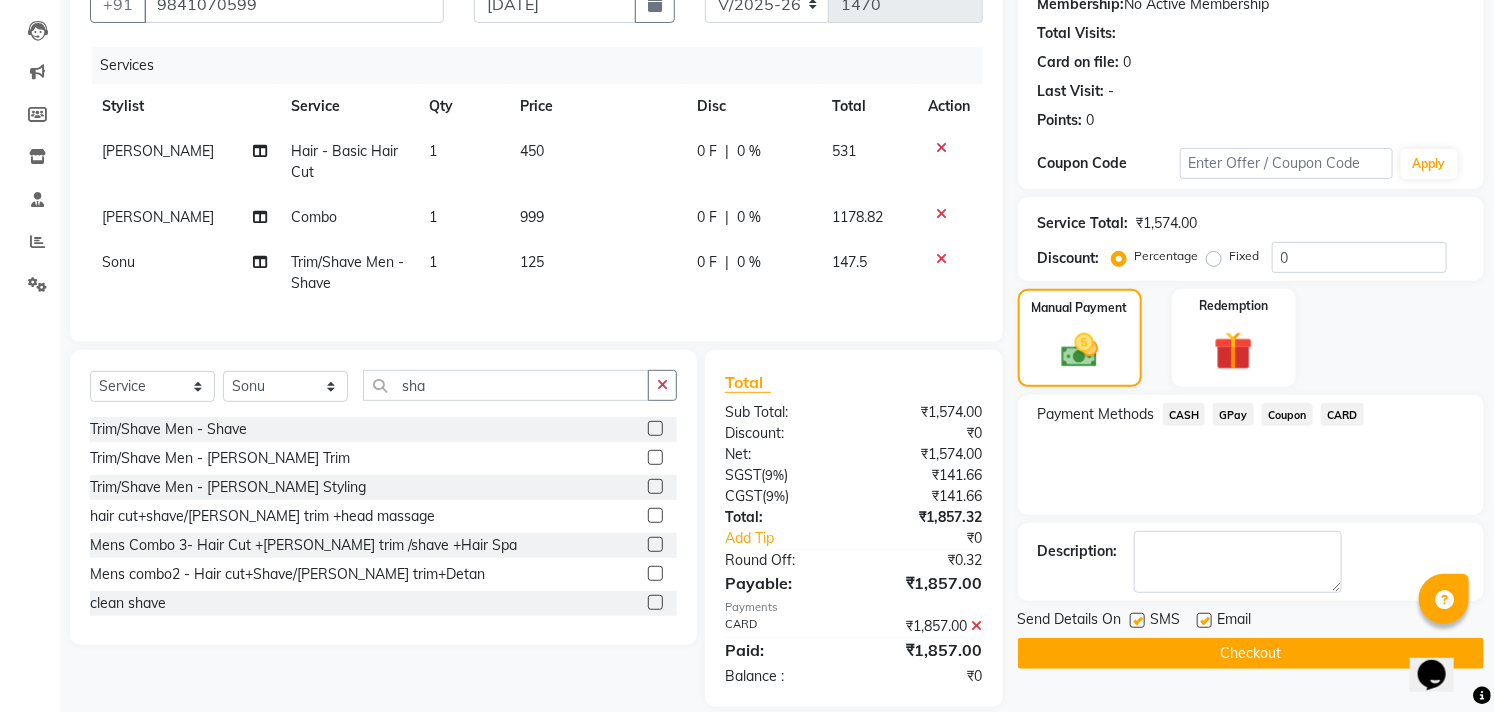 scroll, scrollTop: 242, scrollLeft: 0, axis: vertical 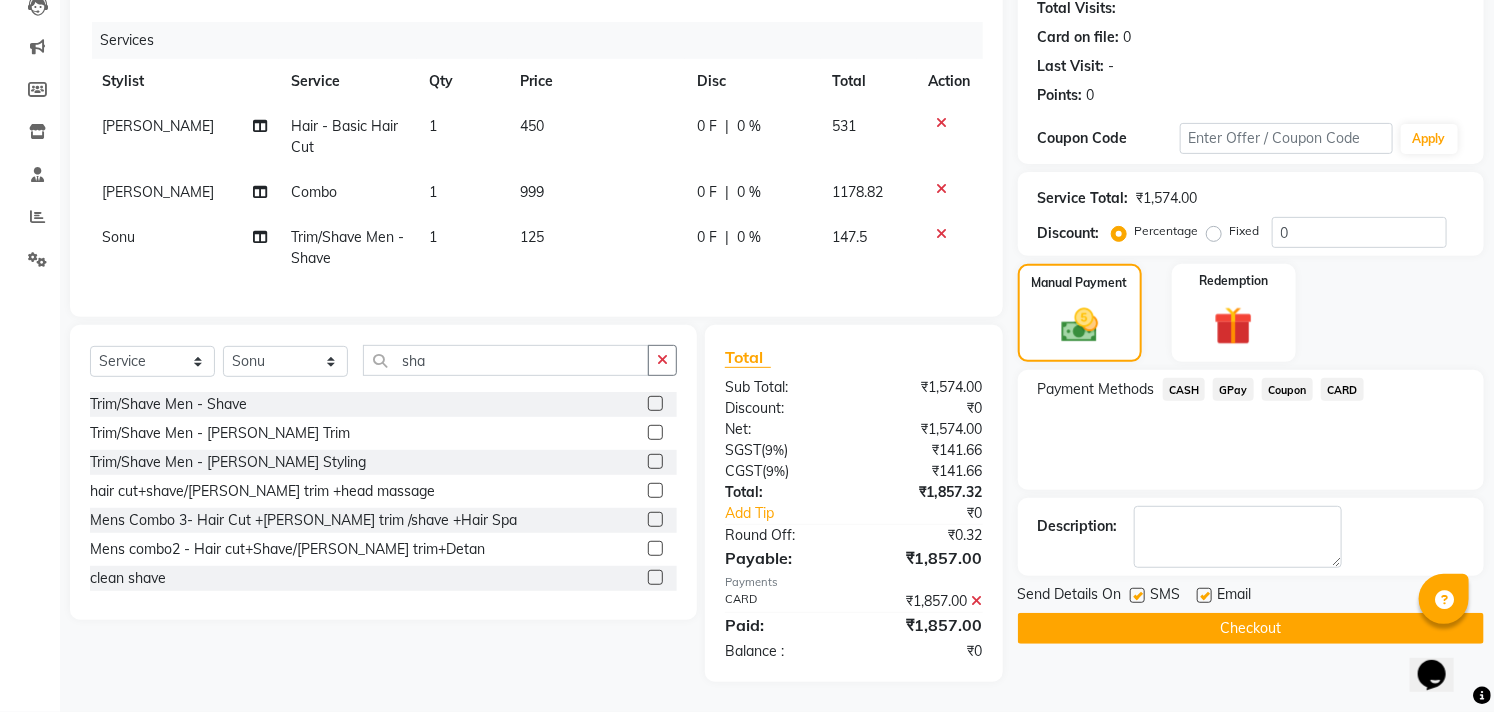 click on "Email" 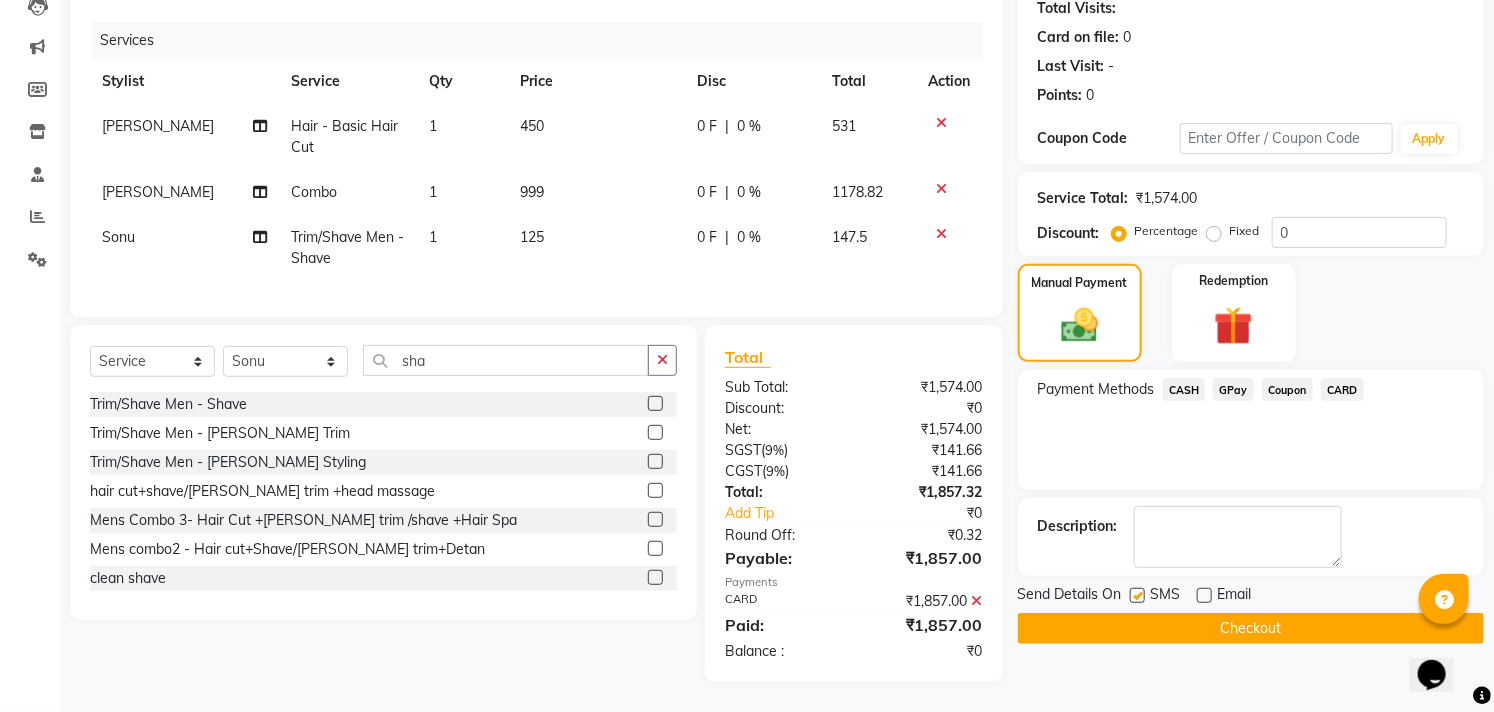 click 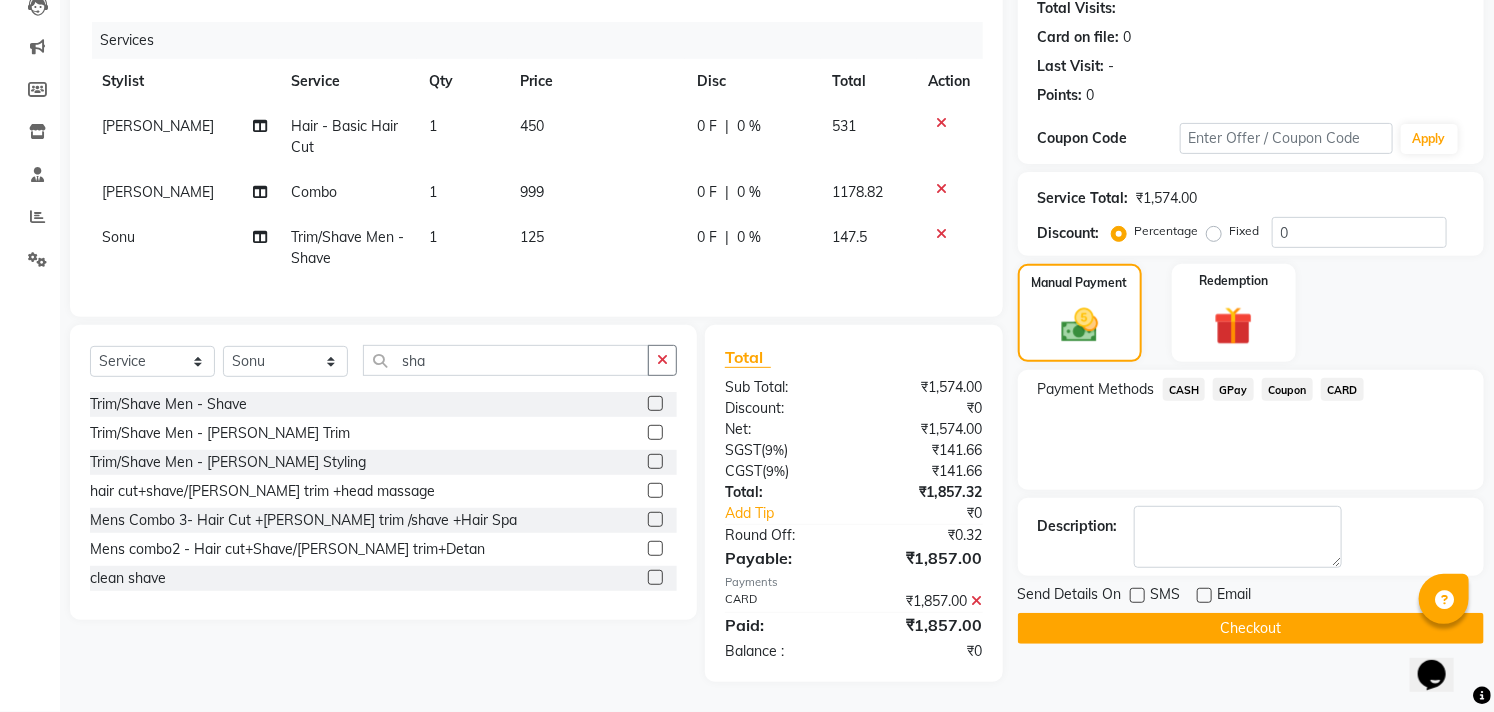click on "Checkout" 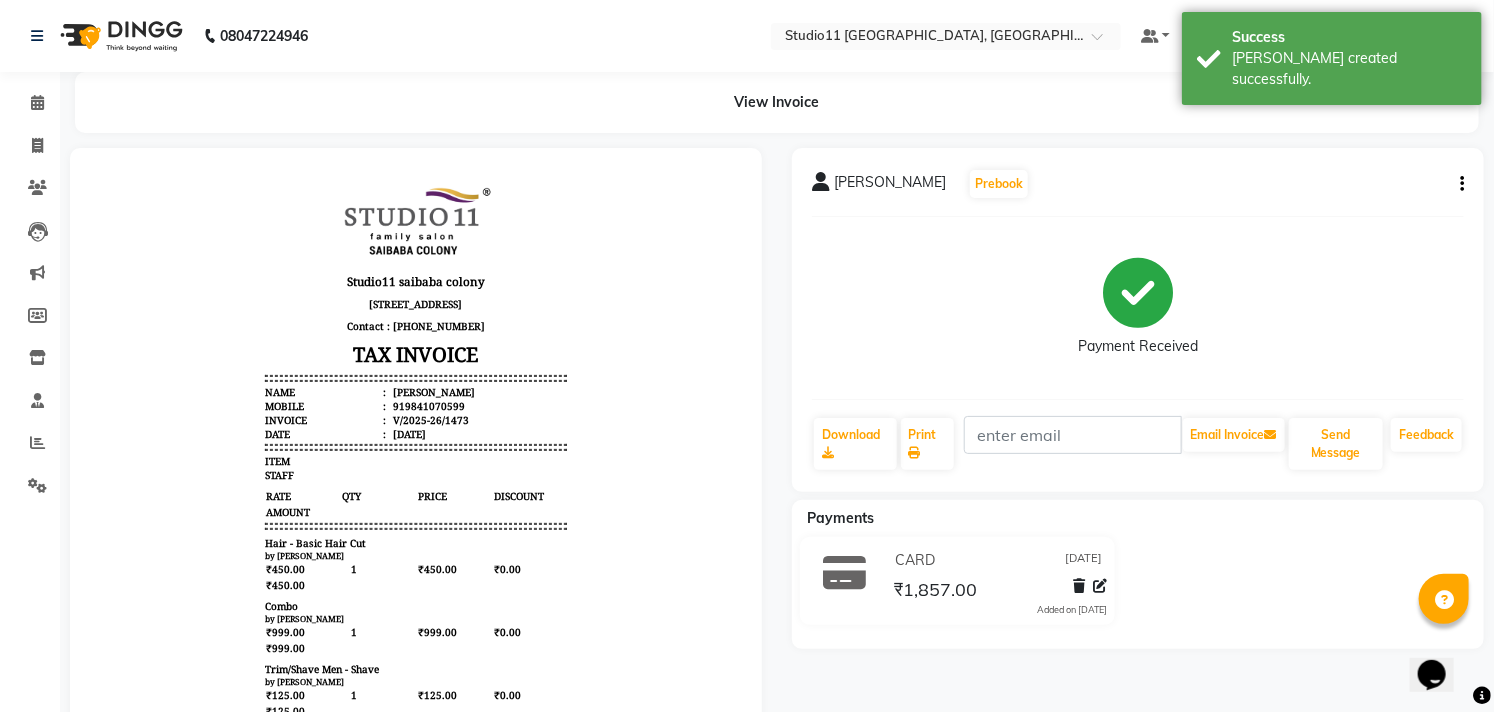 scroll, scrollTop: 0, scrollLeft: 0, axis: both 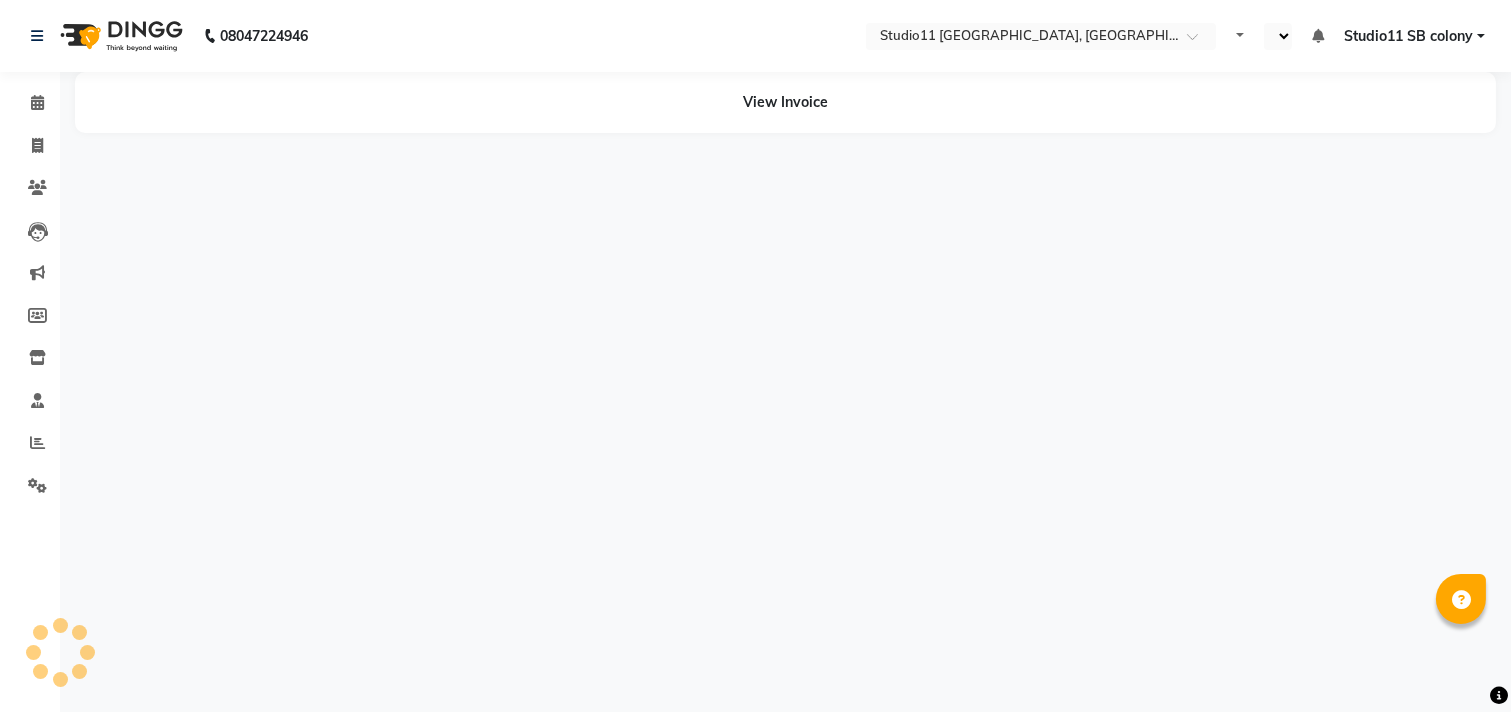 select on "en" 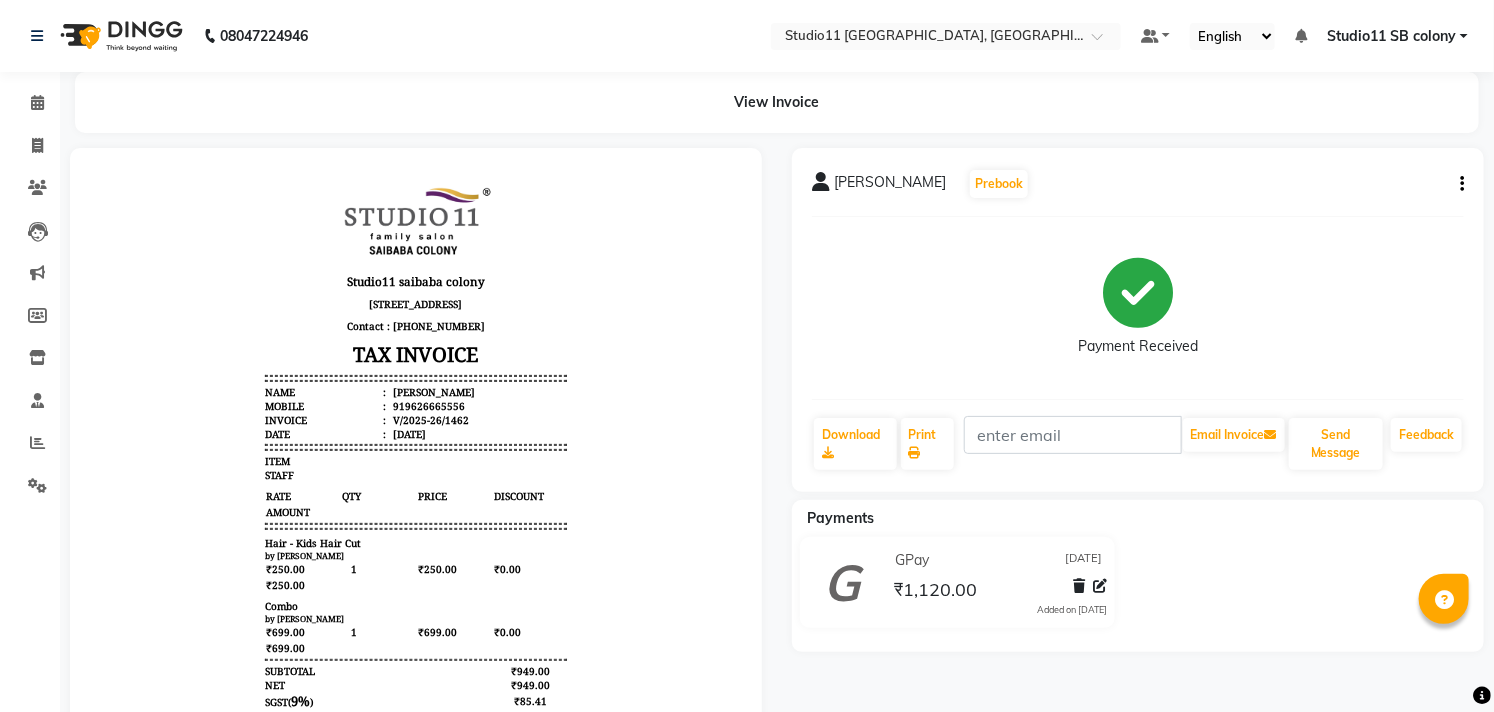 scroll, scrollTop: 0, scrollLeft: 0, axis: both 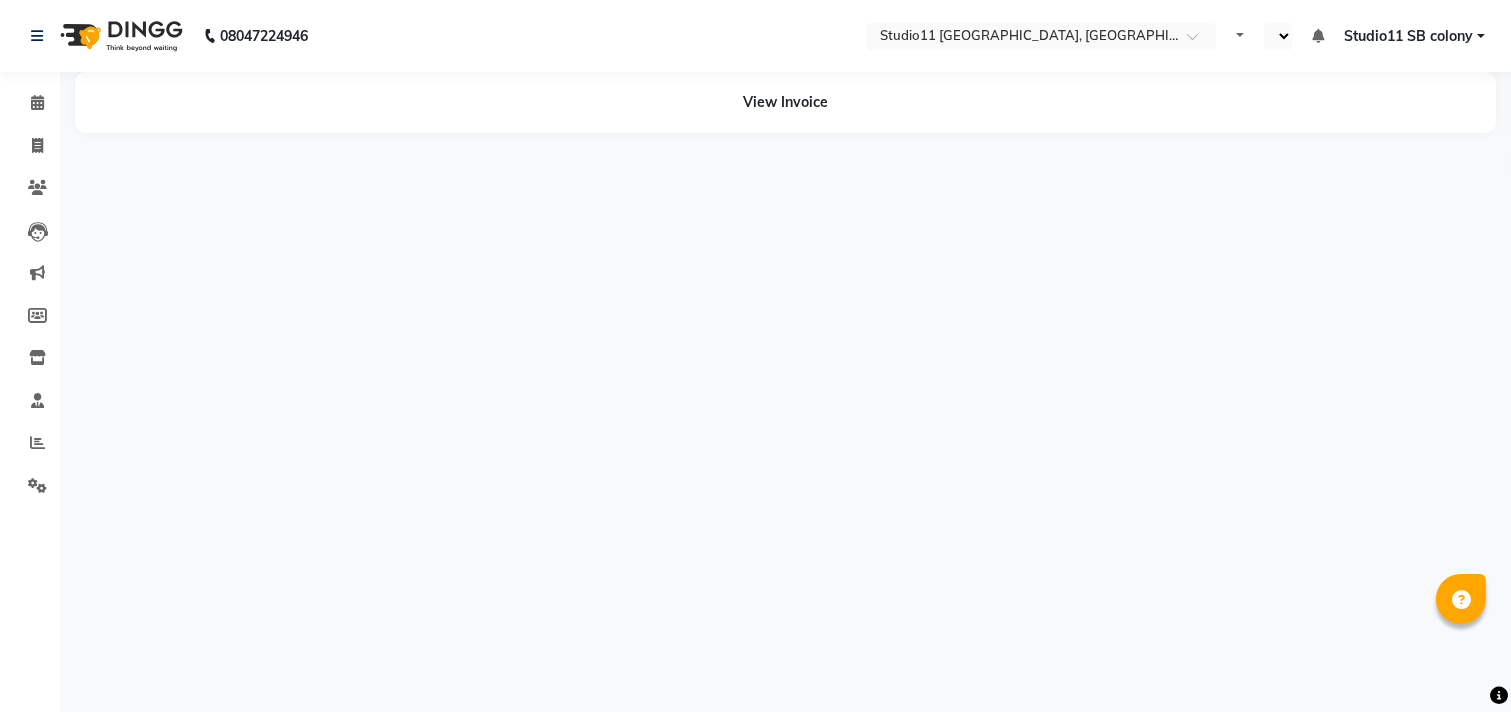 select on "en" 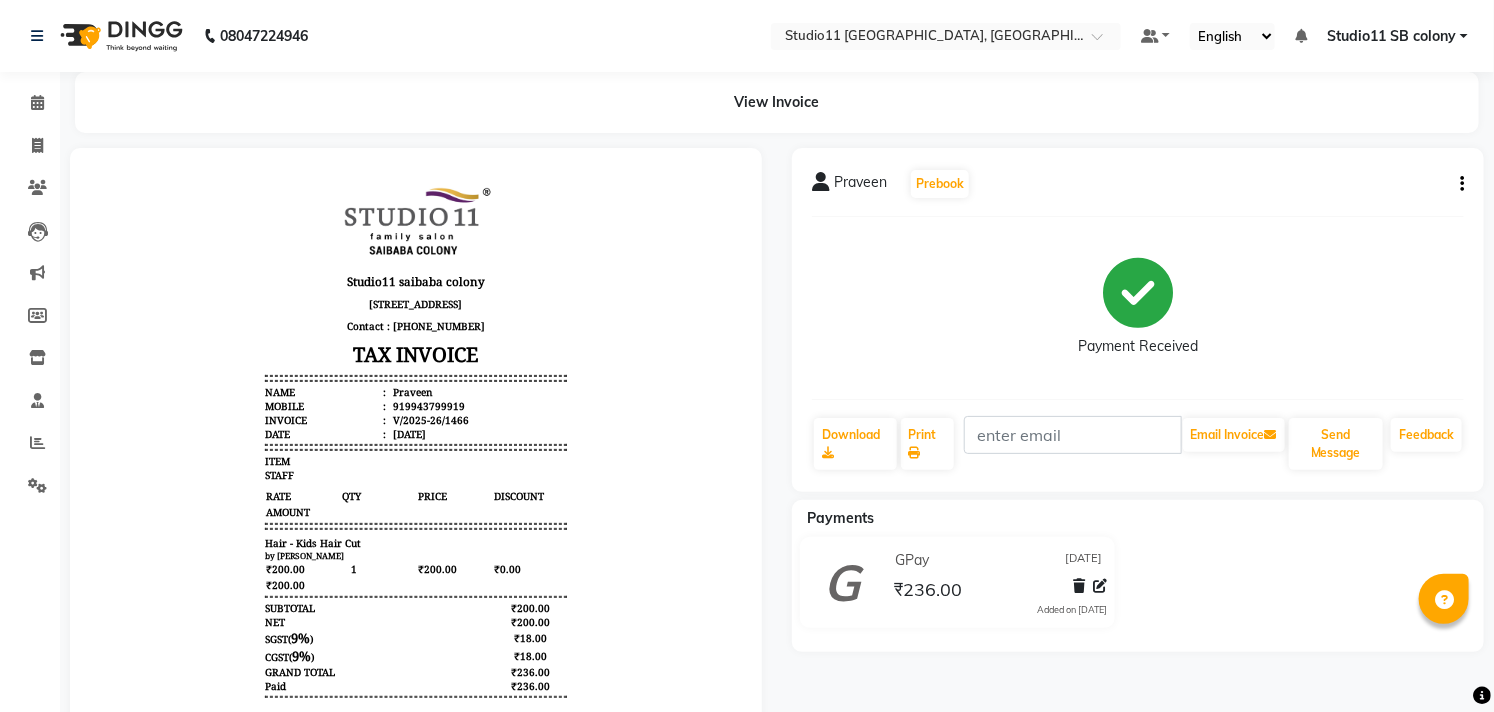 scroll, scrollTop: 0, scrollLeft: 0, axis: both 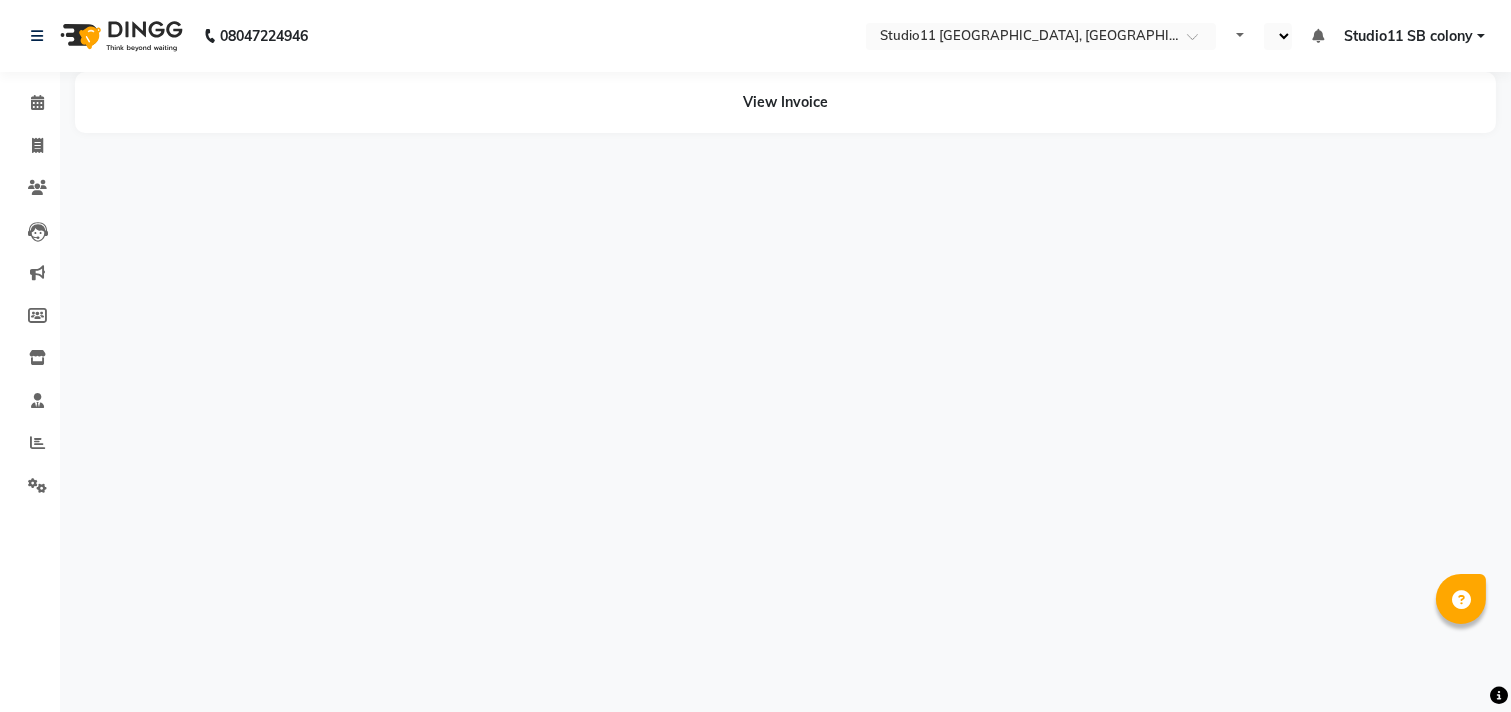 select on "en" 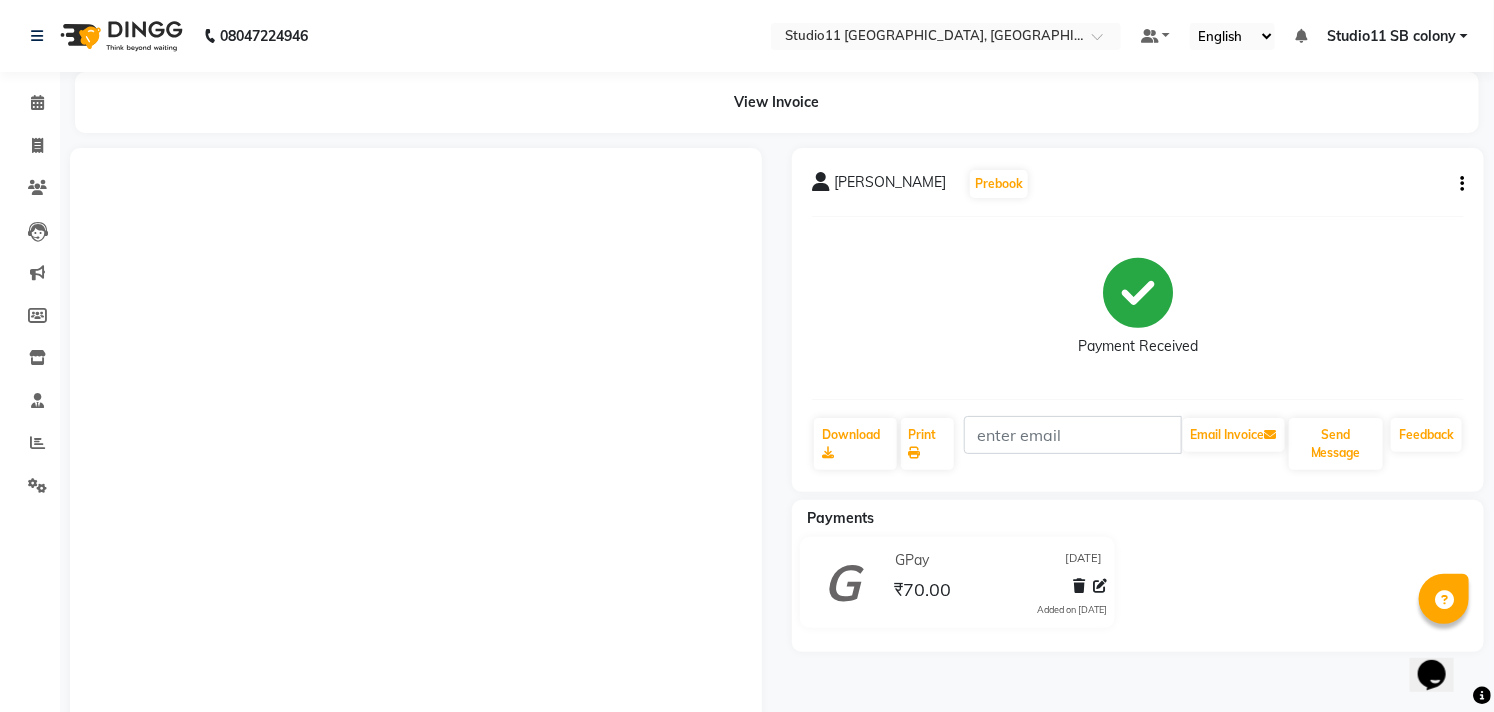 scroll, scrollTop: 0, scrollLeft: 0, axis: both 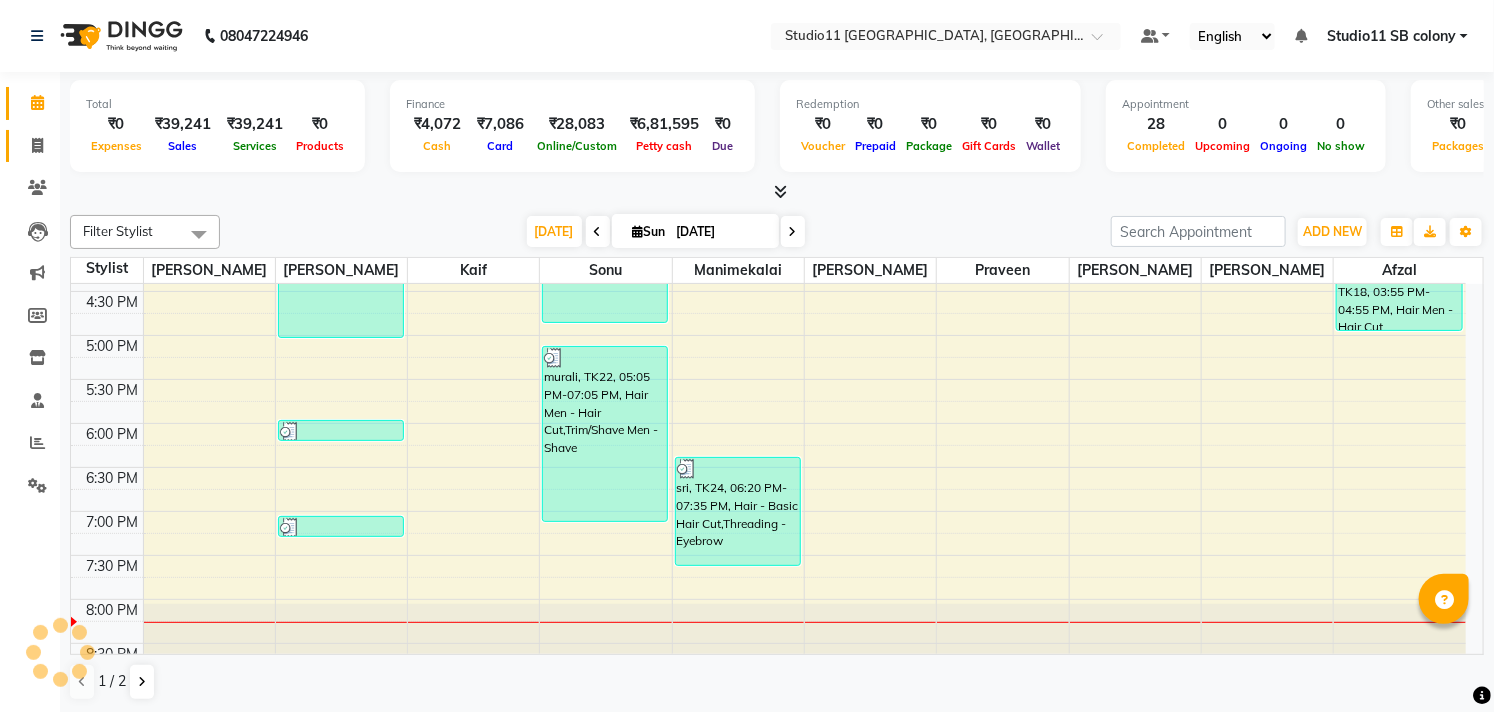 click on "Invoice" 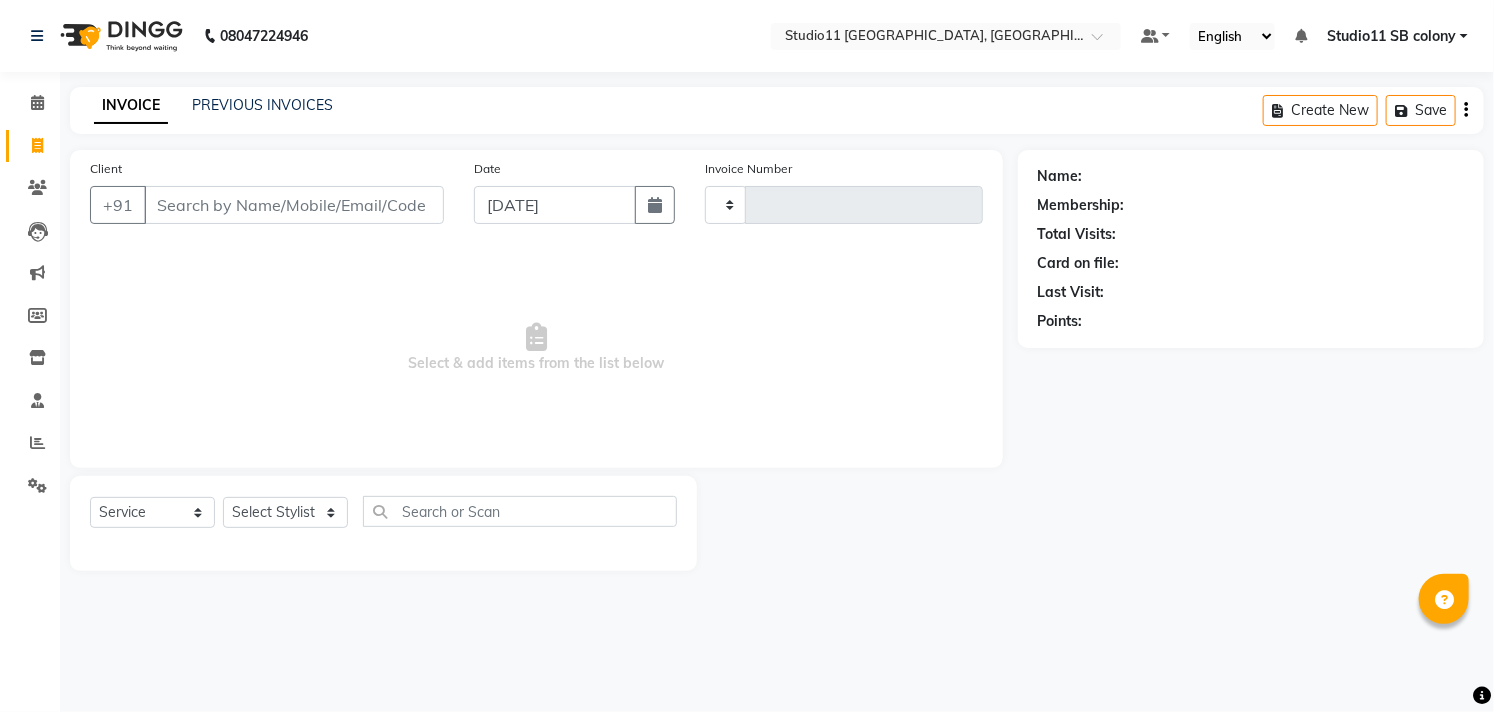 type on "1470" 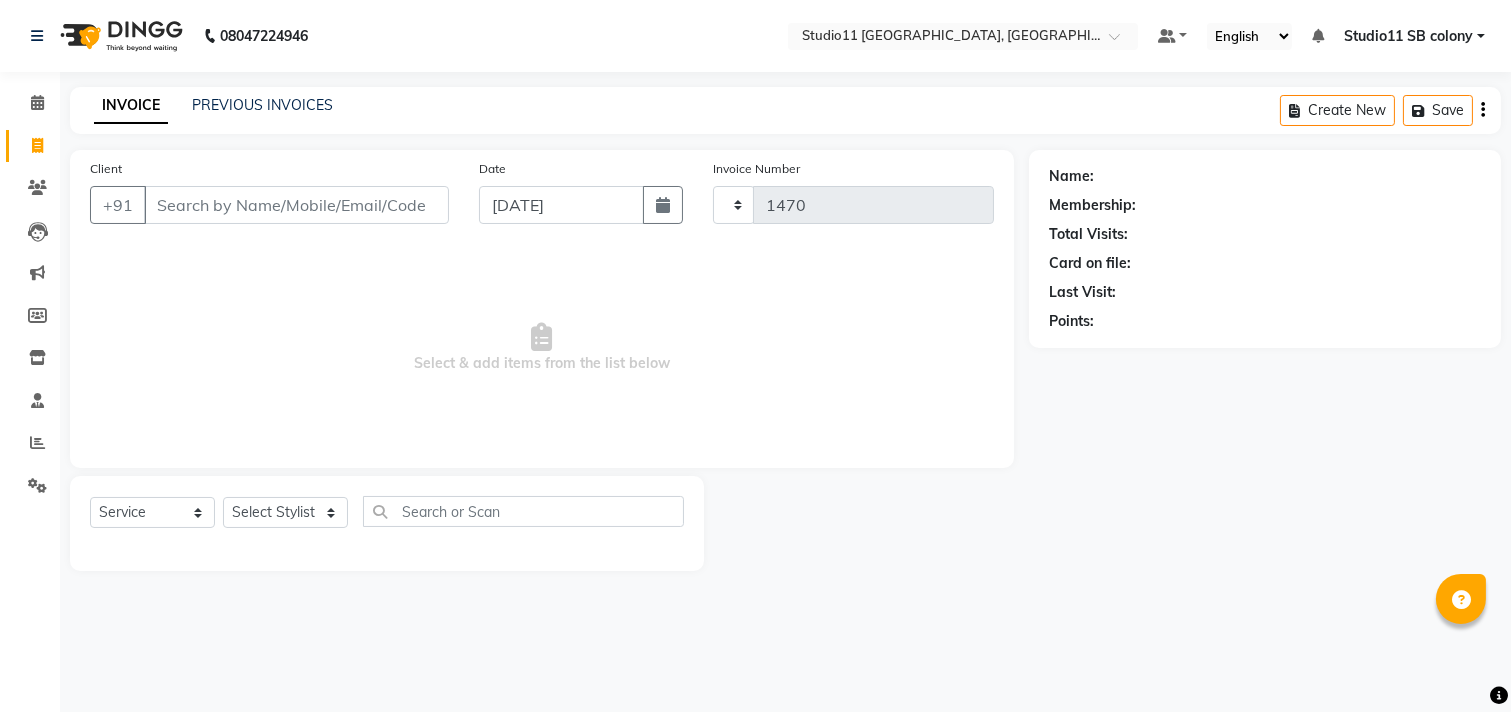 select on "7717" 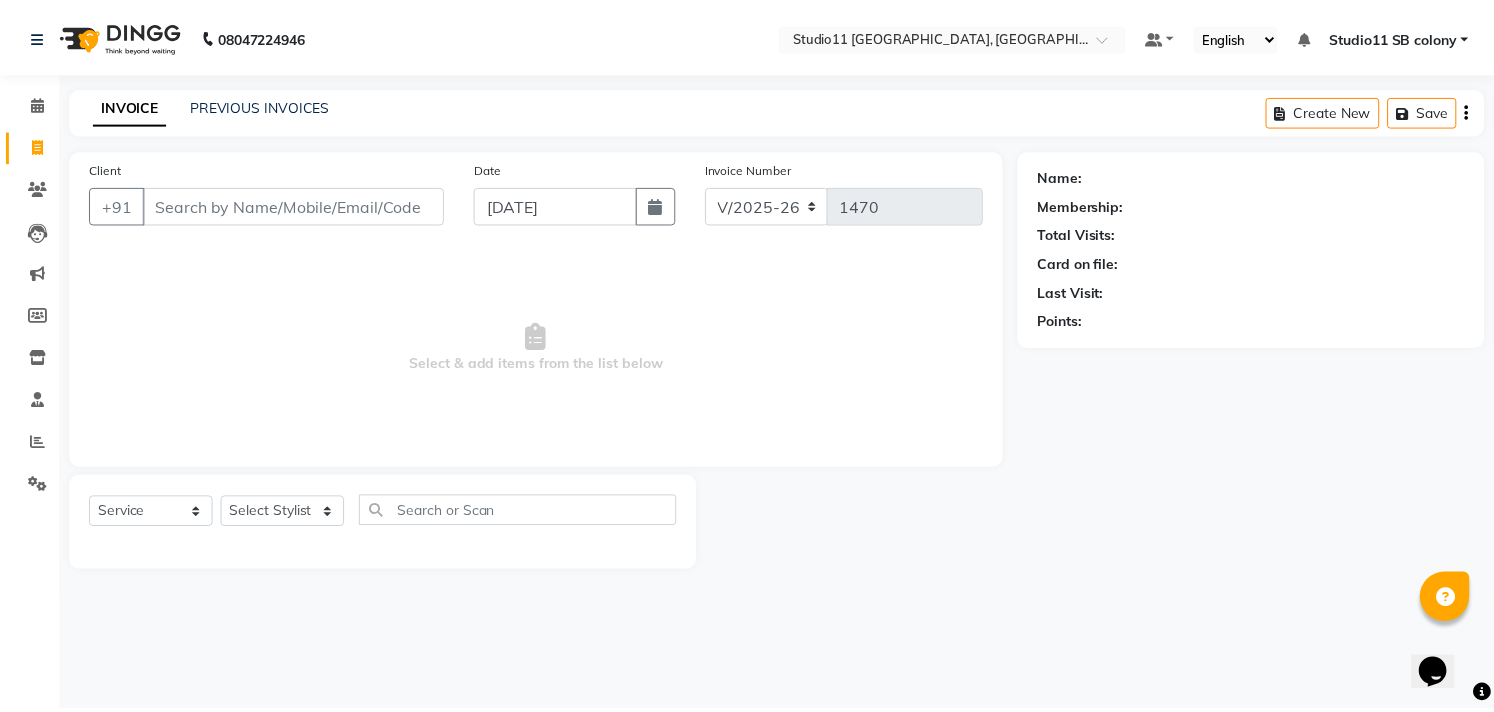 scroll, scrollTop: 0, scrollLeft: 0, axis: both 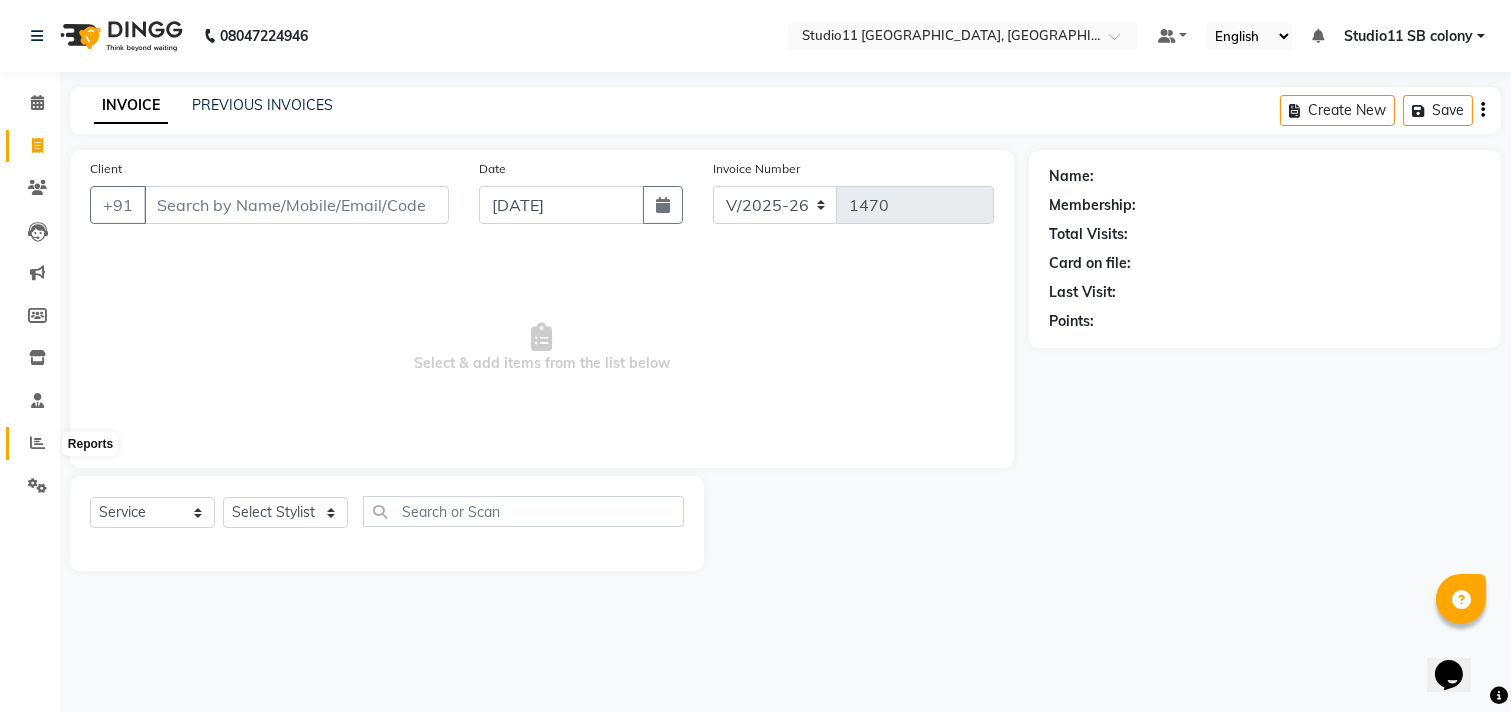 click 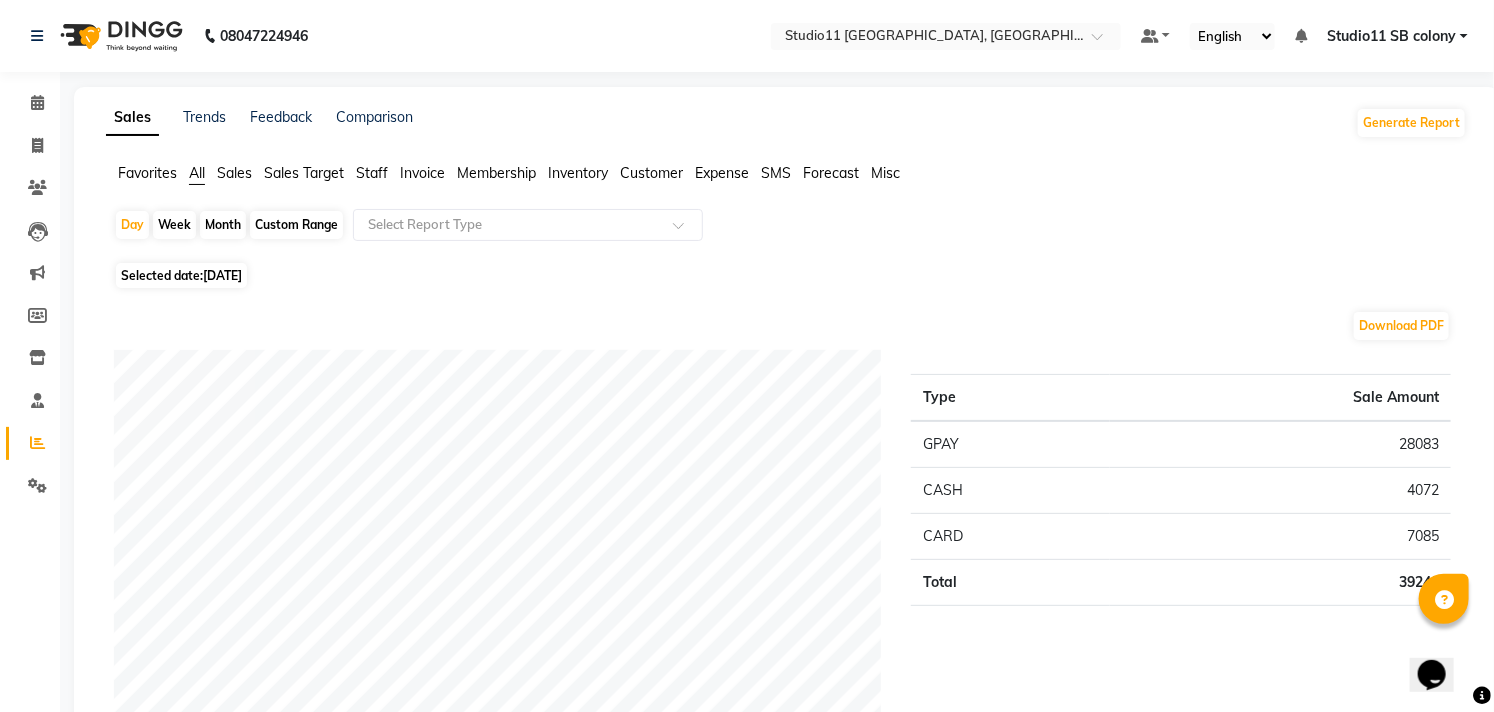 click on "Staff" 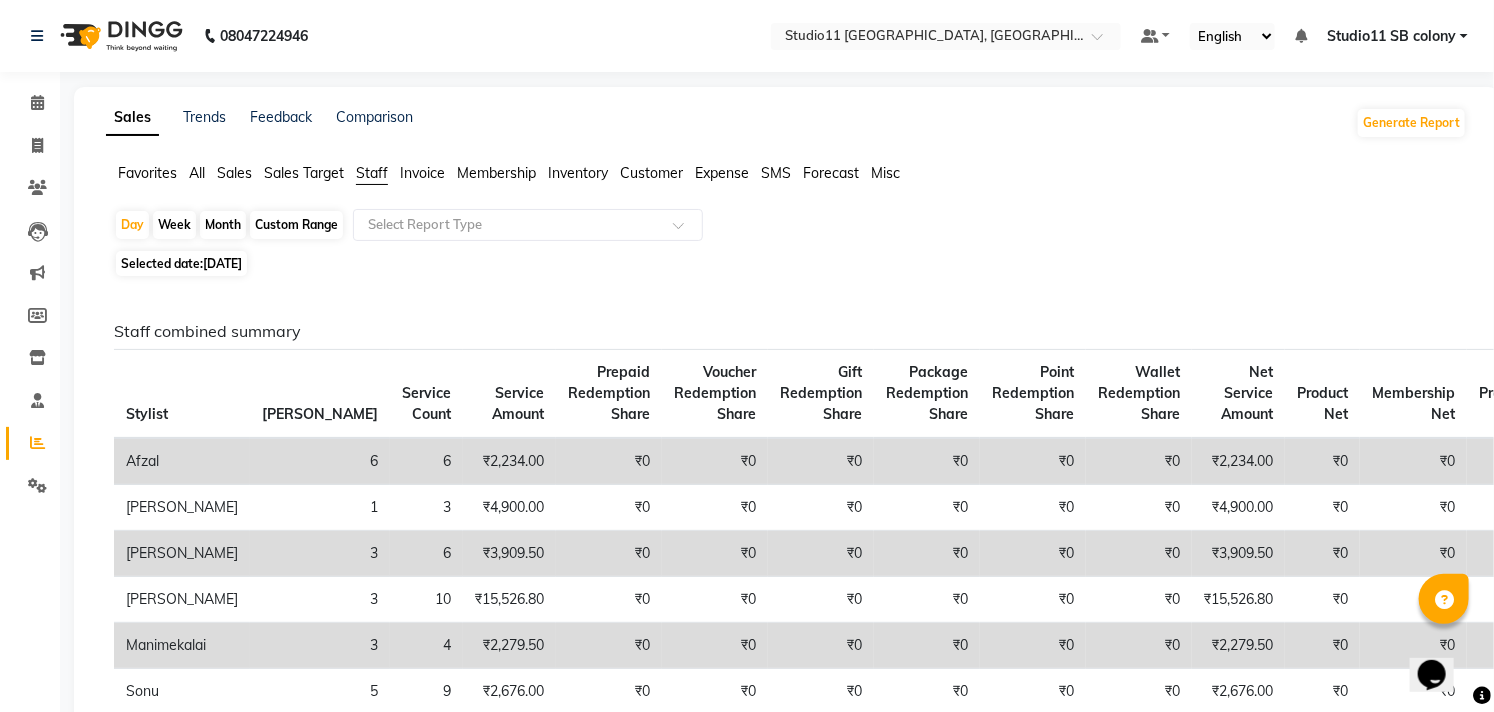 click on "Month" 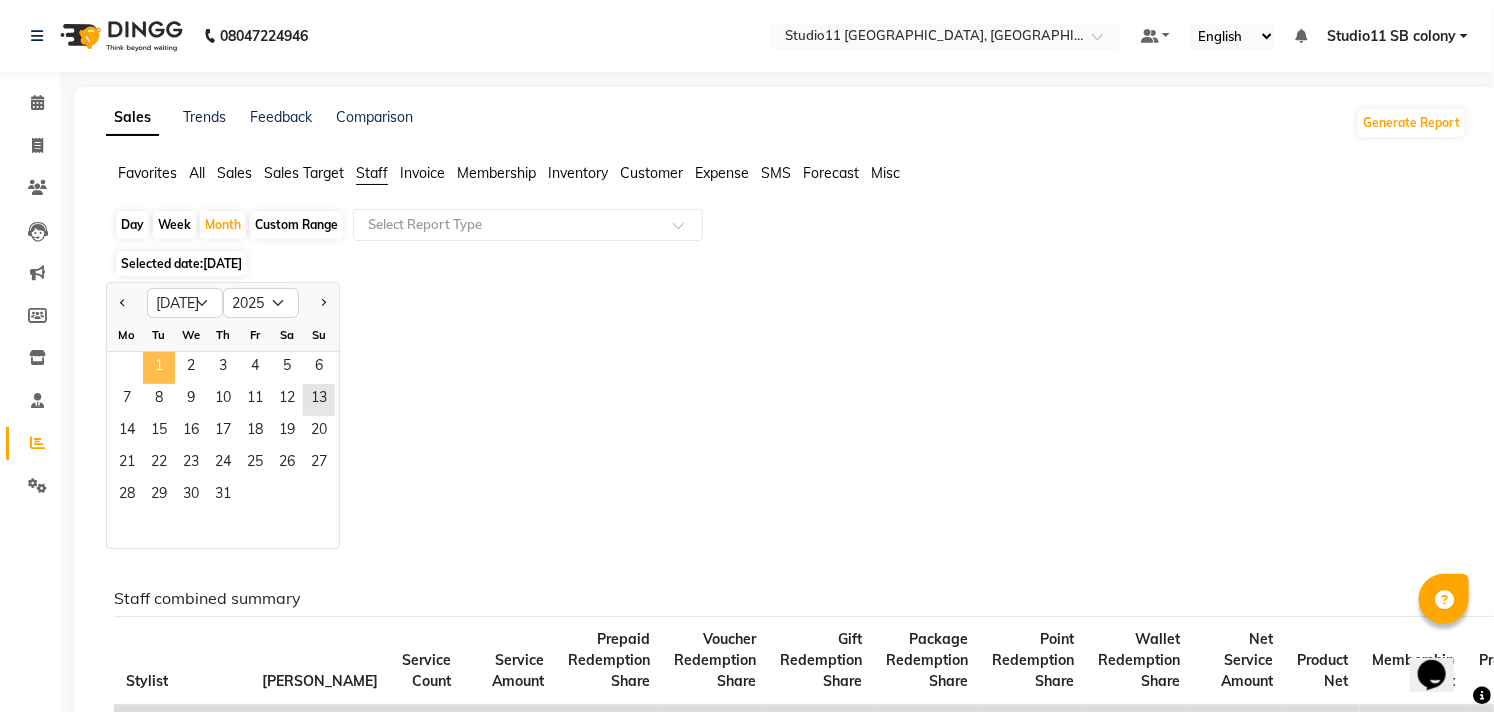 click on "1" 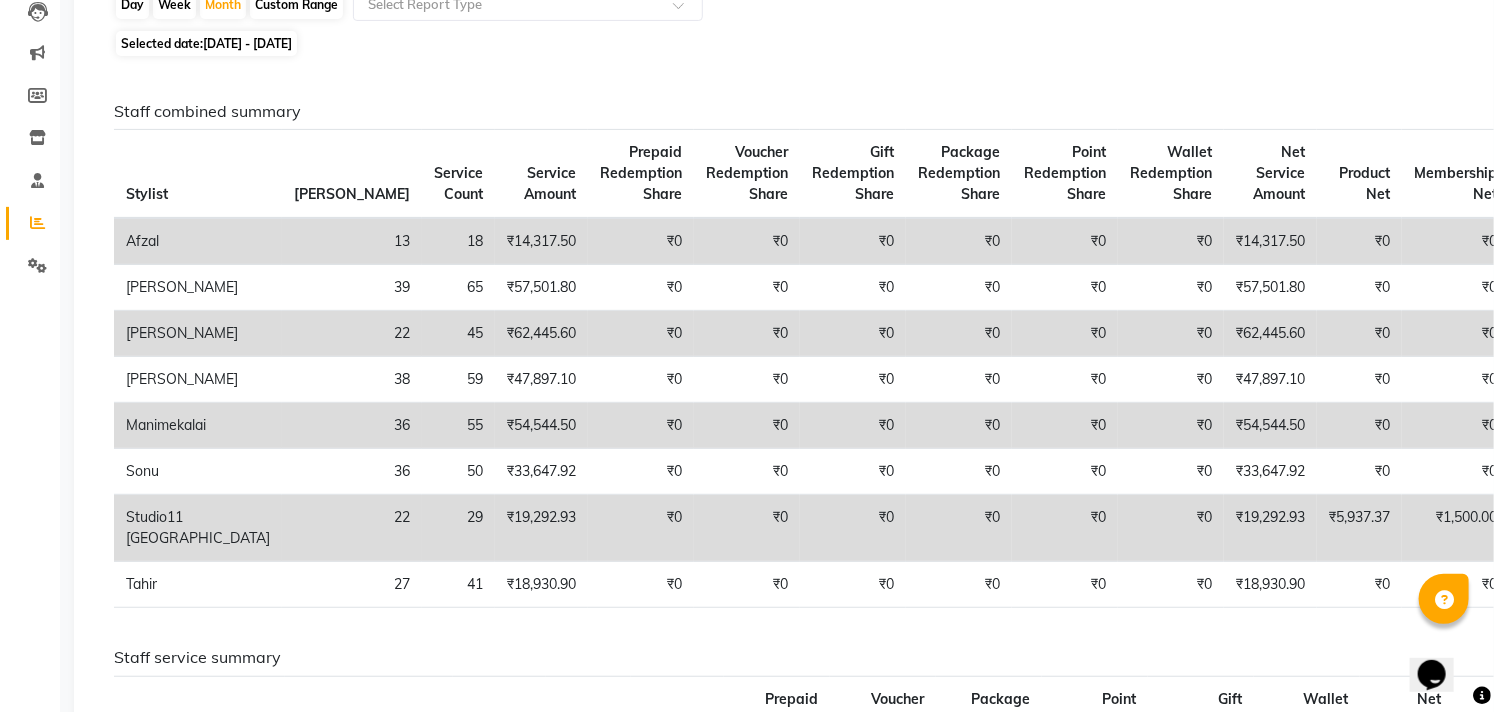 scroll, scrollTop: 228, scrollLeft: 0, axis: vertical 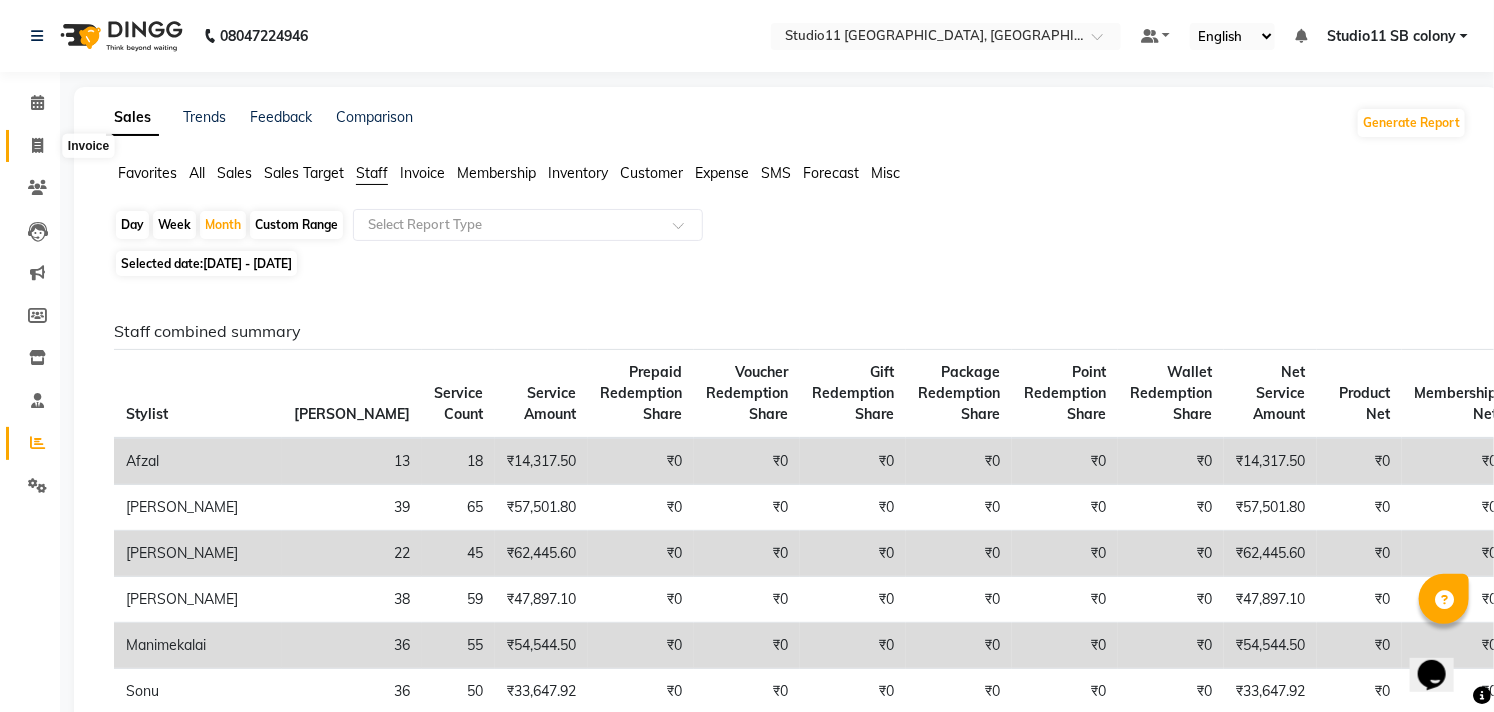 click 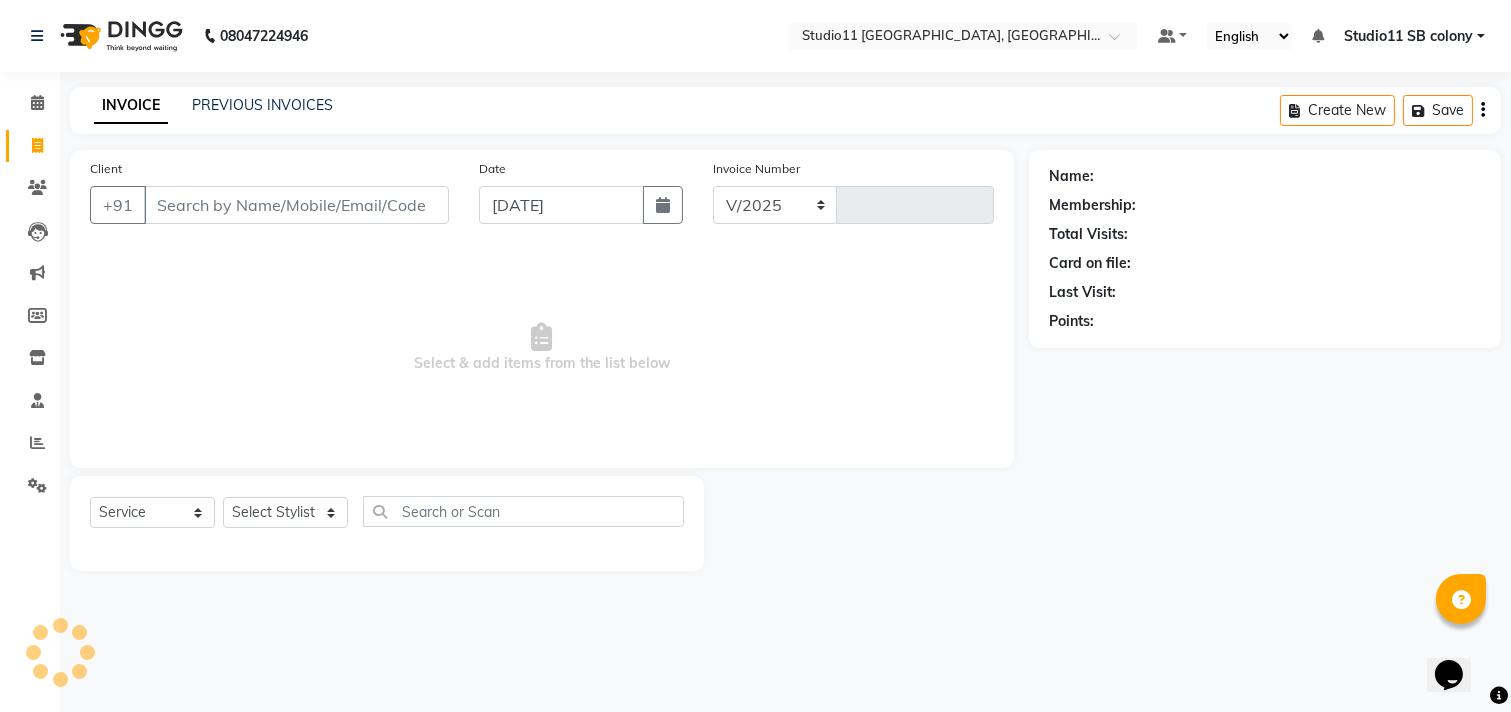 select on "7717" 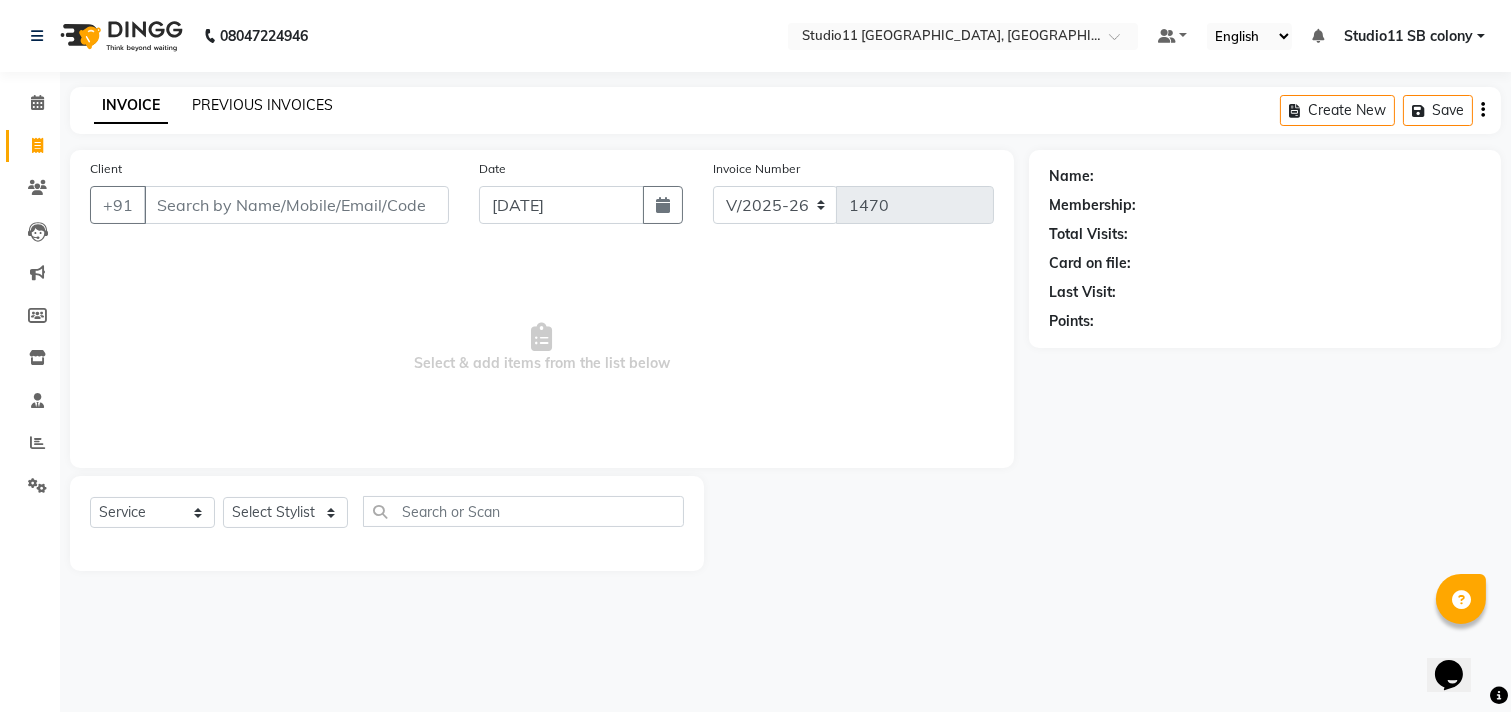 click on "PREVIOUS INVOICES" 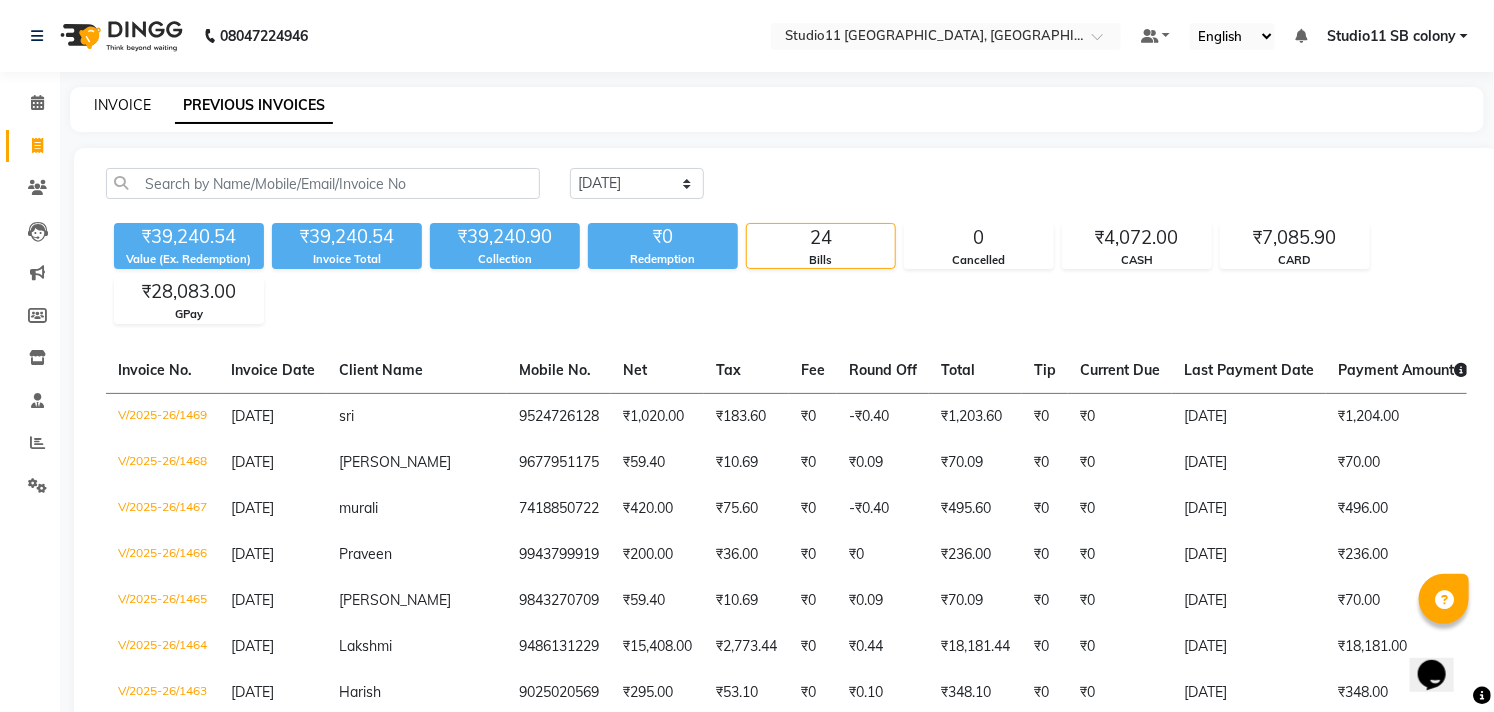 click on "INVOICE" 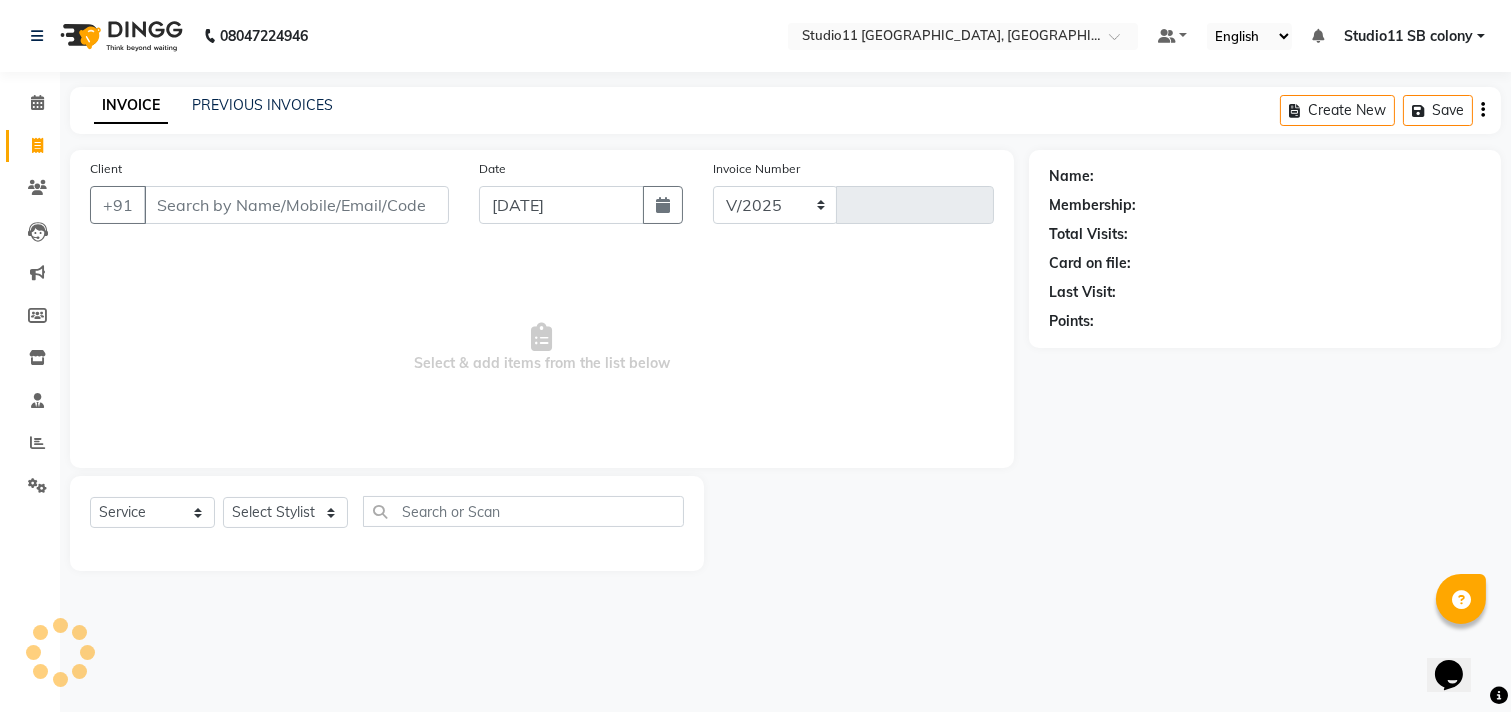 select on "7717" 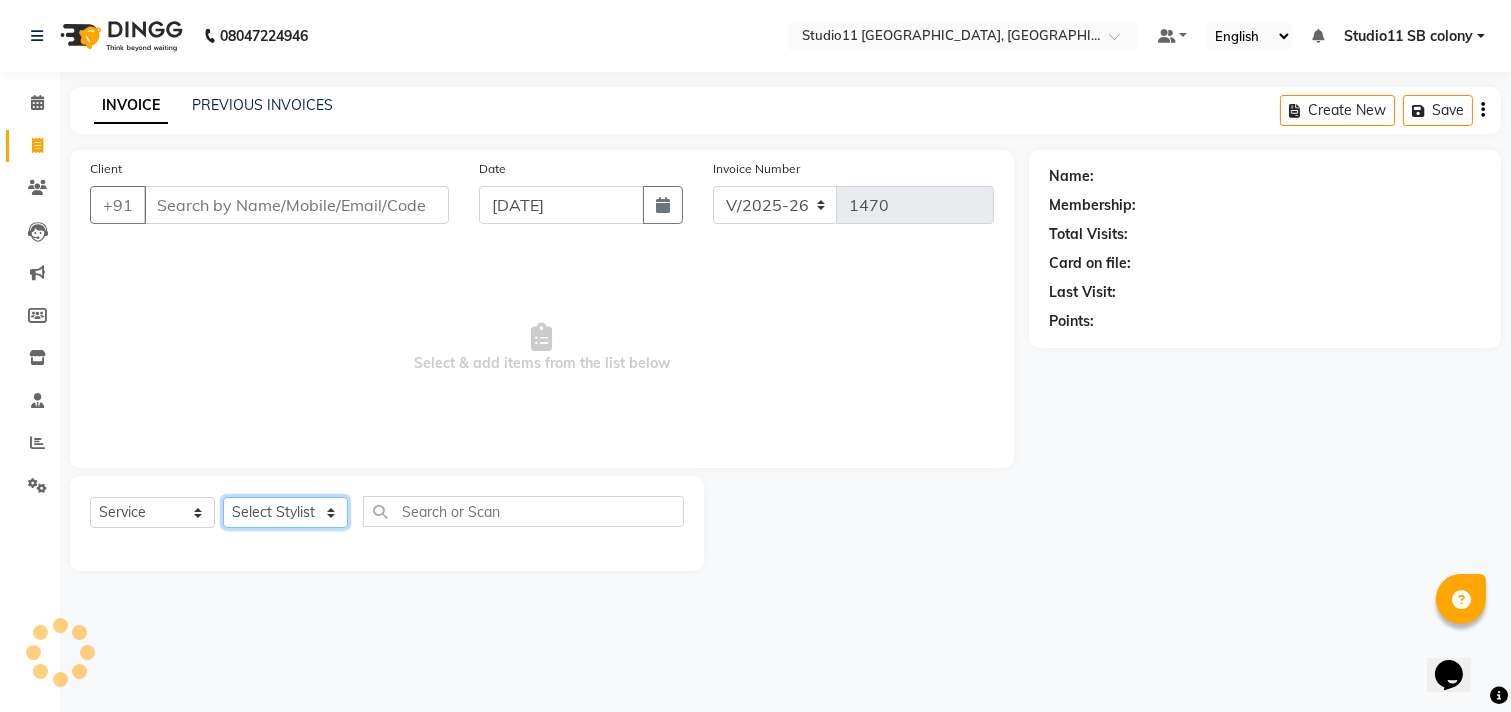 click on "Select Stylist [PERSON_NAME] Dani [PERSON_NAME] Josna kaif [PERSON_NAME] [PERSON_NAME] [PERSON_NAME] Studio11 SB colony Tahir tamil" 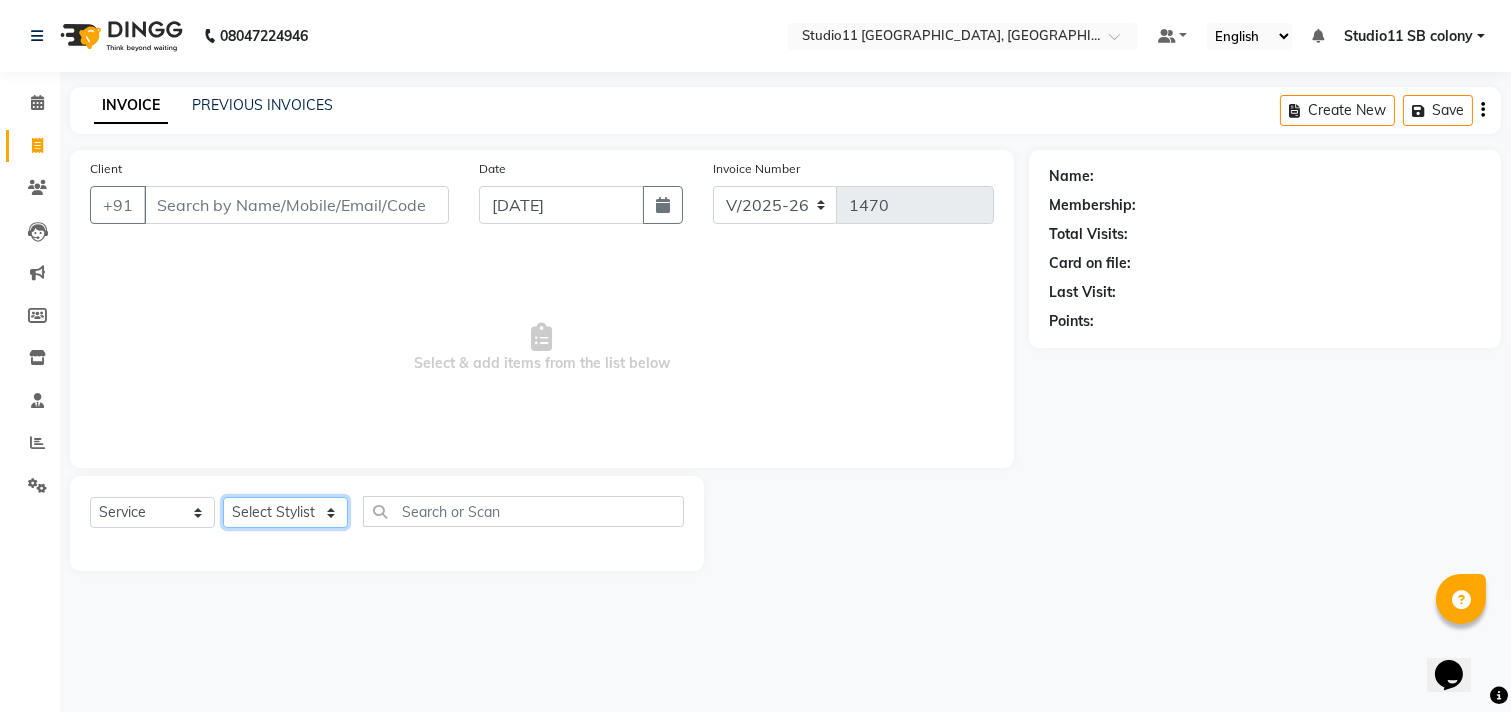 select on "68835" 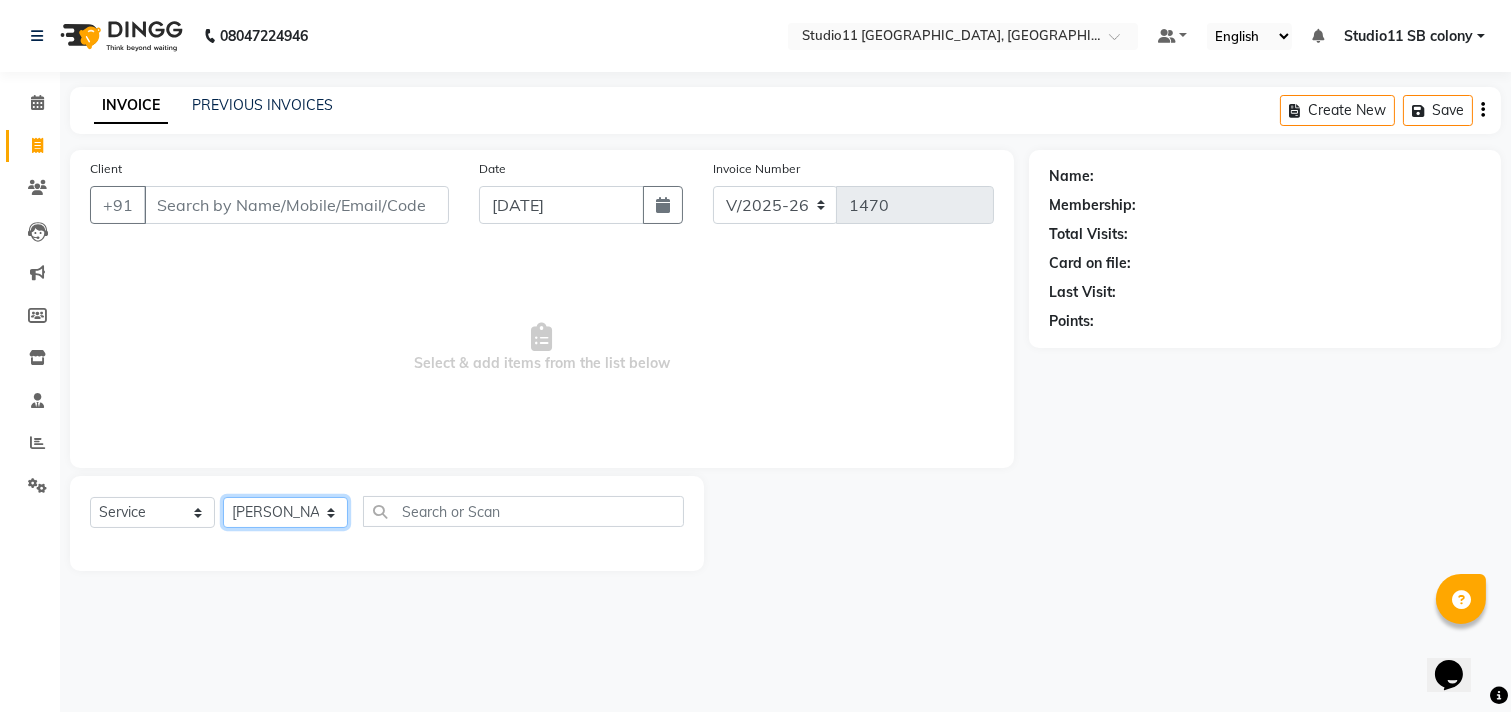 click on "Select Stylist [PERSON_NAME] Dani [PERSON_NAME] Josna kaif [PERSON_NAME] [PERSON_NAME] [PERSON_NAME] Studio11 SB colony Tahir tamil" 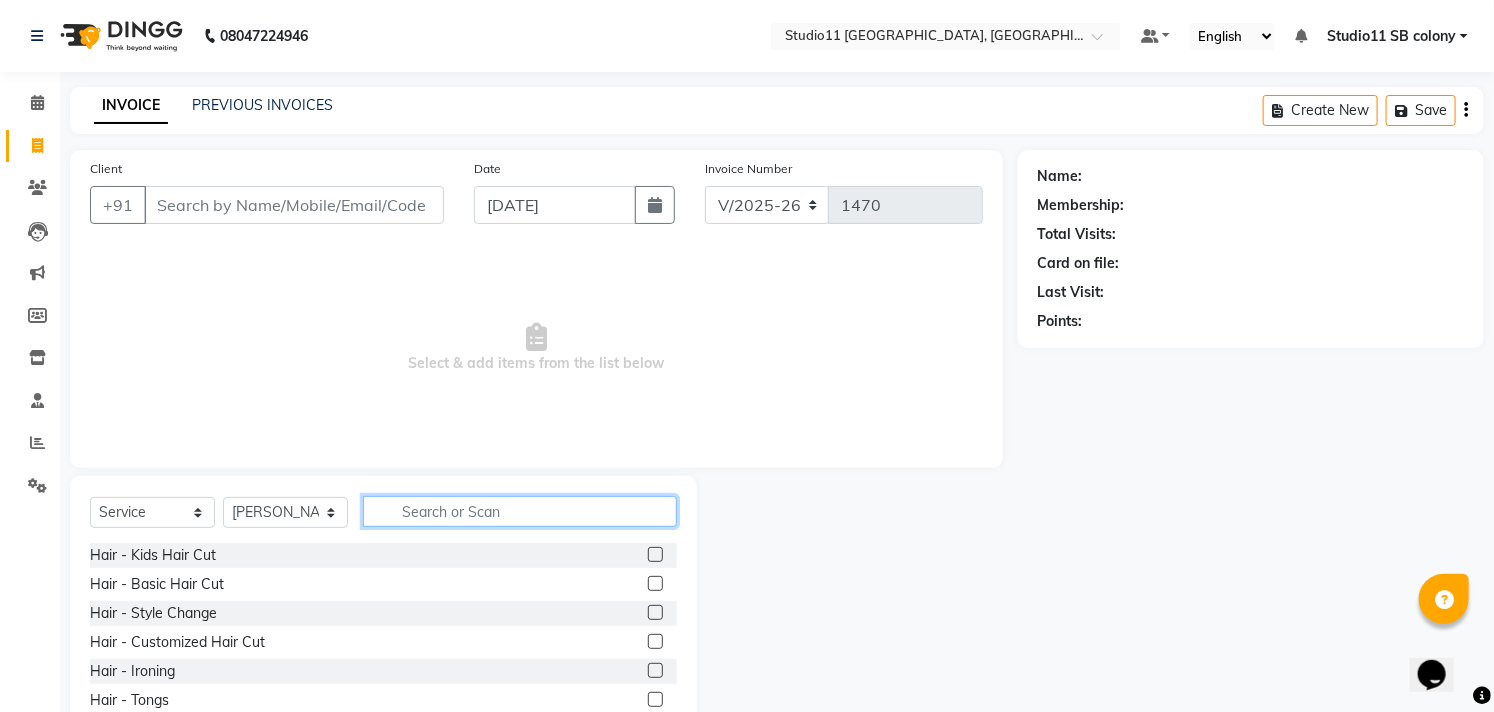 click 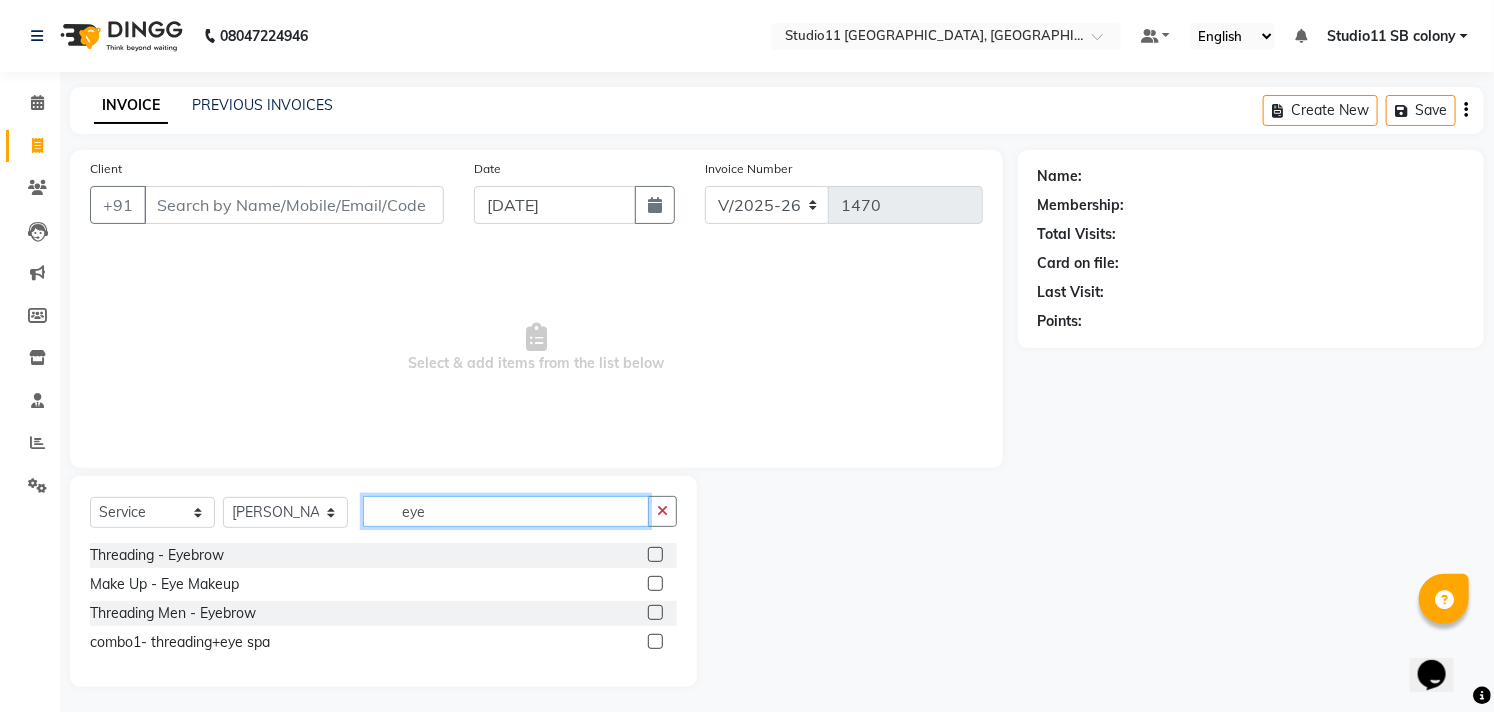 type on "eye" 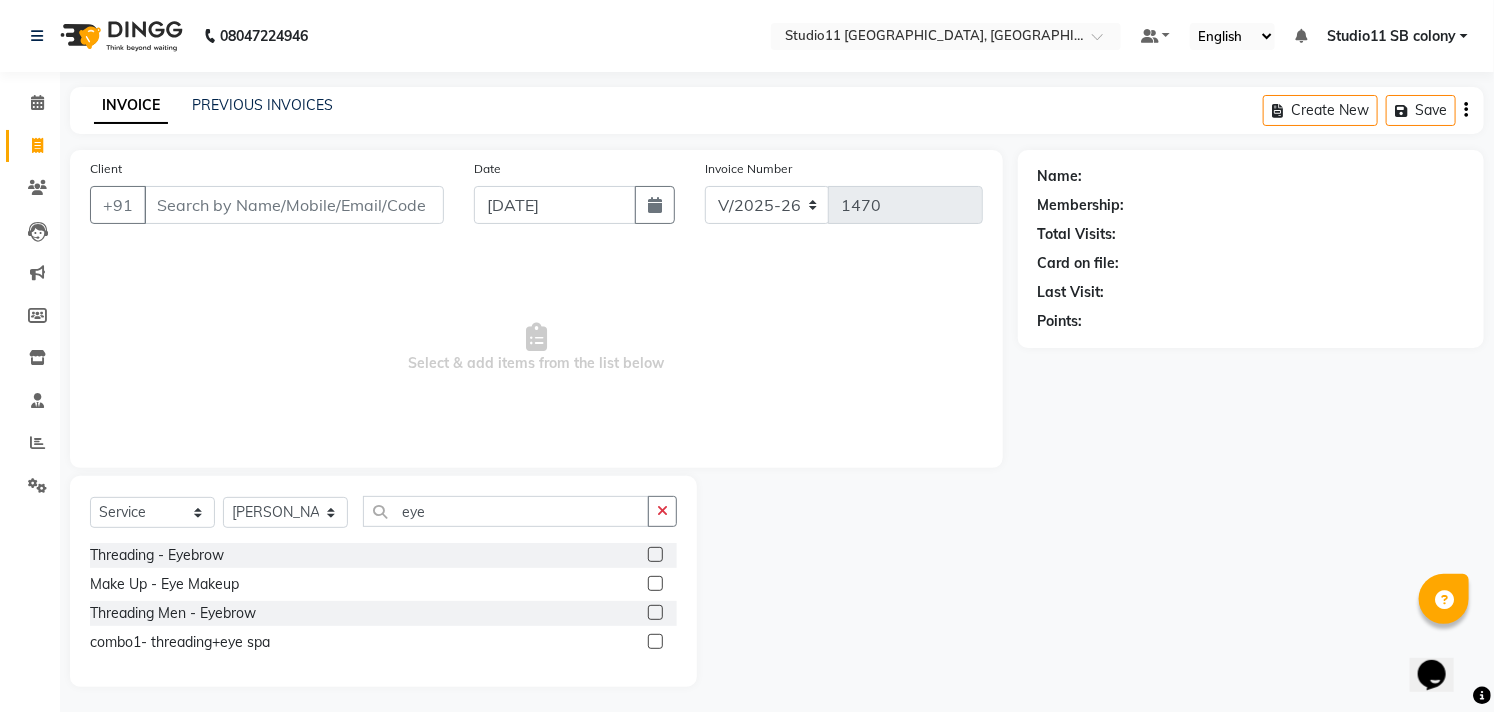 click 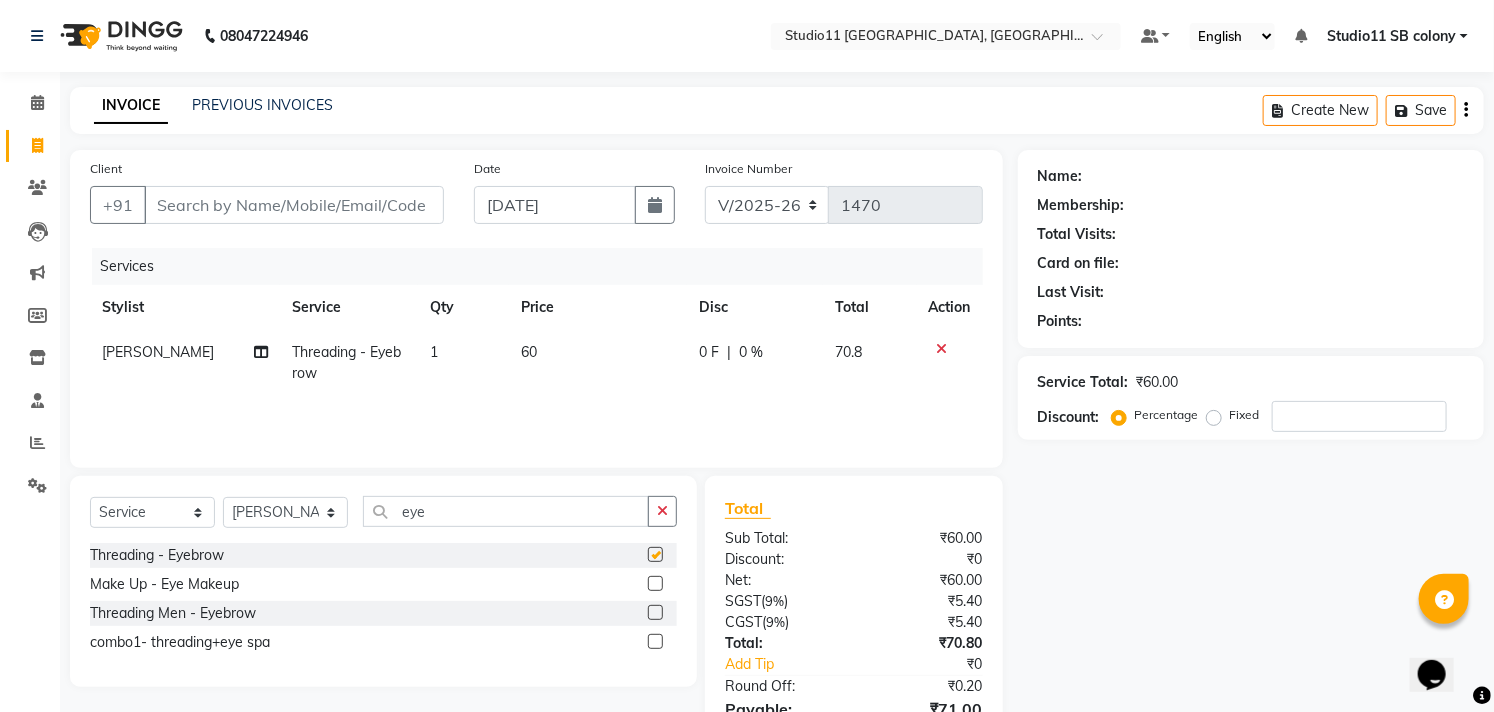 checkbox on "false" 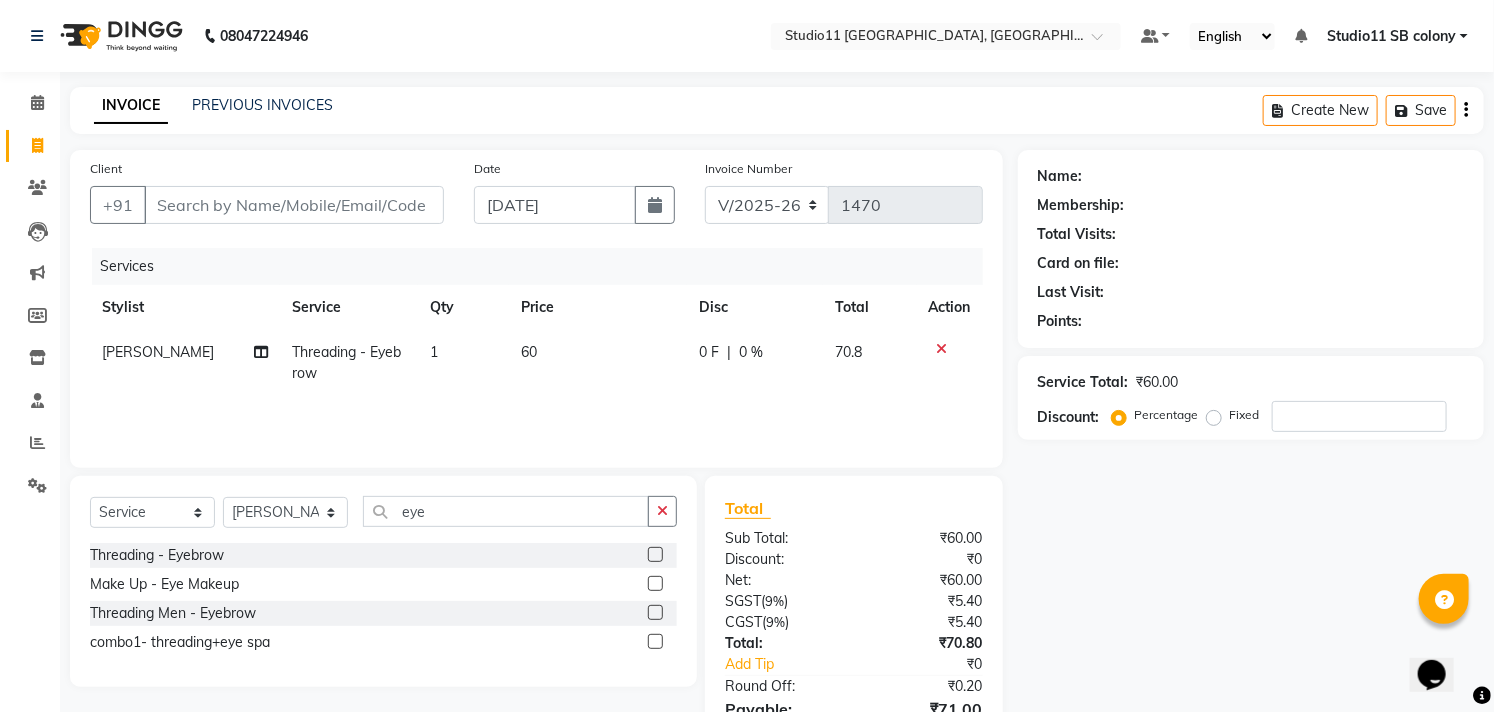 click on "60" 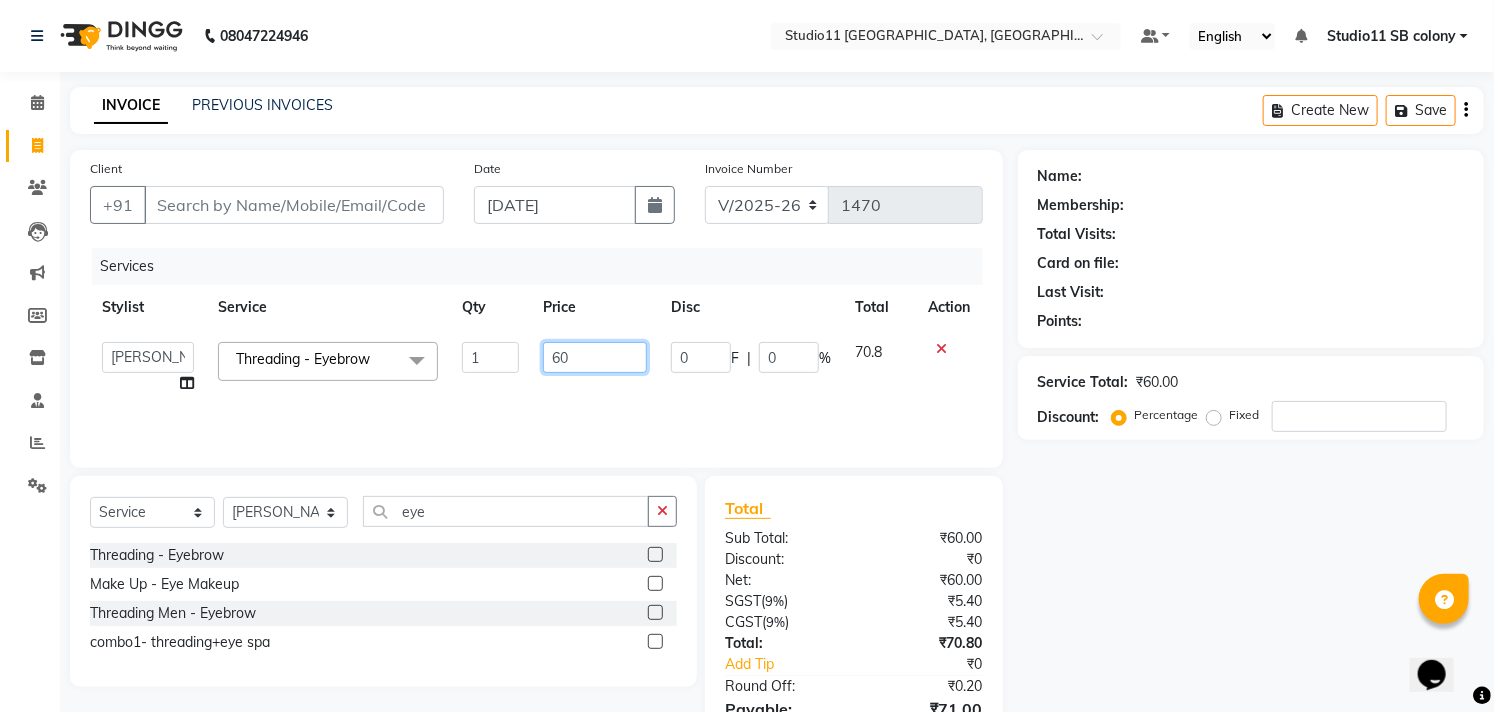 click on "60" 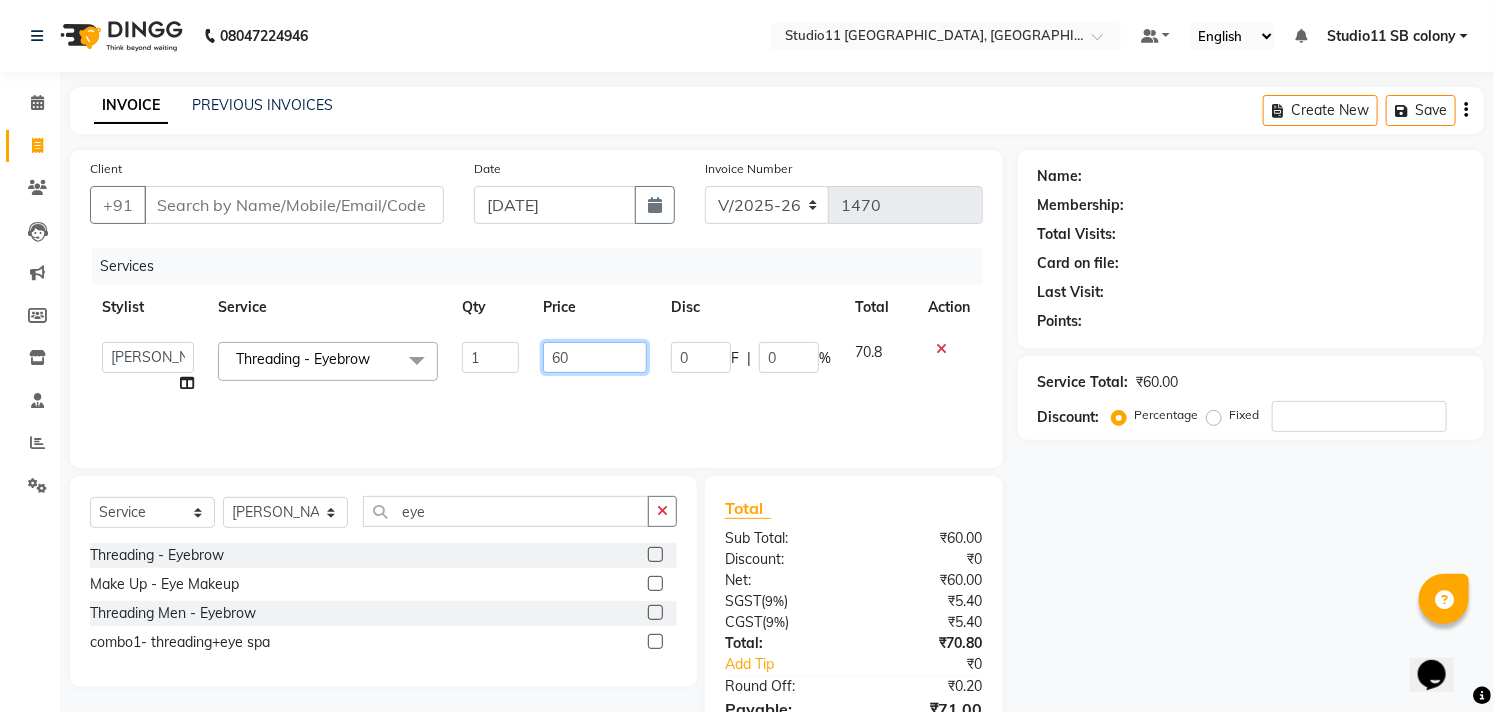type on "6" 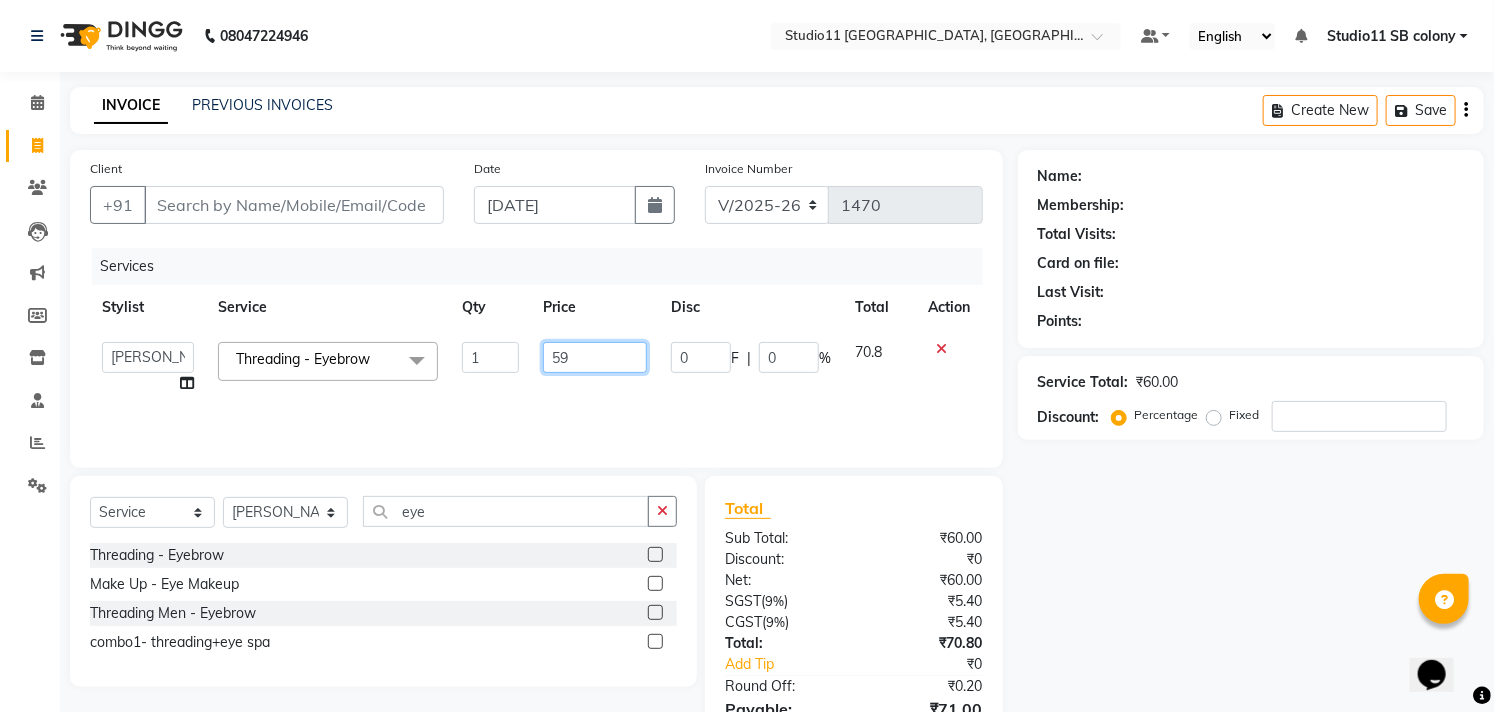 type on "59.4" 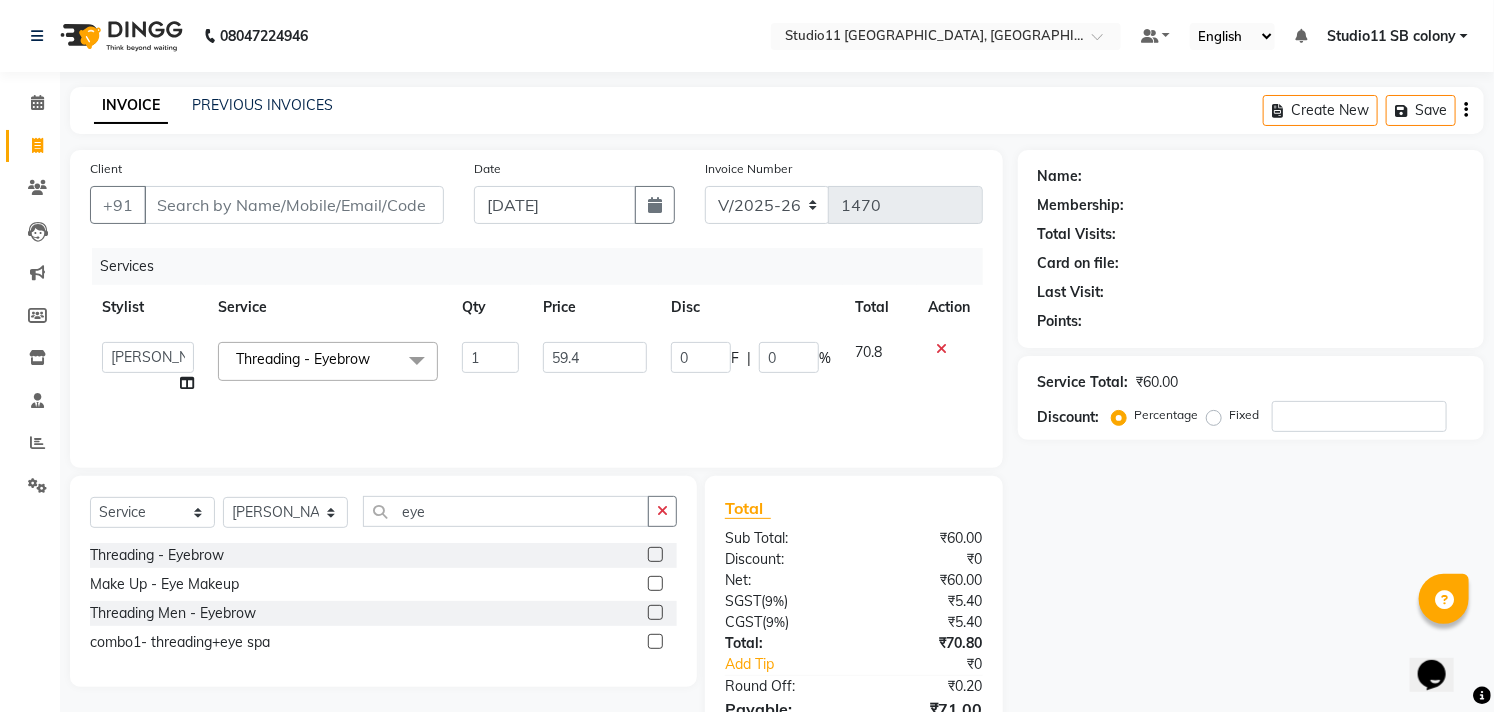 click on "Services Stylist Service Qty Price Disc Total Action  Afzal   Akbar   Dani   Jeni   Josna   kaif   lavanya   manimekalai   Praveen   Sonu   Studio11 SB colony   Tahir   tamil  Threading - Eyebrow  x Hair - Kids Hair Cut Hair - Basic Hair Cut Hair - Style Change Hair - Customized Hair Cut Hair - Ironing Hair - Tongs Hair - Roller Sets Hair Advance - Hair Do-Basic Hair Advance - Hair -Up Do Hair Technical - Straightening Hair Technical - Smoothening Hair Technical - Rebonding Hair Technical - Keratin Hair Technical - Kera Smooth Colouring - Root Touch Up(Ammonia) Colouring - Root Touch Up(Ammonia Free) Colouring - Global Color(Ammonia) Colouring - Global Color(Ammonia Free) Fashion Colour - Global Ammonia Fashion Colour - Global Ammonia Free Fashion Colour - Fashion Streaks(Min 3 Streaks) Fashion Colour - Highlights Half Fashion Colour - Highlights Full Wash&Blowdry - Blowdry Wash&Blowdry - Blowdry & Hair Wash Wash&Blowdry - Hair Wash & Setting Wash&Blowdry - Moroccan Hairwash & Conditioning Threading - Chin 1" 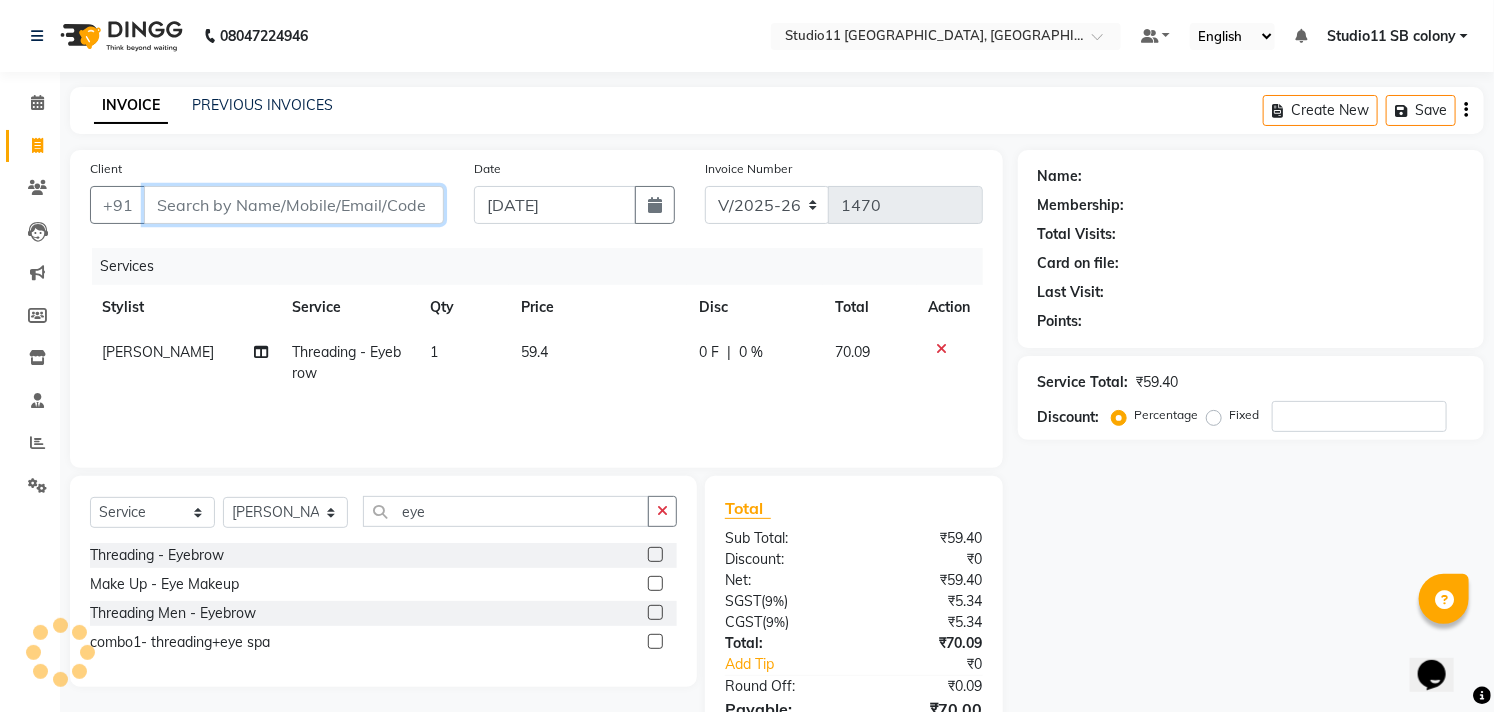 click on "Client" at bounding box center (294, 205) 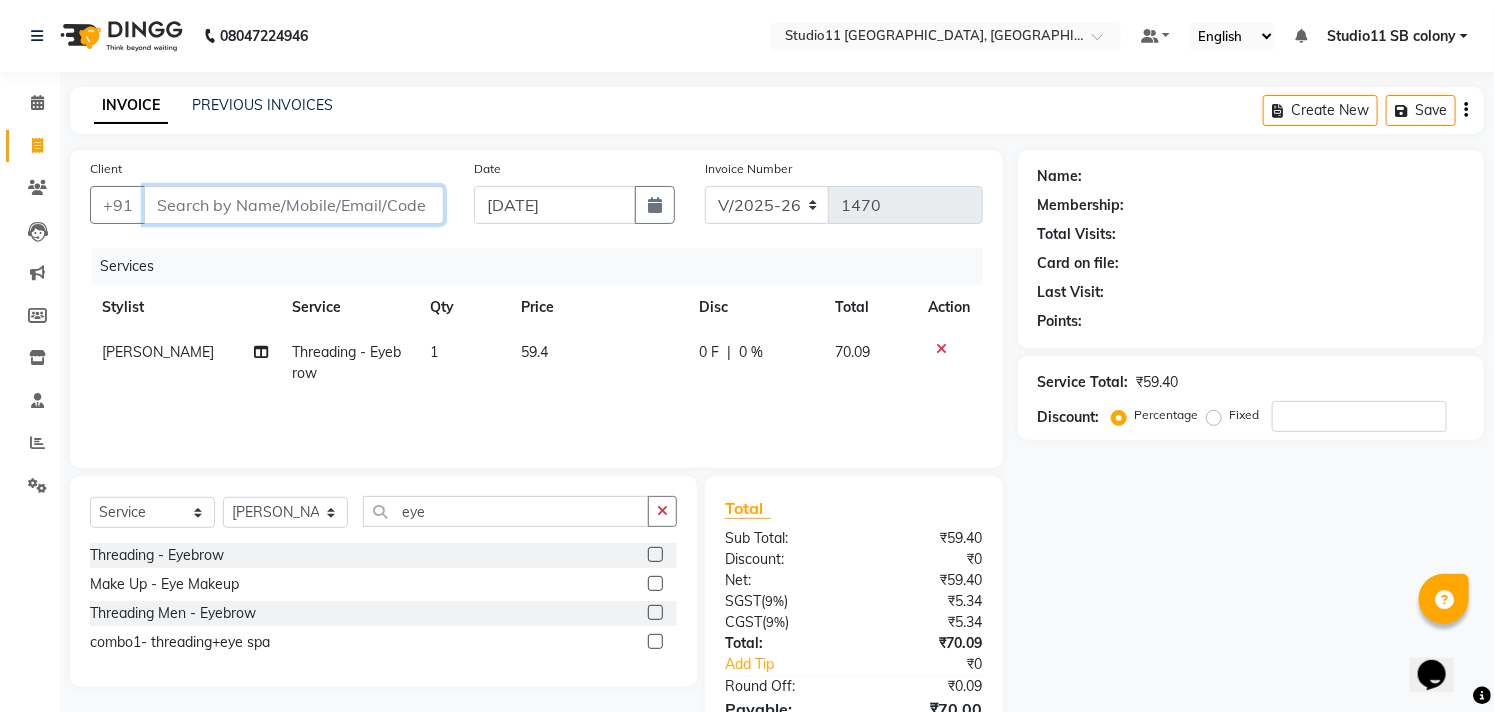 click on "Client" at bounding box center [294, 205] 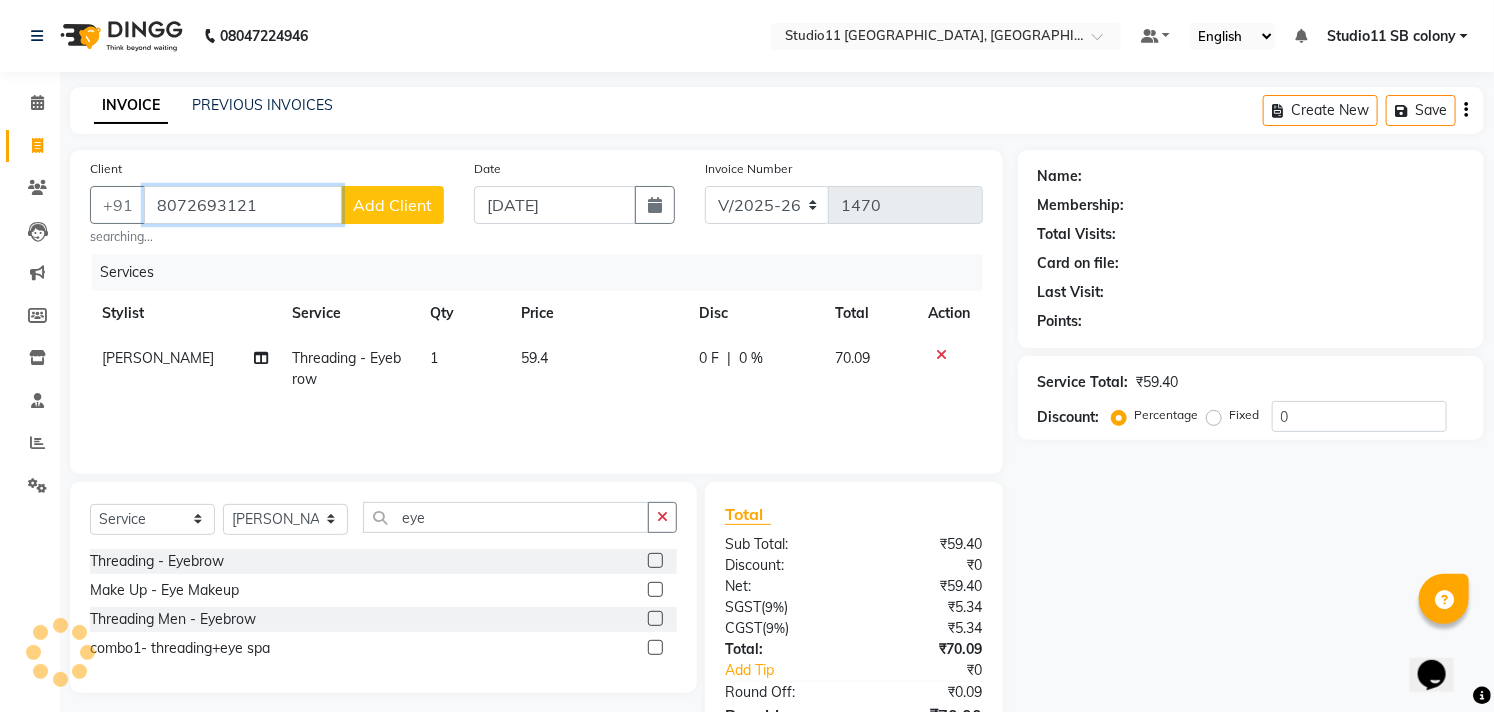 type on "8072693121" 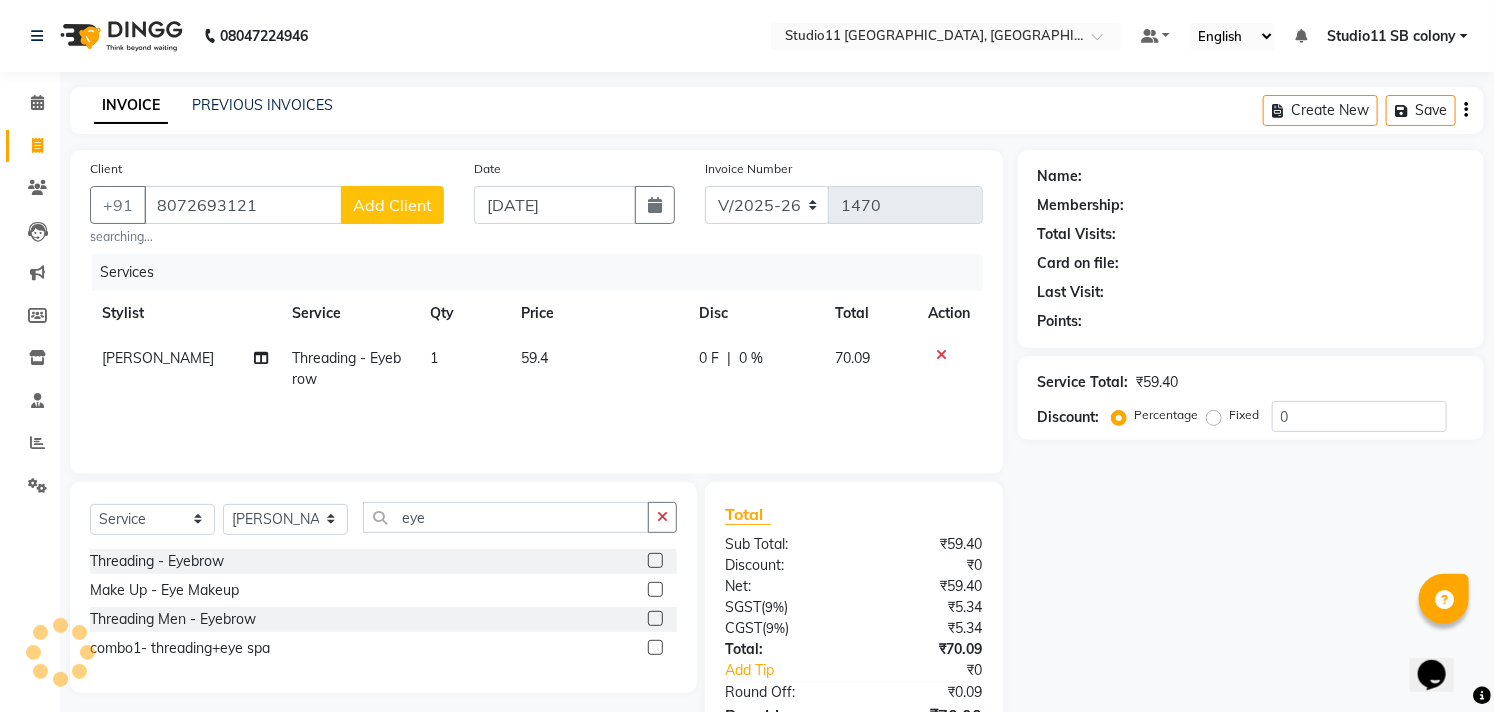 click on "Add Client" 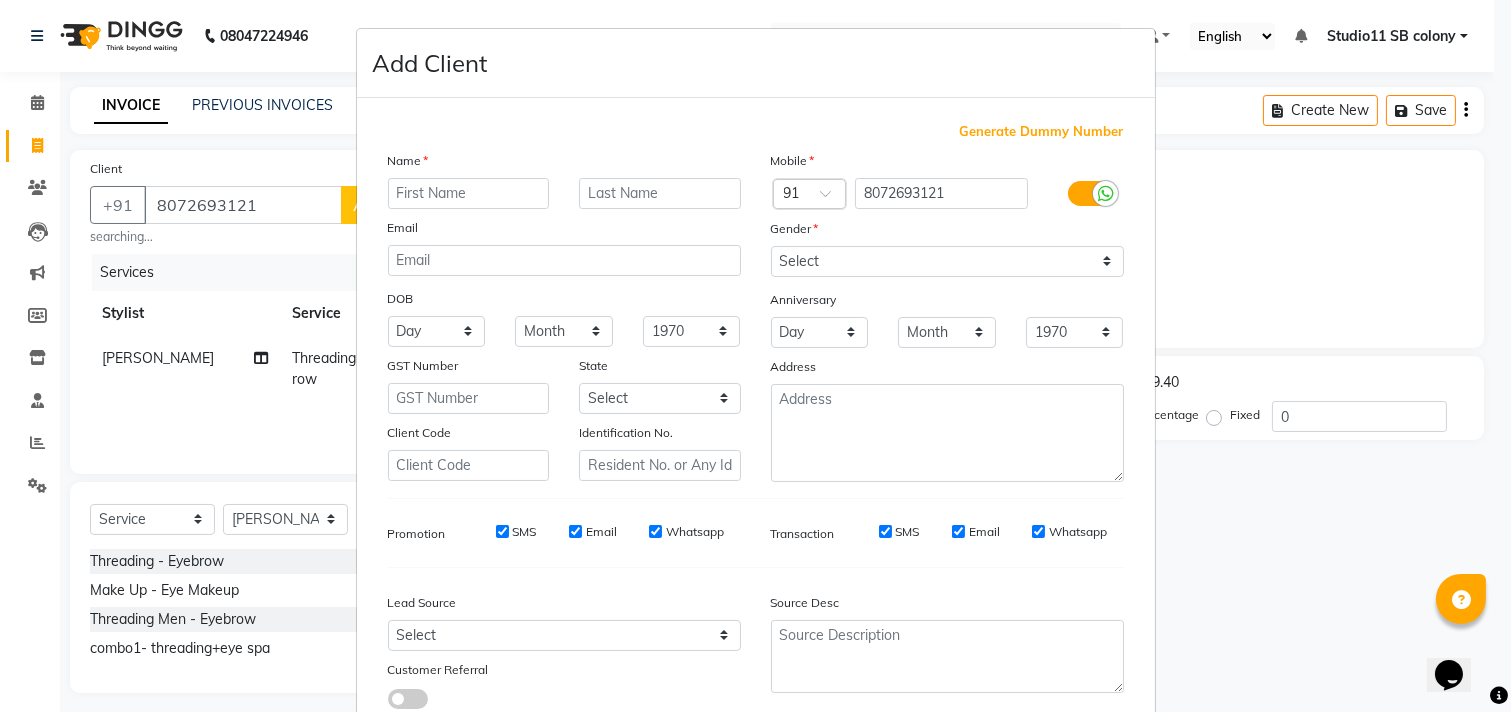 click at bounding box center (469, 193) 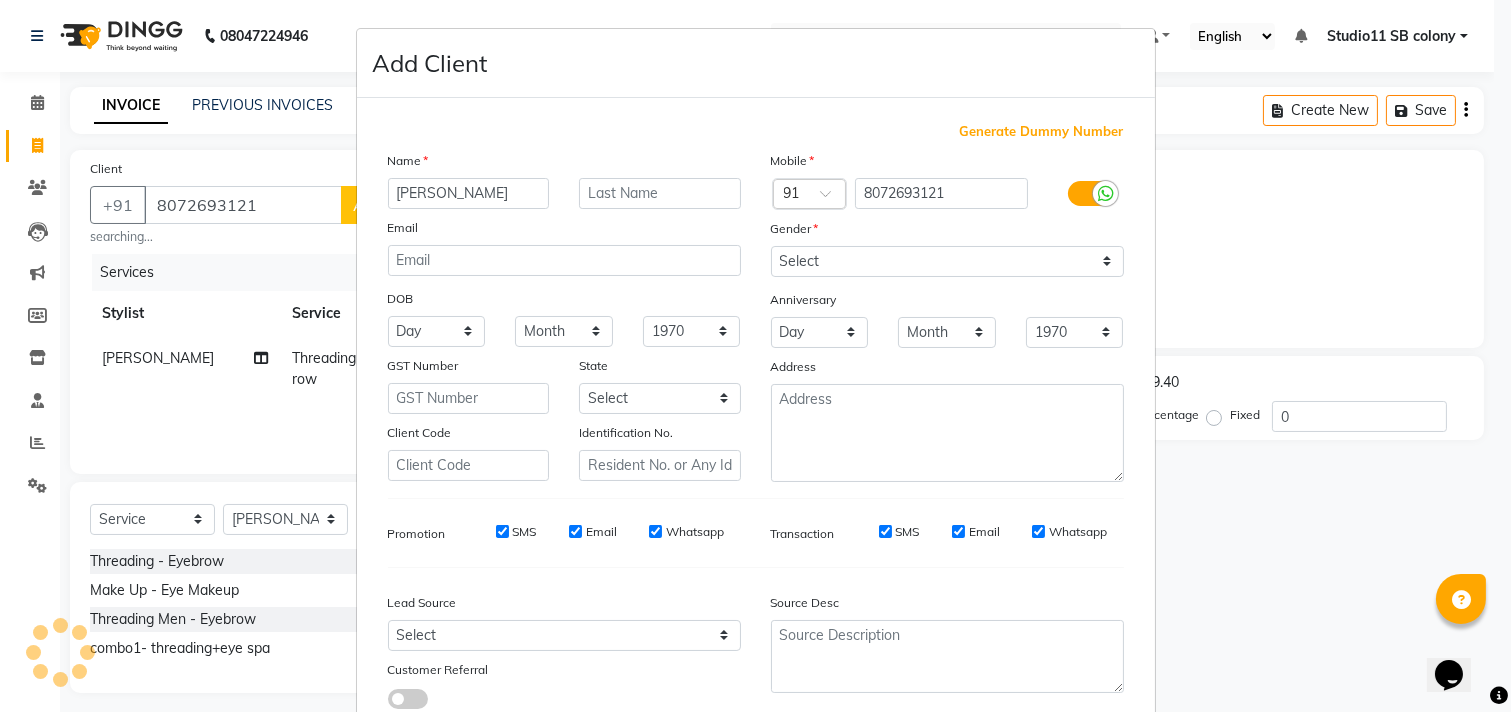 type on "[PERSON_NAME]" 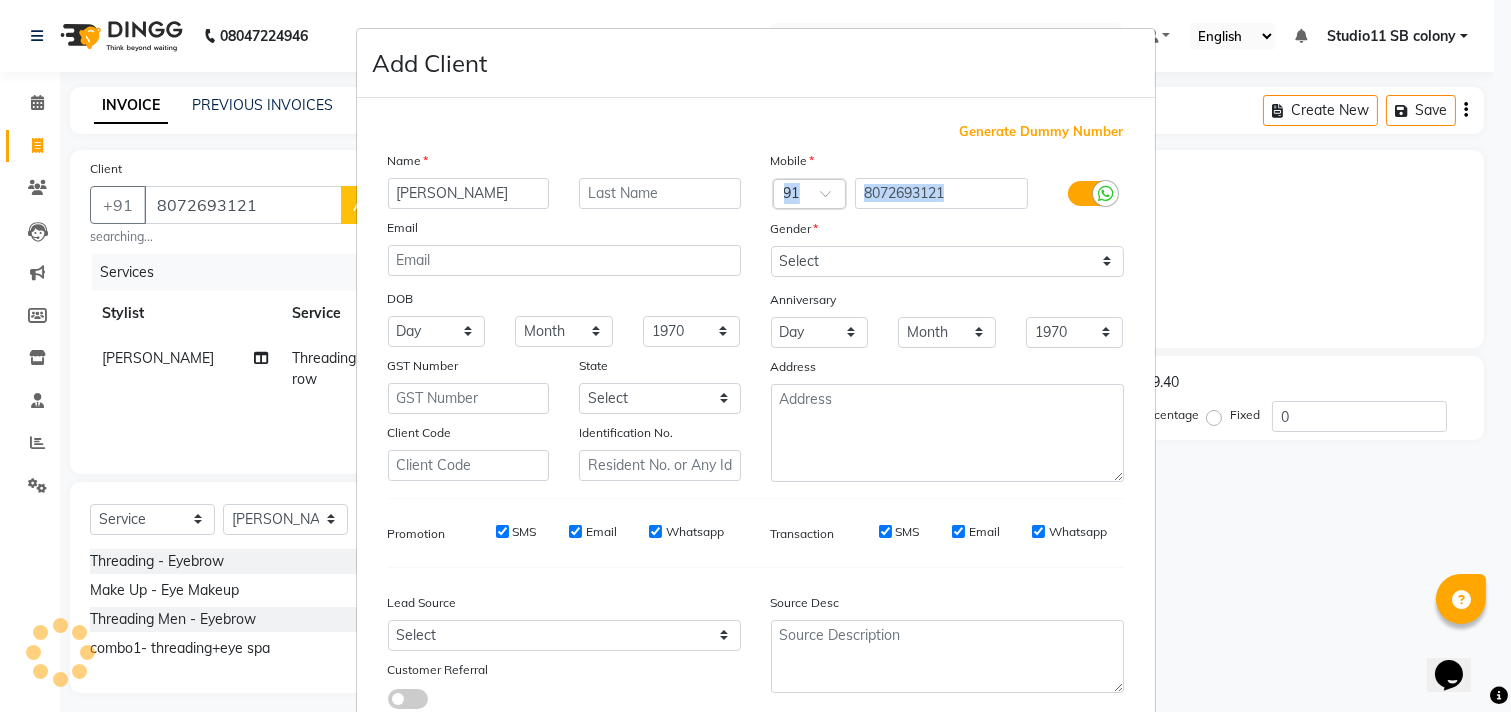 drag, startPoint x: 1048, startPoint y: 158, endPoint x: 1208, endPoint y: 231, distance: 175.86642 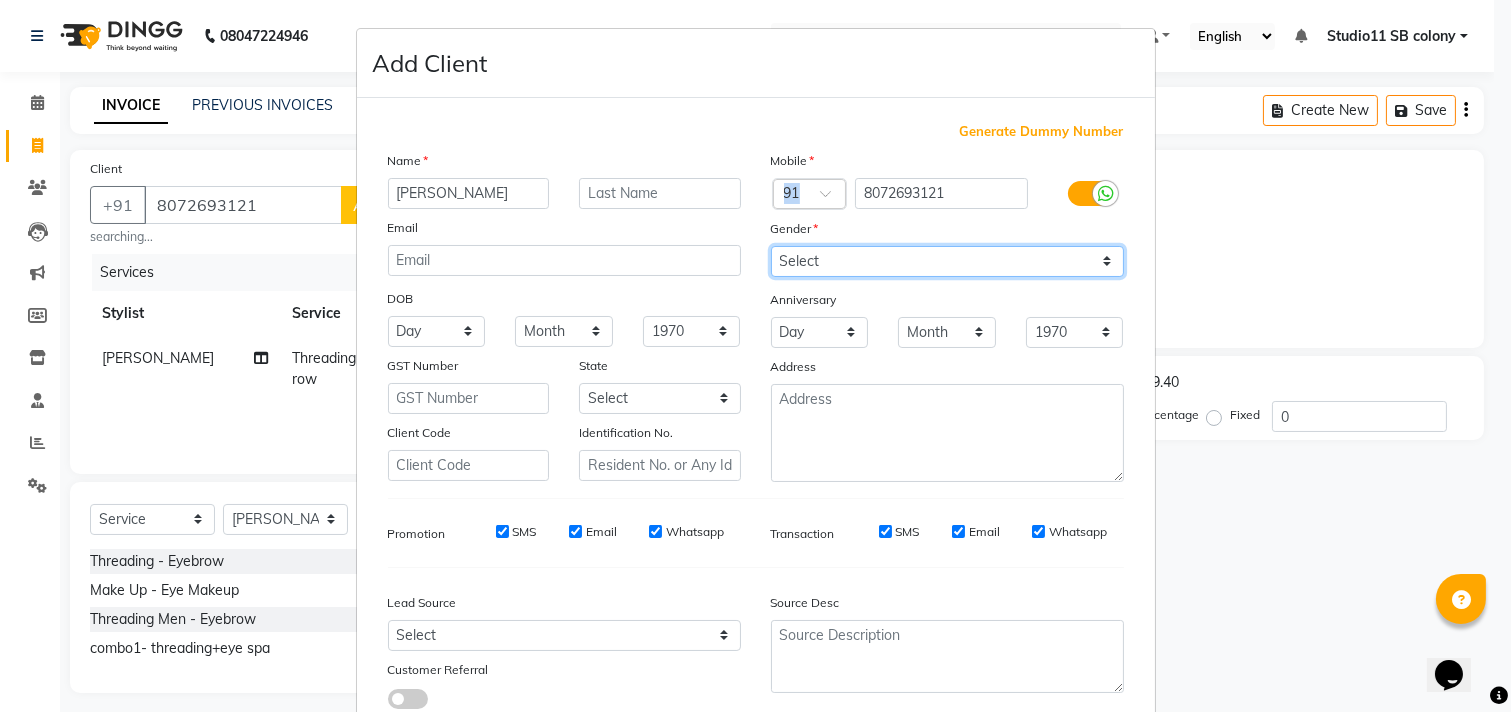click on "Select Male Female Other Prefer Not To Say" at bounding box center (947, 261) 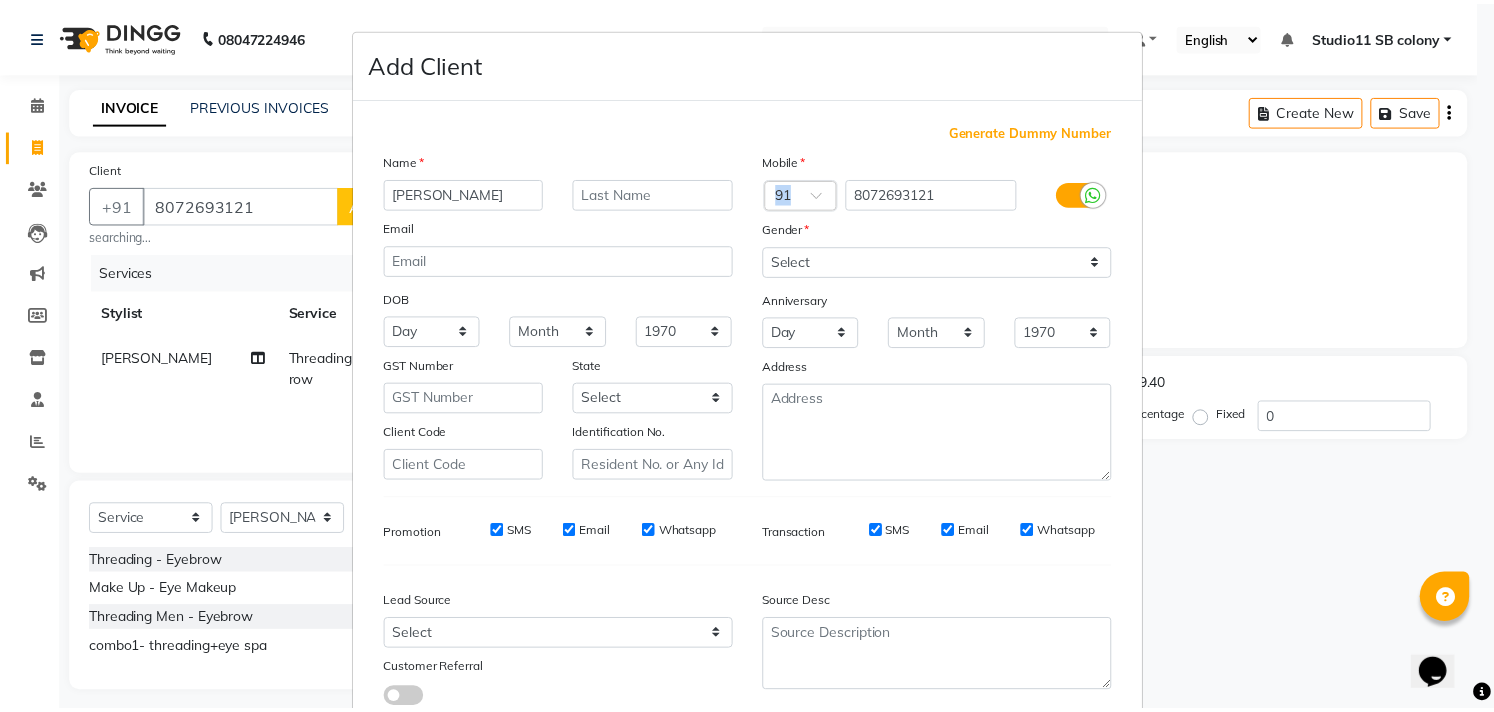 scroll, scrollTop: 138, scrollLeft: 0, axis: vertical 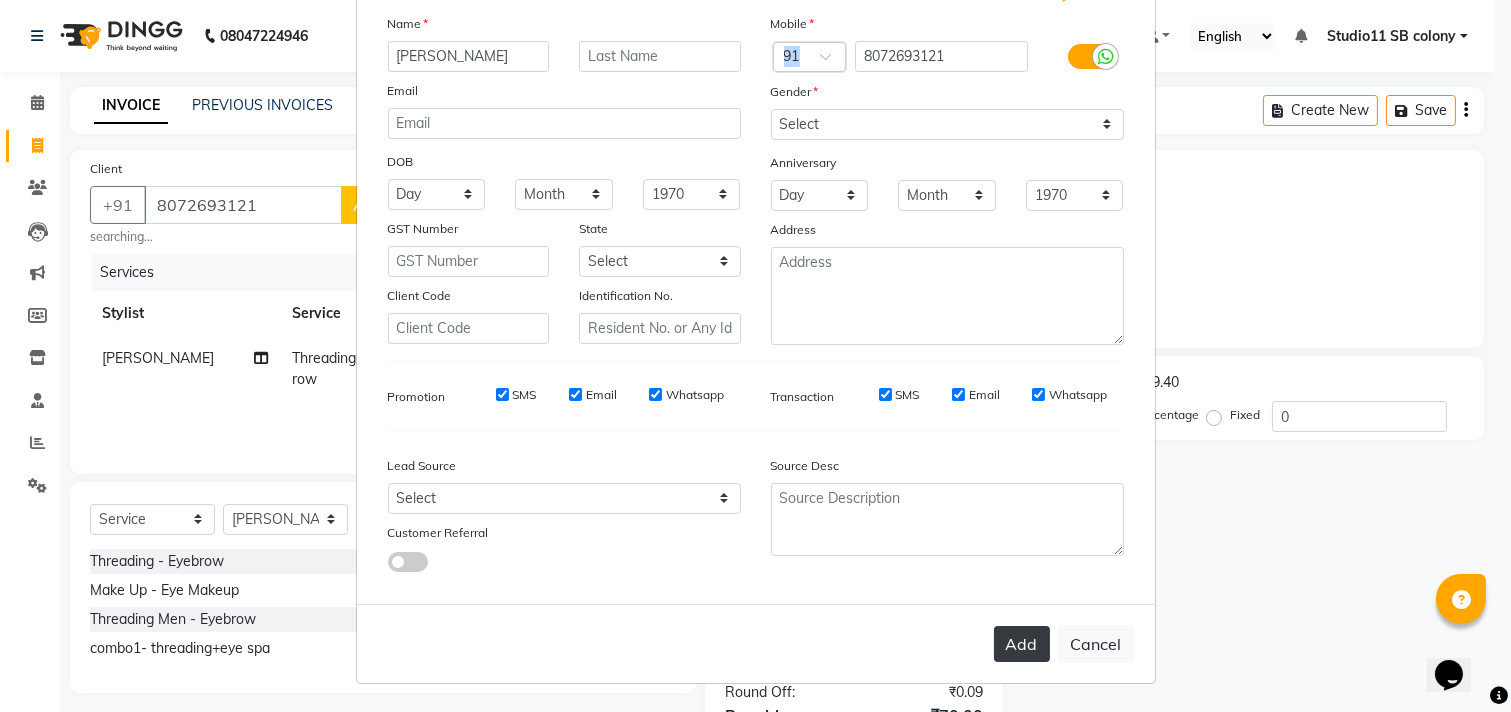 click on "Add" at bounding box center (1022, 644) 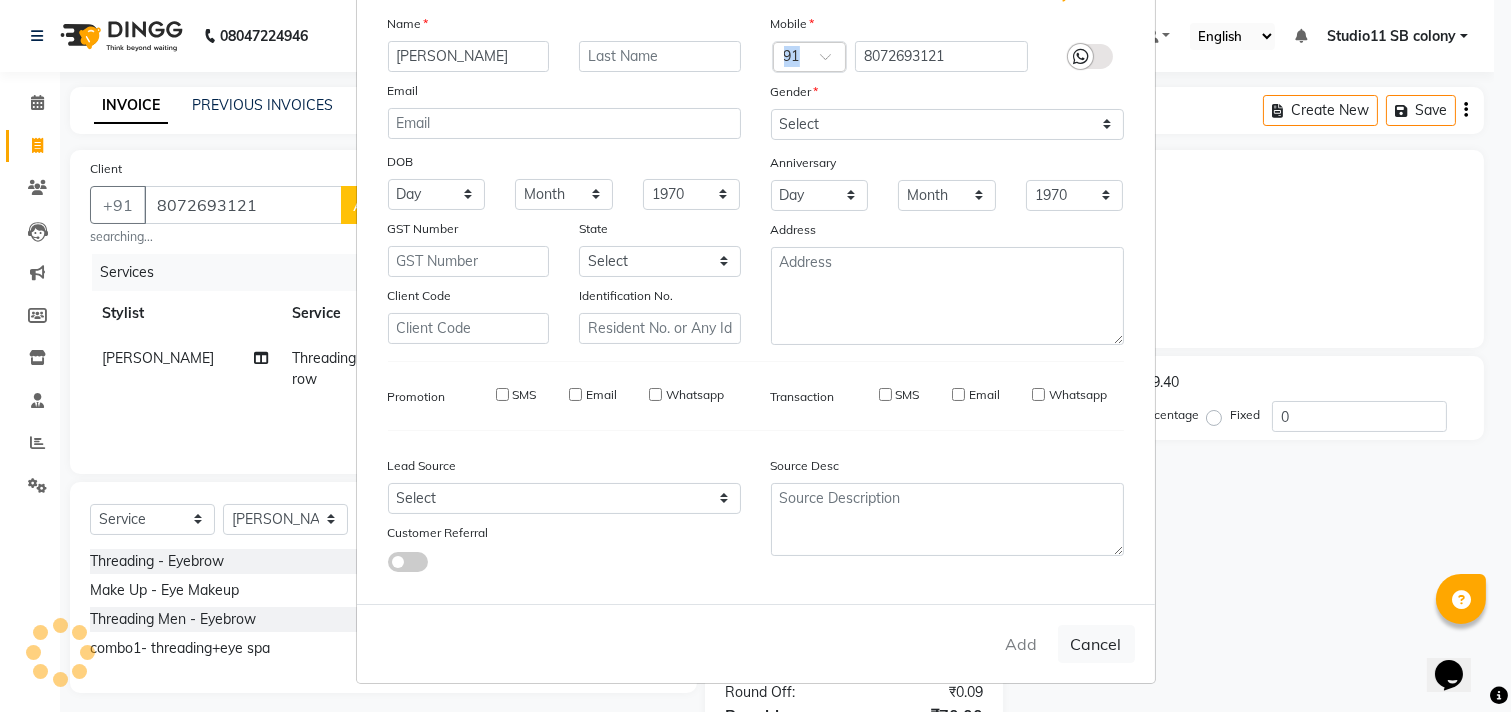 type 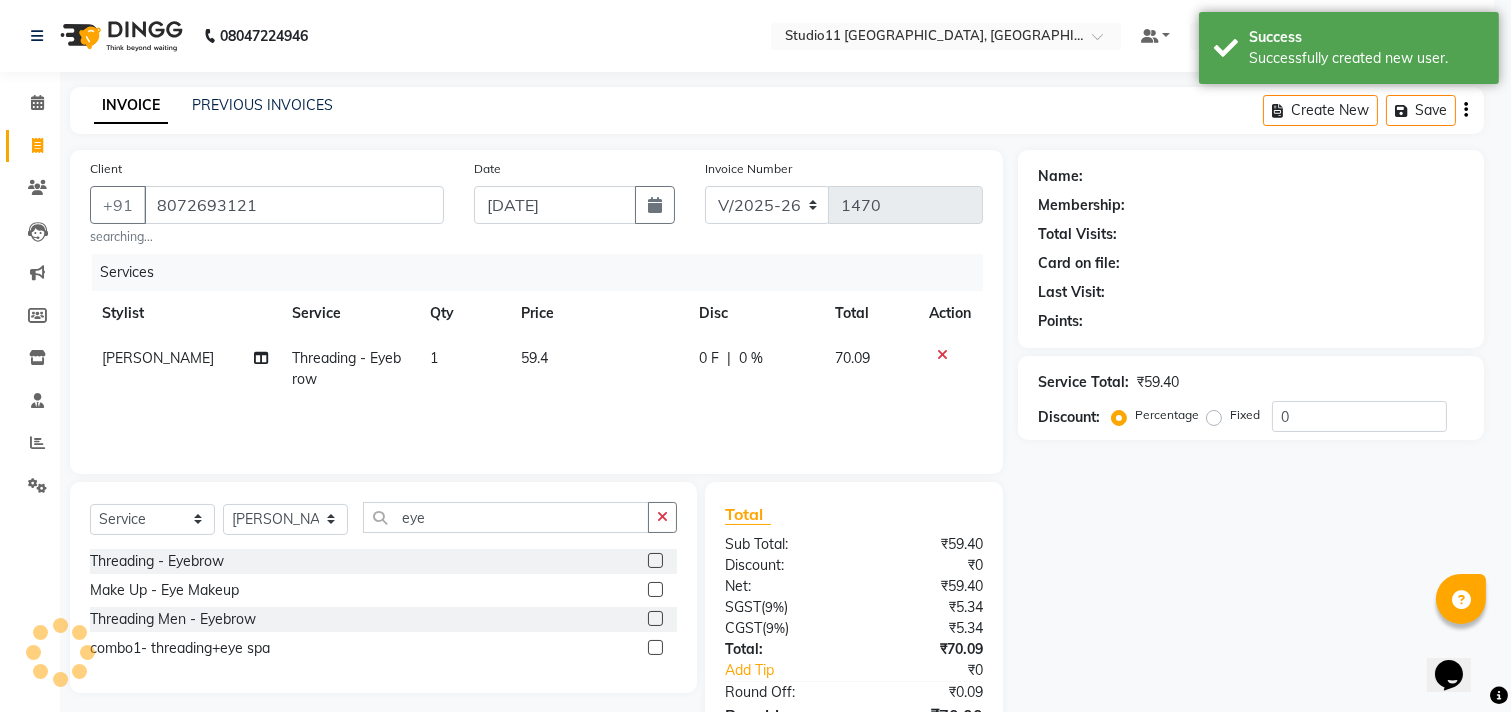 drag, startPoint x: 1510, startPoint y: 426, endPoint x: 52, endPoint y: 36, distance: 1509.2594 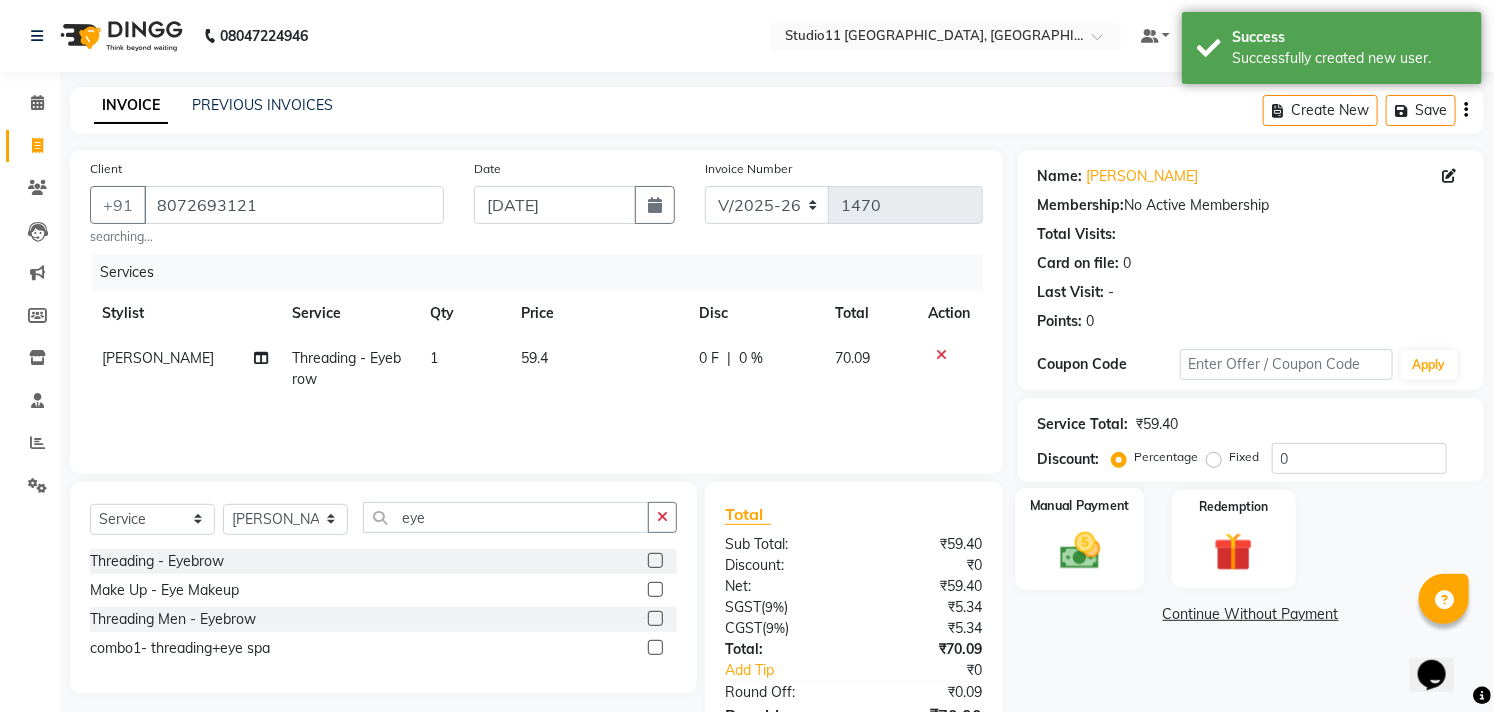 drag, startPoint x: 1102, startPoint y: 547, endPoint x: 1172, endPoint y: 577, distance: 76.15773 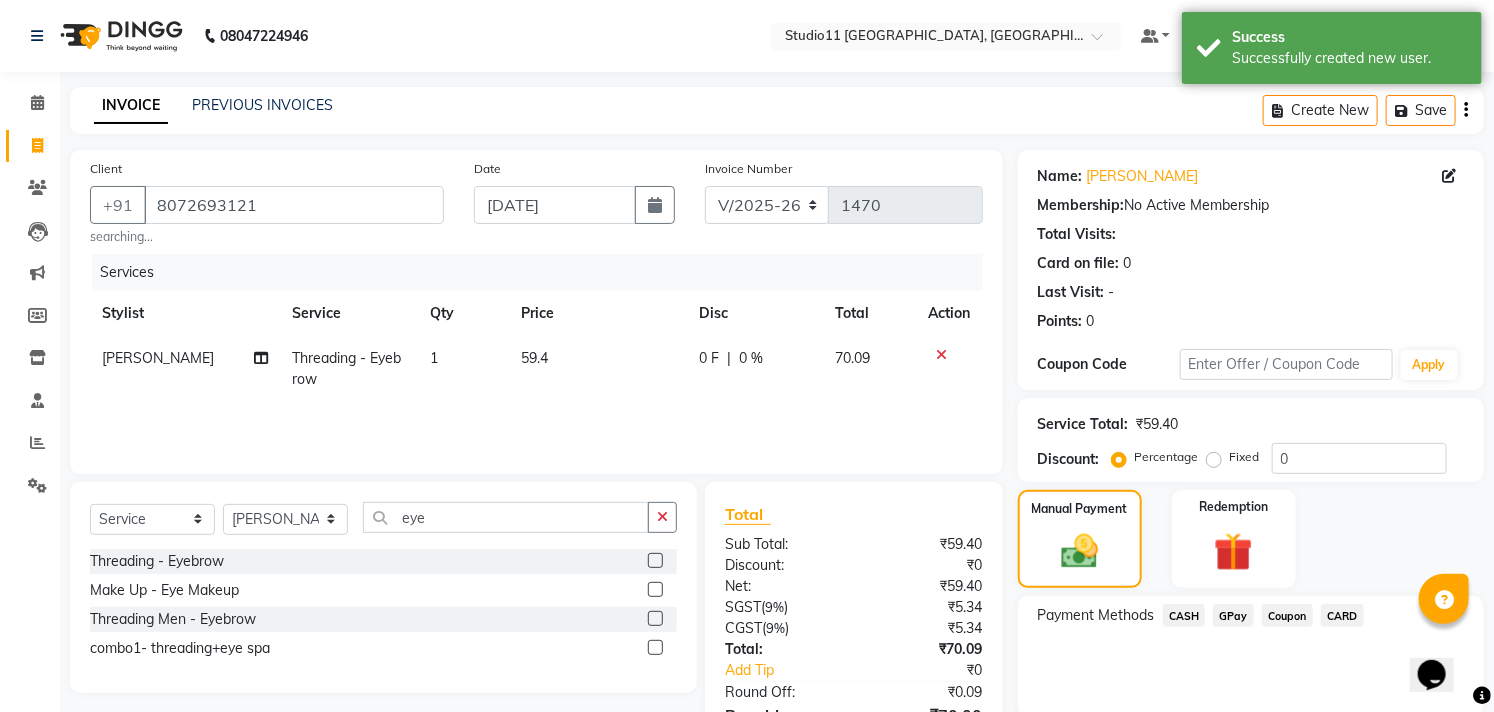click on "CASH" 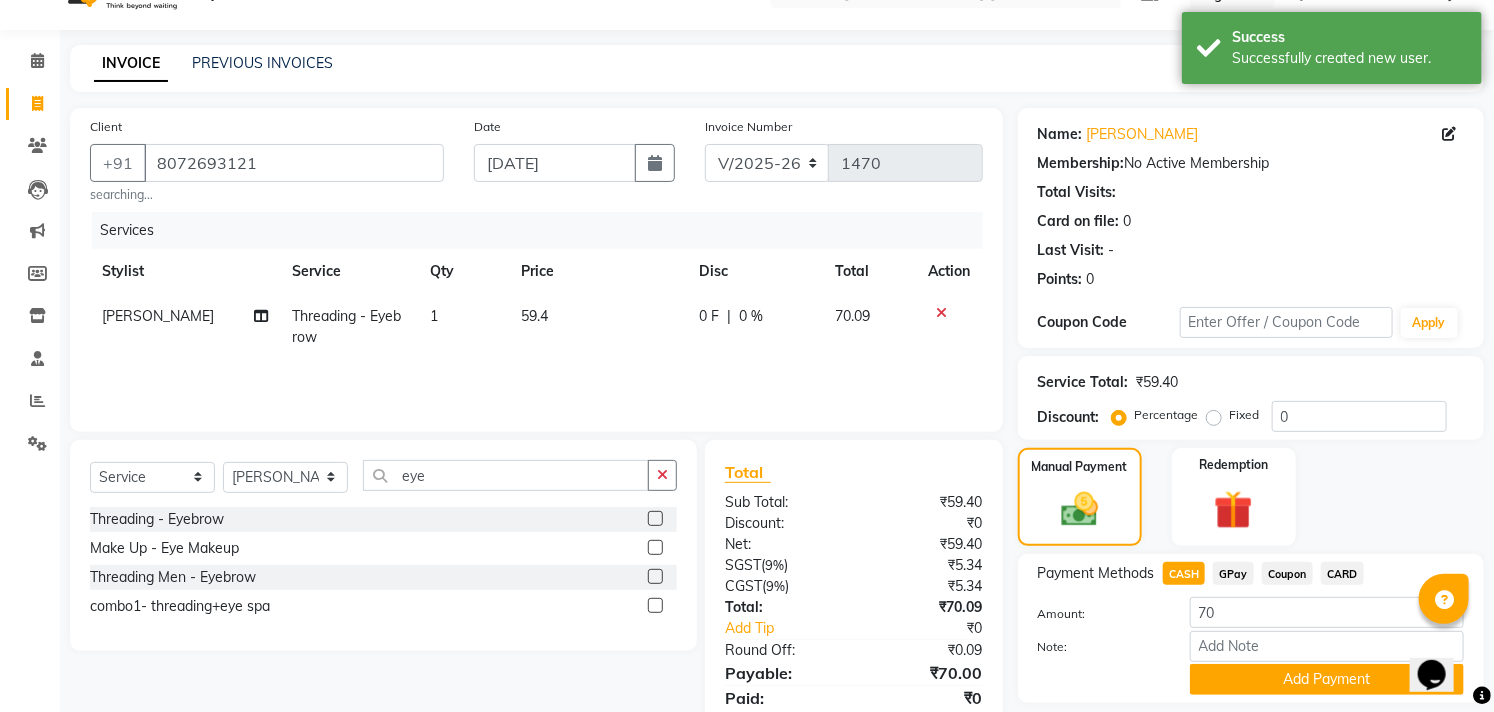 scroll, scrollTop: 80, scrollLeft: 0, axis: vertical 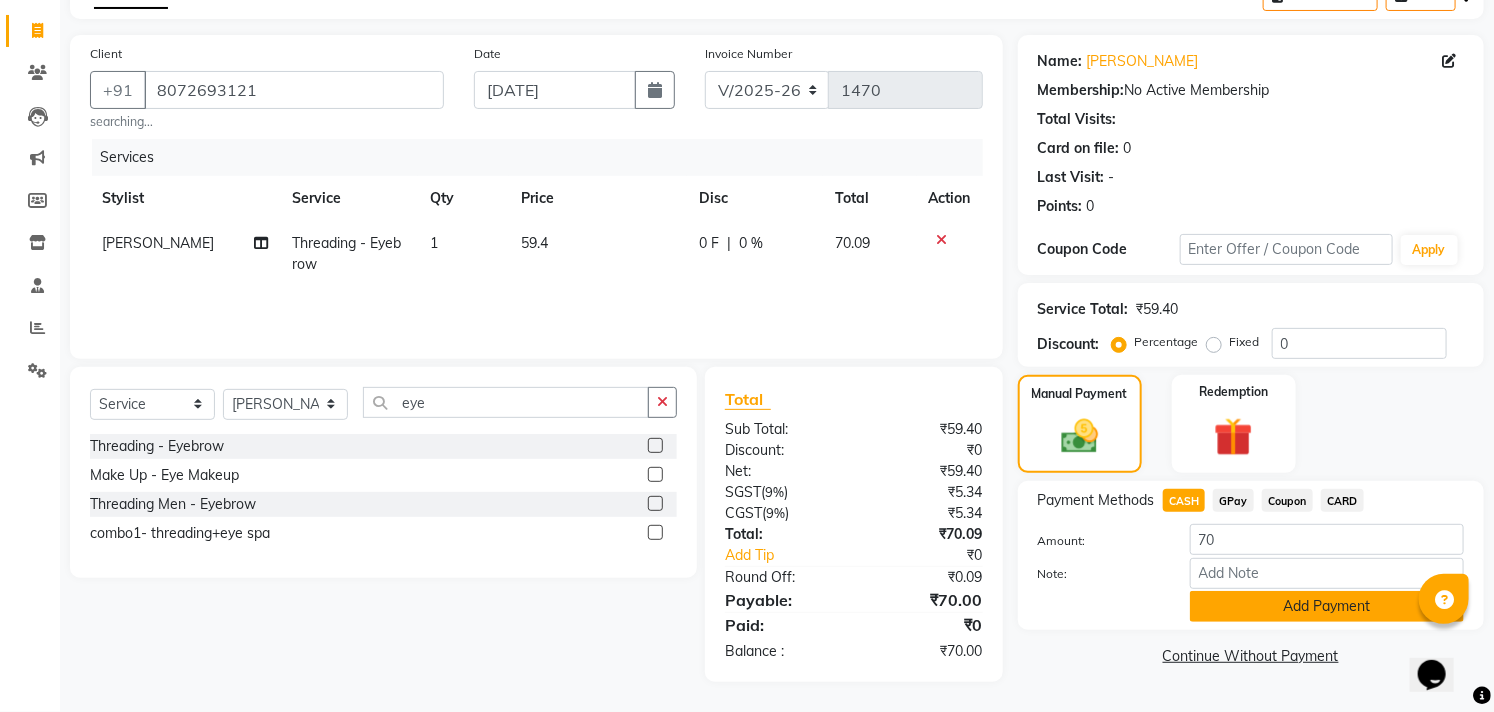 click on "Add Payment" 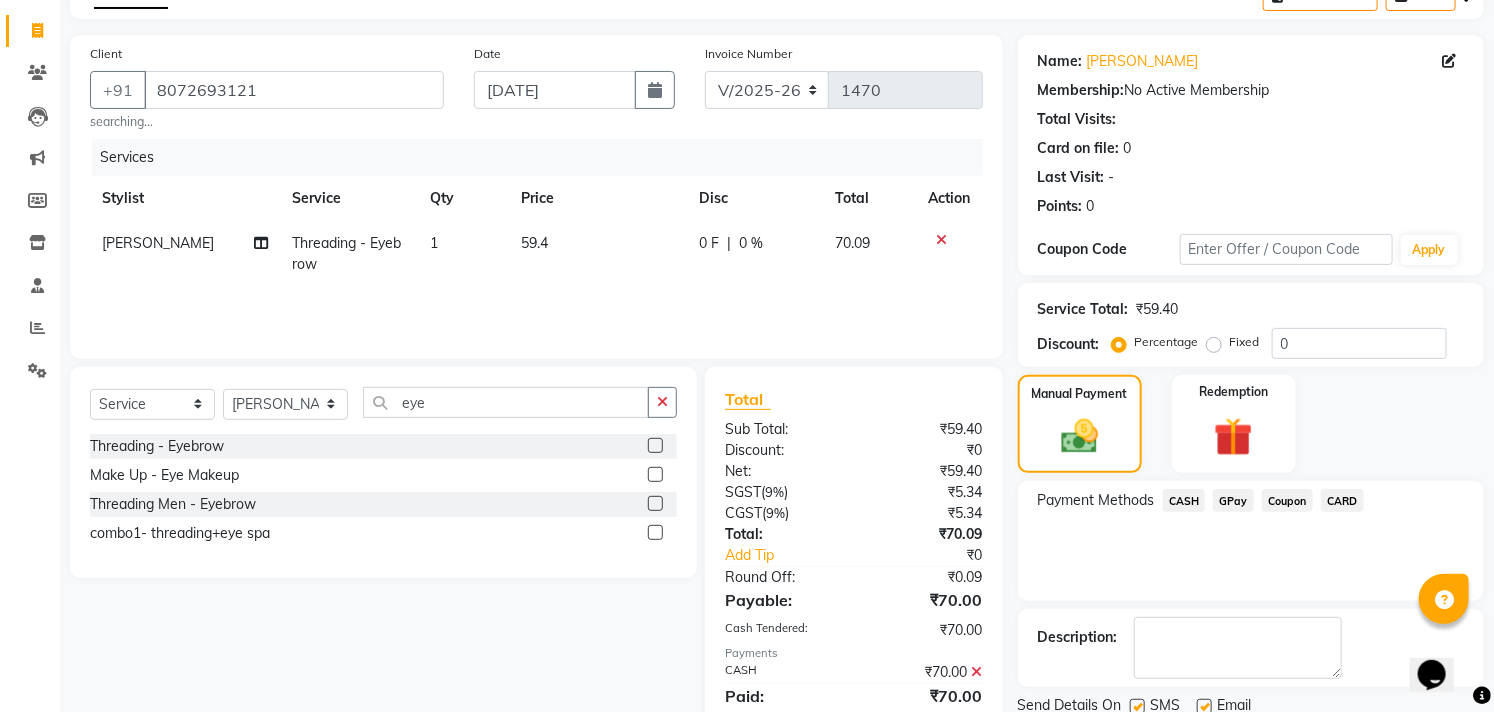 scroll, scrollTop: 187, scrollLeft: 0, axis: vertical 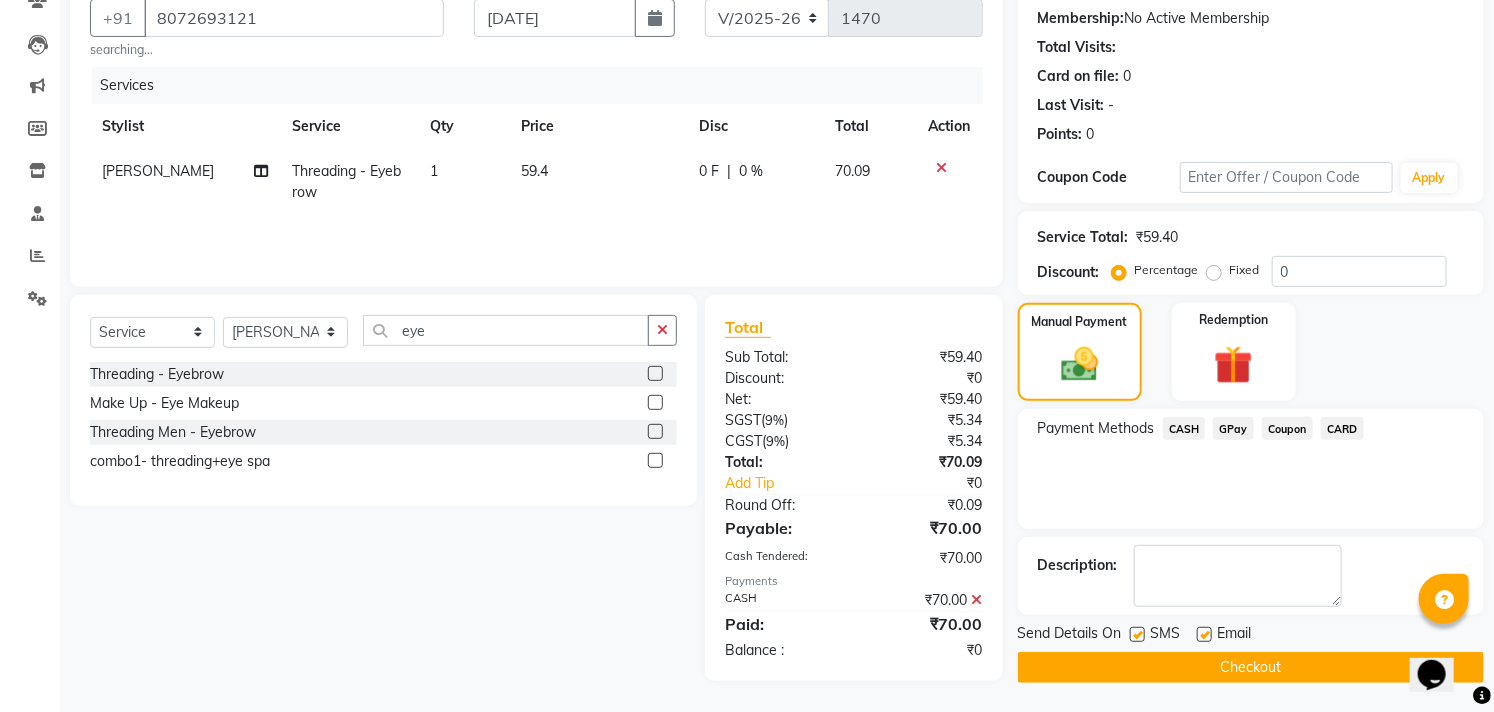 click on "Send Details On SMS Email" 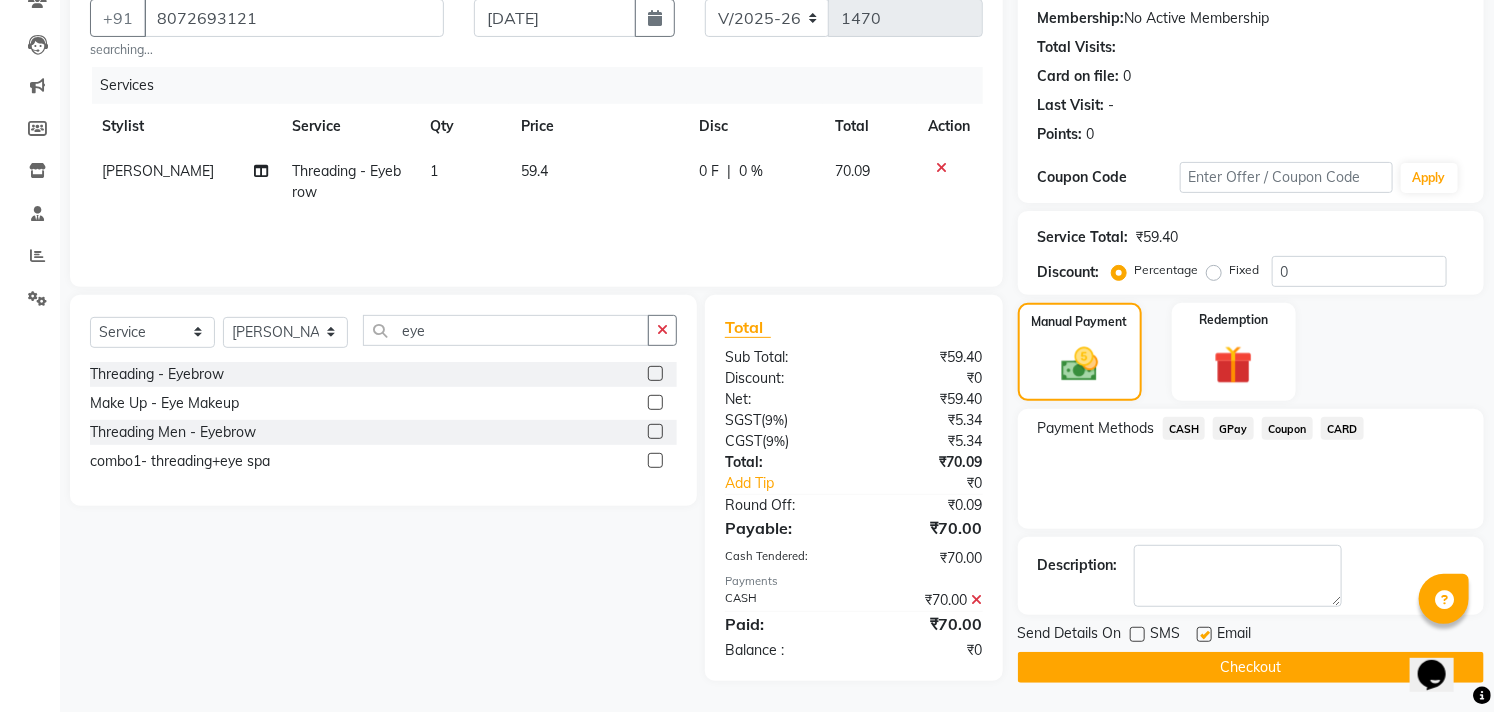 click 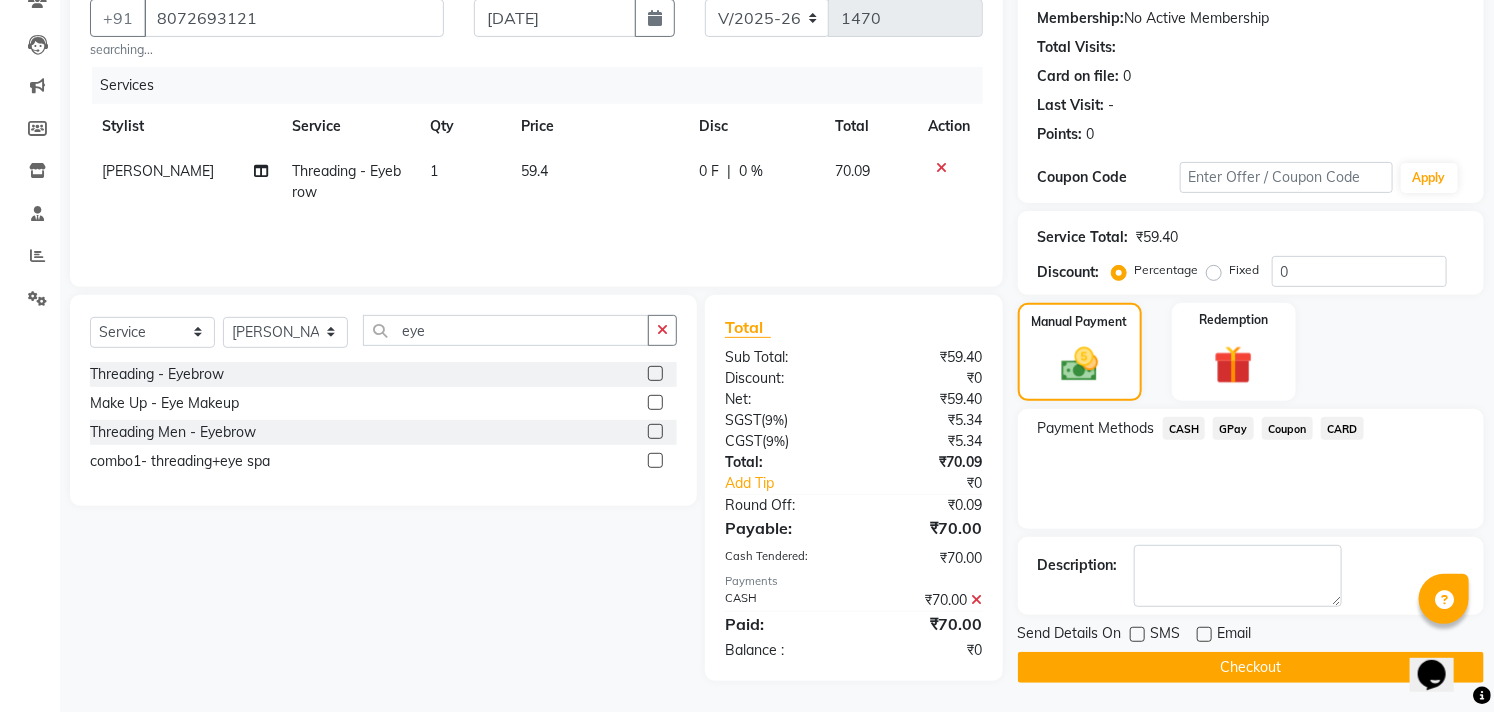 click on "Checkout" 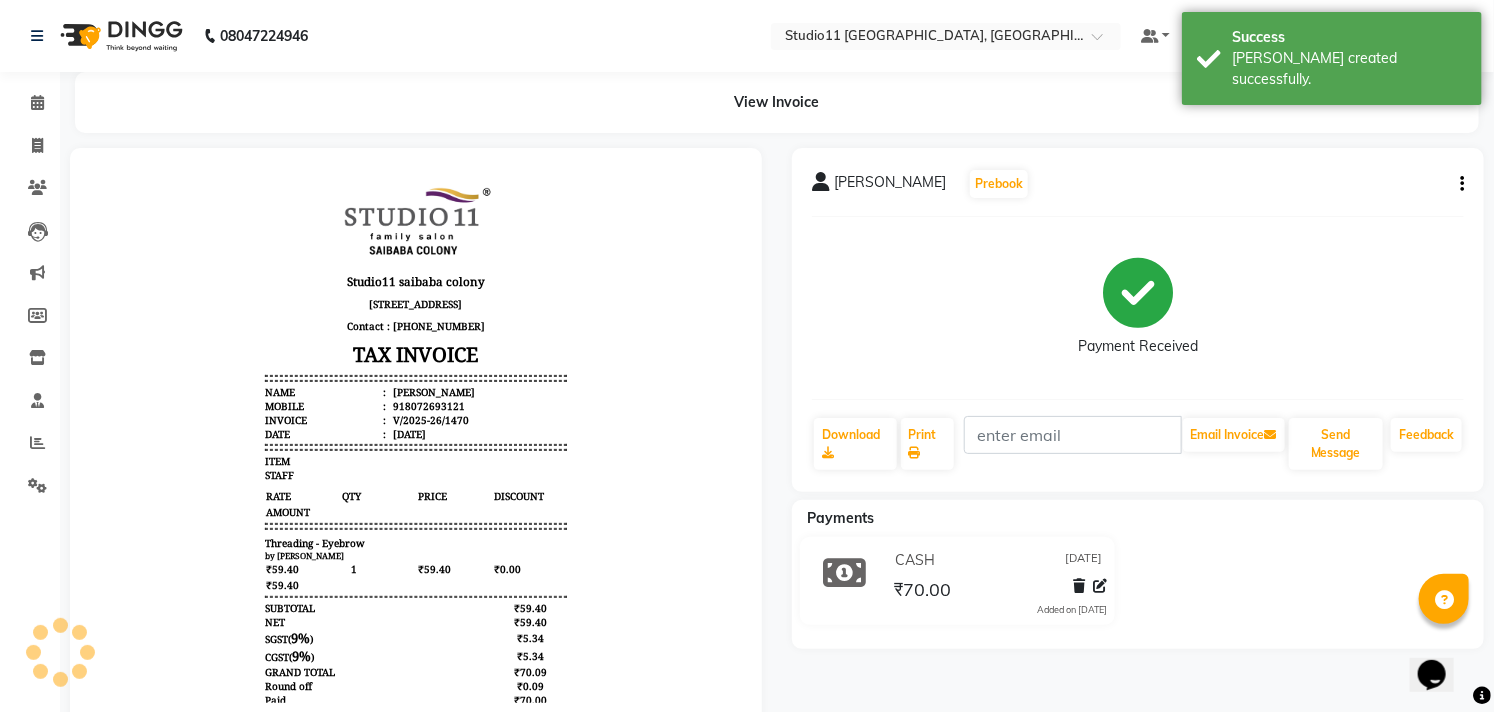 scroll, scrollTop: 0, scrollLeft: 0, axis: both 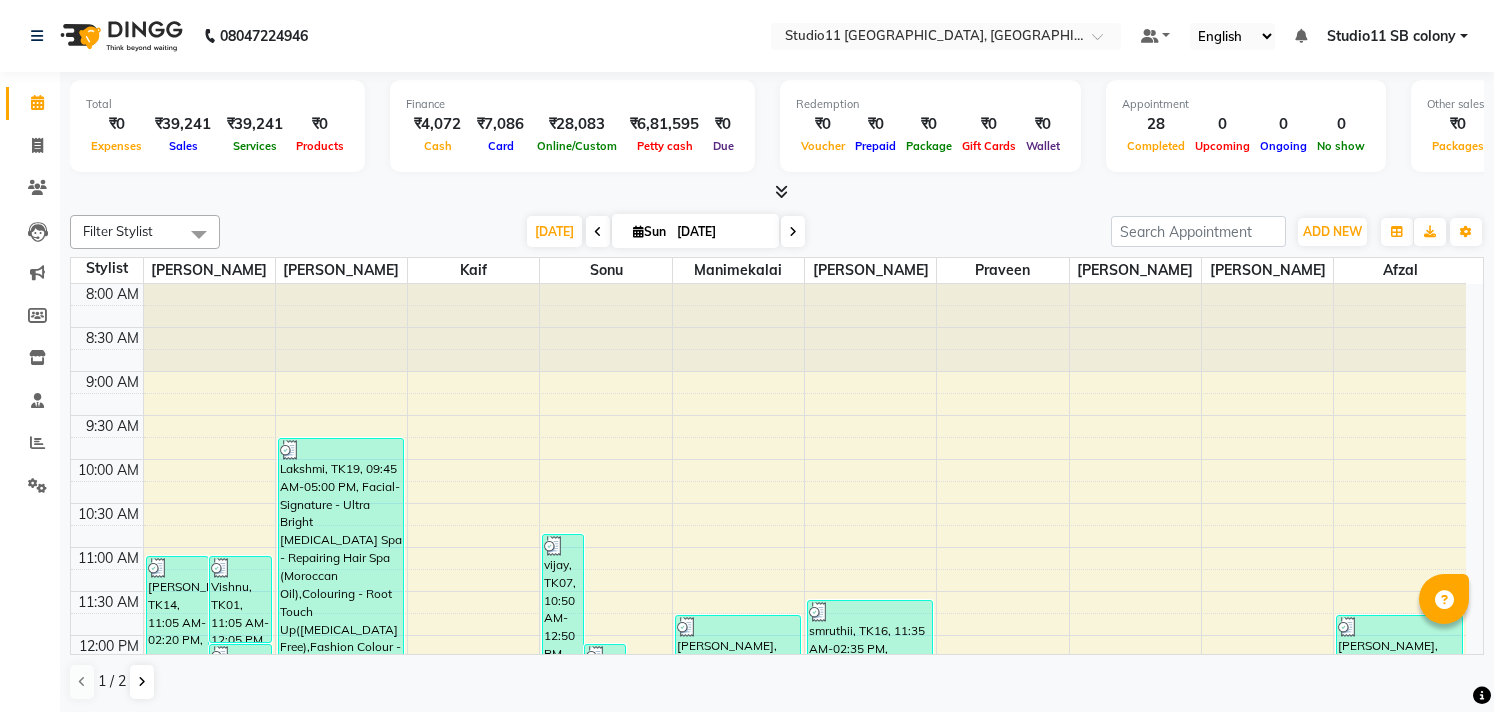 click on "Invoice" 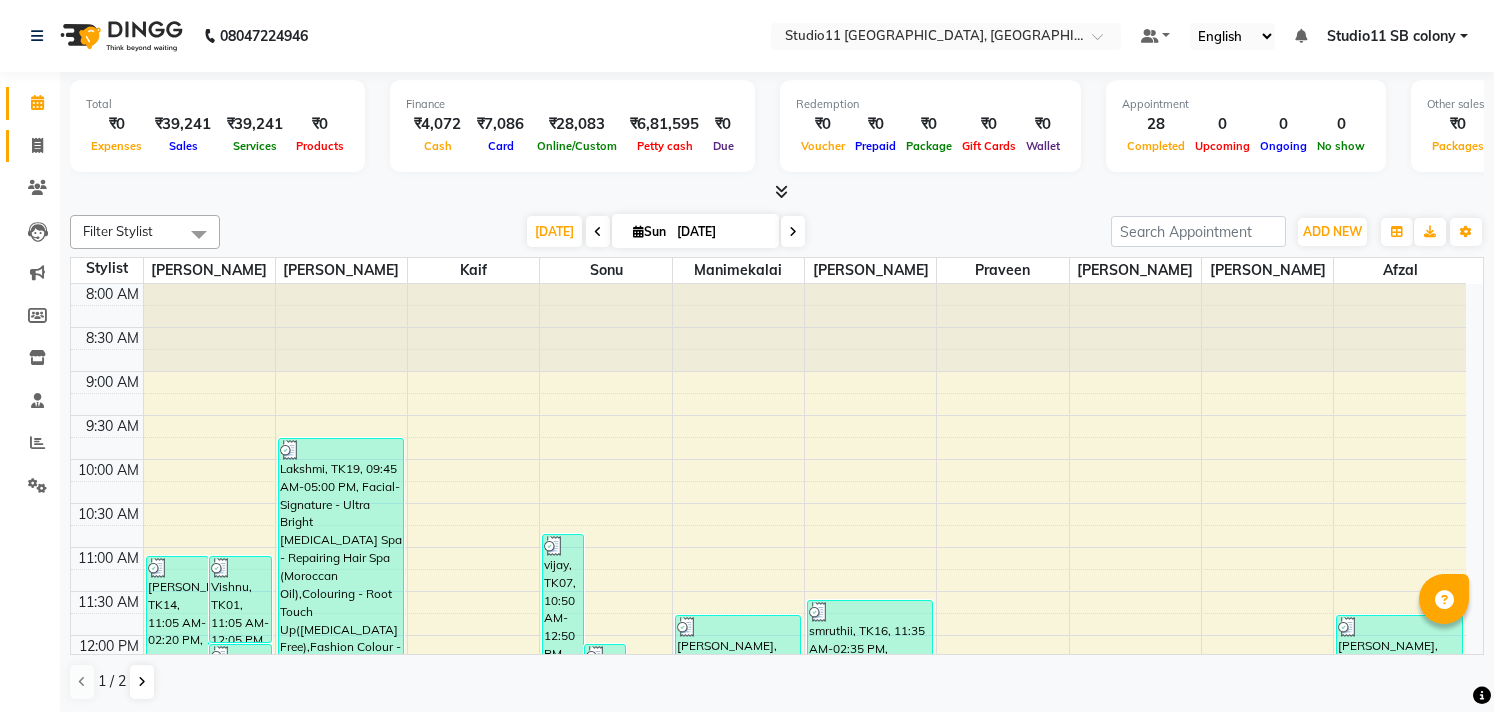 select on "7717" 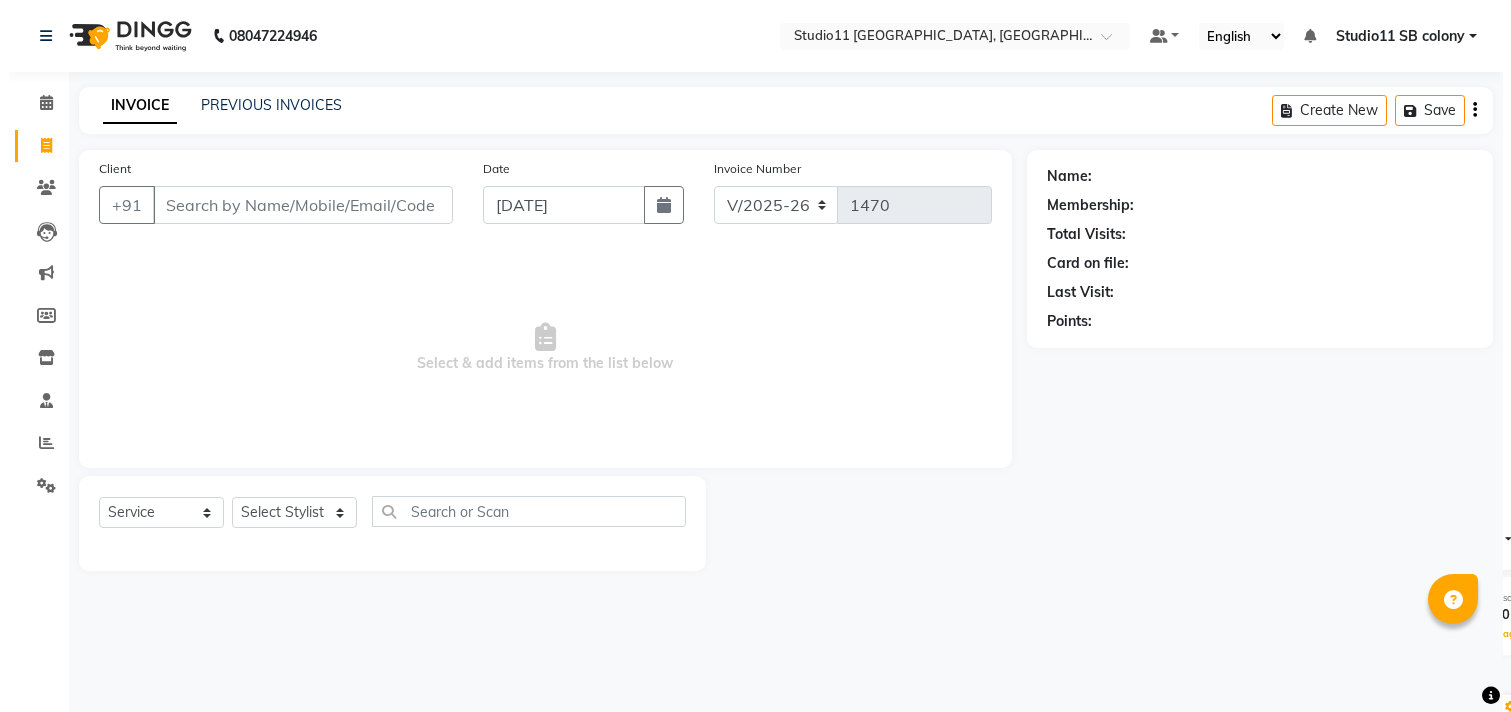 scroll, scrollTop: 0, scrollLeft: 0, axis: both 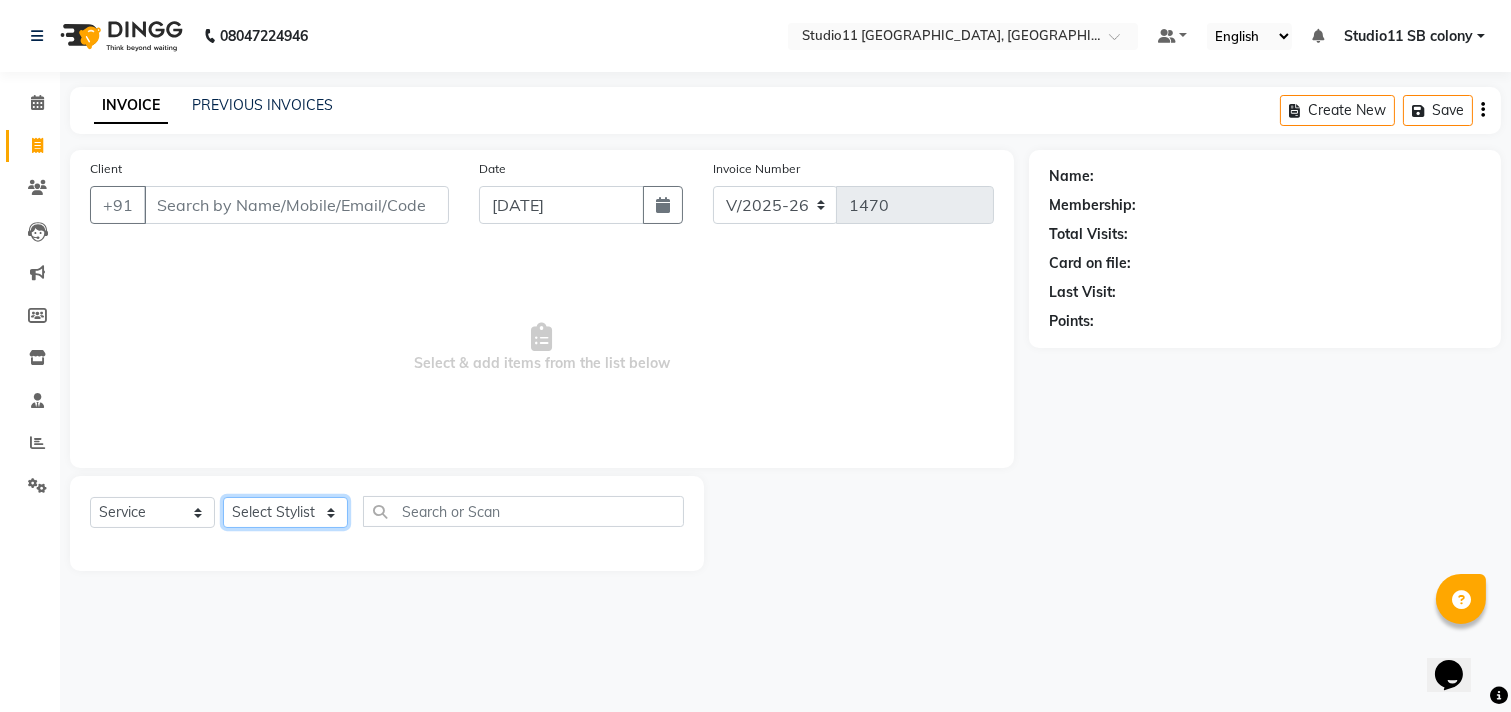 click on "Select Stylist" 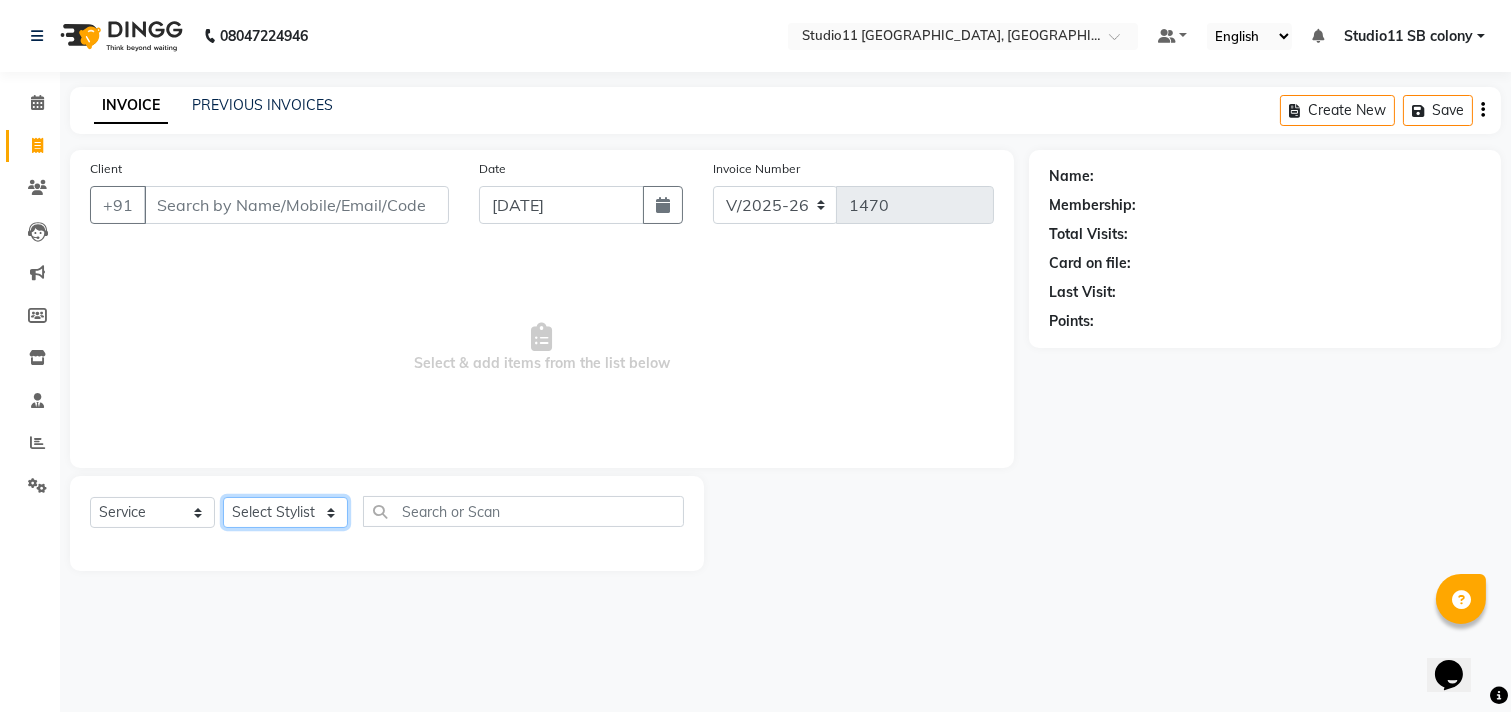 select on "68835" 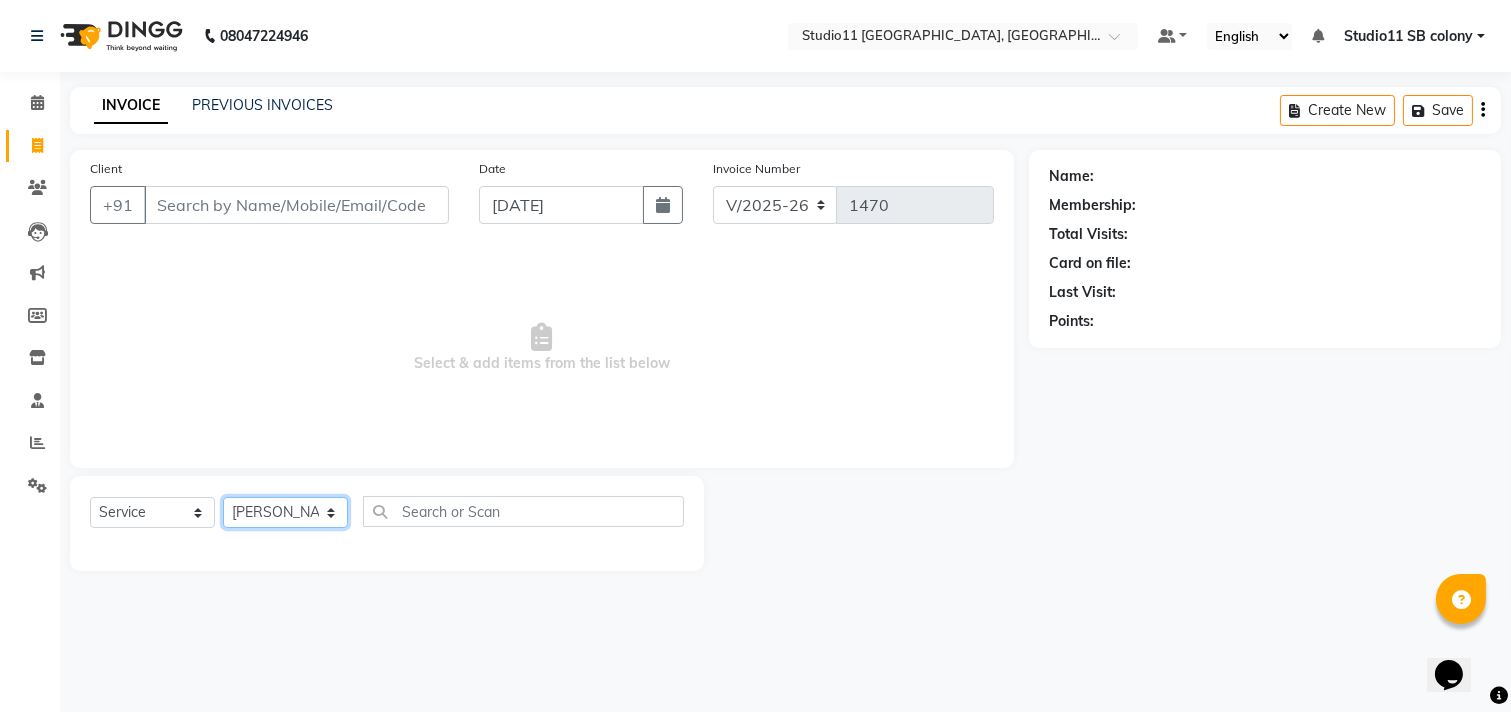 click on "Select Stylist [PERSON_NAME] Dani [PERSON_NAME] Josna kaif [PERSON_NAME] [PERSON_NAME] [PERSON_NAME] Studio11 SB colony Tahir tamil" 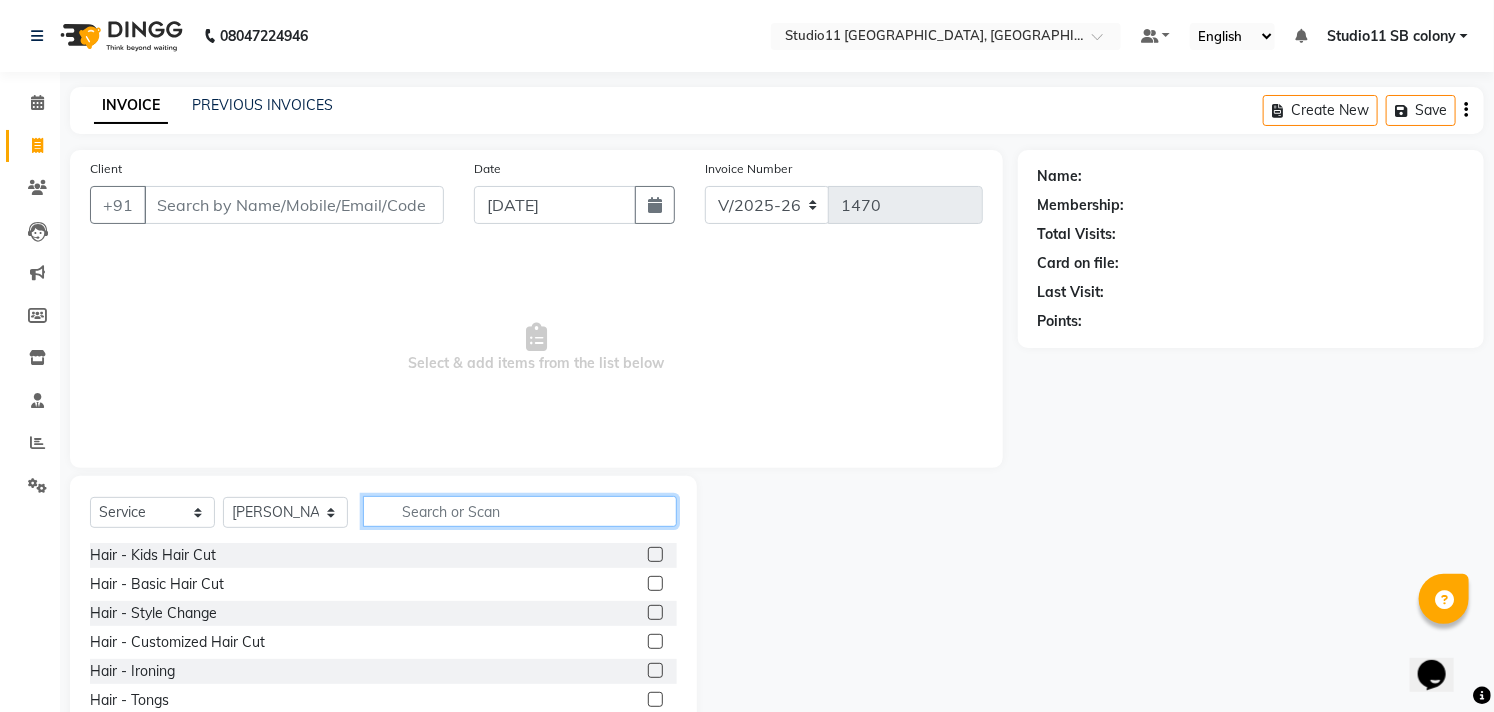 click 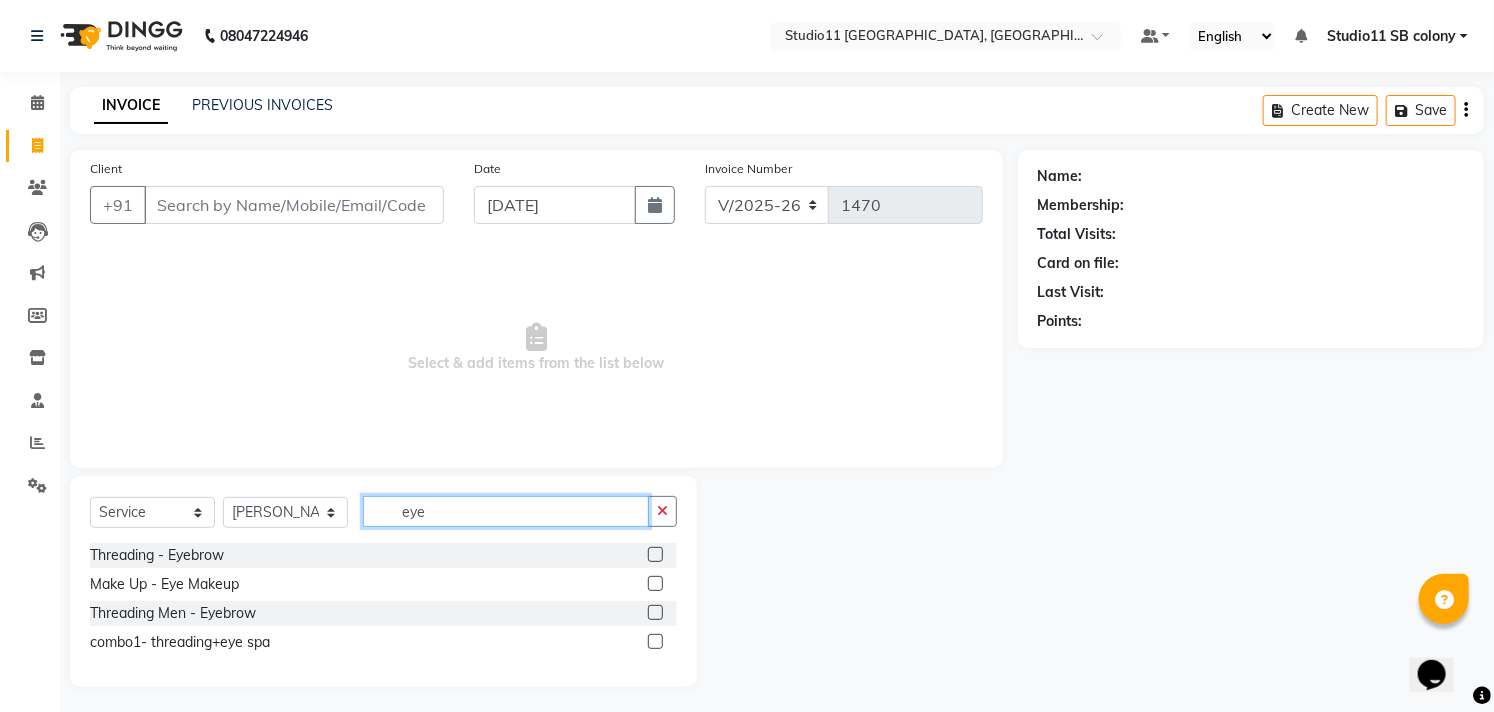 type on "eye" 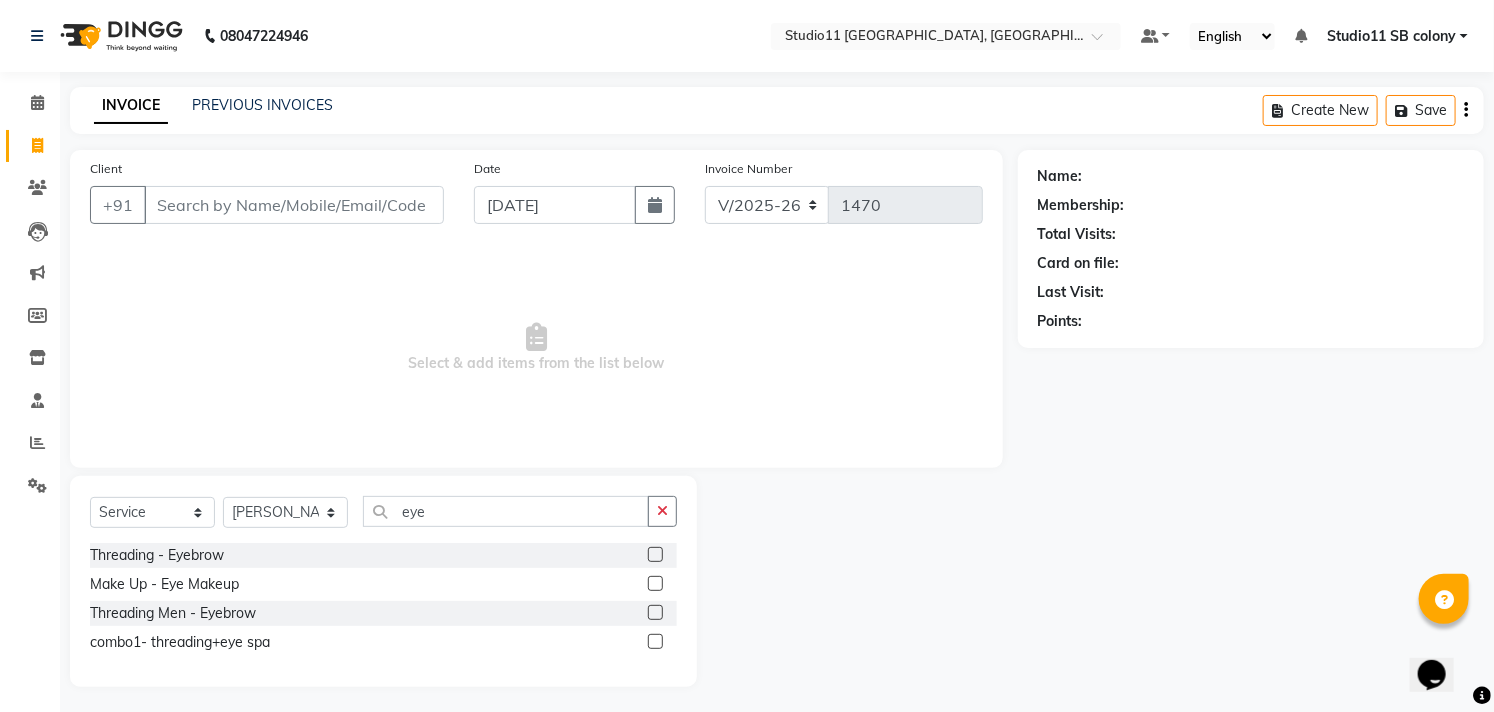 click 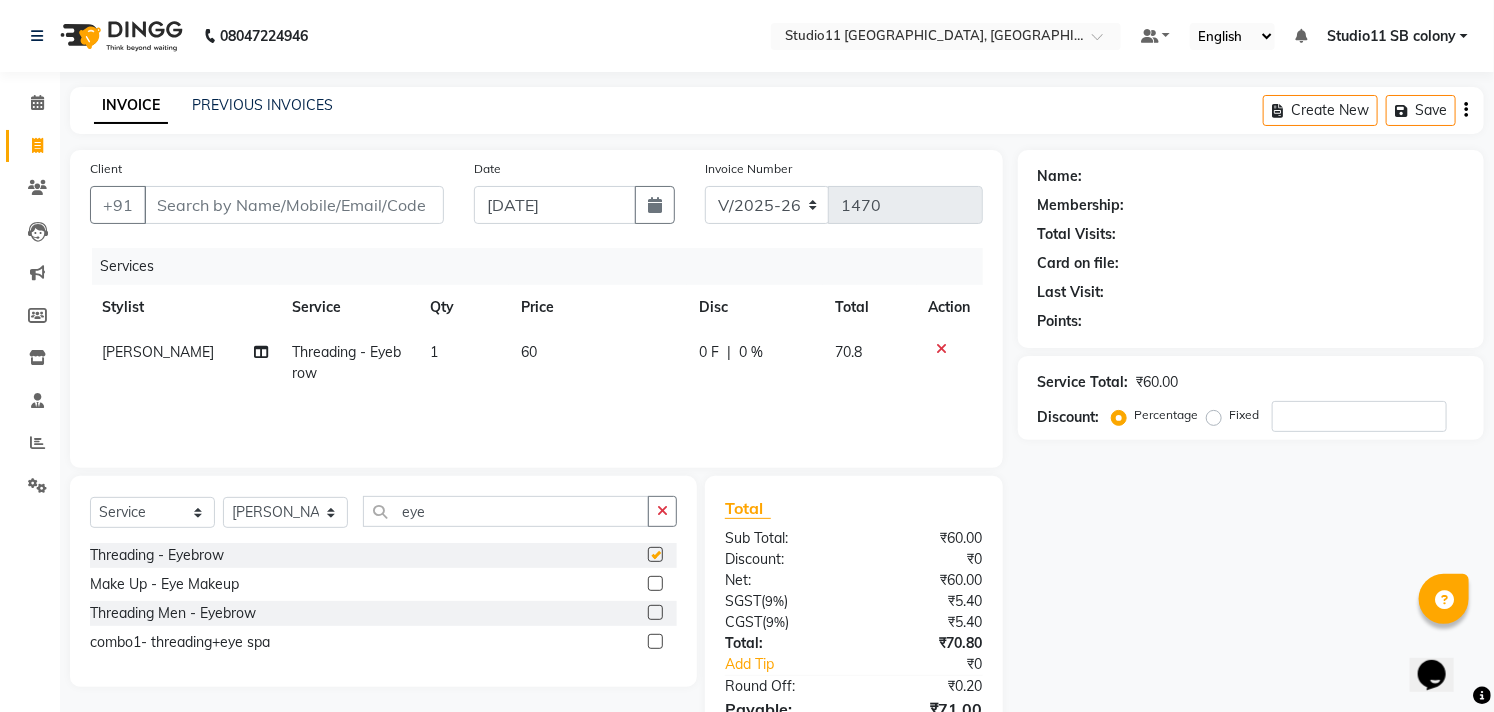 checkbox on "false" 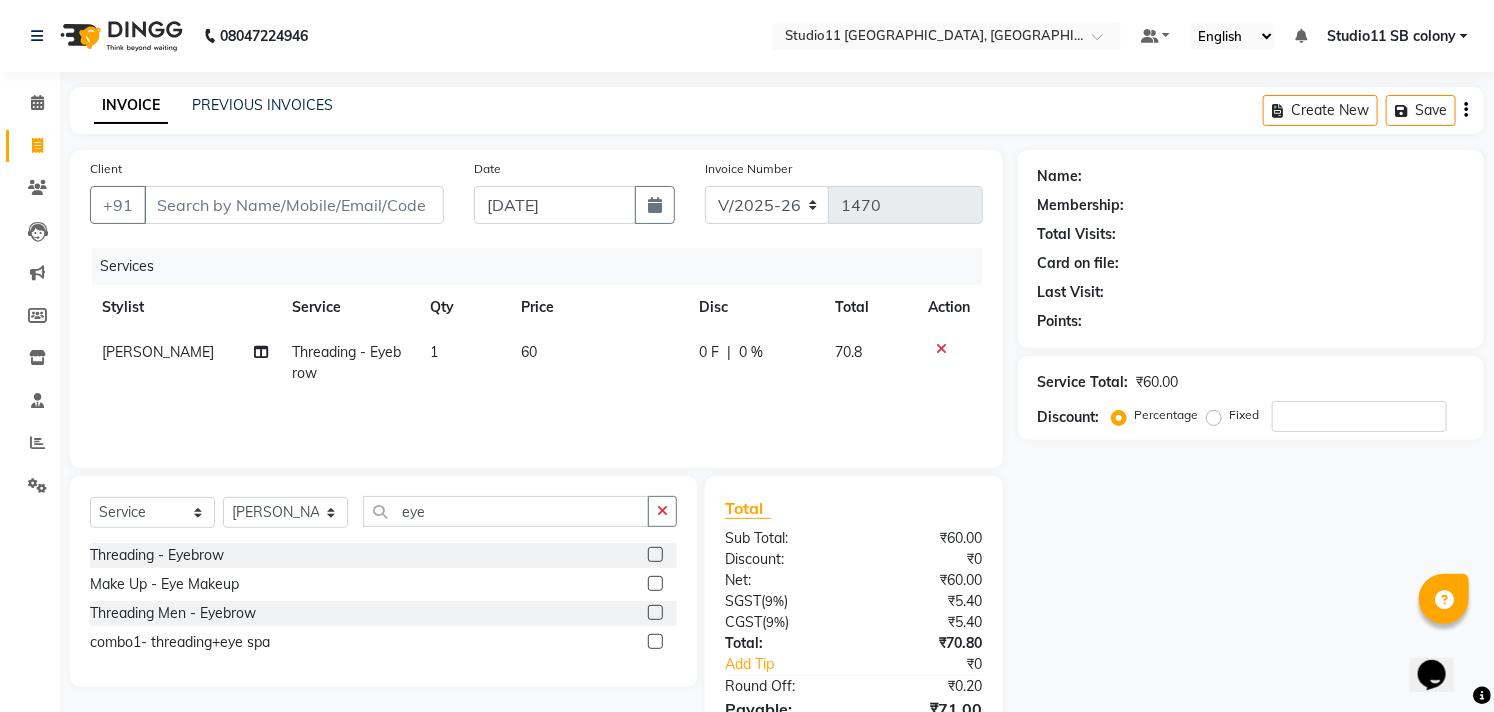 click on "Name: Membership: Total Visits: Card on file: Last Visit:  Points:  Service Total:  ₹60.00  Discount:  Percentage   Fixed" 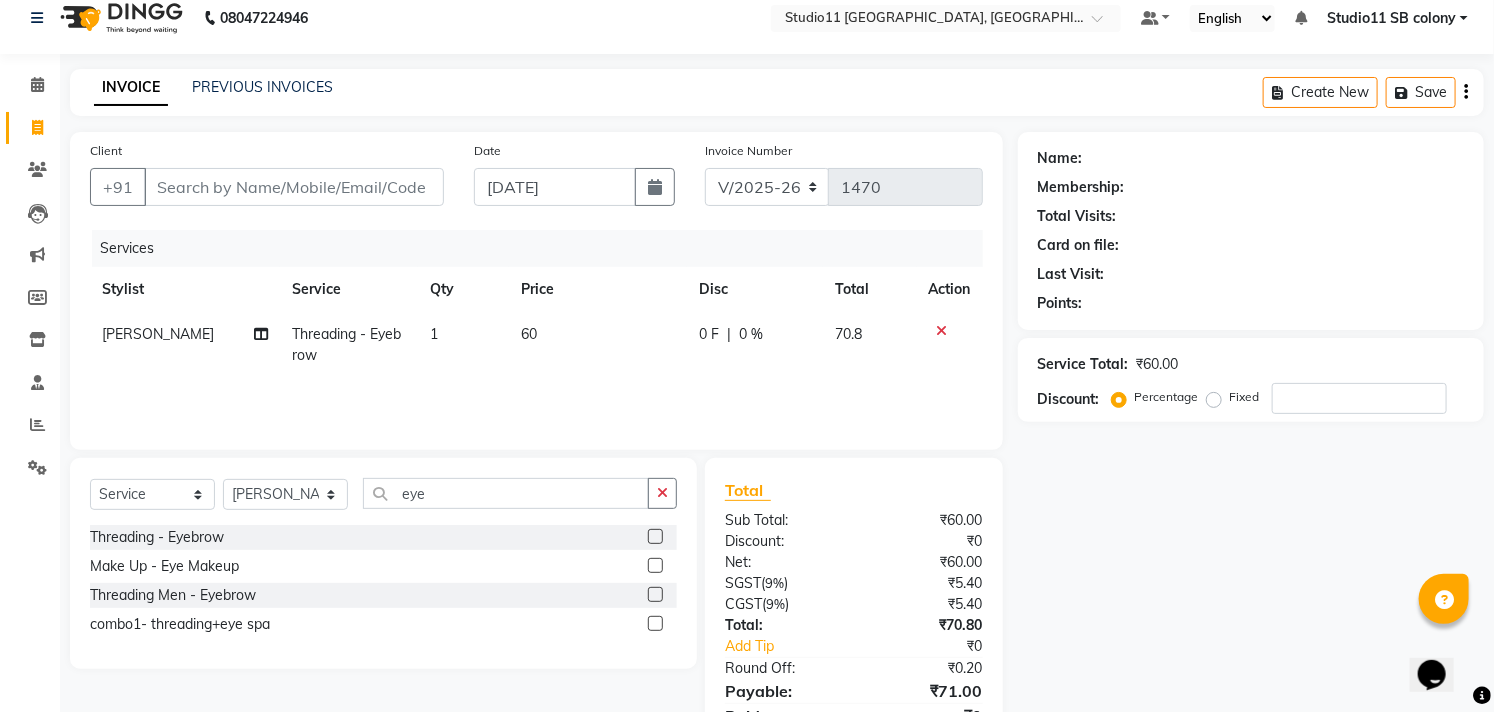 scroll, scrollTop: 7, scrollLeft: 0, axis: vertical 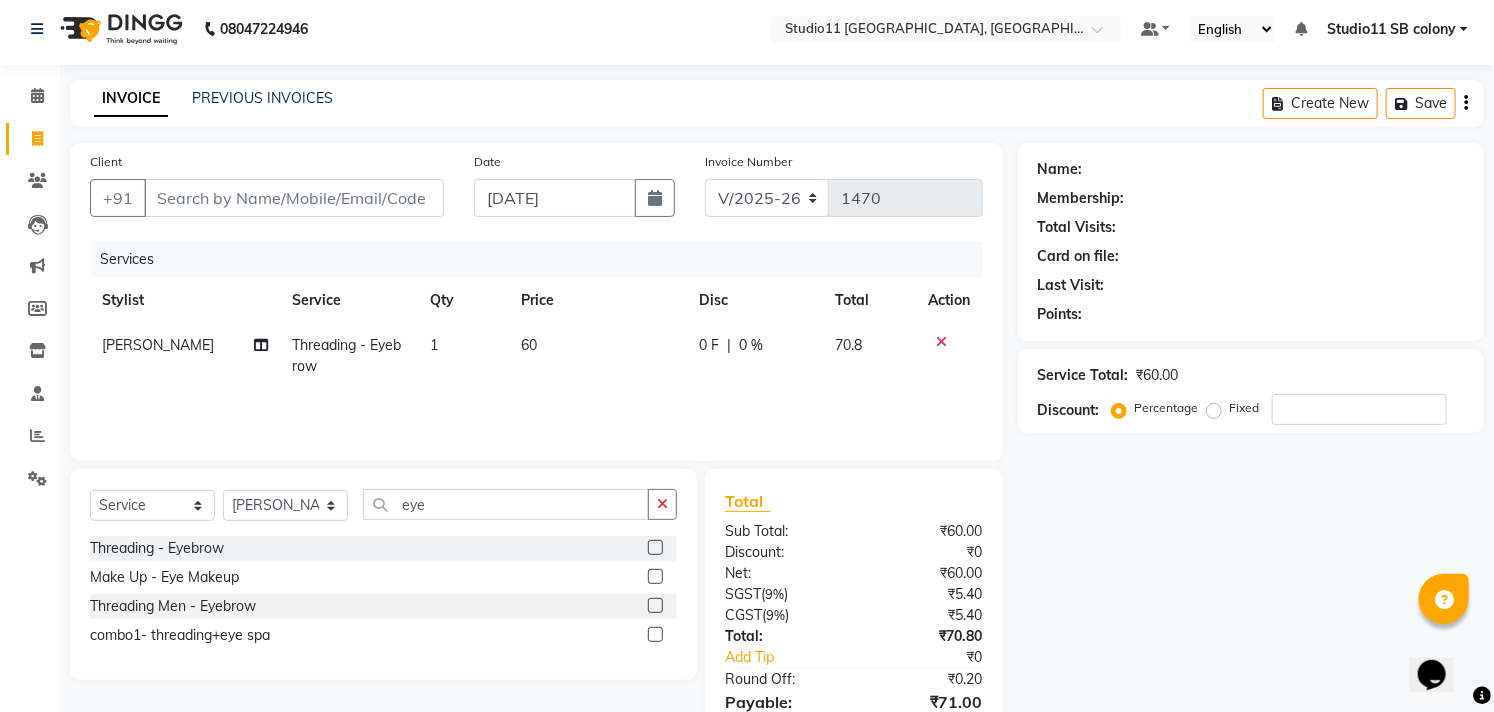 click on "60" 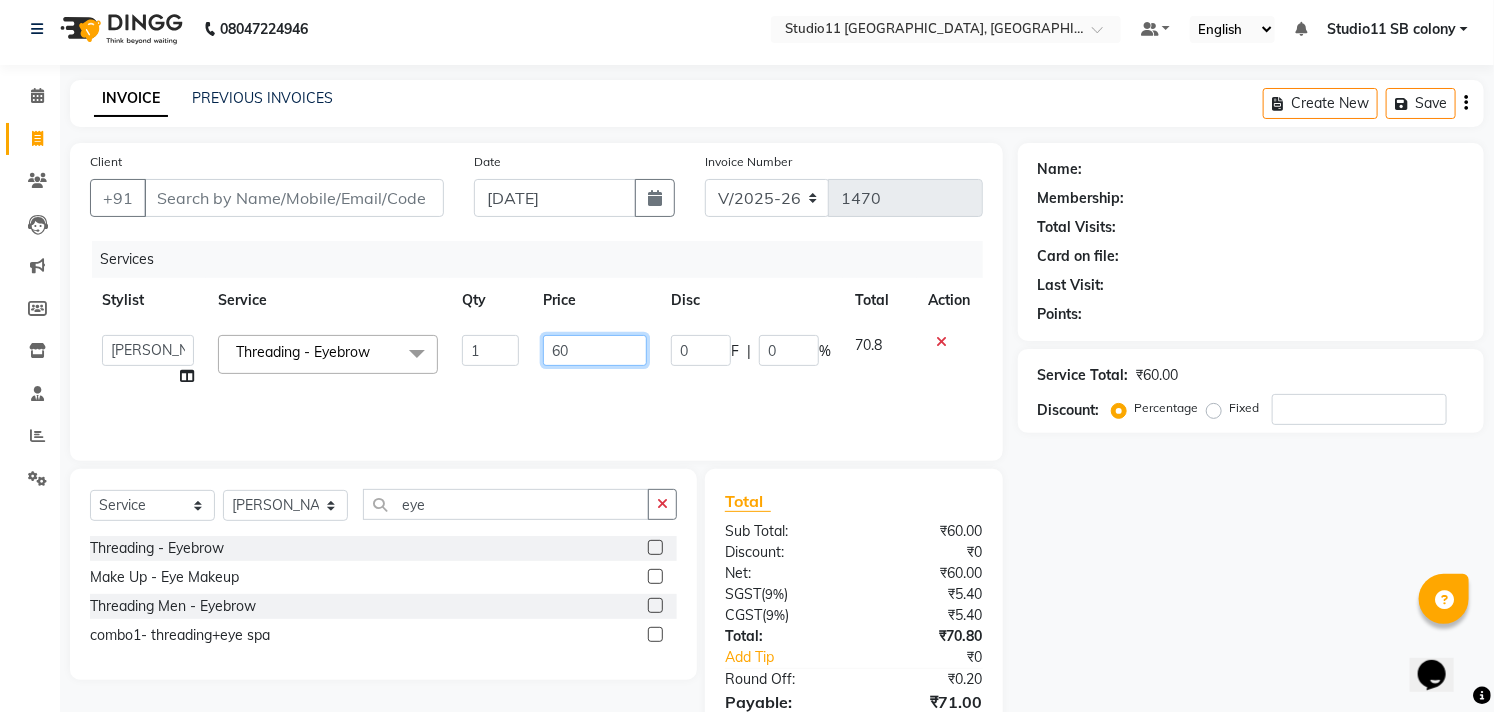 click on "60" 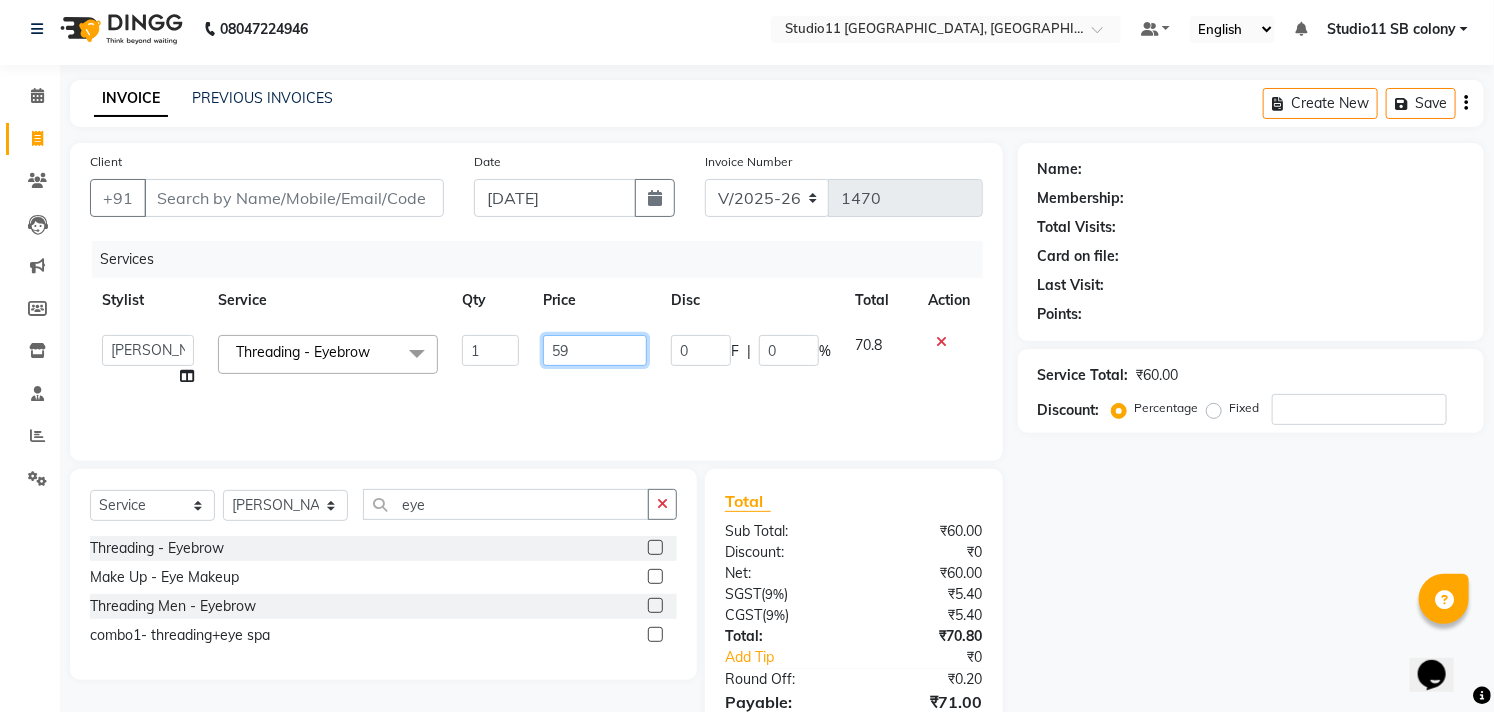 type on "59.4" 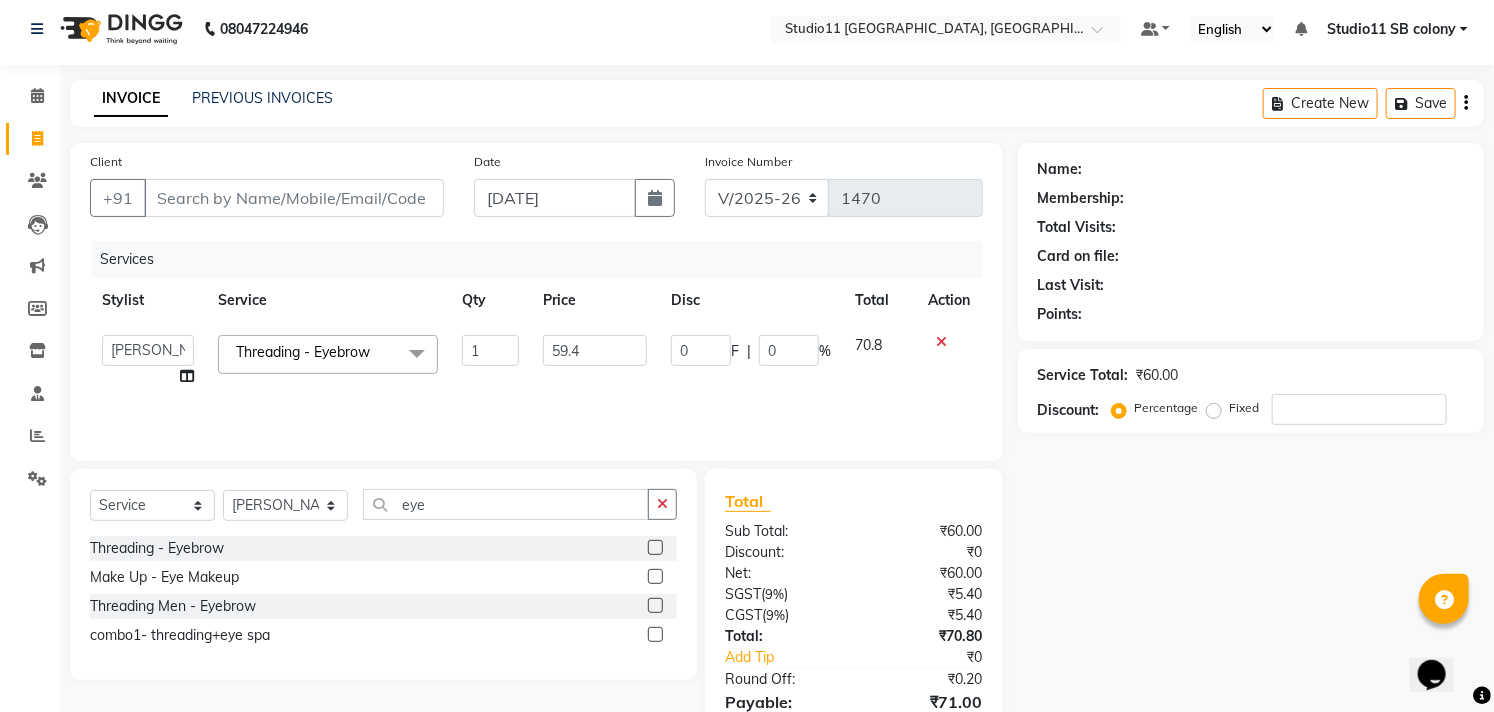drag, startPoint x: 1172, startPoint y: 583, endPoint x: 1188, endPoint y: 493, distance: 91.411156 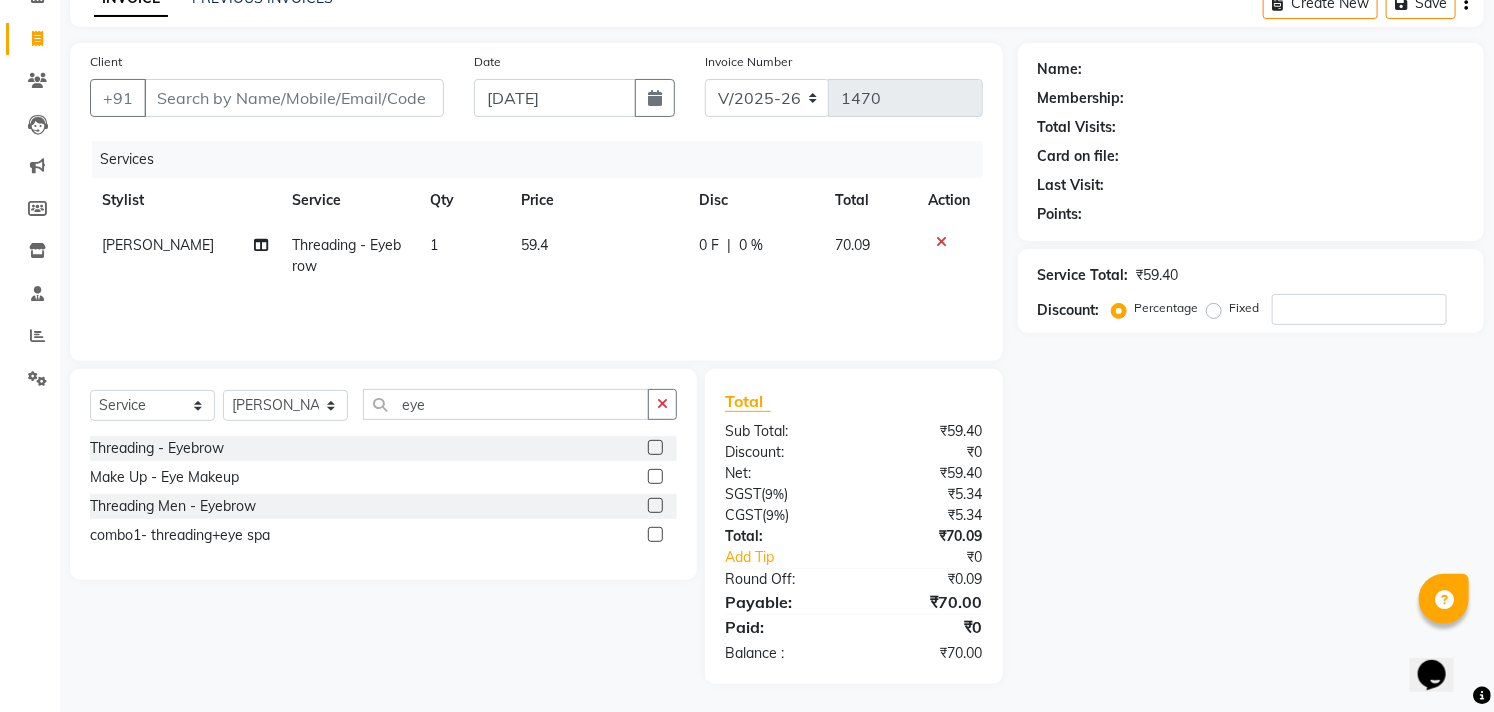 scroll, scrollTop: 108, scrollLeft: 0, axis: vertical 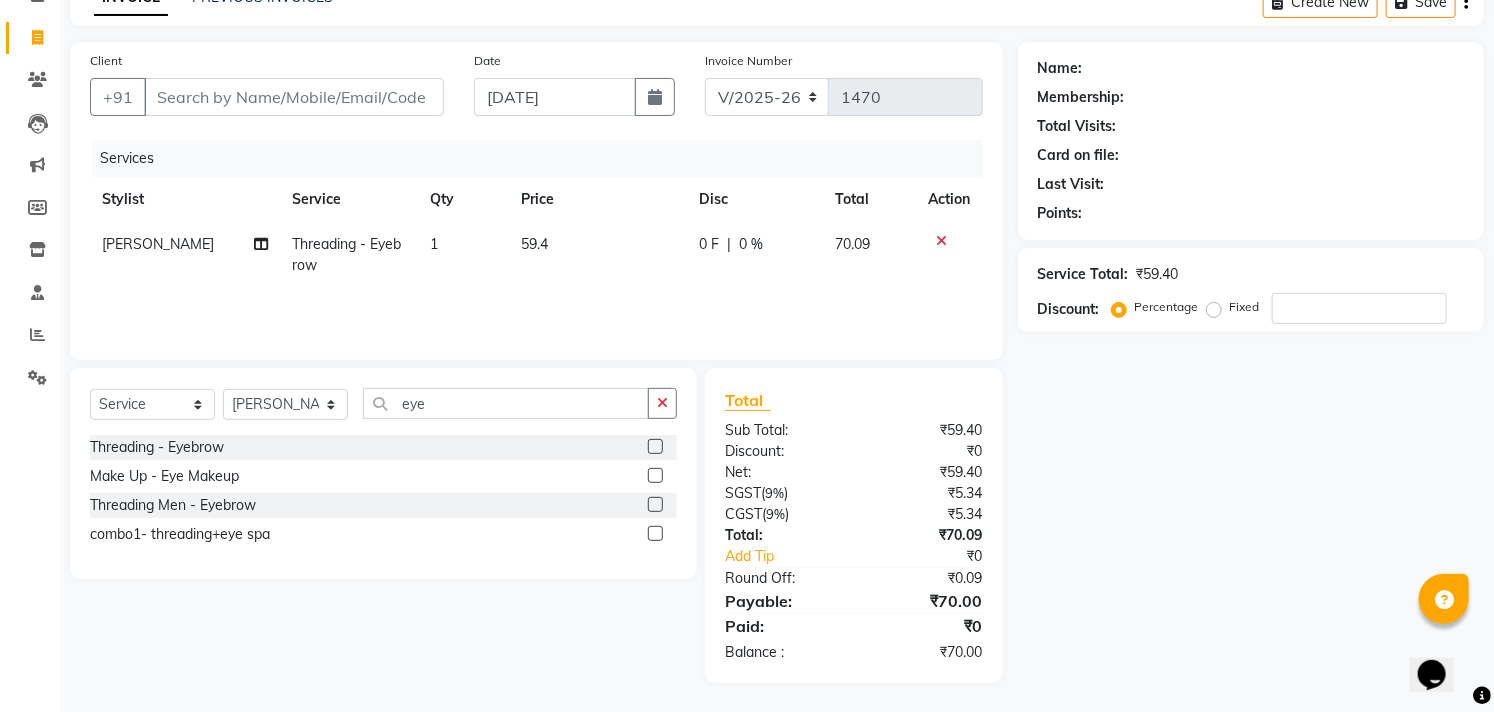 click on "1" 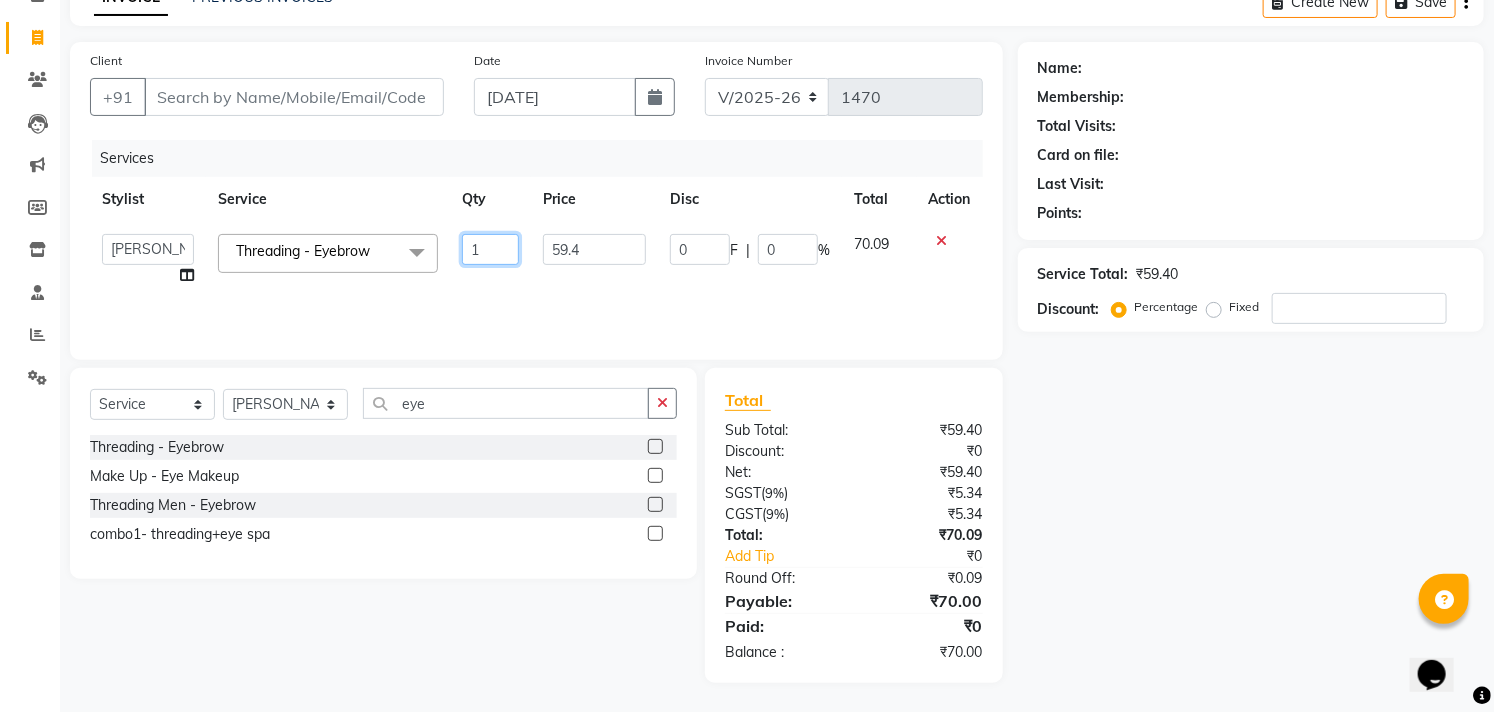 click on "1" 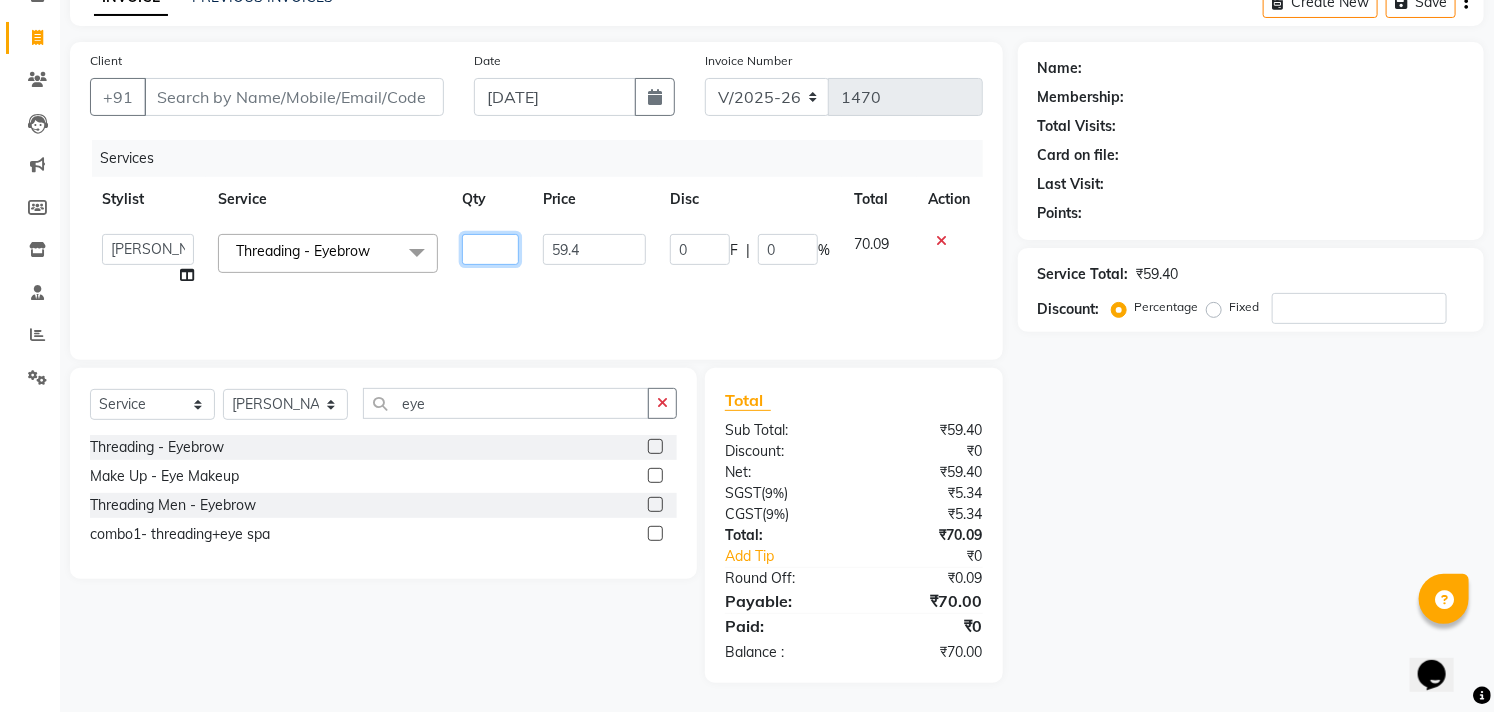 type on "4" 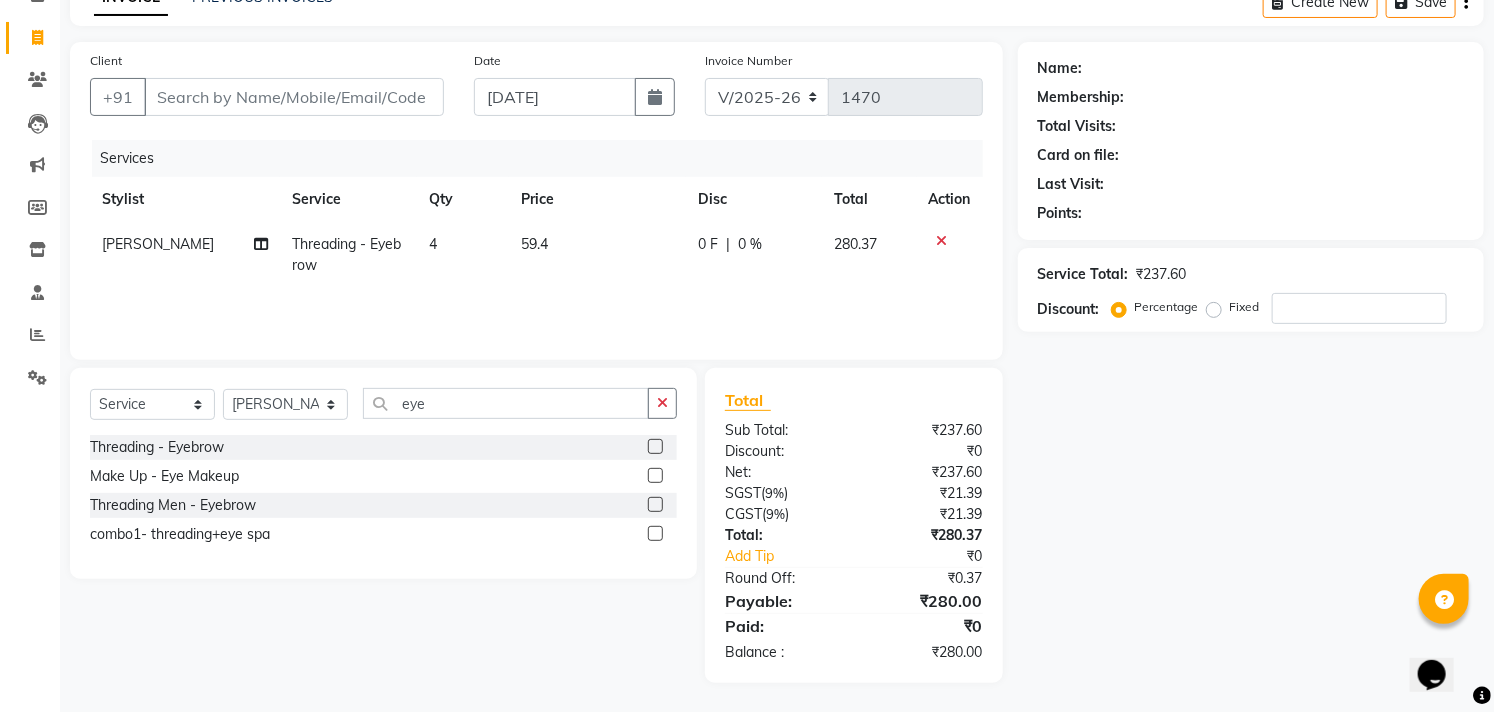 click on "Services Stylist Service Qty Price Disc Total Action lavanya Threading - Eyebrow 4 59.4 0 F | 0 % 280.37" 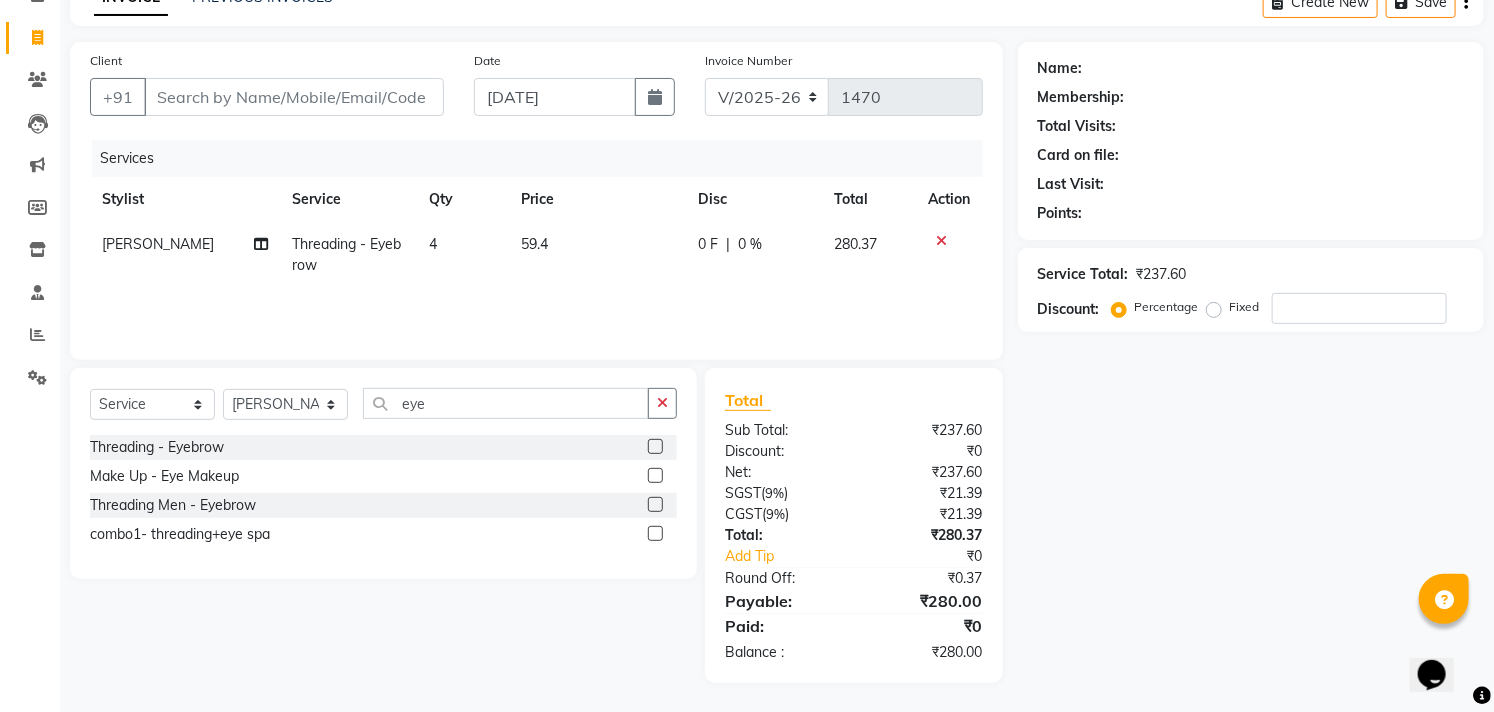 click on "Name: Membership: Total Visits: Card on file: Last Visit:  Points:  Service Total:  ₹237.60  Discount:  Percentage   Fixed" 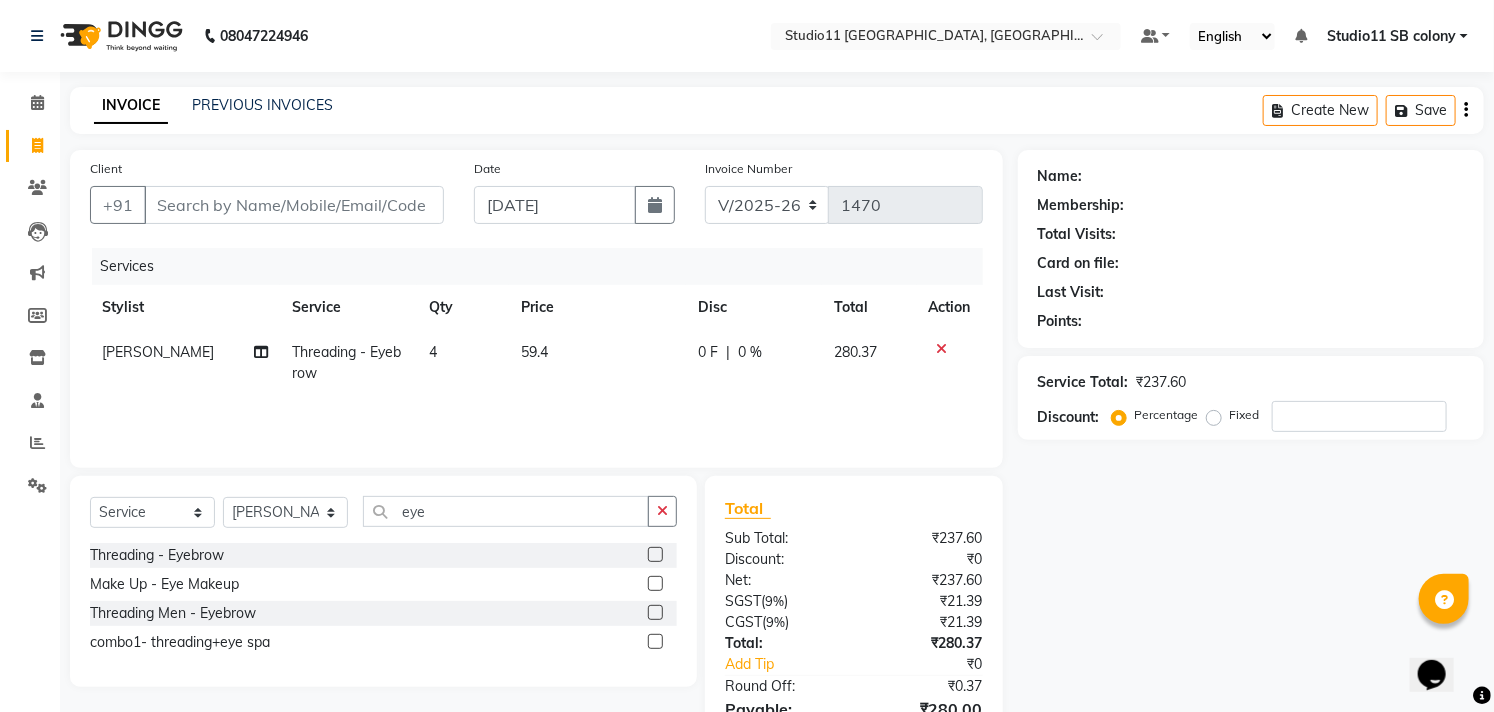 scroll, scrollTop: 108, scrollLeft: 0, axis: vertical 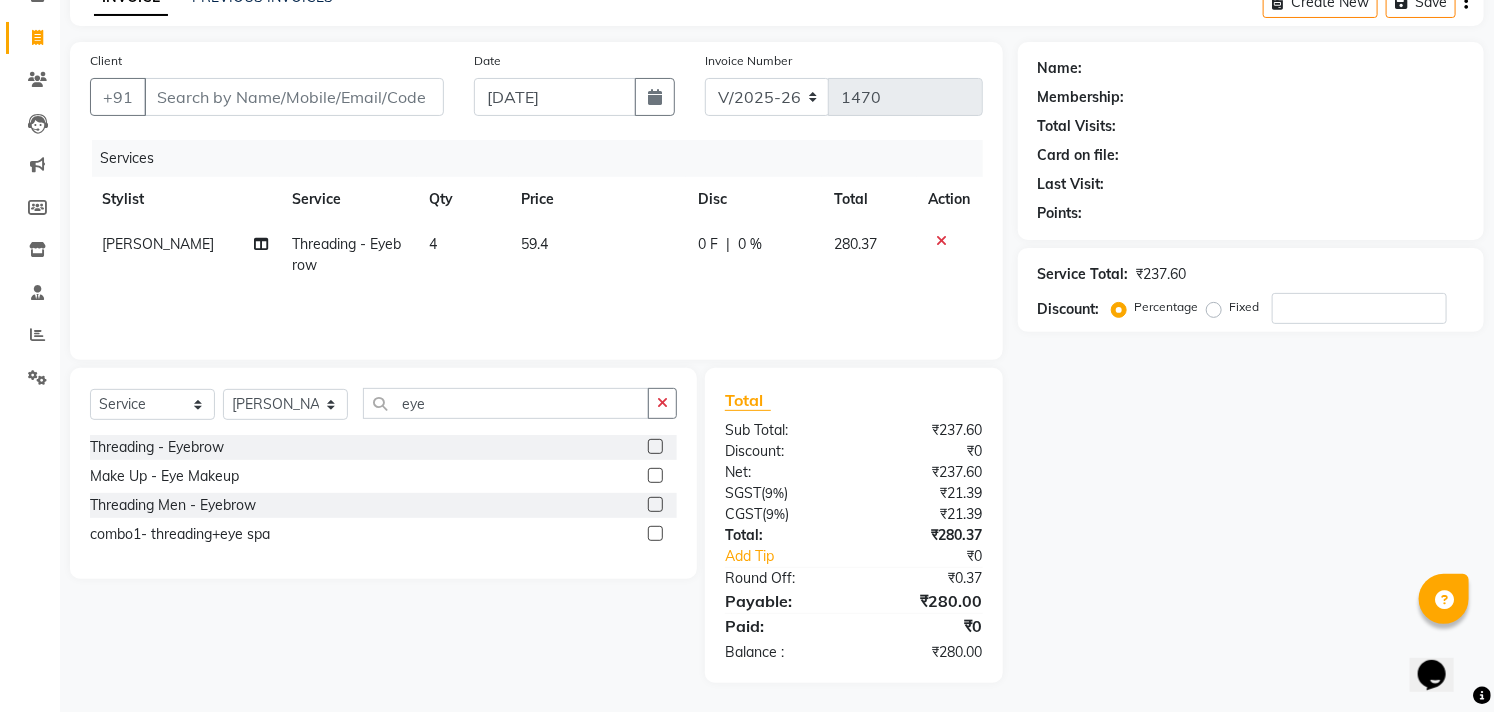 drag, startPoint x: 1254, startPoint y: 404, endPoint x: 1264, endPoint y: 402, distance: 10.198039 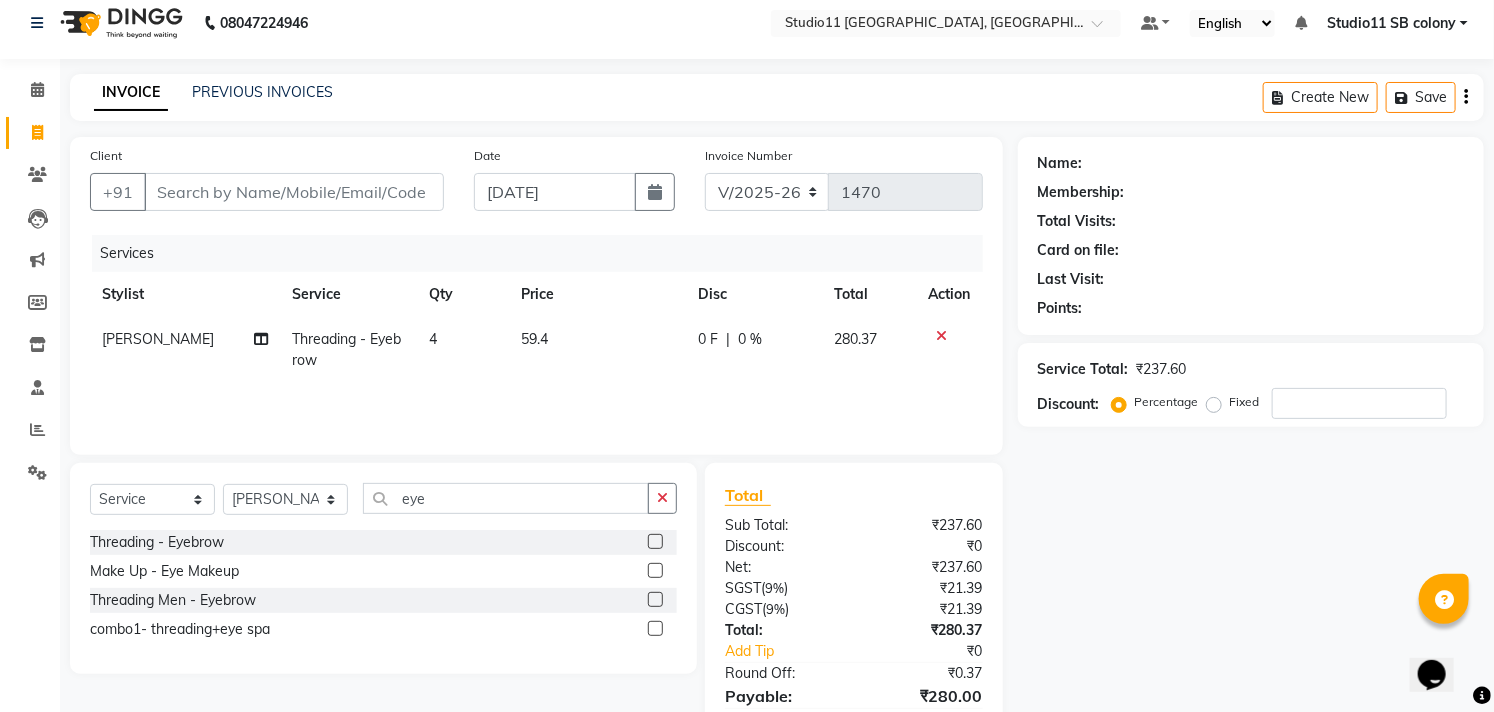 scroll, scrollTop: 0, scrollLeft: 0, axis: both 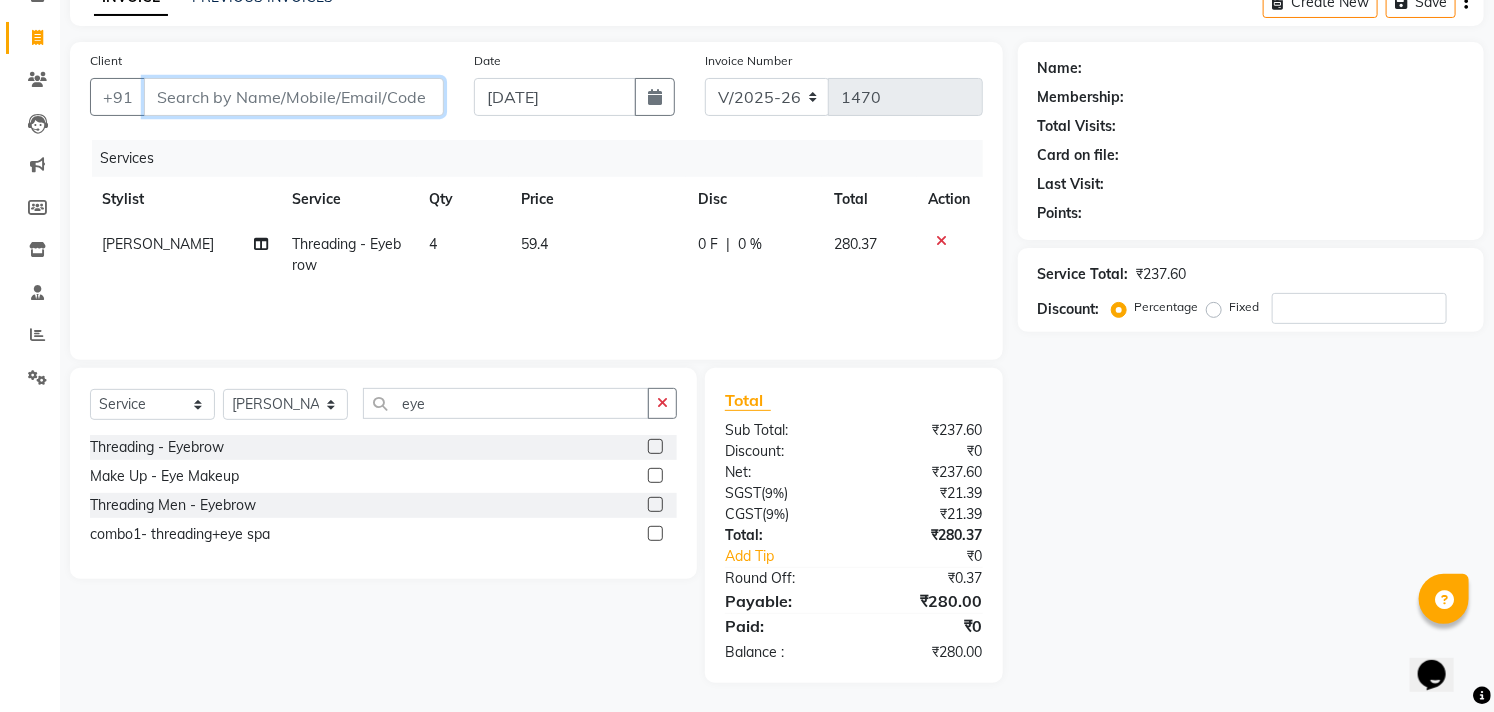 click on "Client" at bounding box center (294, 97) 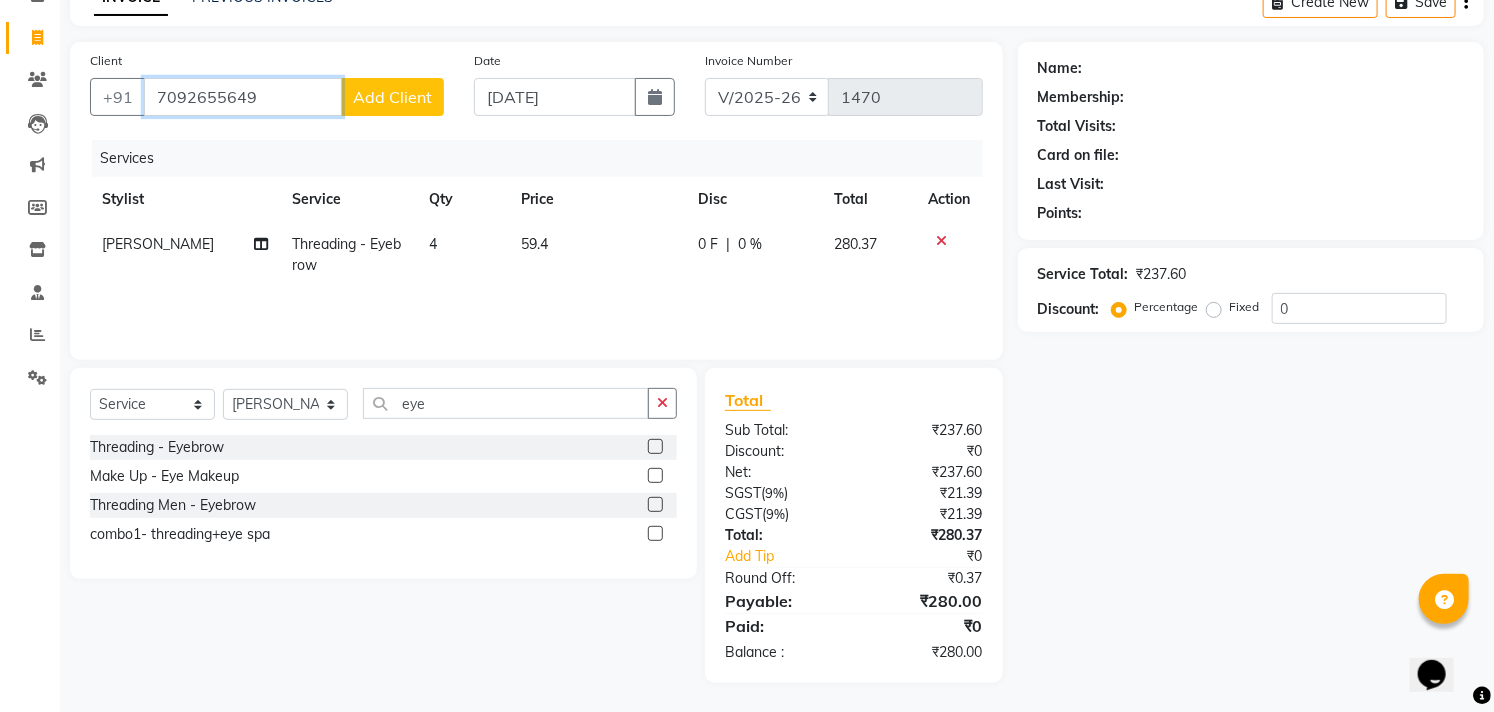 type on "7092655649" 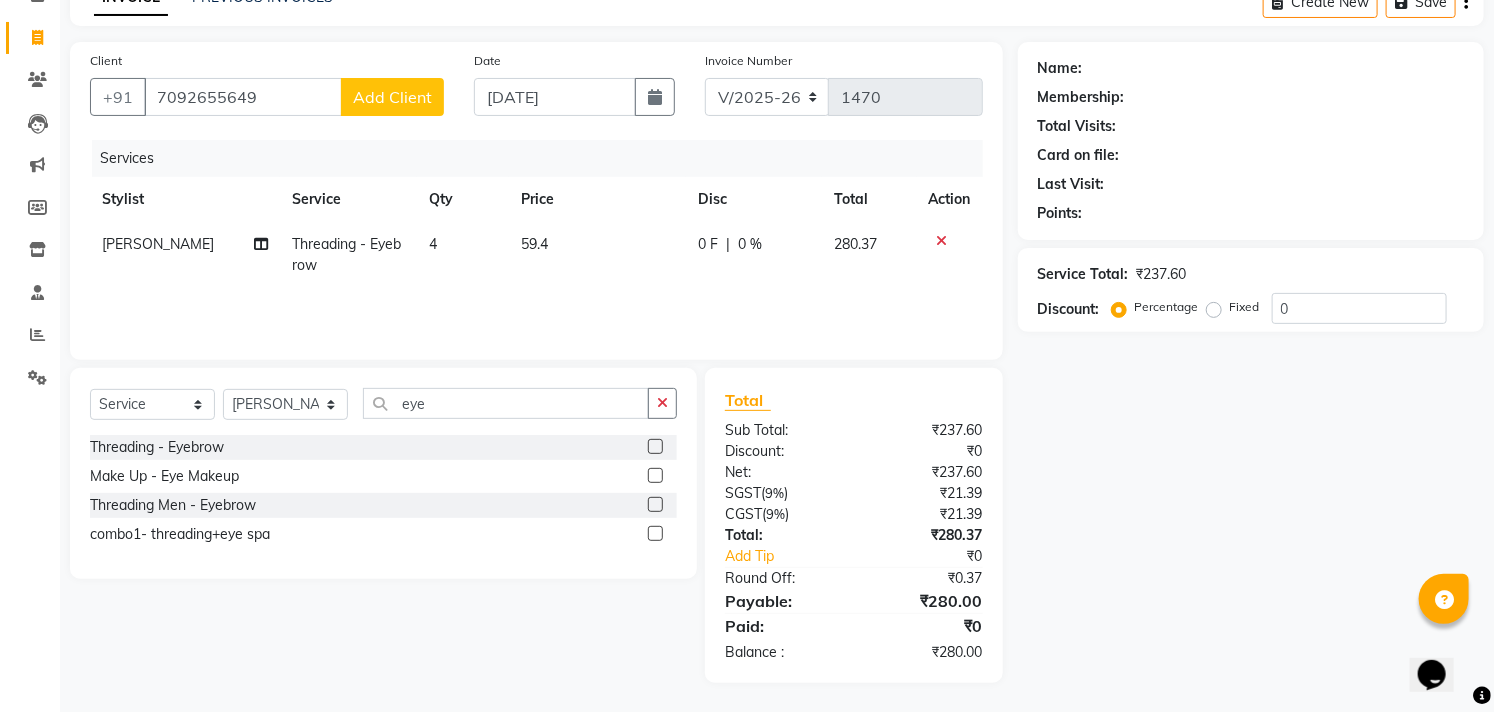 click on "Add Client" 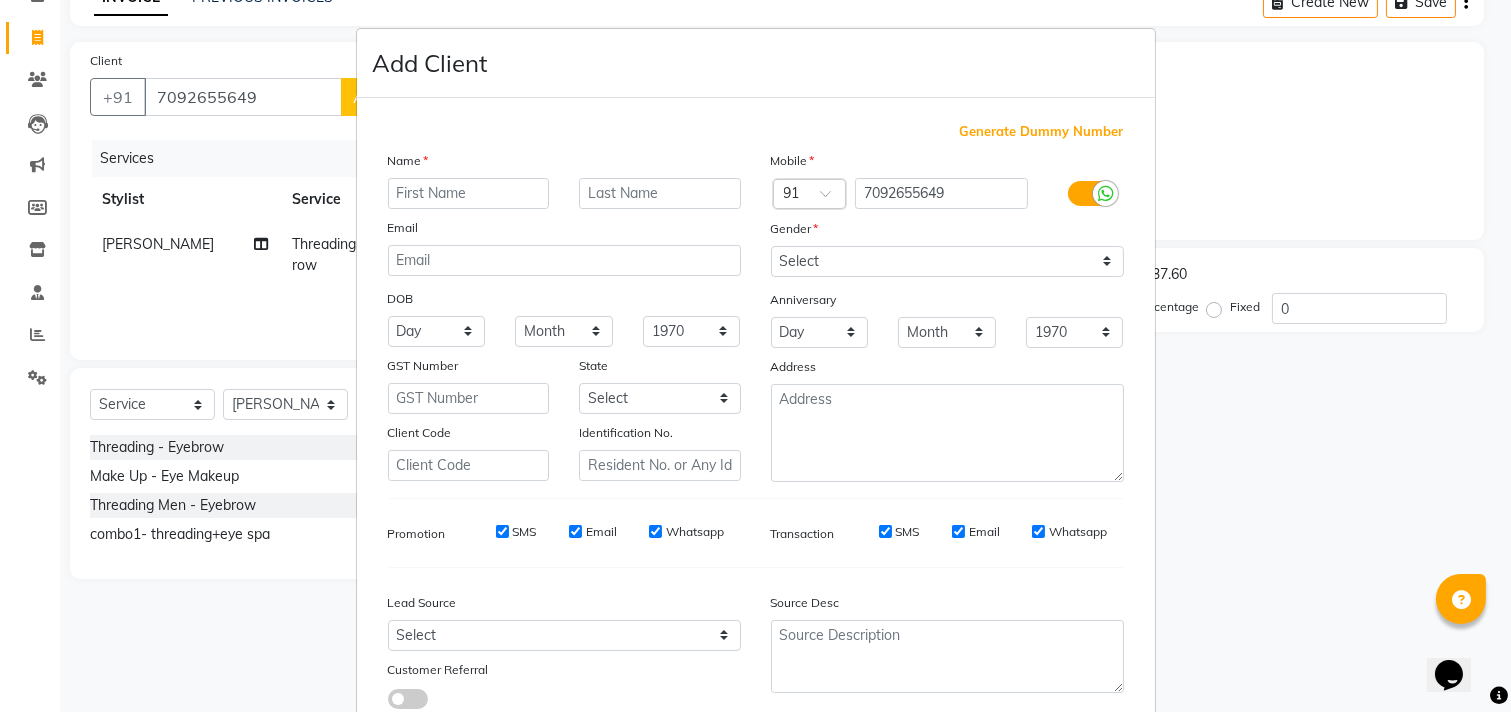 click at bounding box center (469, 193) 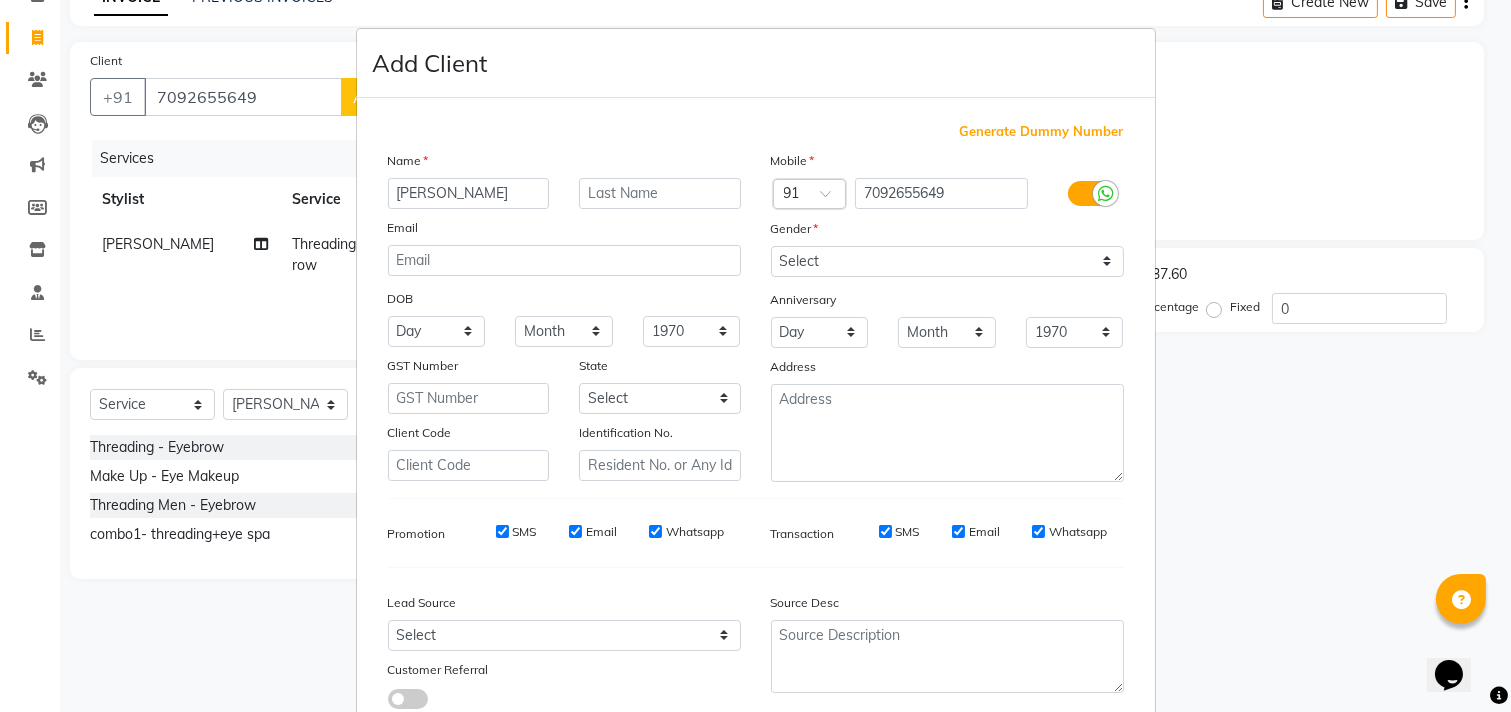 type on "praveena" 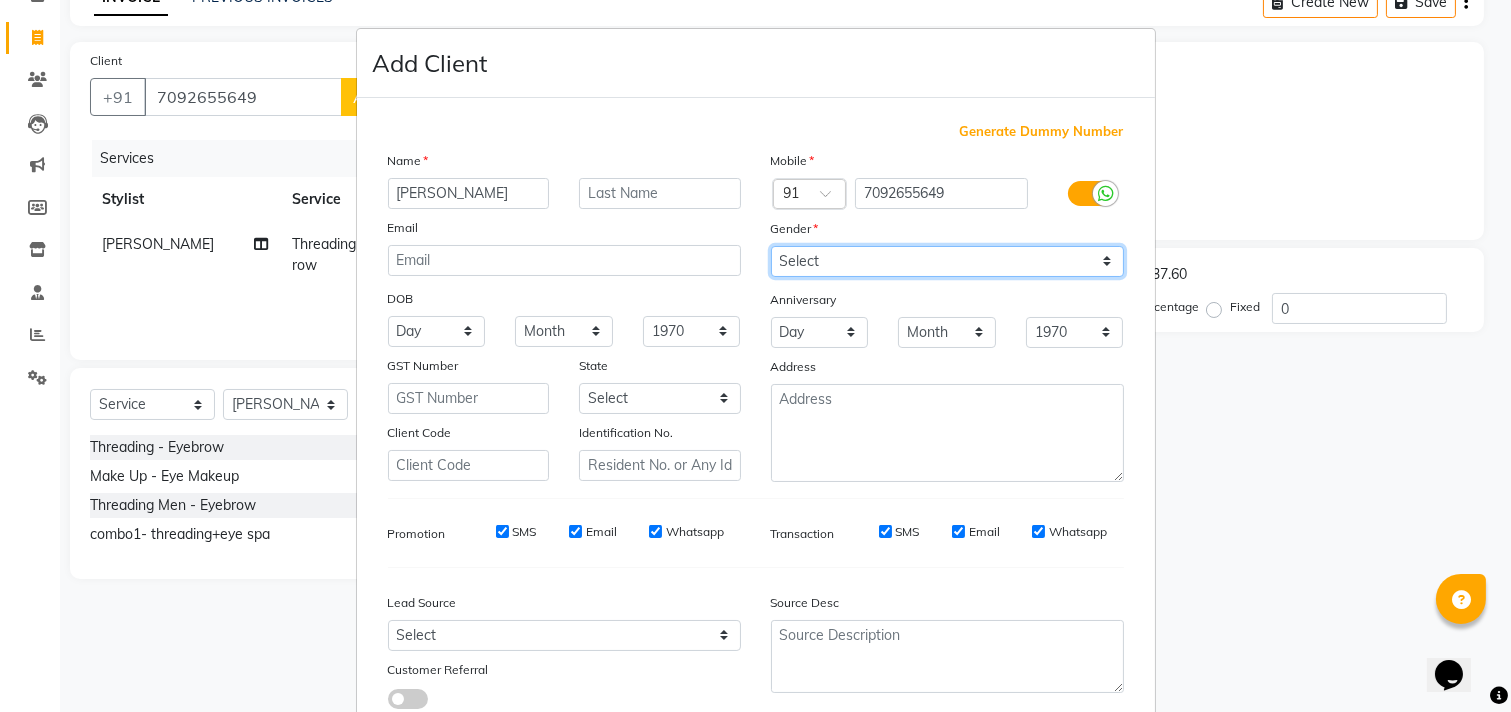 click on "Select Male Female Other Prefer Not To Say" at bounding box center [947, 261] 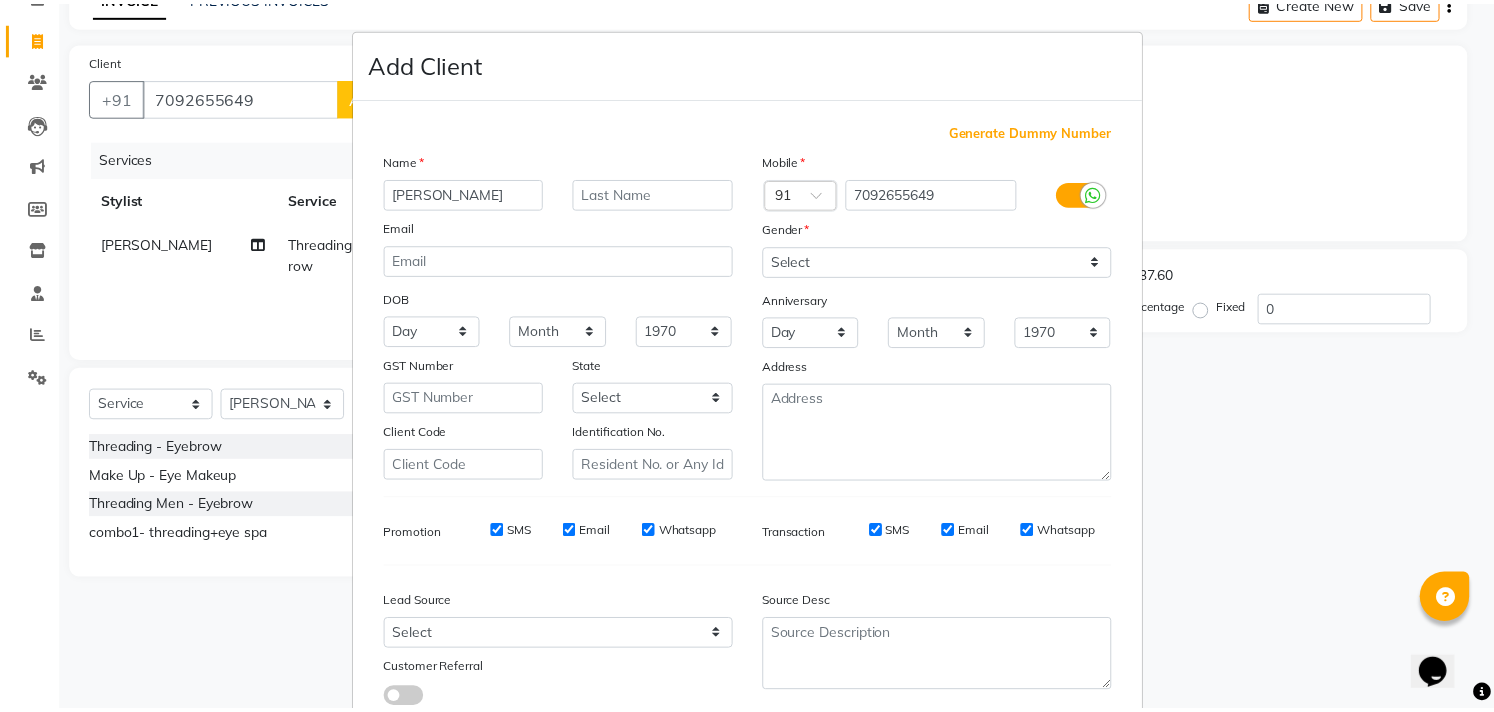 scroll, scrollTop: 138, scrollLeft: 0, axis: vertical 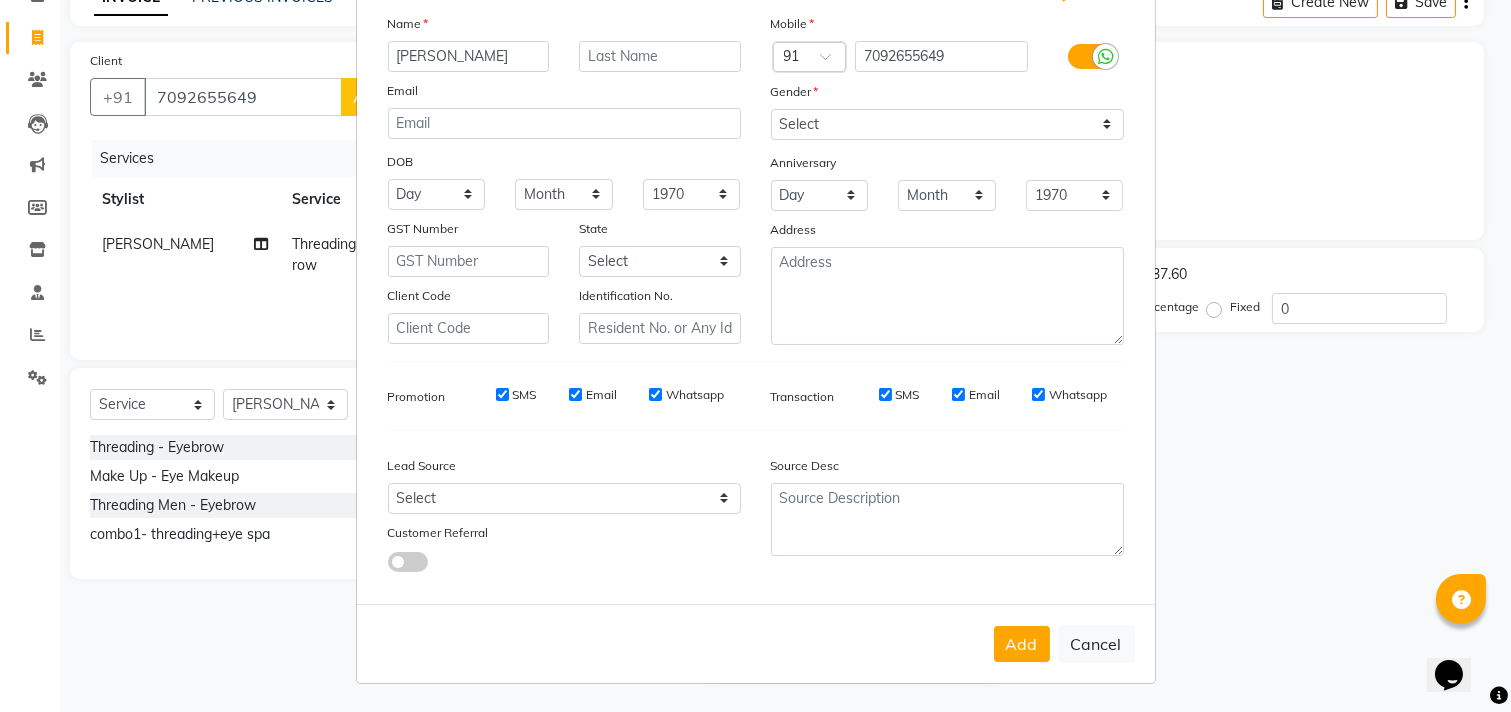 drag, startPoint x: 1027, startPoint y: 636, endPoint x: 1422, endPoint y: 390, distance: 465.33966 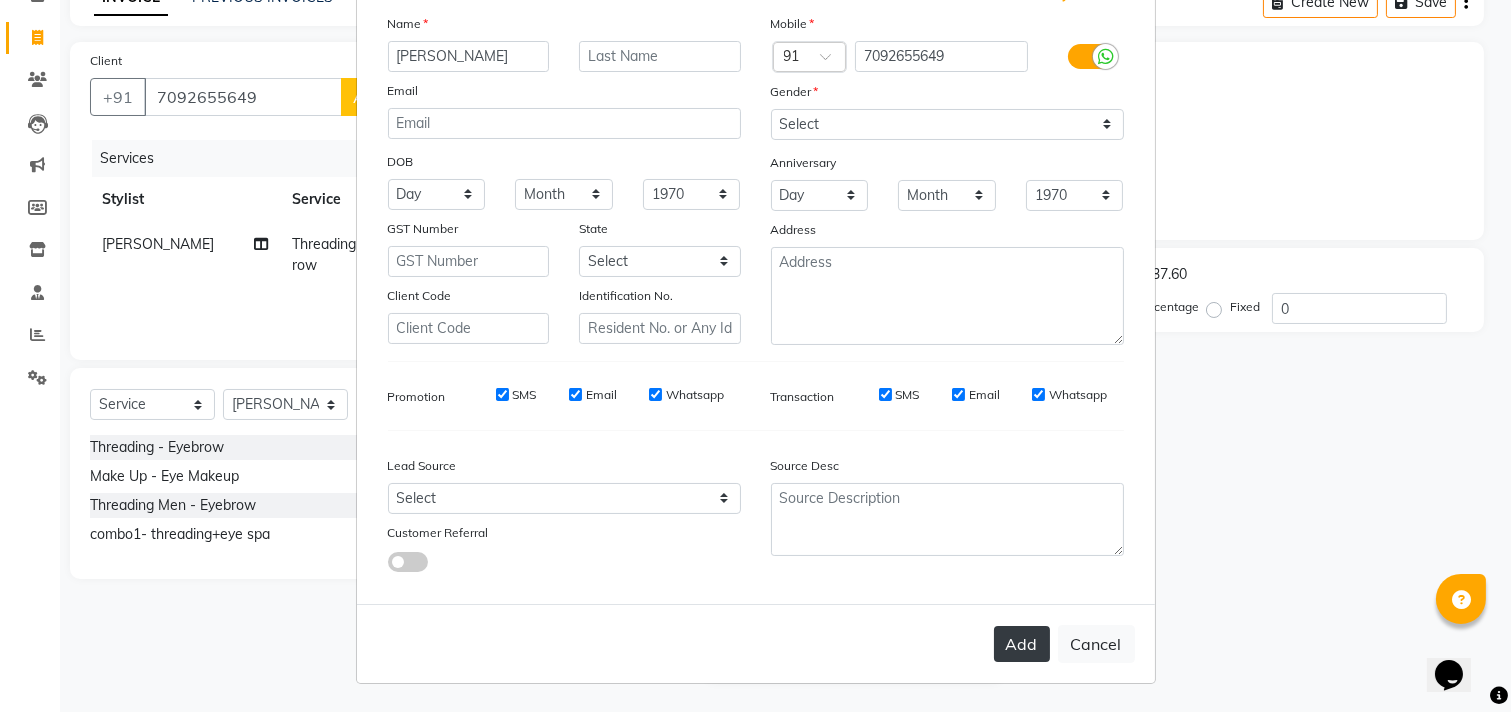 click on "Add" at bounding box center [1022, 644] 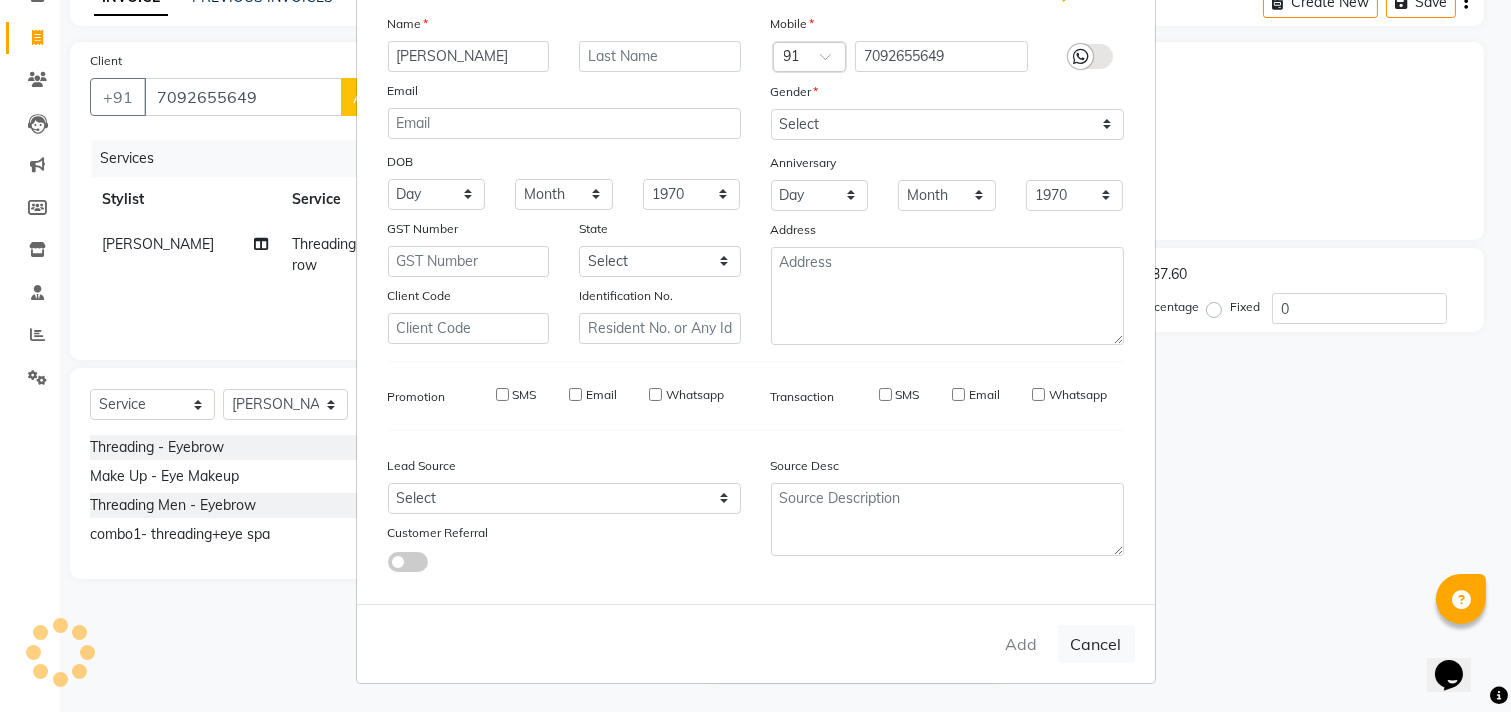 type 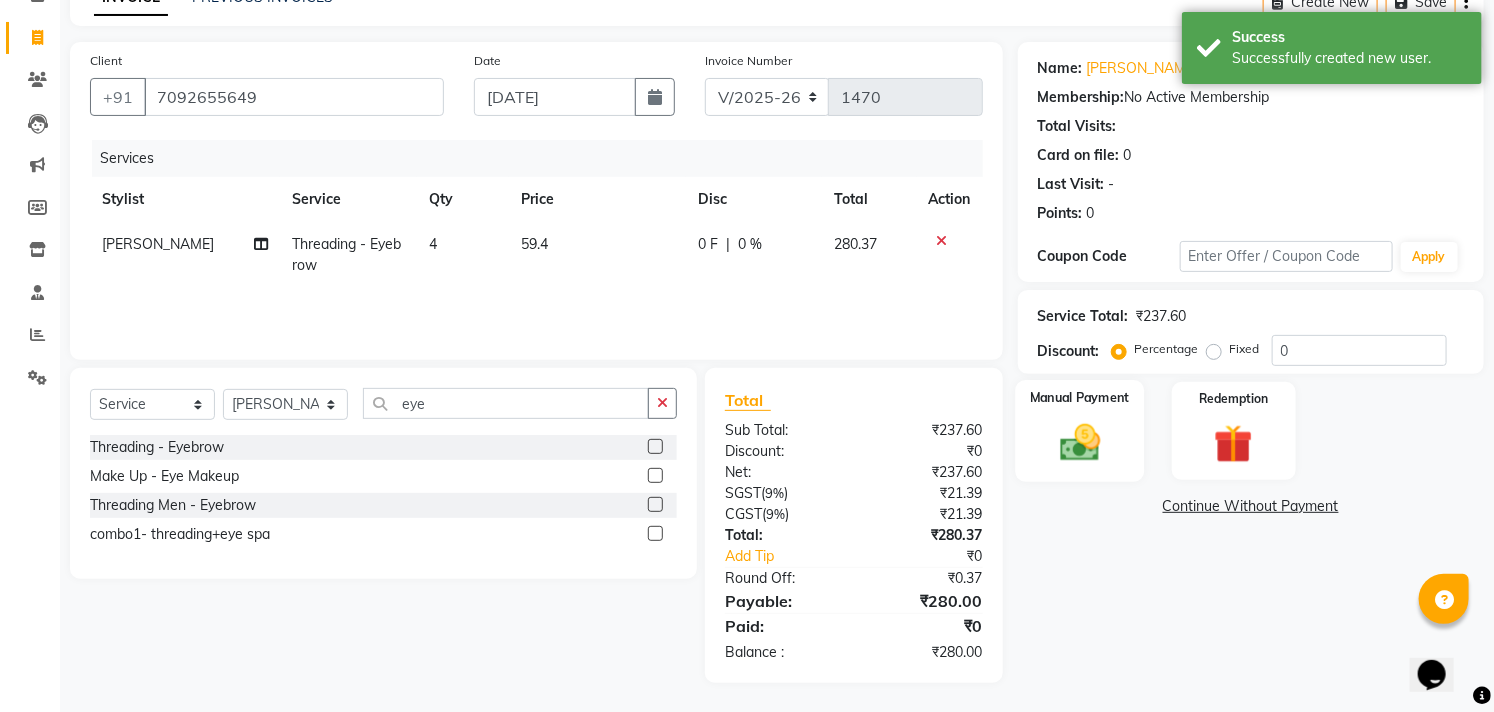 click on "Manual Payment" 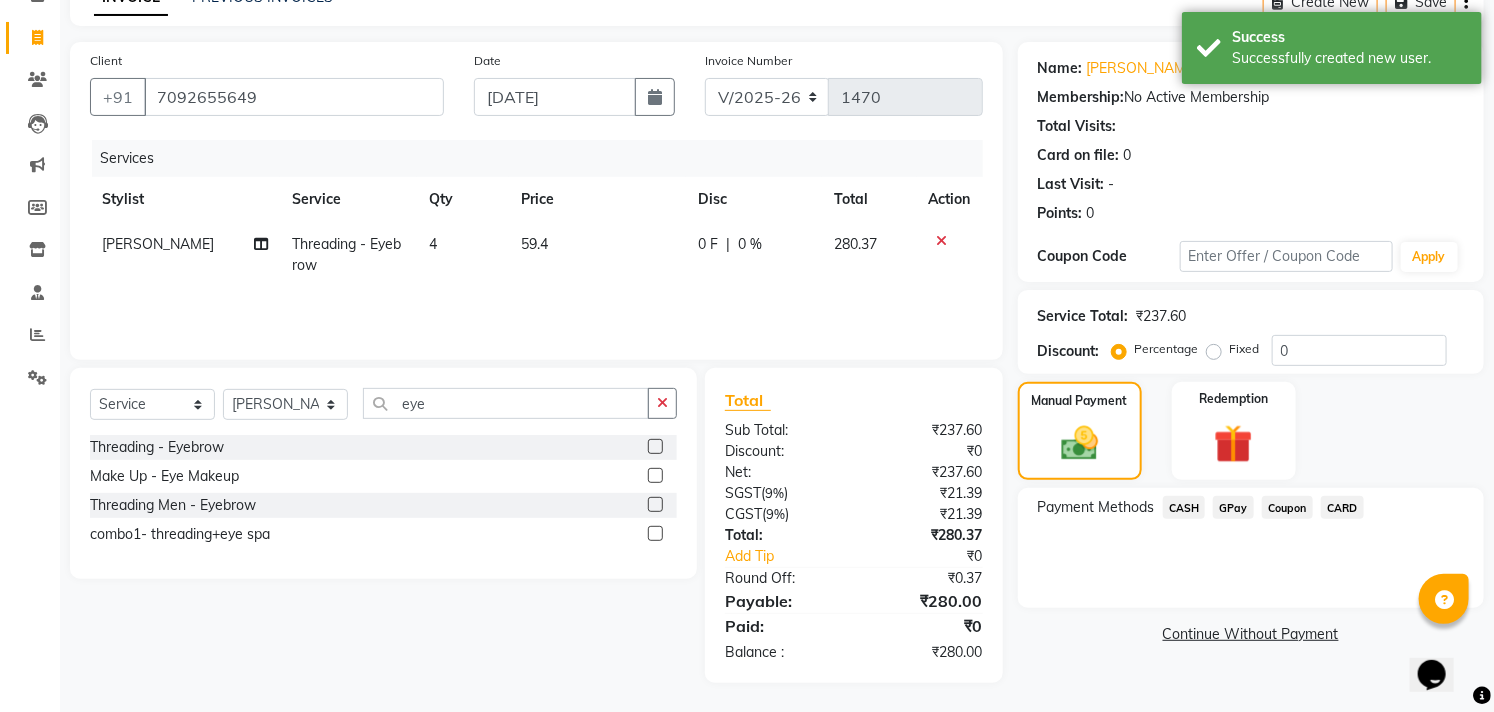 click on "CASH" 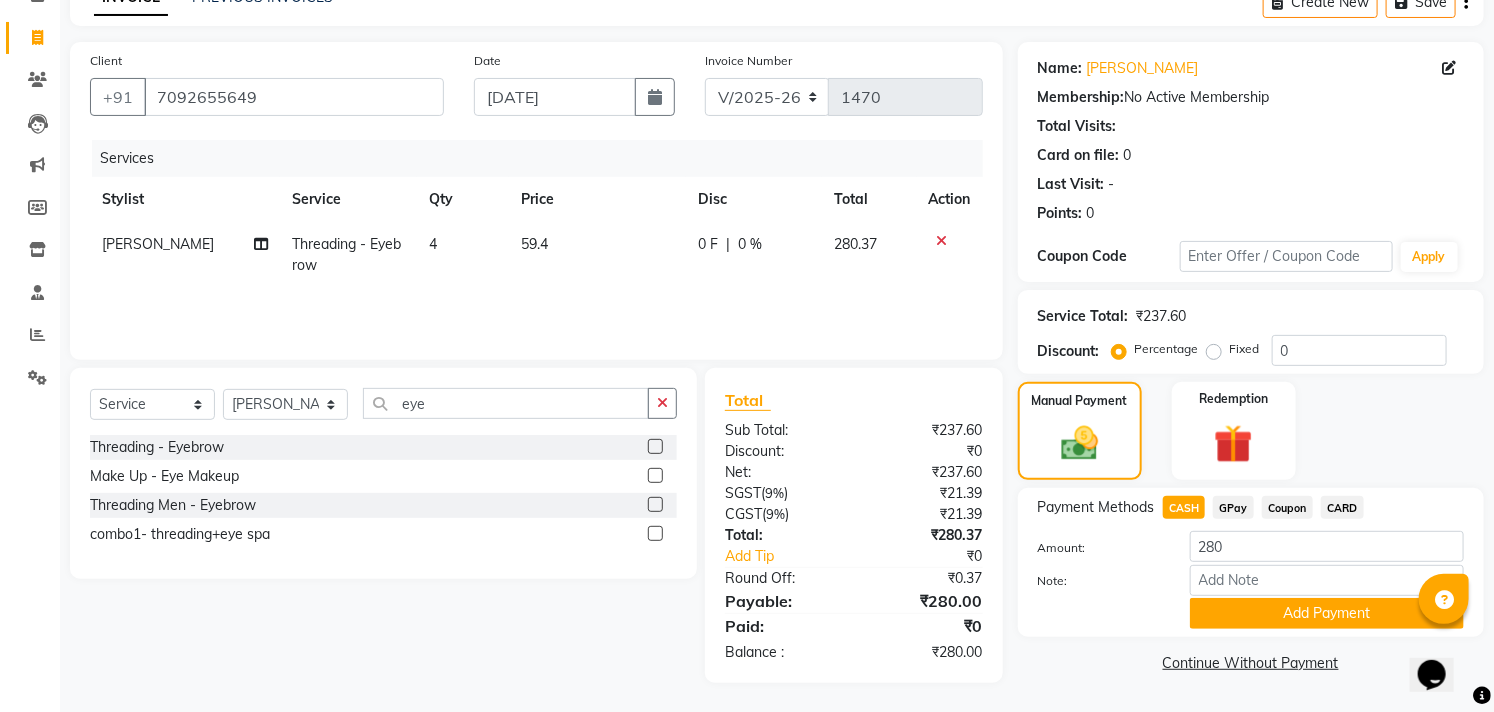 click on "4" 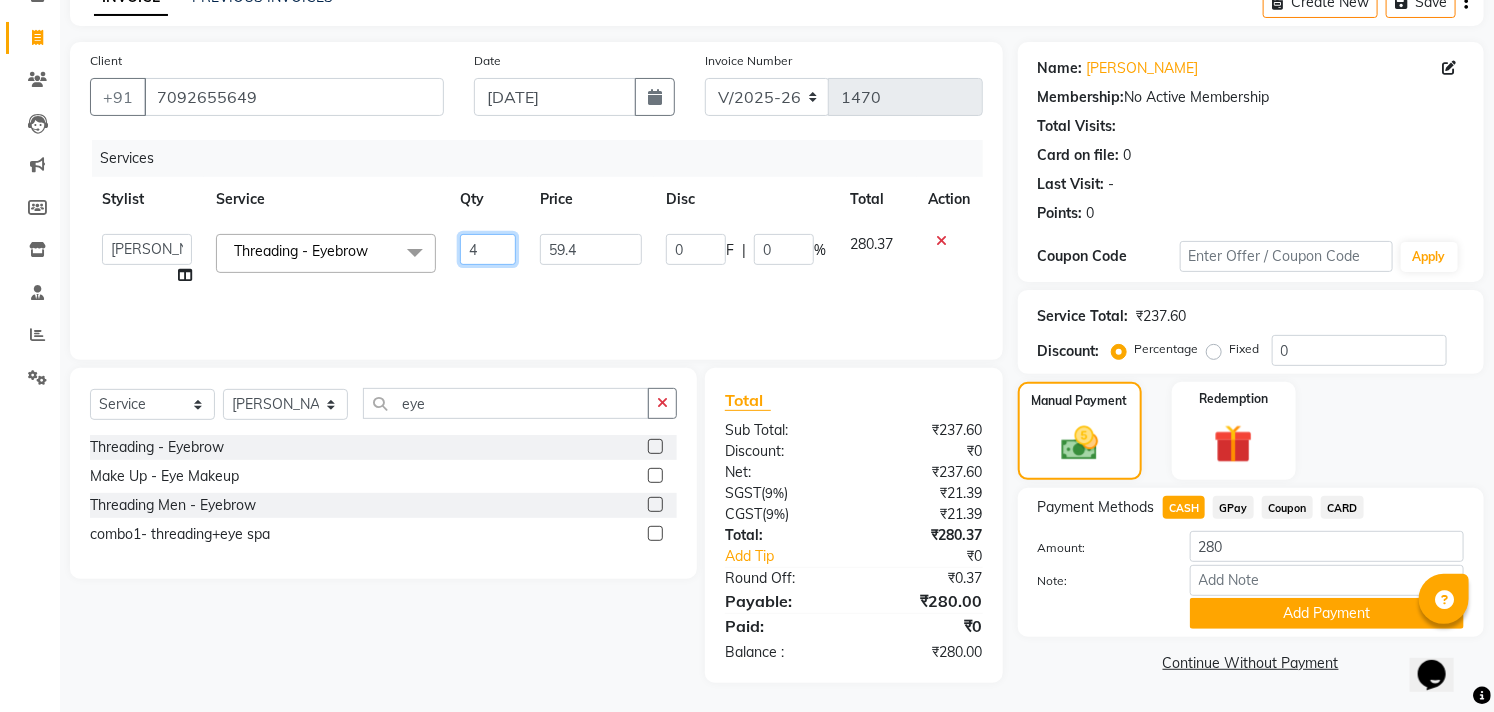 click on "4" 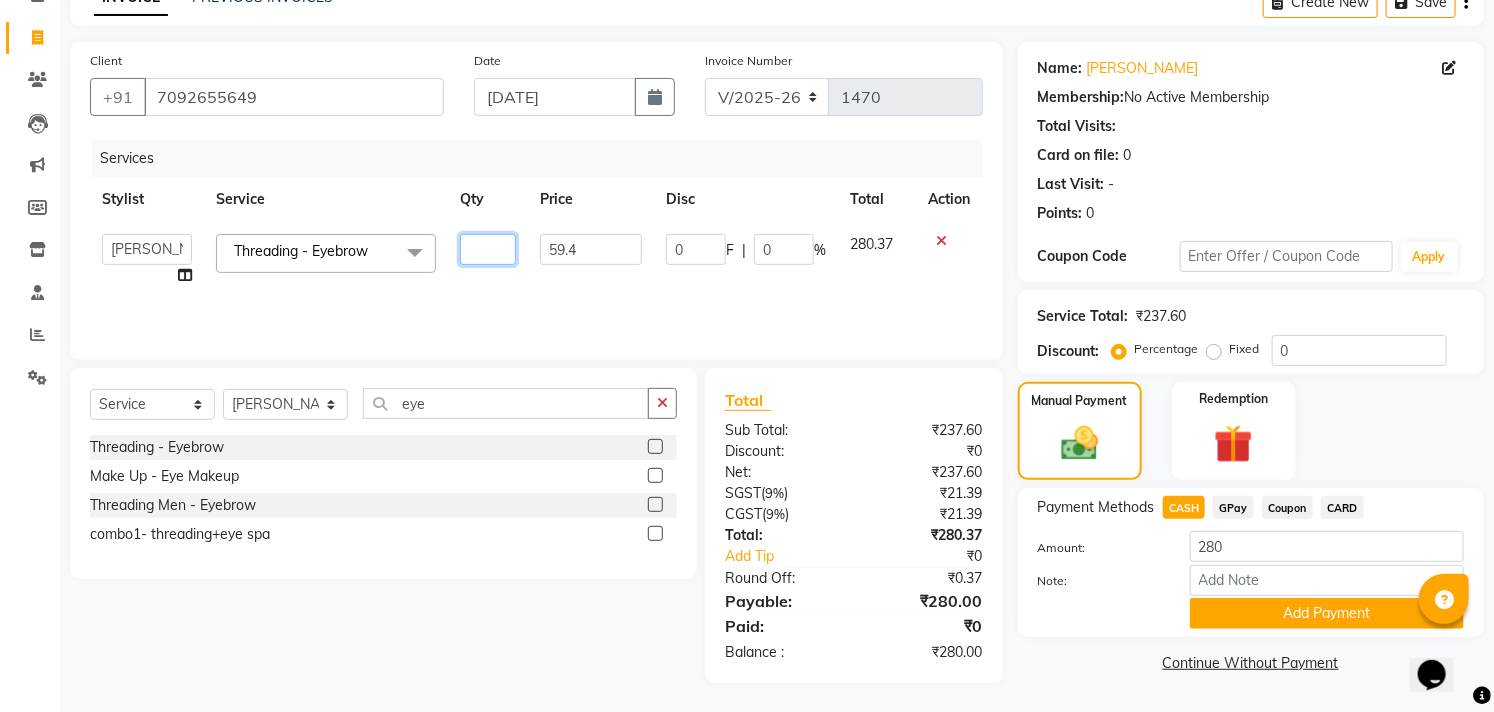 type on "3" 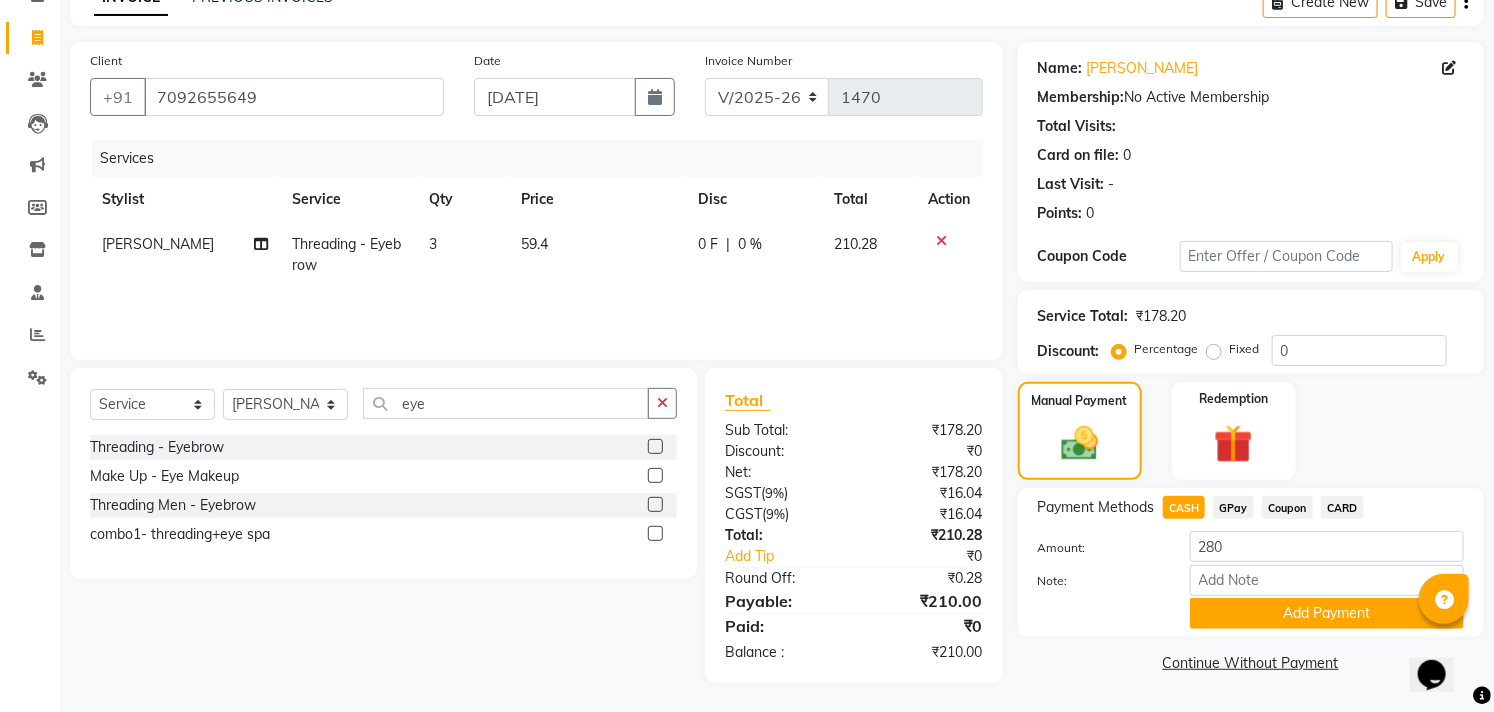 click on "Services Stylist Service Qty Price Disc Total Action lavanya Threading - Eyebrow 3 59.4 0 F | 0 % 210.28" 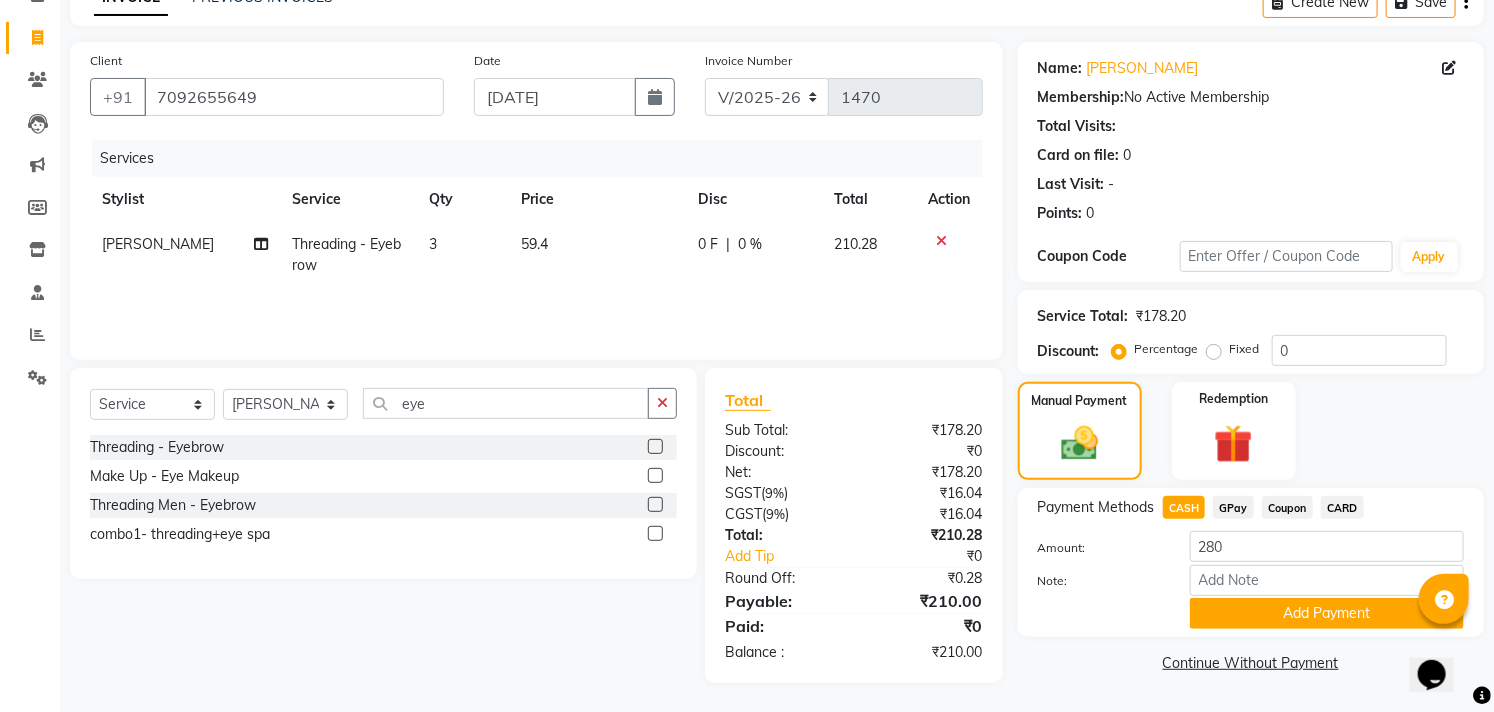 drag, startPoint x: 1510, startPoint y: 433, endPoint x: 26, endPoint y: 25, distance: 1539.0647 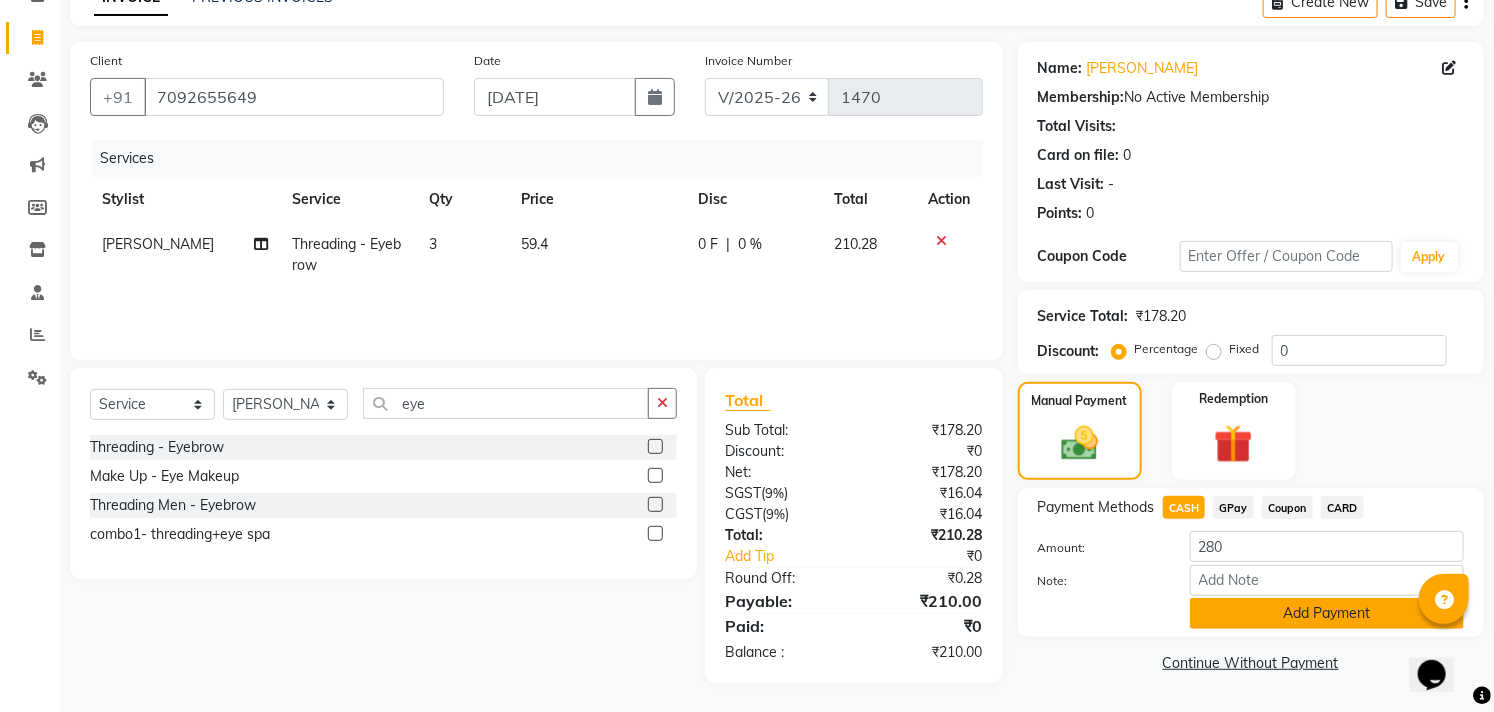 click on "Add Payment" 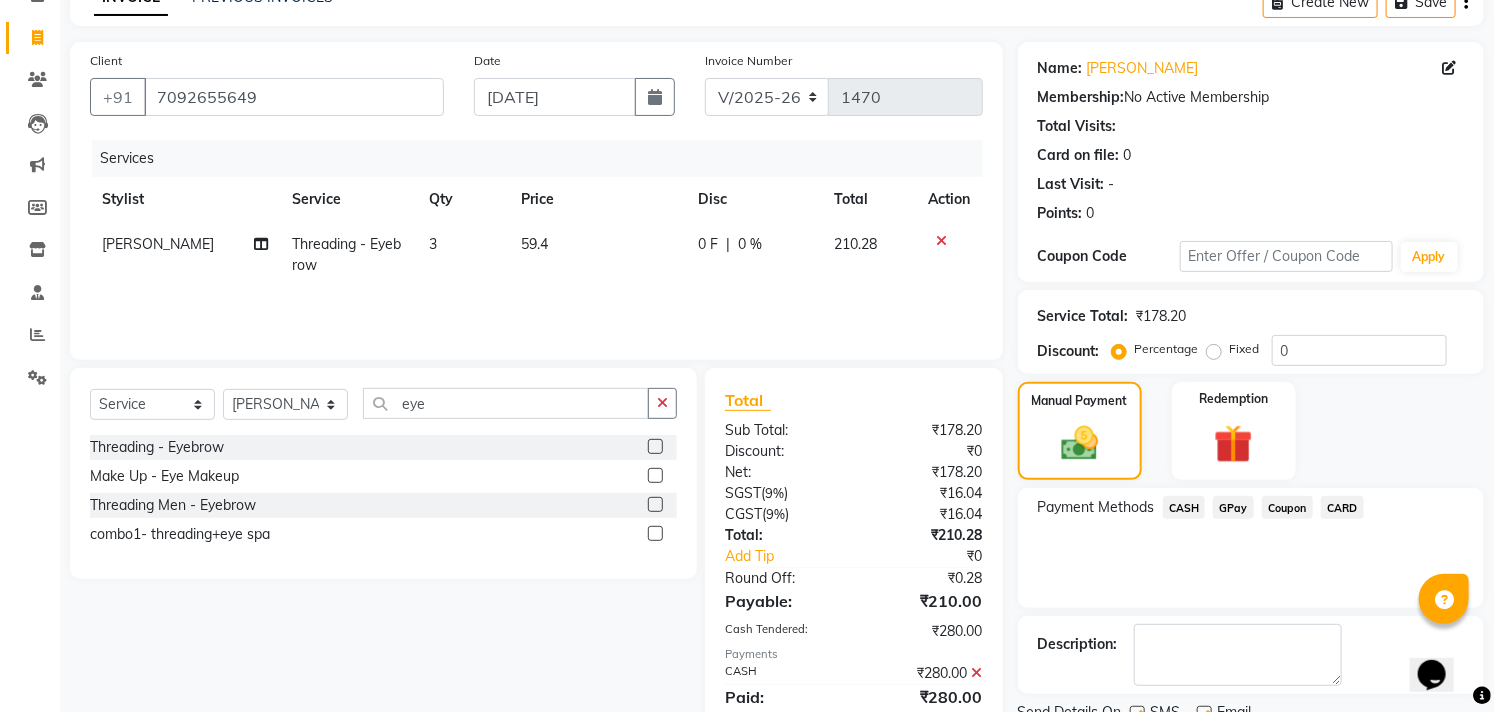 scroll, scrollTop: 196, scrollLeft: 0, axis: vertical 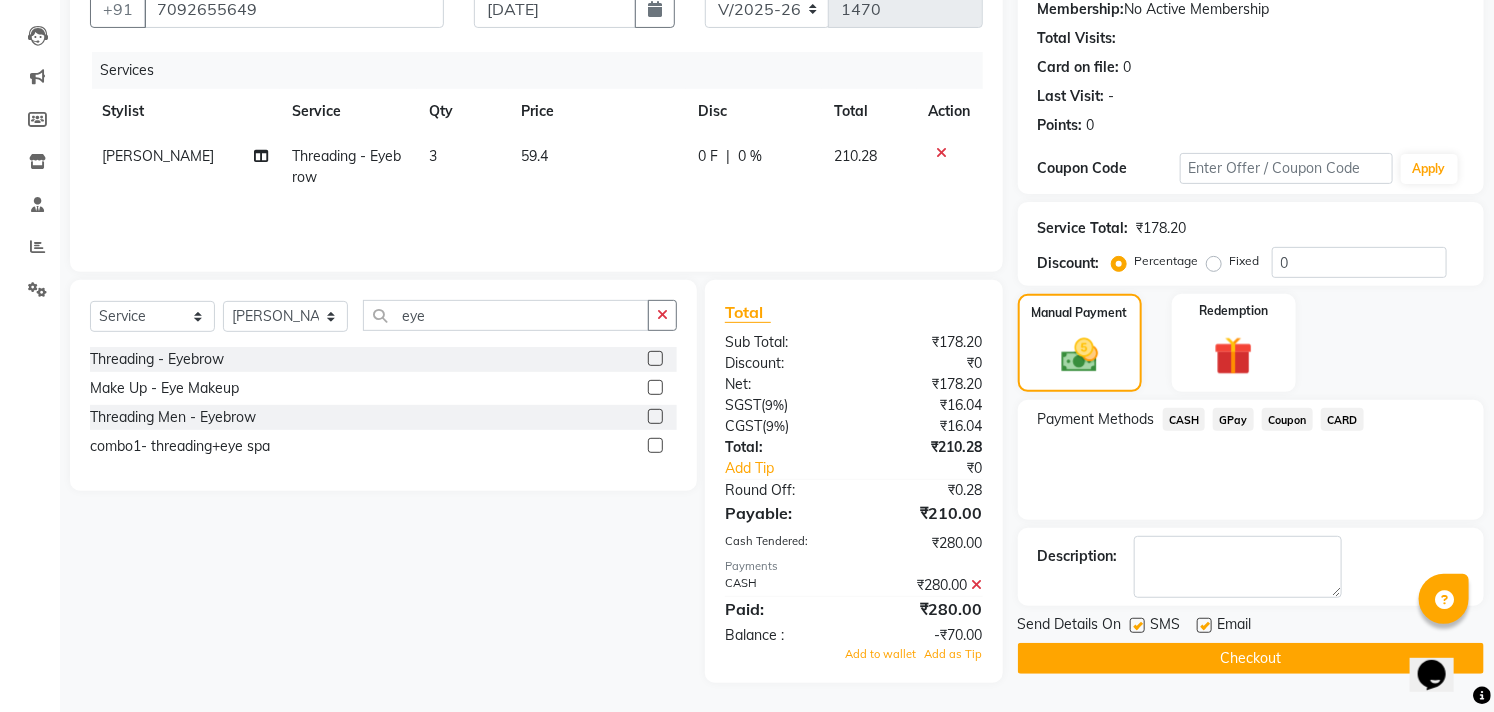 click 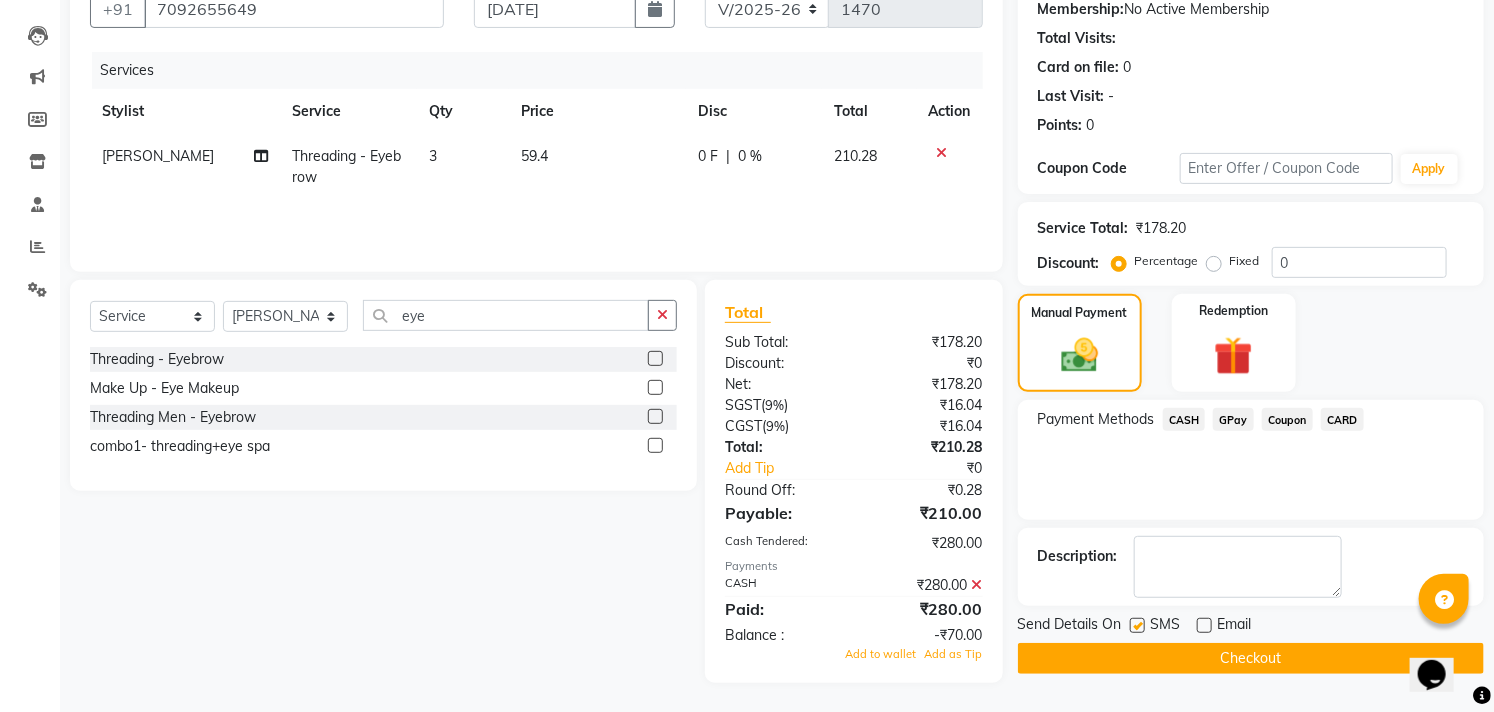 drag, startPoint x: 1141, startPoint y: 627, endPoint x: 1146, endPoint y: 652, distance: 25.495098 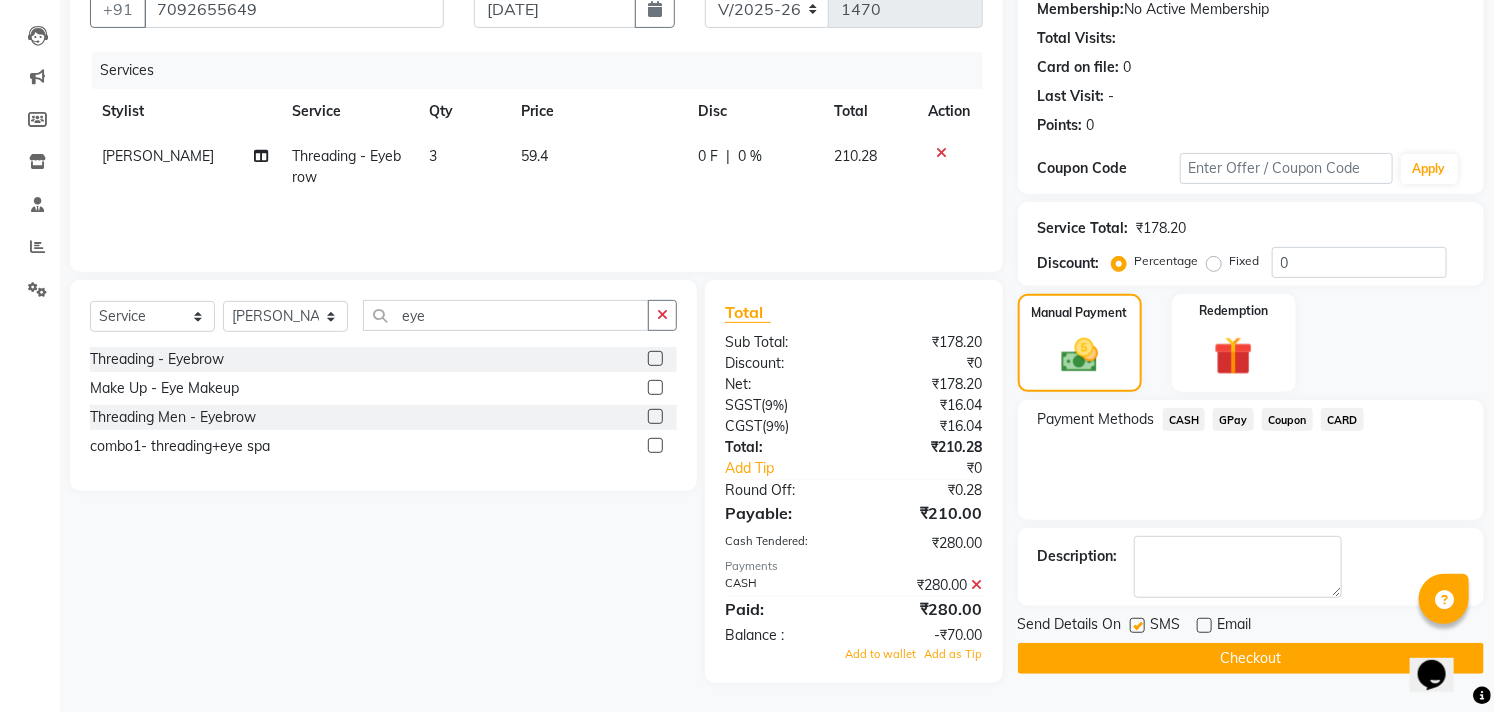 drag, startPoint x: 1146, startPoint y: 652, endPoint x: 786, endPoint y: 426, distance: 425.06 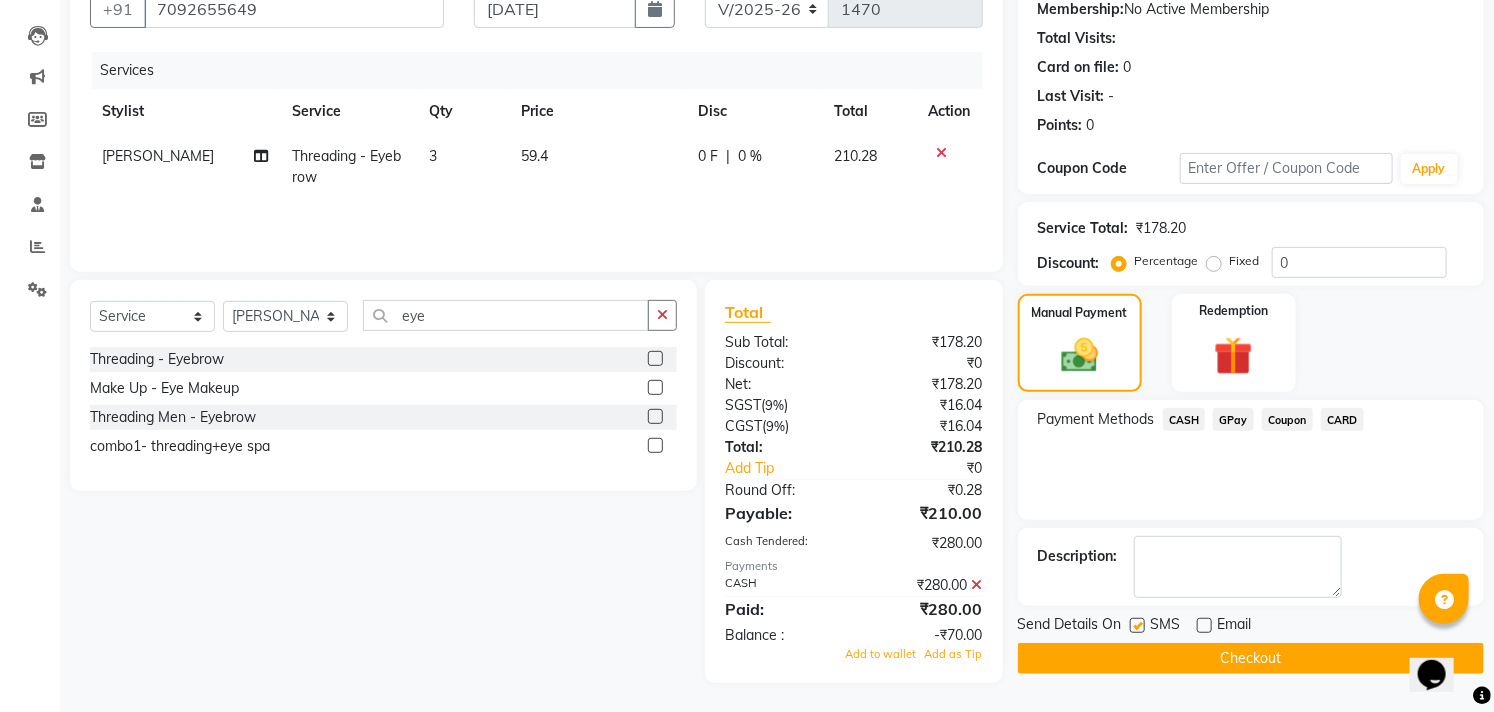 click 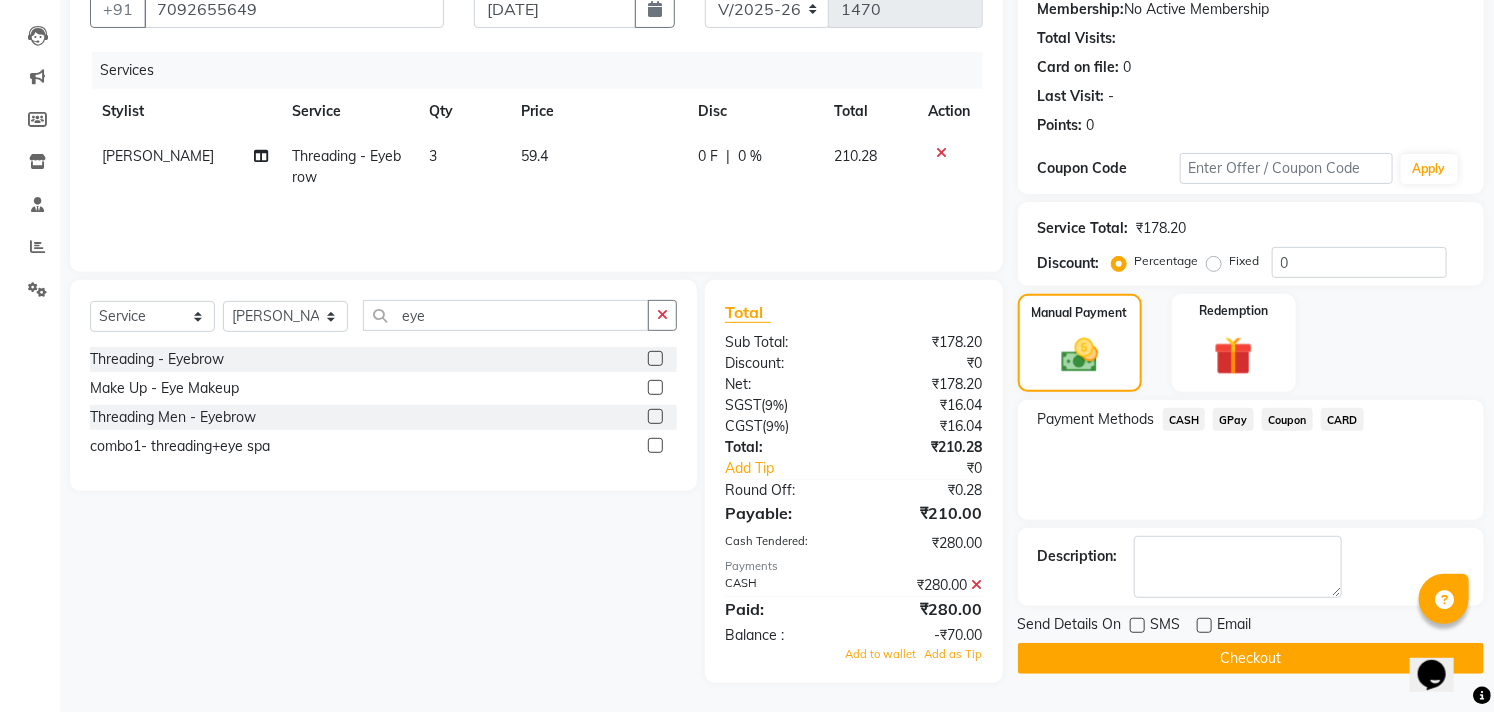 click 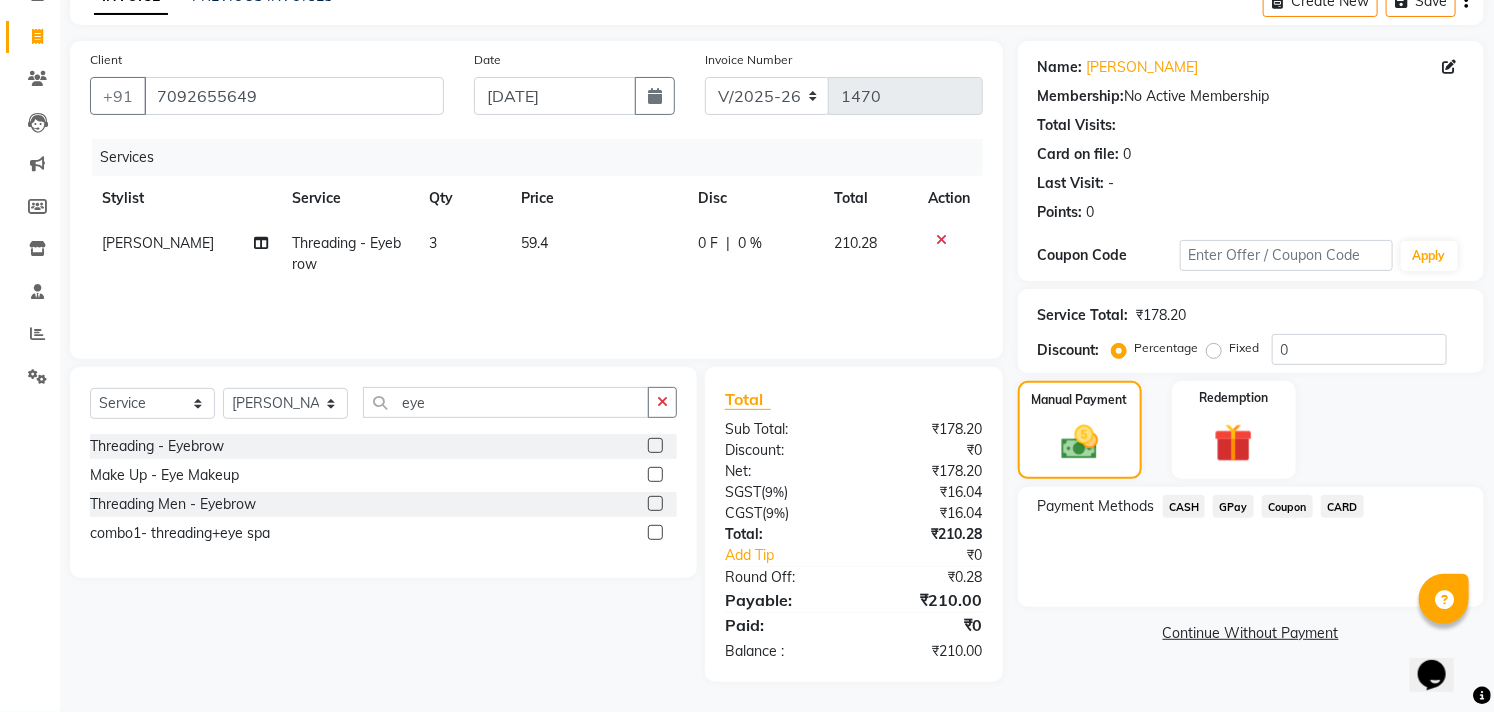 scroll, scrollTop: 108, scrollLeft: 0, axis: vertical 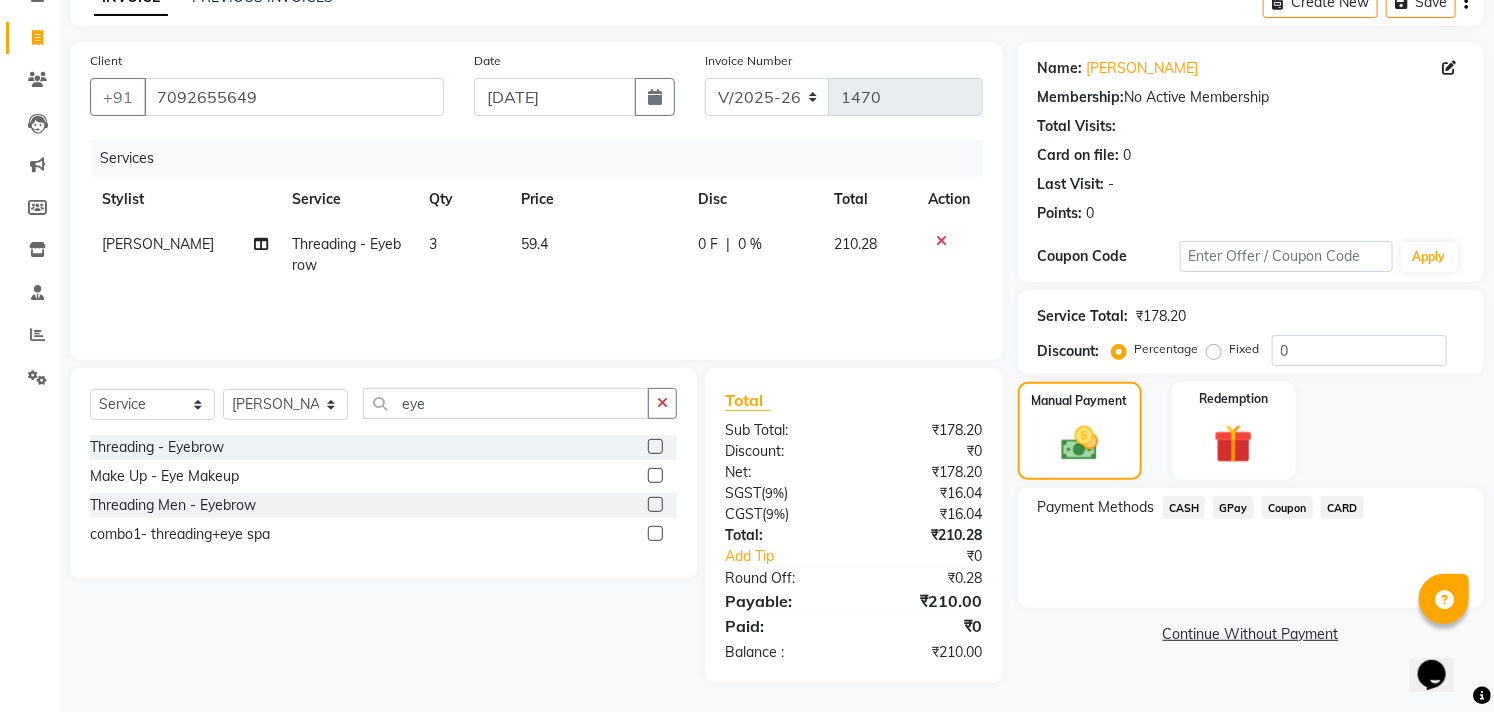 click on "CASH" 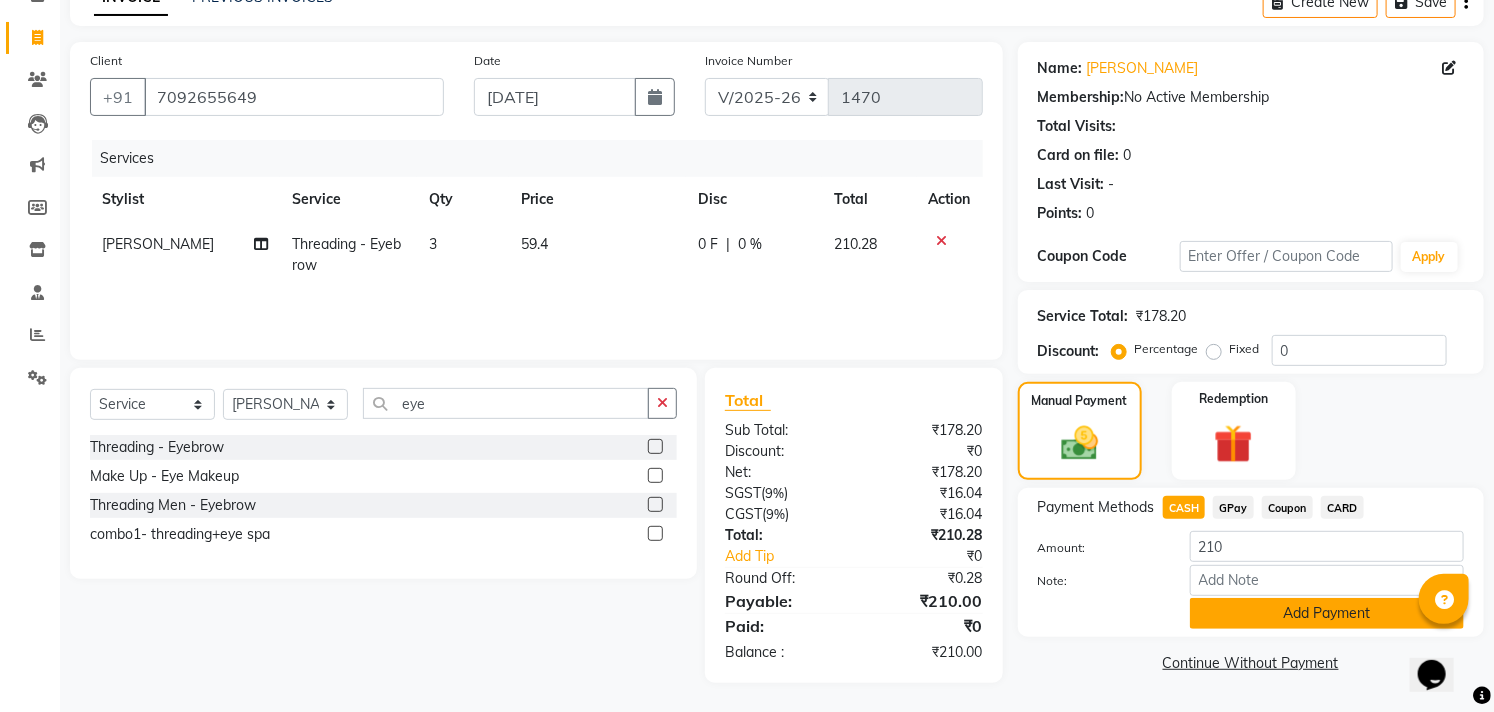 drag, startPoint x: 1215, startPoint y: 602, endPoint x: 1201, endPoint y: 607, distance: 14.866069 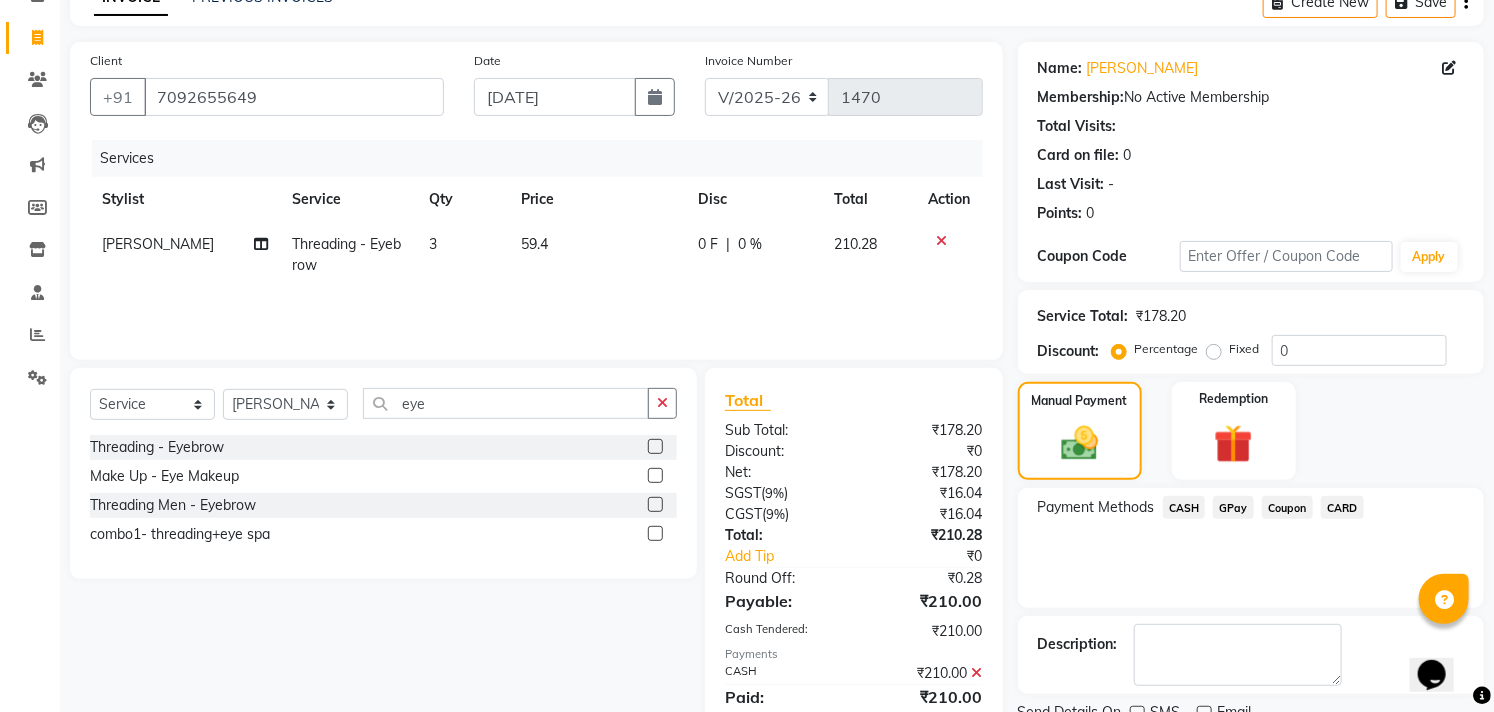 scroll, scrollTop: 187, scrollLeft: 0, axis: vertical 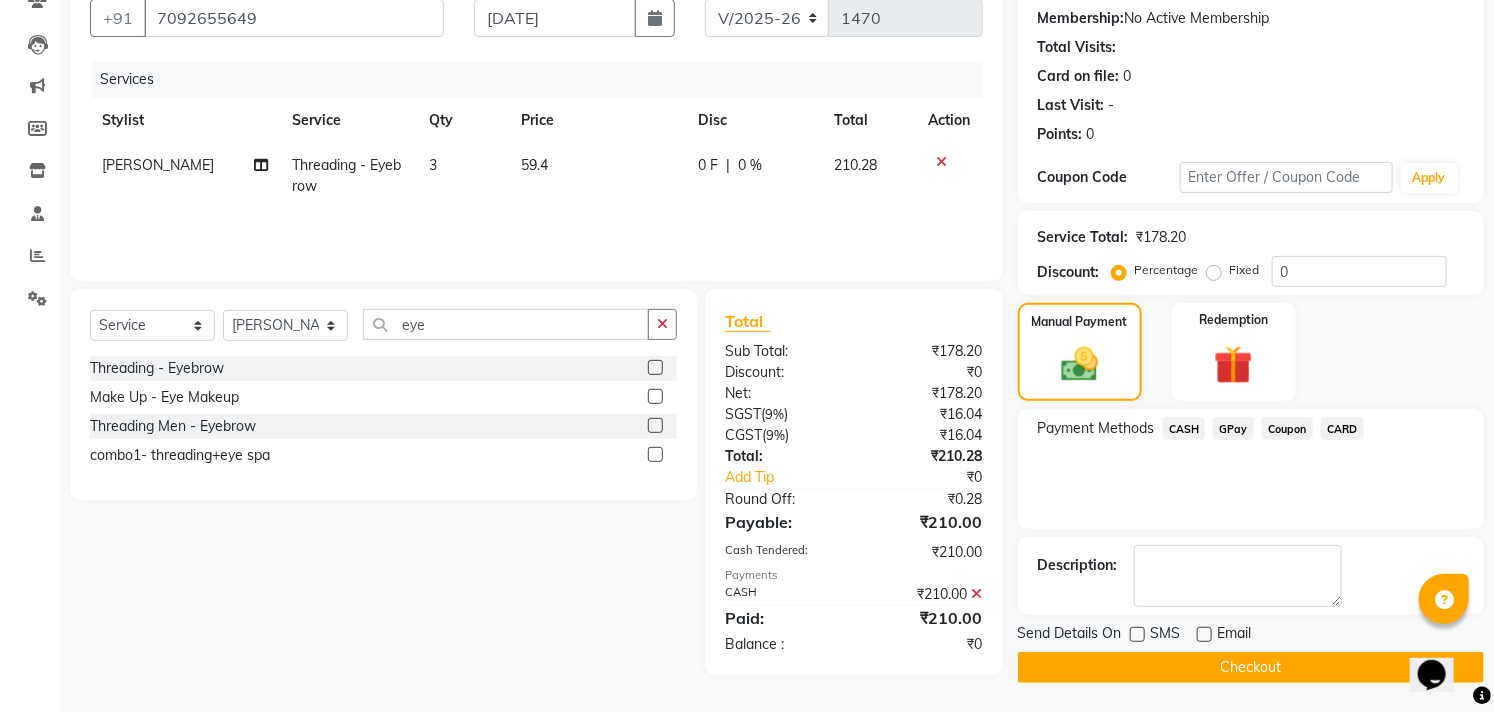 click on "Checkout" 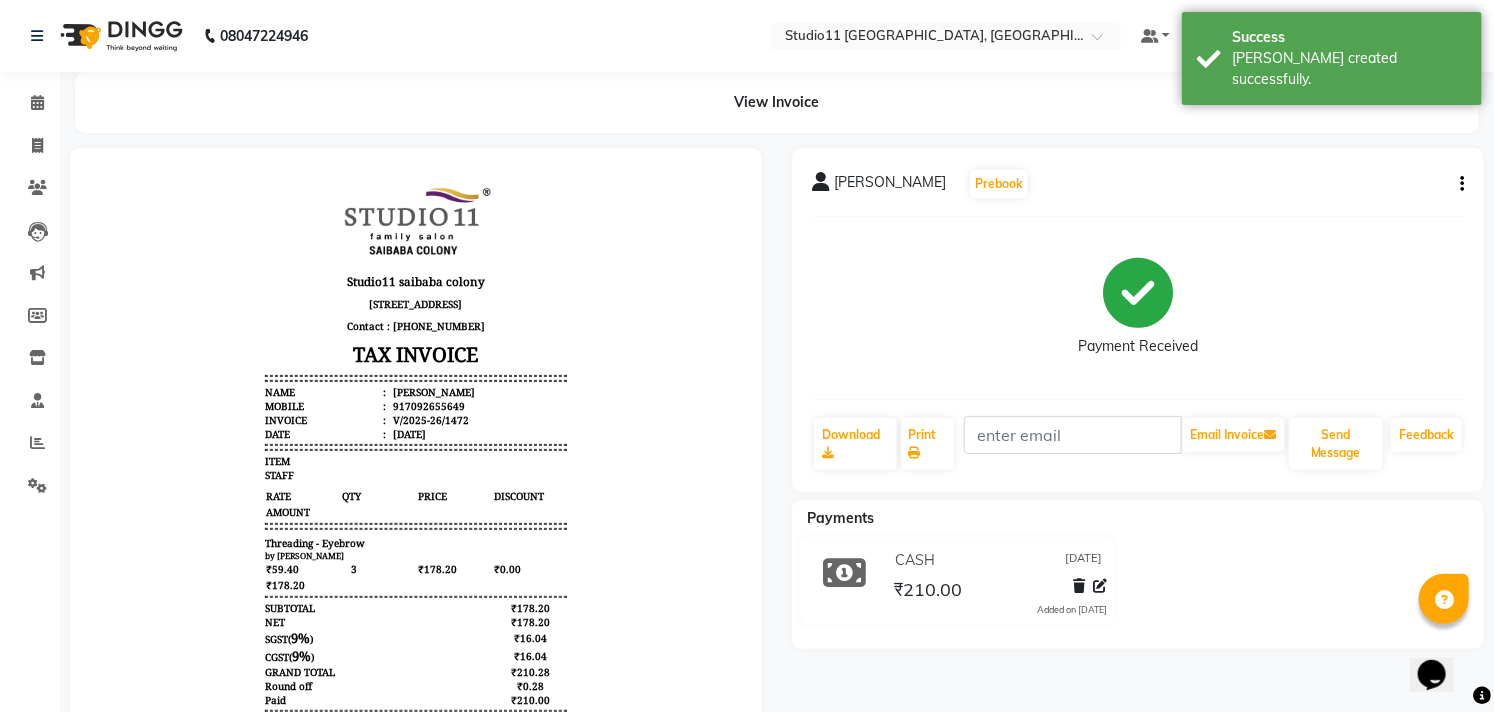 scroll, scrollTop: 0, scrollLeft: 0, axis: both 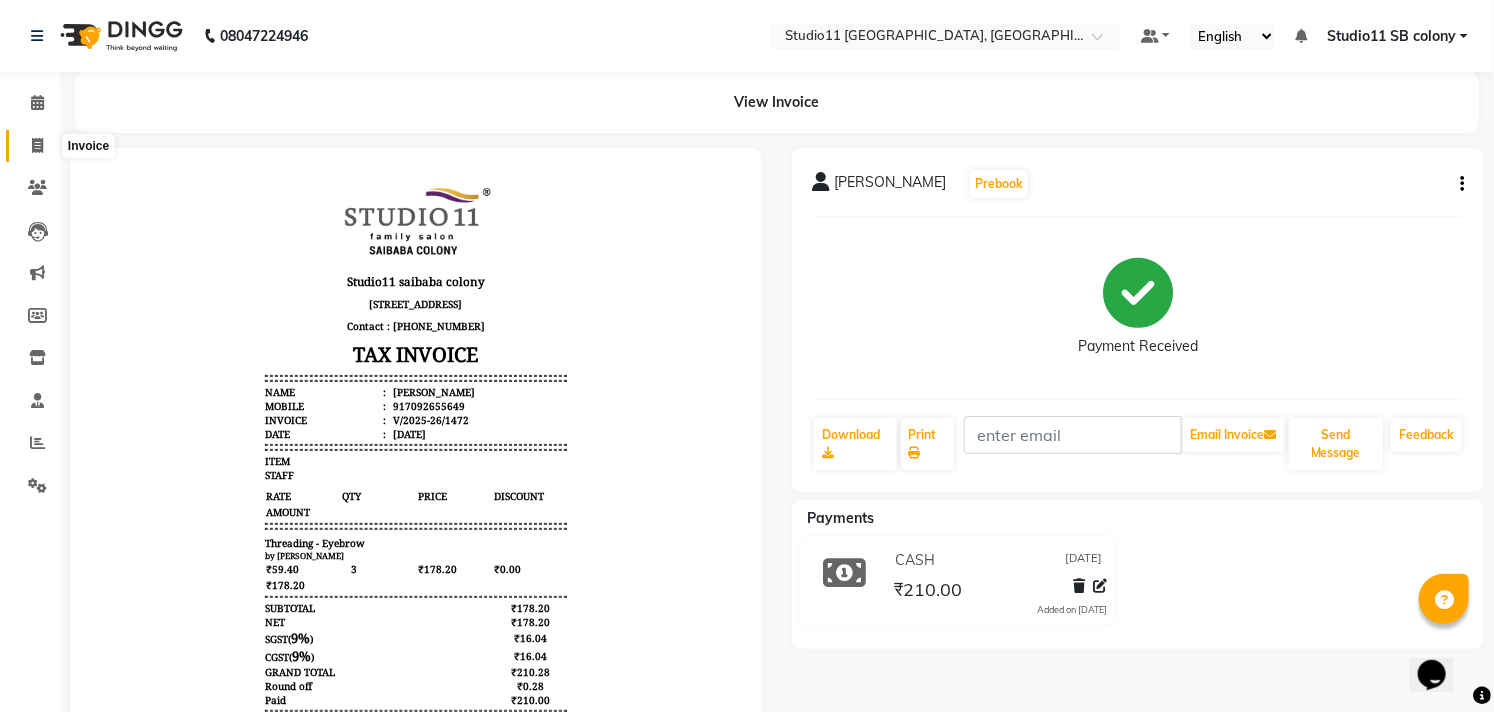 click 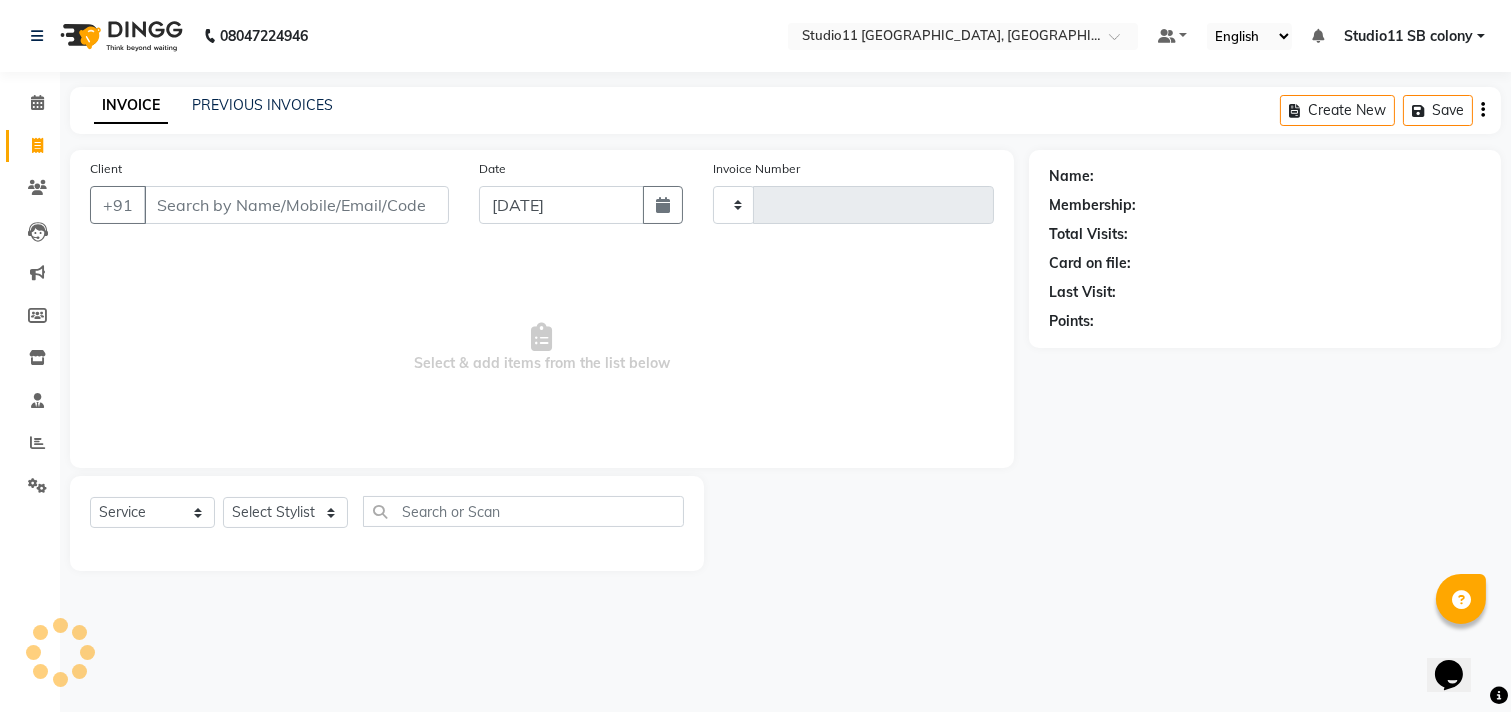 type on "1473" 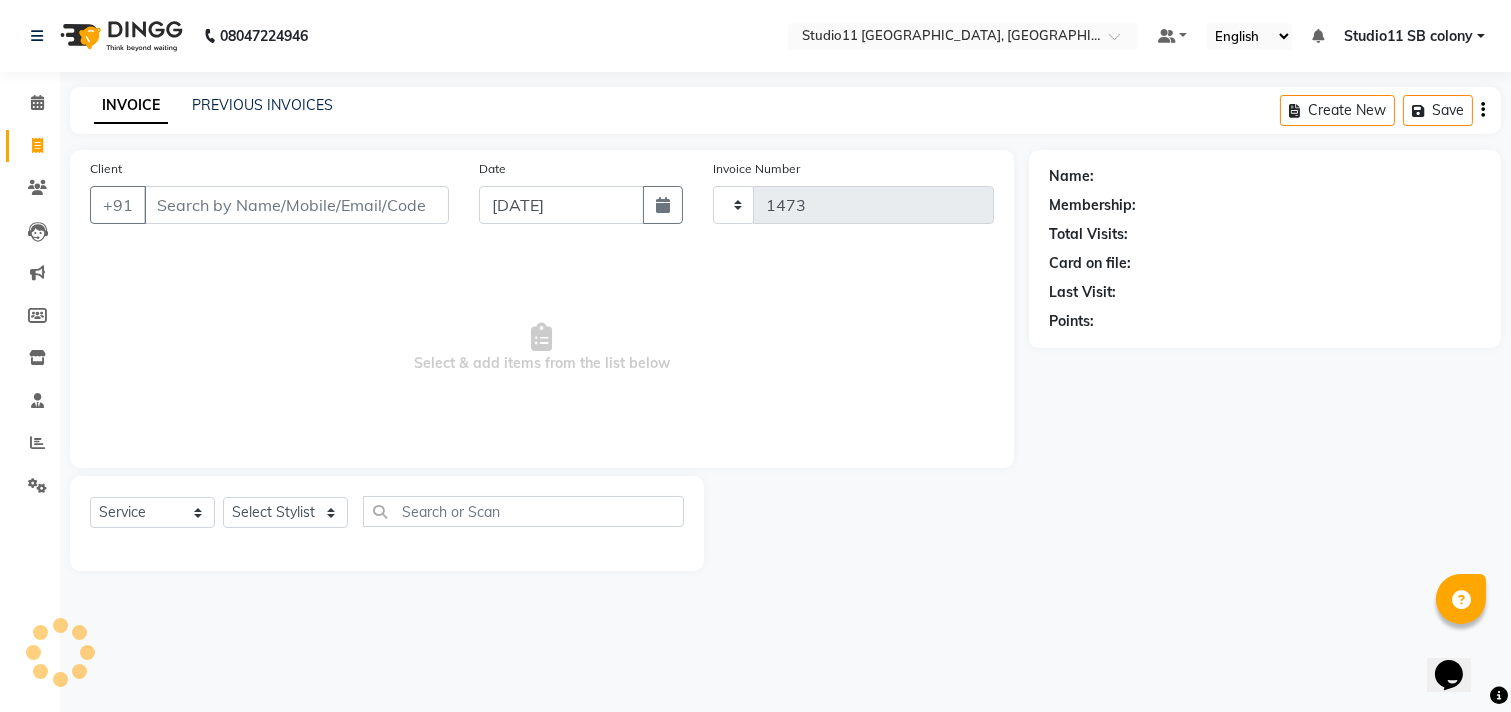 select on "7717" 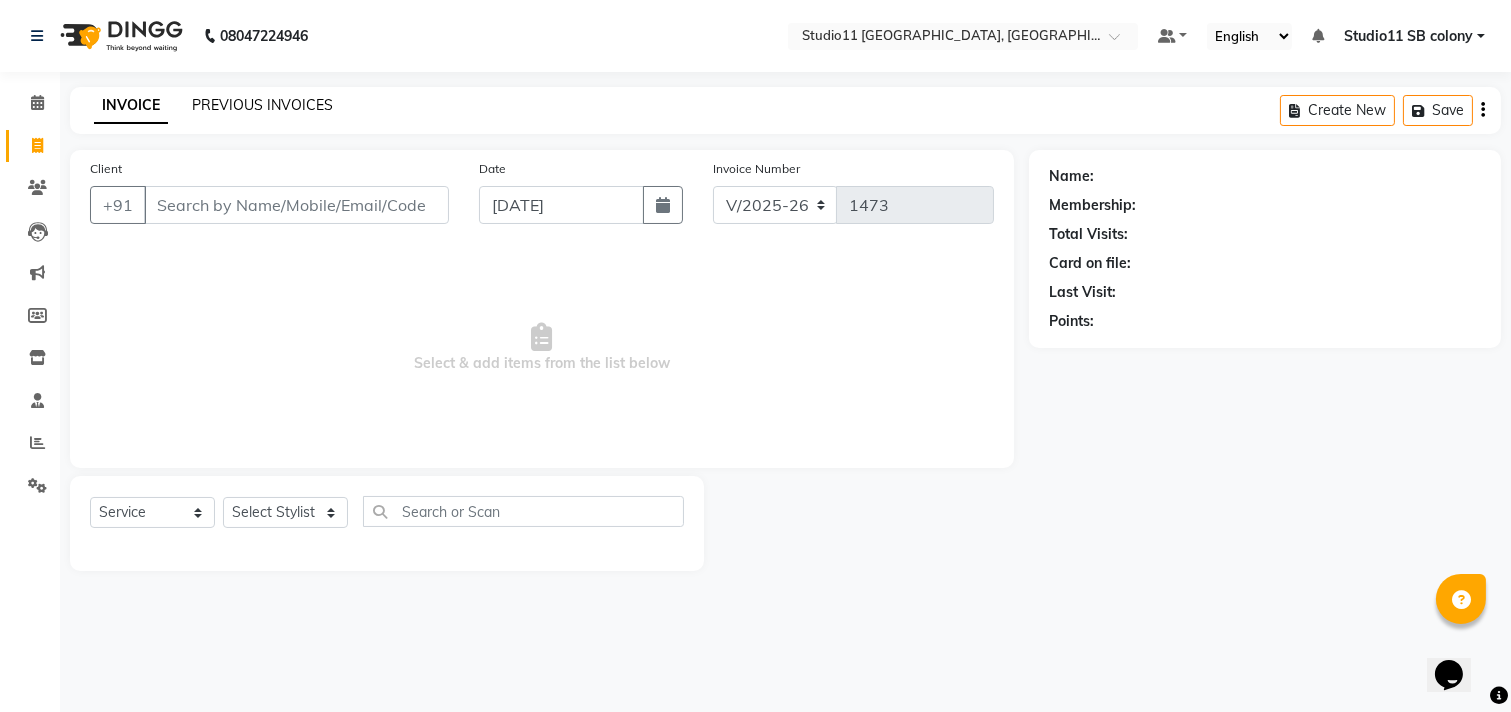 click on "INVOICE PREVIOUS INVOICES Create New   Save" 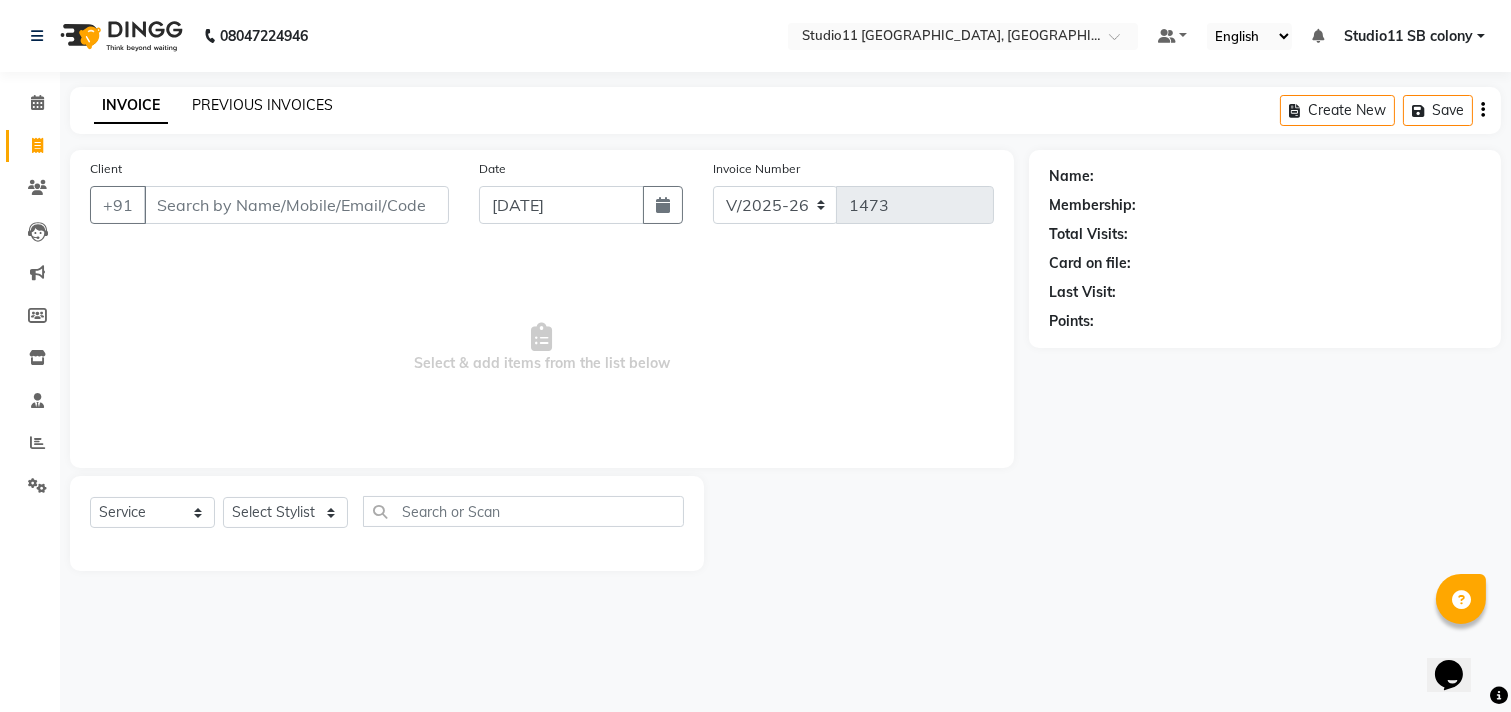 click on "PREVIOUS INVOICES" 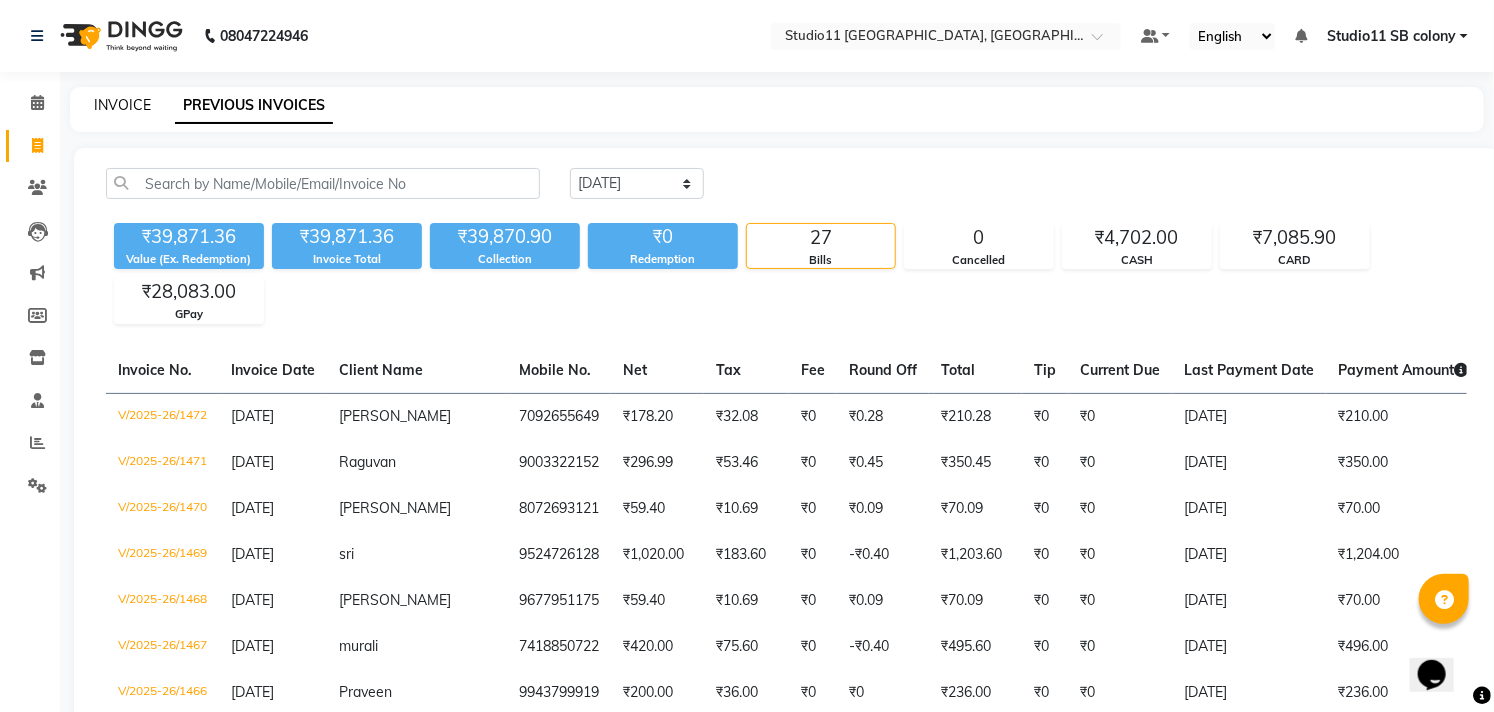click on "INVOICE" 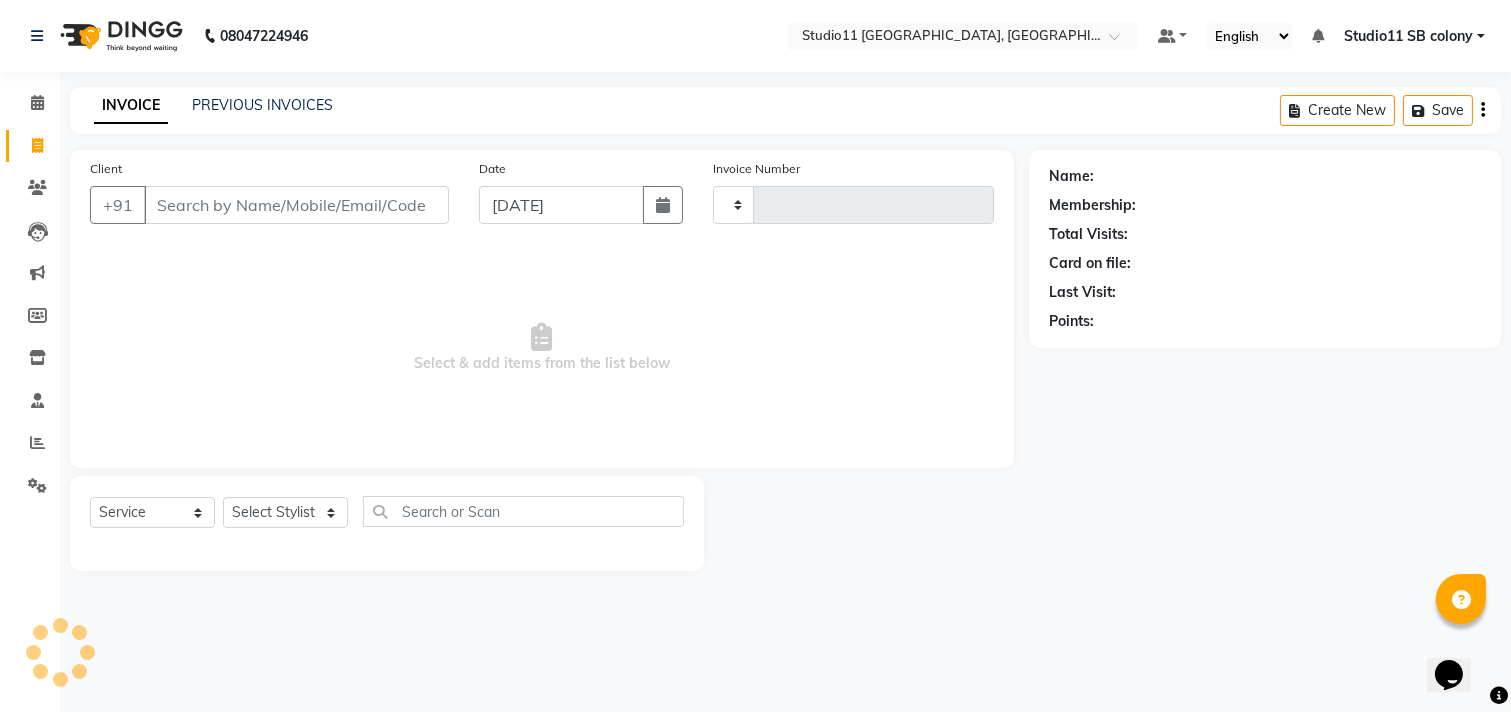 type on "1473" 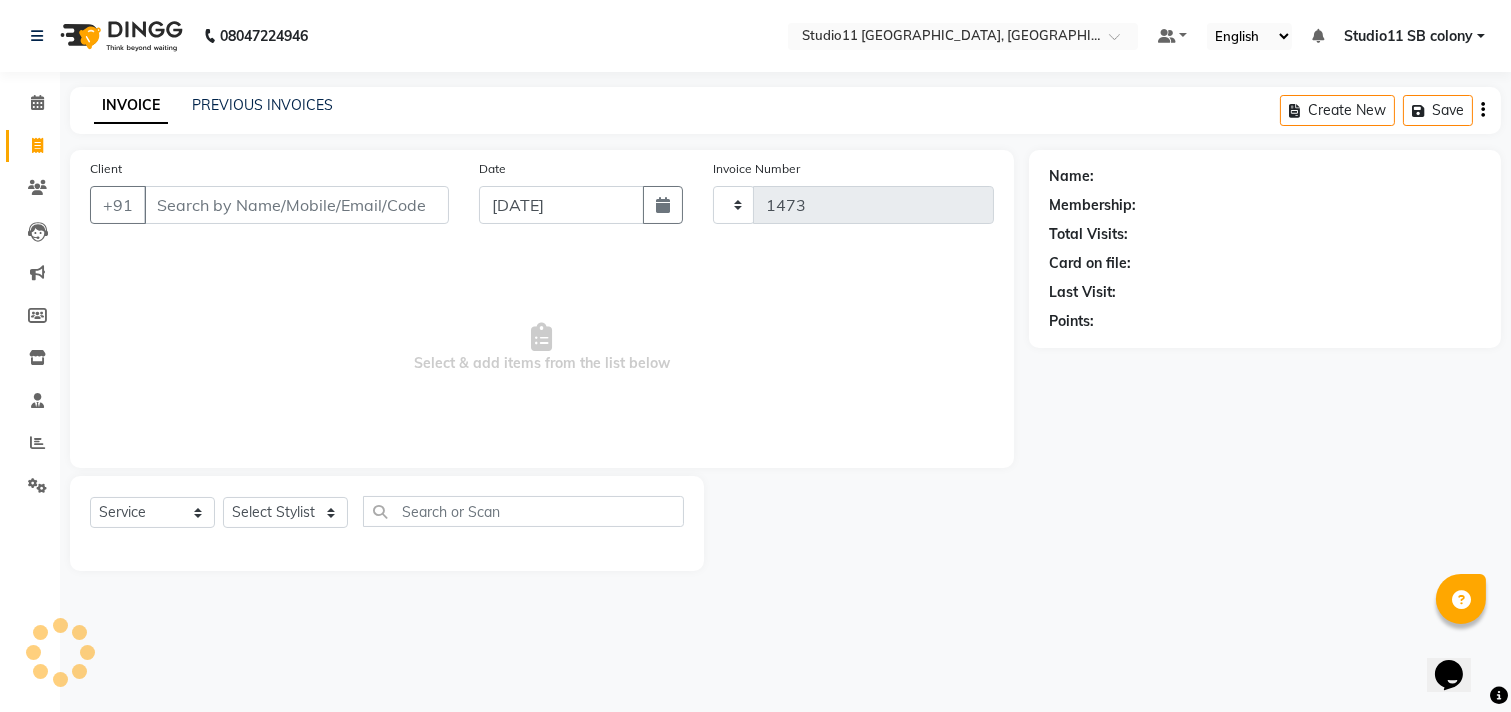 select on "7717" 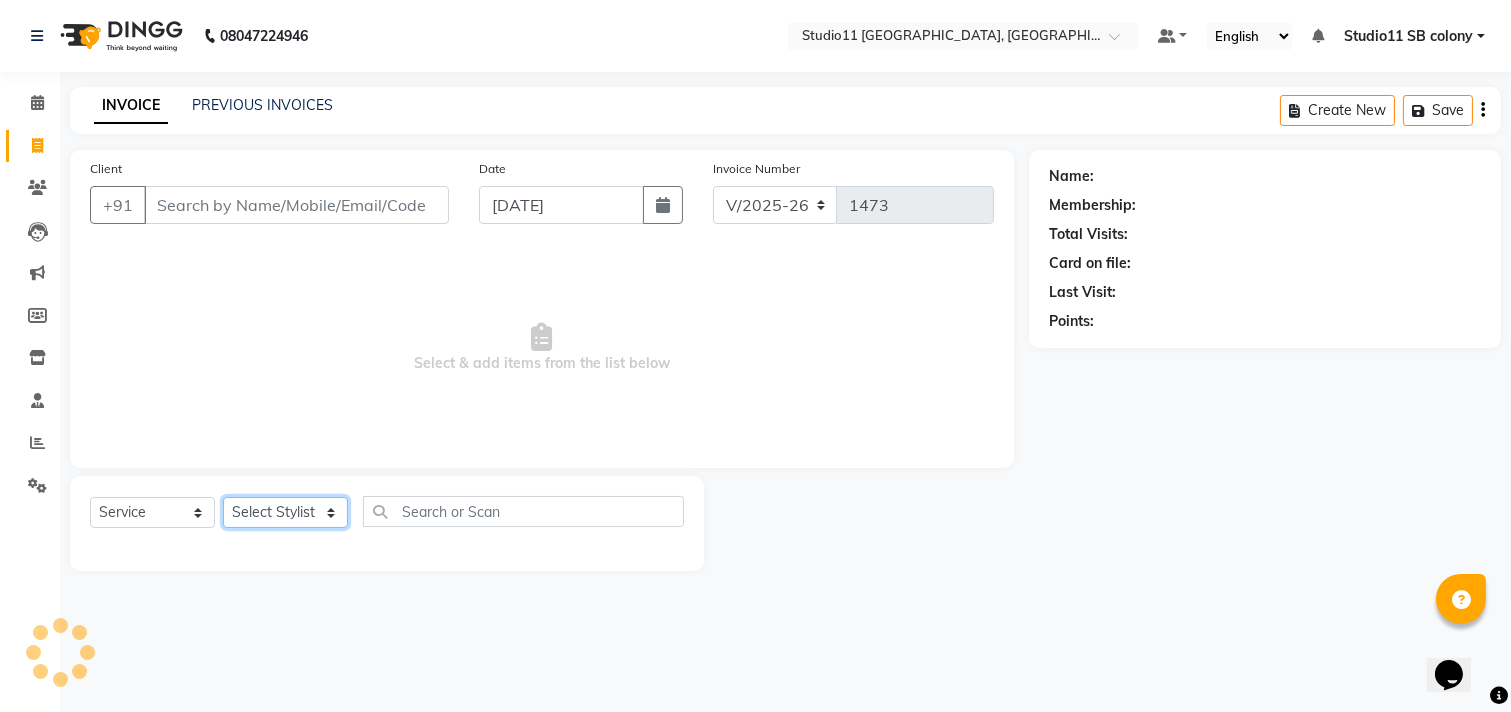 click on "Select Stylist Afzal Akbar Dani Jeni Josna kaif lavanya manimekalai Praveen Sonu Studio11 SB colony Tahir tamil" 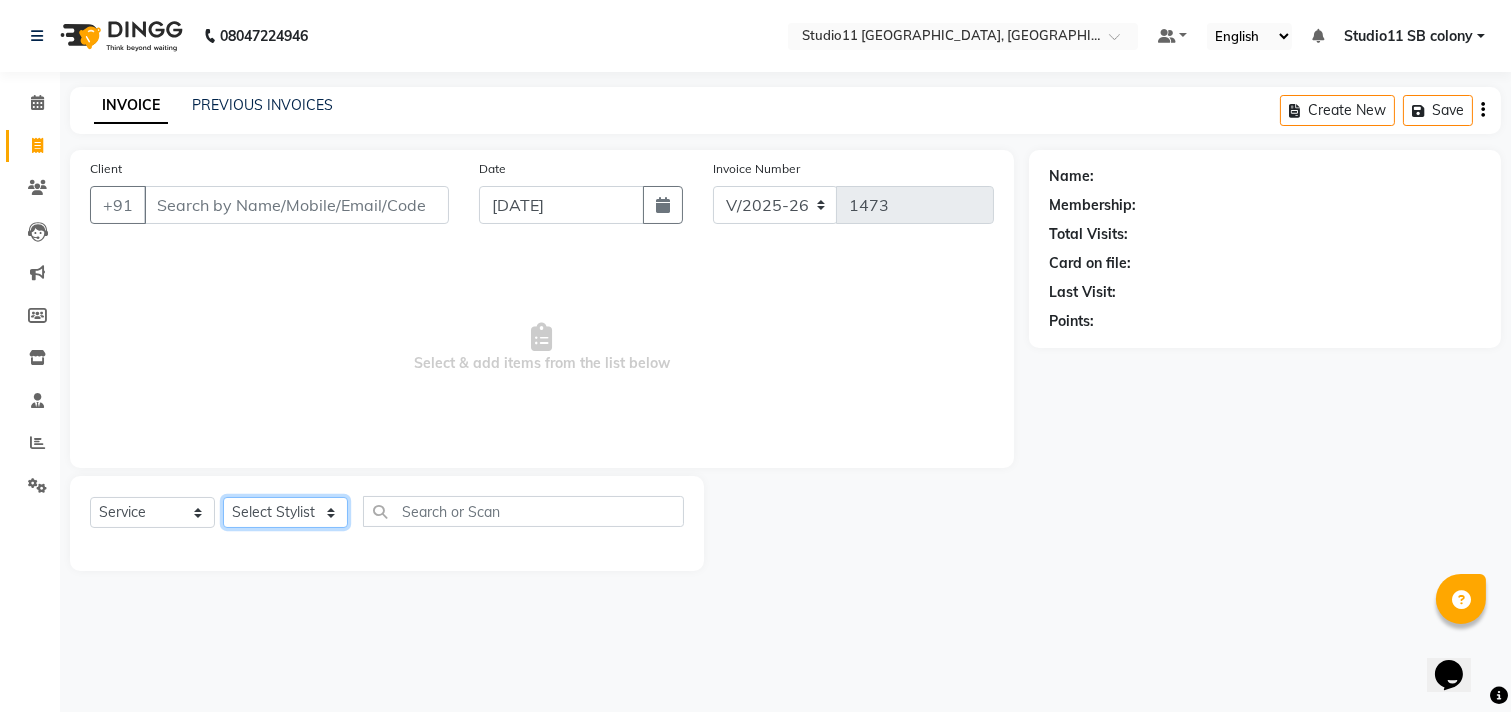 select on "68835" 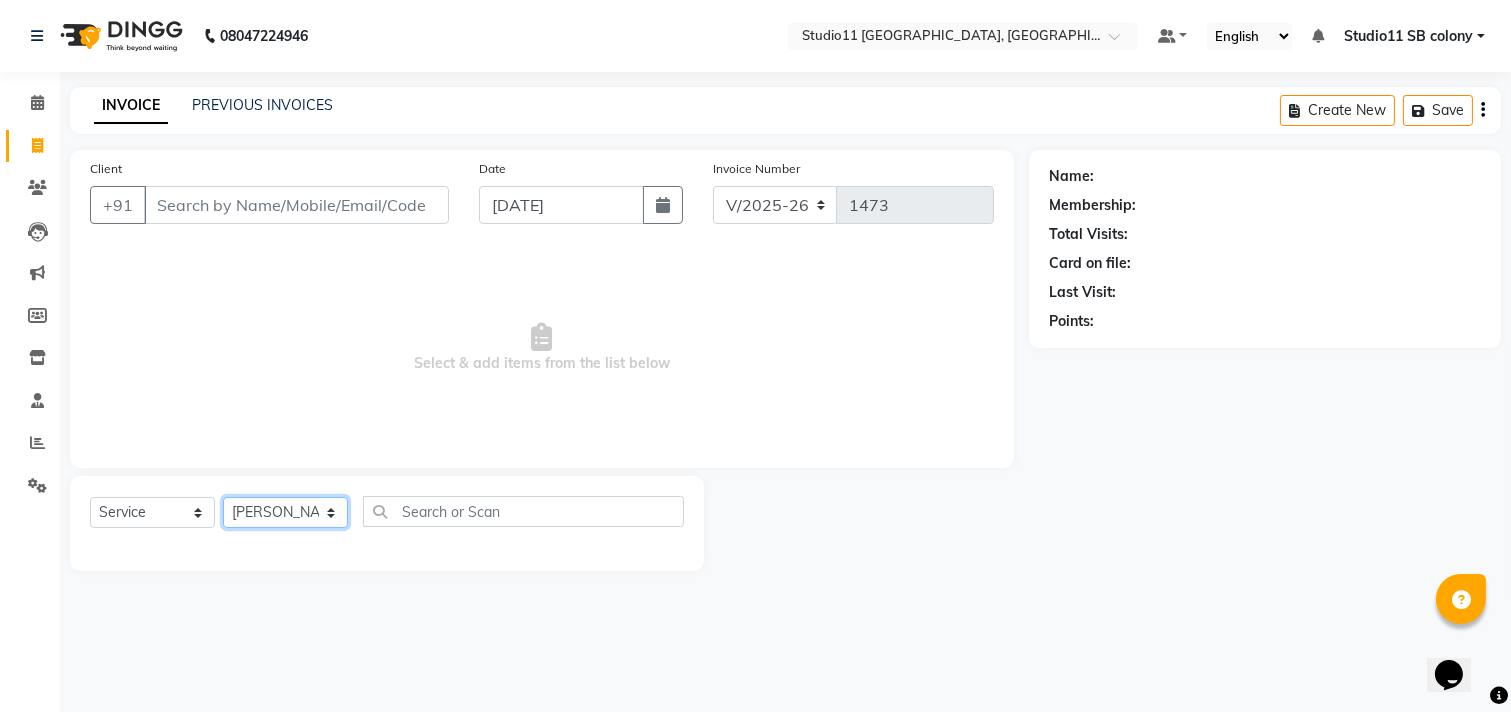 click on "Select Stylist Afzal Akbar Dani Jeni Josna kaif lavanya manimekalai Praveen Sonu Studio11 SB colony Tahir tamil" 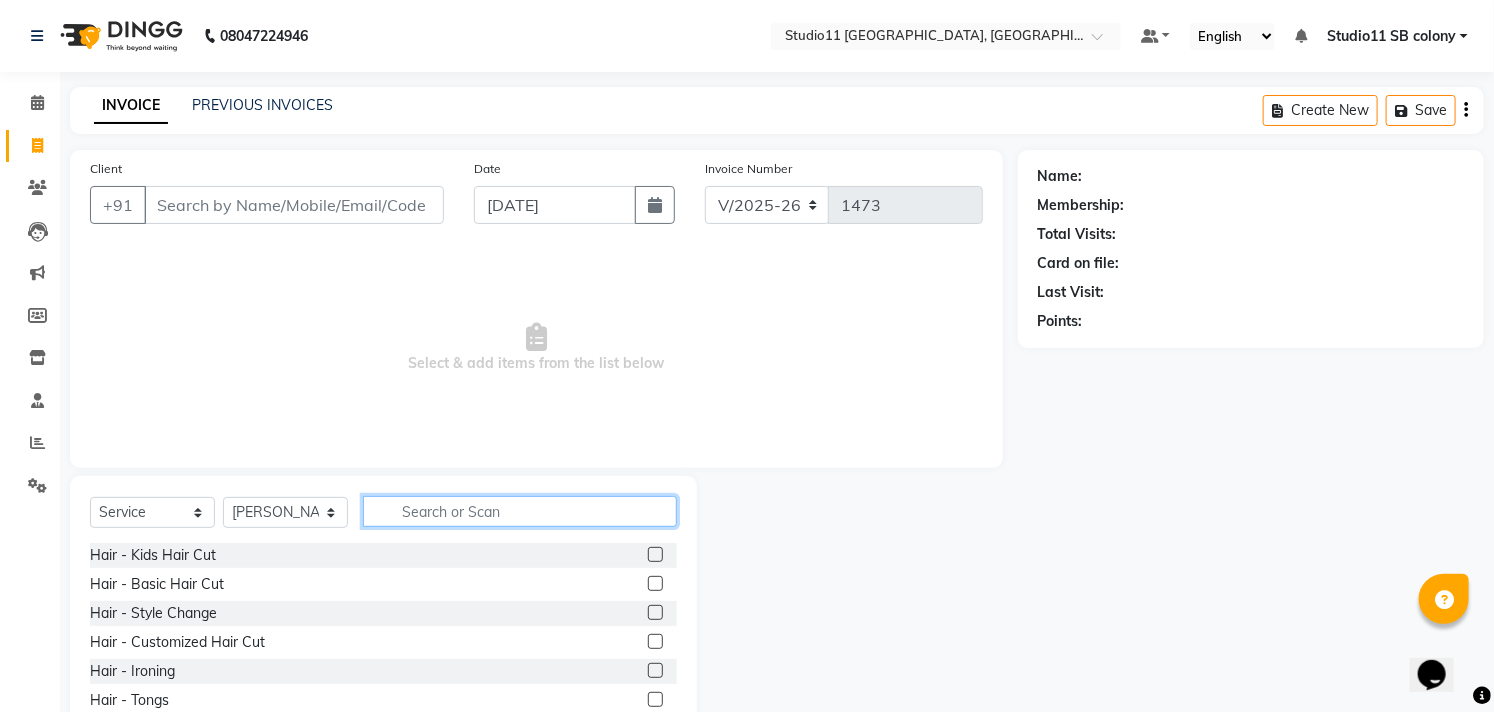 drag, startPoint x: 428, startPoint y: 497, endPoint x: 438, endPoint y: 518, distance: 23.259407 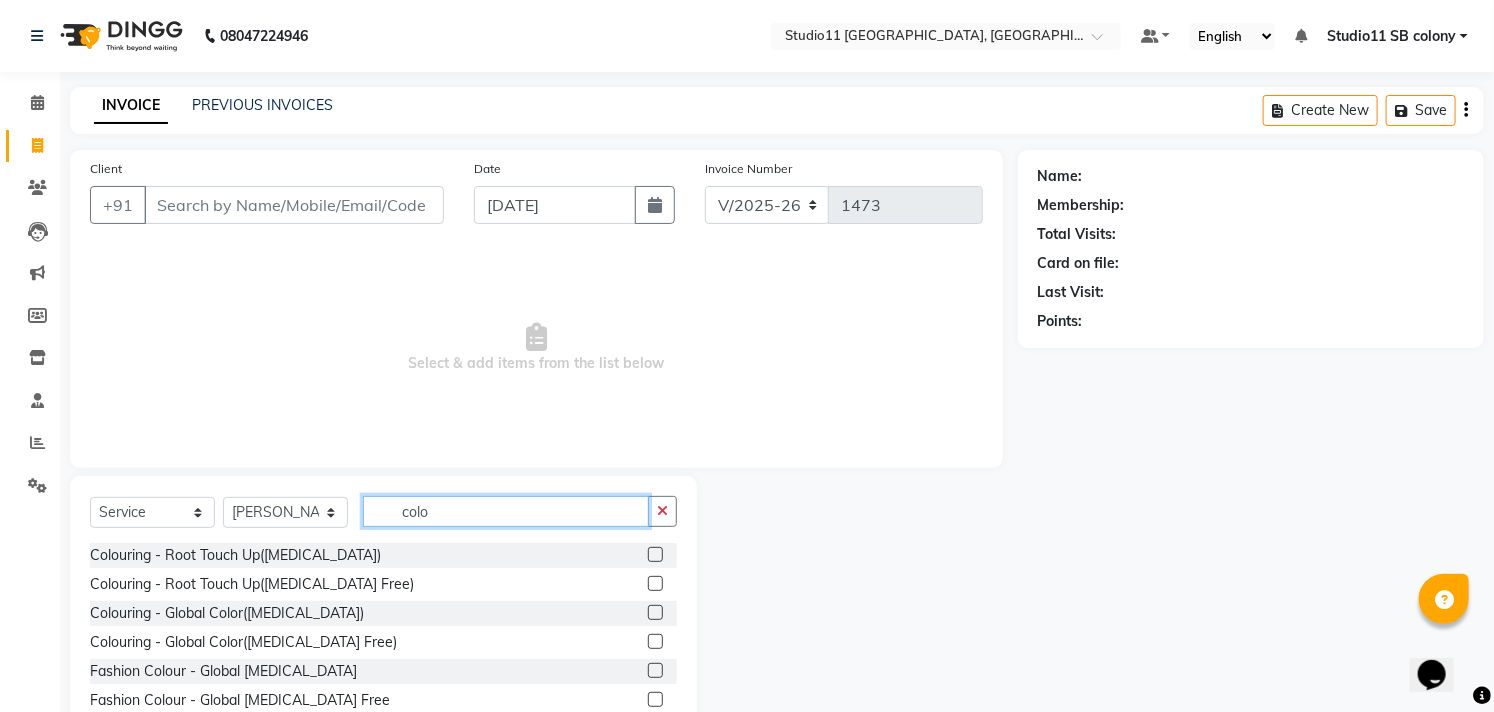 type on "colo" 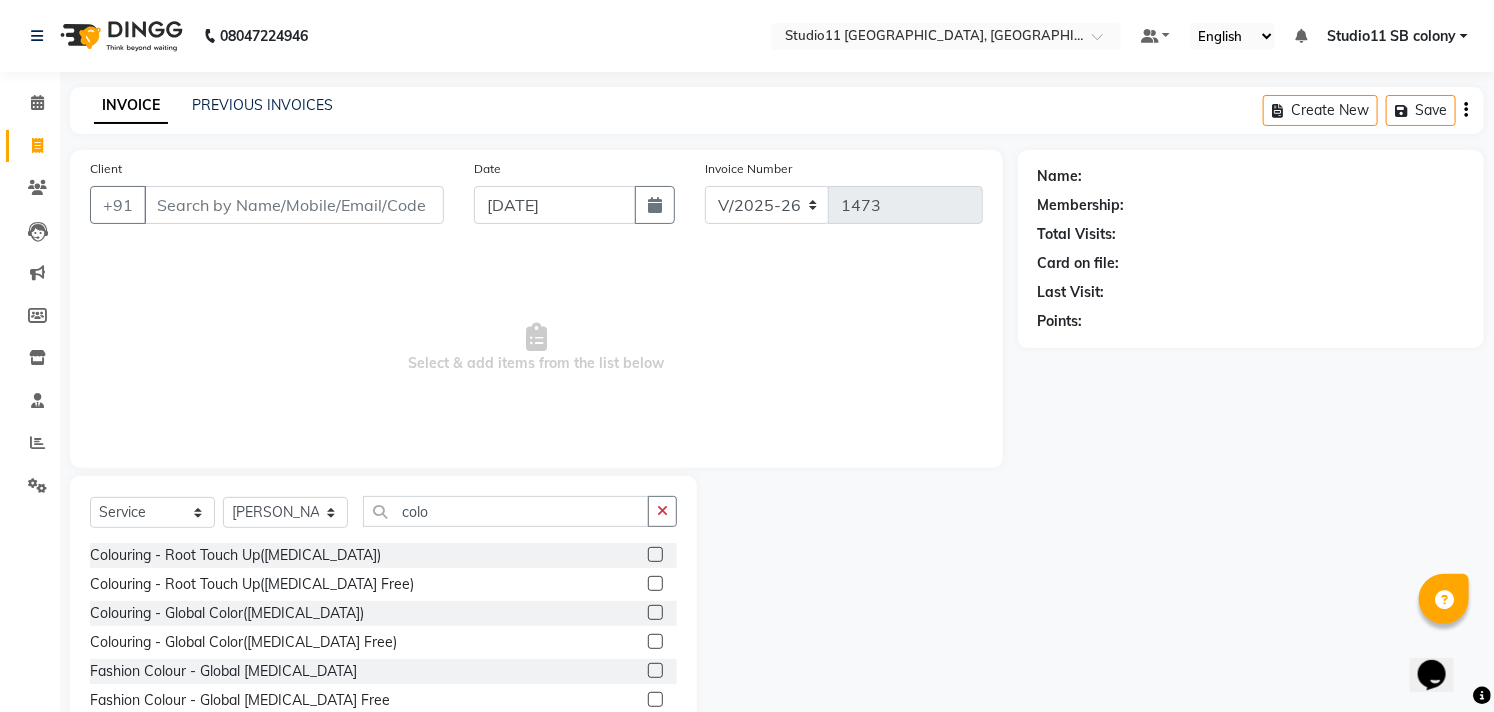 drag, startPoint x: 637, startPoint y: 584, endPoint x: 612, endPoint y: 558, distance: 36.069378 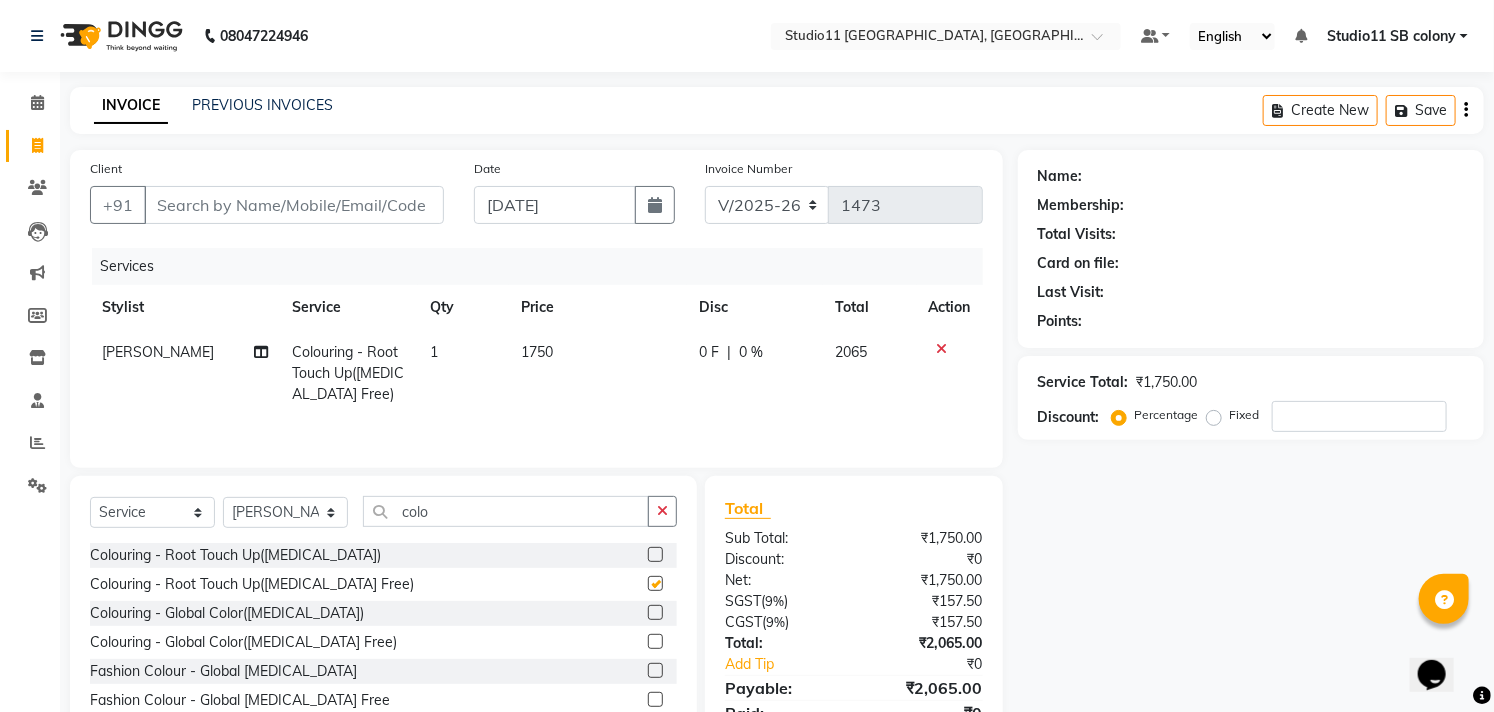 checkbox on "false" 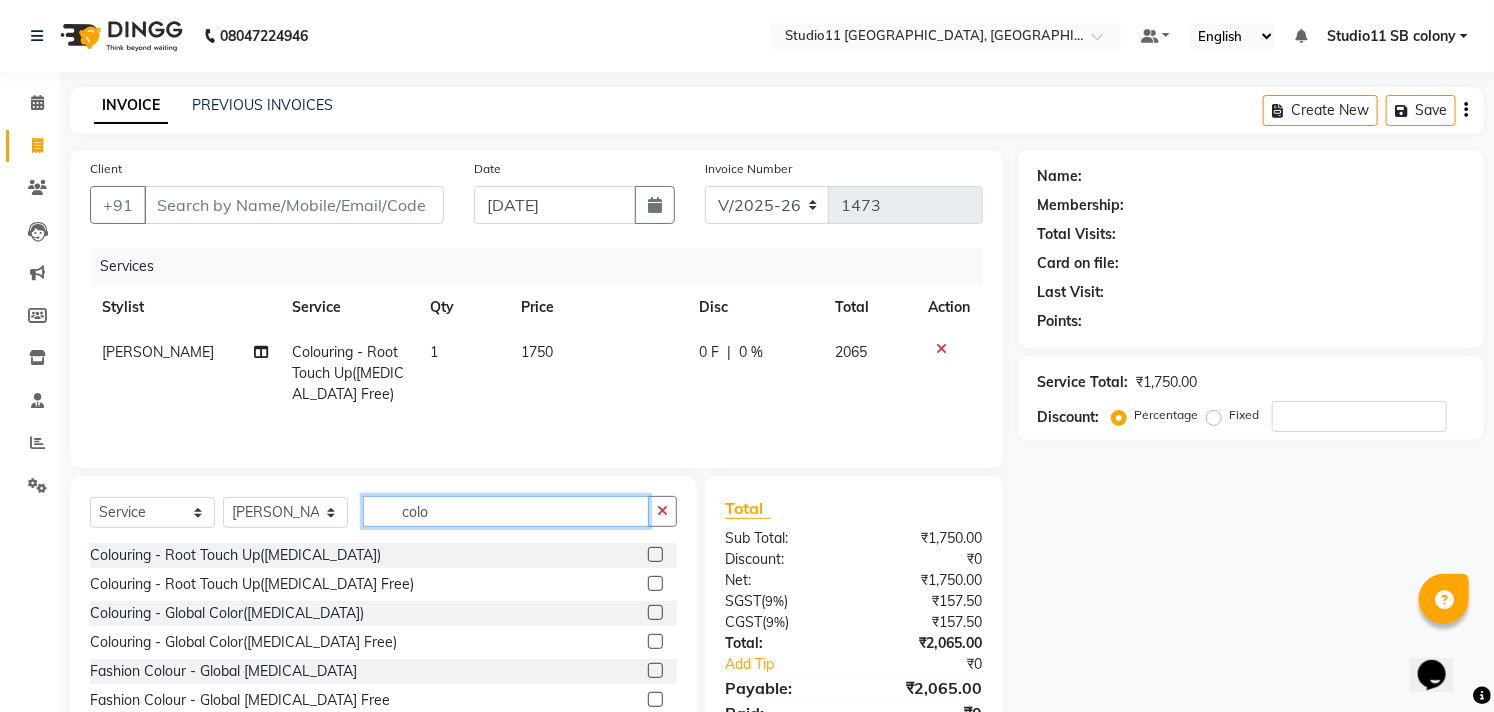 click on "colo" 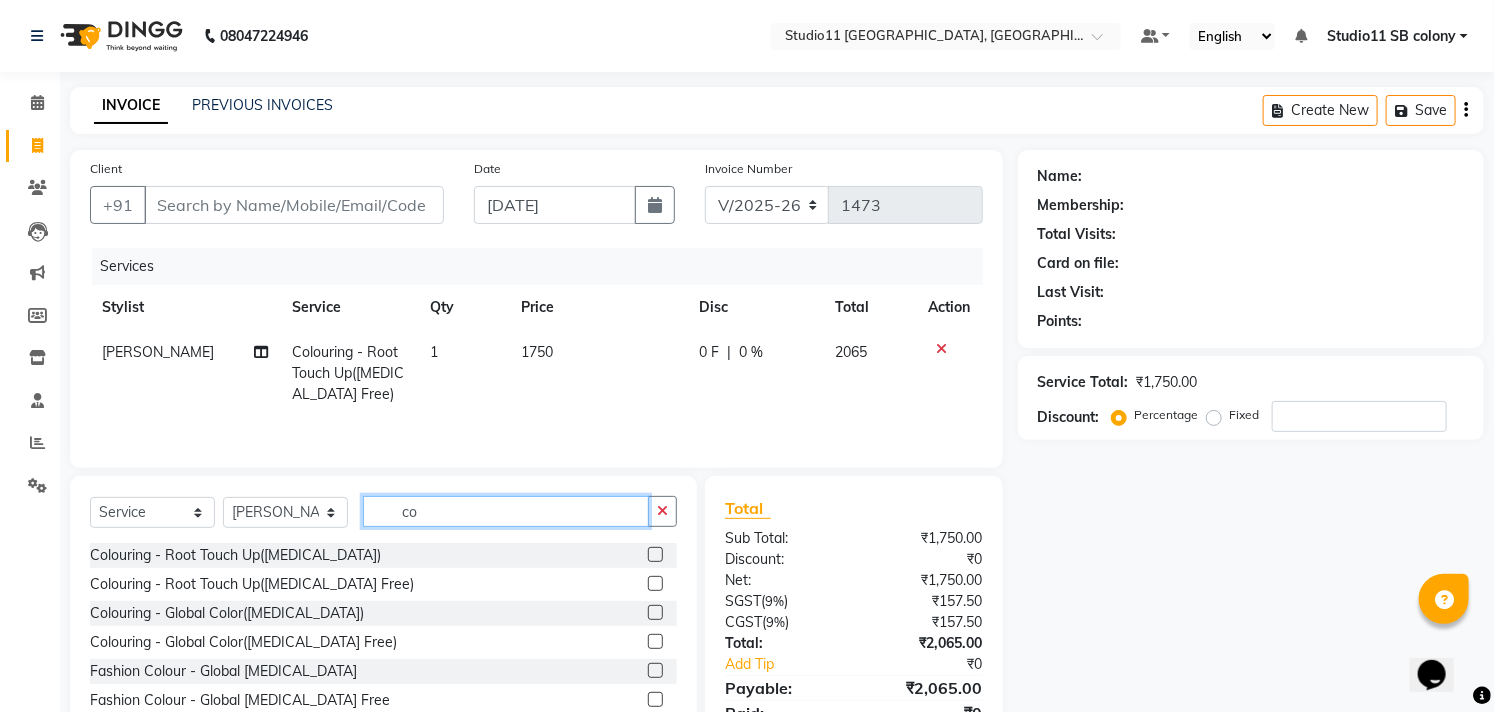 type on "c" 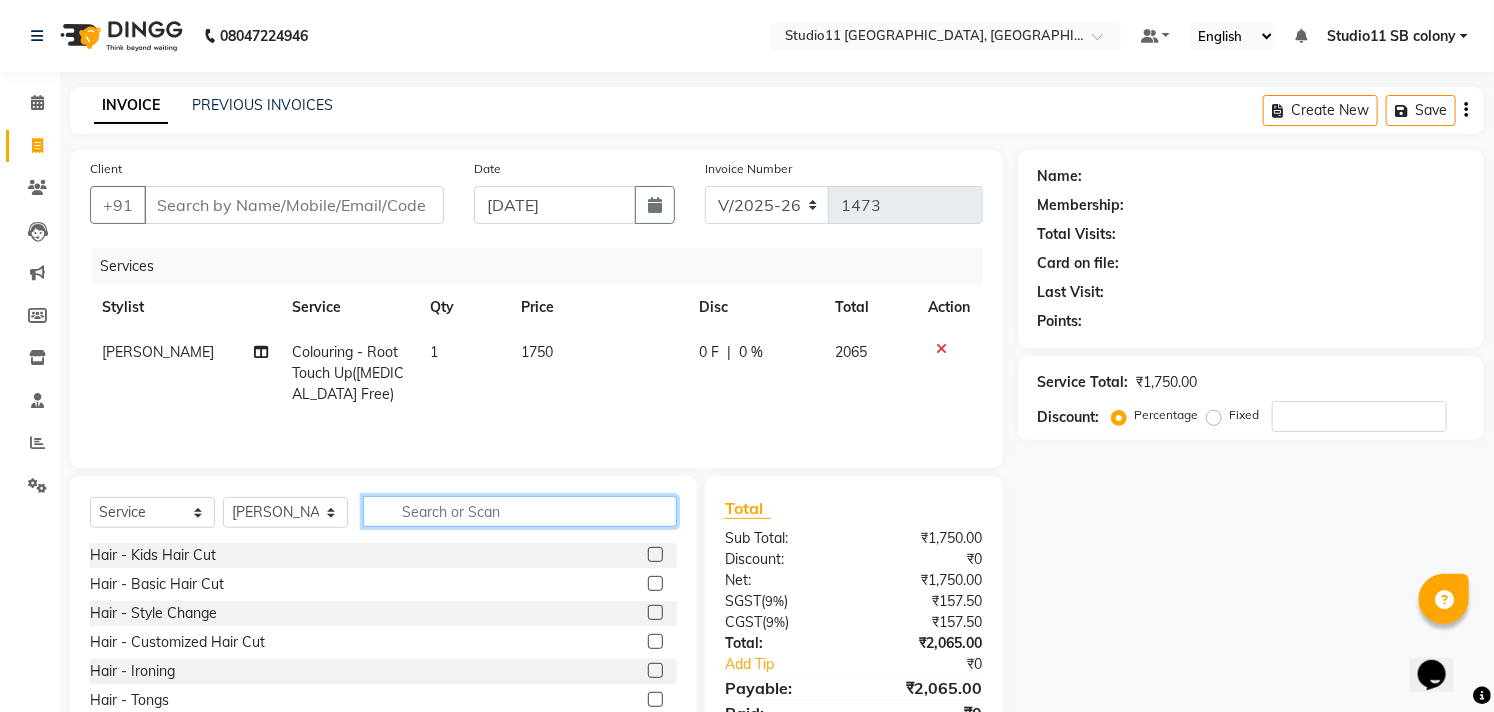 type 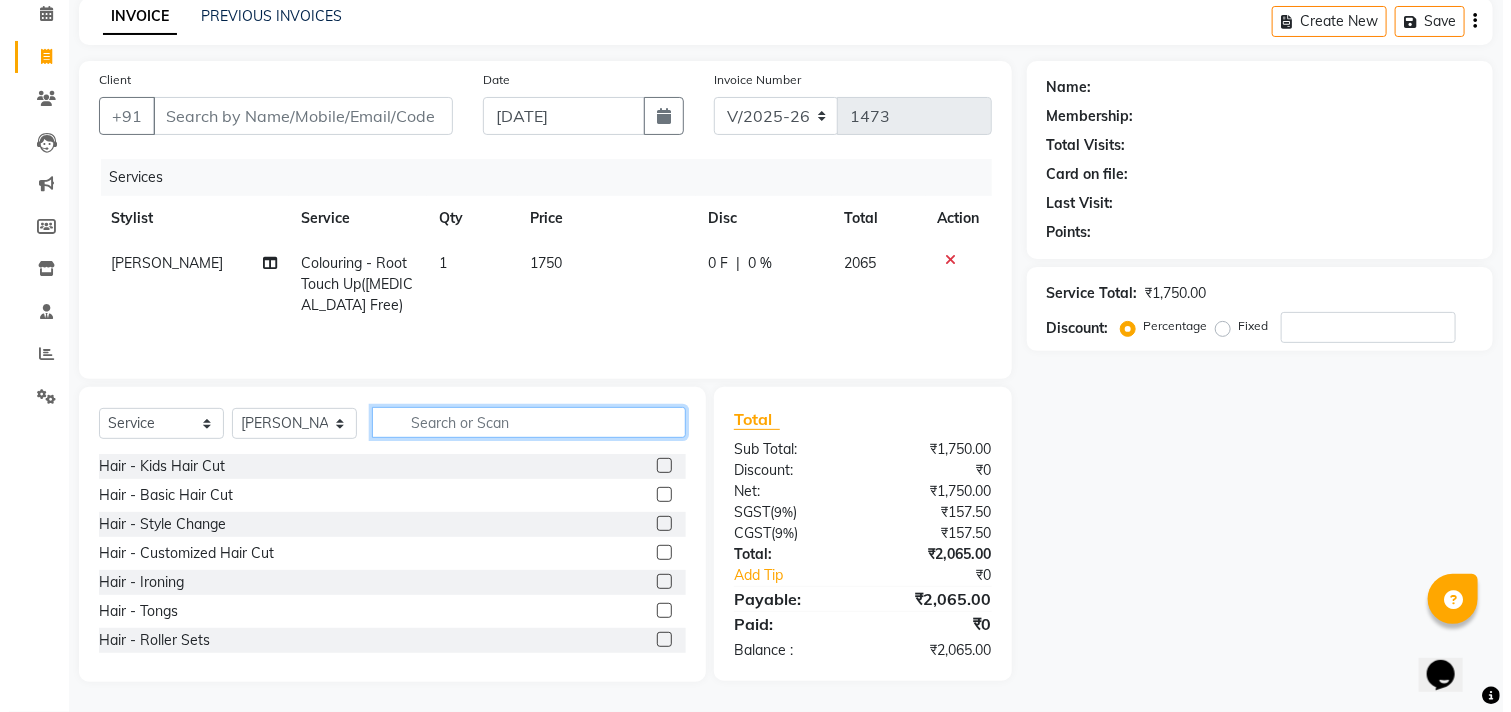 scroll, scrollTop: 0, scrollLeft: 0, axis: both 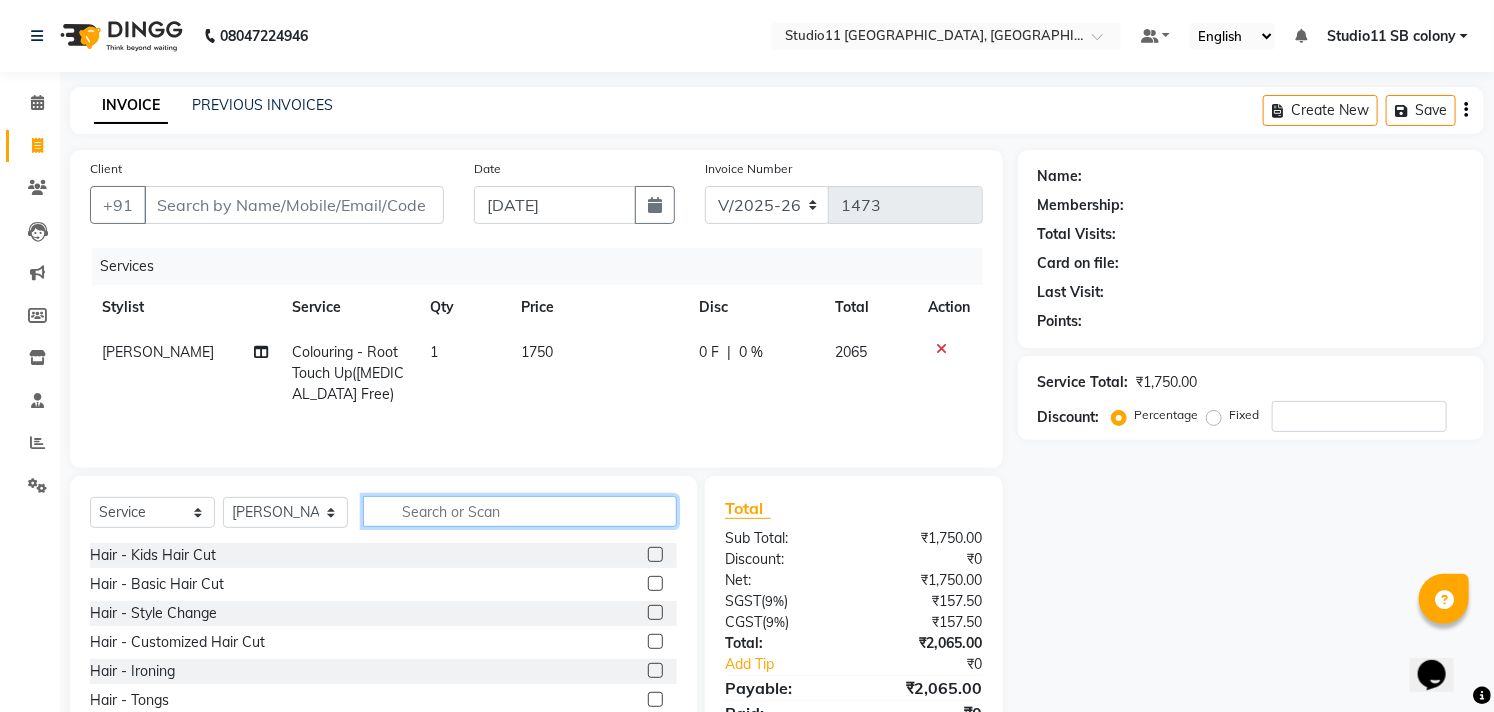 click 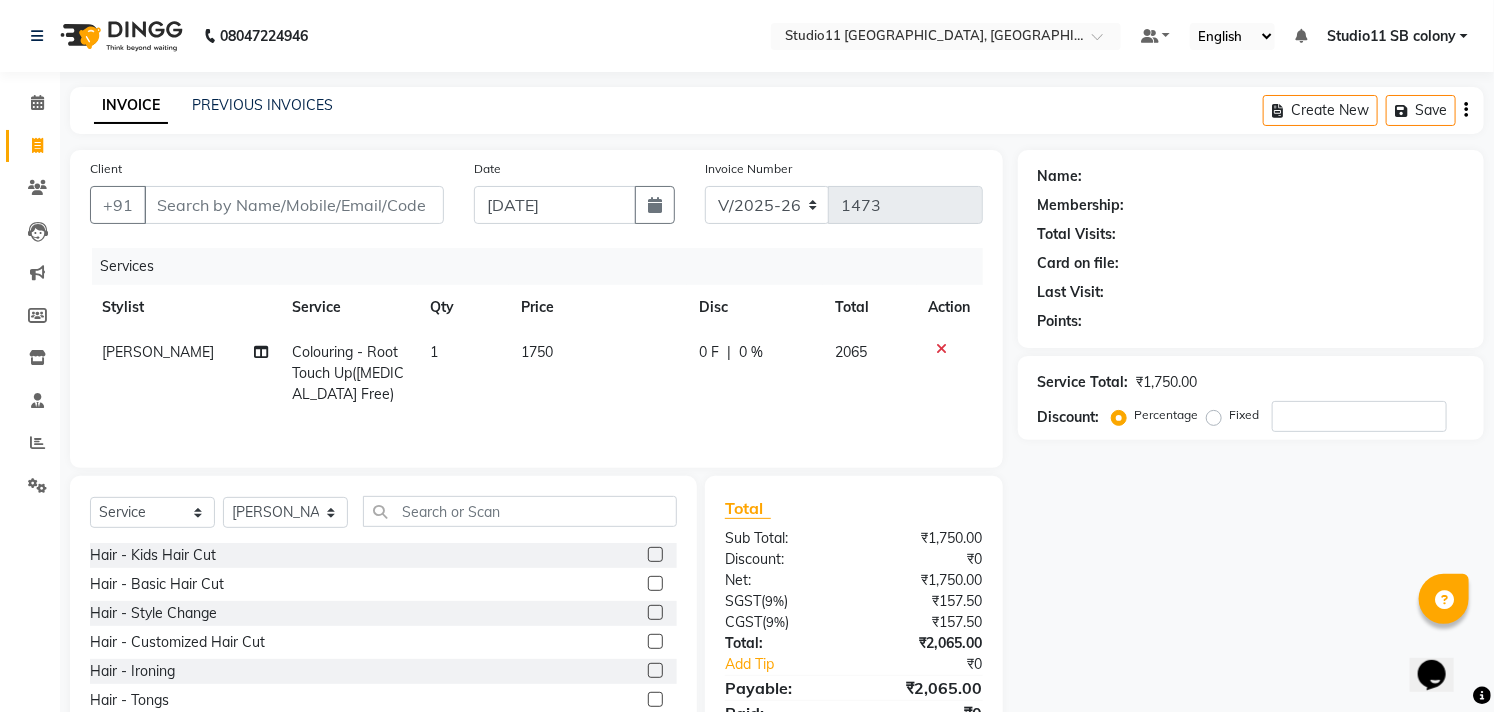 drag, startPoint x: 640, startPoint y: 581, endPoint x: 574, endPoint y: 491, distance: 111.60645 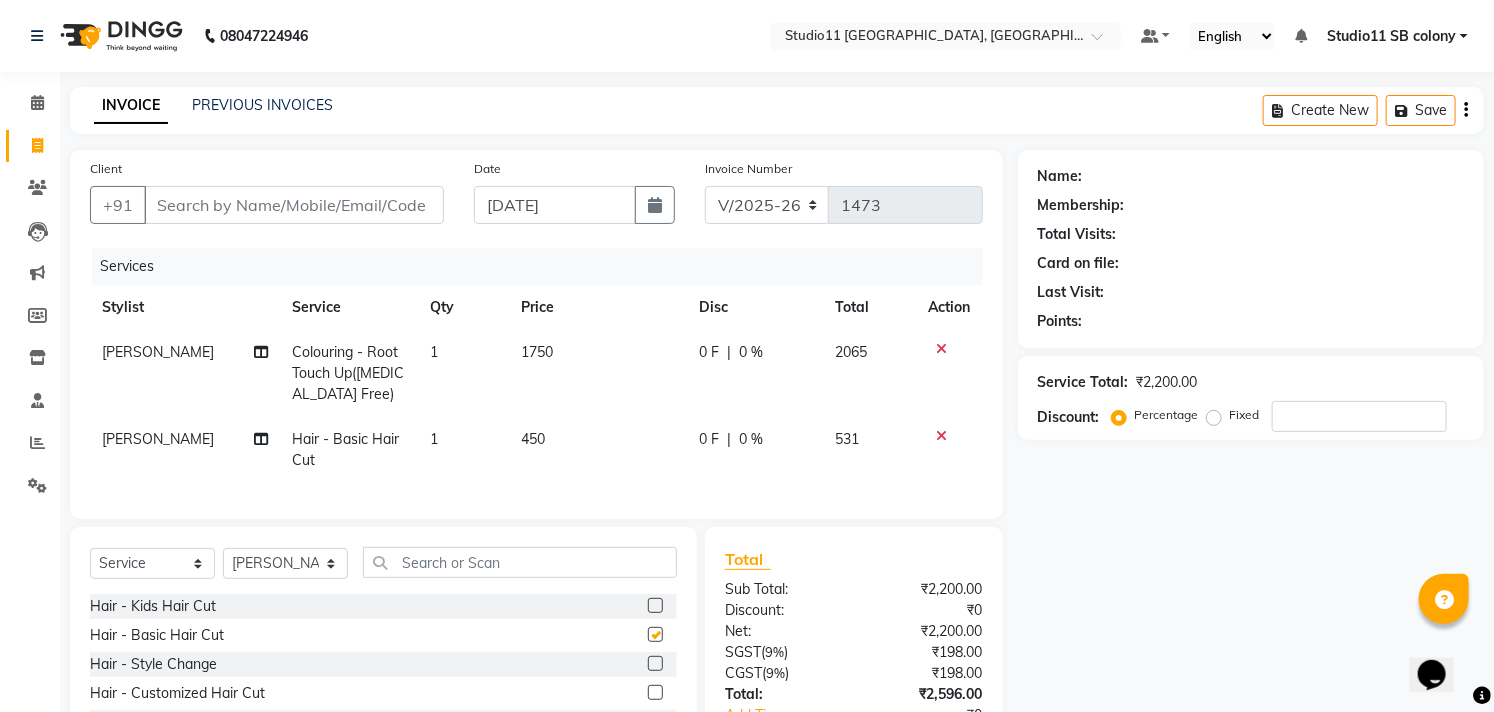 checkbox on "false" 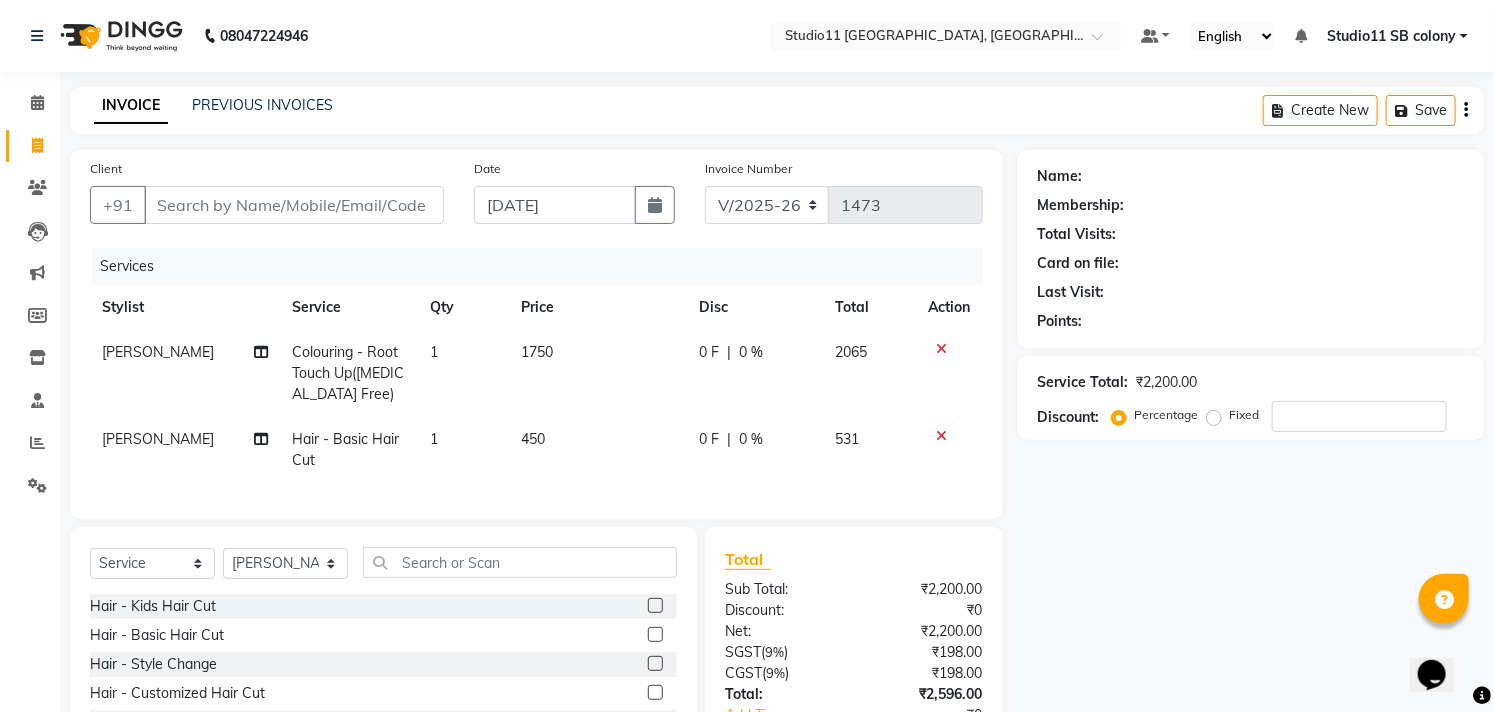 click on "450" 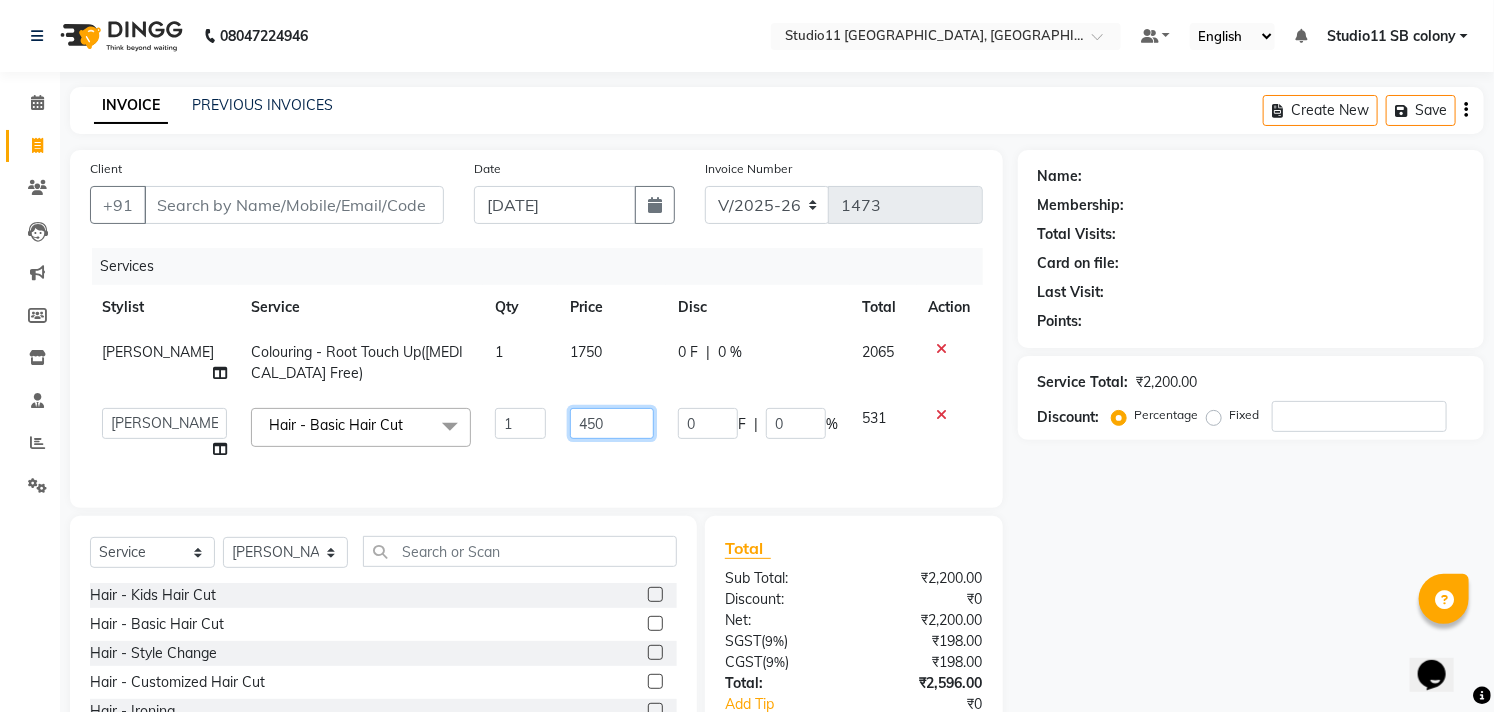 click on "450" 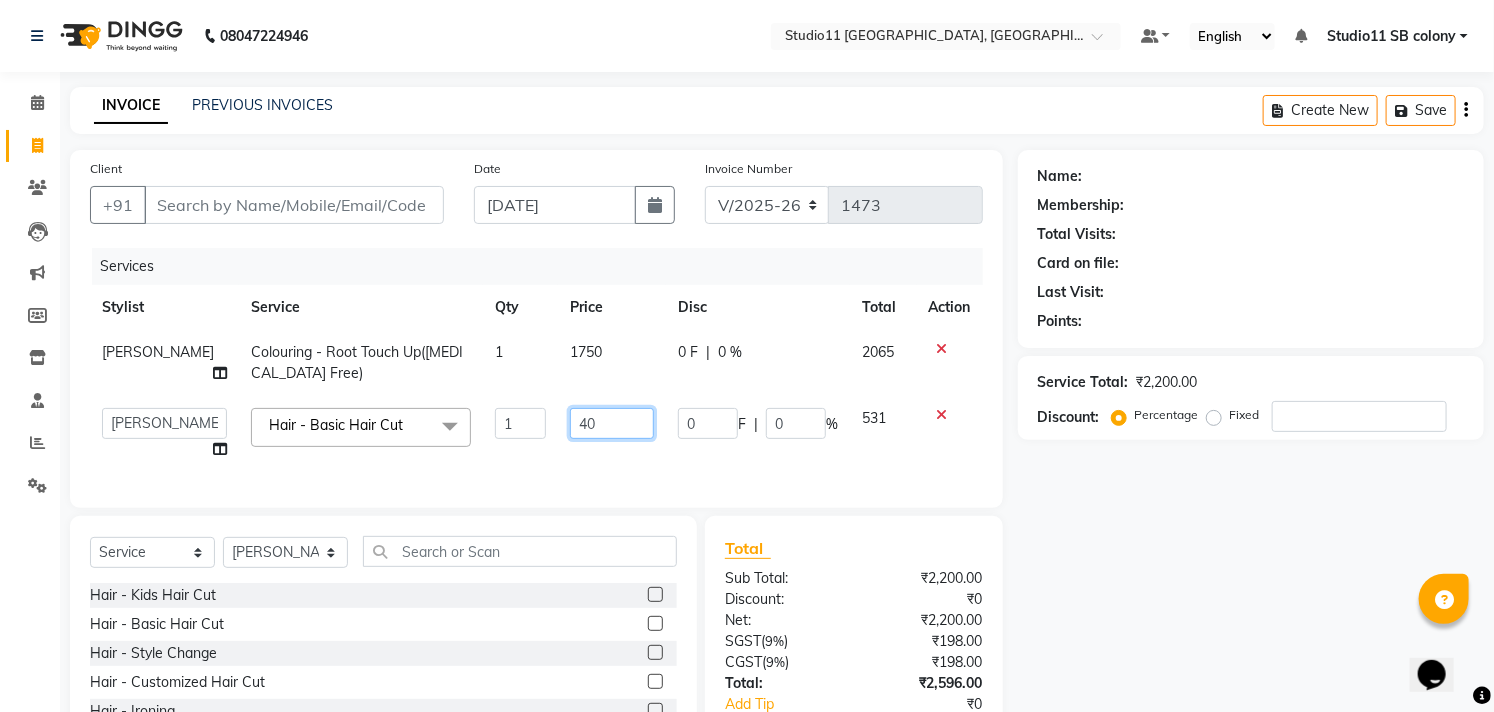 type on "400" 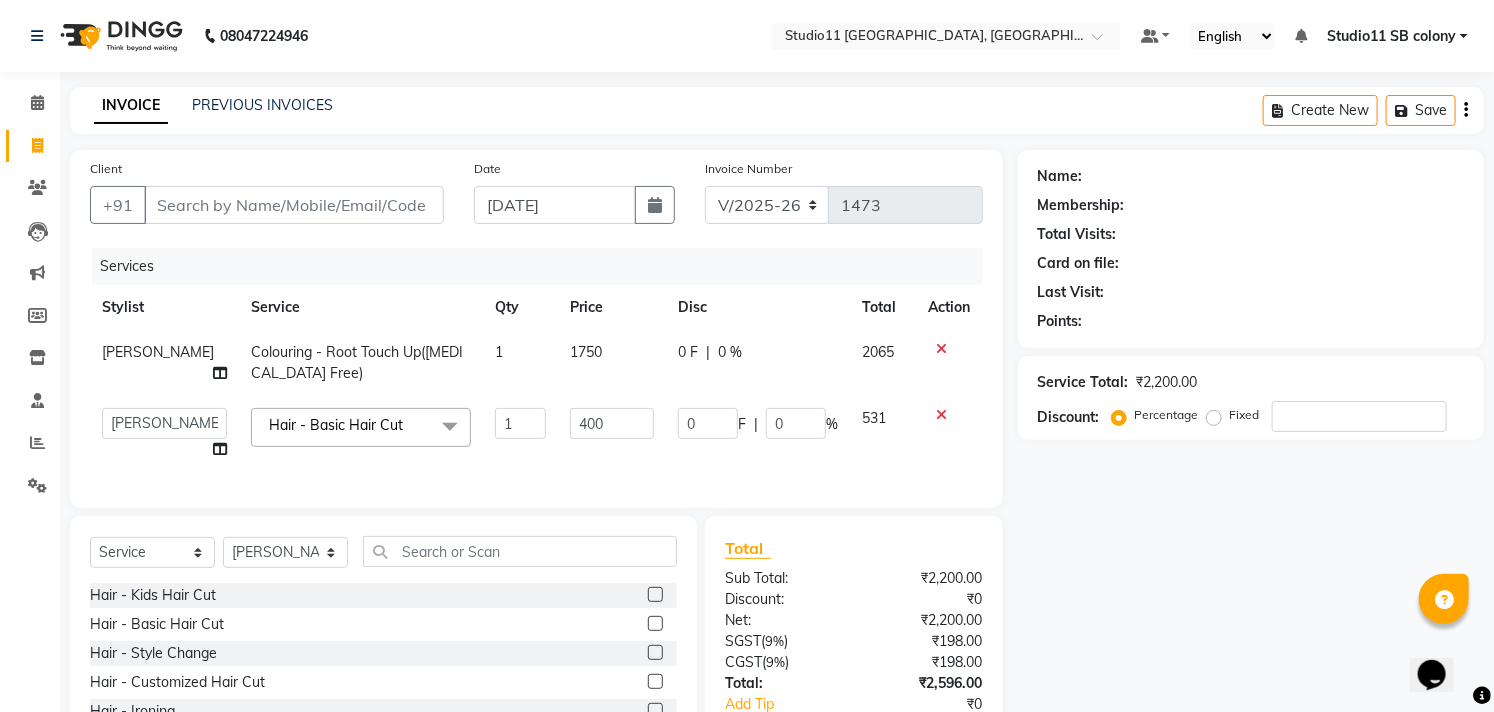 click on "Name: Membership: Total Visits: Card on file: Last Visit:  Points:  Service Total:  ₹2,200.00  Discount:  Percentage   Fixed" 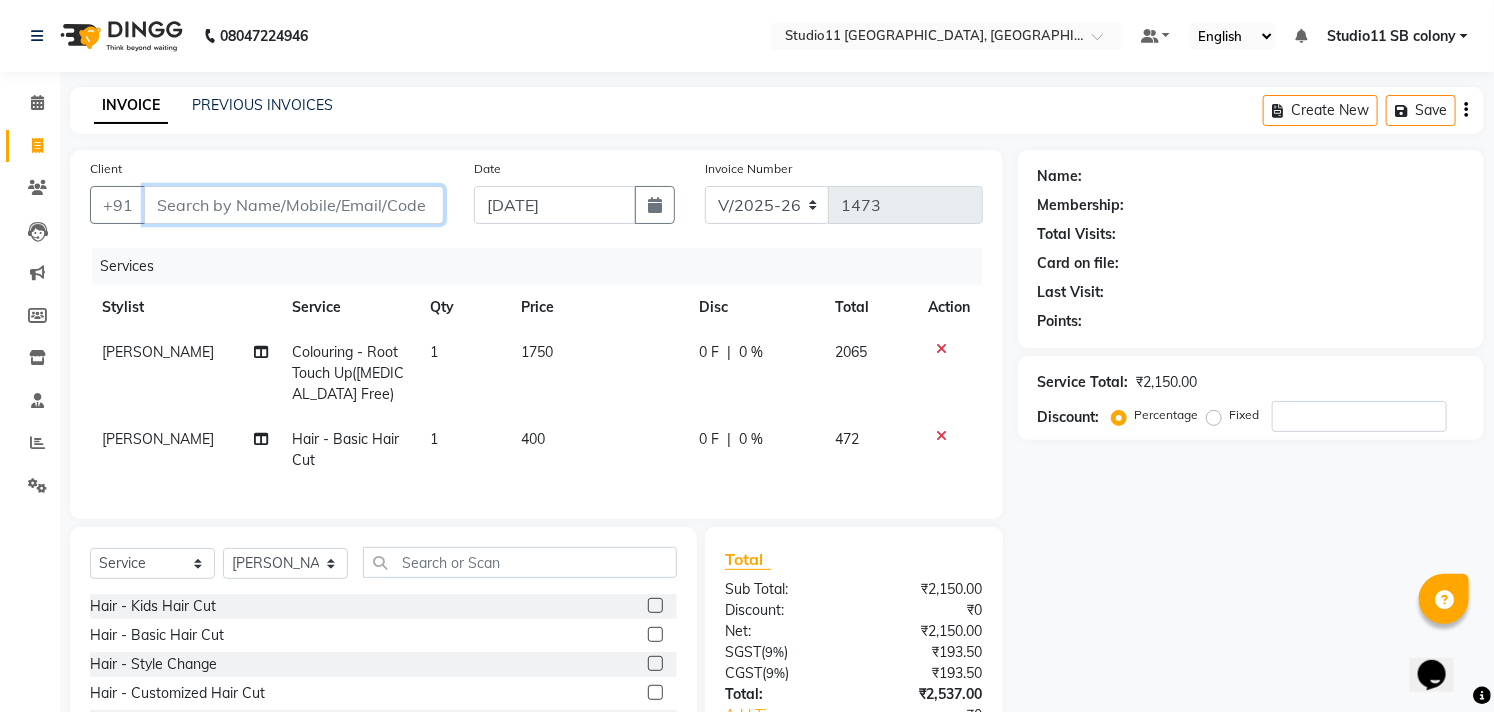 click on "Client" at bounding box center [294, 205] 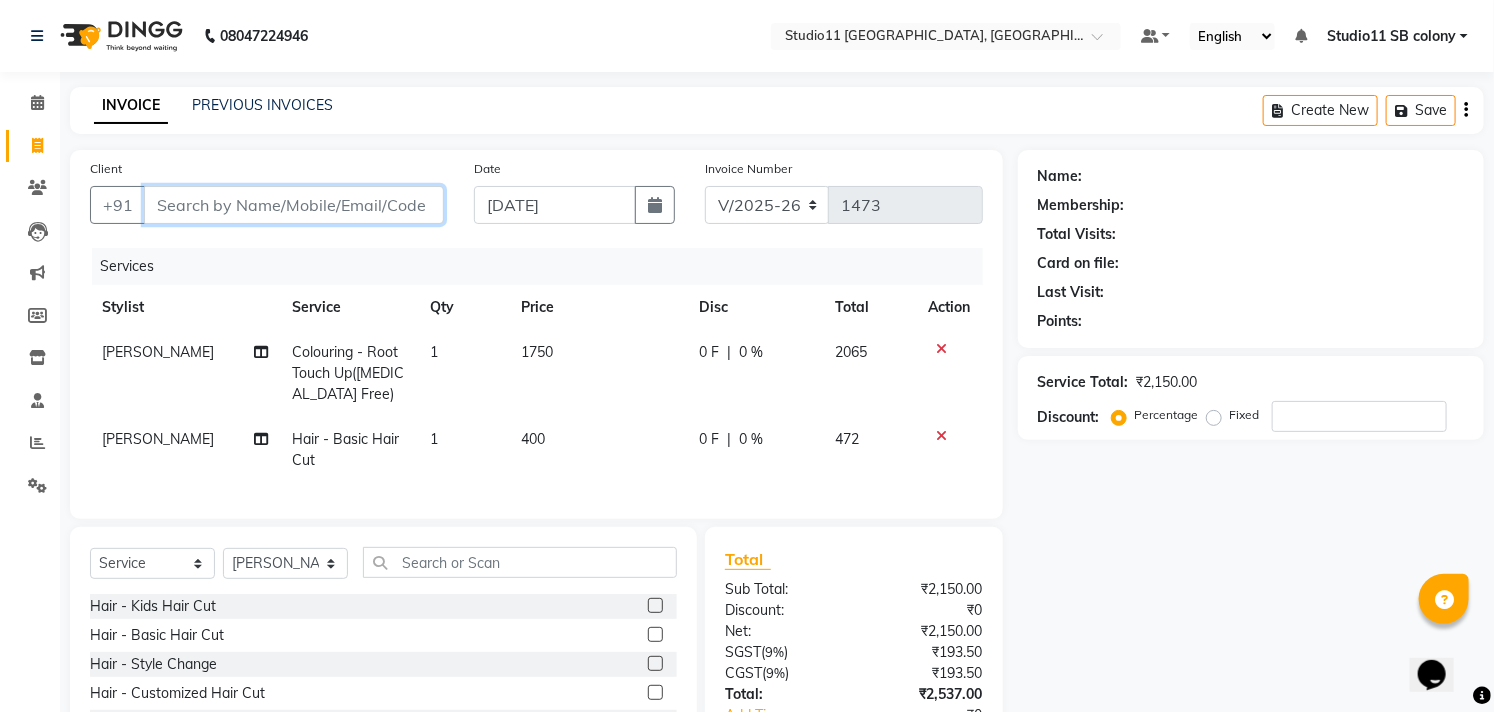type on "9" 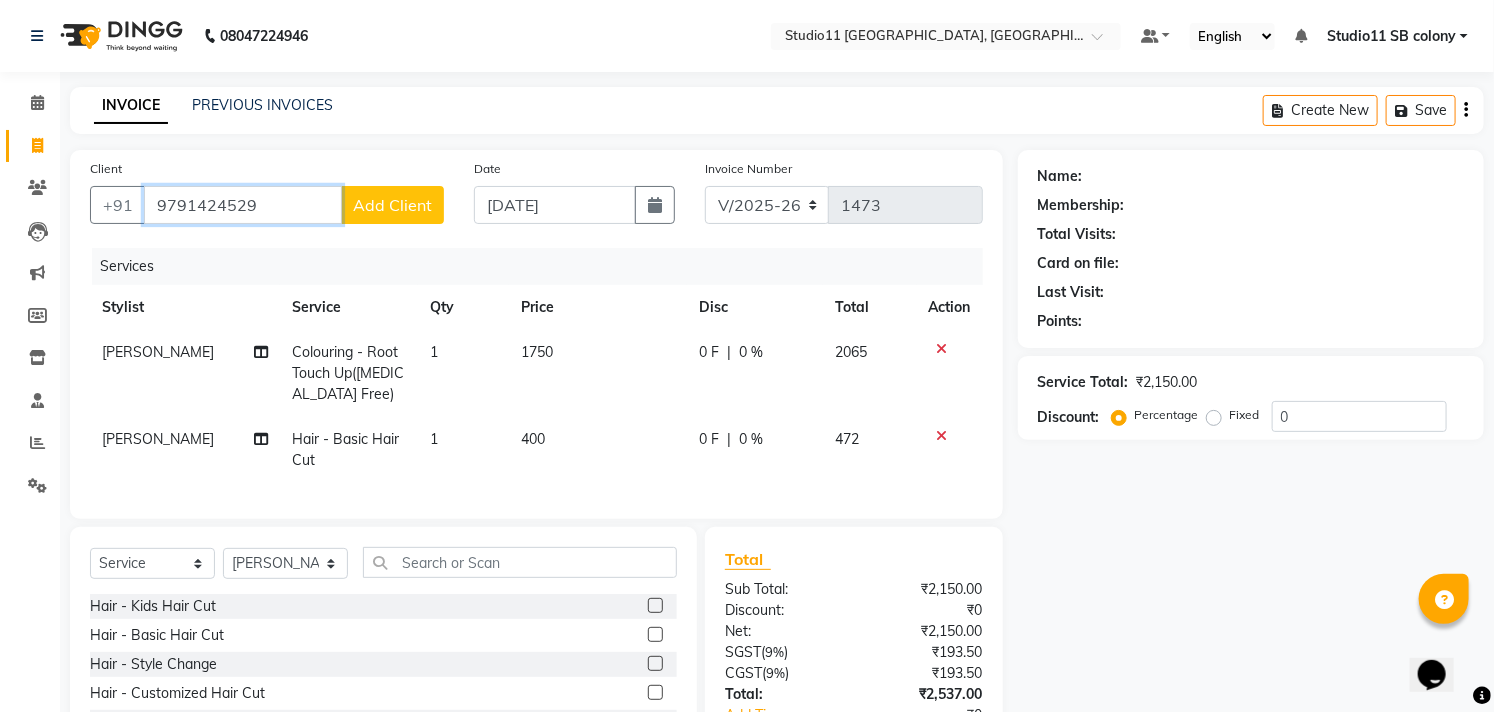 type on "9791424529" 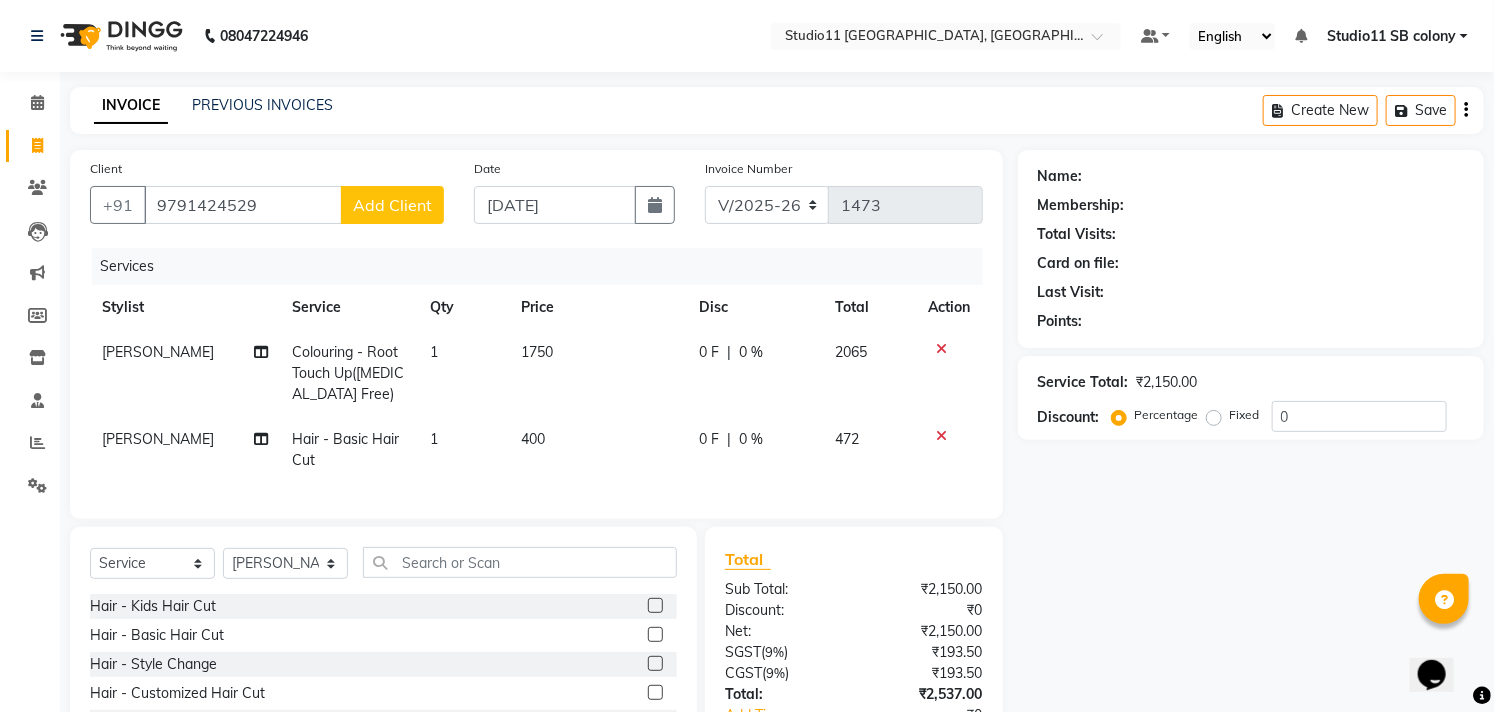 click on "Add Client" 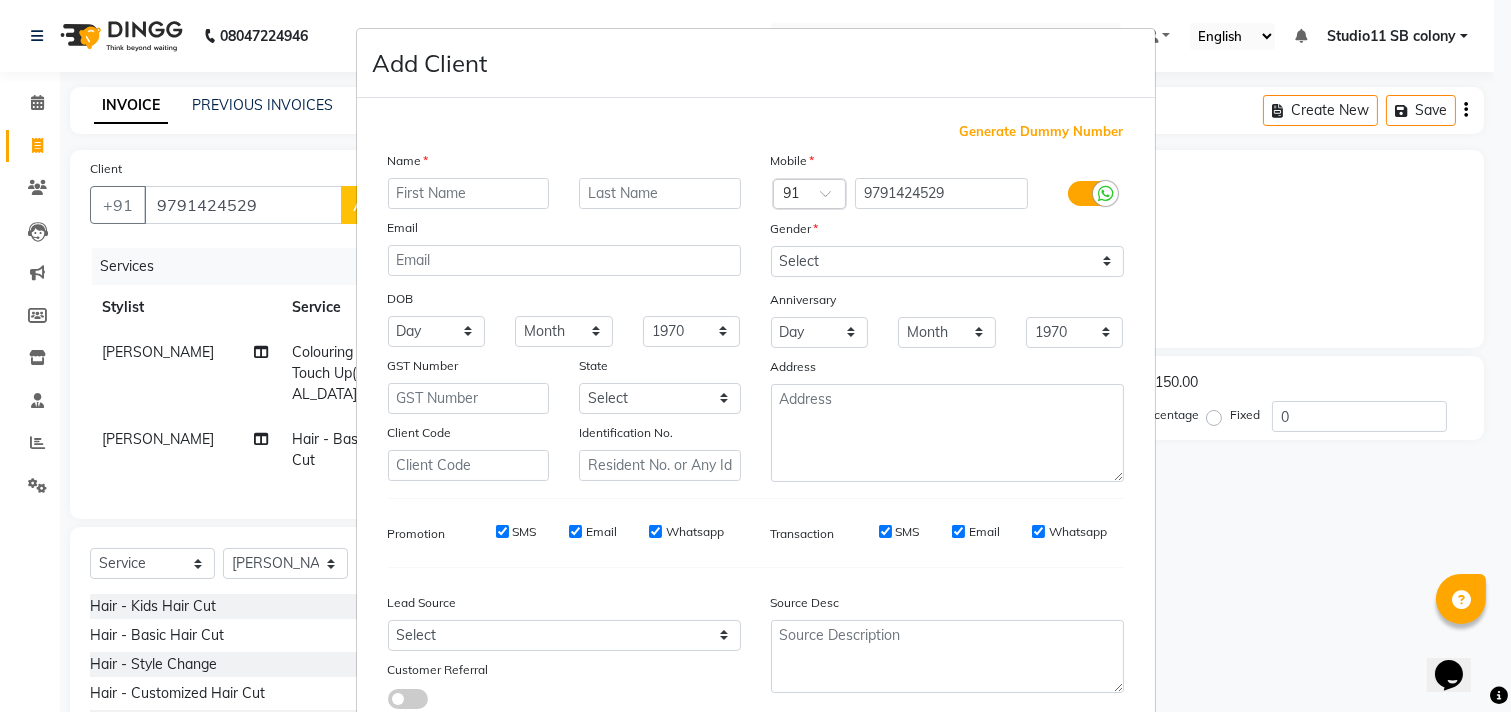 click at bounding box center [469, 193] 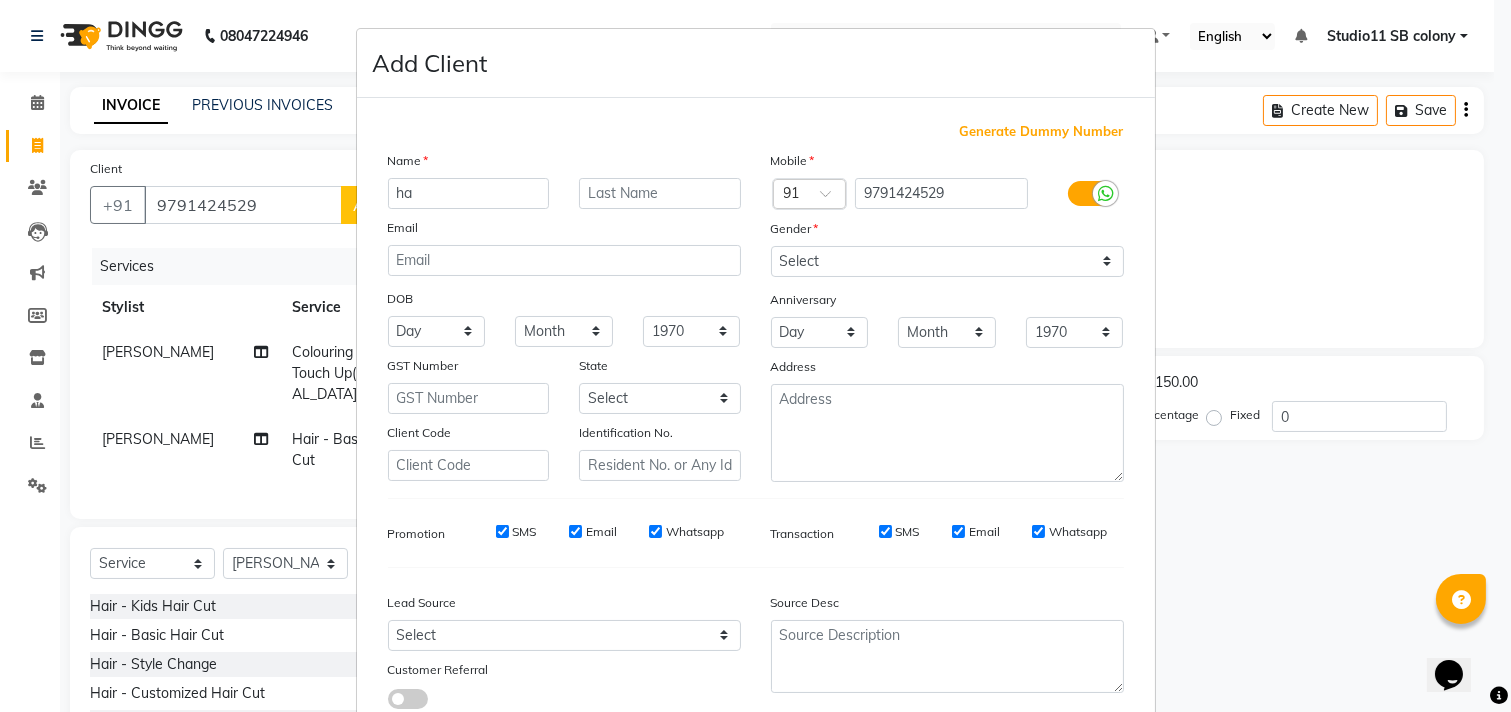 type on "h" 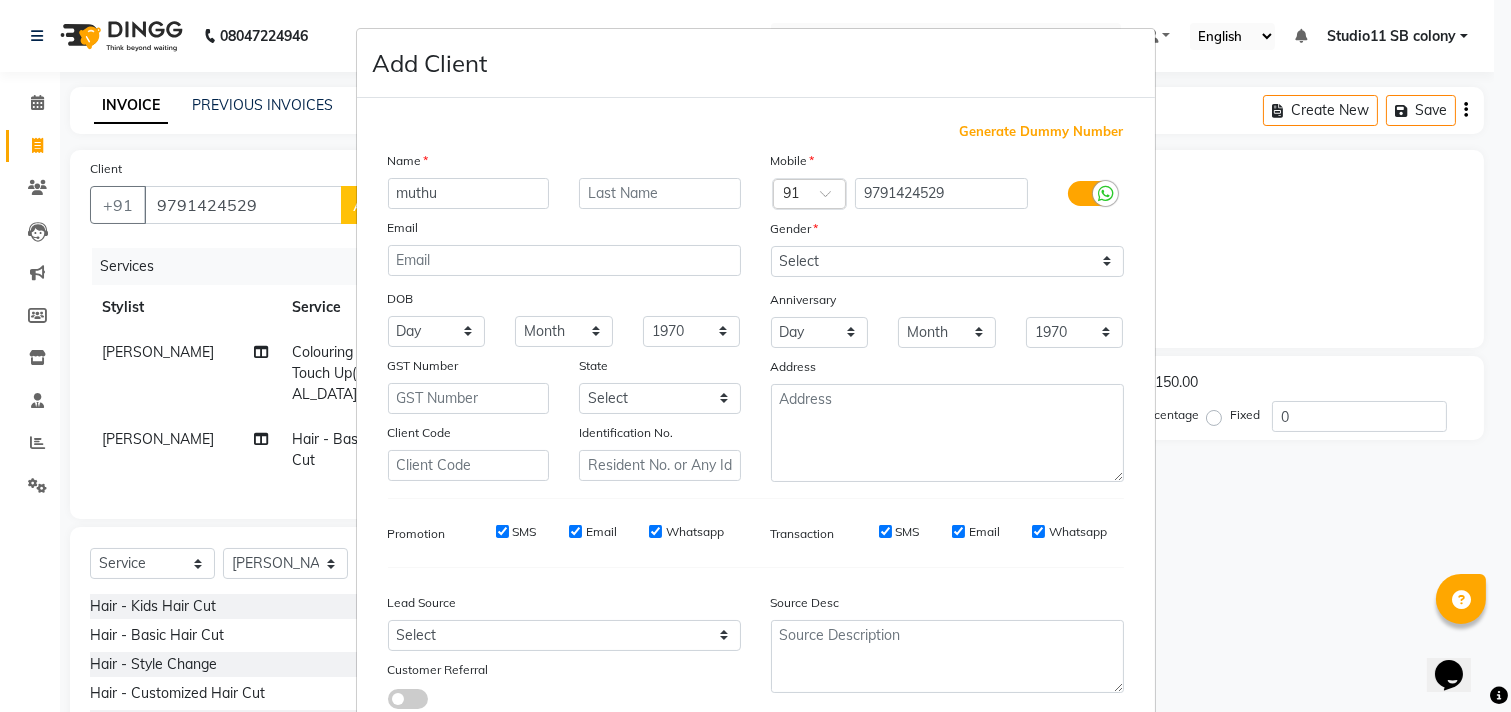 type on "muthu" 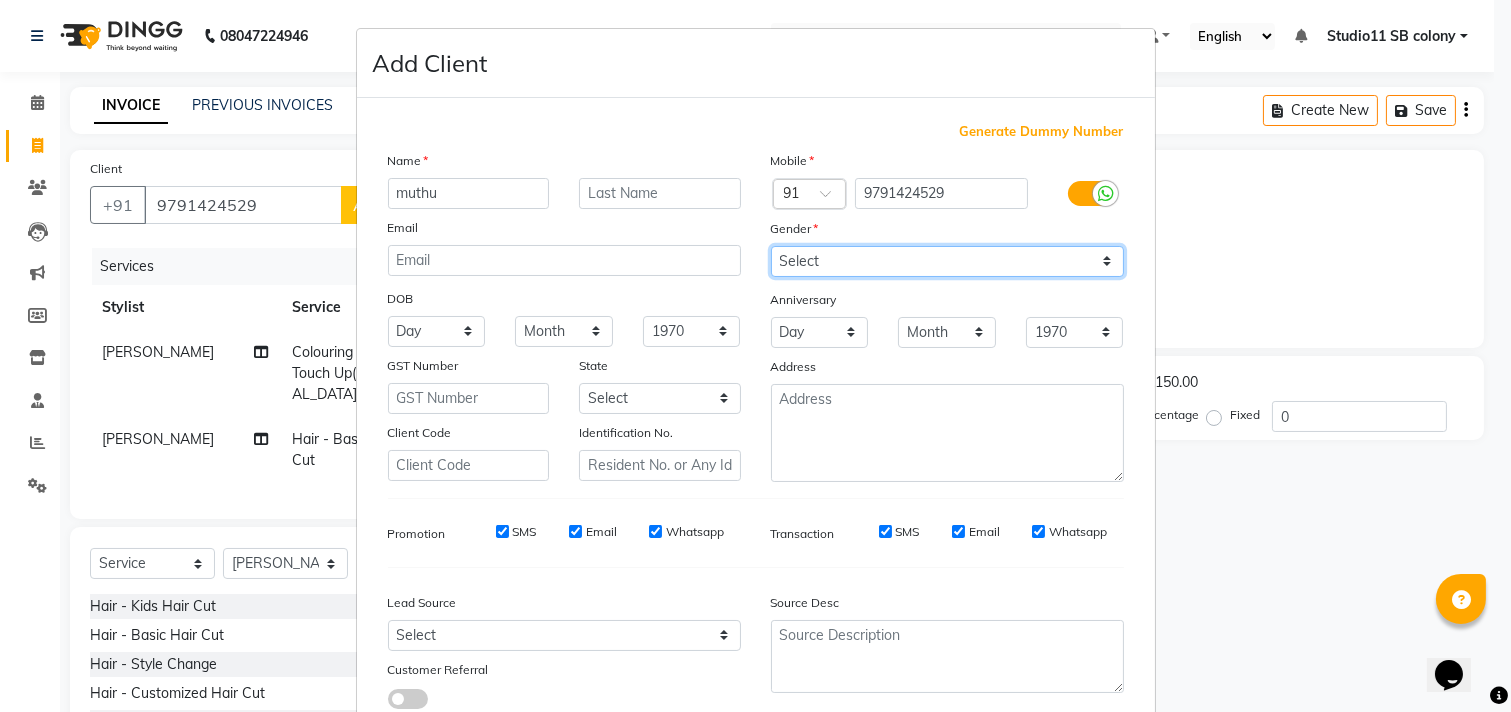 click on "Select Male Female Other Prefer Not To Say" at bounding box center (947, 261) 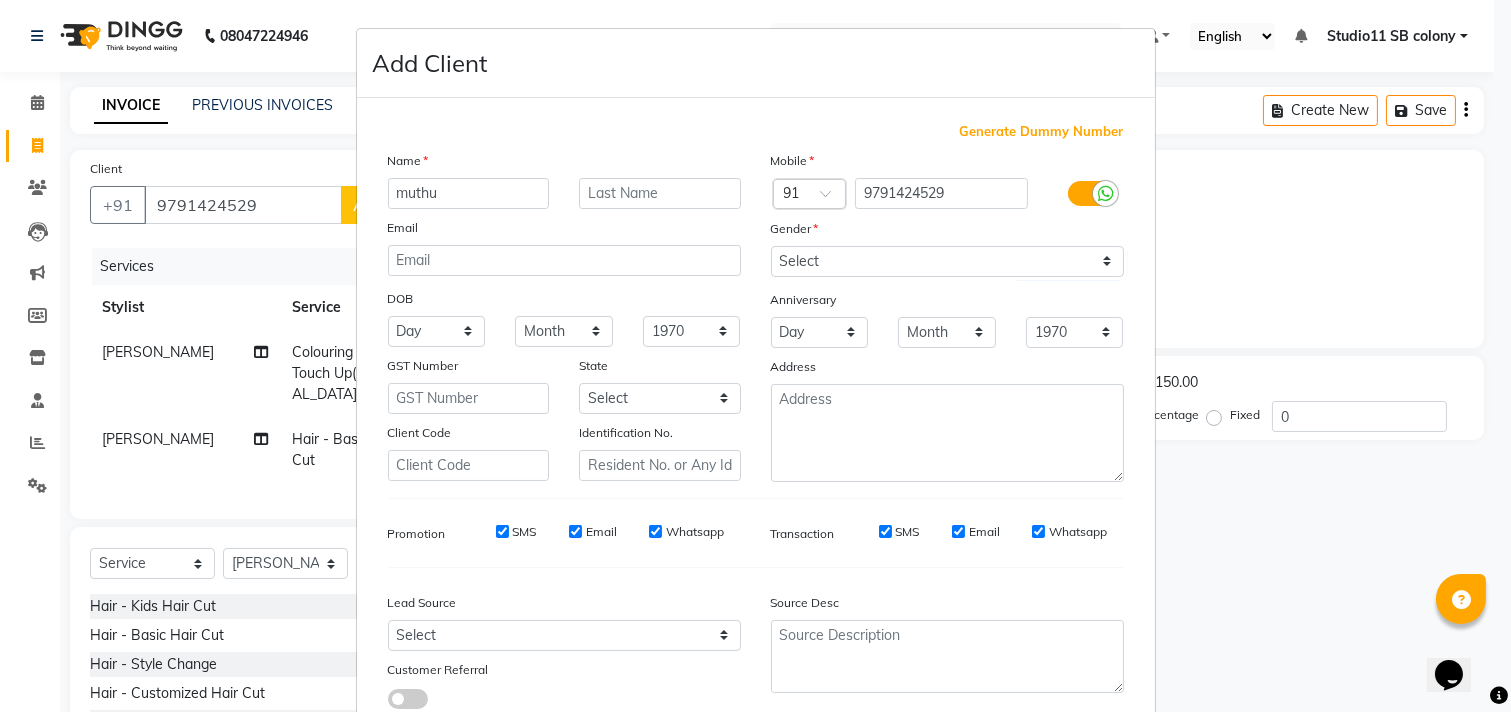 scroll, scrollTop: 138, scrollLeft: 0, axis: vertical 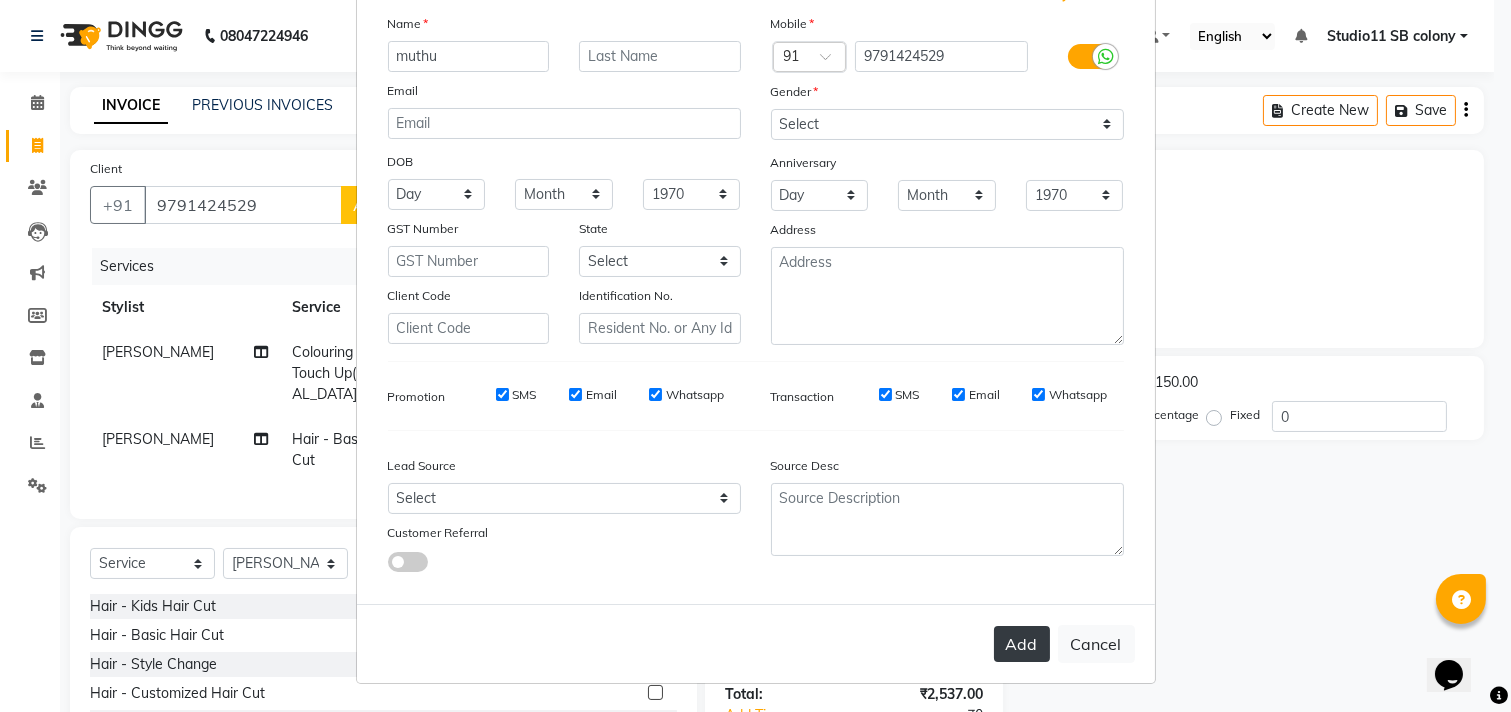 click on "Add" at bounding box center (1022, 644) 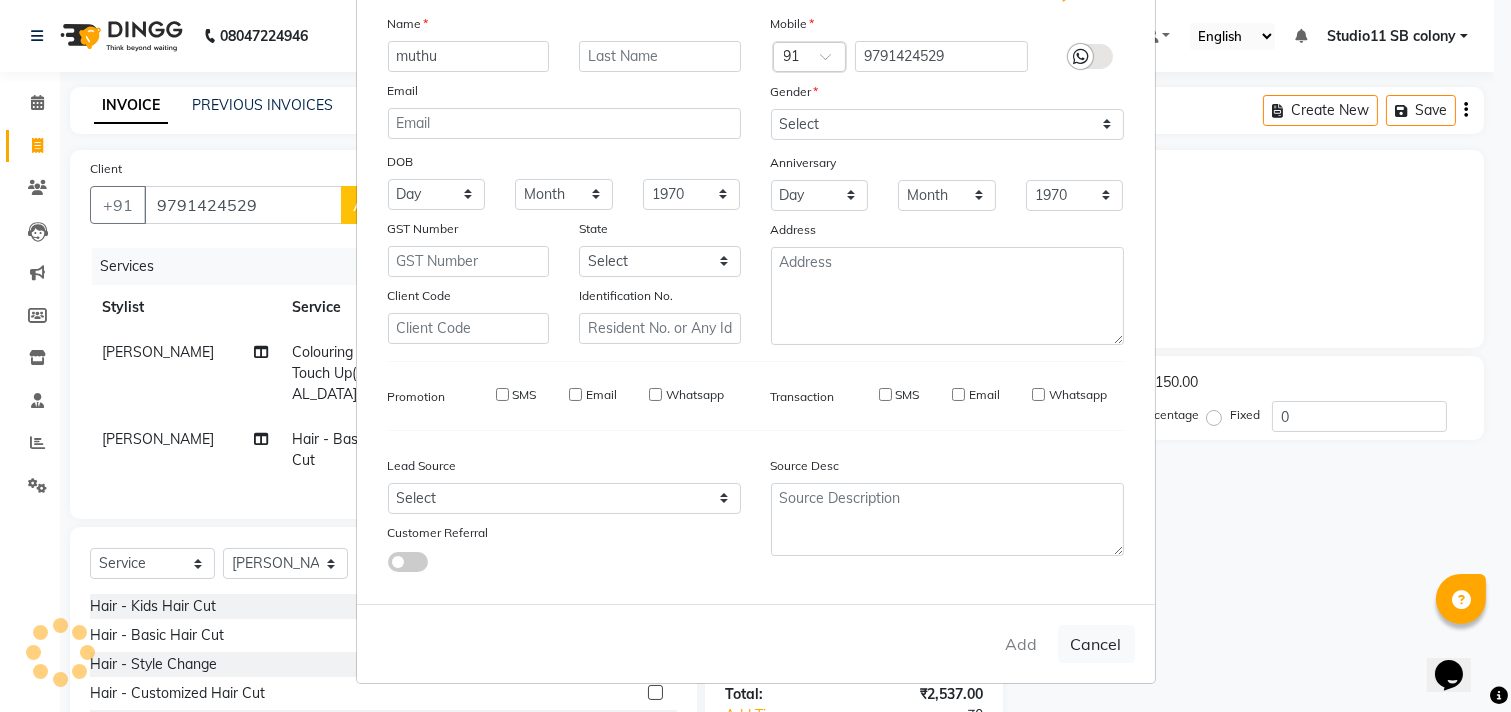 type 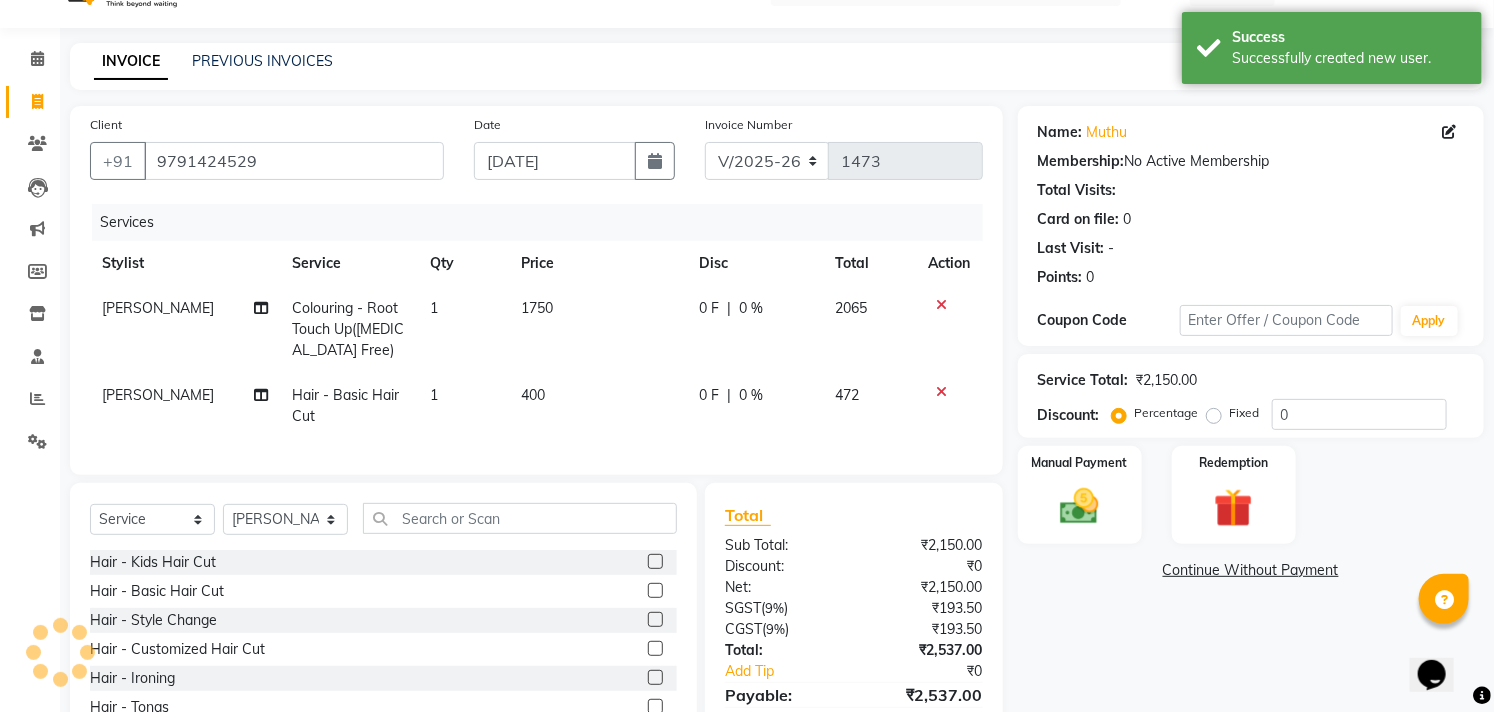 scroll, scrollTop: 156, scrollLeft: 0, axis: vertical 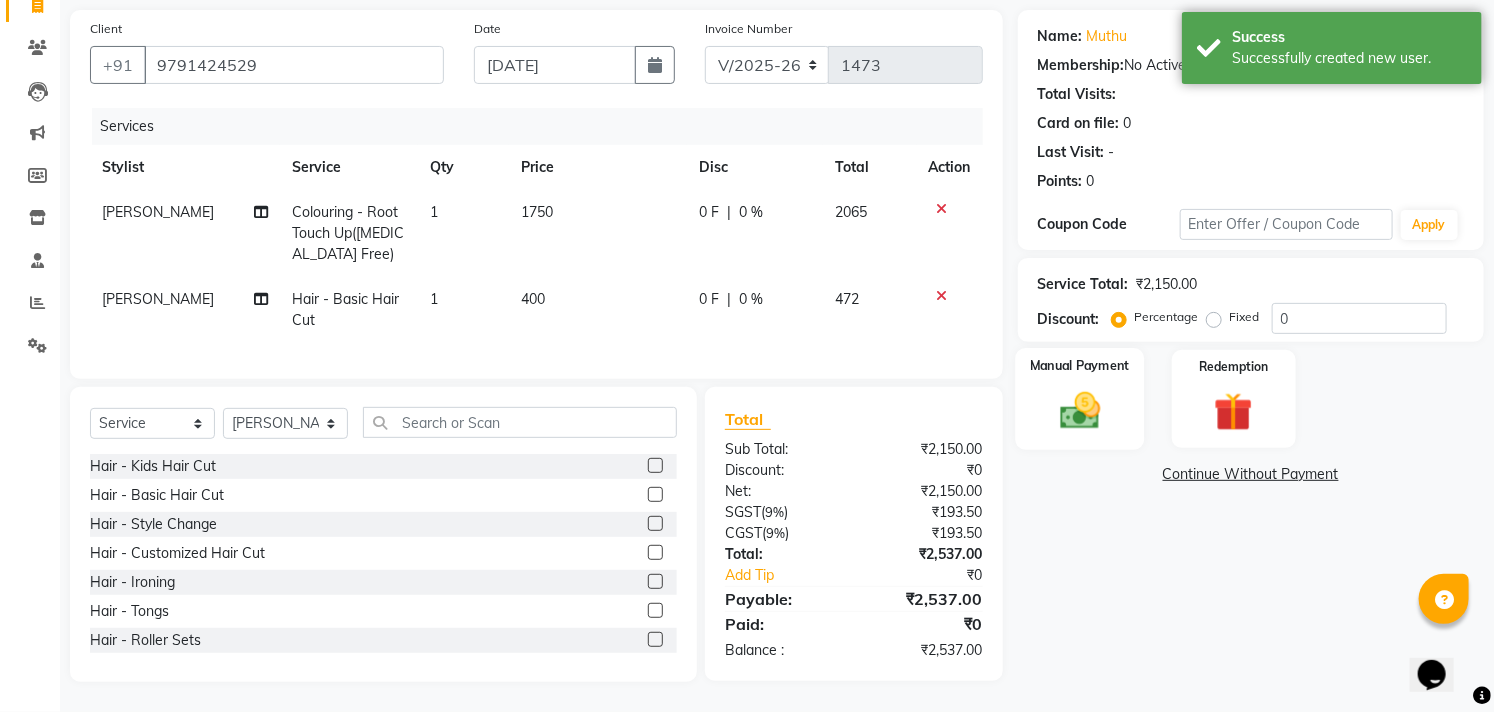 click on "Manual Payment" 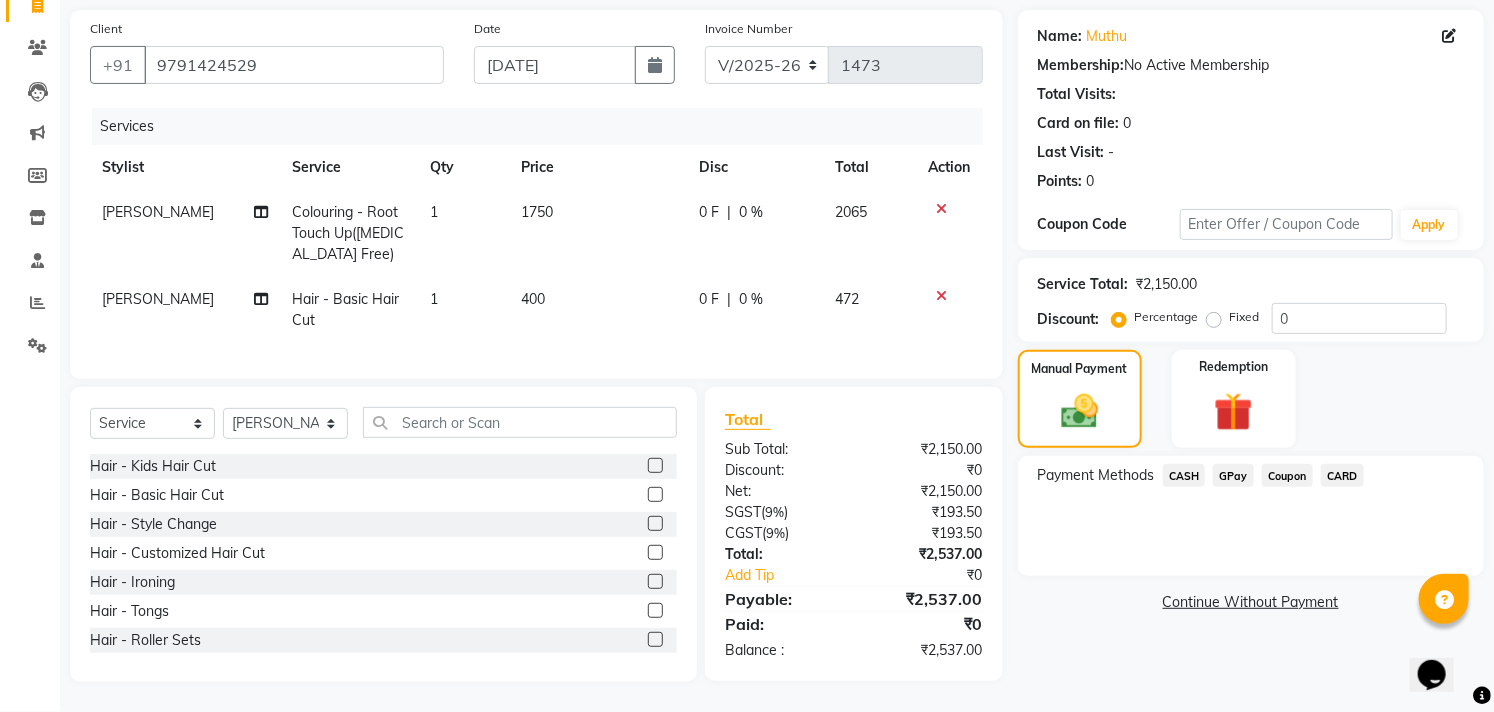 click on "0 F | 0 %" 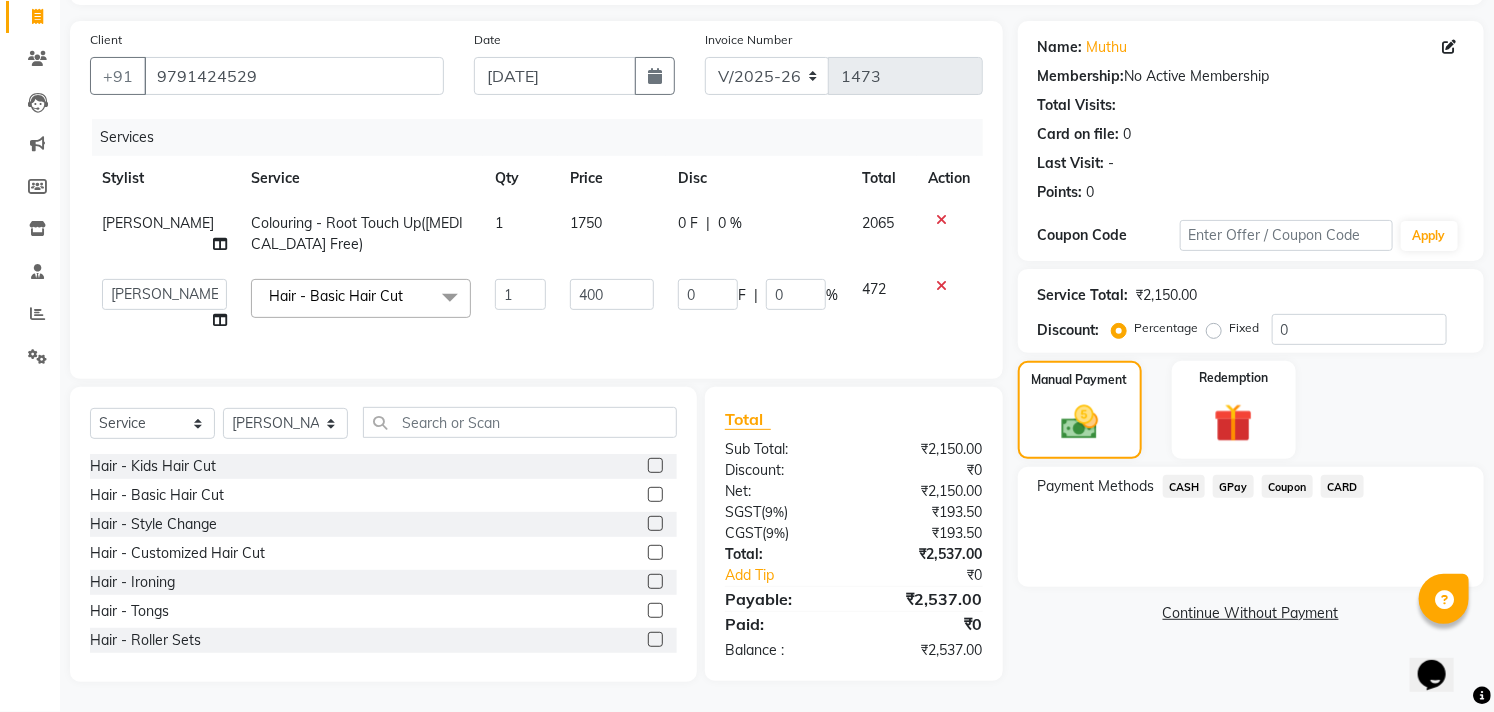 click on "Continue Without Payment" 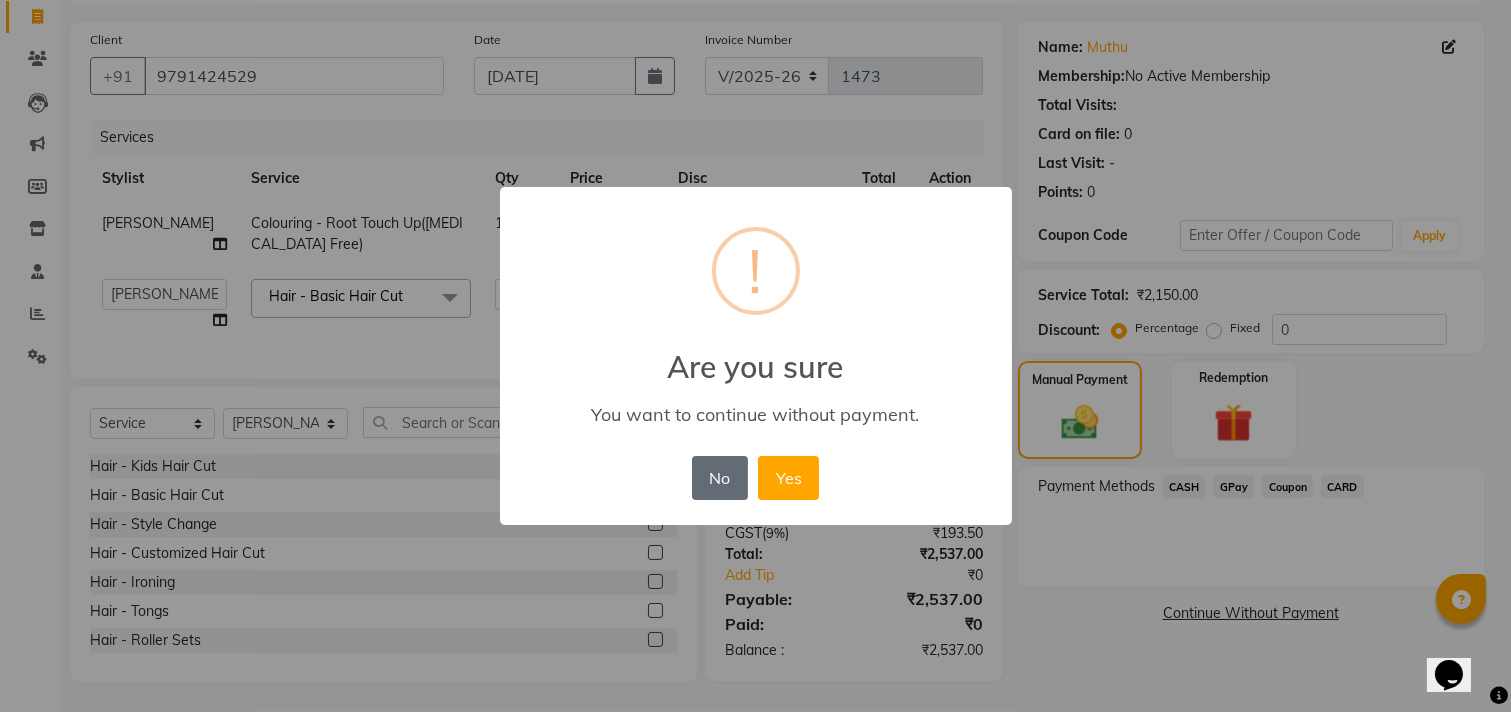 click on "No" at bounding box center [720, 478] 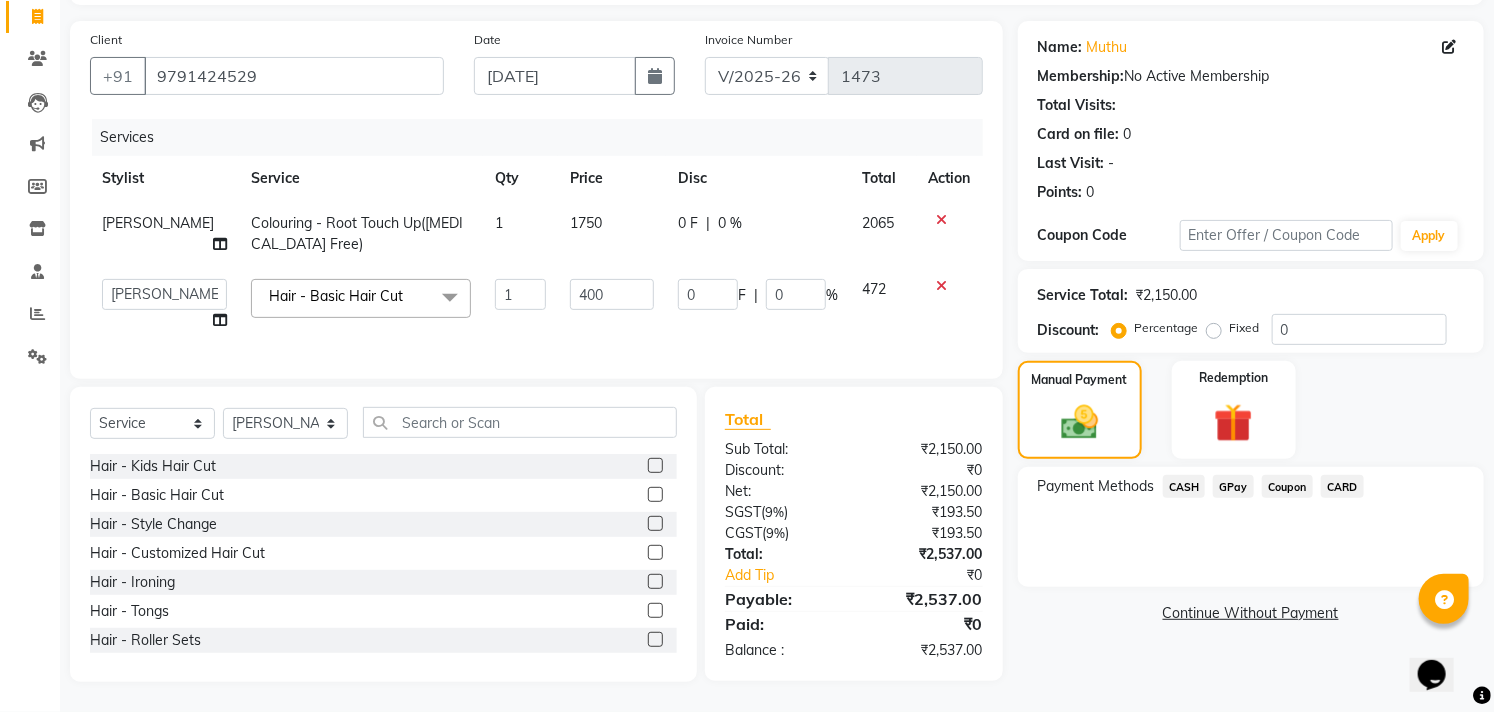 click on "CASH" 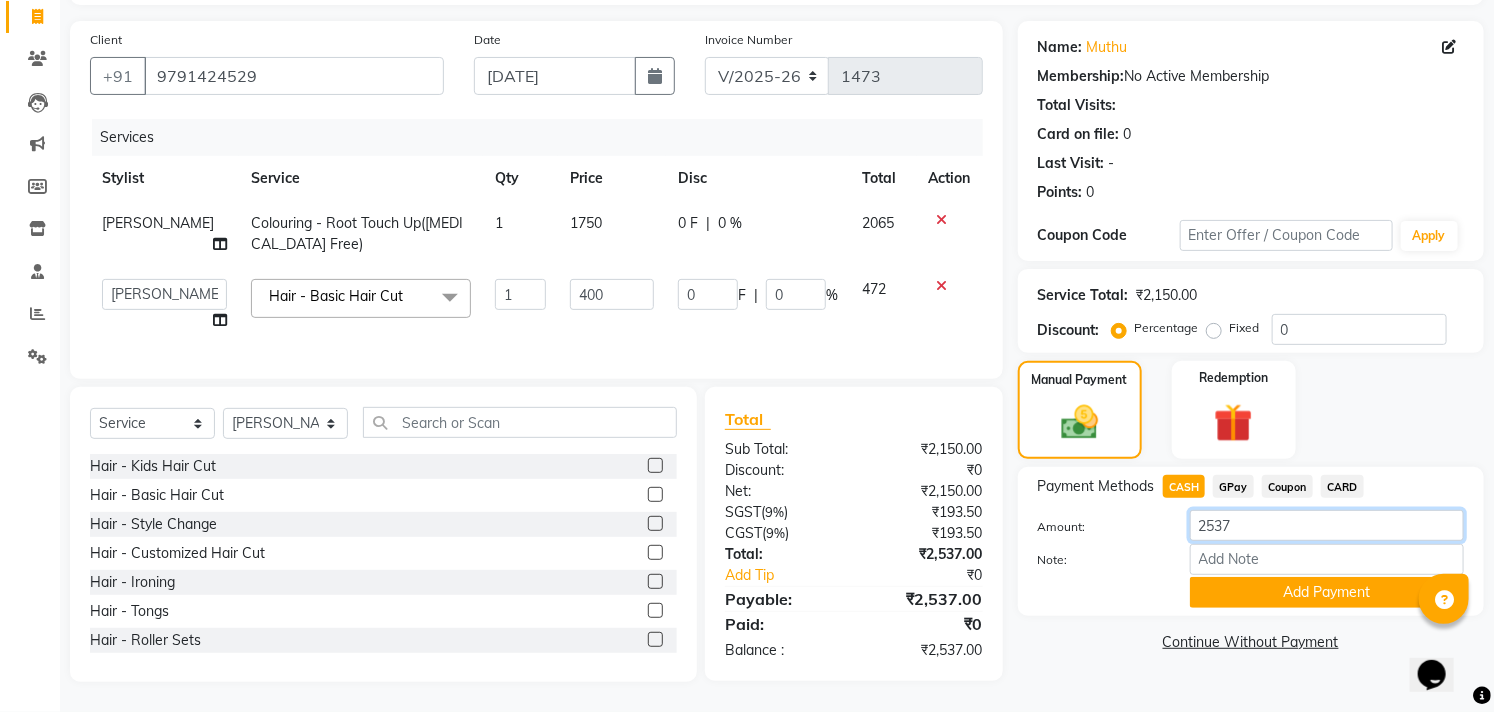 drag, startPoint x: 1237, startPoint y: 507, endPoint x: 1121, endPoint y: 546, distance: 122.380554 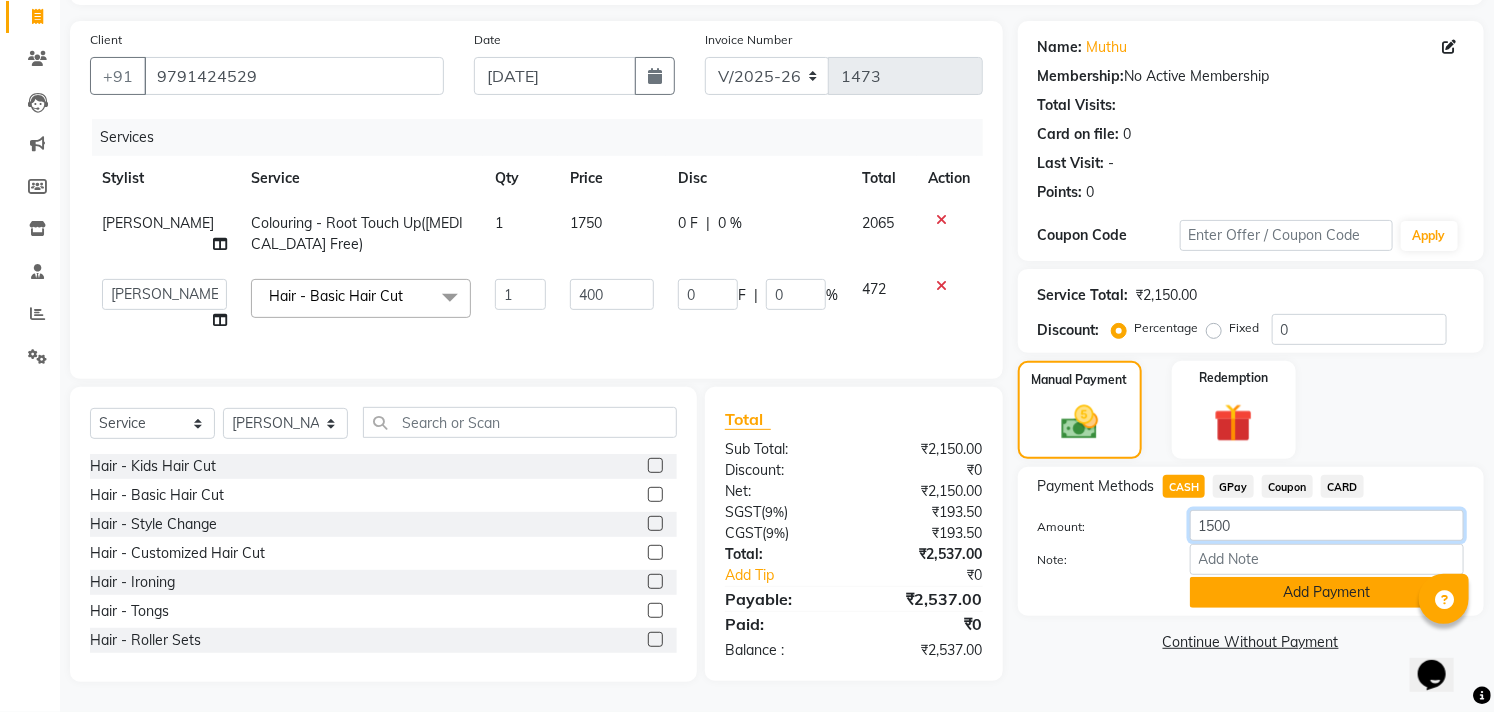 type on "1500" 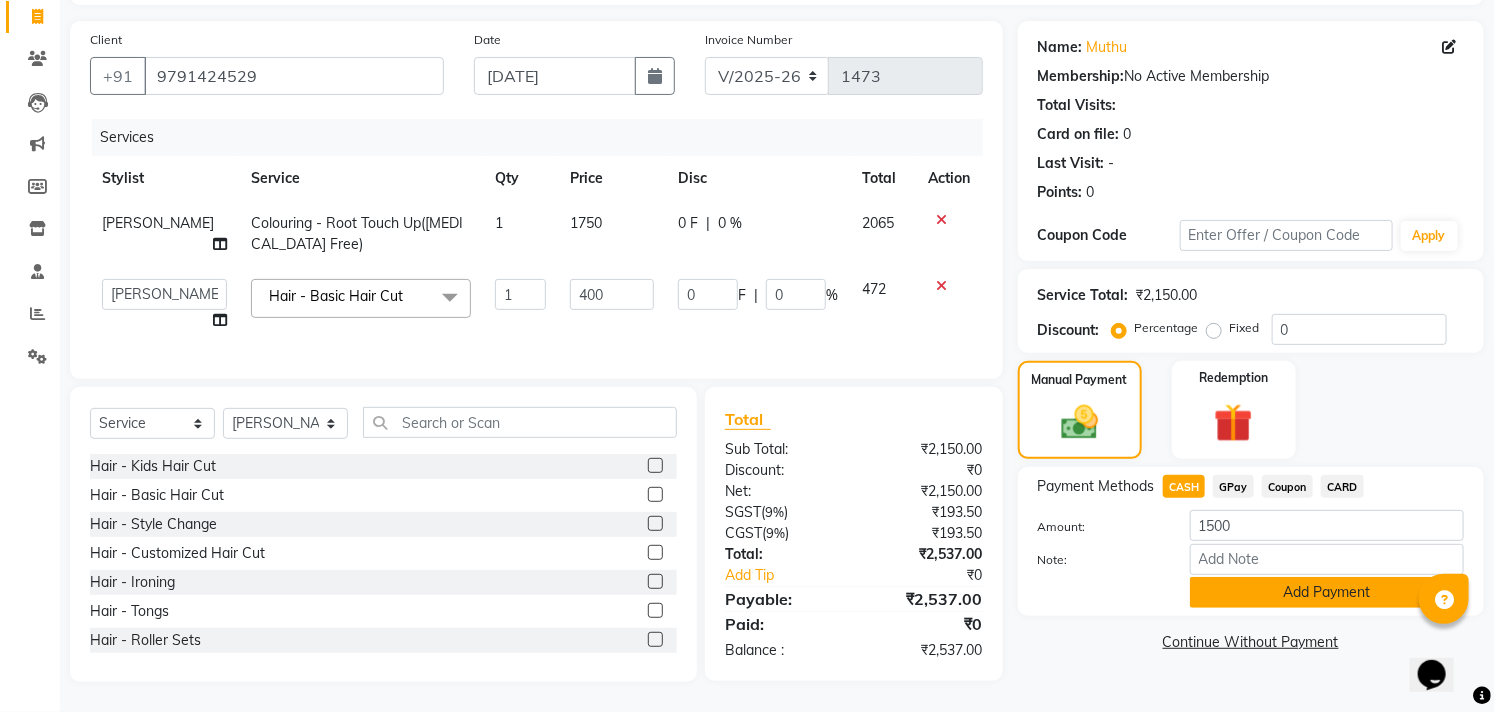 click on "Add Payment" 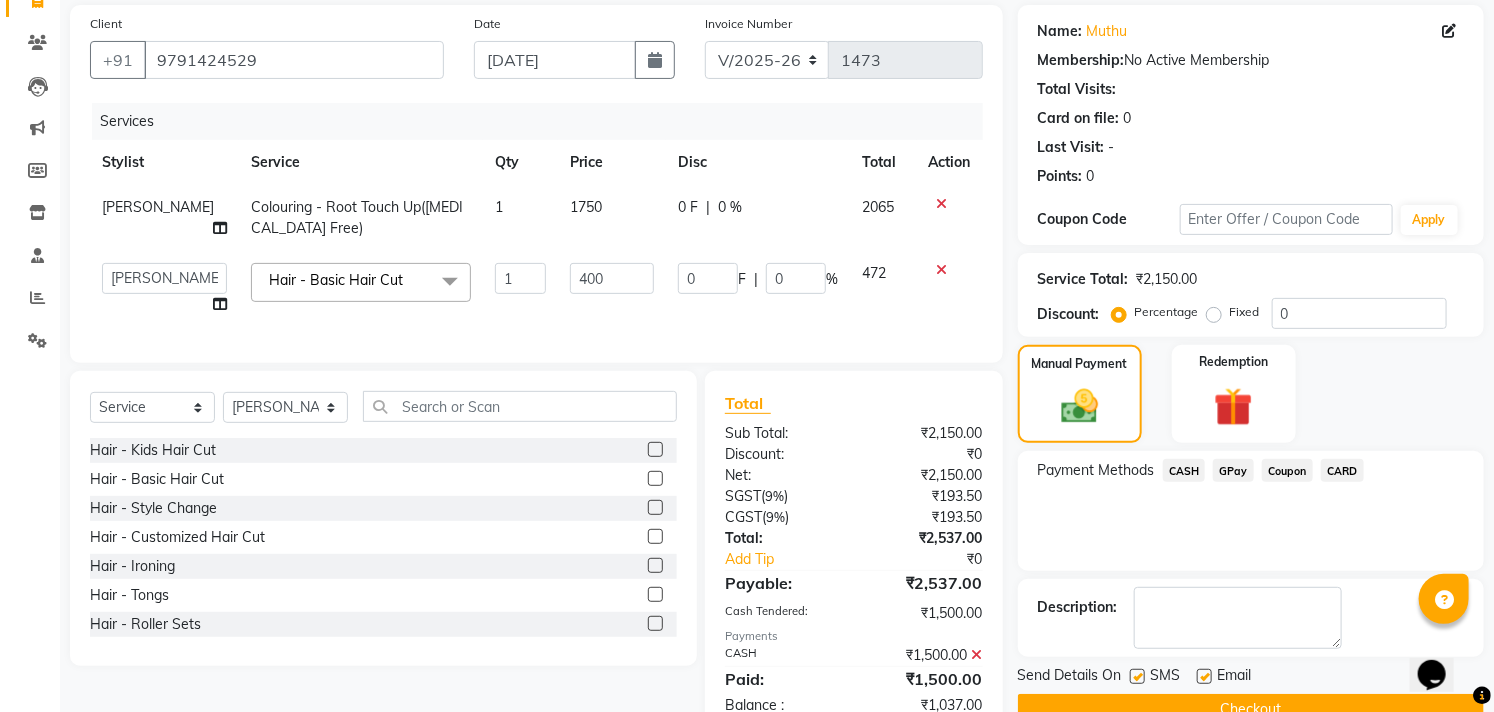 click on "GPay" 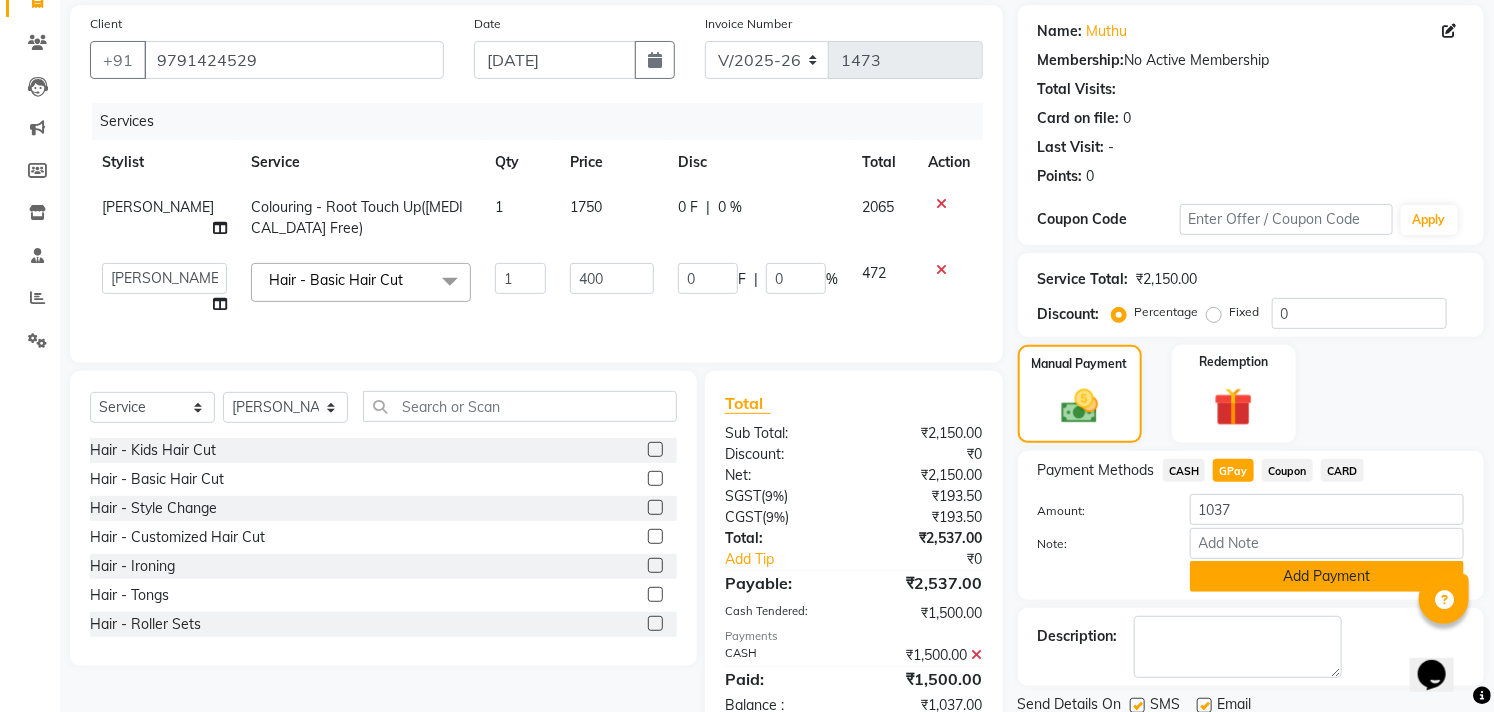 click on "Add Payment" 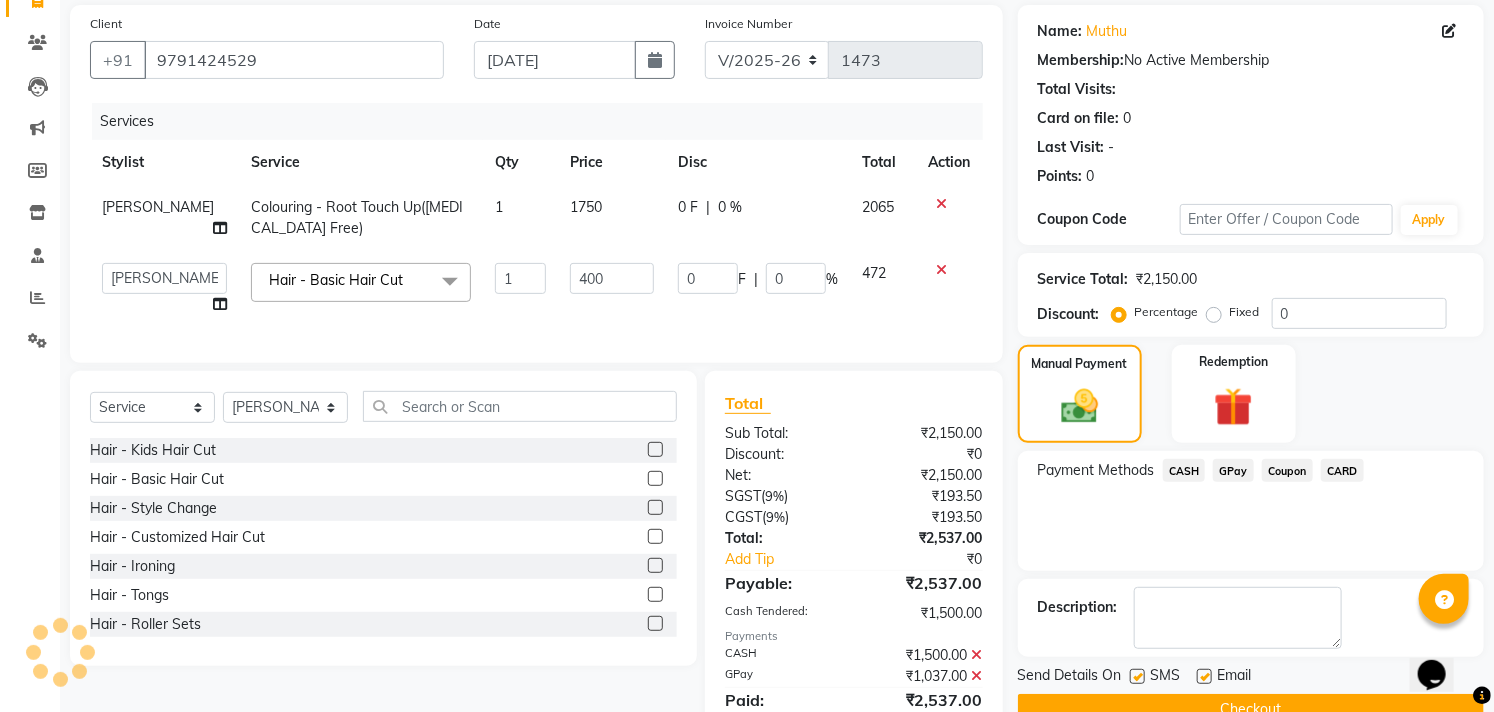 scroll, scrollTop: 236, scrollLeft: 0, axis: vertical 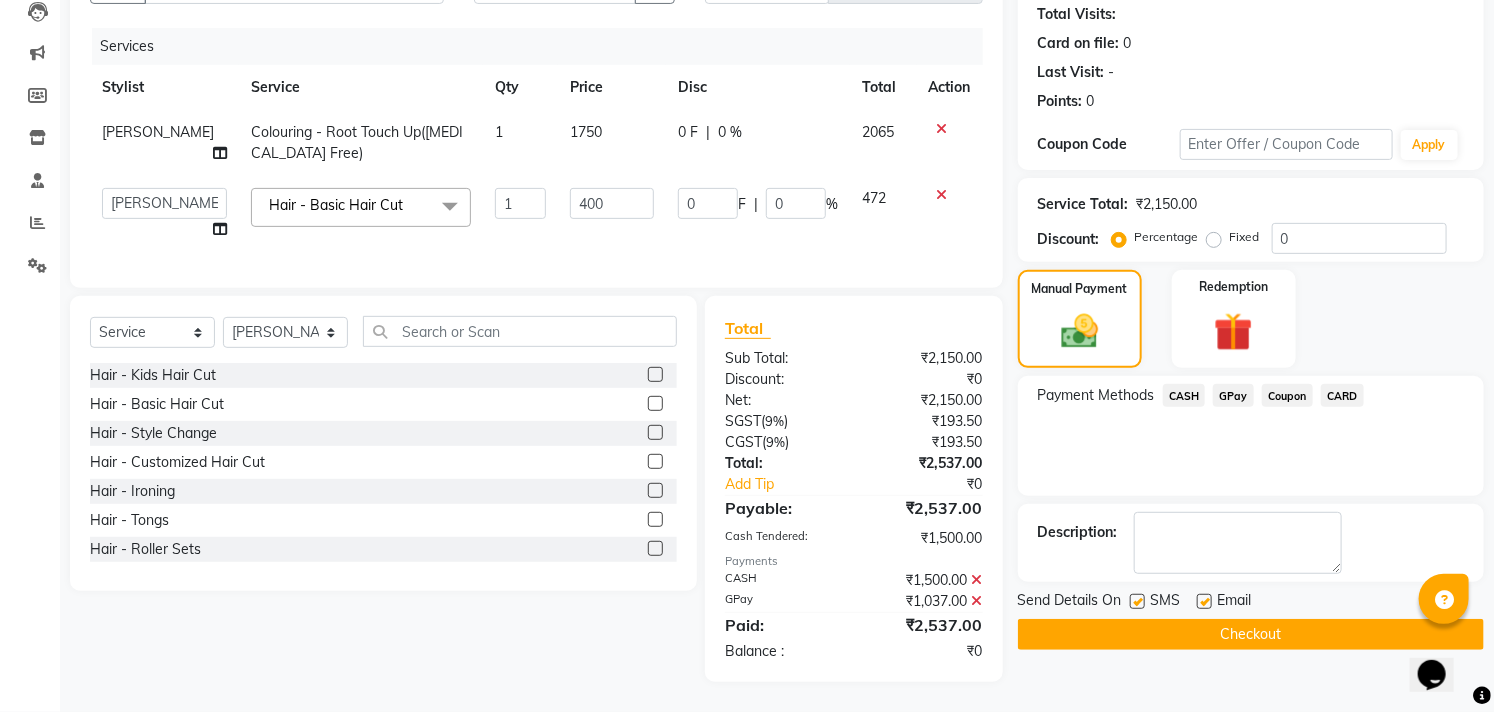 click 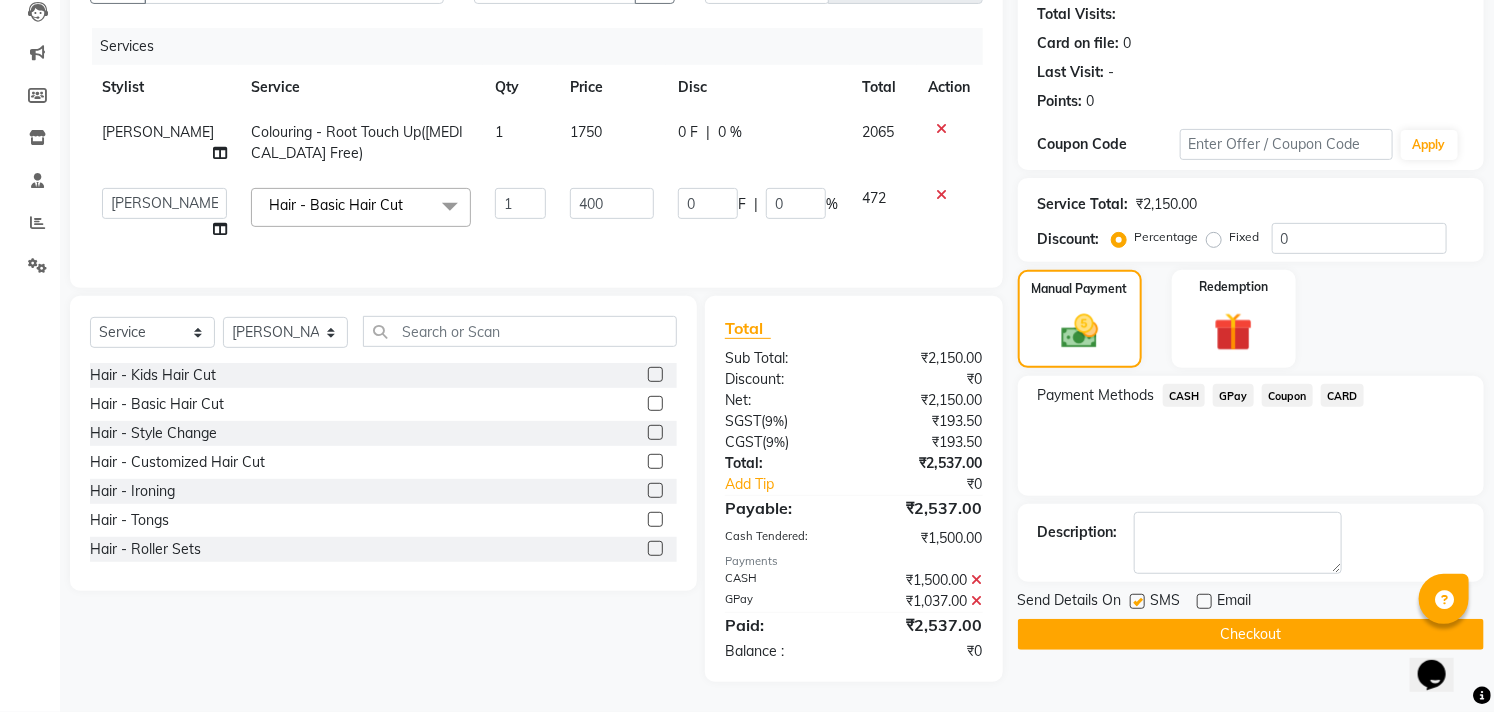 click 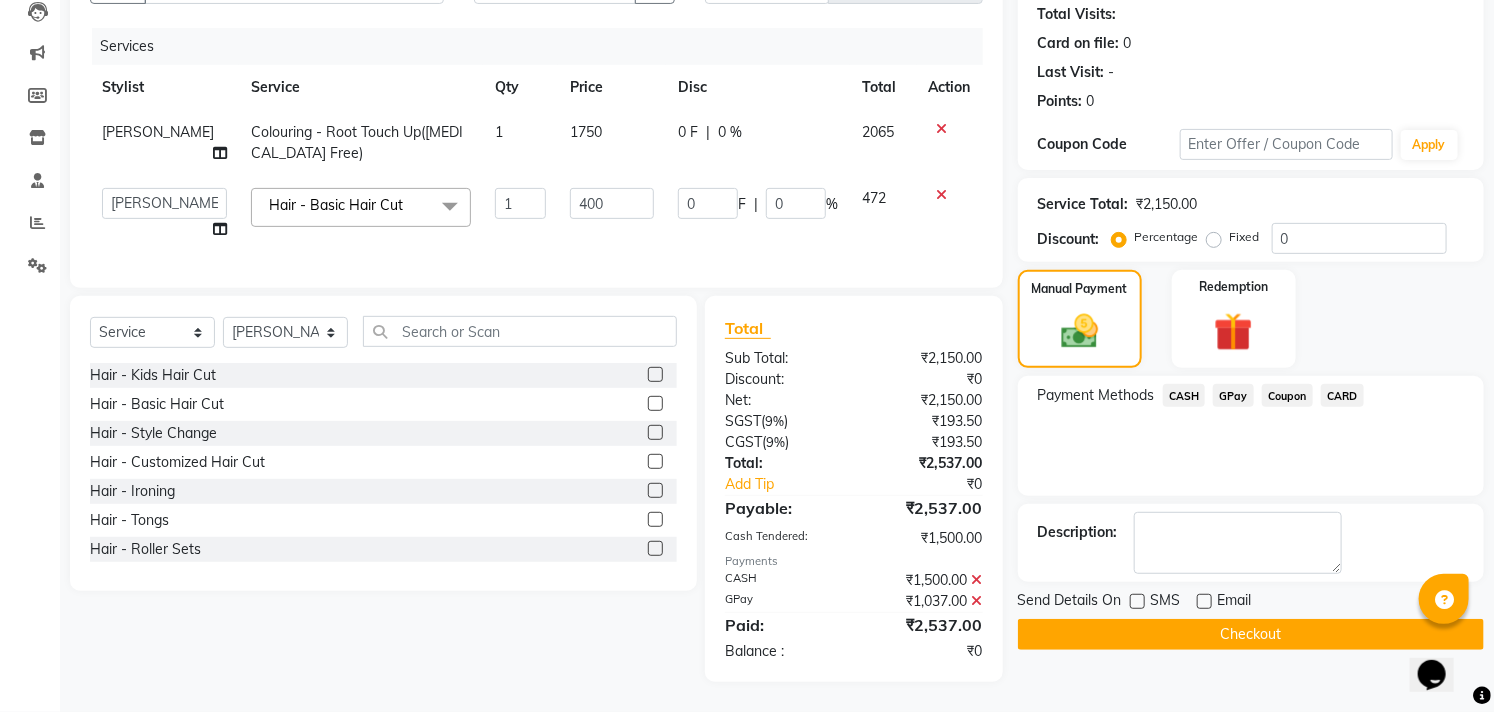 click on "Checkout" 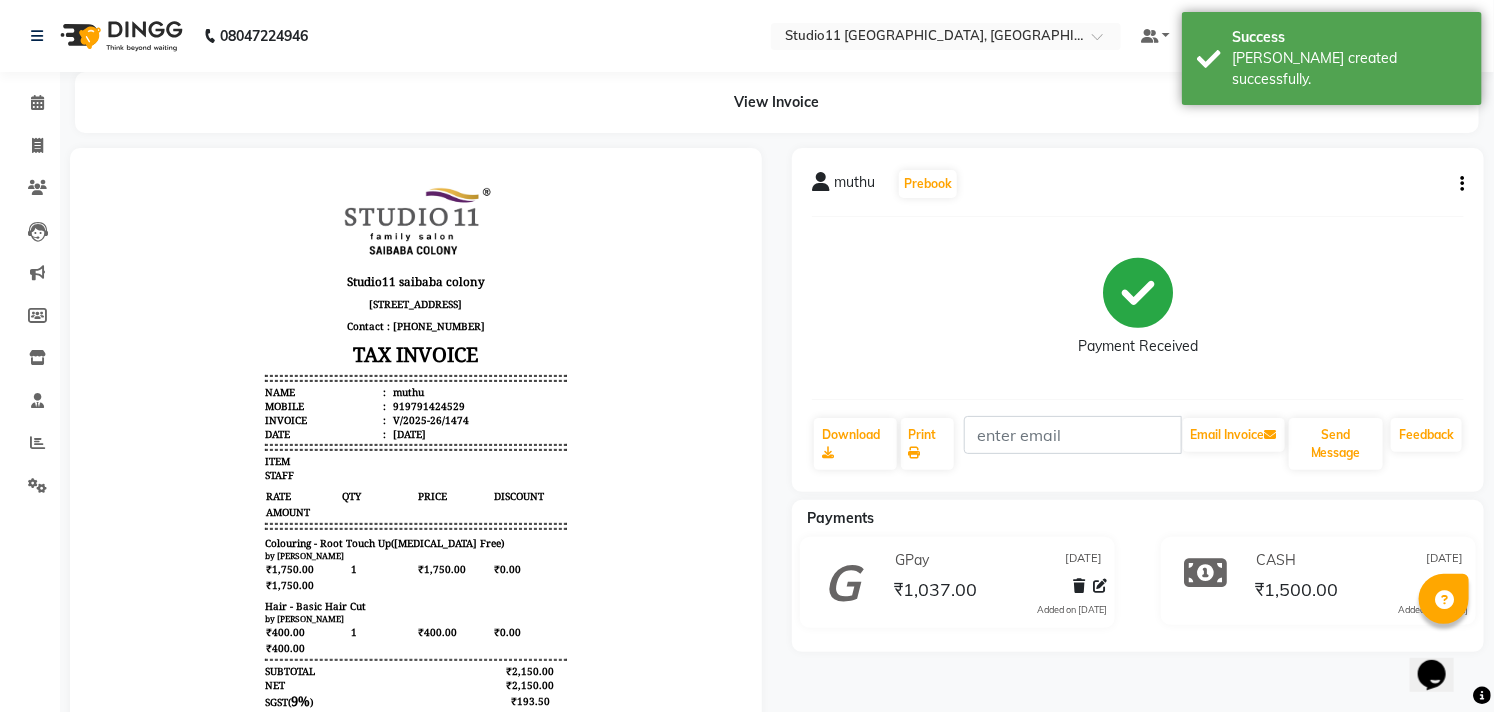 scroll, scrollTop: 0, scrollLeft: 0, axis: both 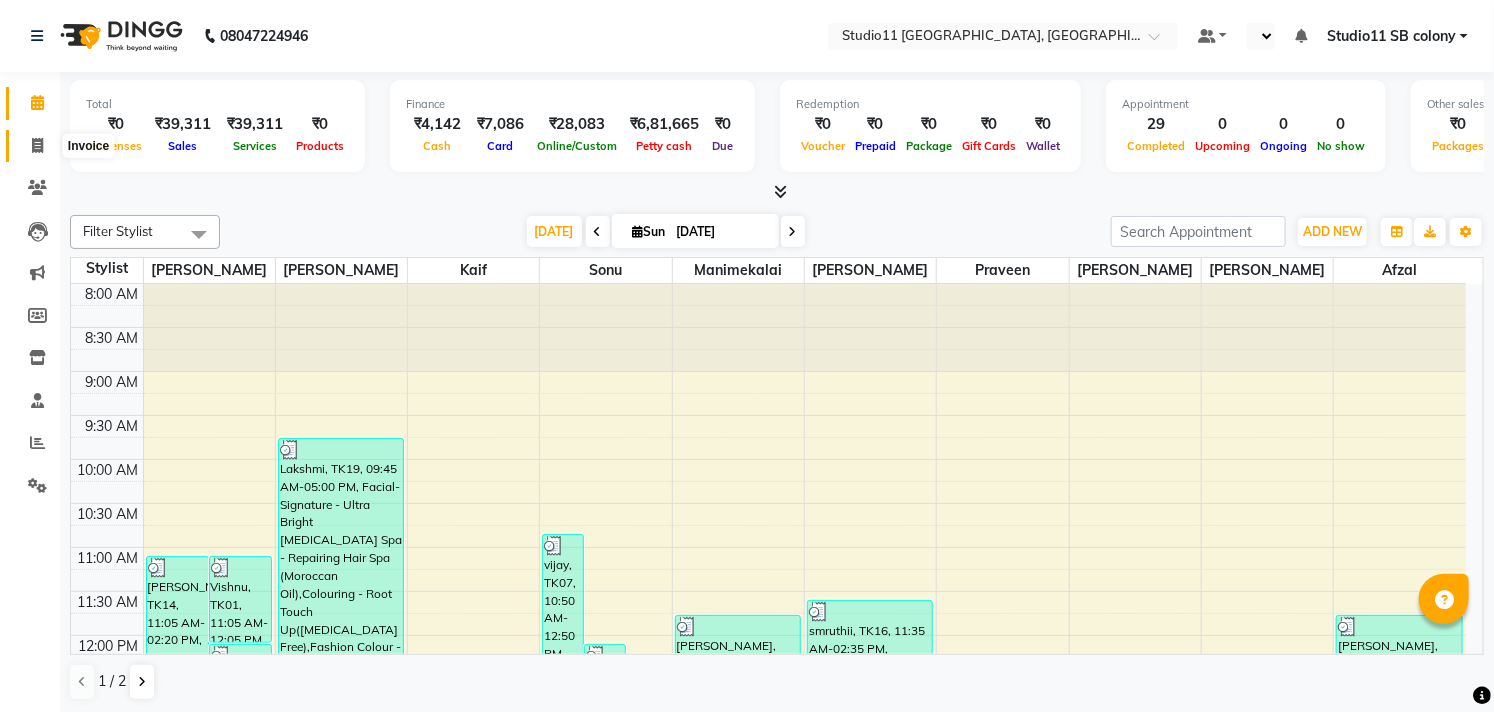 click 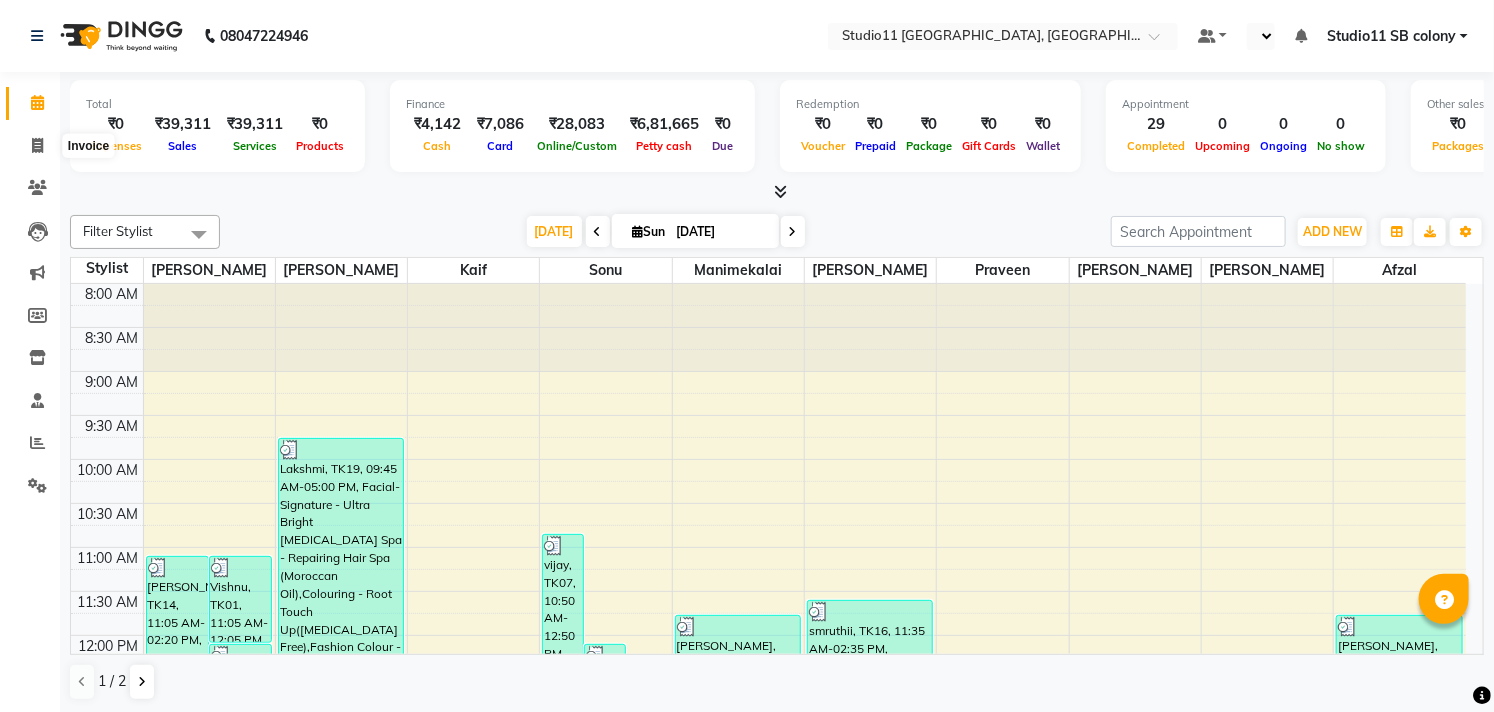 select on "7717" 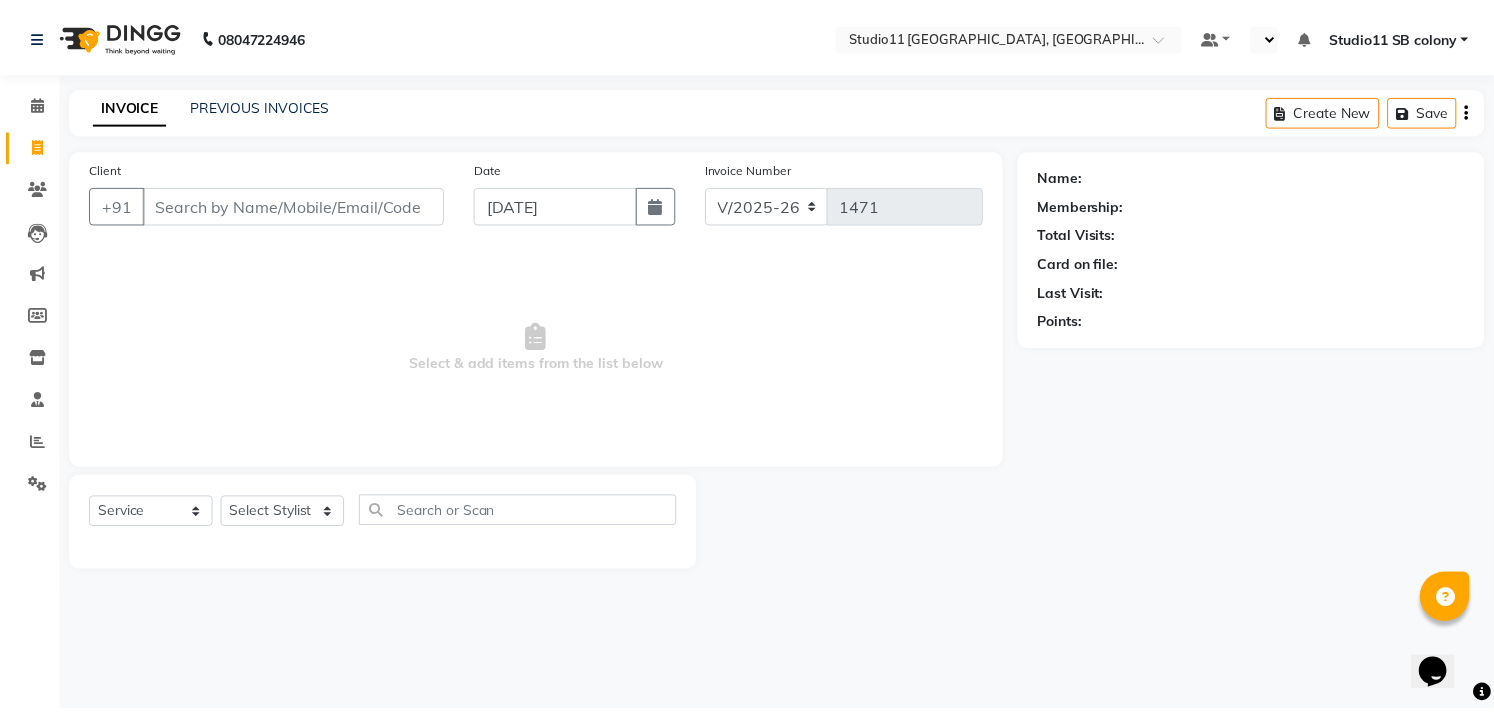 scroll, scrollTop: 0, scrollLeft: 0, axis: both 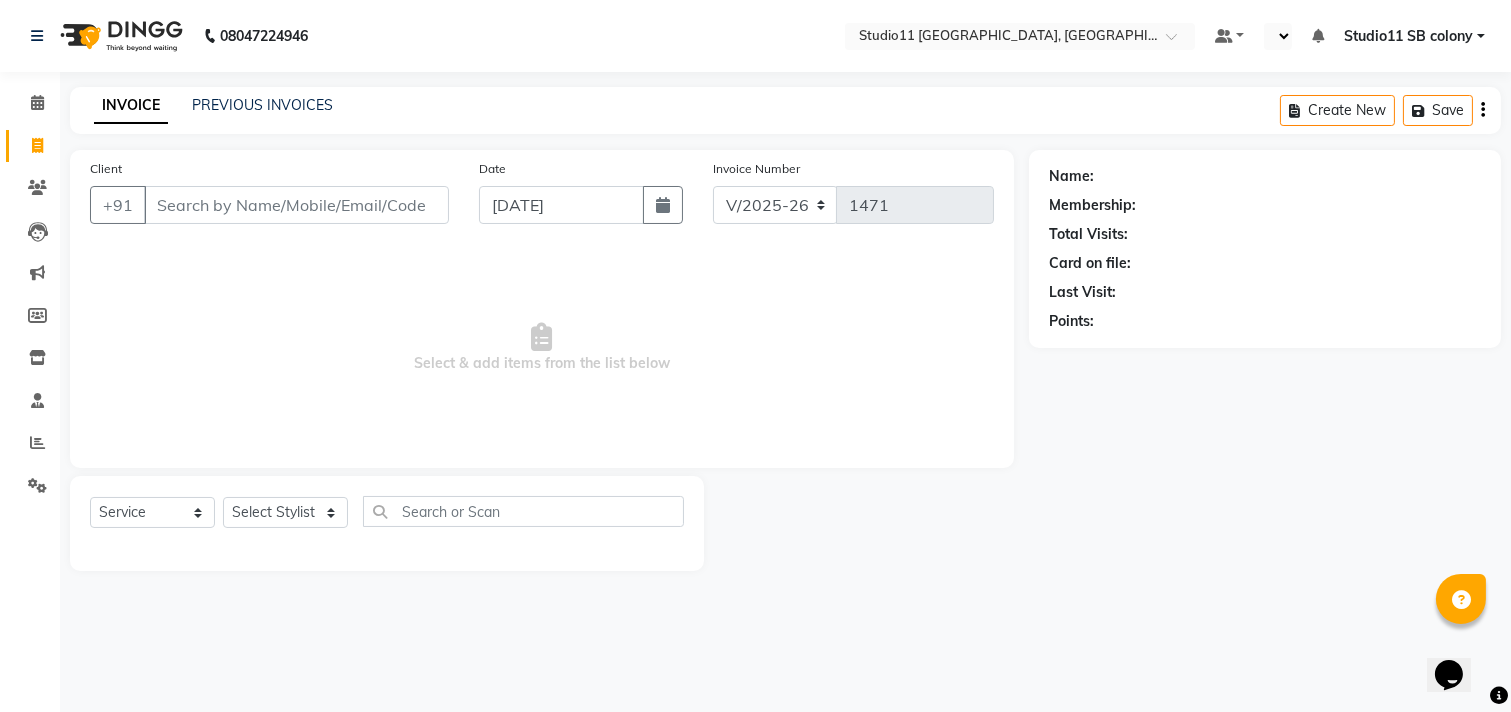 select on "en" 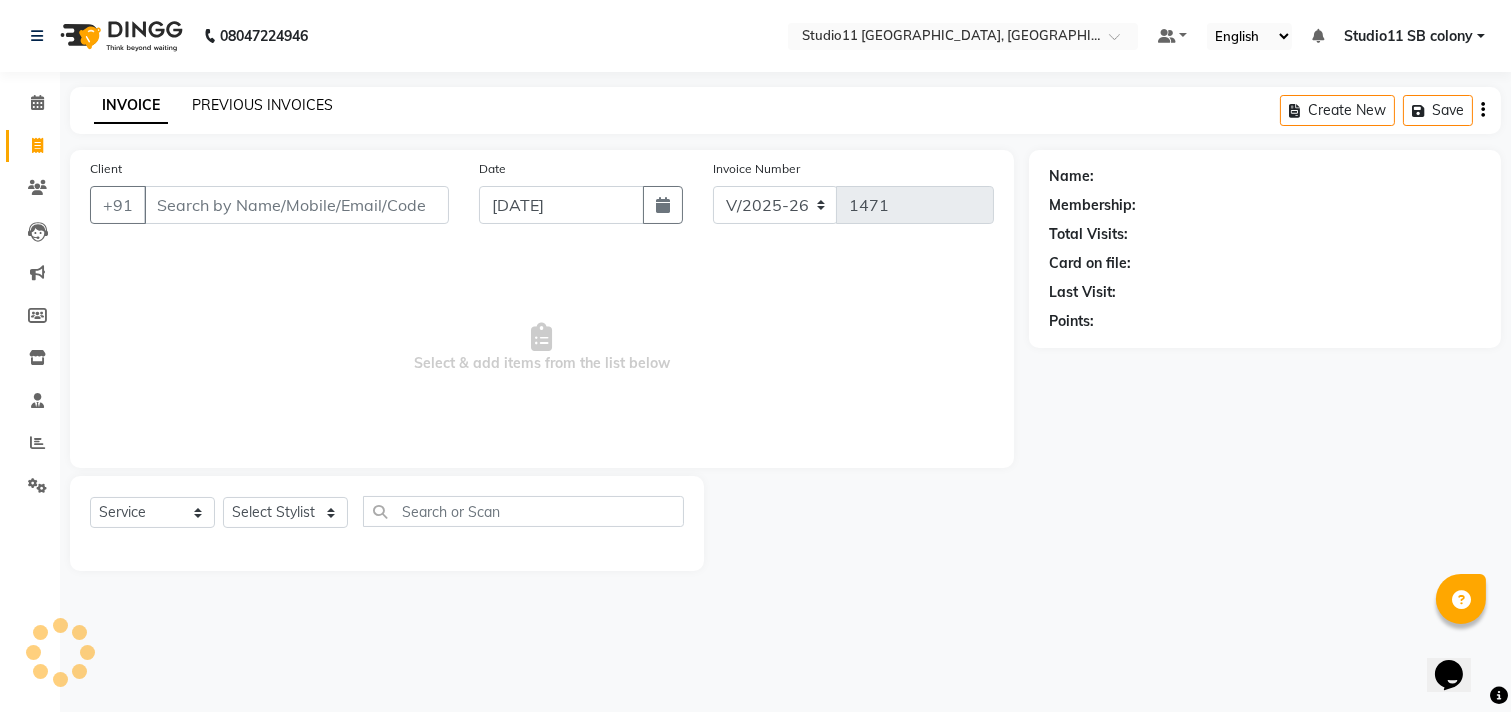 click on "PREVIOUS INVOICES" 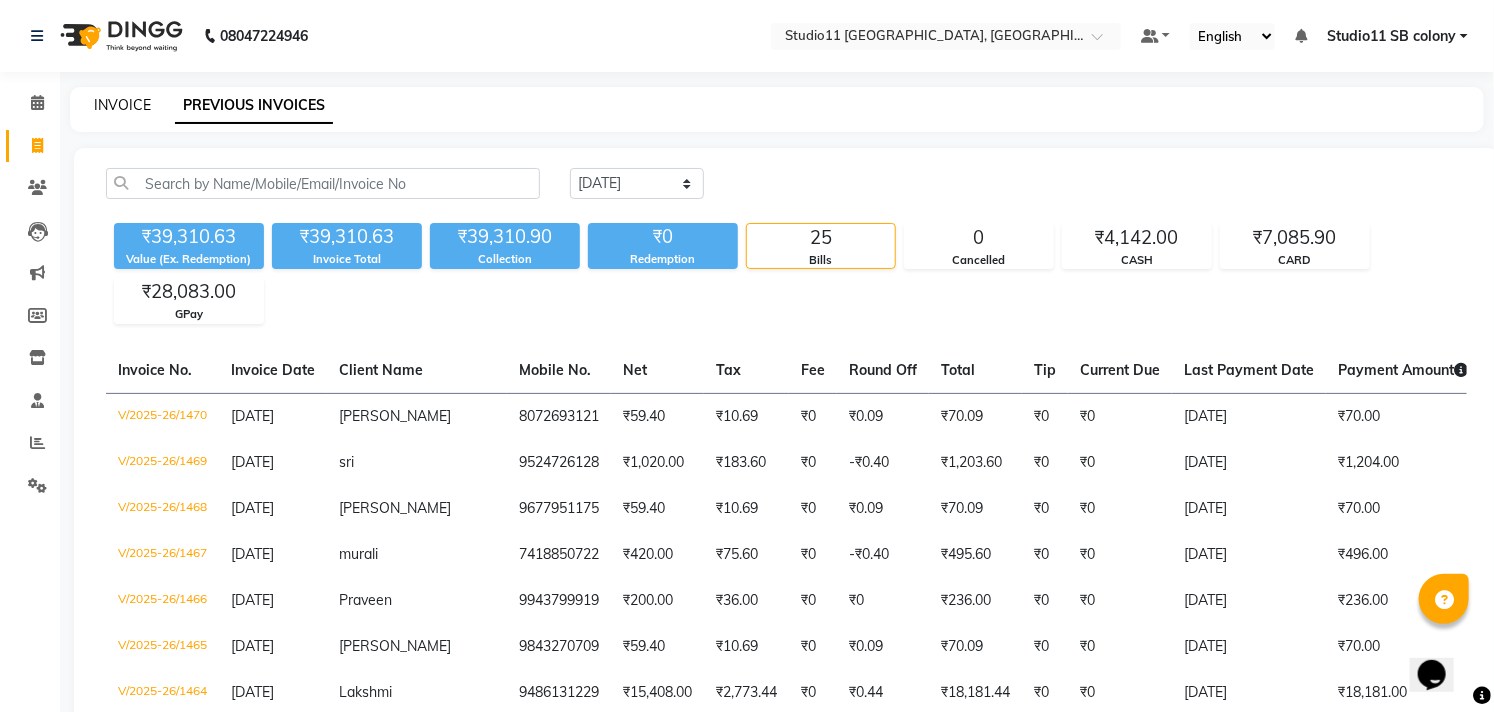 click on "INVOICE" 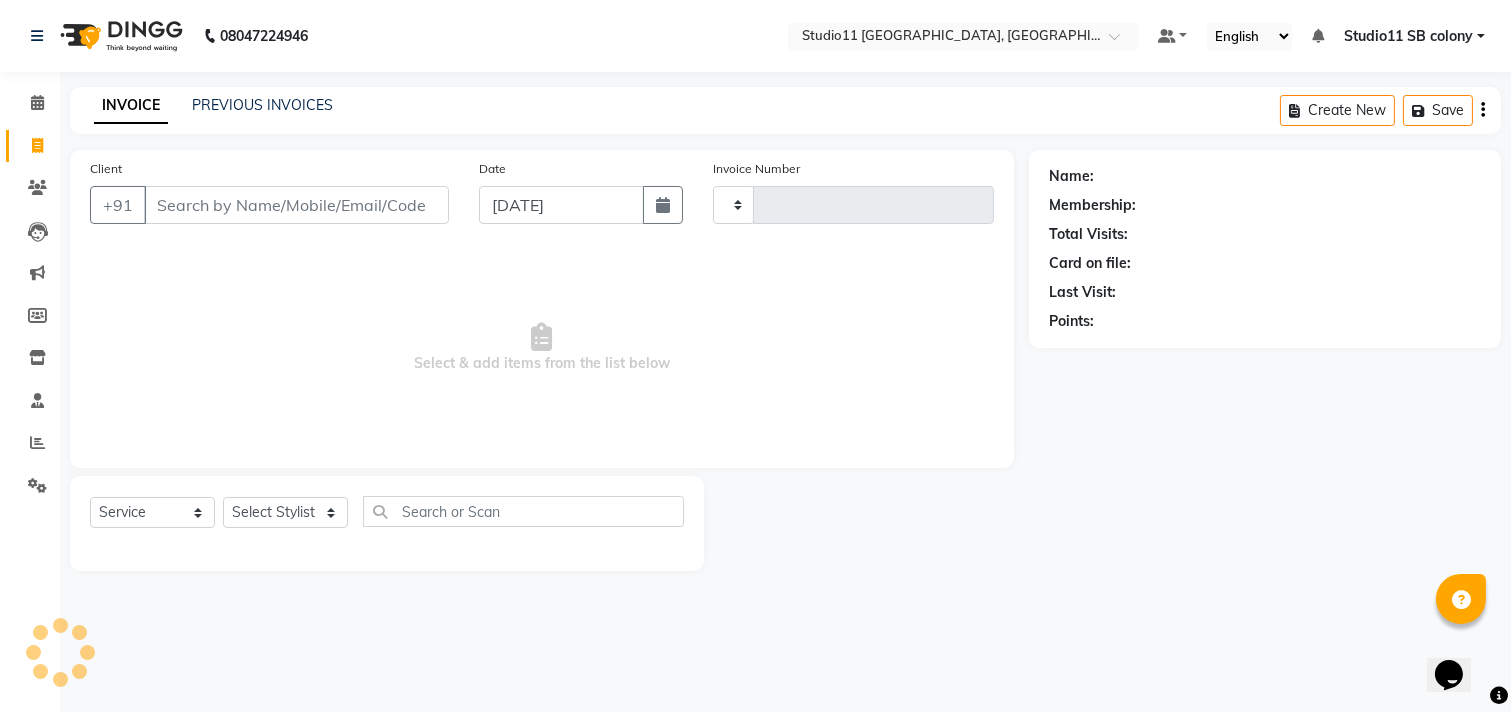 type on "1471" 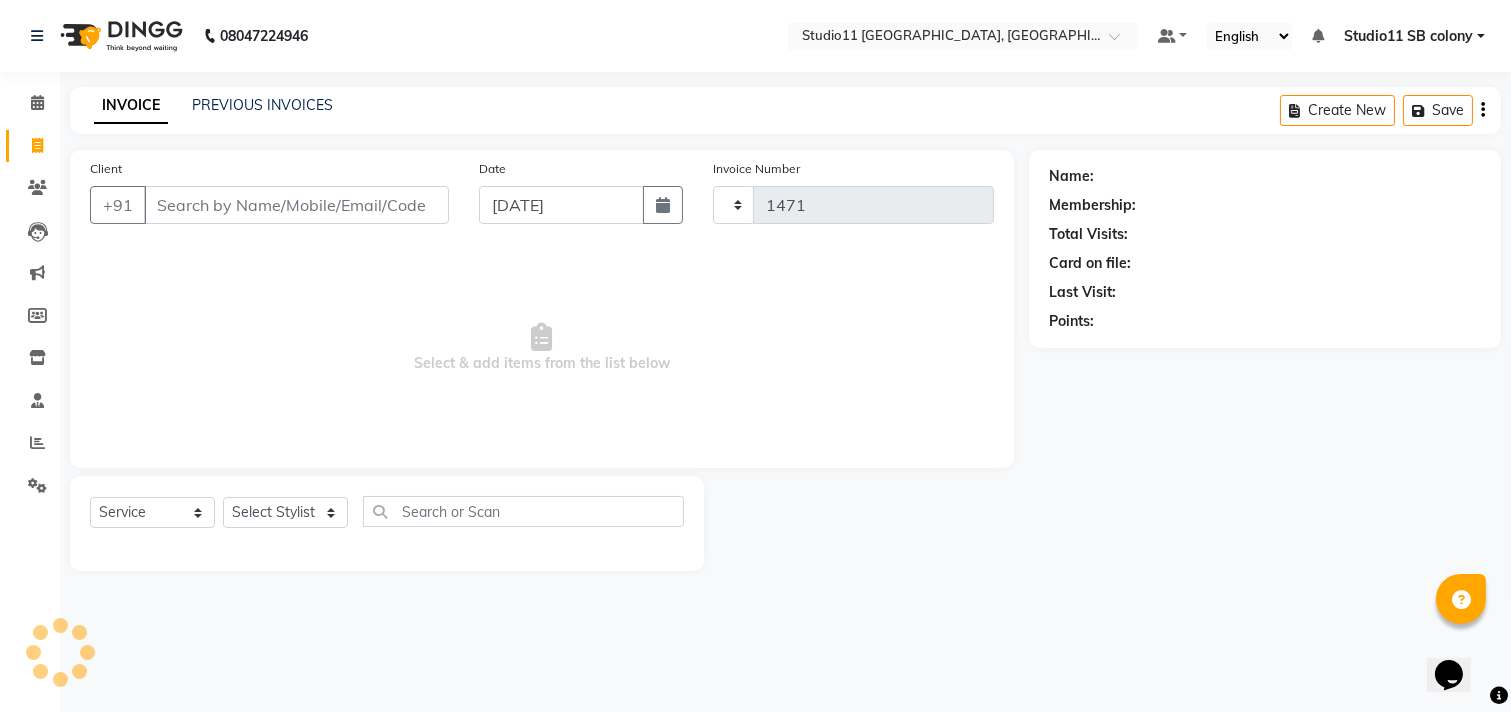 select on "7717" 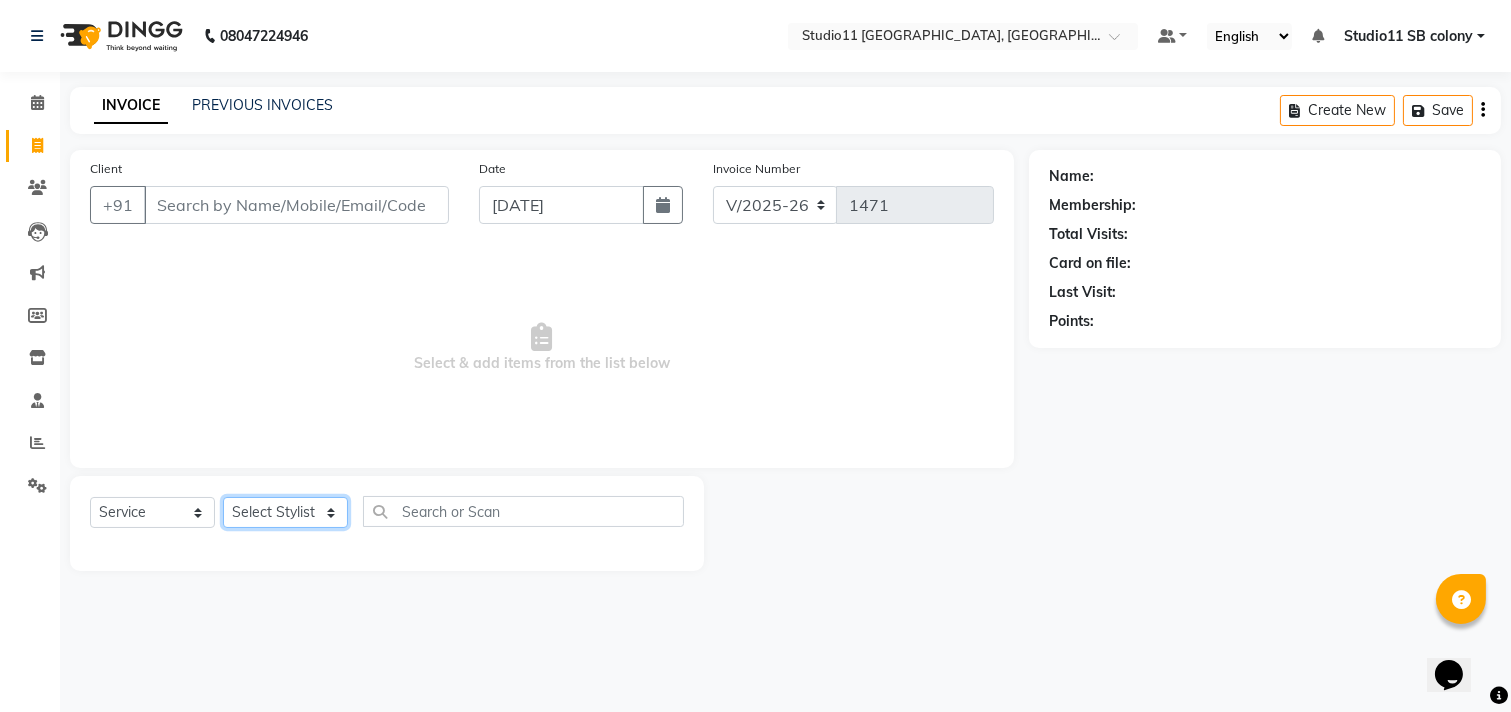 click on "Select Stylist [PERSON_NAME] Dani [PERSON_NAME] Josna kaif [PERSON_NAME] [PERSON_NAME] [PERSON_NAME] Studio11 SB colony Tahir tamil" 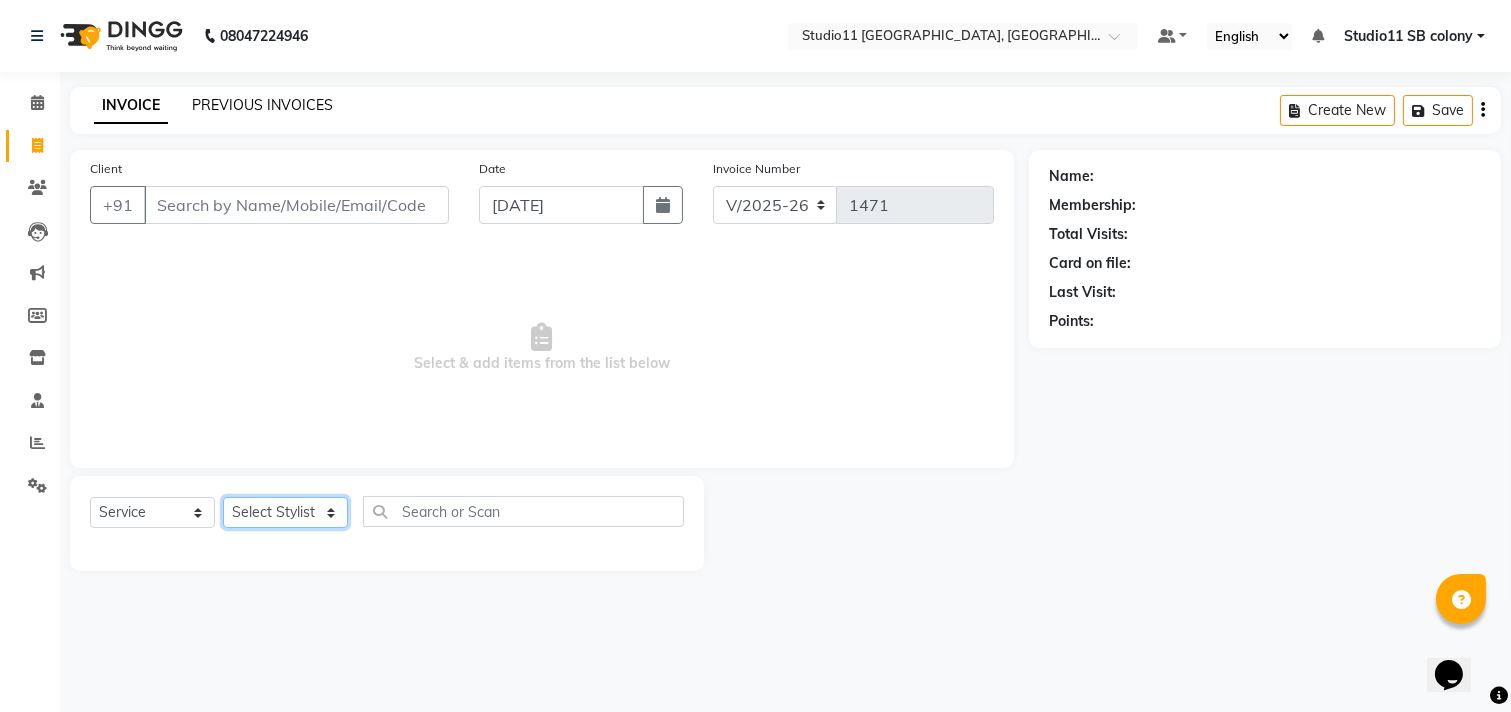 select on "69120" 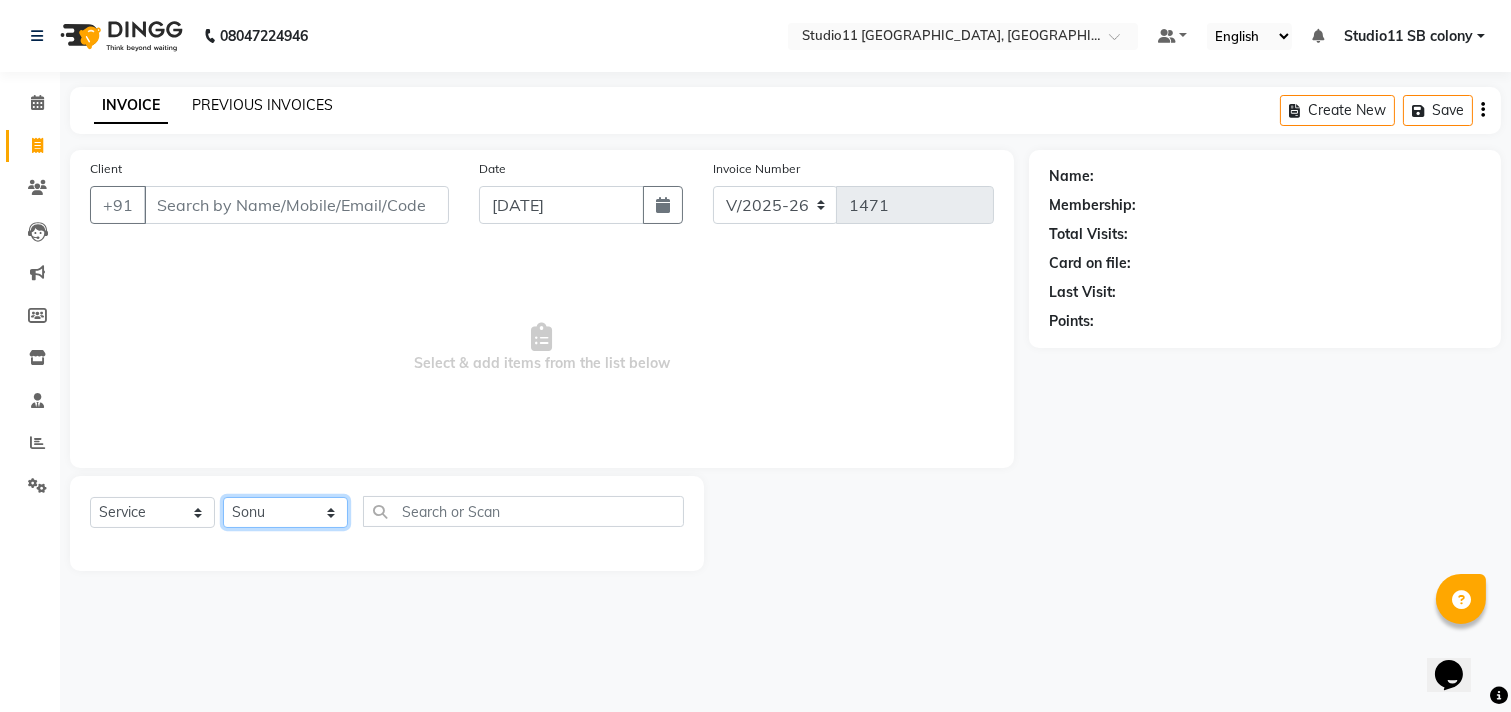 click on "Select Stylist [PERSON_NAME] Dani [PERSON_NAME] Josna kaif [PERSON_NAME] [PERSON_NAME] [PERSON_NAME] Studio11 SB colony Tahir tamil" 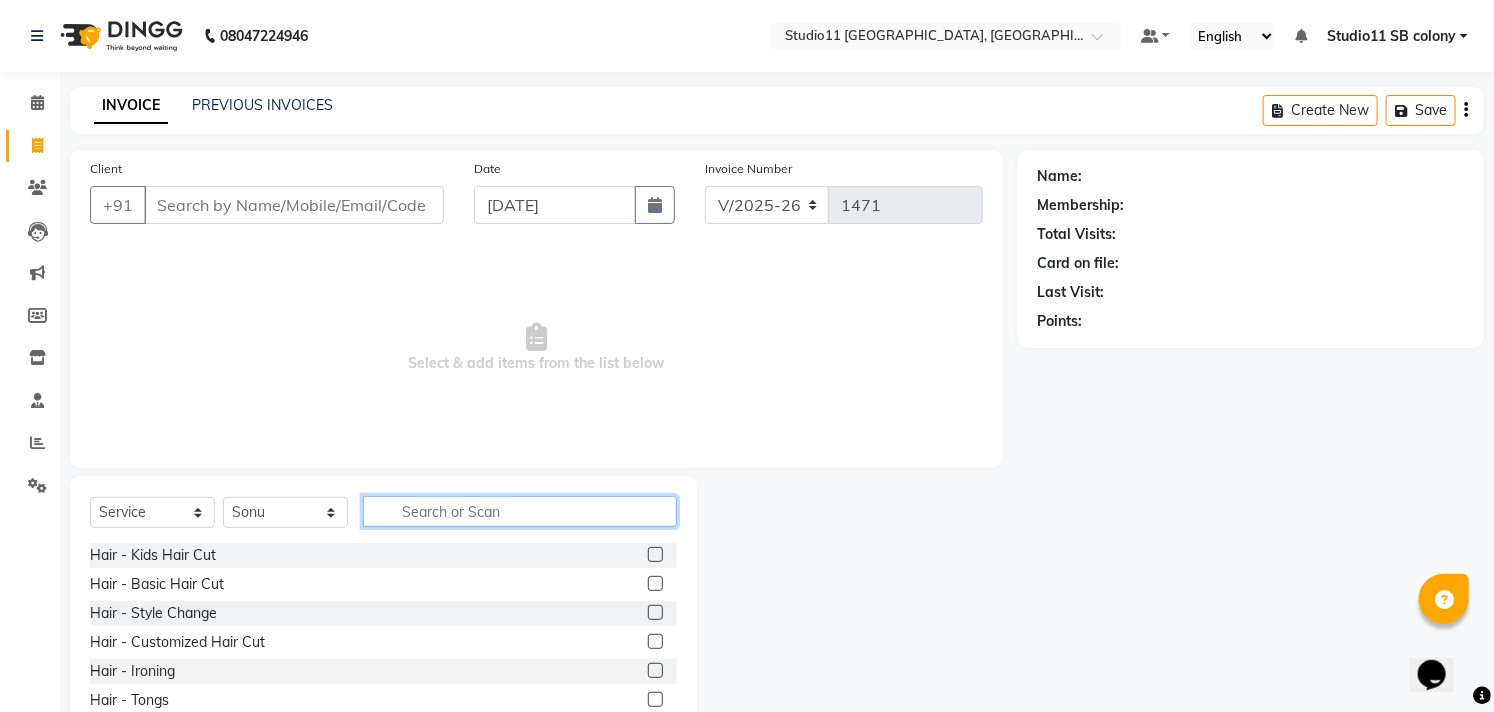 click 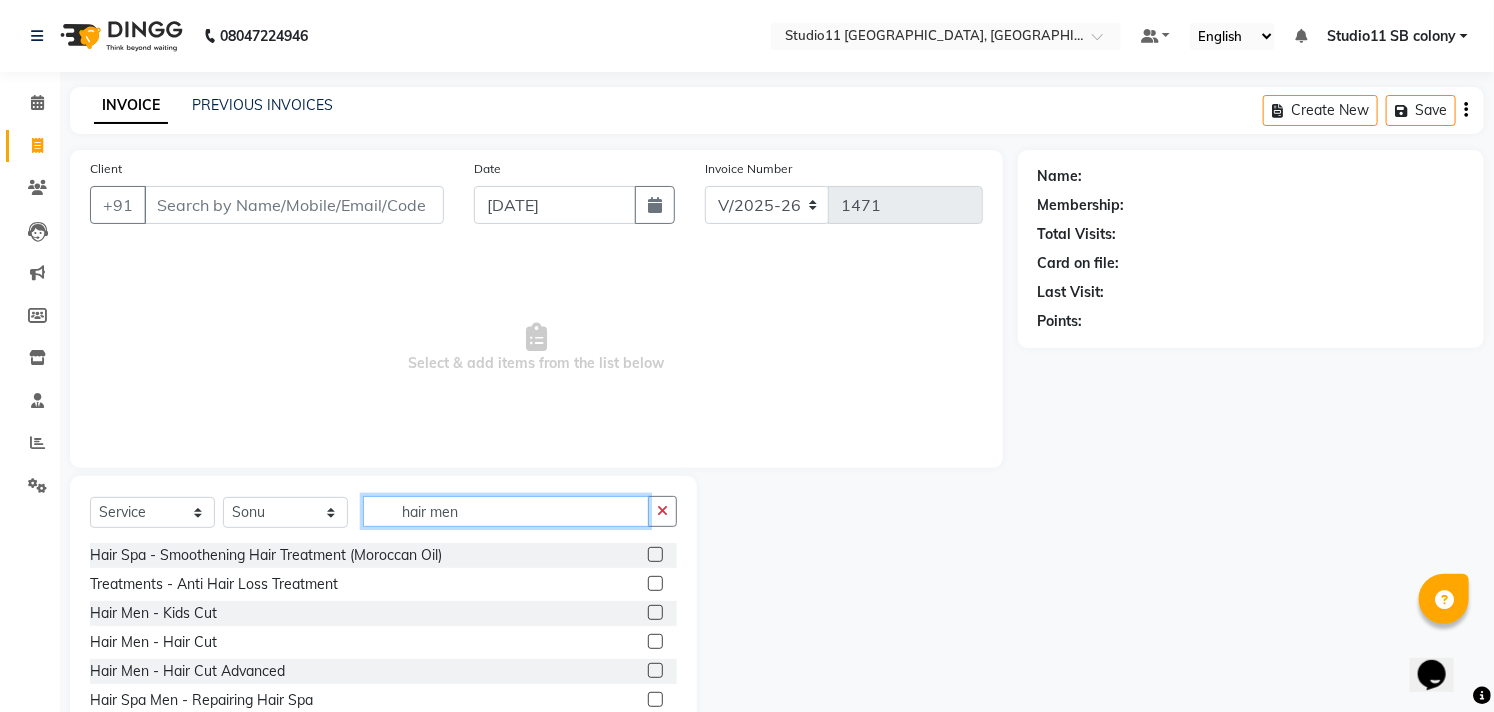 type on "hair men" 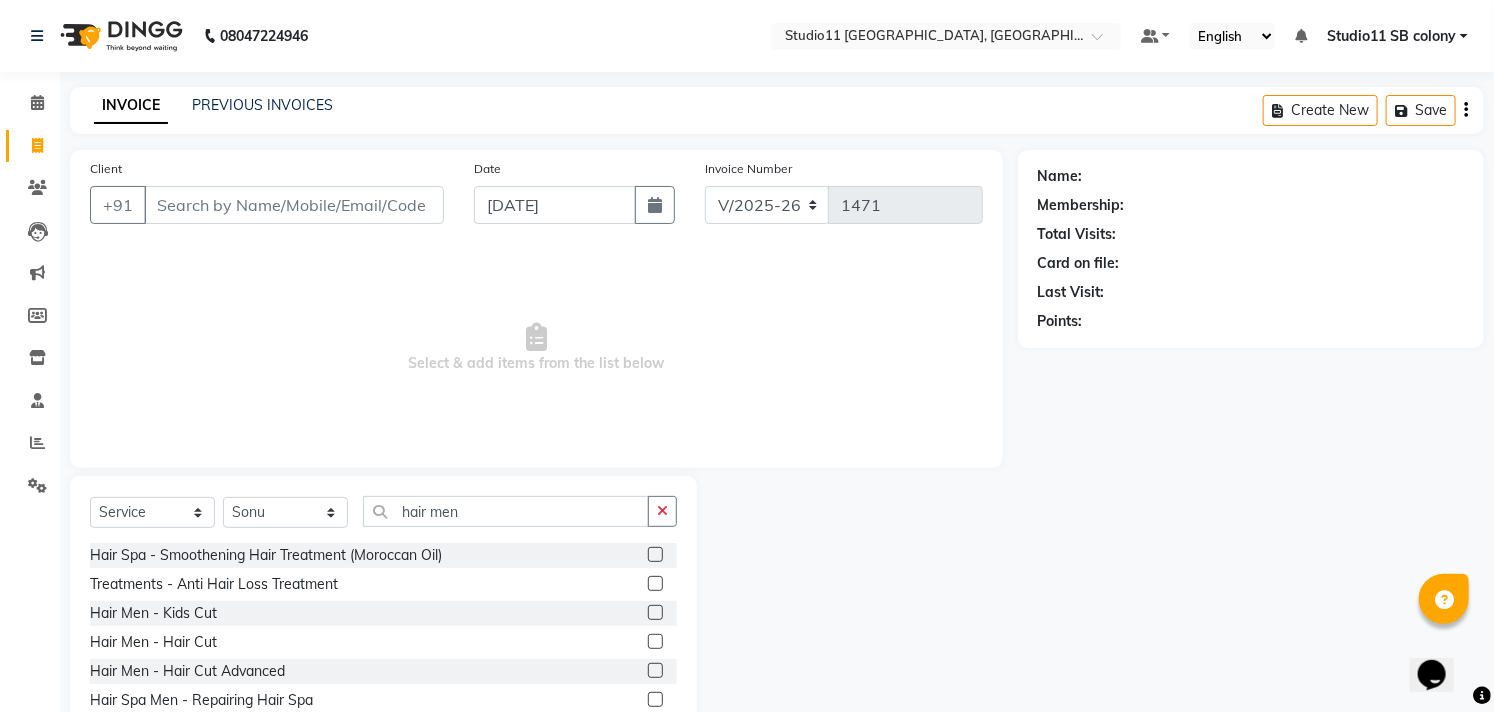 drag, startPoint x: 638, startPoint y: 640, endPoint x: 614, endPoint y: 582, distance: 62.76942 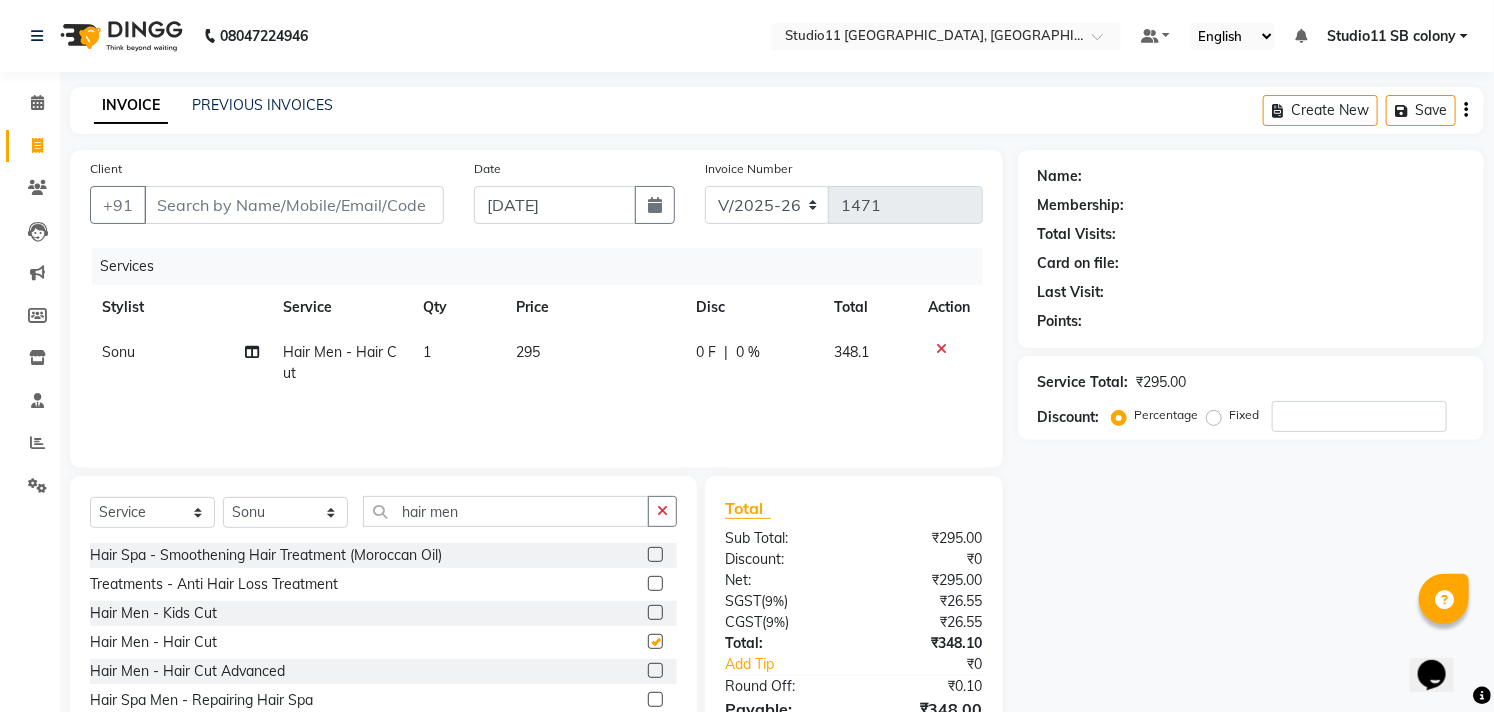 checkbox on "false" 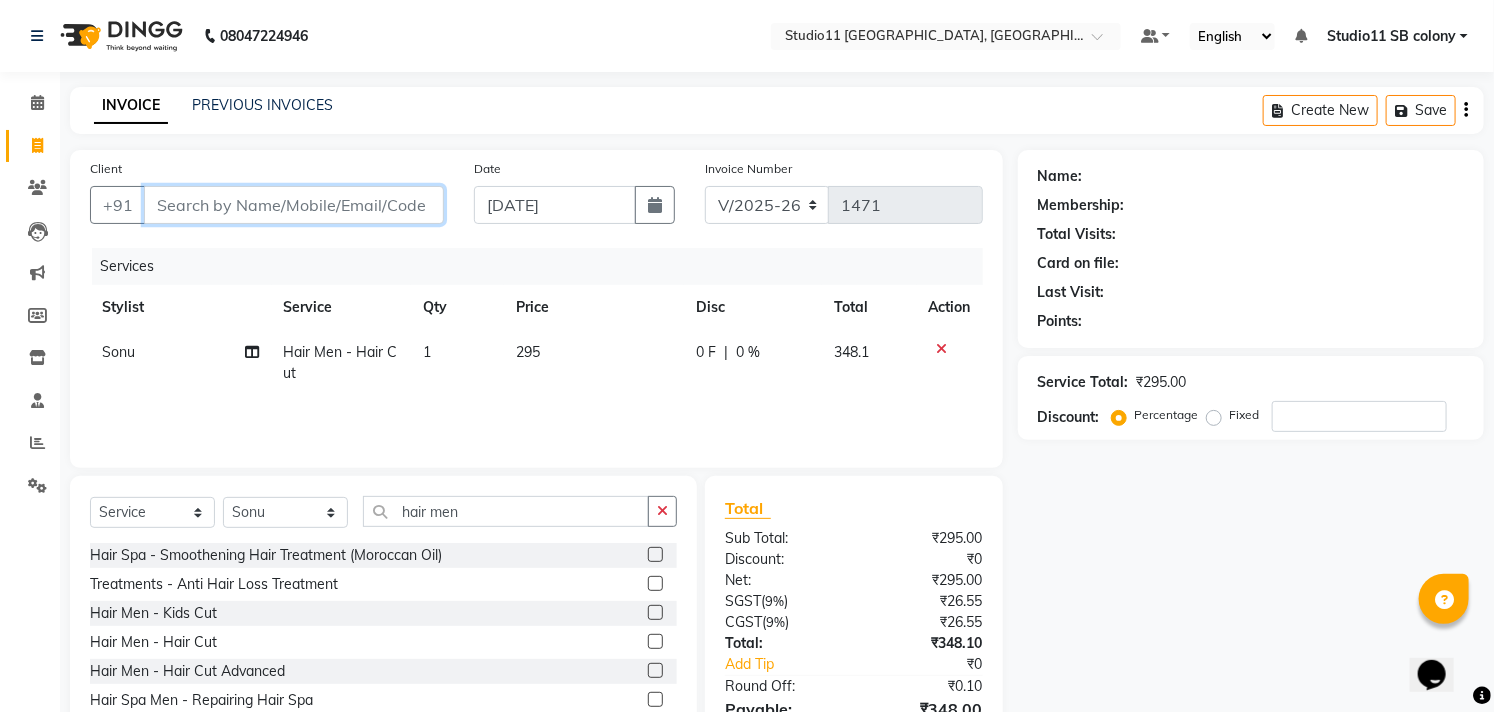 click on "Client" at bounding box center [294, 205] 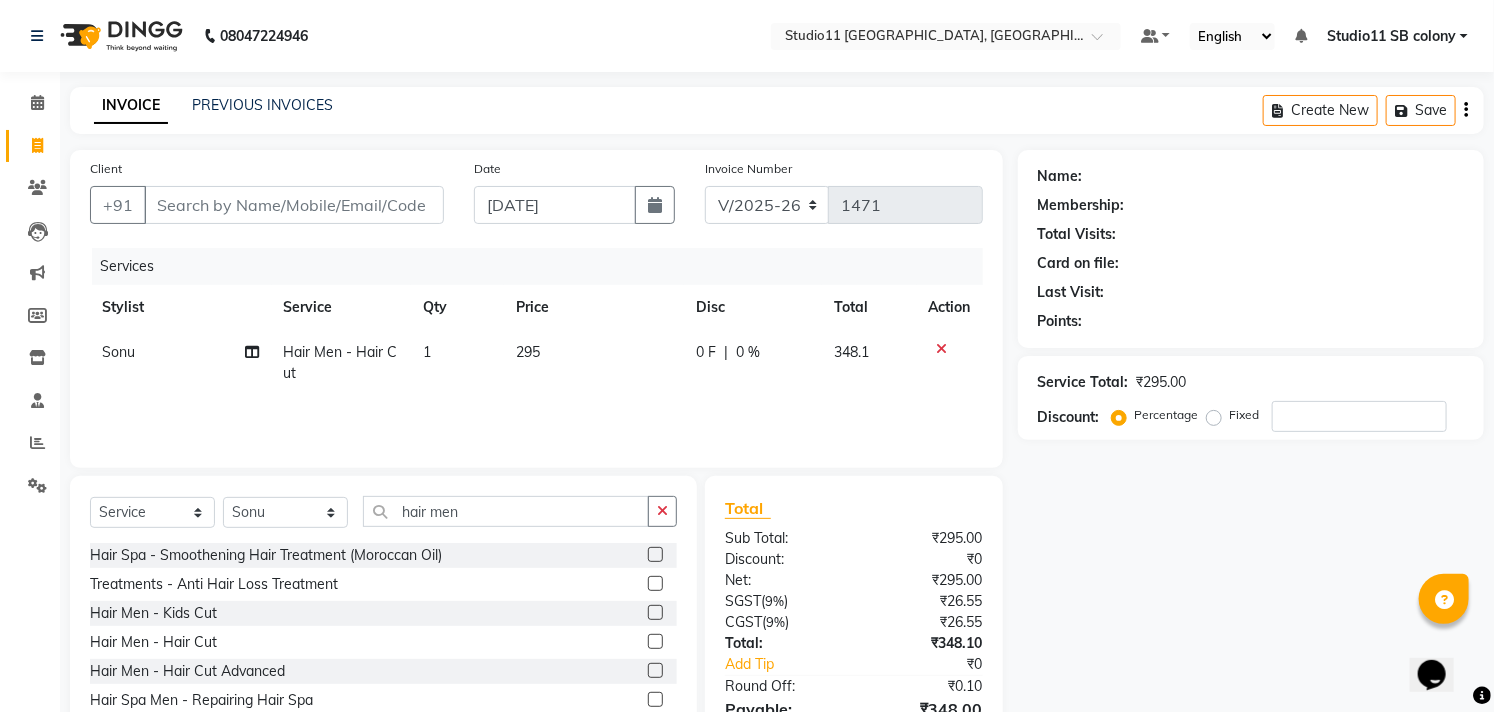 click on "295" 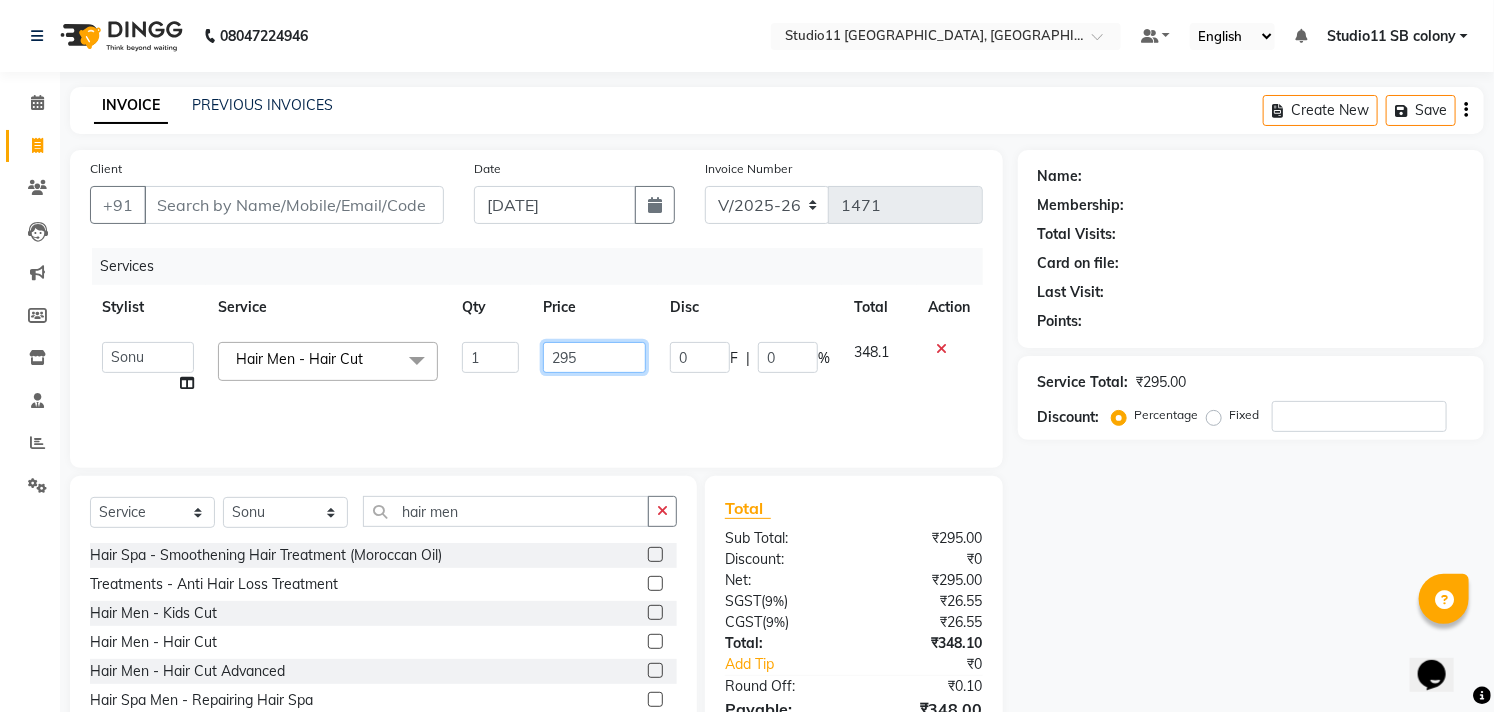 click on "295" 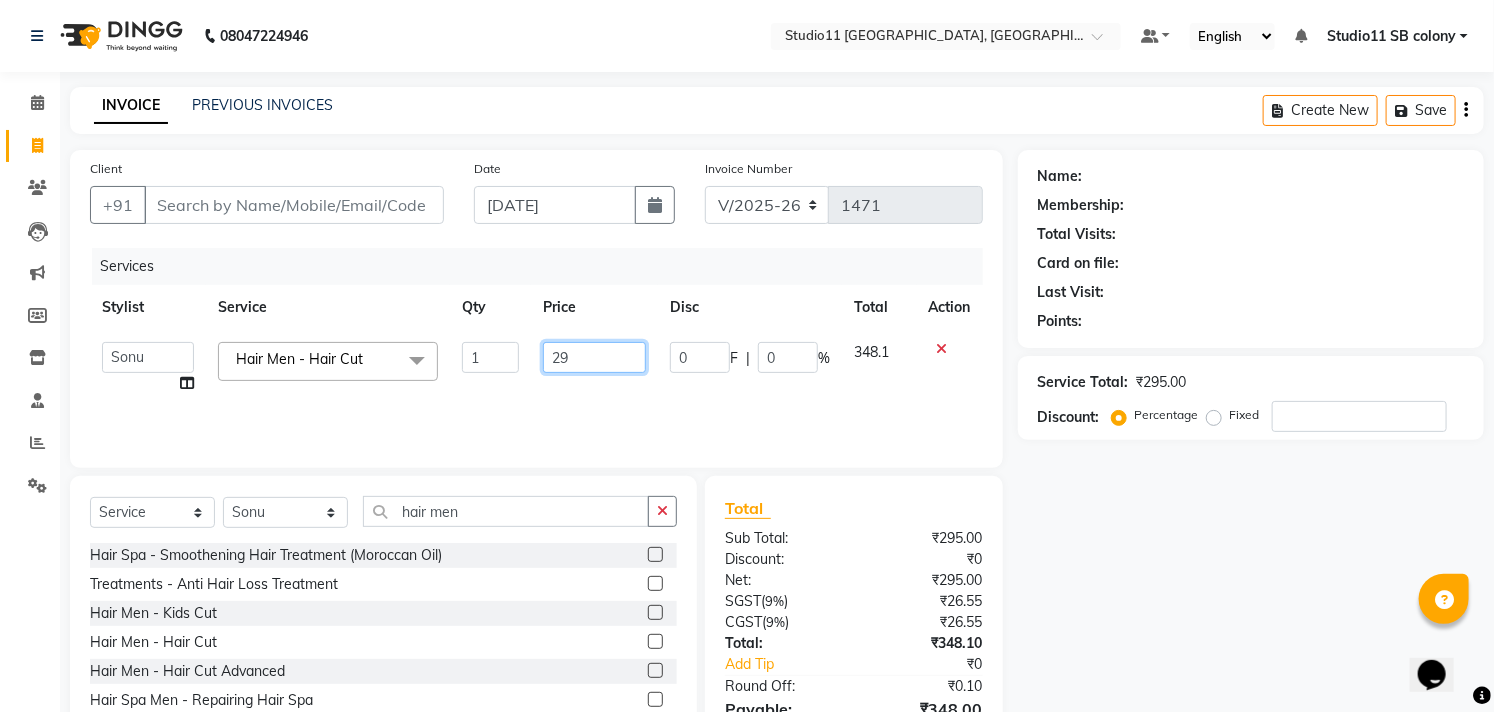 type on "2" 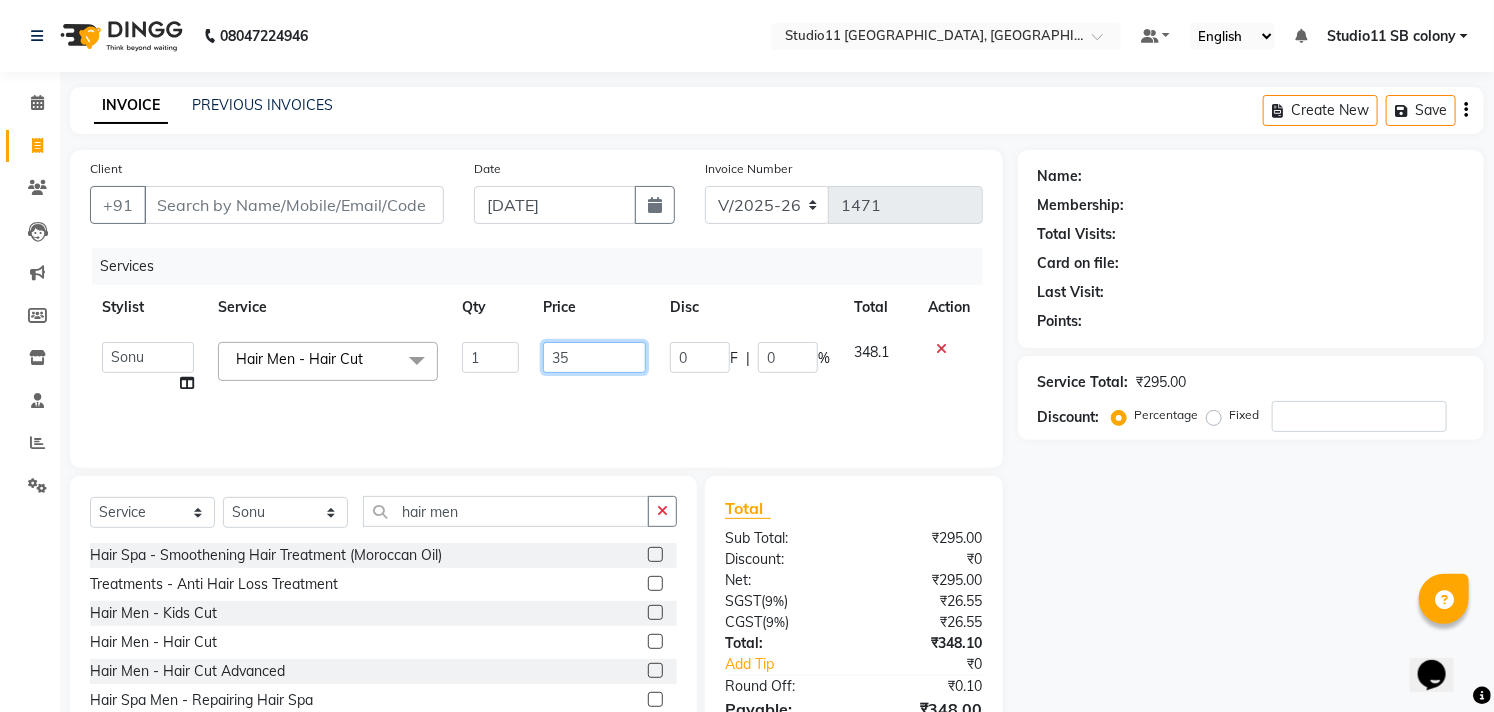 type on "350" 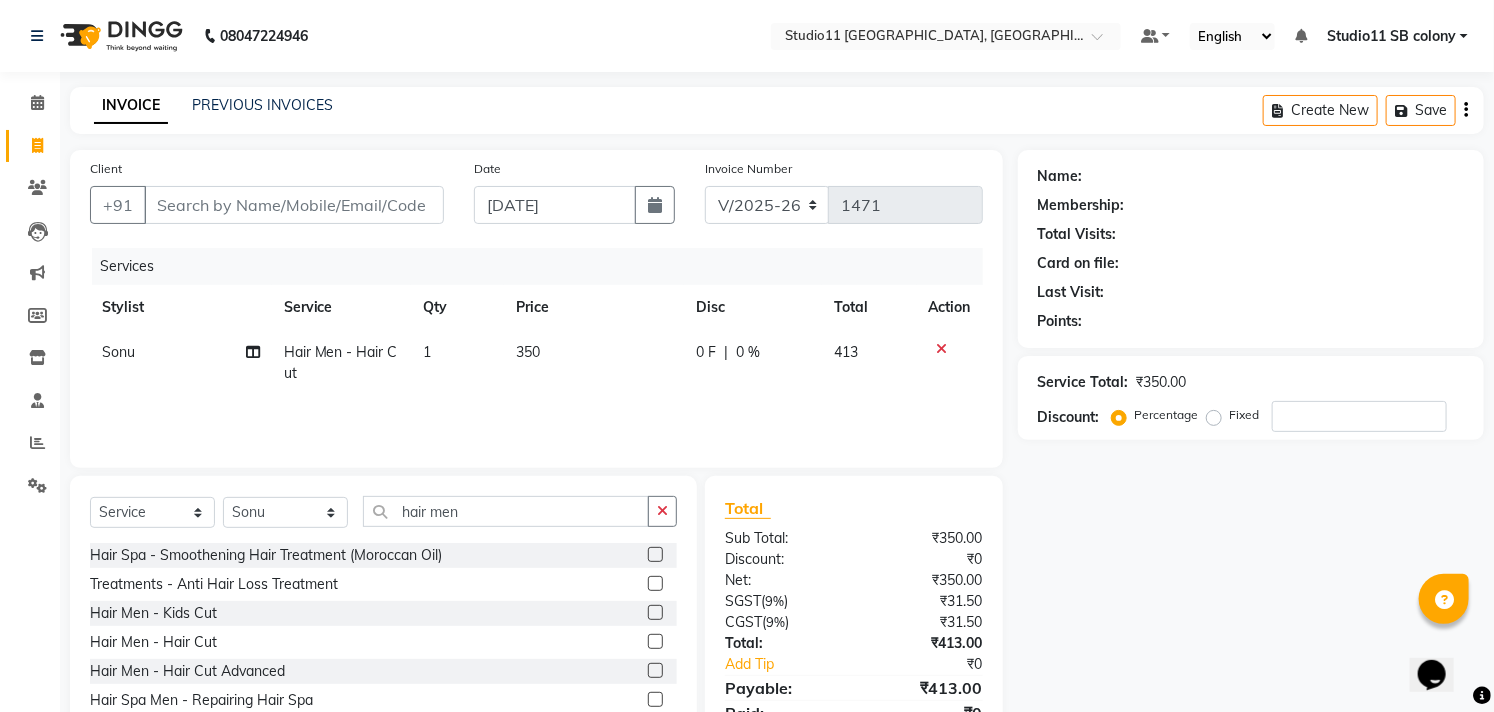 click on "Services Stylist Service Qty Price Disc Total Action [PERSON_NAME] Hair Men - Hair Cut 1 350 0 F | 0 % 413" 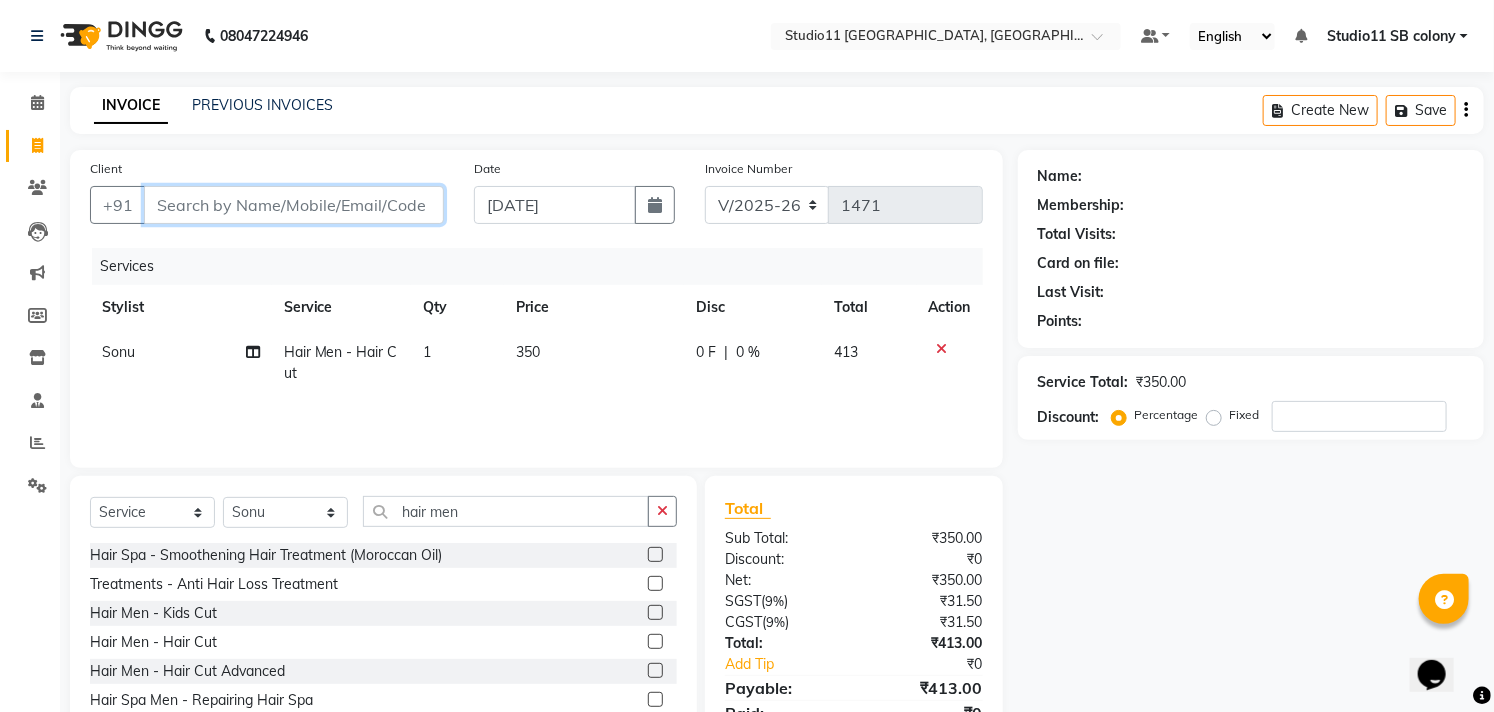 drag, startPoint x: 285, startPoint y: 208, endPoint x: 264, endPoint y: 216, distance: 22.472204 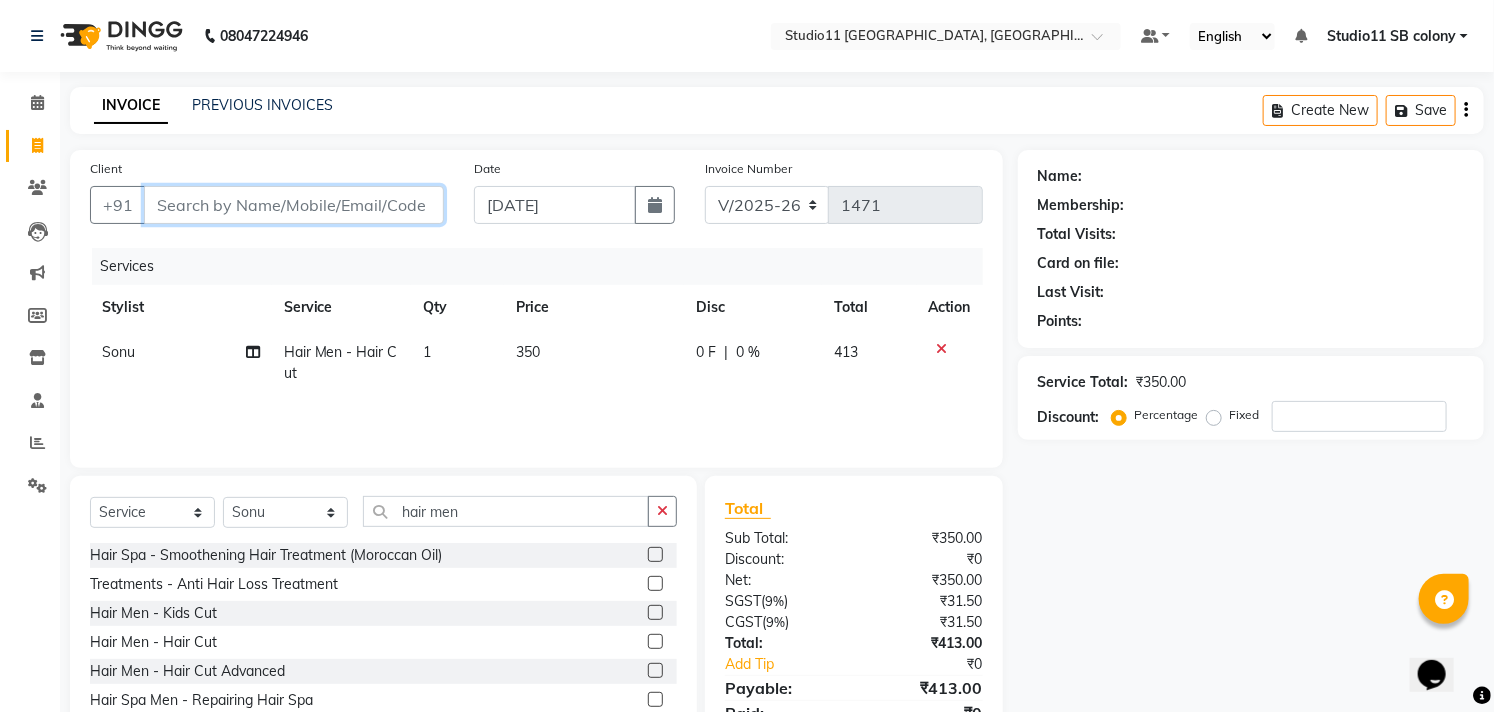 type on "9" 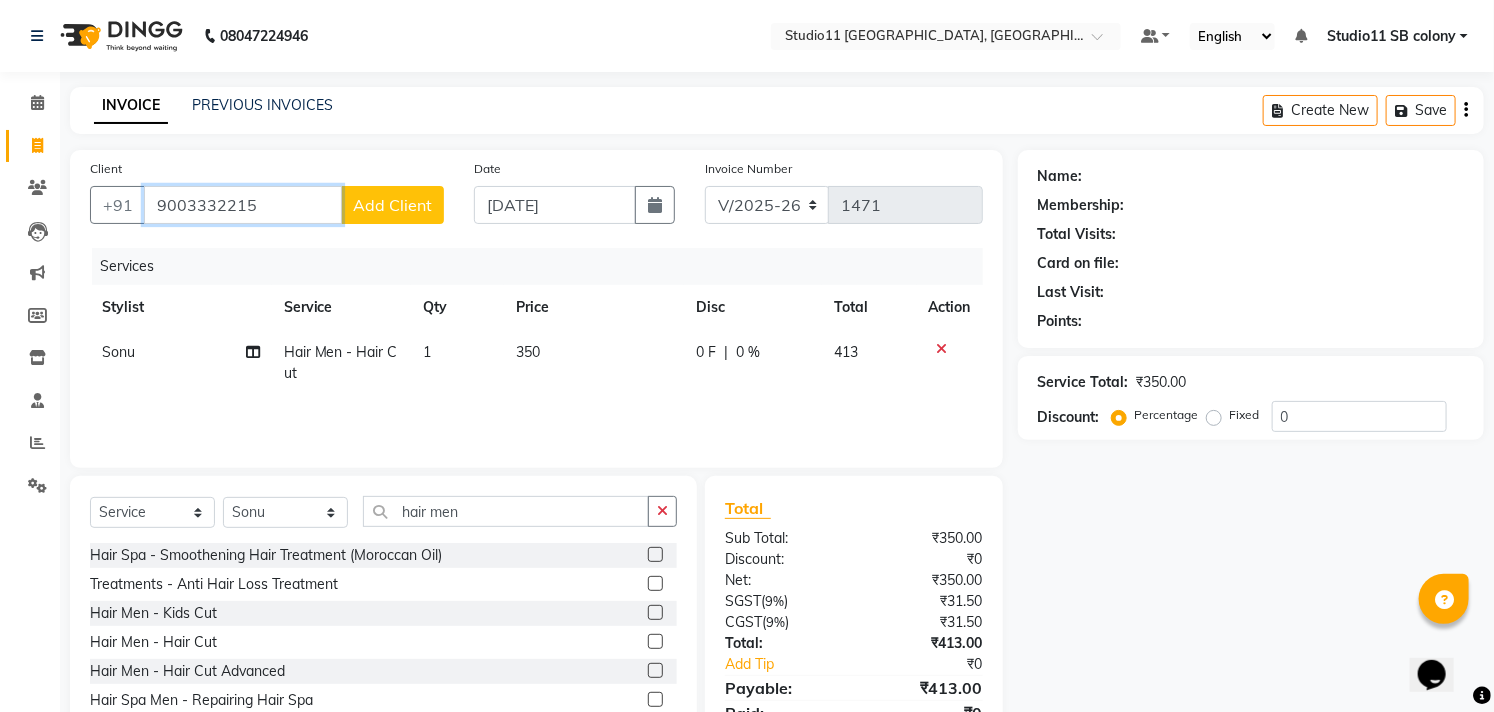 click on "9003332215" at bounding box center (243, 205) 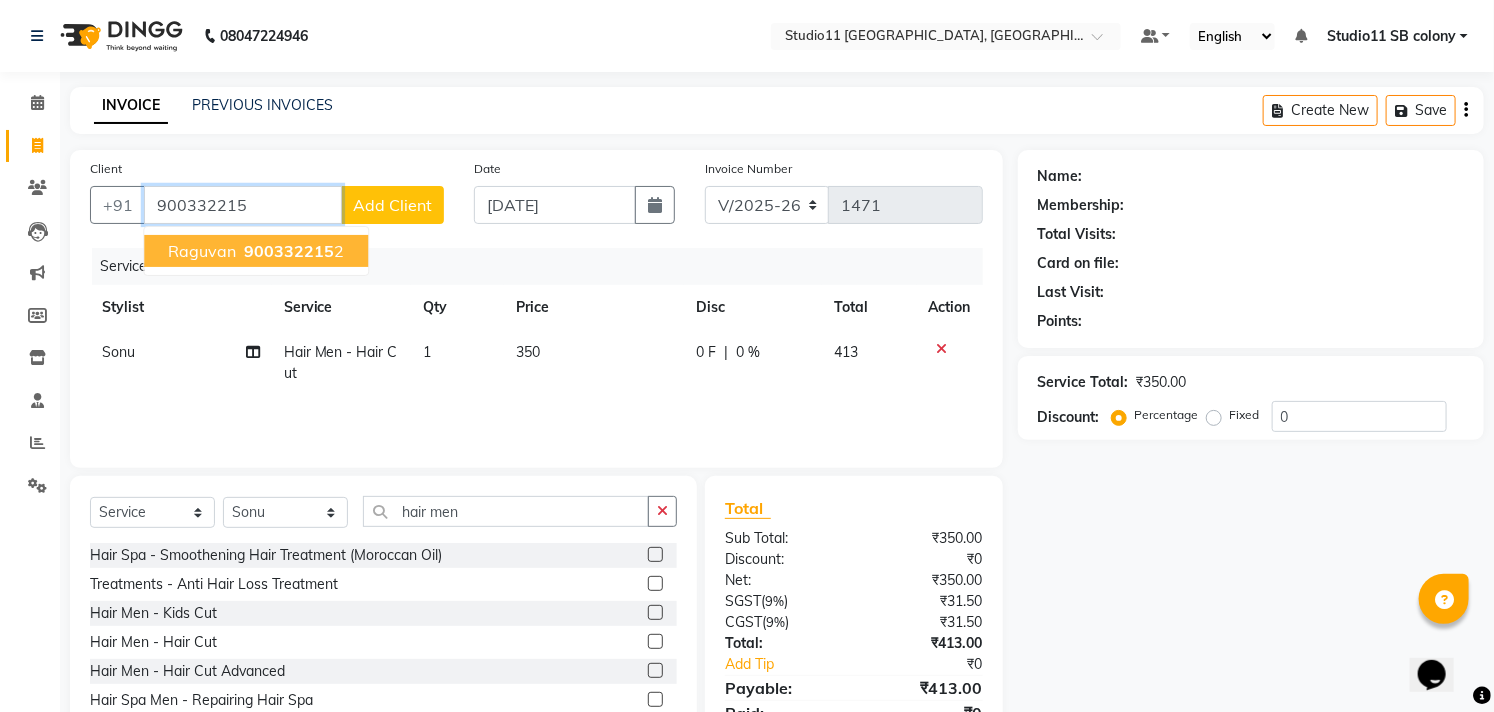 click on "900332215" at bounding box center [243, 205] 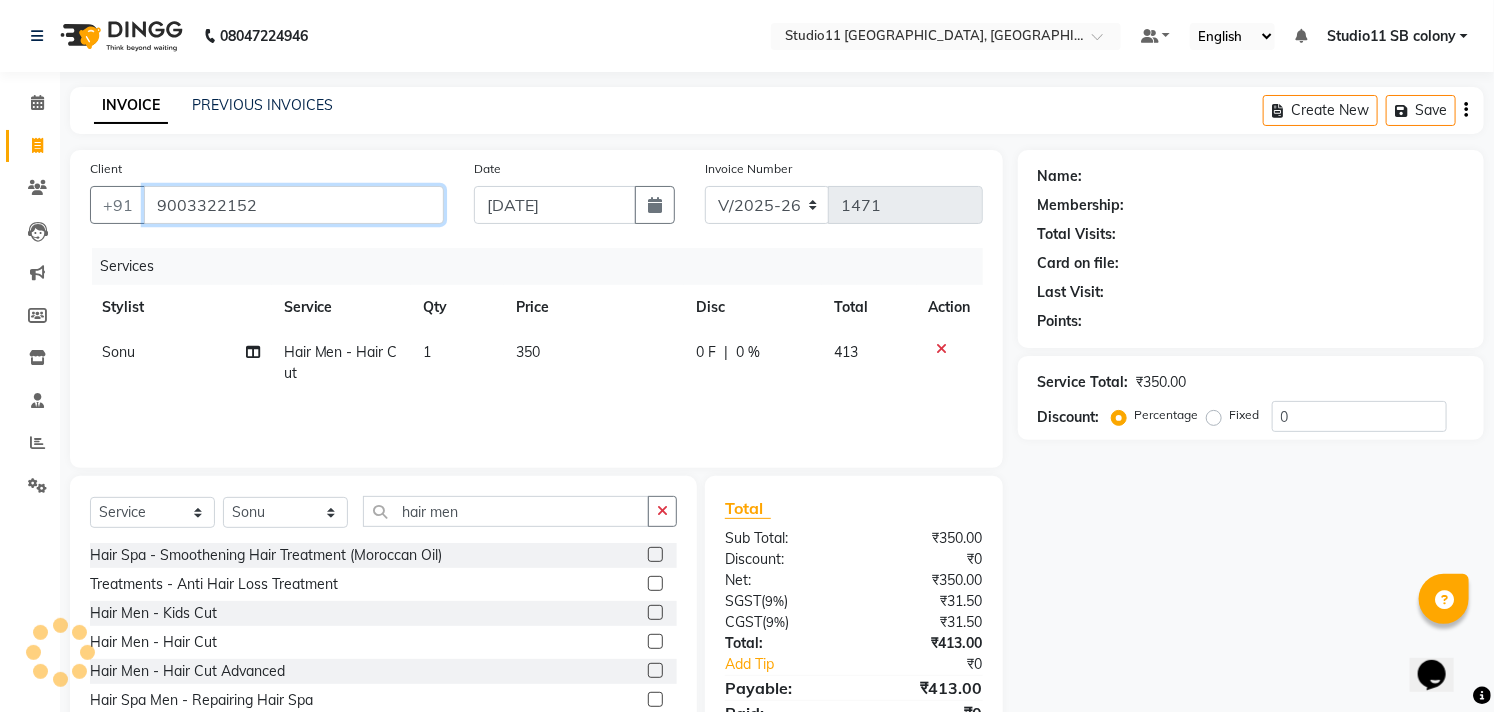 type on "9003322152" 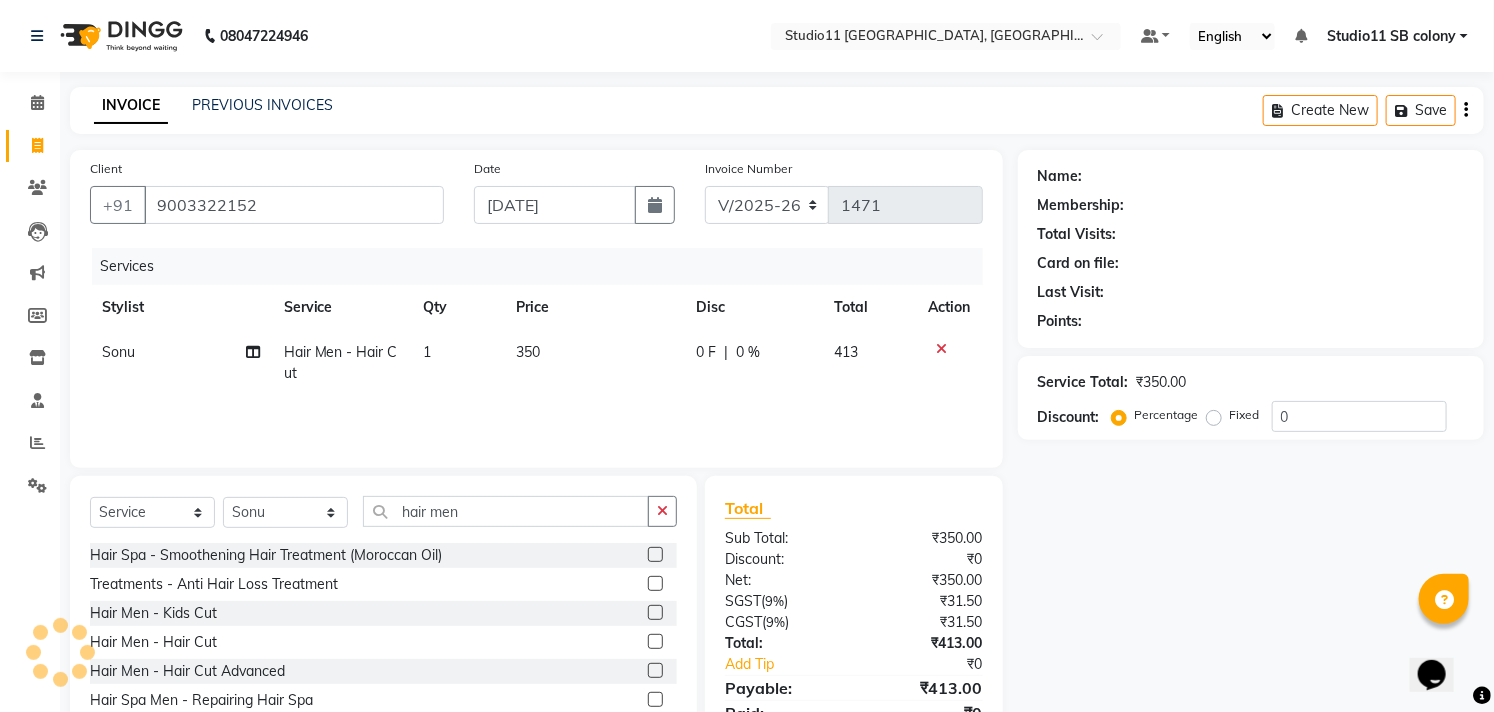 select on "1: Object" 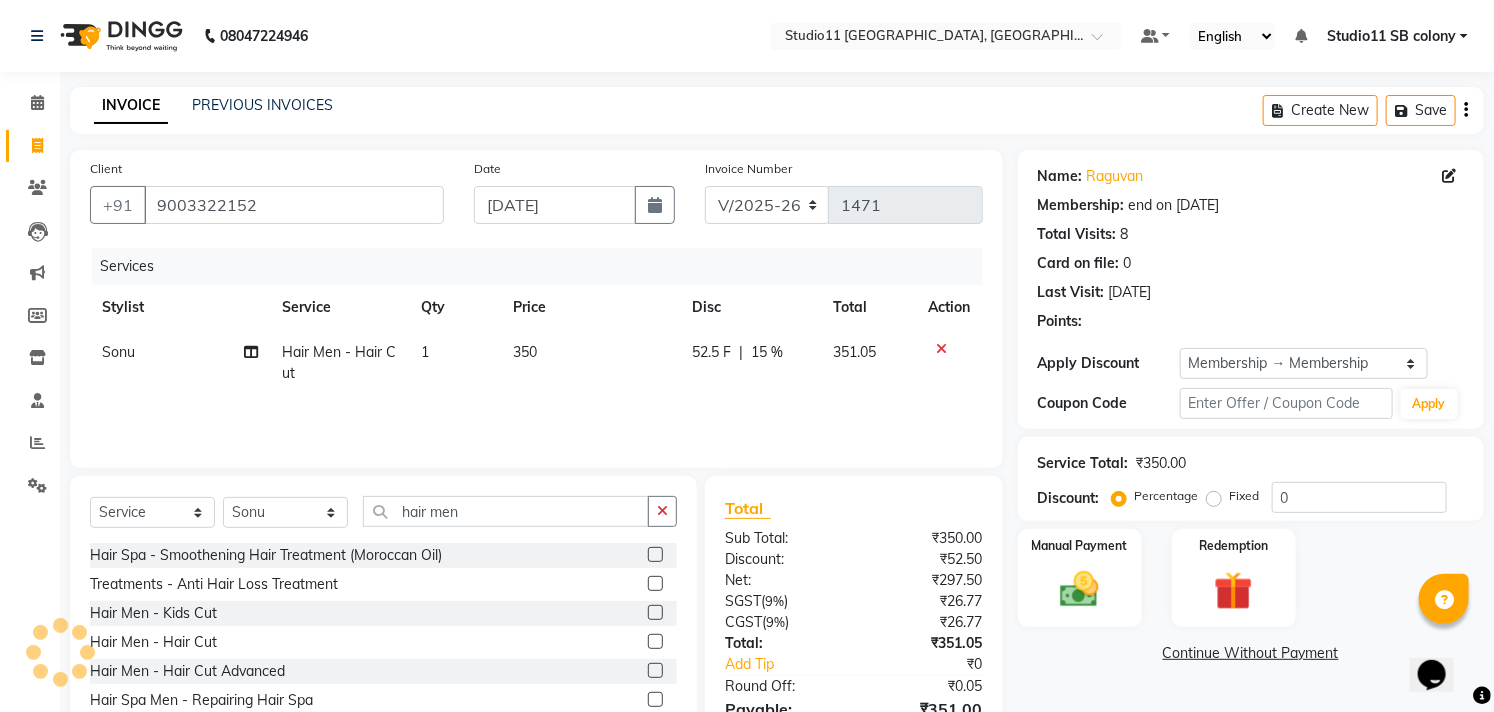 type on "15" 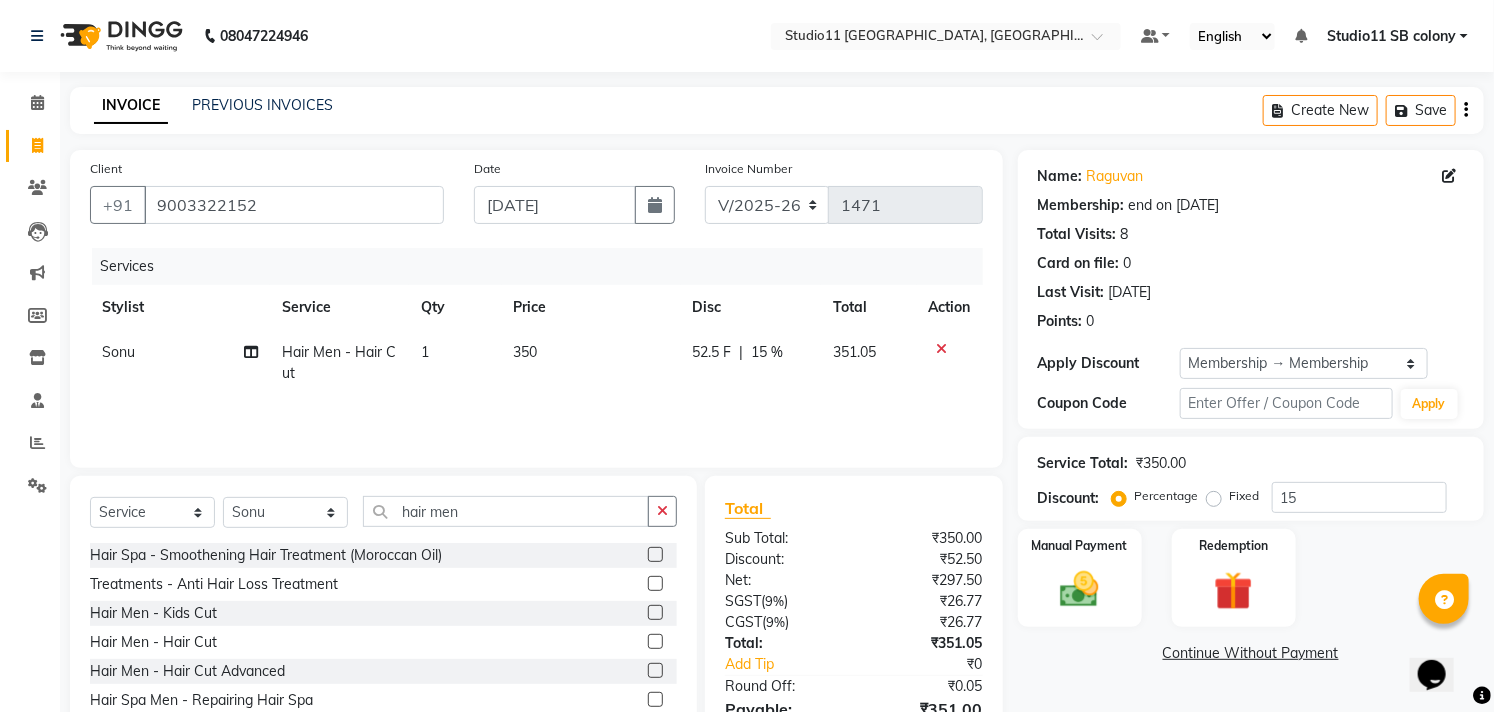 scroll, scrollTop: 108, scrollLeft: 0, axis: vertical 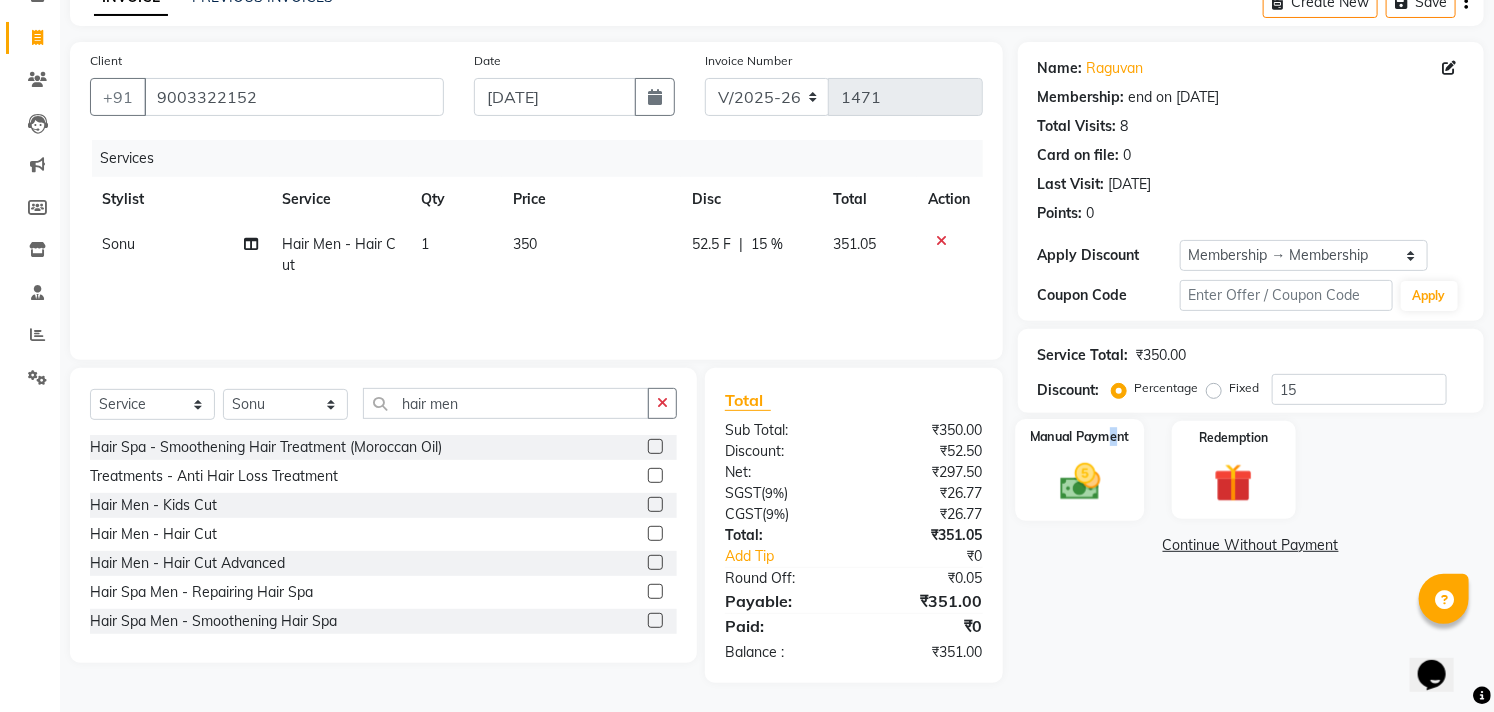 drag, startPoint x: 1117, startPoint y: 446, endPoint x: 1093, endPoint y: 440, distance: 24.738634 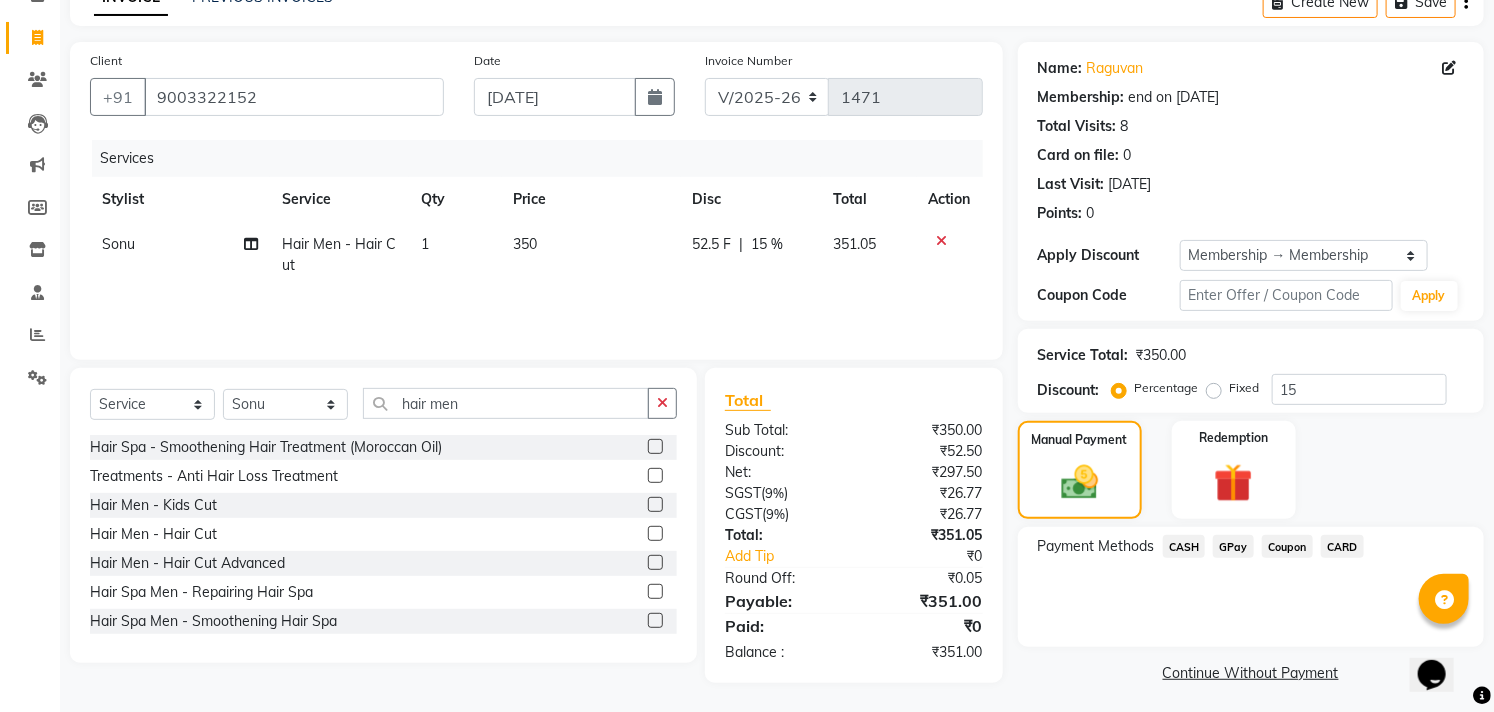 drag, startPoint x: 523, startPoint y: 255, endPoint x: 650, endPoint y: 254, distance: 127.00394 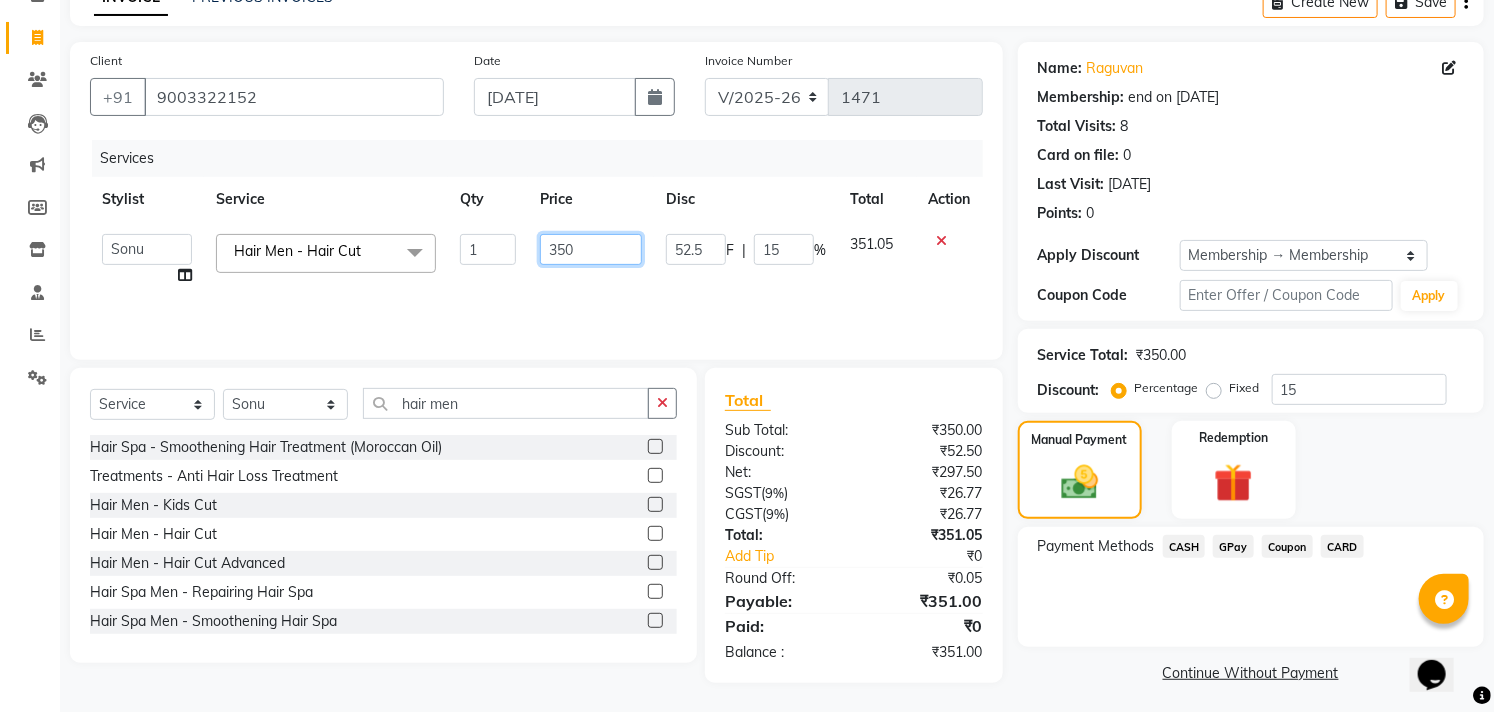click on "350" 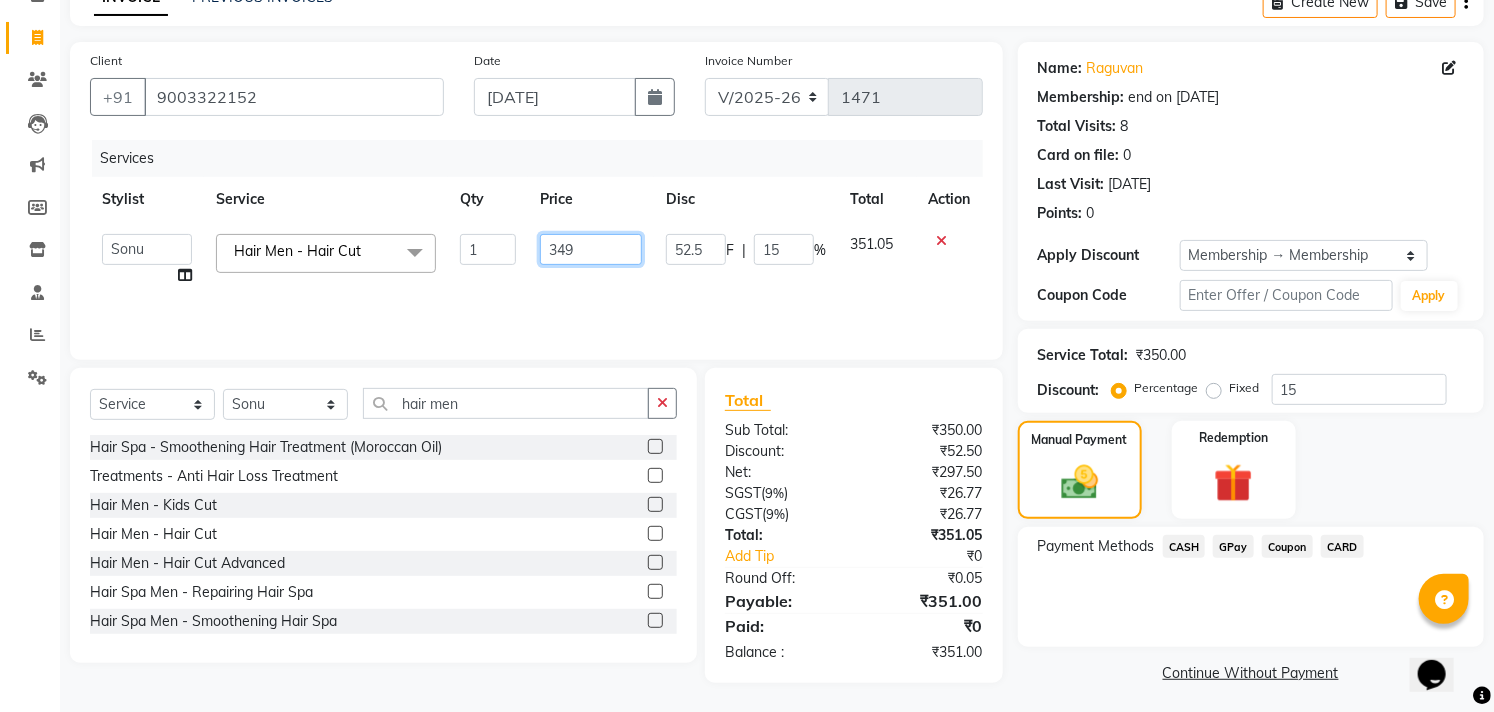 type on "349.5" 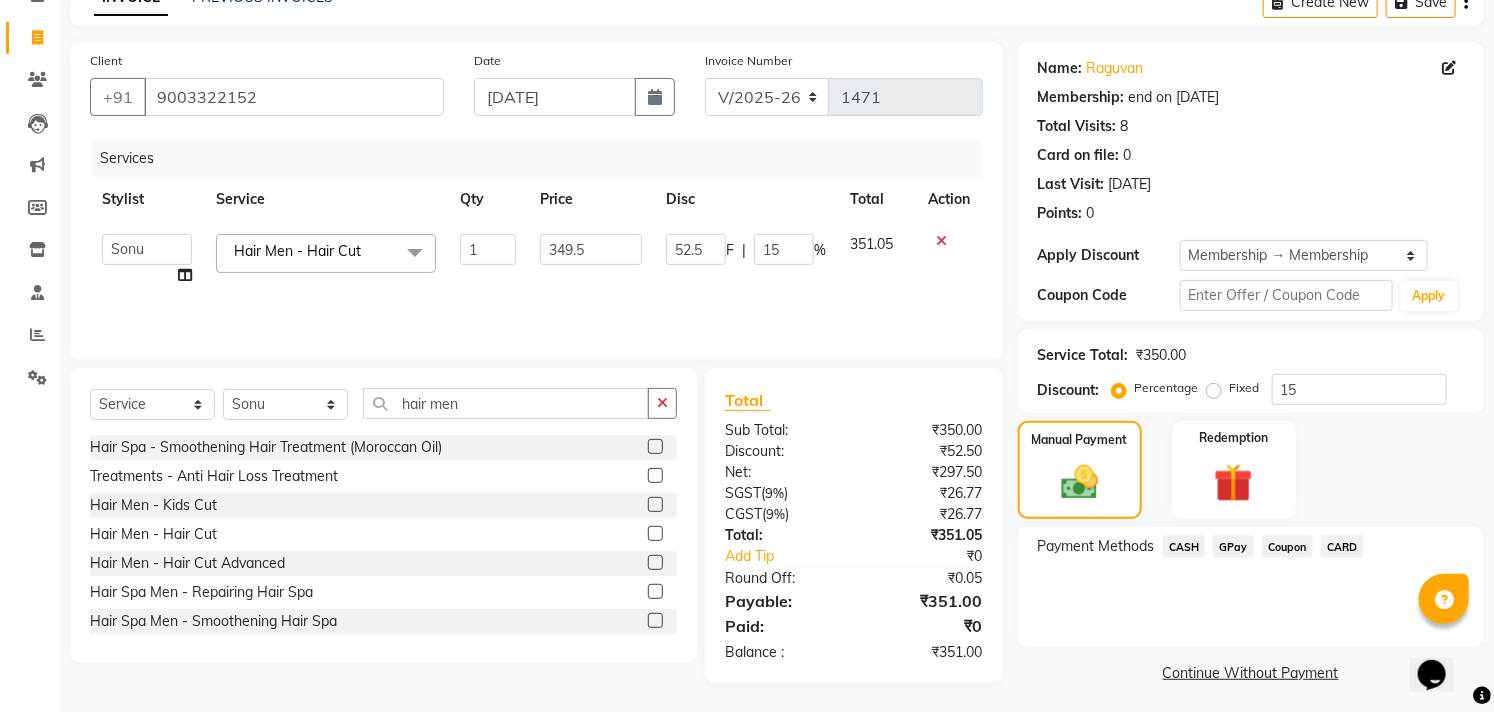 click on "Services Stylist Service Qty Price Disc Total Action  [PERSON_NAME]   Dani   [PERSON_NAME]   Josna   kaif   [PERSON_NAME]   [PERSON_NAME]   [PERSON_NAME]   Studio11 SB colony   Tahir   tamil  Hair Men - Hair Cut  x Hair - Kids Hair Cut Hair - Basic Hair Cut Hair - Style Change Hair - Customized Hair Cut Hair - Ironing Hair - Tongs Hair - Roller Sets Hair Advance - Hair Do-Basic Hair Advance - Hair -Up Do Hair Technical - Straightening Hair Technical - Smoothening Hair Technical - Rebonding Hair Technical - Keratin Hair Technical - Kera Smooth Colouring - Root Touch Up([MEDICAL_DATA]) Colouring - Root Touch Up([MEDICAL_DATA] Free) Colouring - Global Color([MEDICAL_DATA]) Colouring - Global Color([MEDICAL_DATA] Free) Fashion Colour - Global [MEDICAL_DATA] Fashion Colour - Global [MEDICAL_DATA] Free Fashion Colour - Fashion Streaks(Min 3 Streaks) Fashion Colour - Highlights Half Fashion Colour - Highlights Full Wash&Blowdry - Blowdry Wash&Blowdry - Blowdry & Hair Wash Wash&Blowdry - Hair Wash & Setting Wash&Blowdry - Moroccan Hairwash & Conditioning Threading - Chin 1" 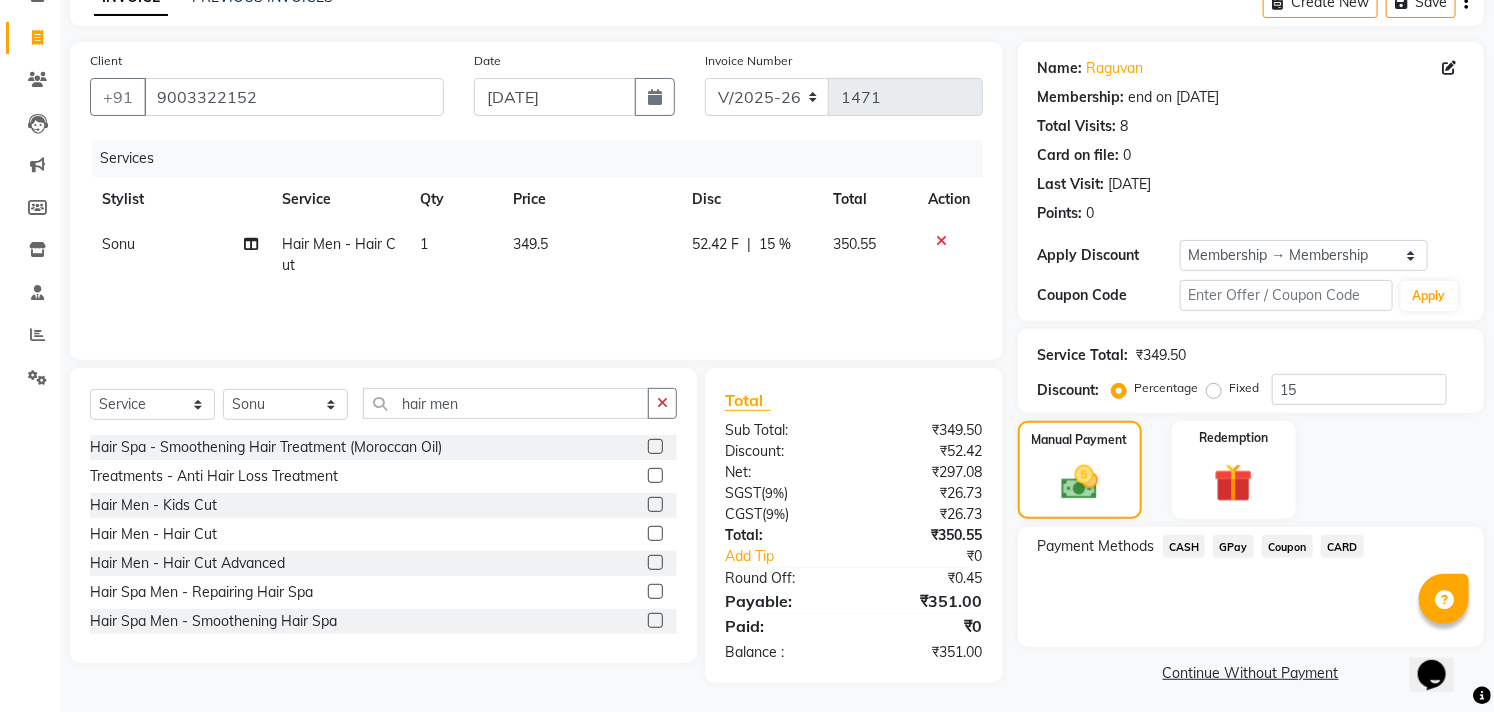 scroll, scrollTop: 113, scrollLeft: 0, axis: vertical 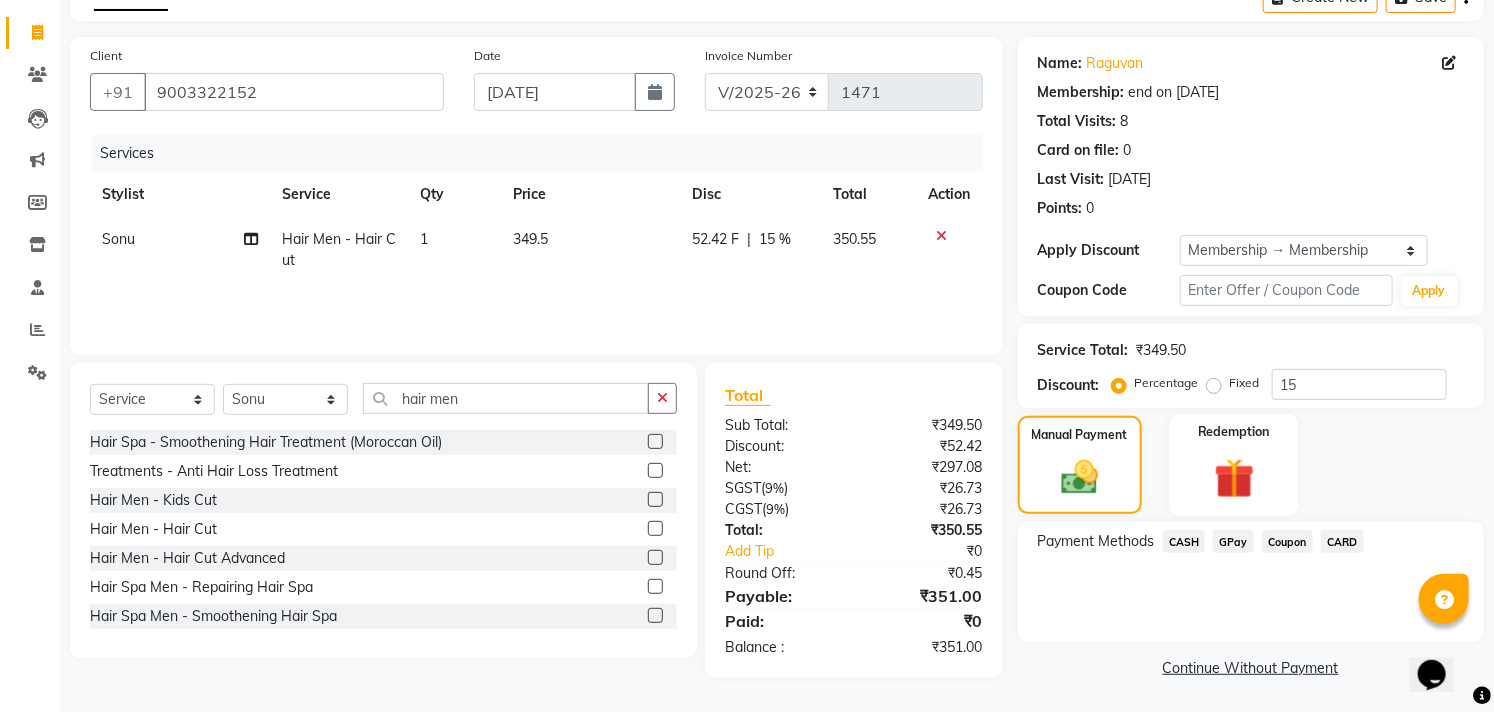 drag, startPoint x: 1120, startPoint y: 606, endPoint x: 1257, endPoint y: 426, distance: 226.20566 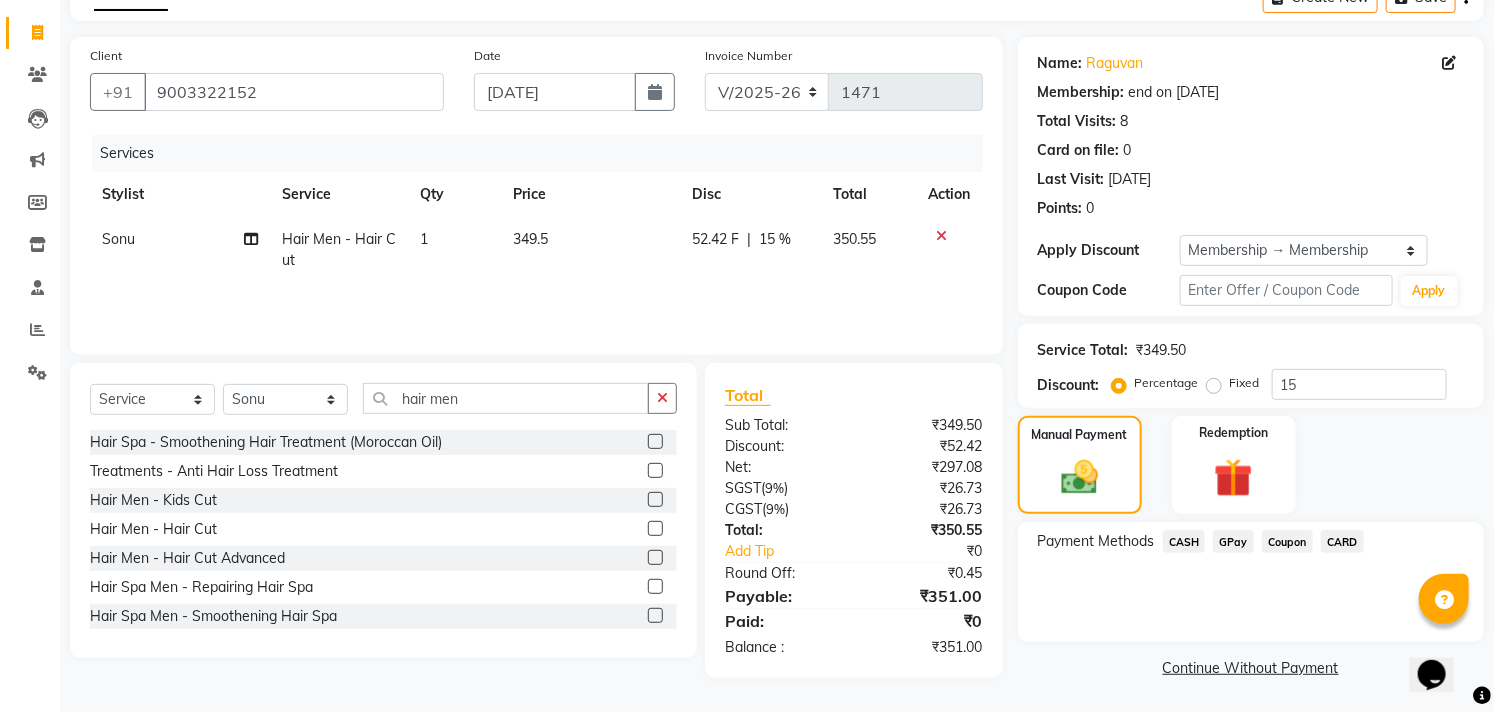 drag, startPoint x: 1257, startPoint y: 537, endPoint x: 1243, endPoint y: 536, distance: 14.035668 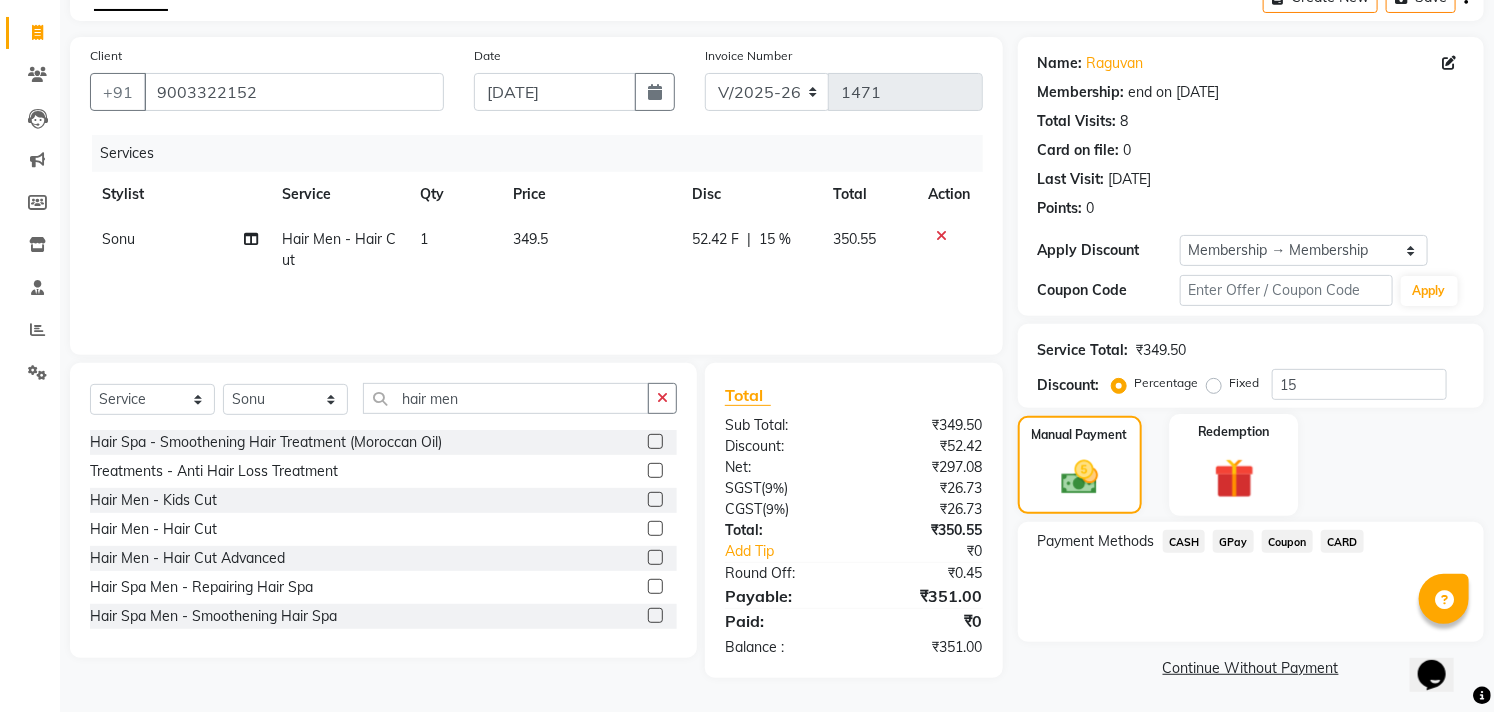 click 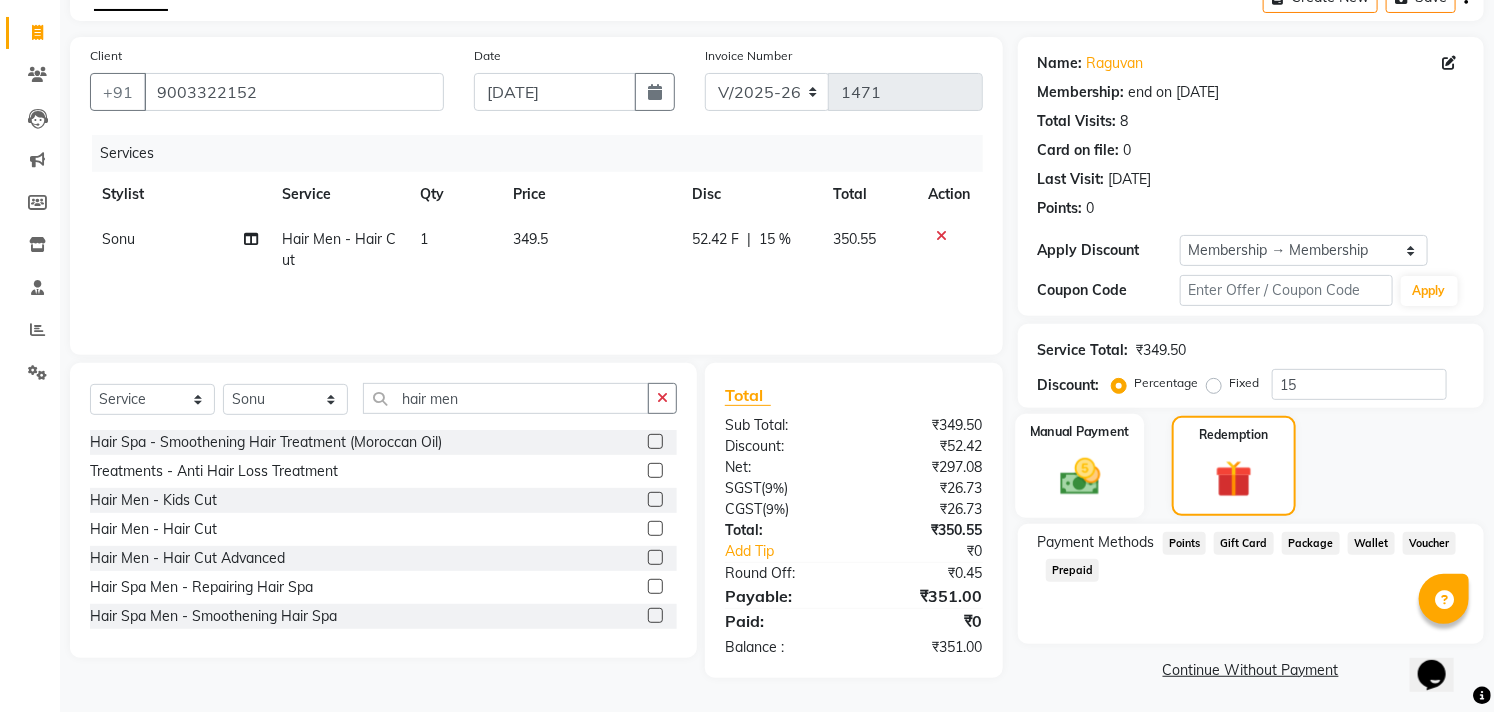 click on "Manual Payment" 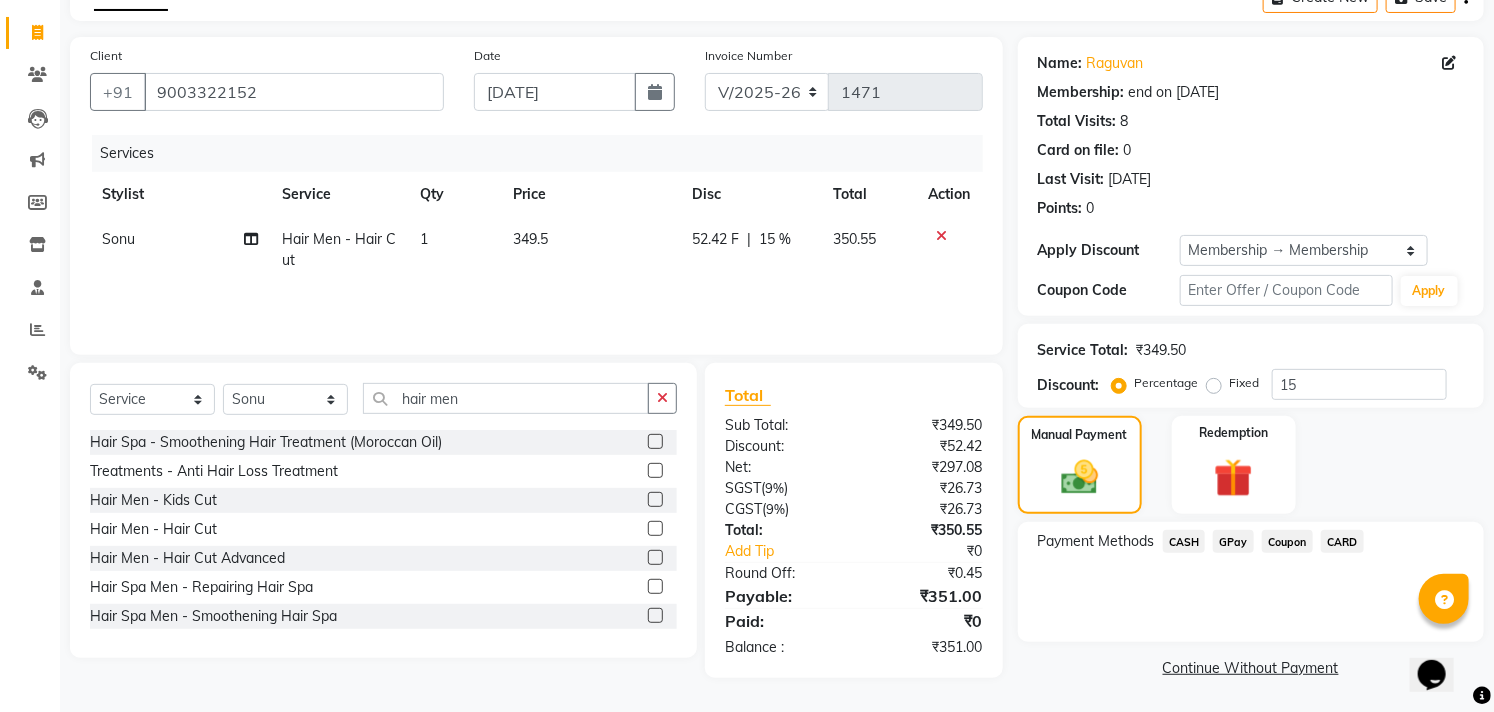click on "349.5" 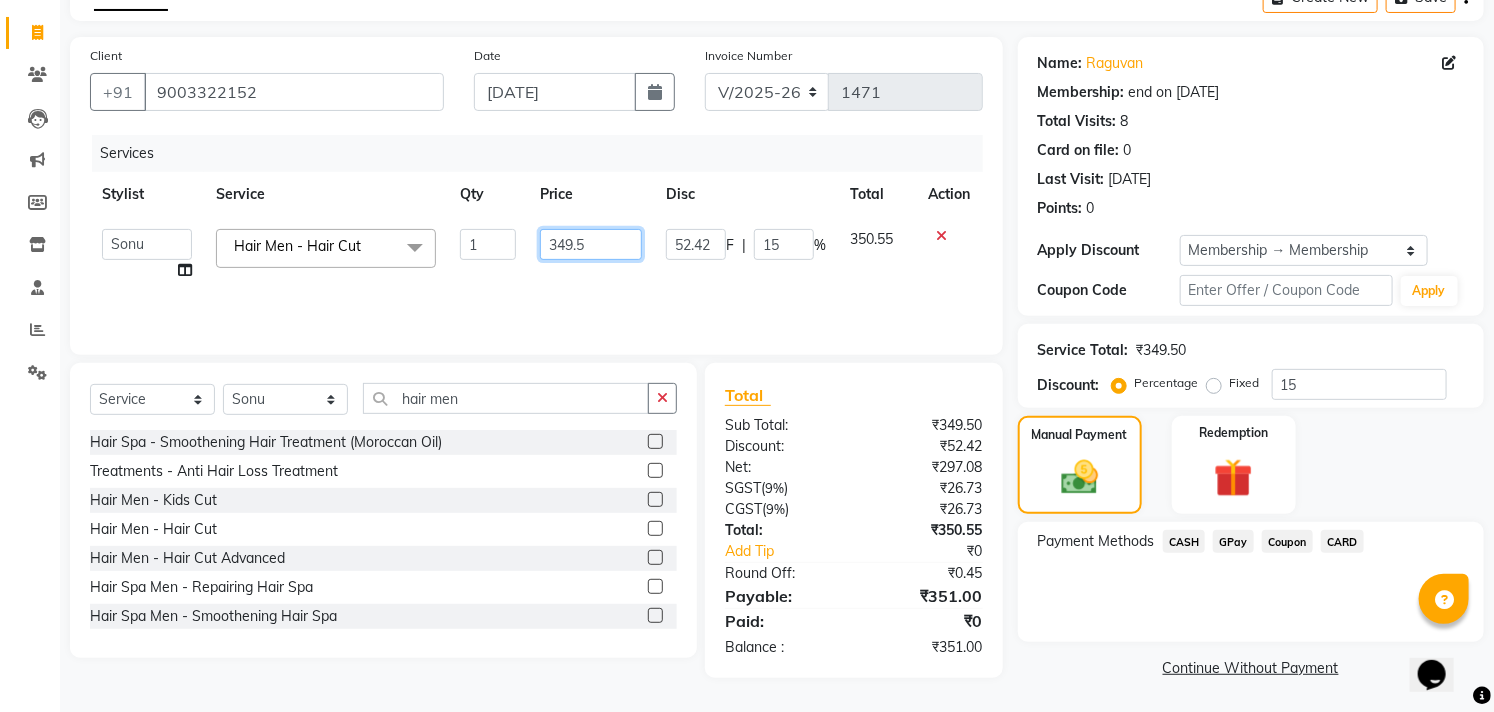 click on "349.5" 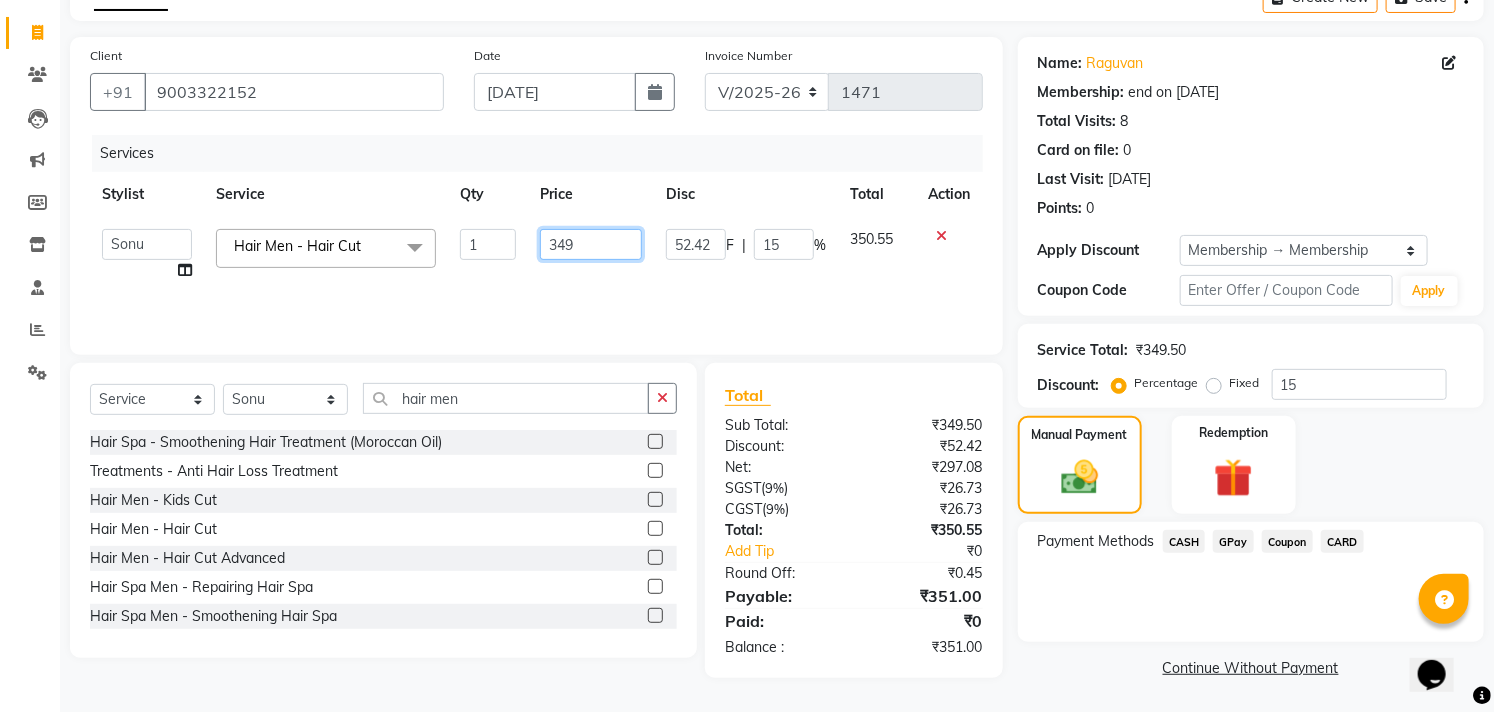 type on "349.4" 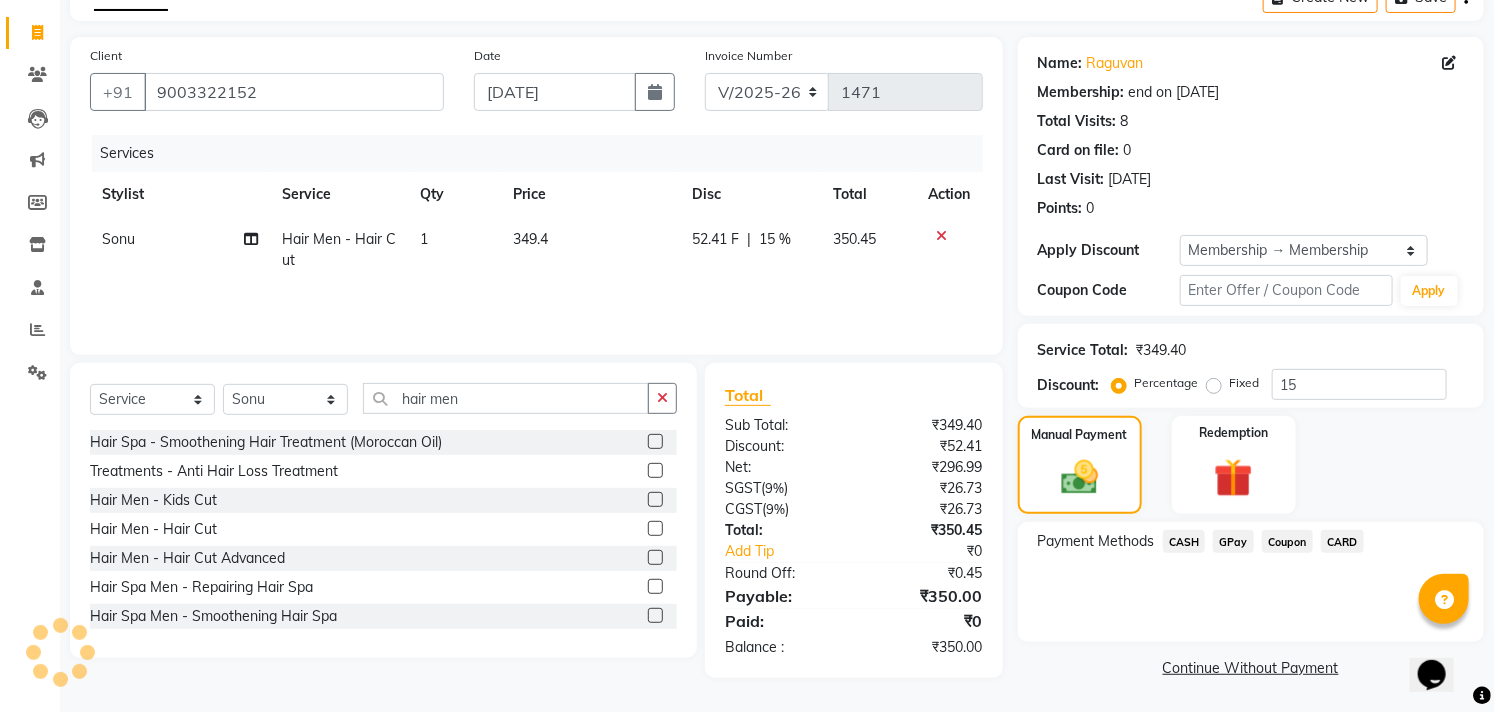 click on "Services Stylist Service Qty Price Disc Total Action [PERSON_NAME] Hair Men - Hair Cut 1 349.4 52.41 F | 15 % 350.45" 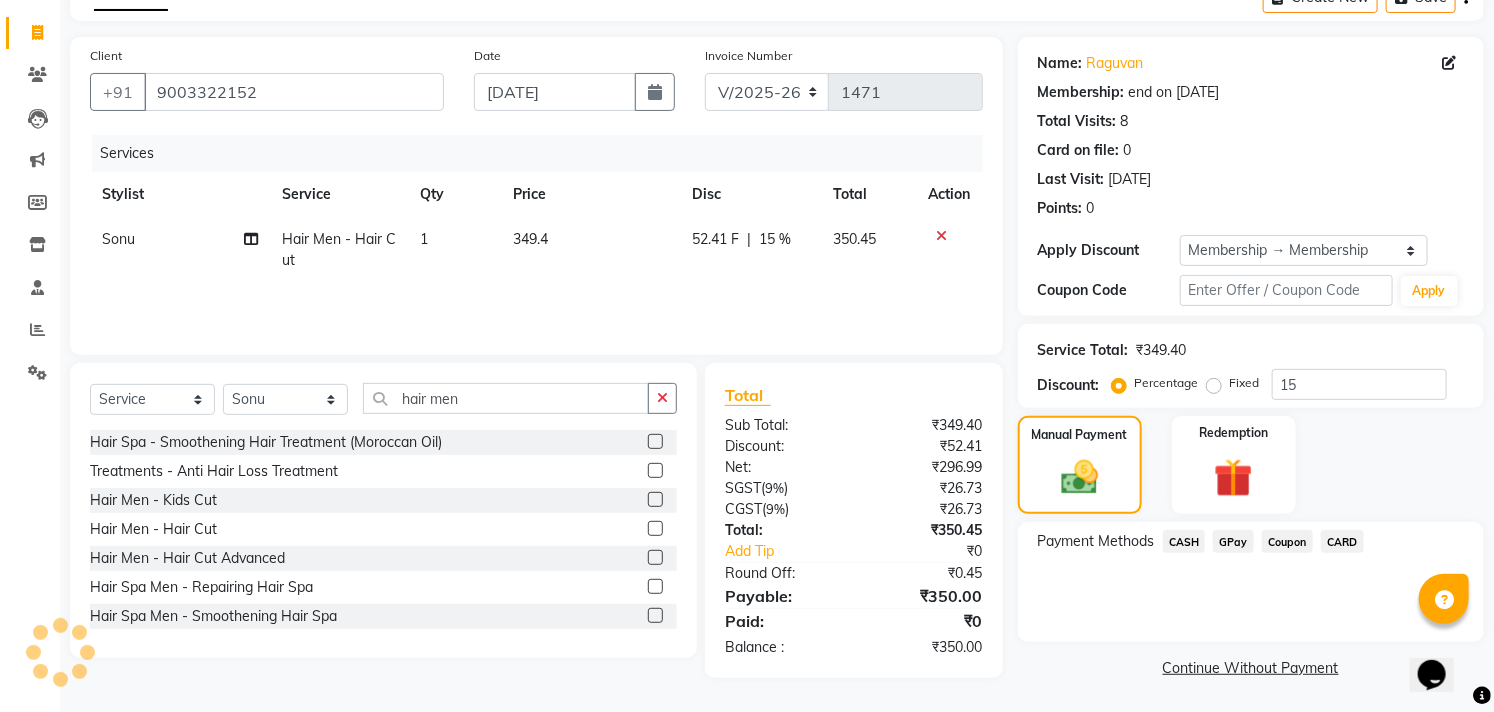 drag, startPoint x: 1510, startPoint y: 310, endPoint x: 29, endPoint y: 7, distance: 1511.6779 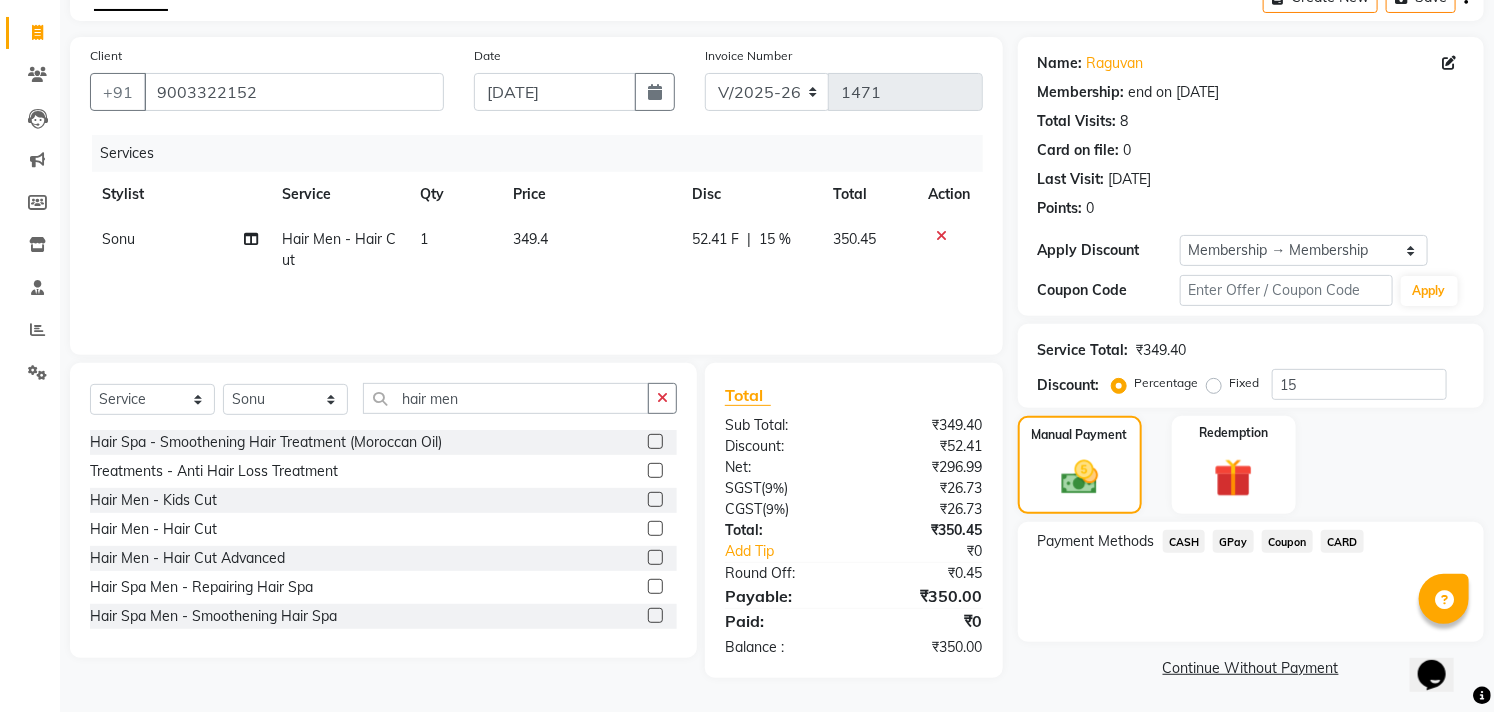 click on "CASH" 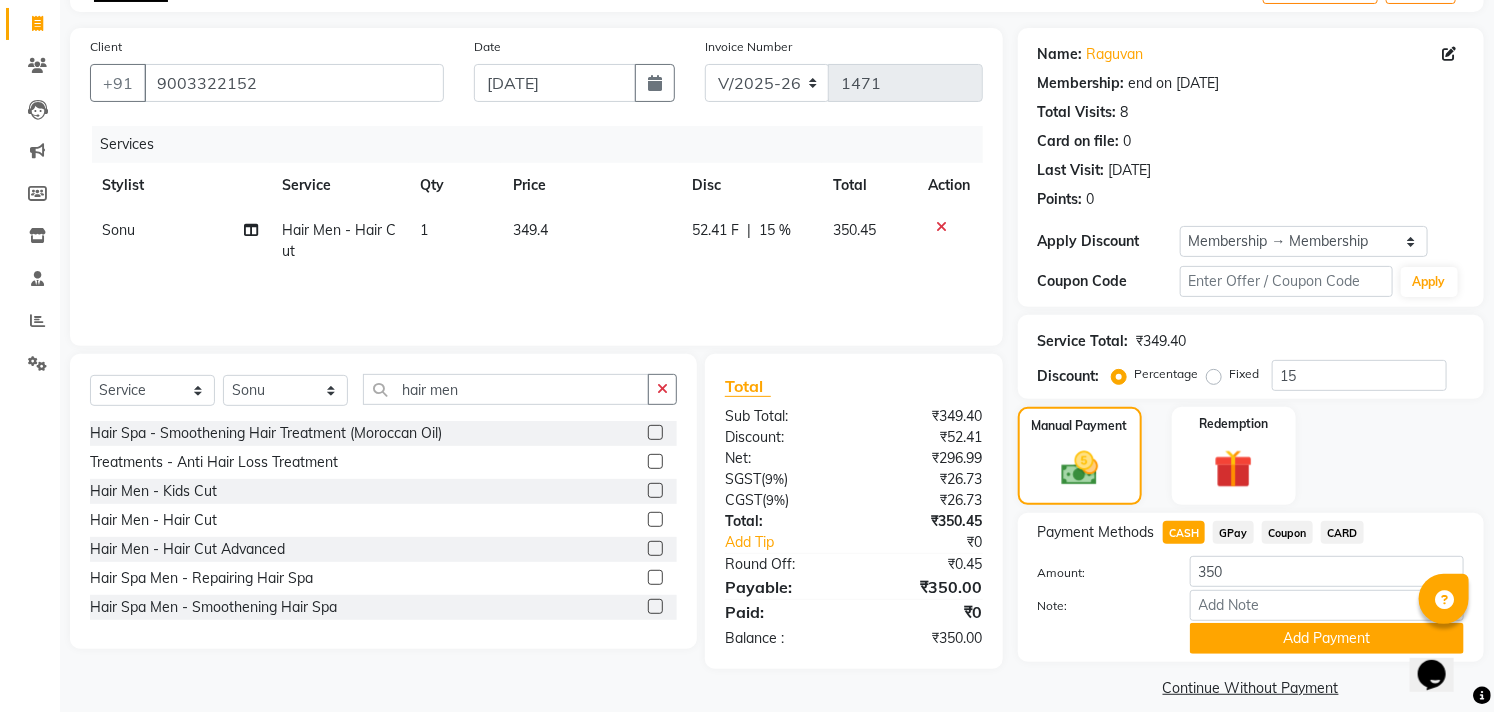 scroll, scrollTop: 143, scrollLeft: 0, axis: vertical 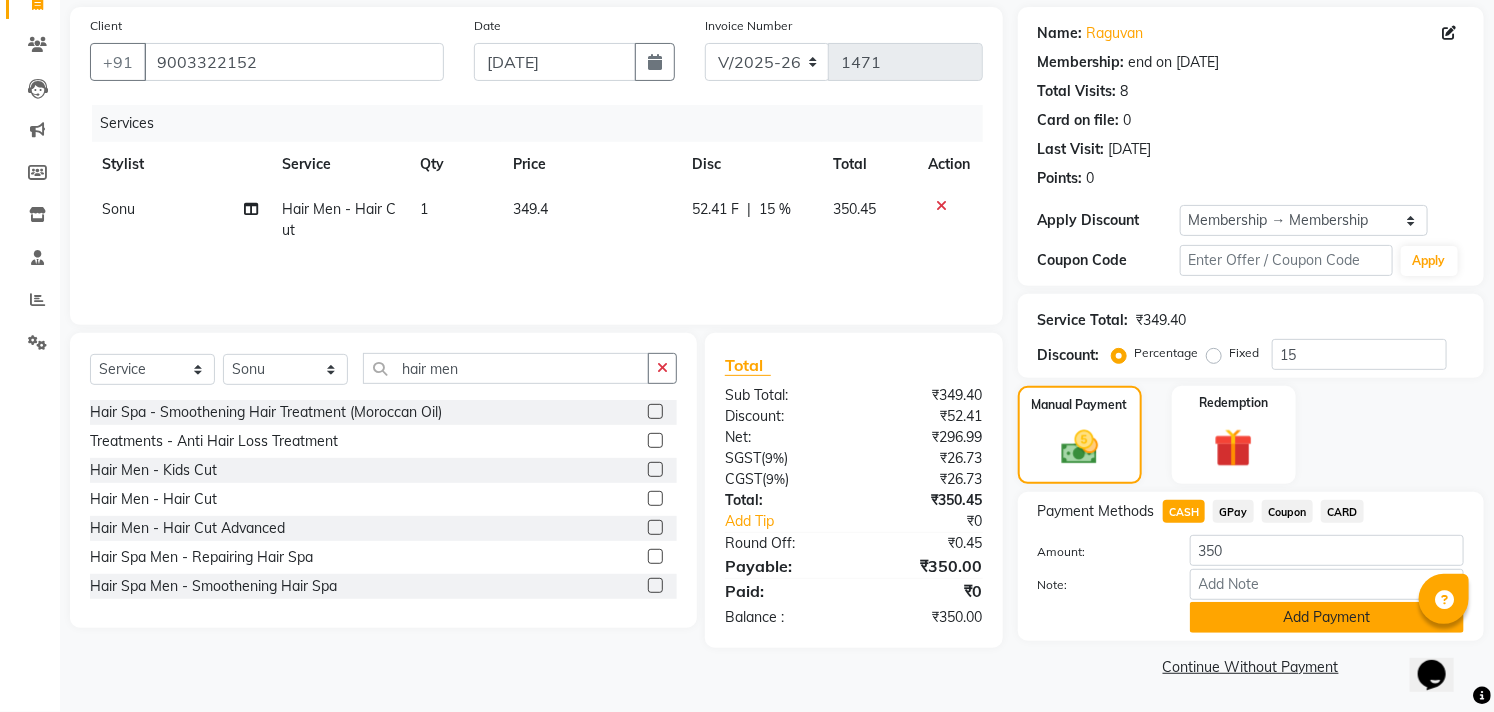 click on "Add Payment" 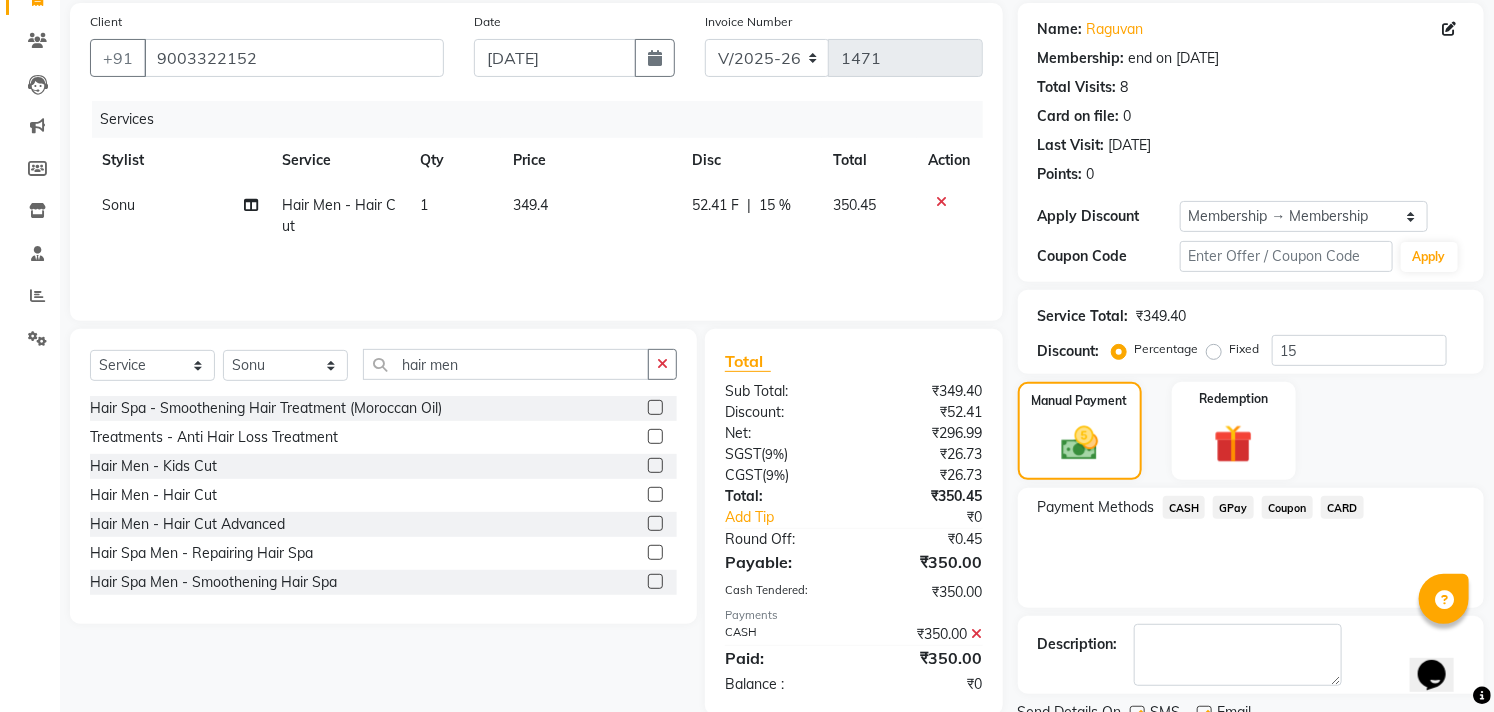 scroll, scrollTop: 226, scrollLeft: 0, axis: vertical 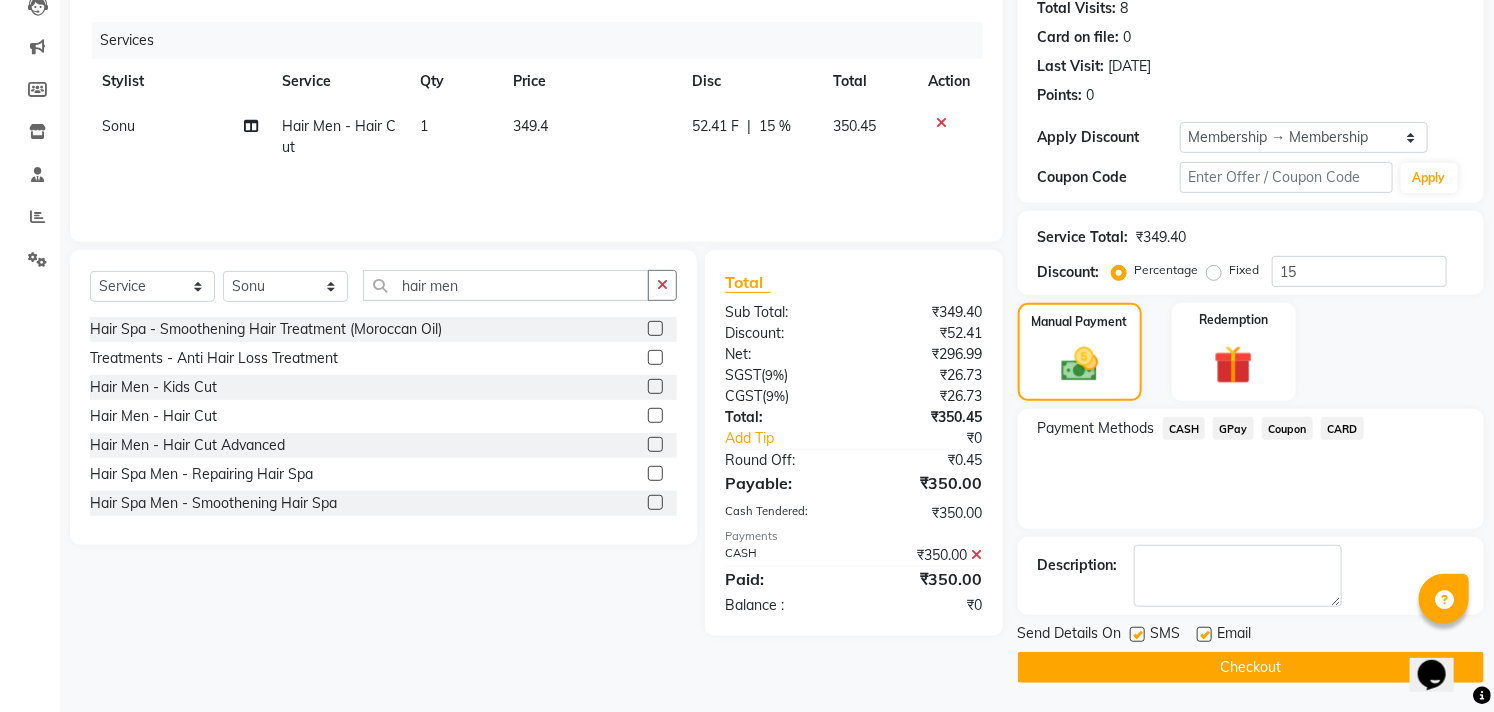click 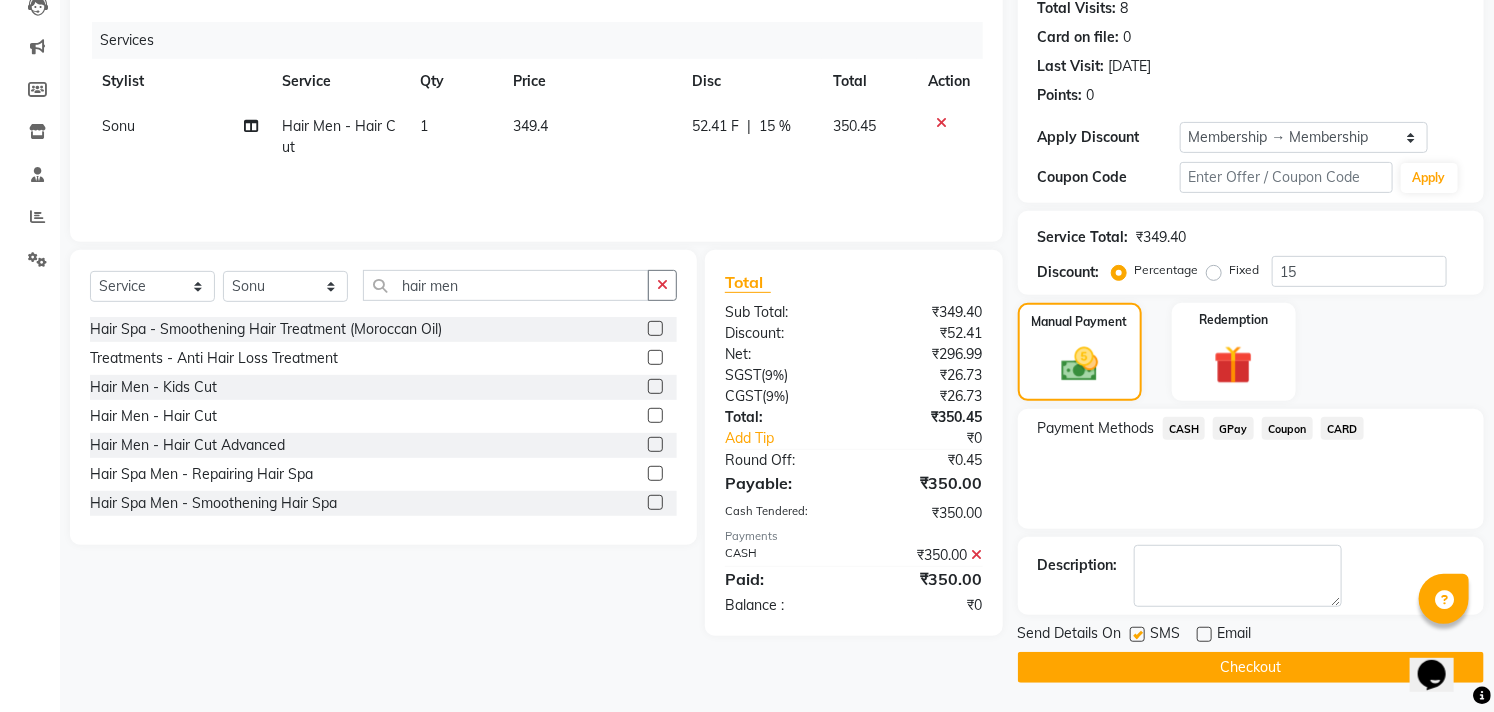 click 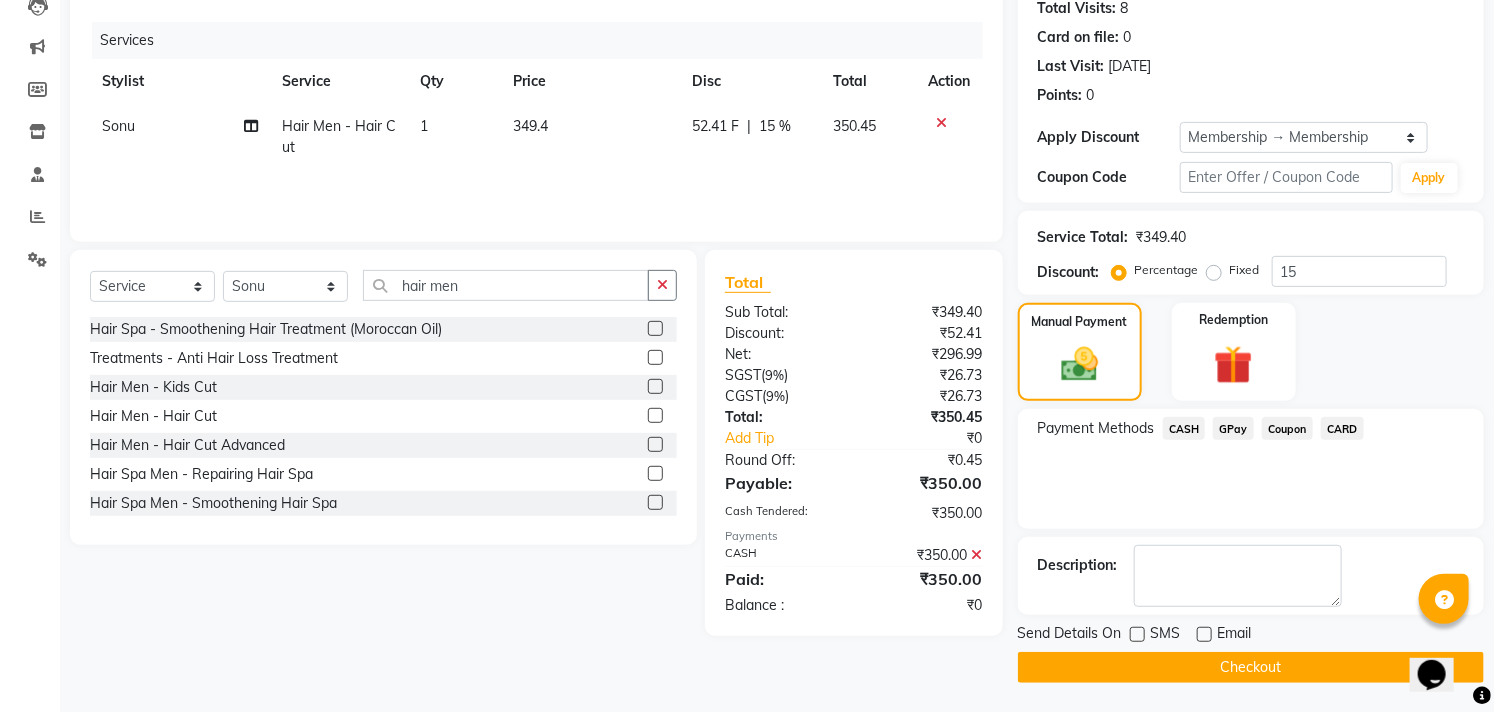 click on "Checkout" 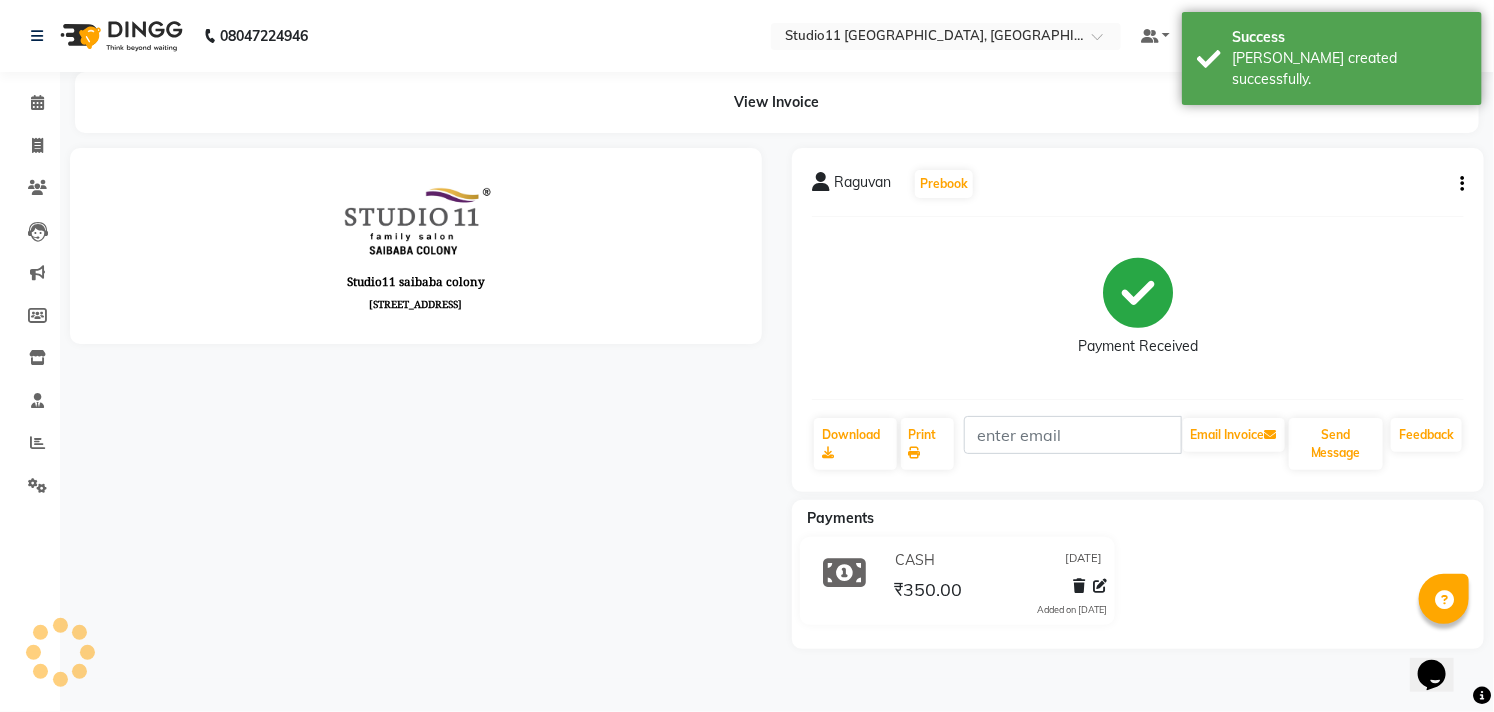 scroll, scrollTop: 0, scrollLeft: 0, axis: both 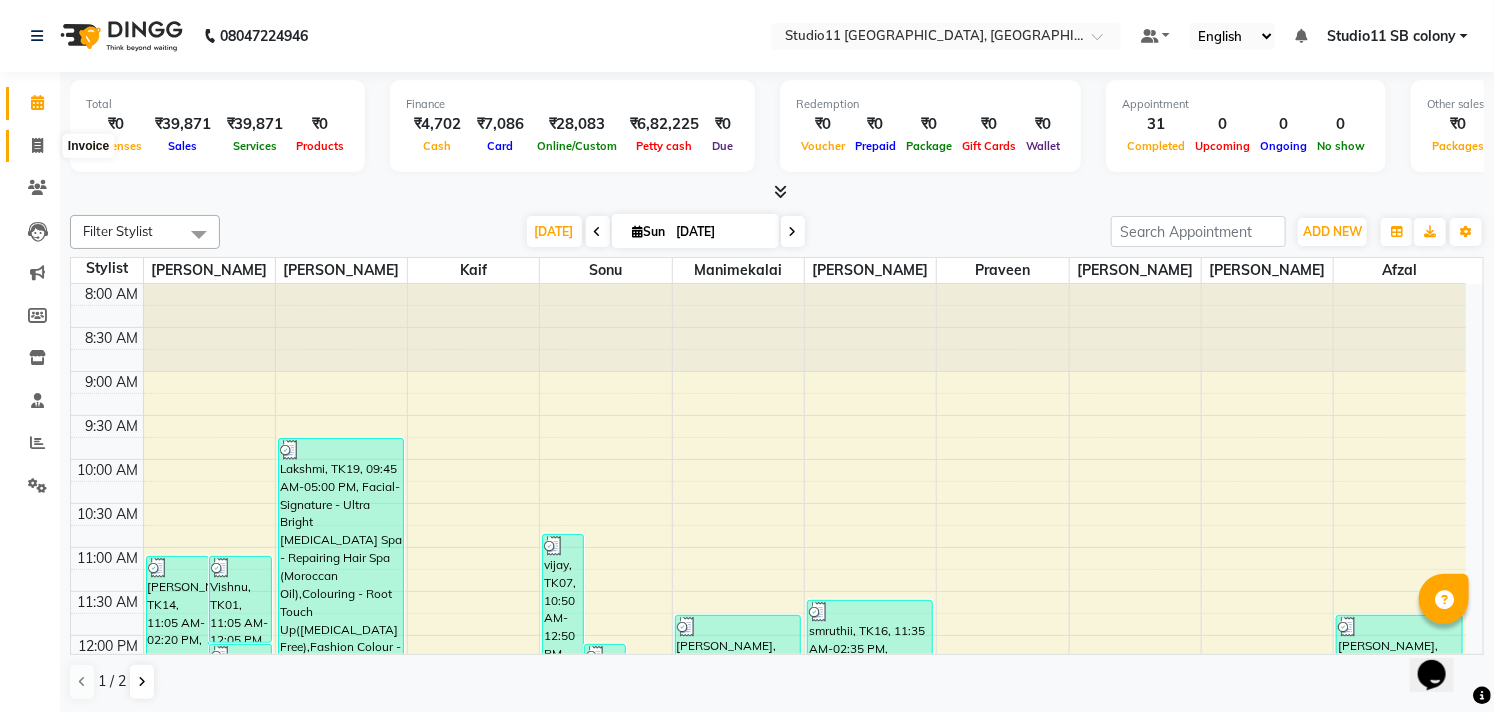 click 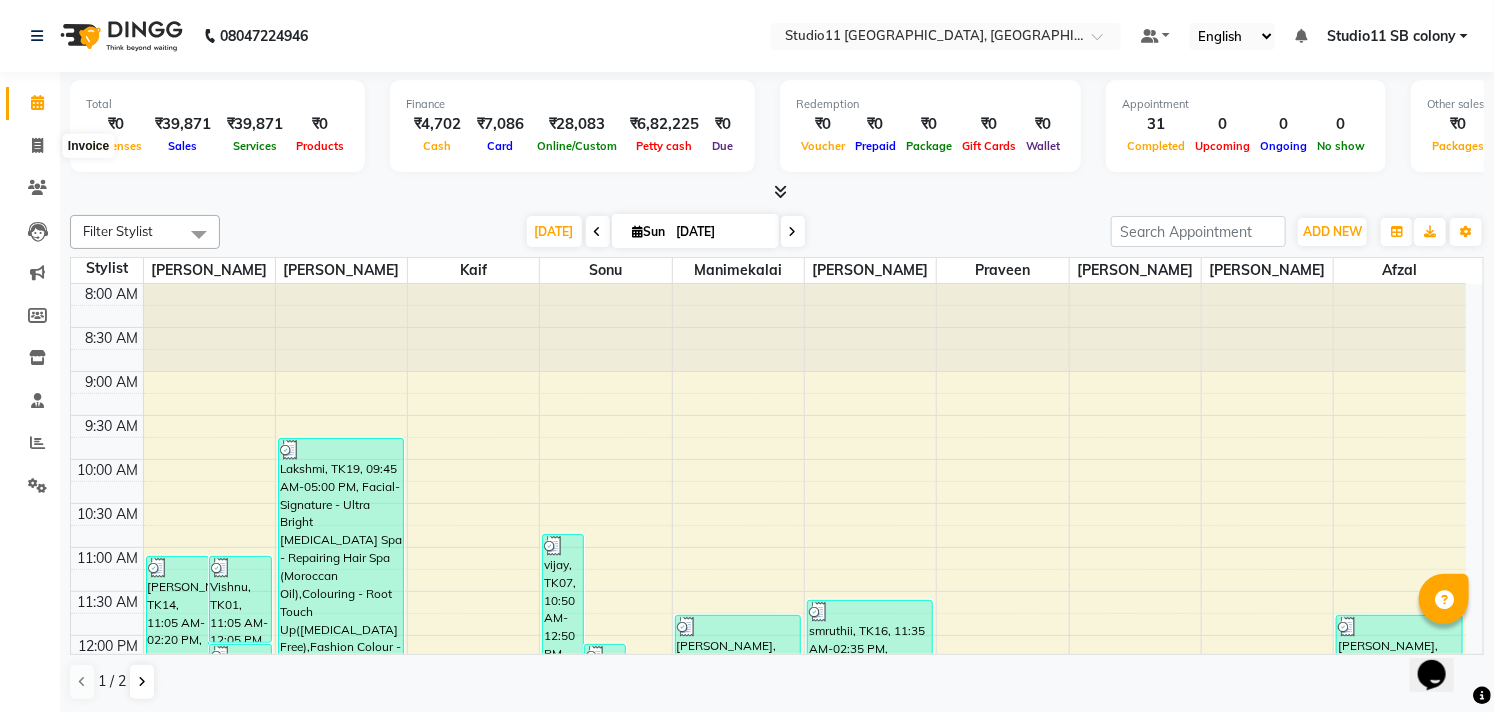 select on "service" 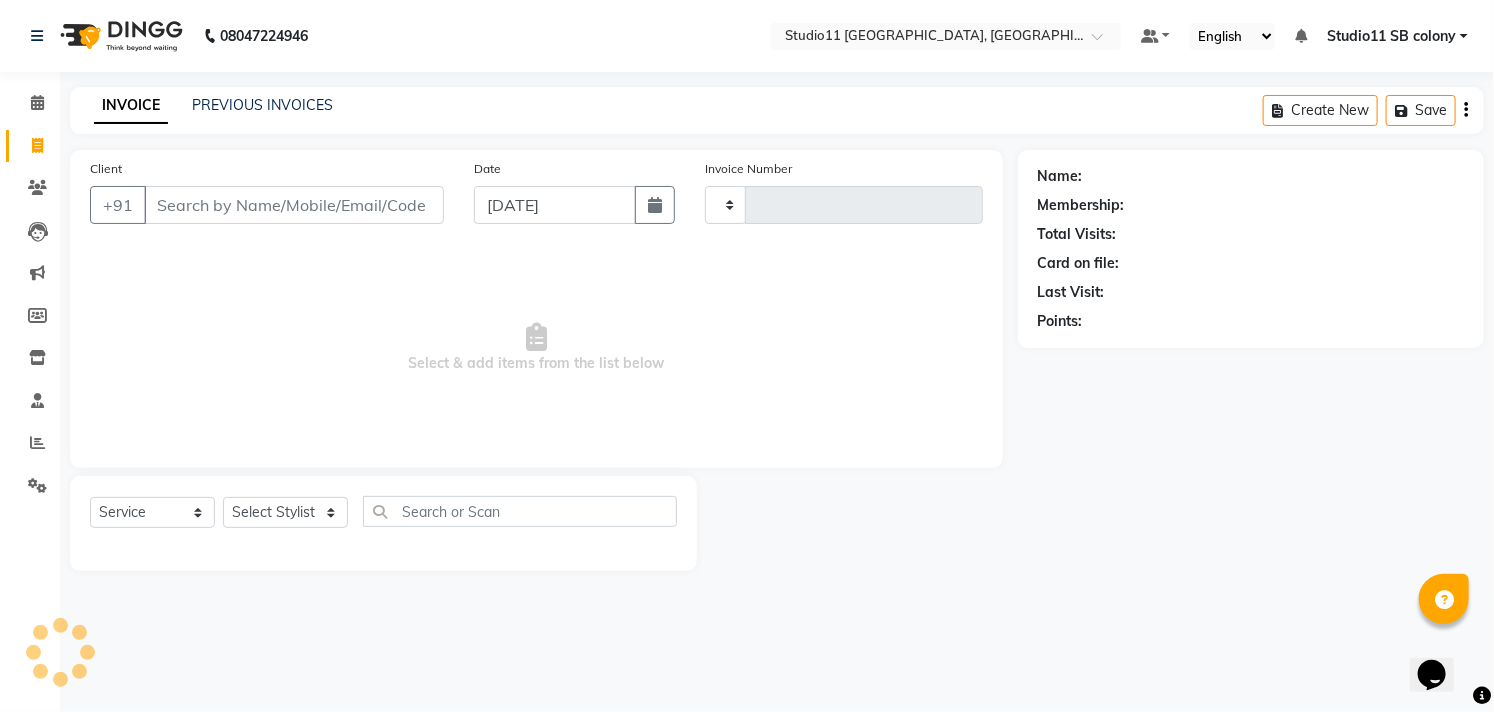 type on "1473" 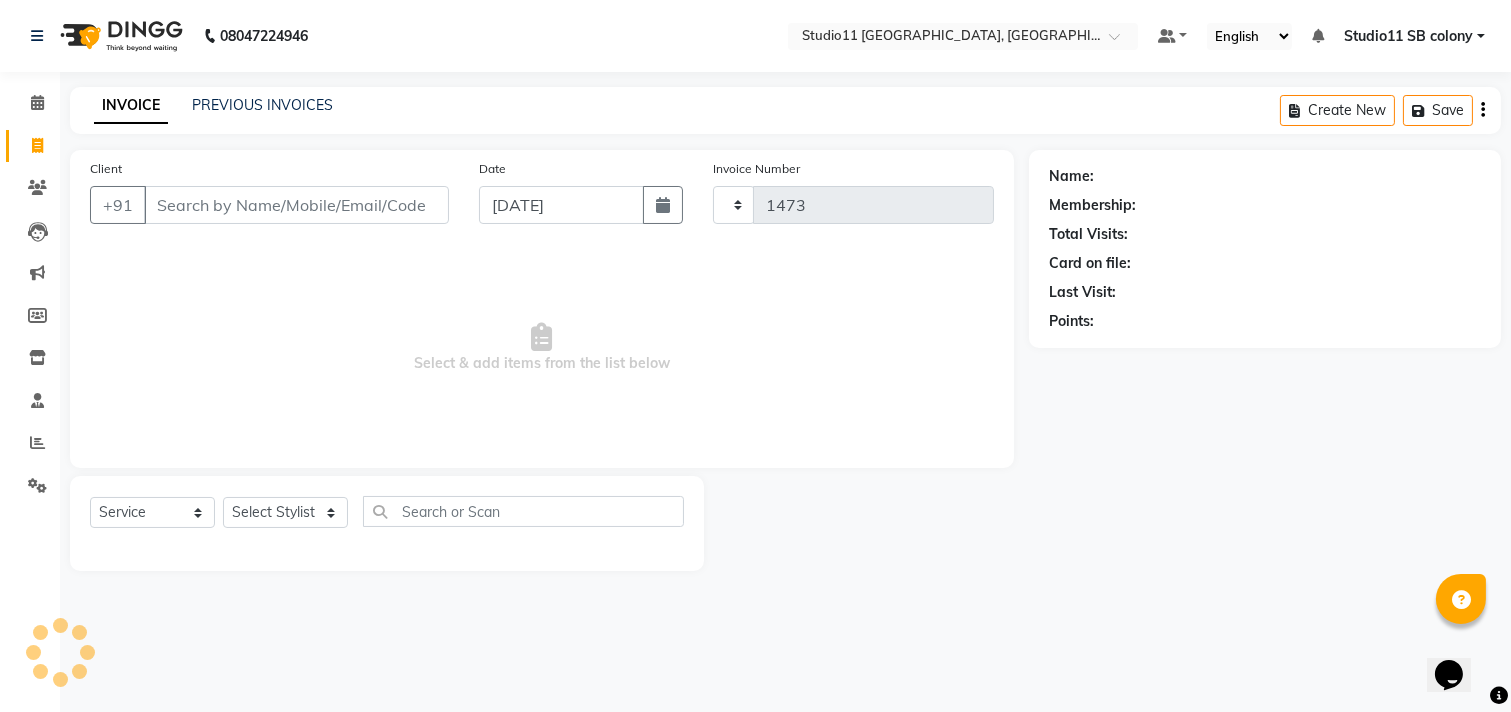 select on "7717" 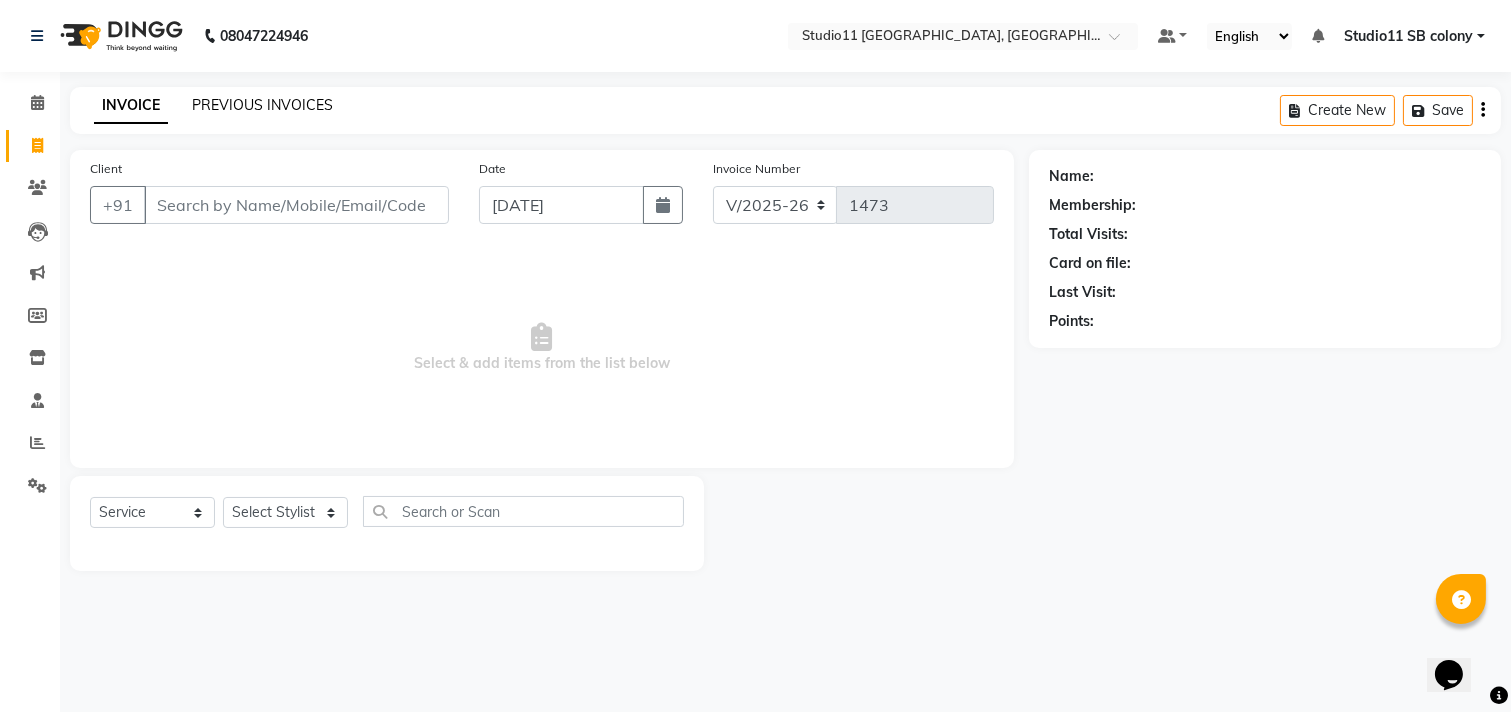 click on "PREVIOUS INVOICES" 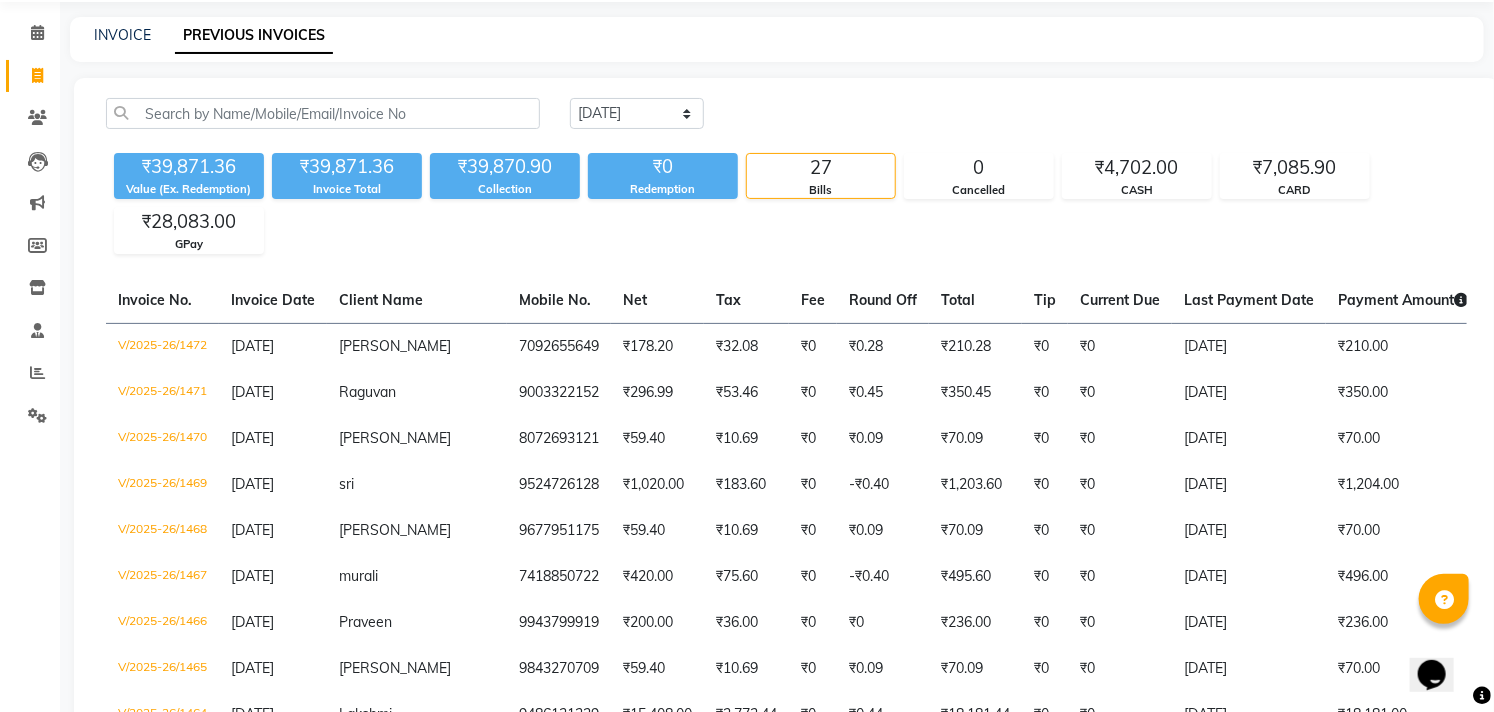 scroll, scrollTop: 52, scrollLeft: 0, axis: vertical 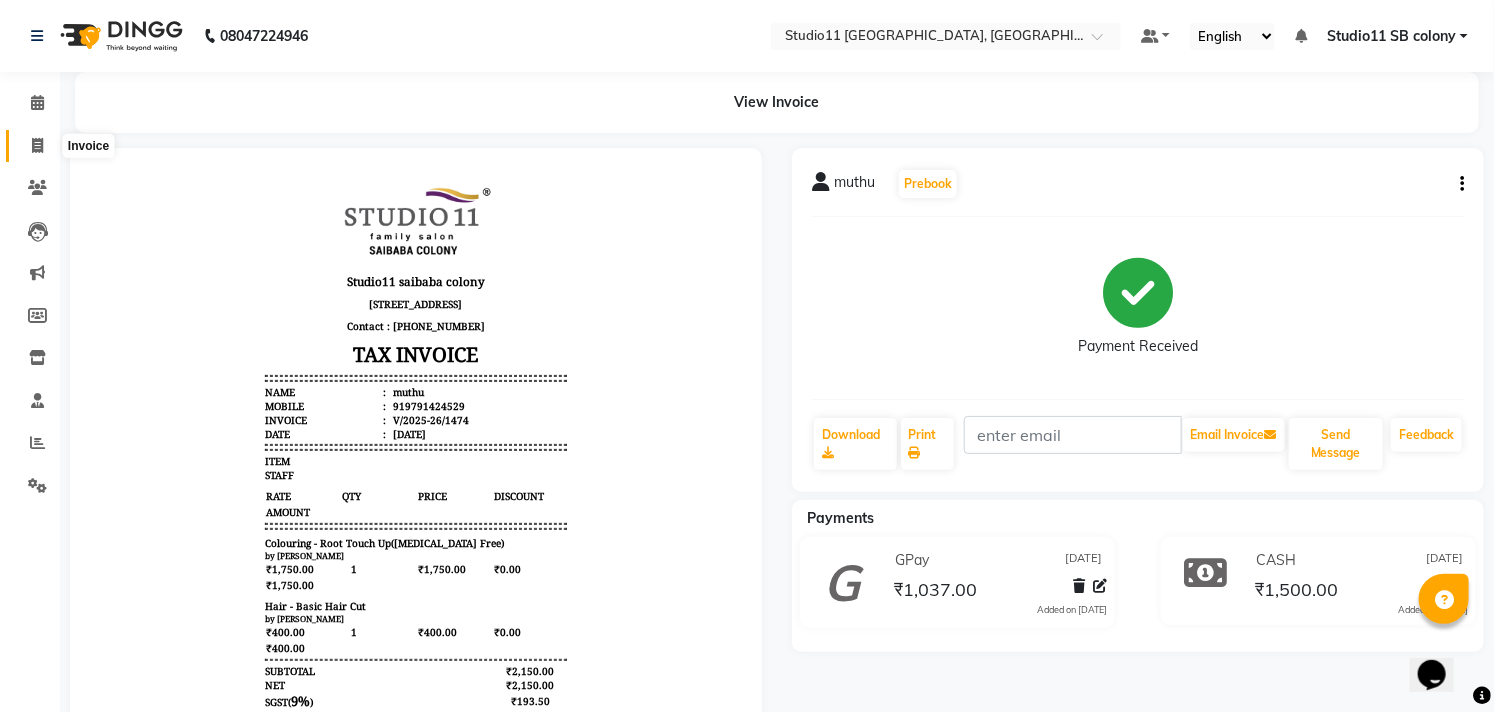 drag, startPoint x: 35, startPoint y: 134, endPoint x: 103, endPoint y: 132, distance: 68.0294 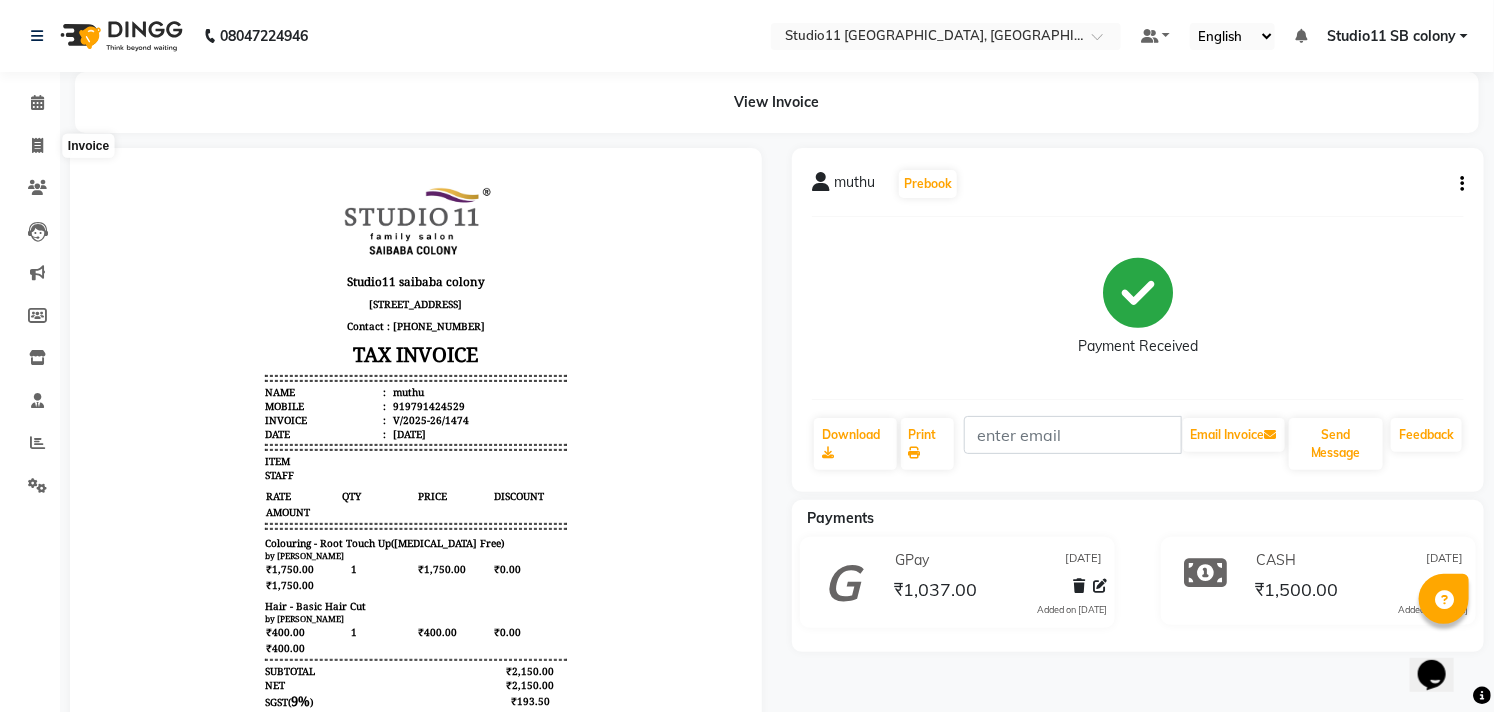 select on "service" 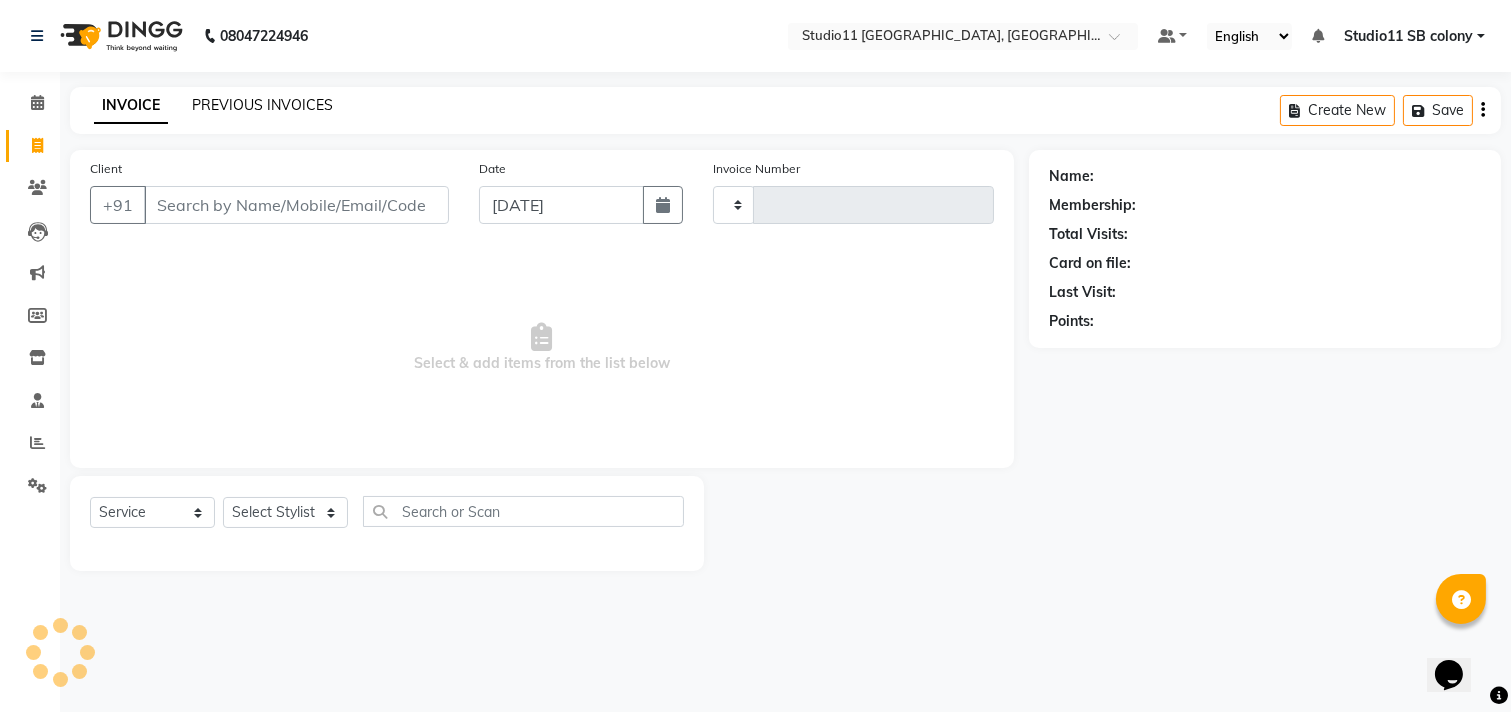 type on "1475" 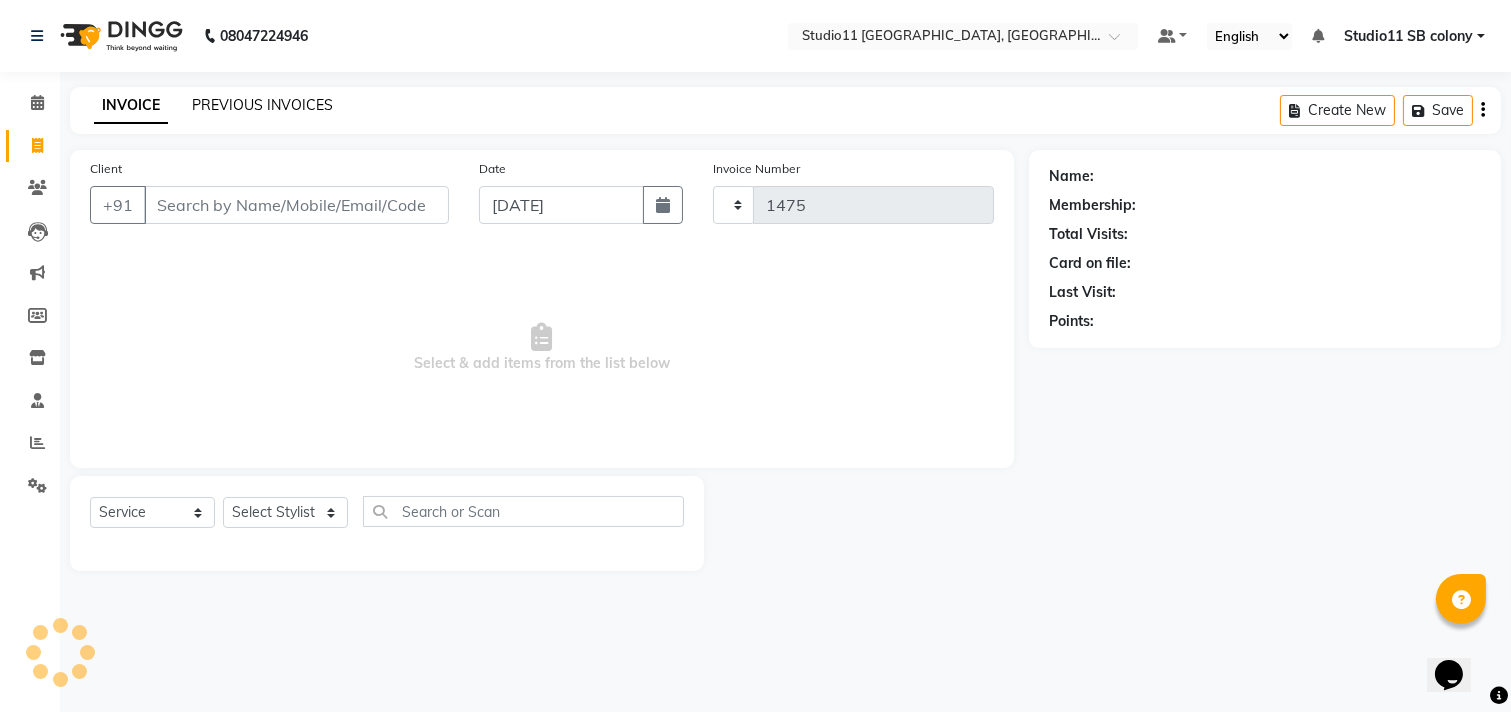 select on "7717" 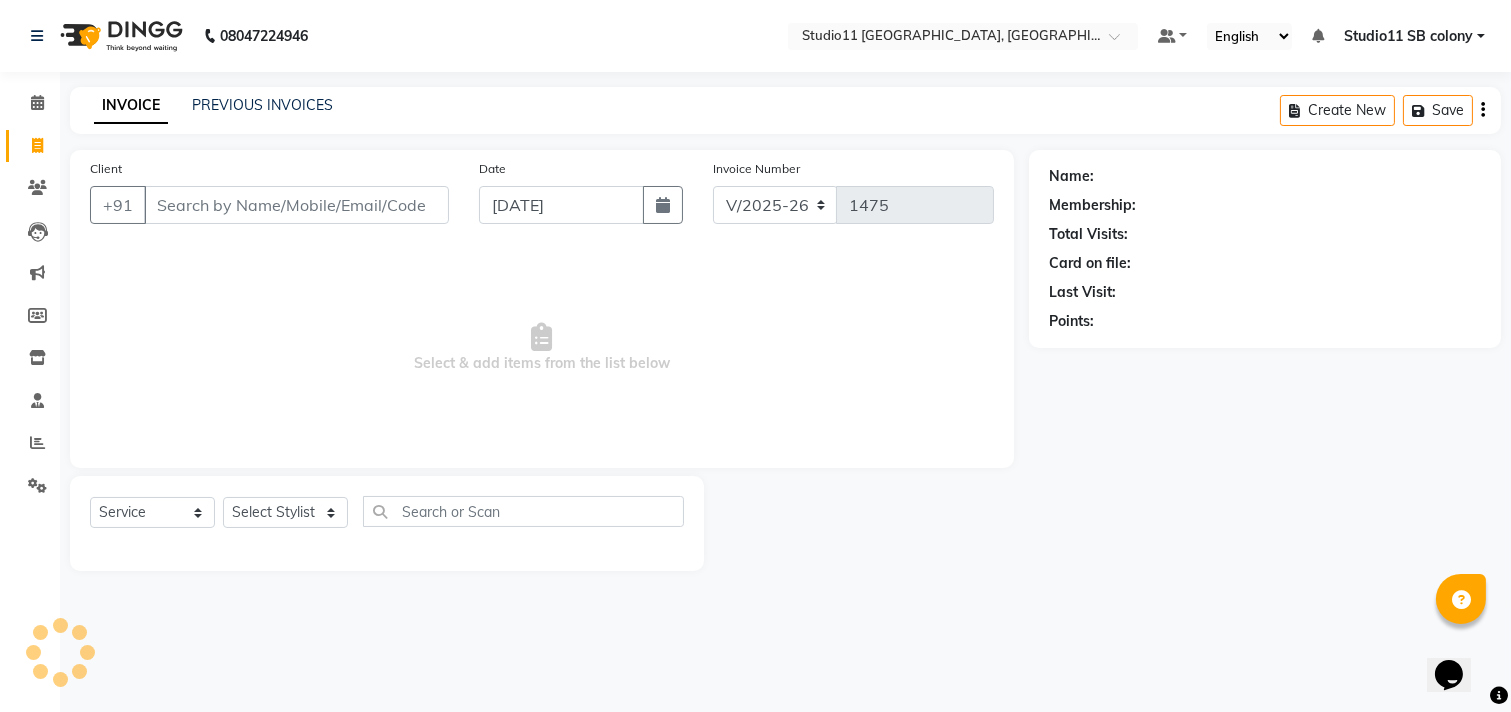 click on "PREVIOUS INVOICES" 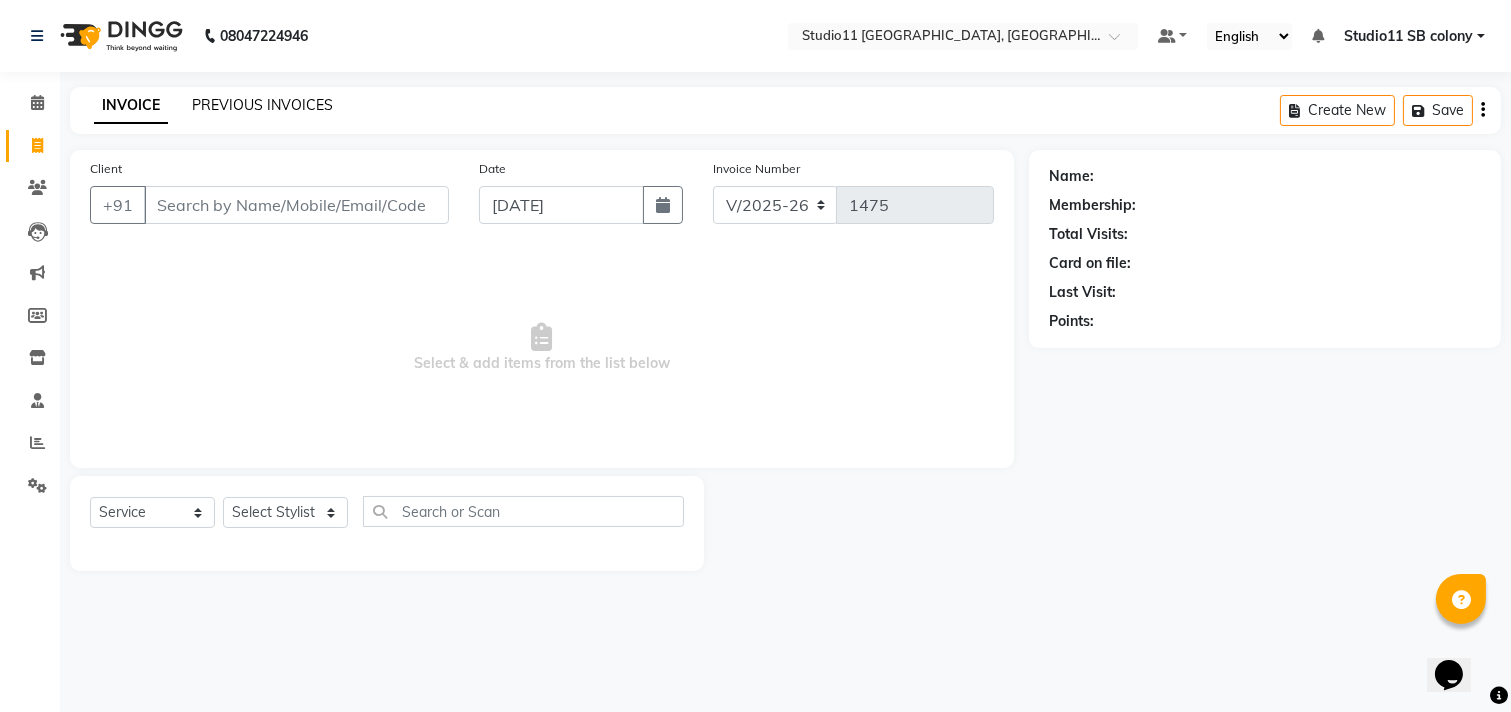 click on "PREVIOUS INVOICES" 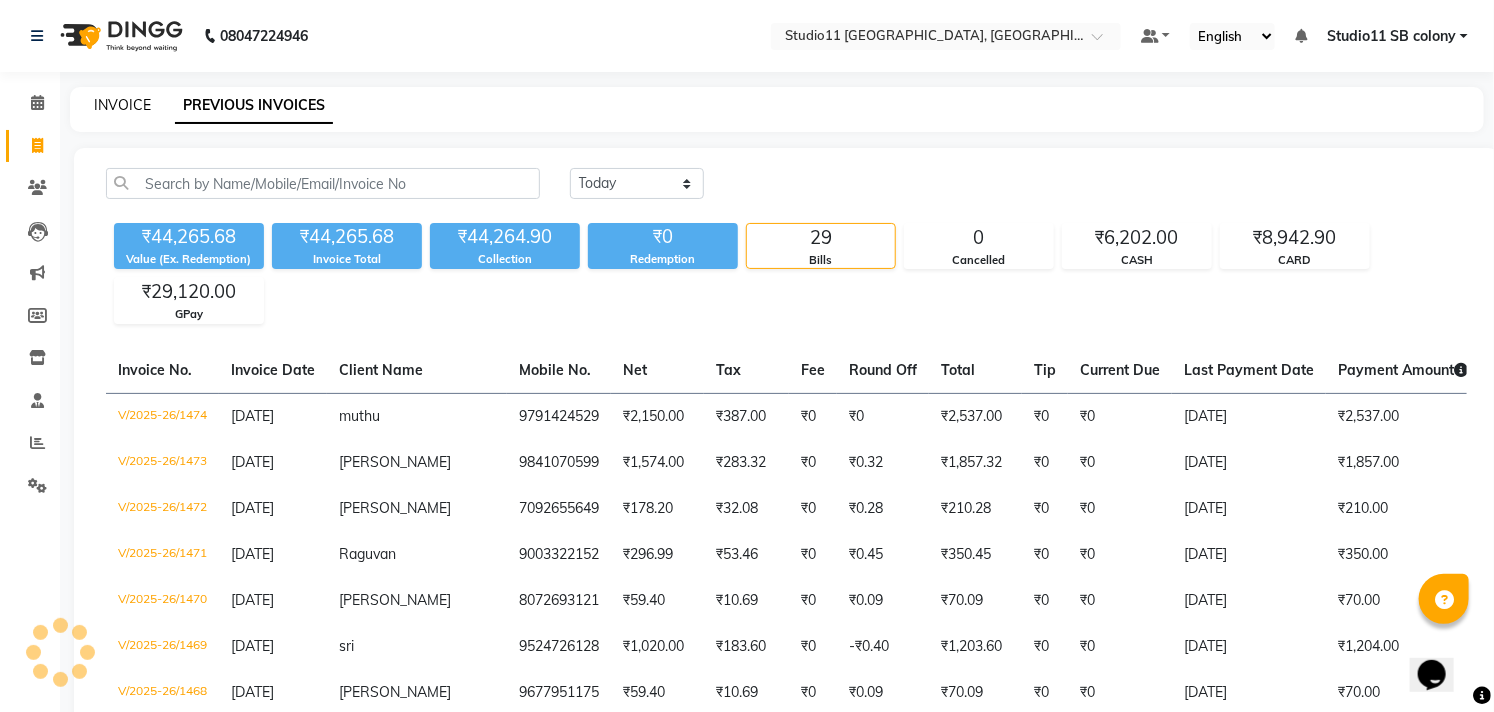 click on "INVOICE" 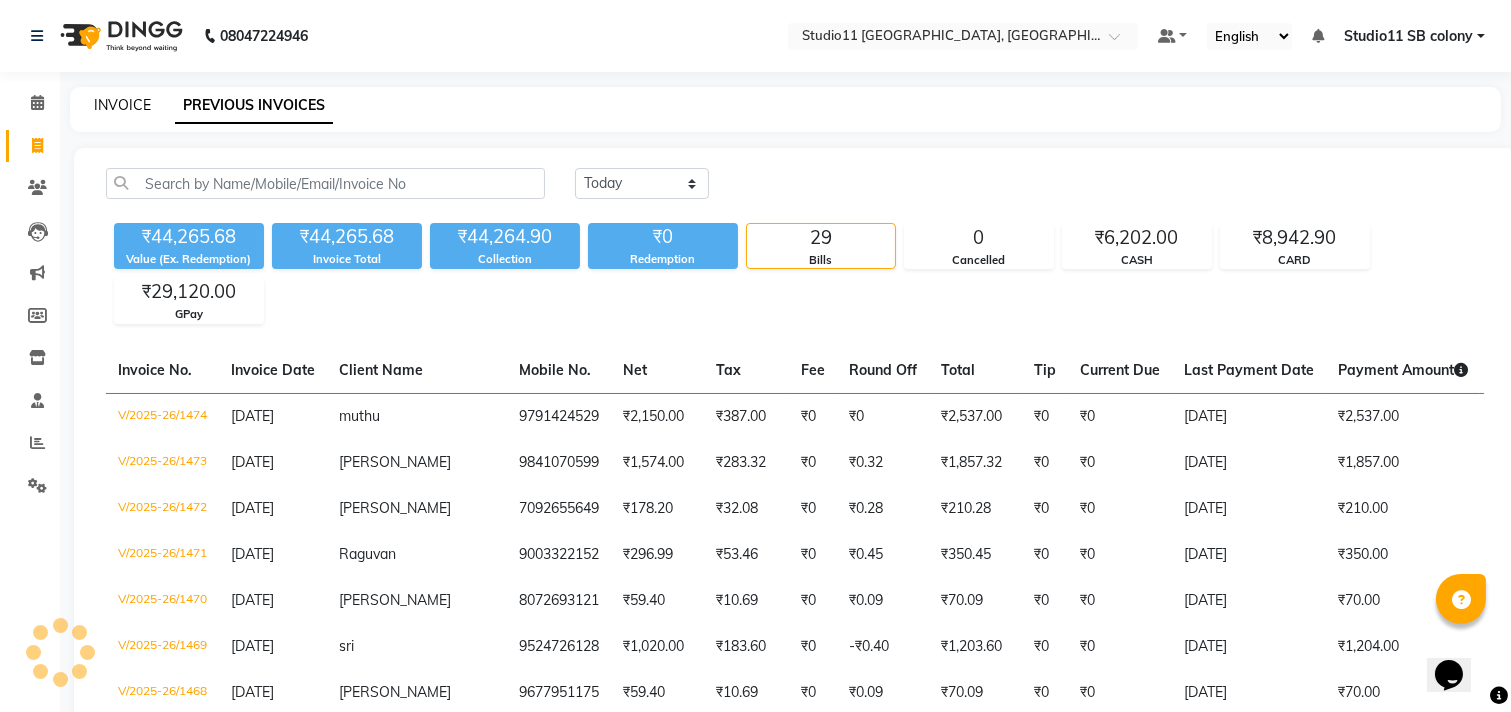 select on "service" 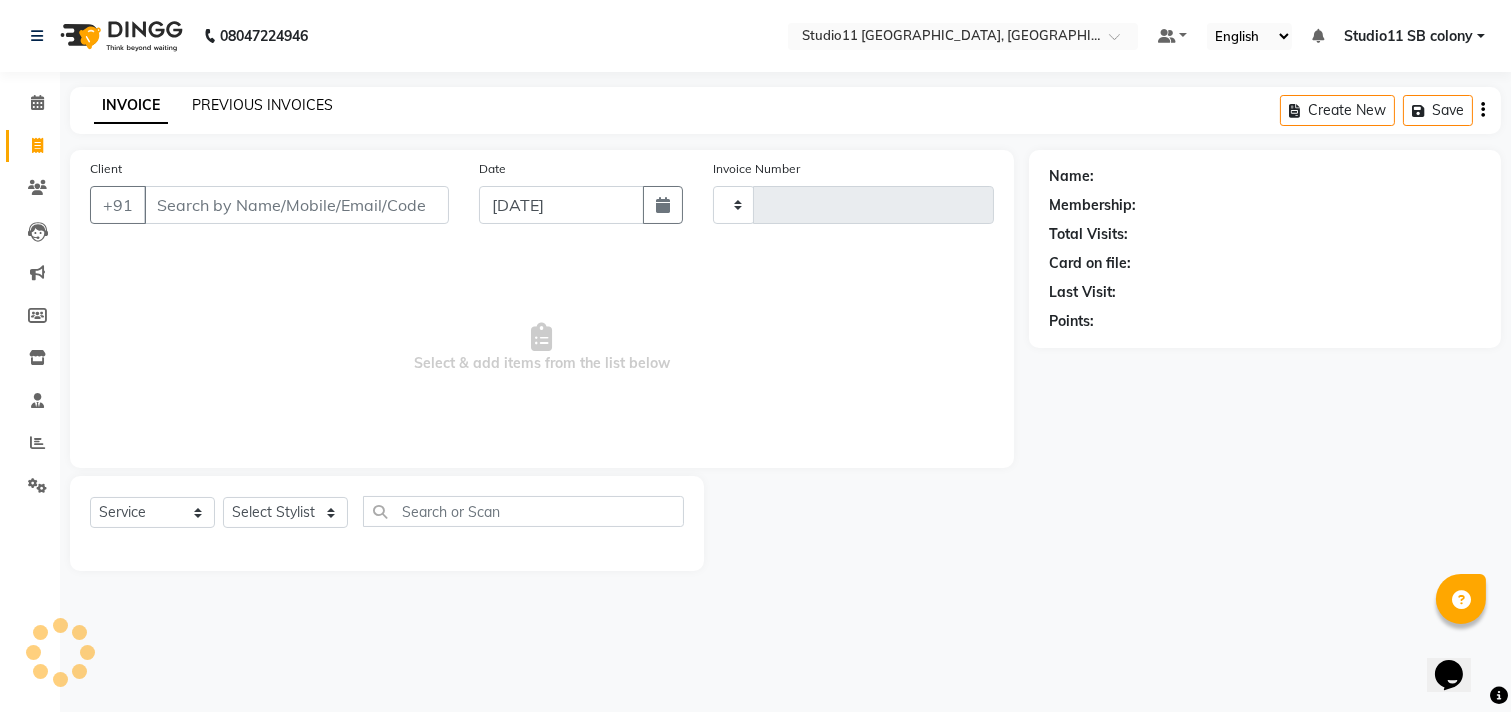 type on "1475" 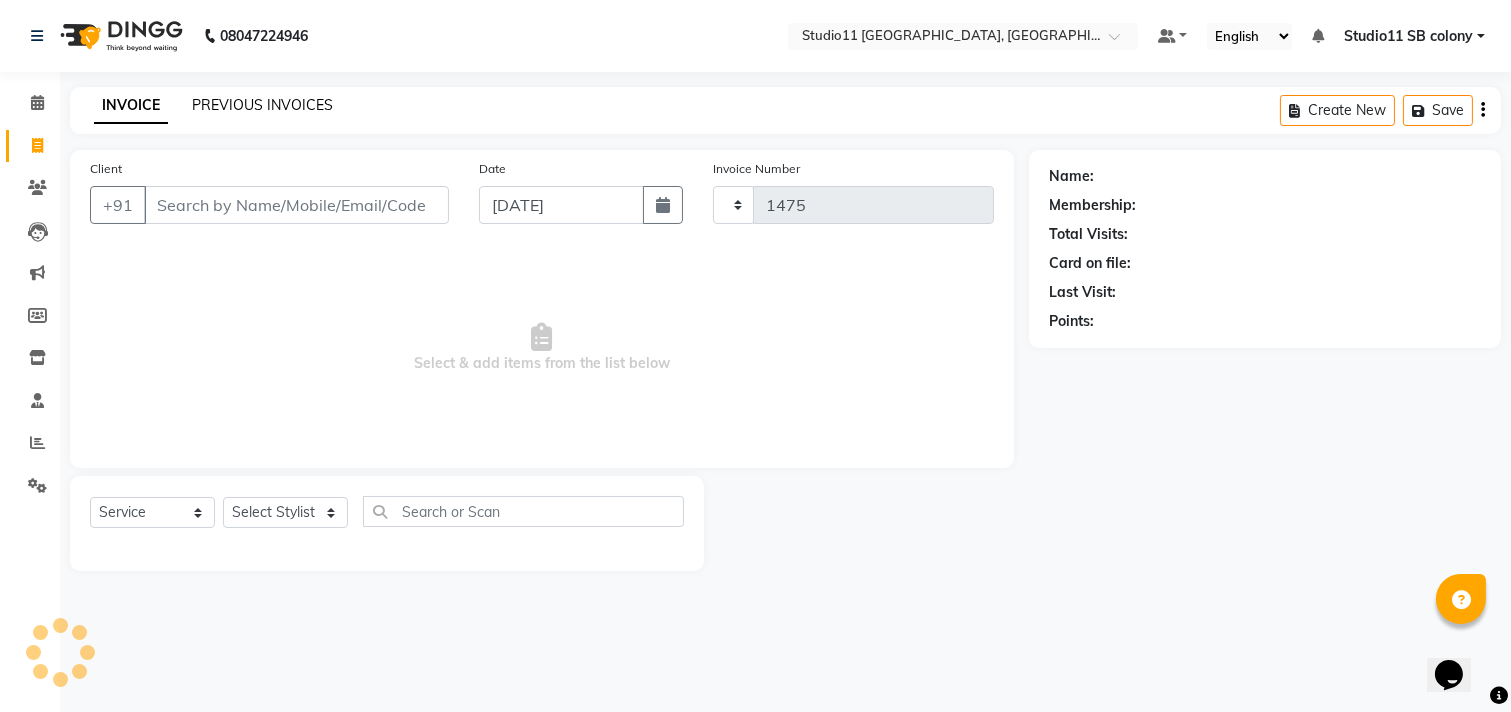 select on "7717" 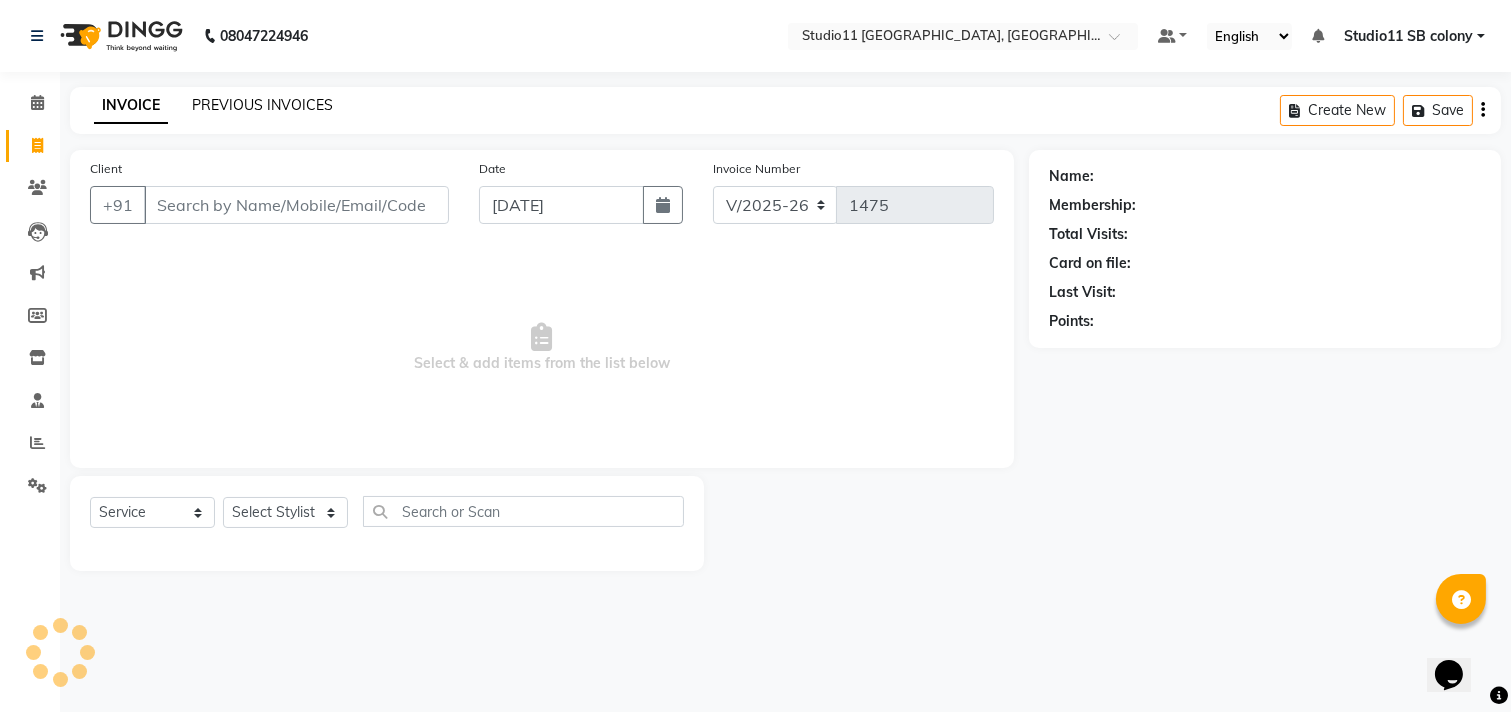click on "PREVIOUS INVOICES" 